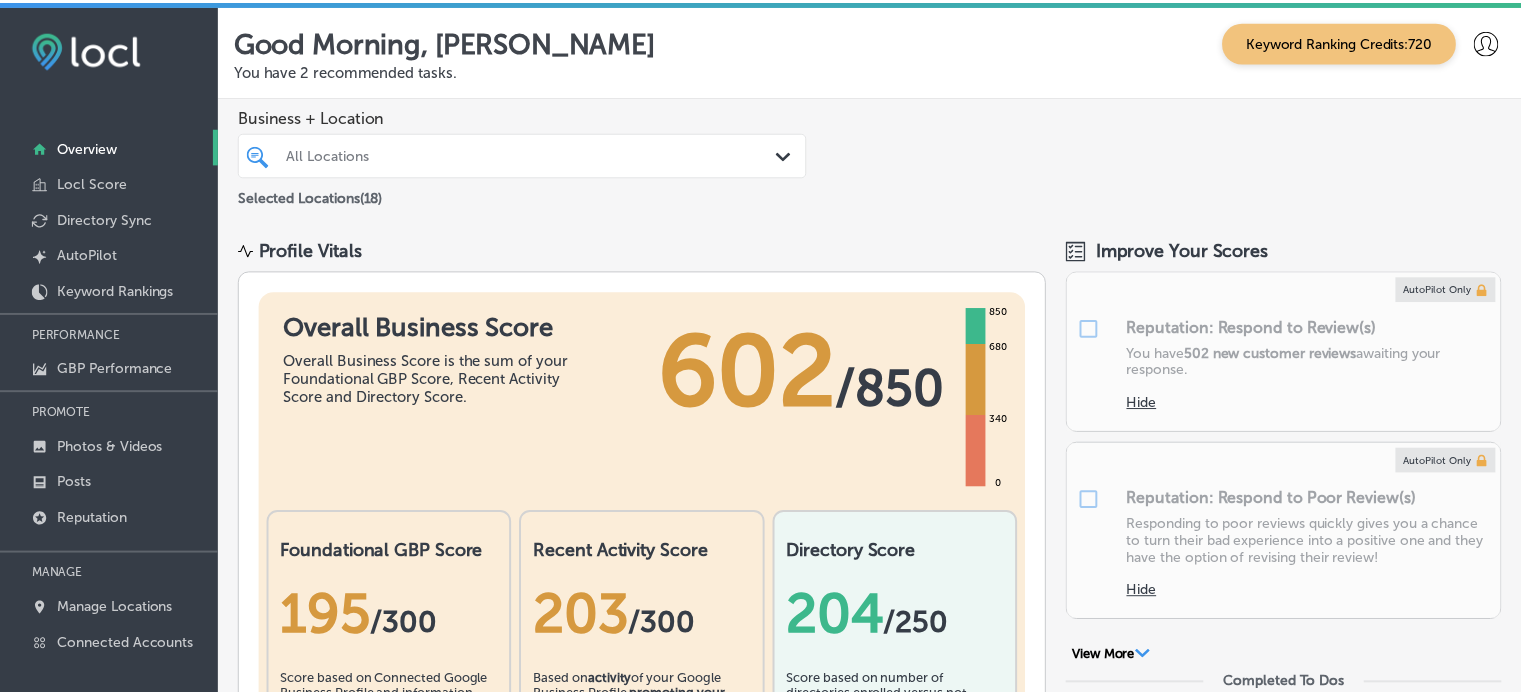 scroll, scrollTop: 0, scrollLeft: 0, axis: both 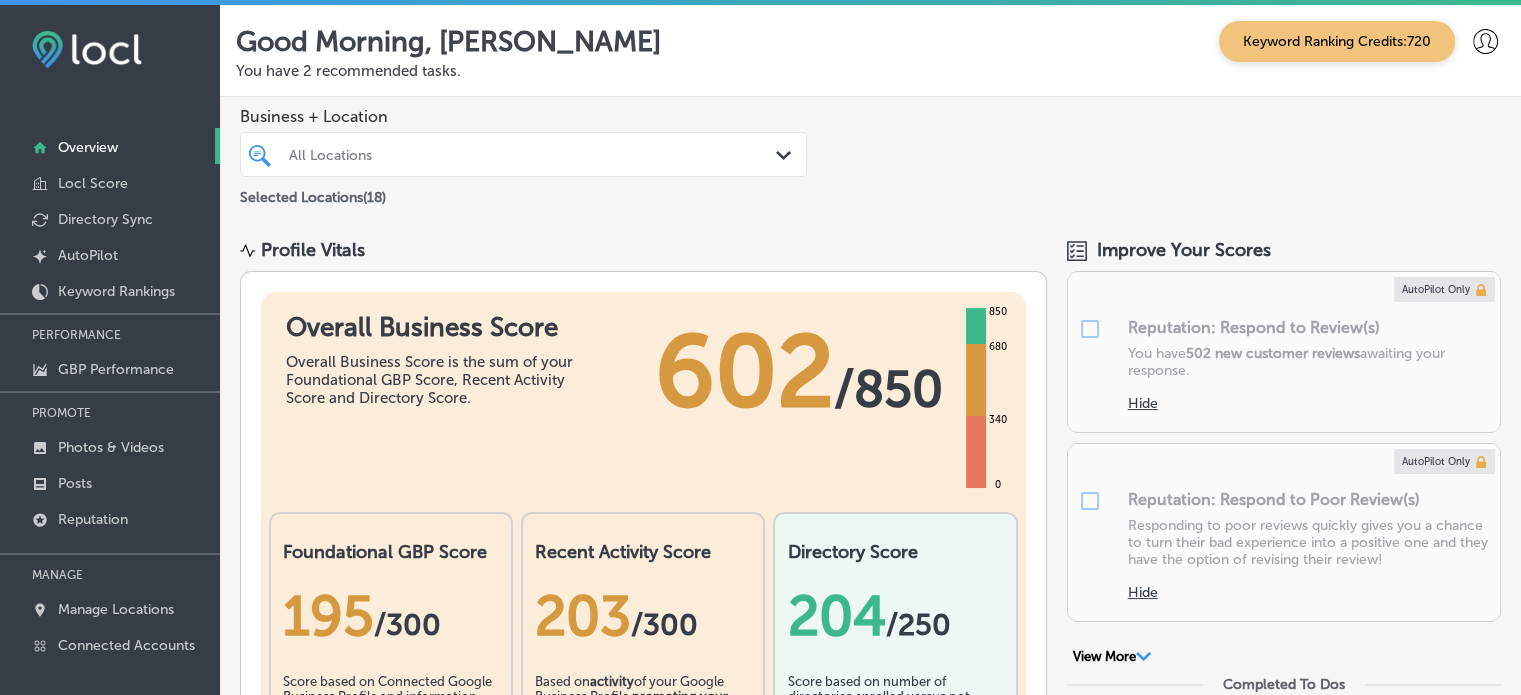 click on "All Locations" at bounding box center (533, 154) 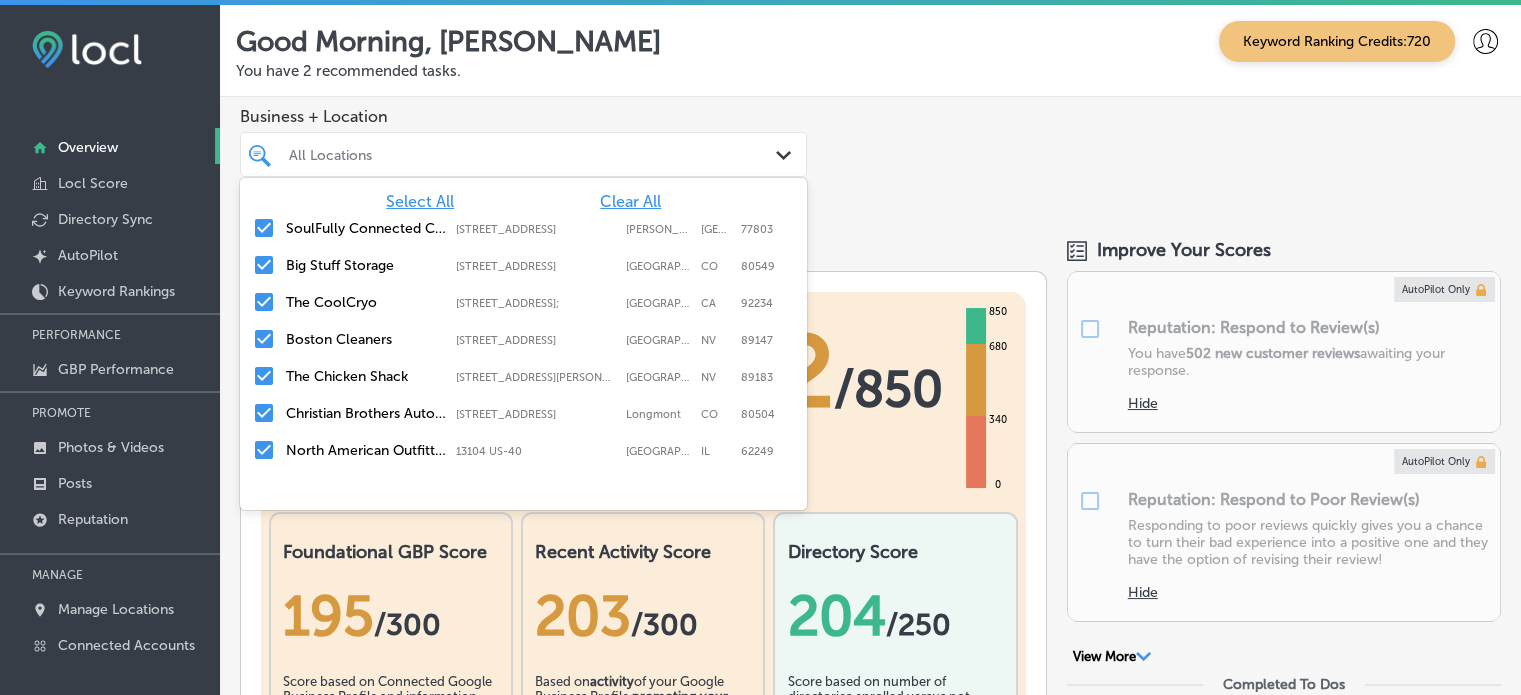 click on "Clear All" at bounding box center (630, 201) 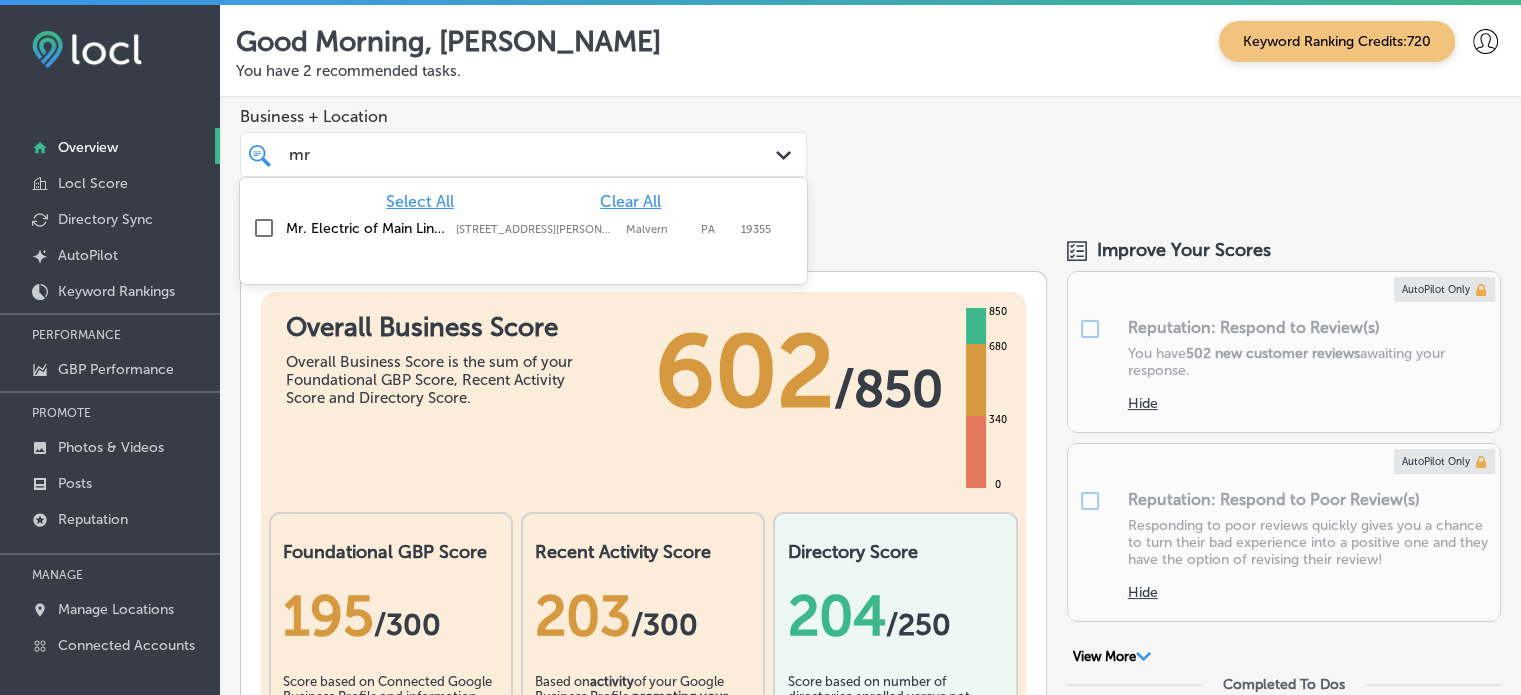 click on "Mr. Electric of Main Line-[GEOGRAPHIC_DATA]" at bounding box center (366, 228) 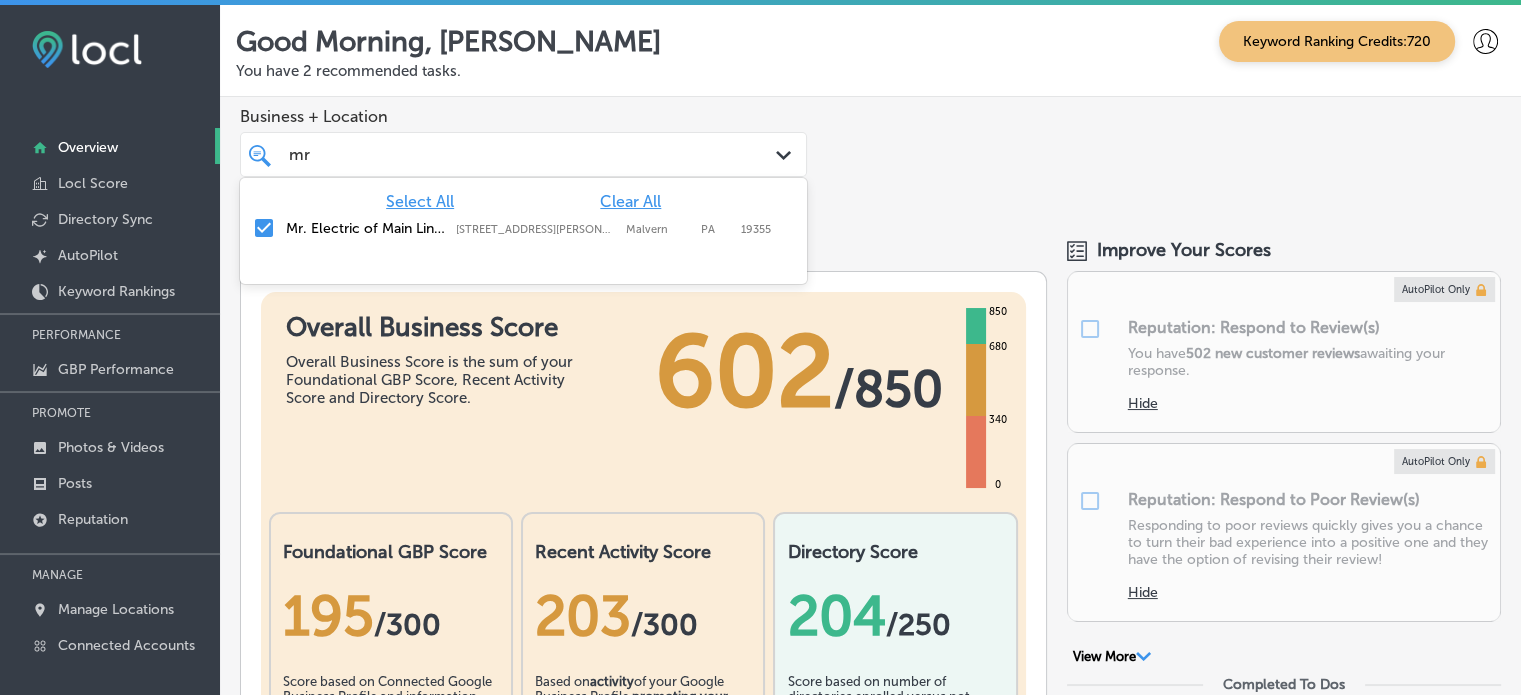 type on "mr" 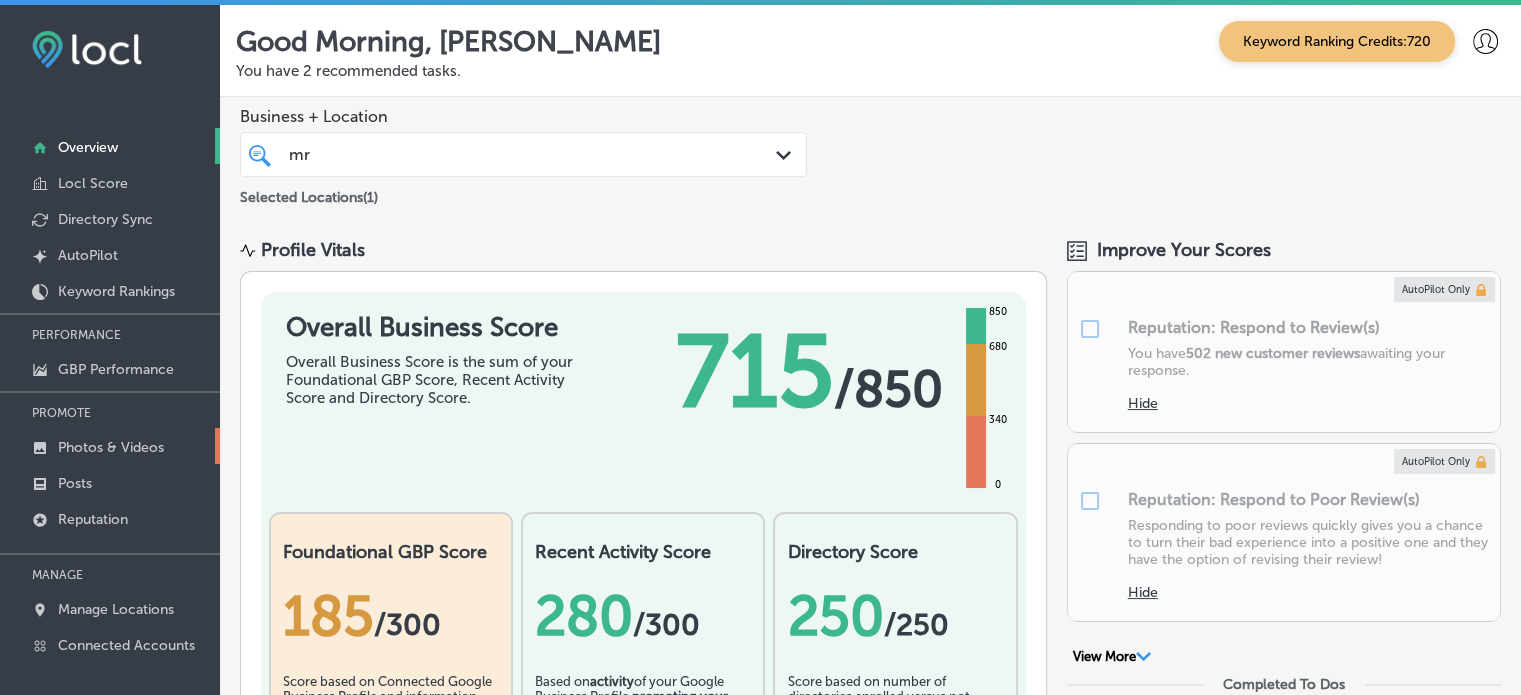 click on "Photos & Videos" at bounding box center (111, 447) 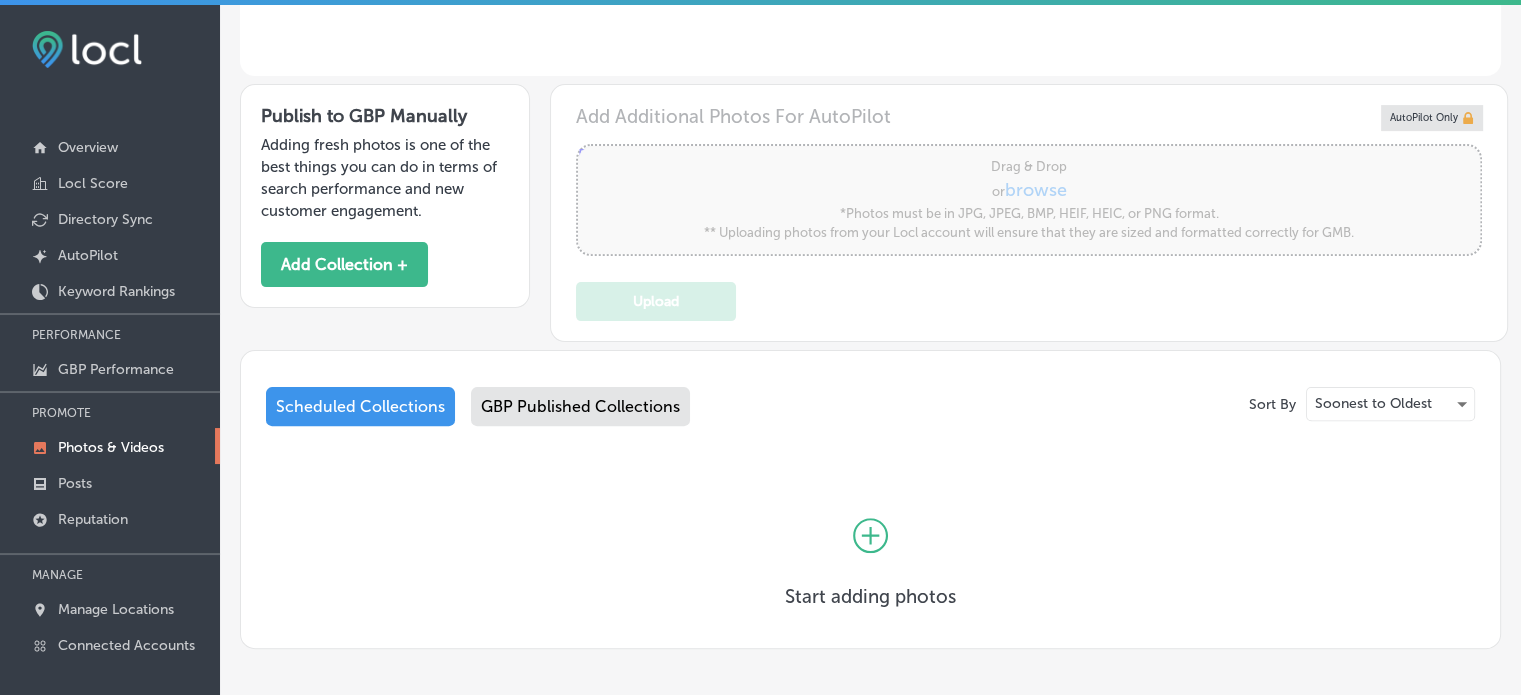 scroll, scrollTop: 628, scrollLeft: 0, axis: vertical 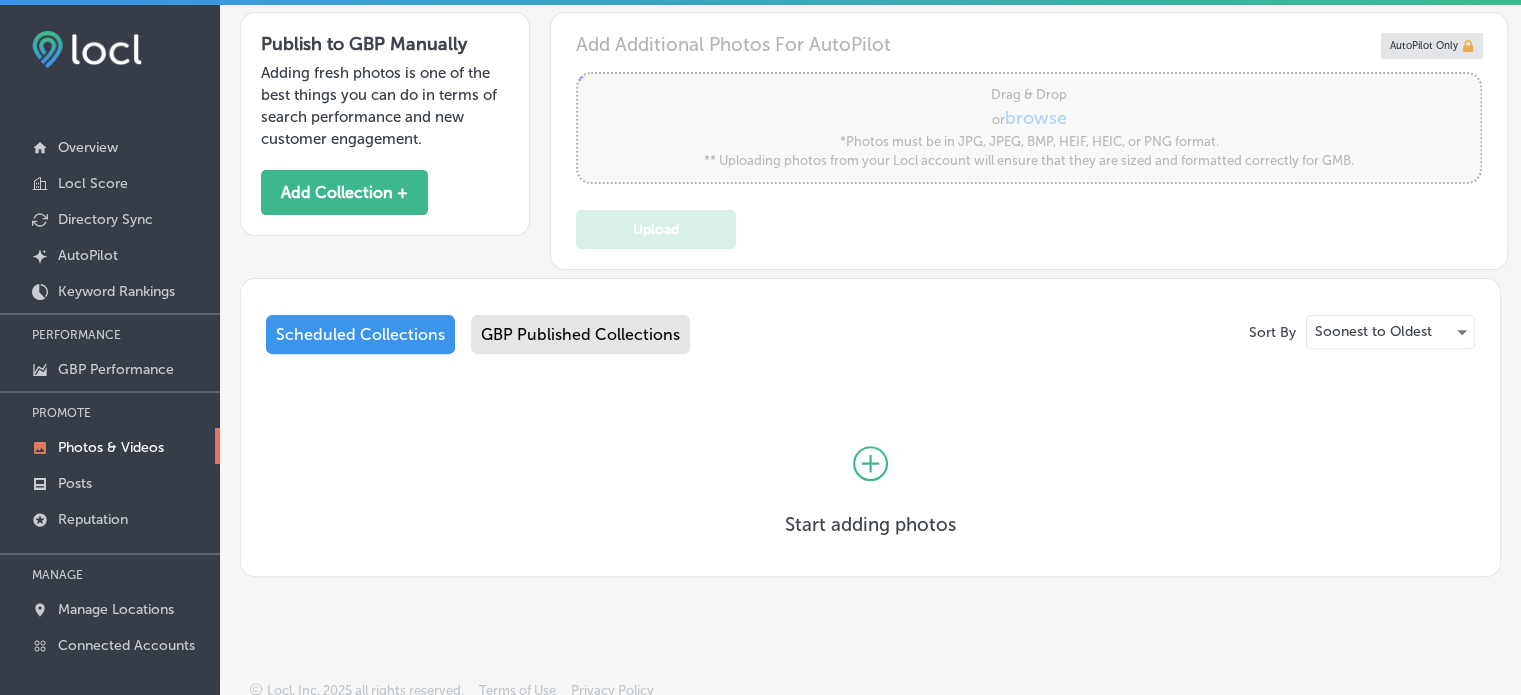 type on "5" 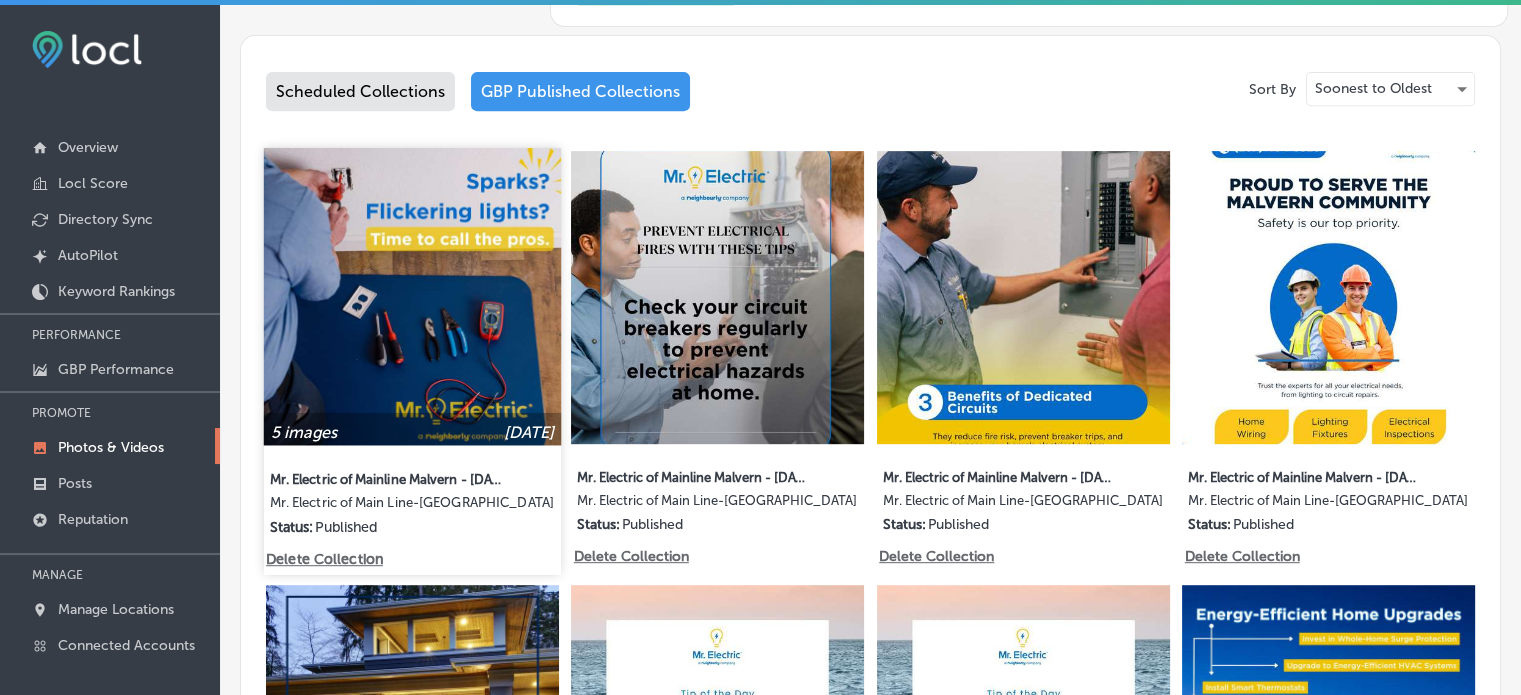 scroll, scrollTop: 872, scrollLeft: 0, axis: vertical 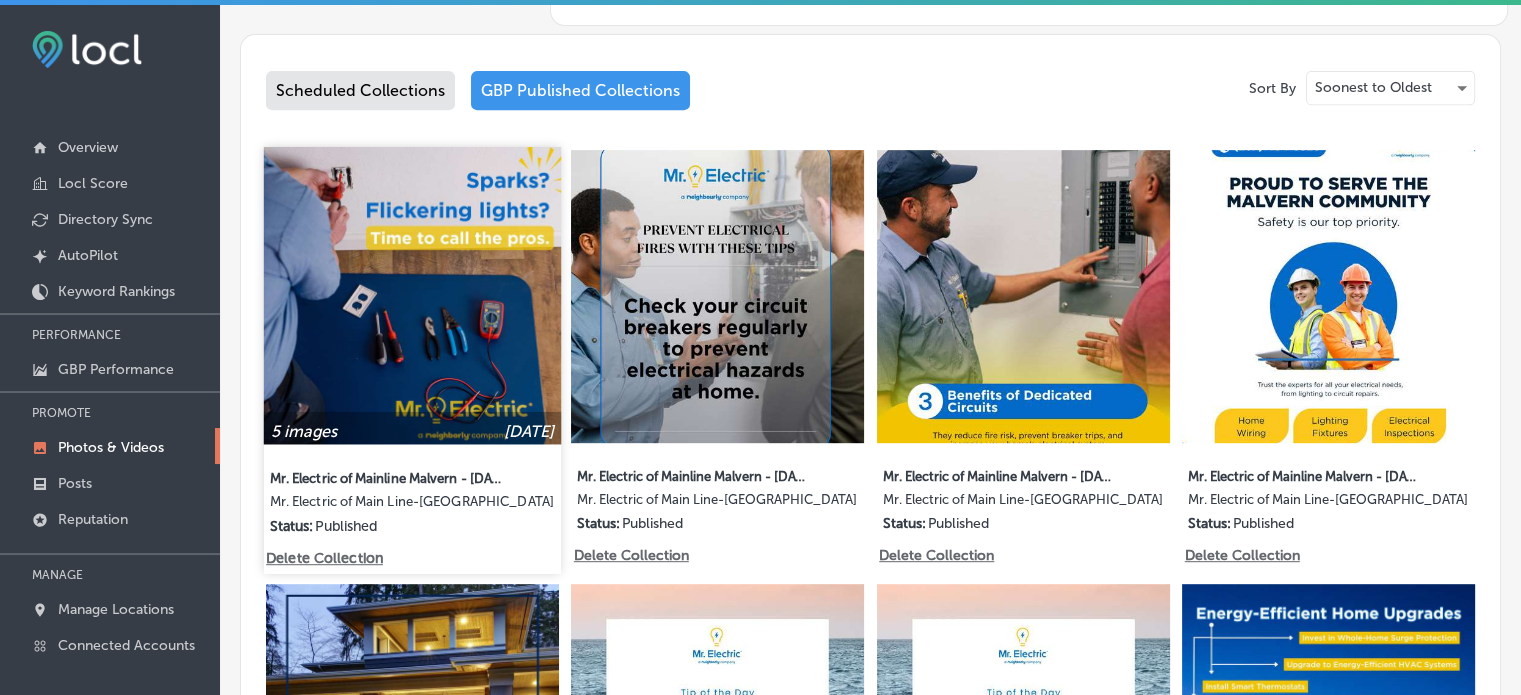 click at bounding box center (412, 295) 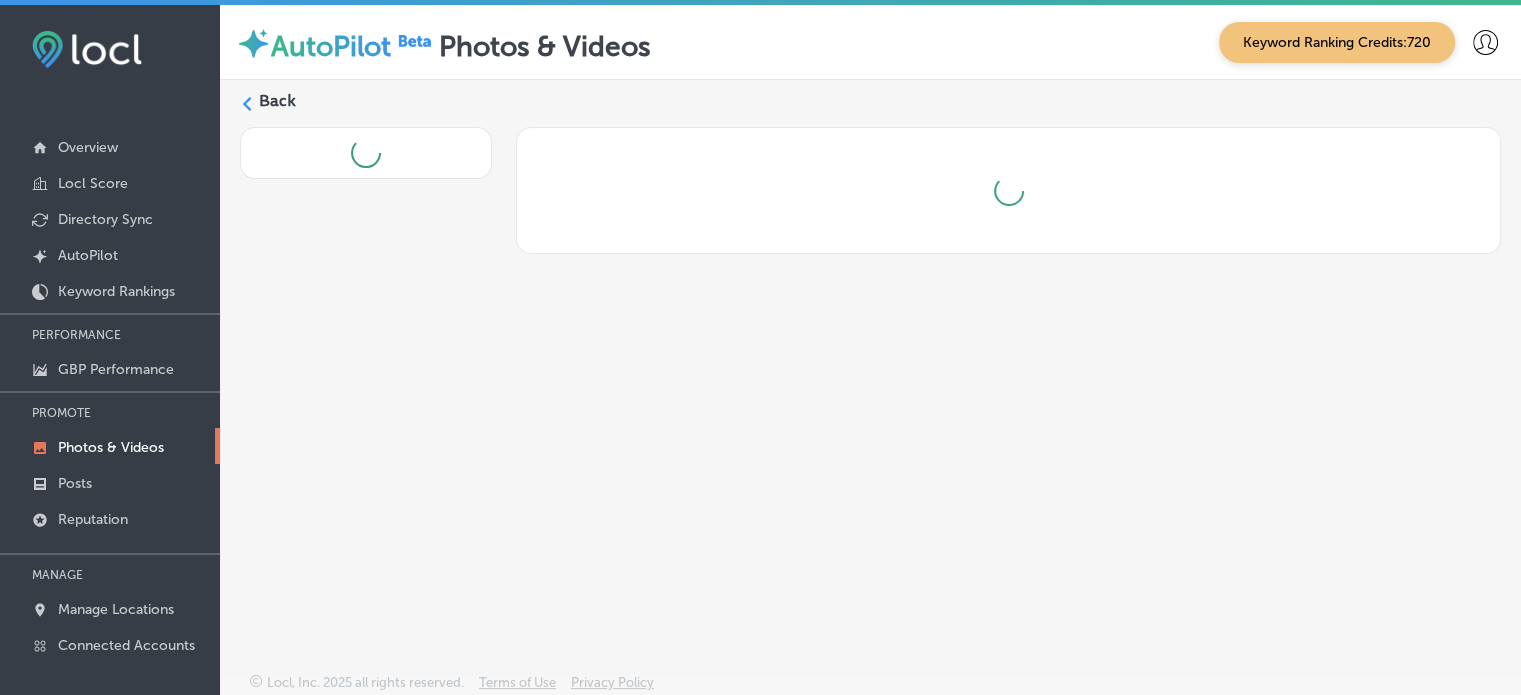 scroll, scrollTop: 0, scrollLeft: 0, axis: both 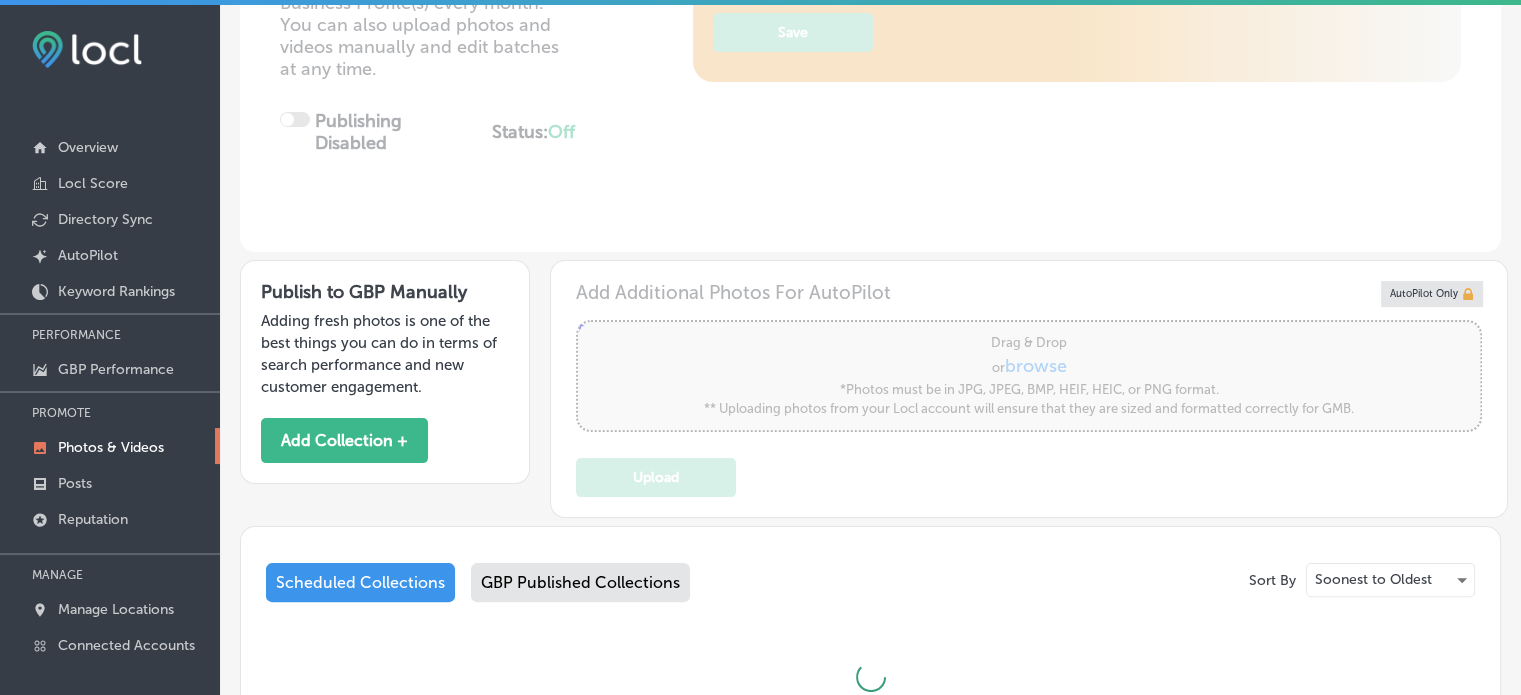 type on "5" 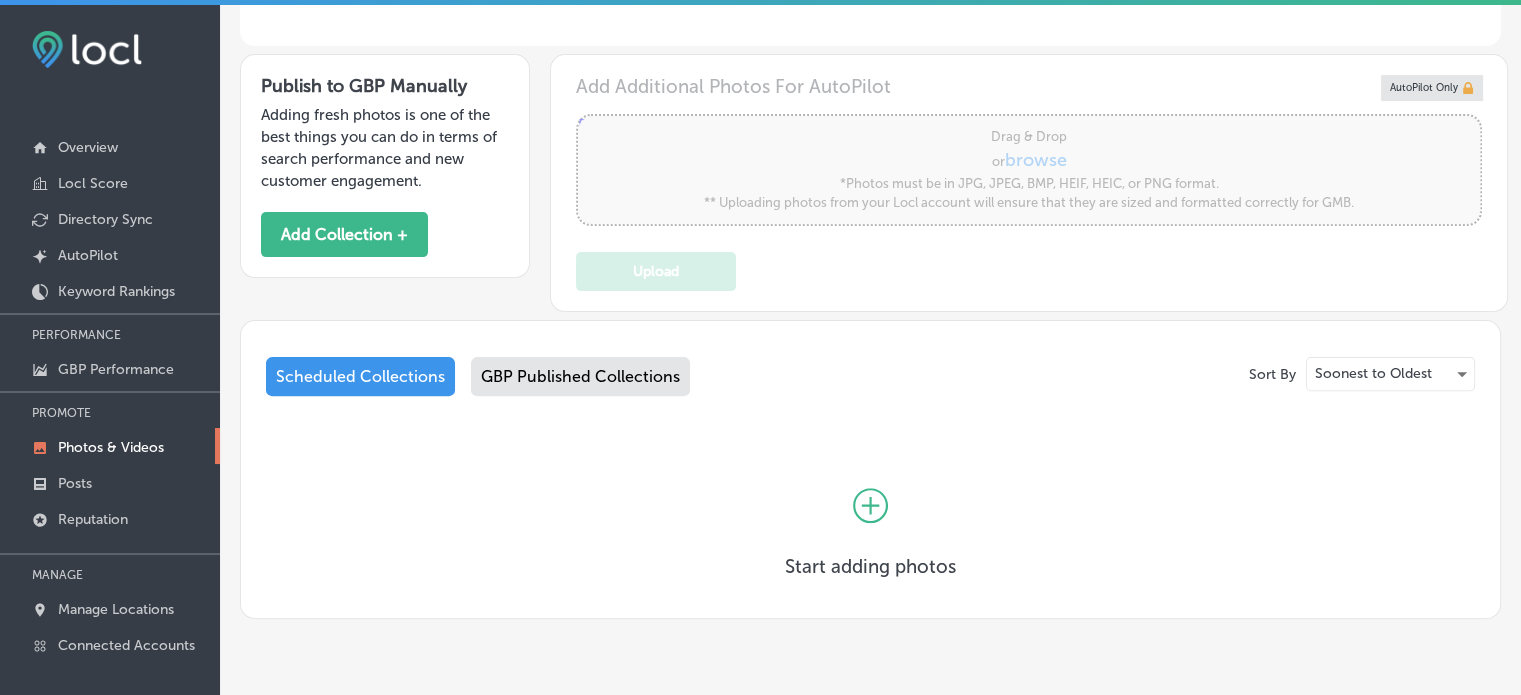 scroll, scrollTop: 628, scrollLeft: 0, axis: vertical 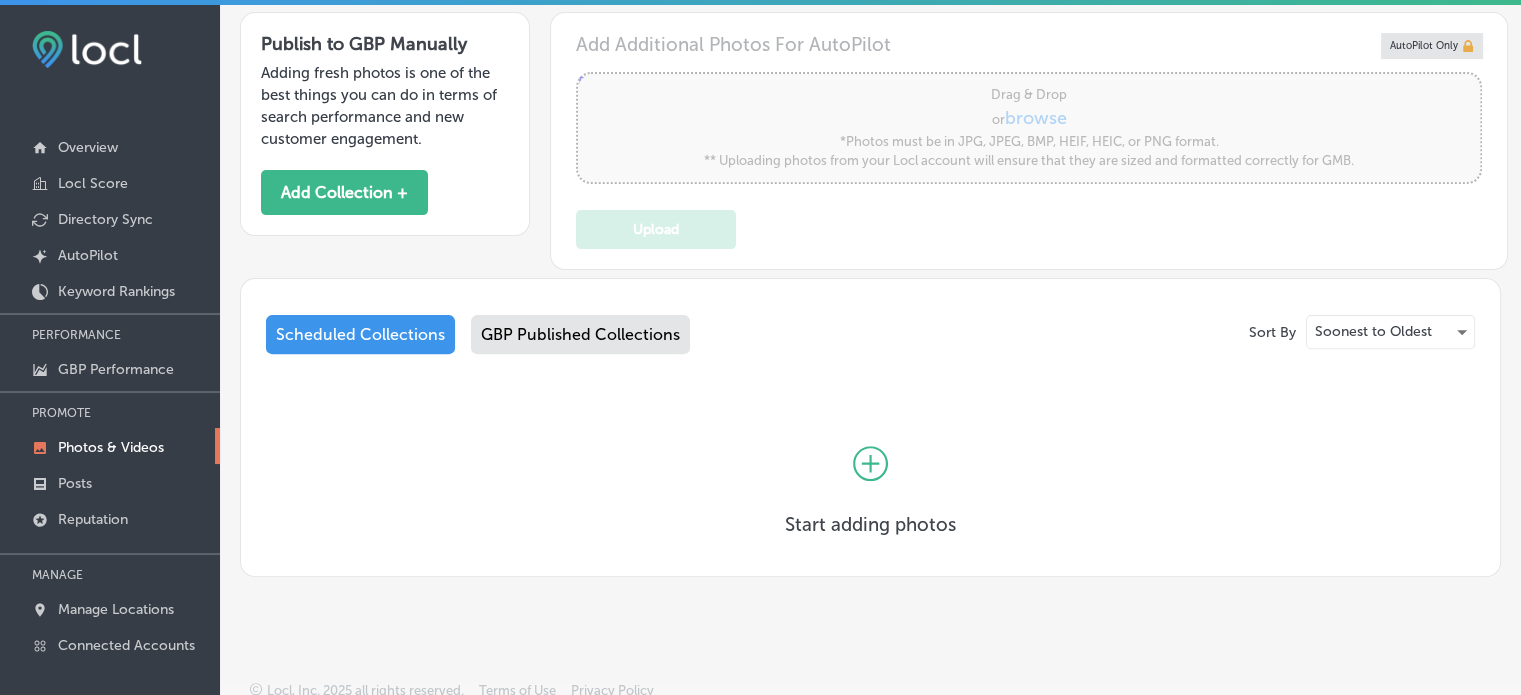 click on "GBP Published Collections" at bounding box center [580, 334] 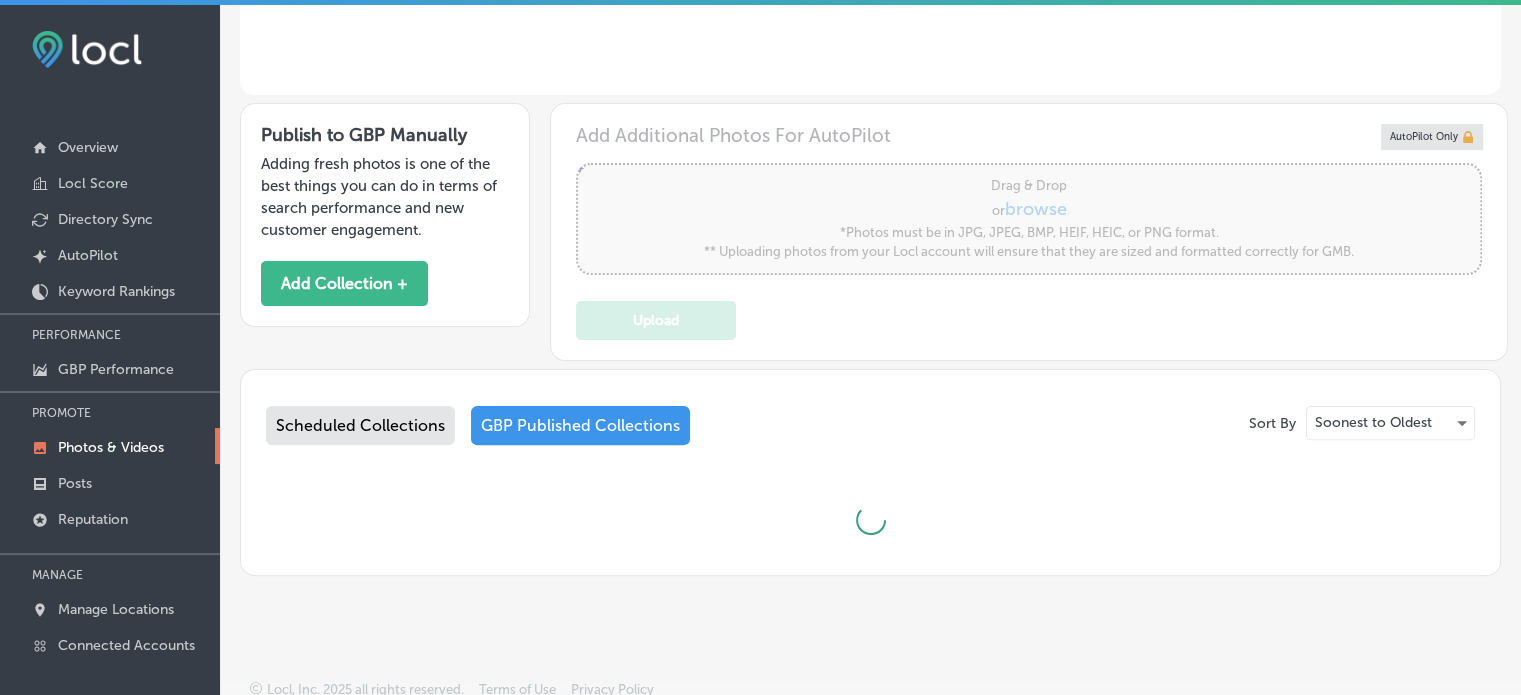 scroll, scrollTop: 4, scrollLeft: 0, axis: vertical 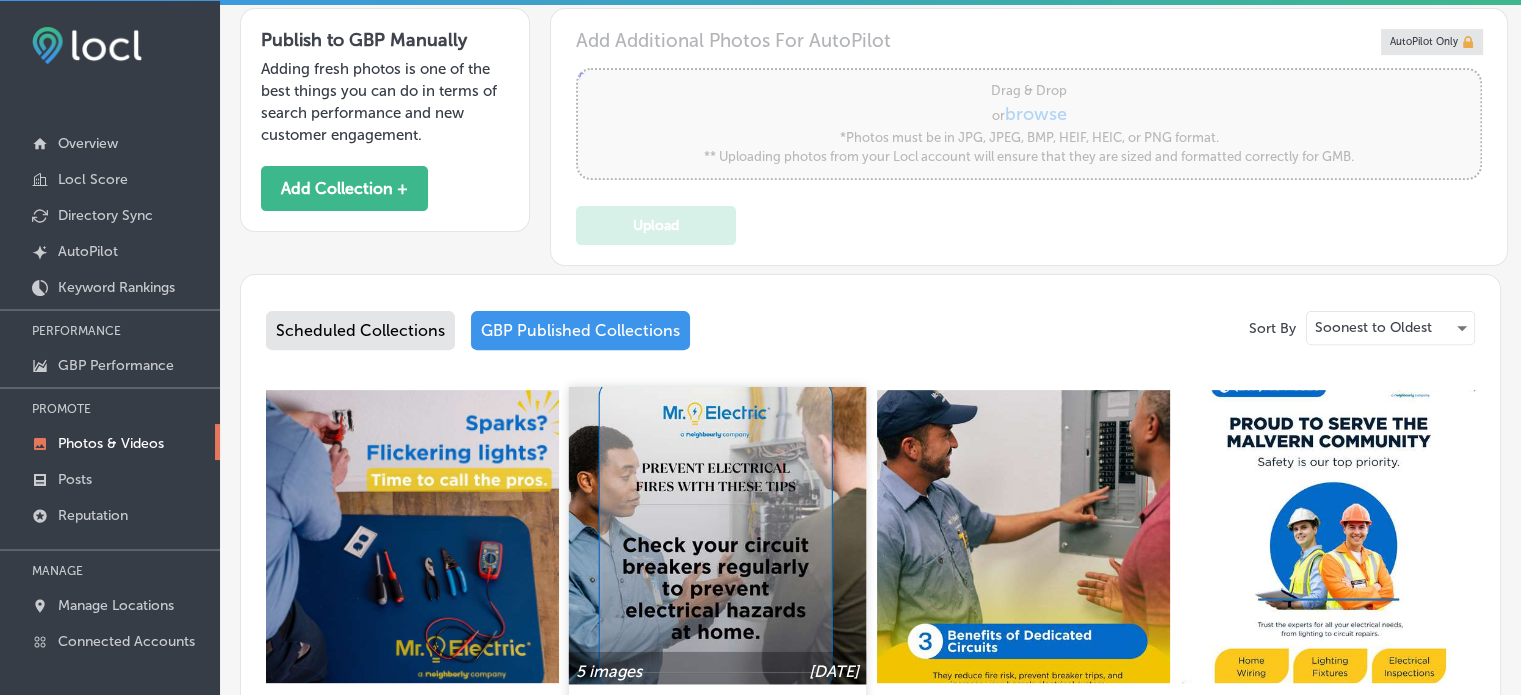 click at bounding box center [717, 535] 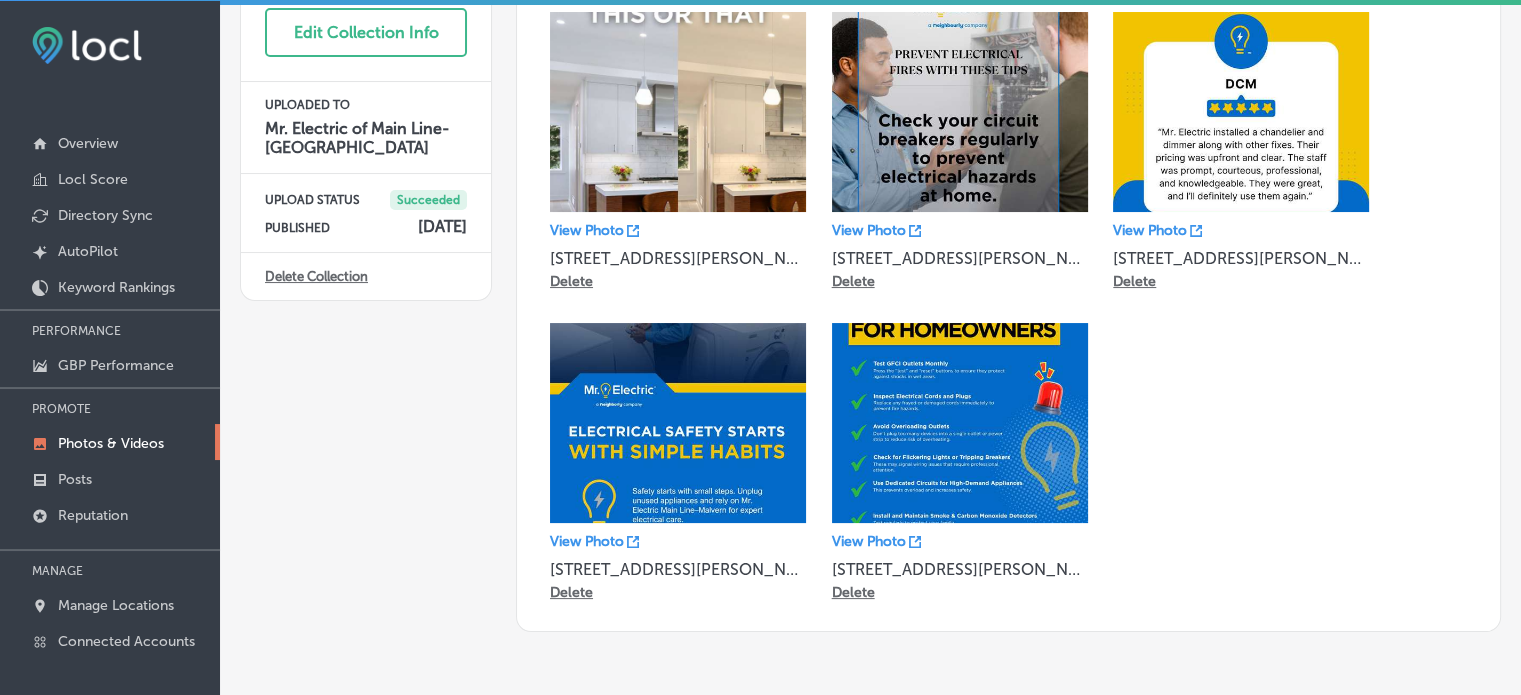 scroll, scrollTop: 0, scrollLeft: 0, axis: both 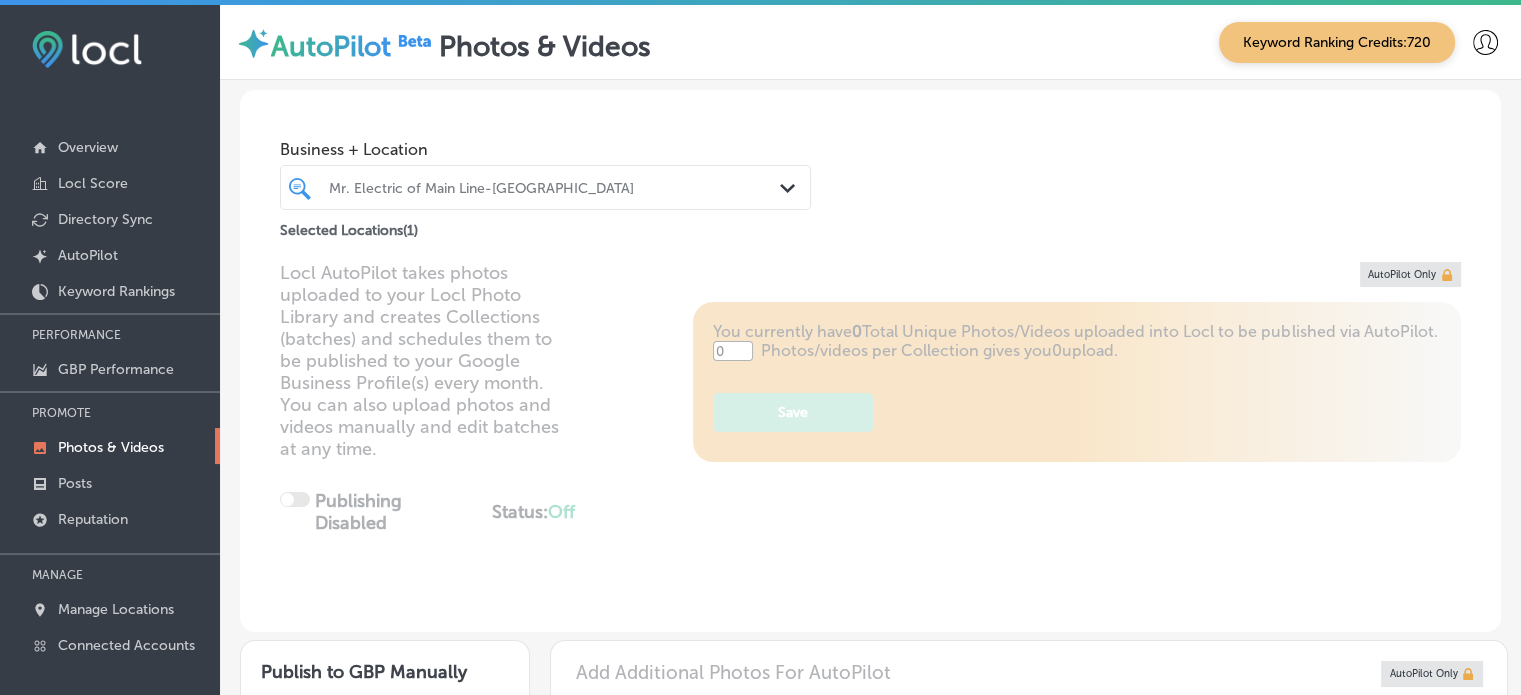 type on "5" 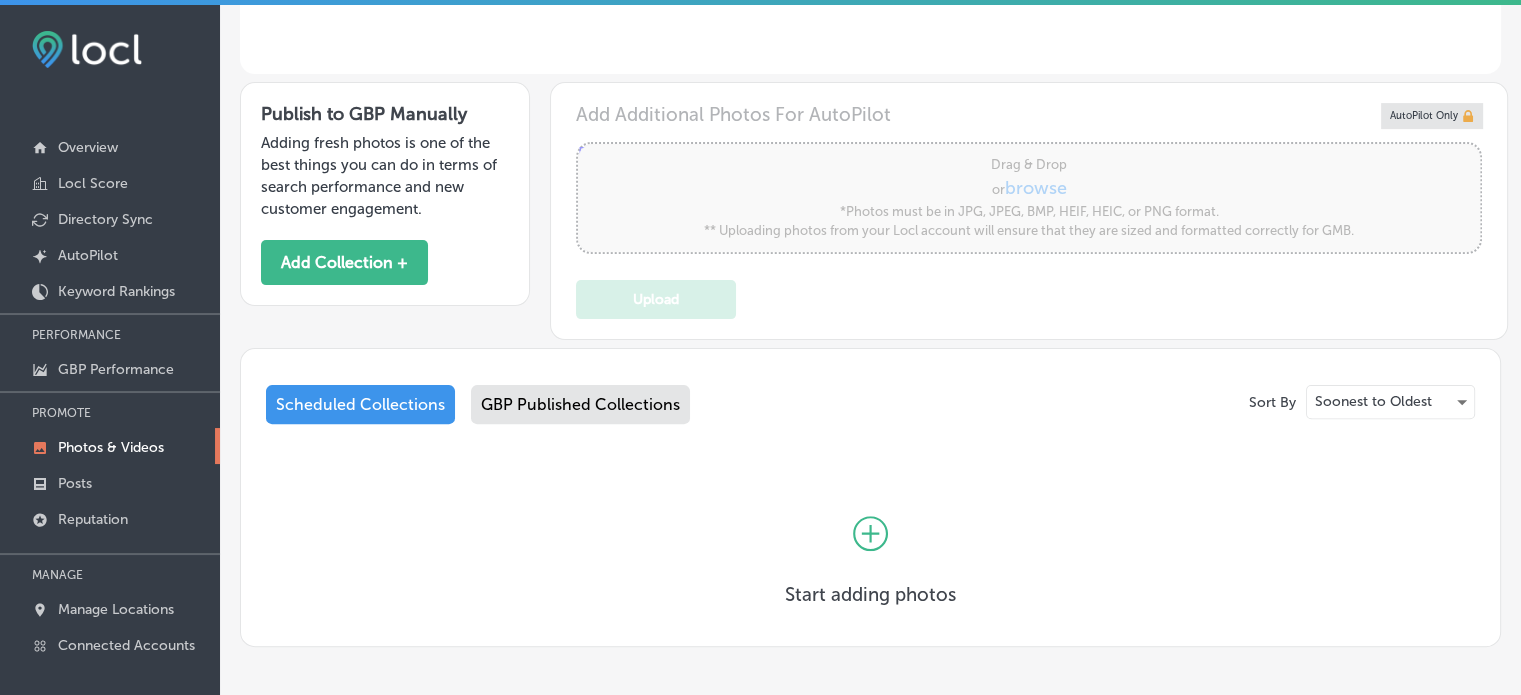 scroll, scrollTop: 628, scrollLeft: 0, axis: vertical 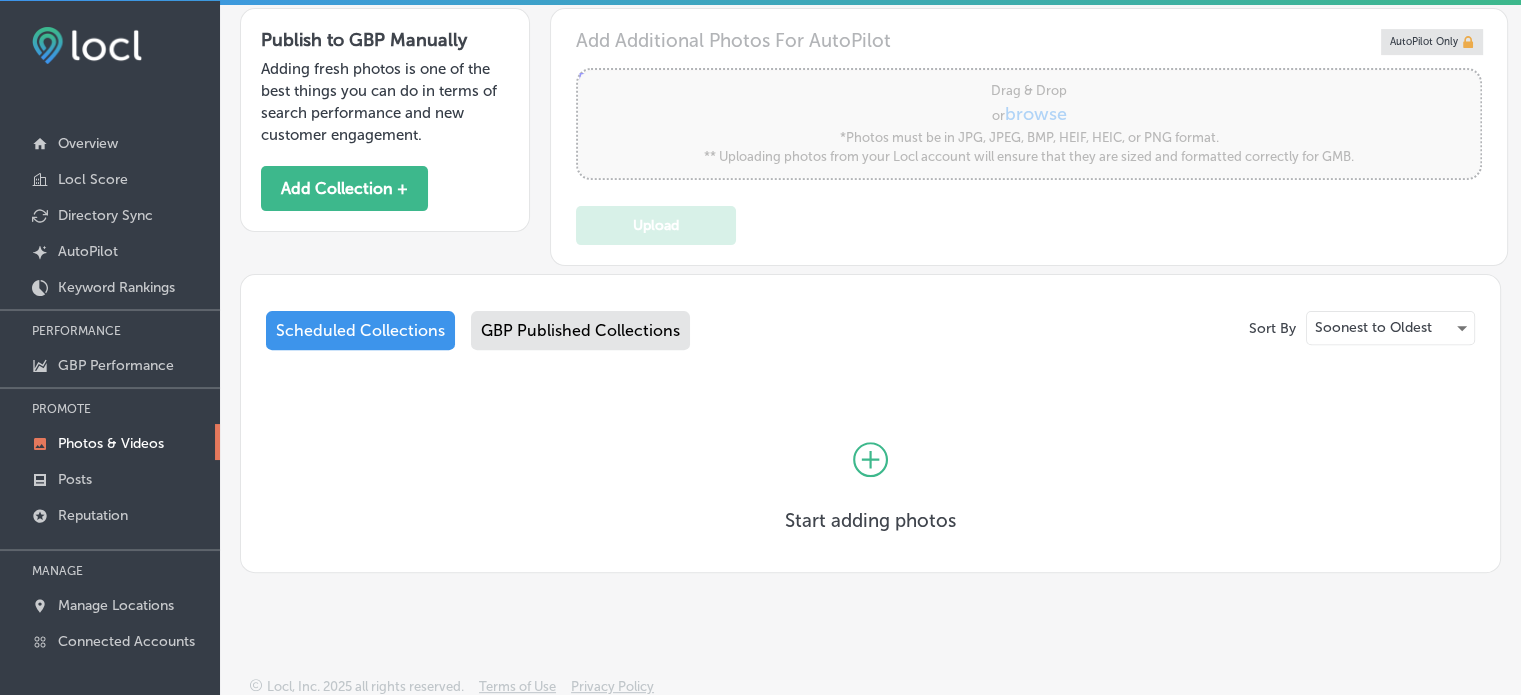 click 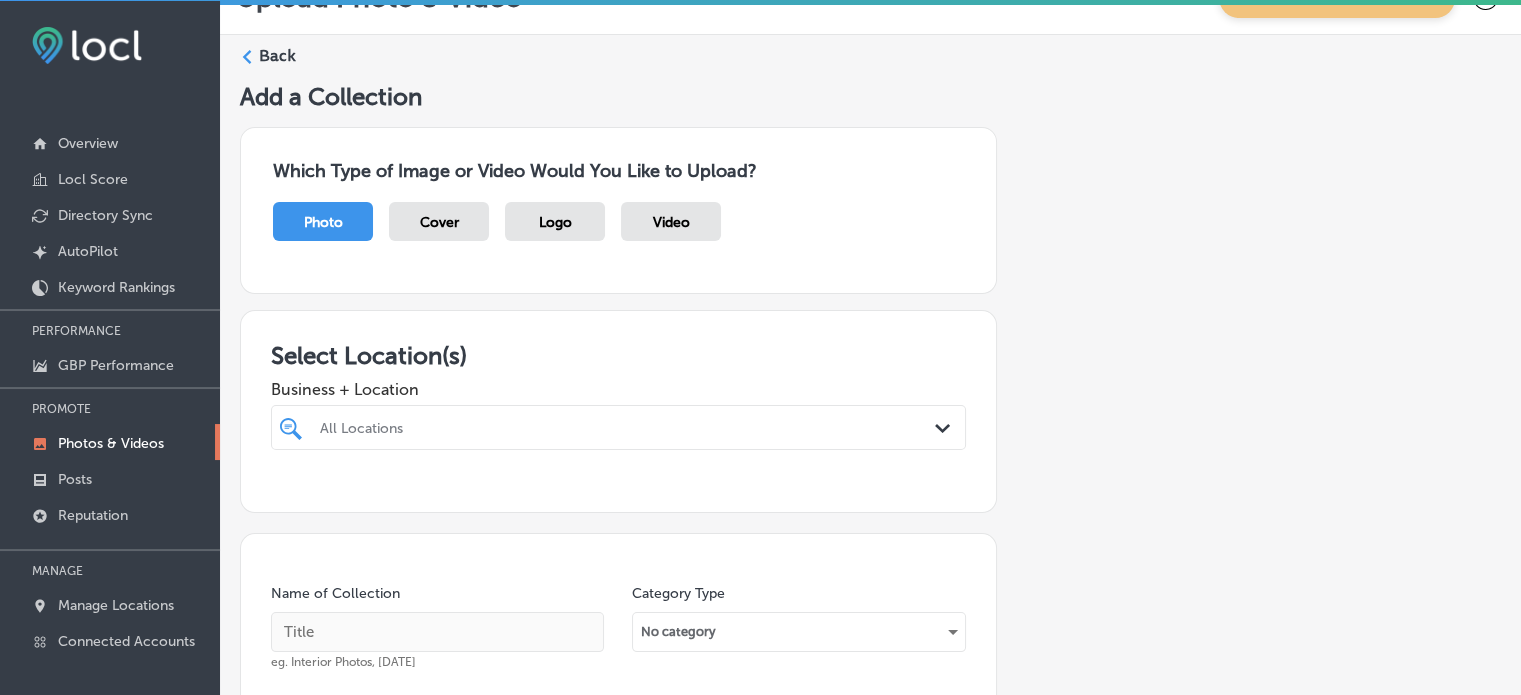 scroll, scrollTop: 39, scrollLeft: 0, axis: vertical 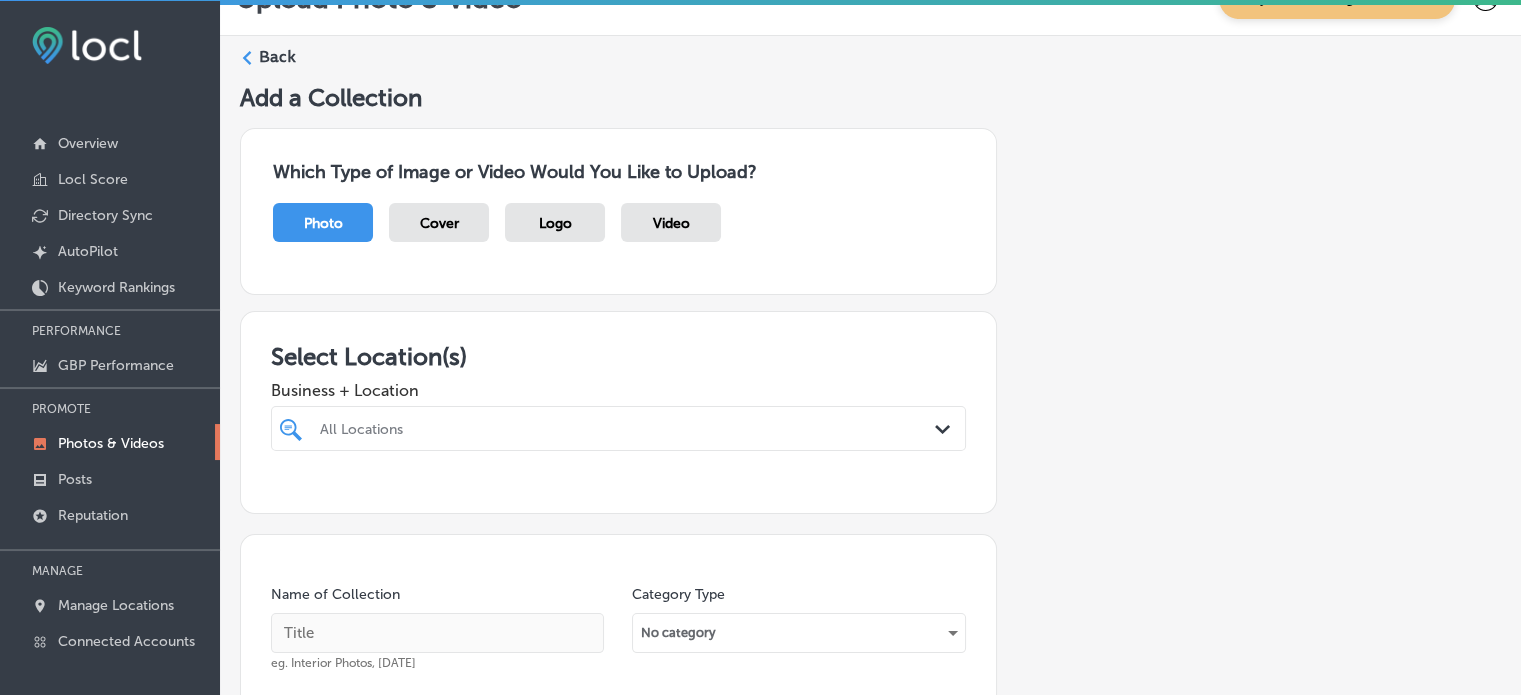 click on "Add a Collection Which Type of Image or Video Would You Like to Upload? Photo Cover Logo Video Select Location(s) Business + Location
All Locations
Path
Created with Sketch.
Name of Collection eg. Interior Photos, March 2020   Category Type No category Upload Photos to Collection
Powered by PQINA Drag & Drop  or  browse Schedule Photo Upload * Photos must be in JPG, JPEG, BMP, HEIF, HEIC, or PNG format. ** Uploading photos from your Locl account will ensure that they are sized and formatted correctly for GMB. *** Category Type will be applied to all images in the upload. **** Only 1 image per upload when selecting Cover photo or Logo. Publish" at bounding box center (870, 642) 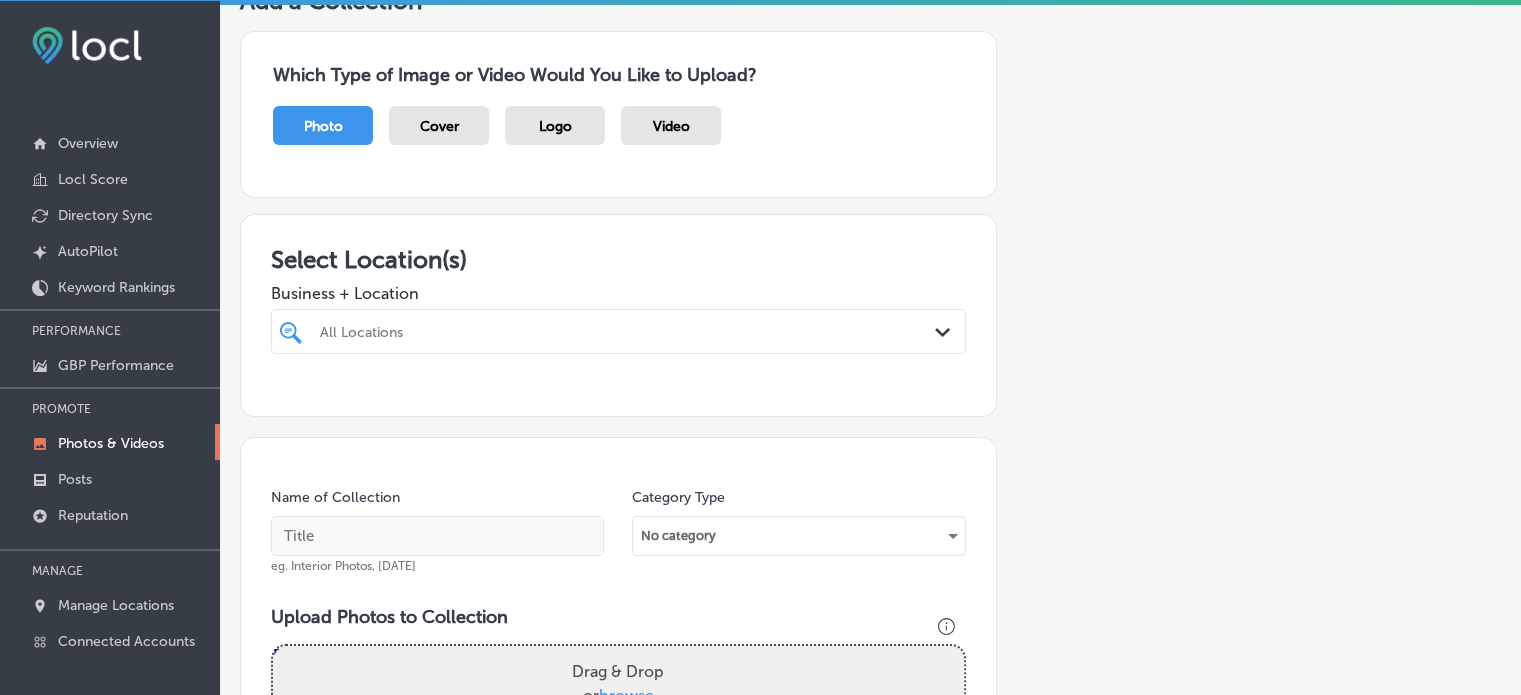 scroll, scrollTop: 104, scrollLeft: 0, axis: vertical 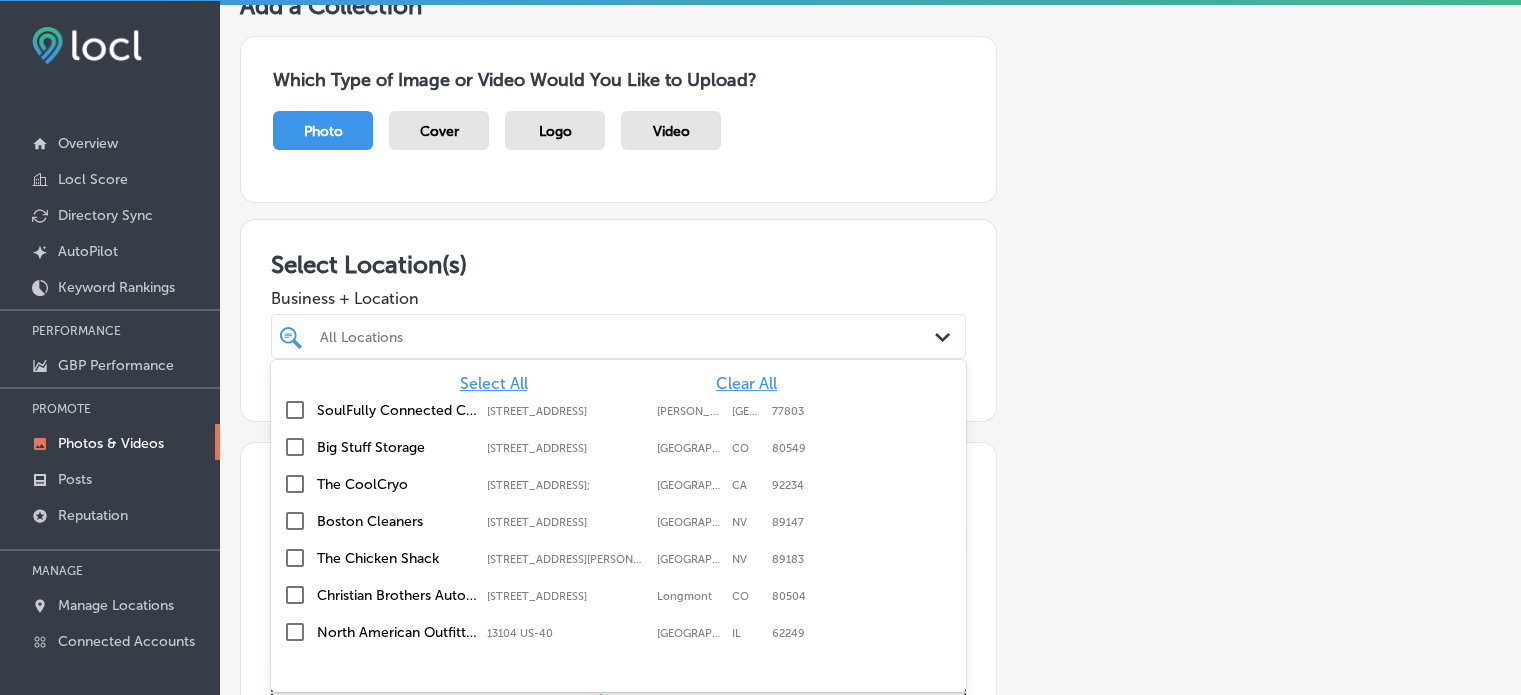 click on "option  focused, 1 of 19. 19 results available. Use Up and Down to choose options, press Enter to select the currently focused option, press Escape to exit the menu, press Tab to select the option and exit the menu.
All Locations
Path
Created with Sketch.
Select All Clear All SoulFully Connected Counseling PLLC 401 N. Main Street; Suite 106, Bryan, TX, 77803 401 N. Main Street; Suite 106 Bryan TX 77803 Big Stuff Storage 6205 Northeast Frontage Road, Wellington, CO, 80549 6205 Northeast Frontage Road Wellington CO 80549 The CoolCryo 67555 E Palm Canyon Dr Suite E103;, Cathedral City, CA, 92234 67555 E Palm Canyon Dr Suite E103; Cathedral City CA 92234 Boston Cleaners 10120 W Flamingo Rd #1, Las Vegas NV, NV, 89147 10120 W Flamingo Rd #1 Las Vegas NV NV 89147 The Chicken Shack 10445 Spencer Street Suite #120, Las Vegas, NV, 89183 10445 Spencer Street Suite #120 Las Vegas NV 89183 Longmont CO 80504" at bounding box center [618, 336] 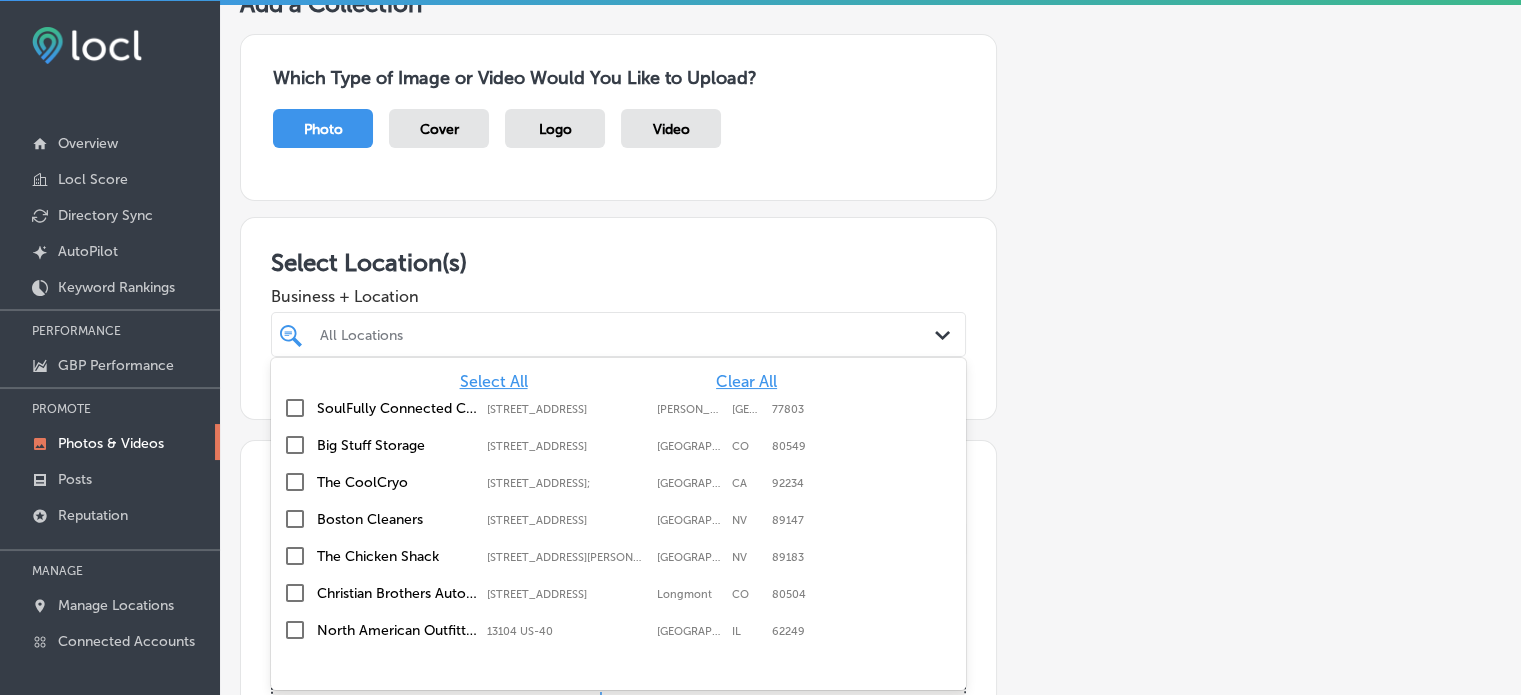 scroll, scrollTop: 134, scrollLeft: 0, axis: vertical 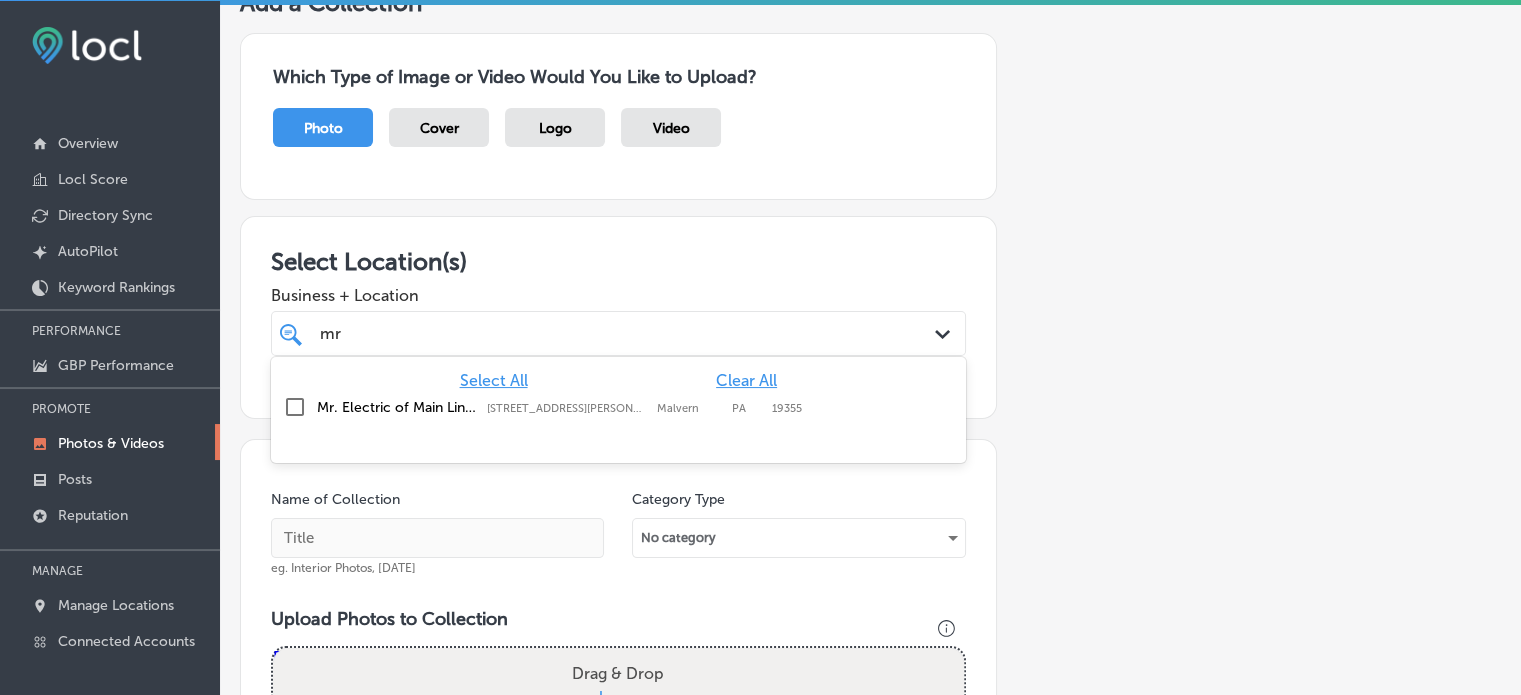 click on "Mr. Electric of Main Line-[GEOGRAPHIC_DATA]" at bounding box center (397, 407) 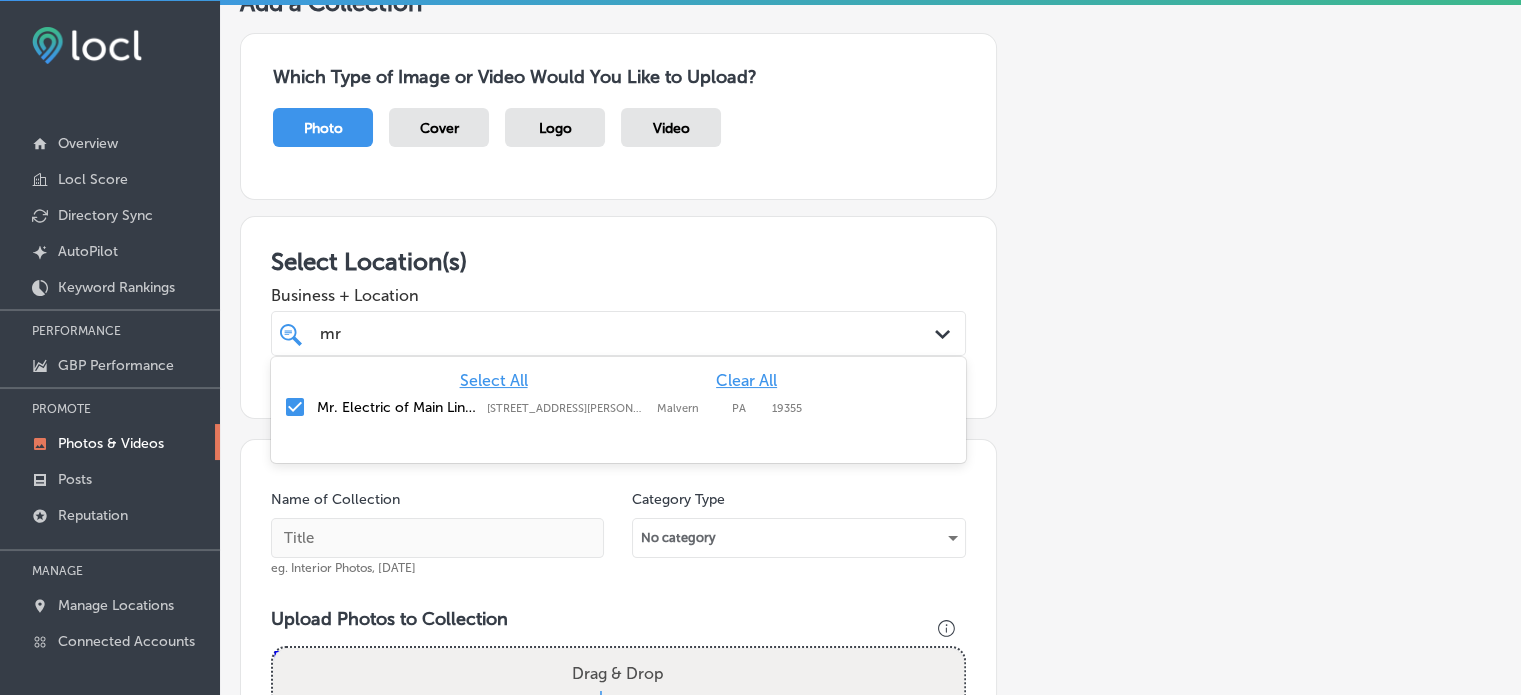 type on "mr" 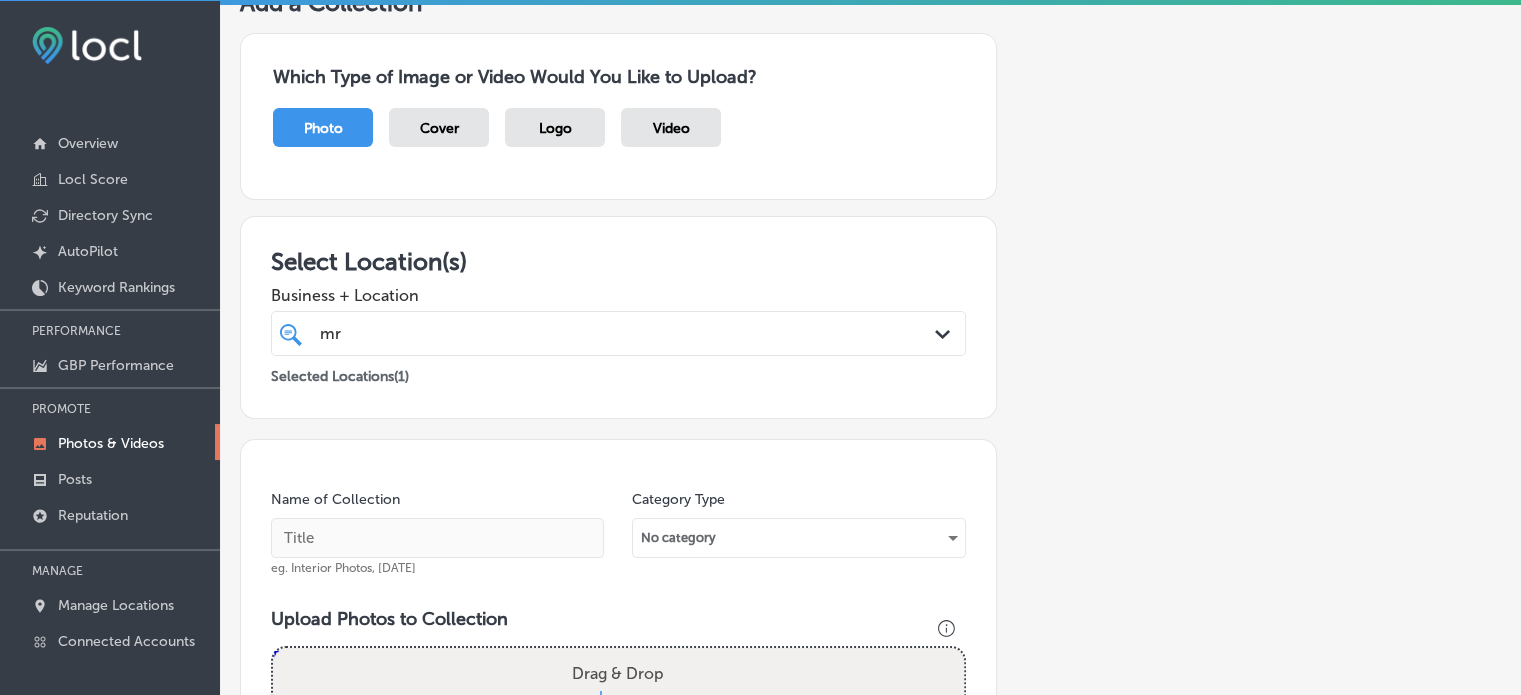 click on "Add a Collection Which Type of Image or Video Would You Like to Upload? Photo Cover Logo Video Select Location(s) Business + Location
mr mr
Path
Created with Sketch.
Selected Locations  ( 1 ) Name of Collection eg. Interior Photos, March 2020   Category Type No category Upload Photos to Collection
Powered by PQINA Drag & Drop  or  browse Schedule Photo Upload * Photos must be in JPG, JPEG, BMP, HEIF, HEIC, or PNG format. ** Uploading photos from your Locl account will ensure that they are sized and formatted correctly for GMB. *** Category Type will be applied to all images in the upload. **** Only 1 image per upload when selecting Cover photo or Logo. Publish" at bounding box center (870, 547) 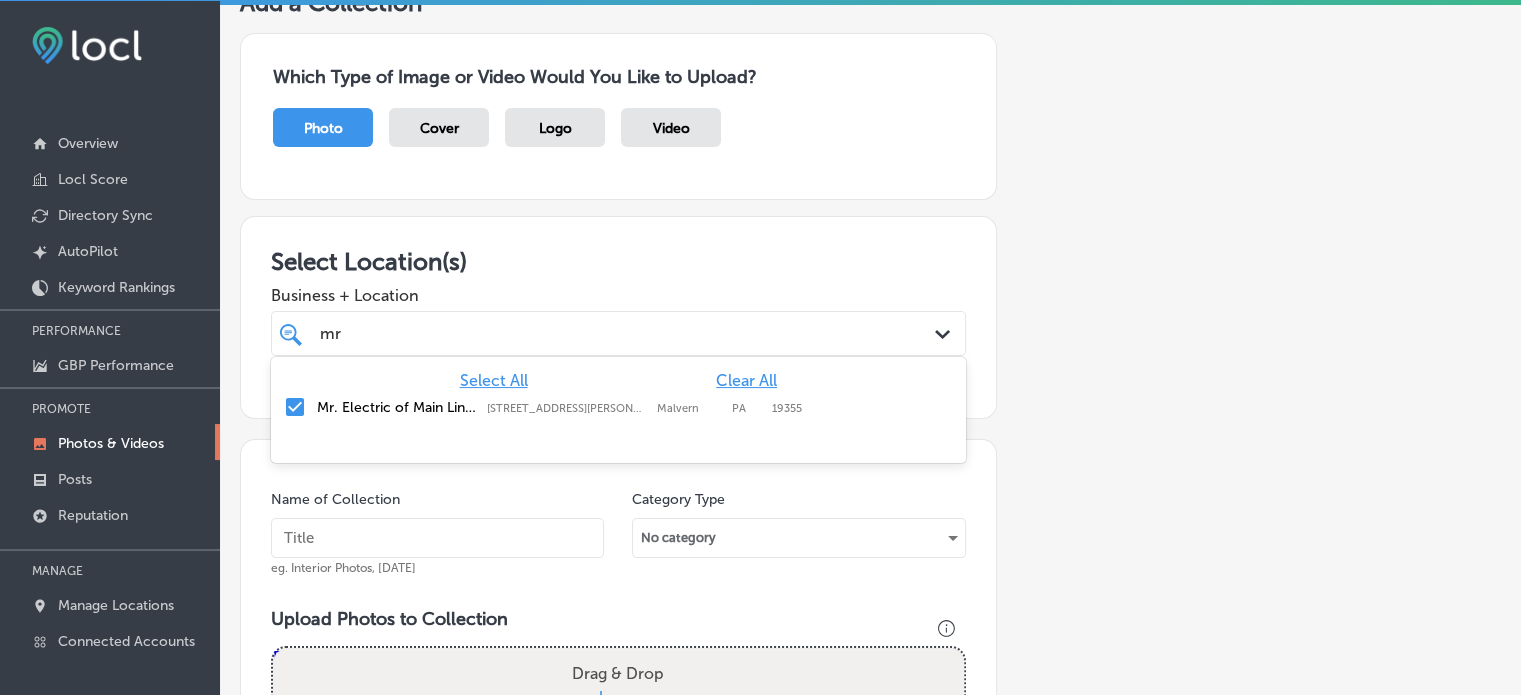 click on "mr mr" at bounding box center [588, 333] 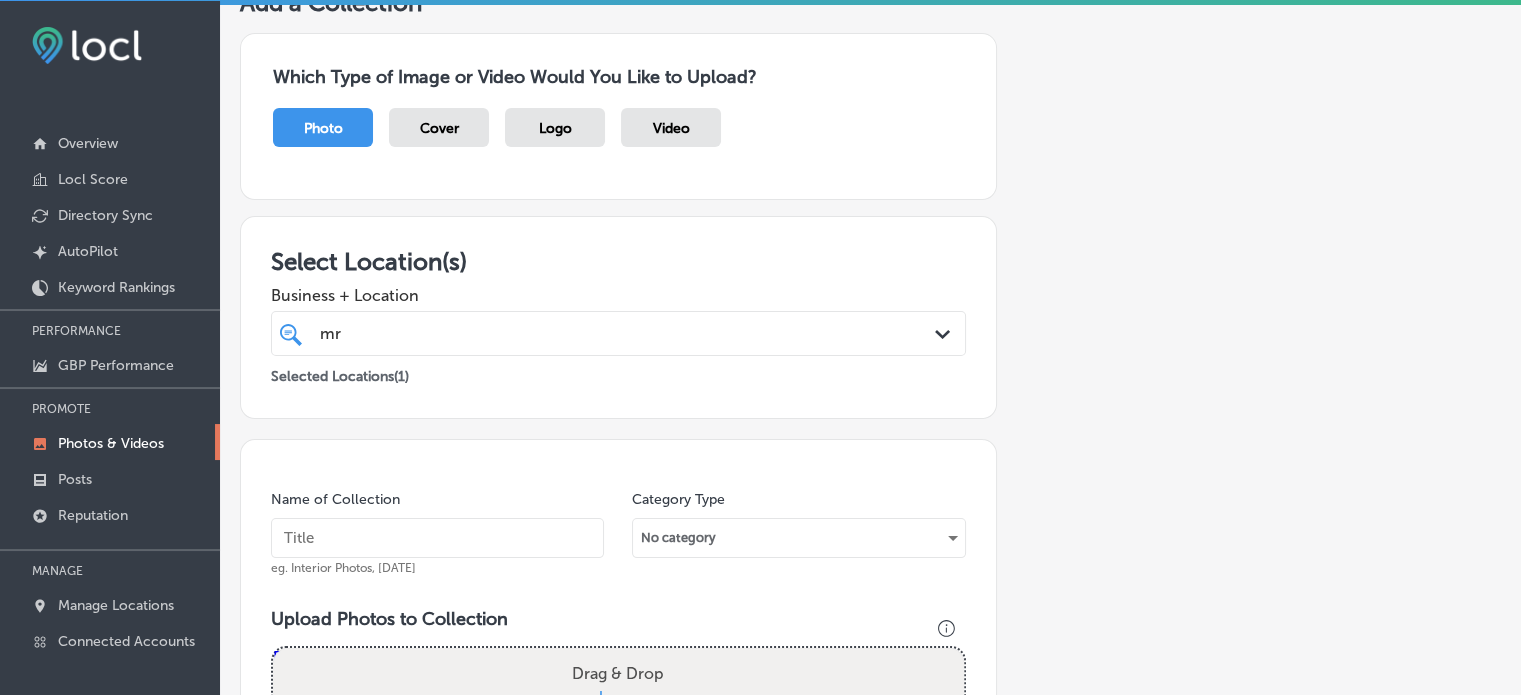 click on "Add a Collection Which Type of Image or Video Would You Like to Upload? Photo Cover Logo Video Select Location(s) Business + Location
mr mr
Path
Created with Sketch.
Selected Locations  ( 1 ) Name of Collection eg. Interior Photos, March 2020   Category Type No category Upload Photos to Collection
Powered by PQINA Drag & Drop  or  browse Schedule Photo Upload * Photos must be in JPG, JPEG, BMP, HEIF, HEIC, or PNG format. ** Uploading photos from your Locl account will ensure that they are sized and formatted correctly for GMB. *** Category Type will be applied to all images in the upload. **** Only 1 image per upload when selecting Cover photo or Logo. Publish" at bounding box center [870, 547] 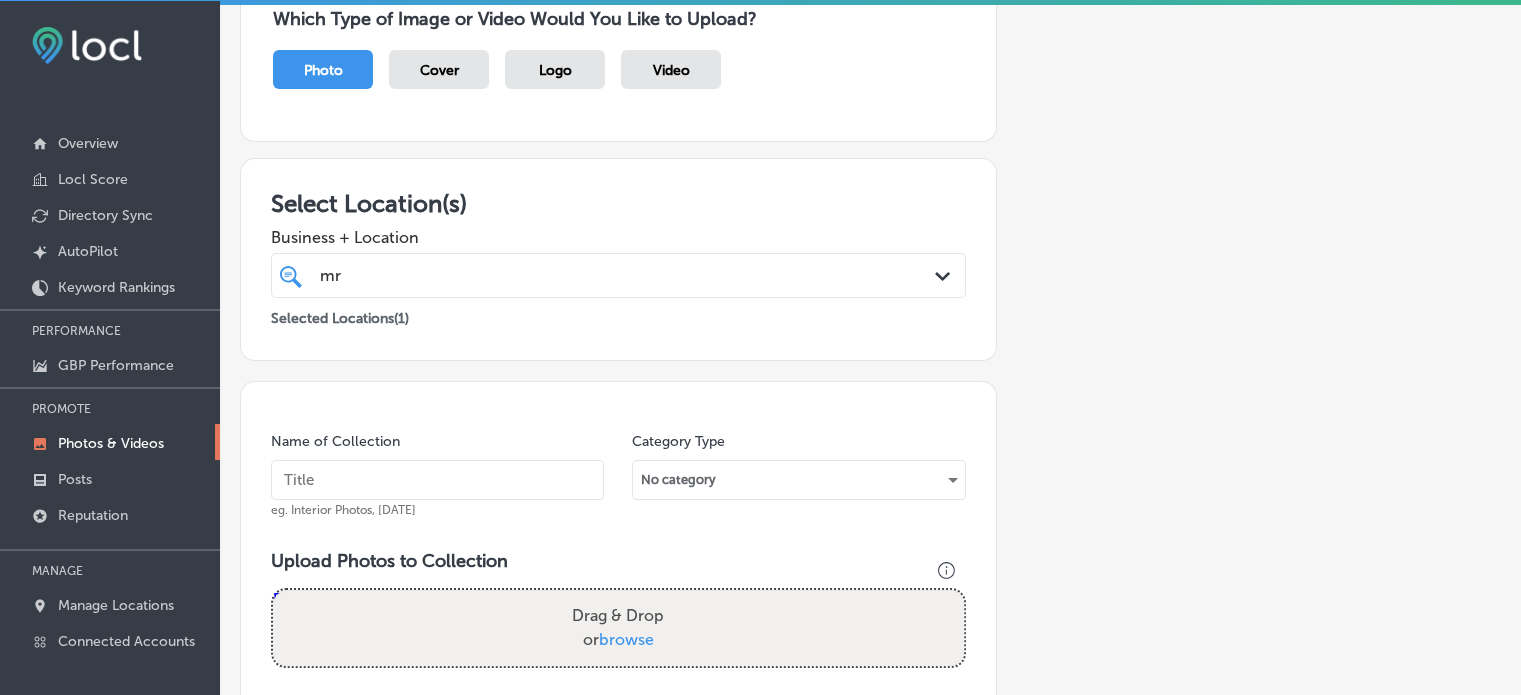 scroll, scrollTop: 192, scrollLeft: 0, axis: vertical 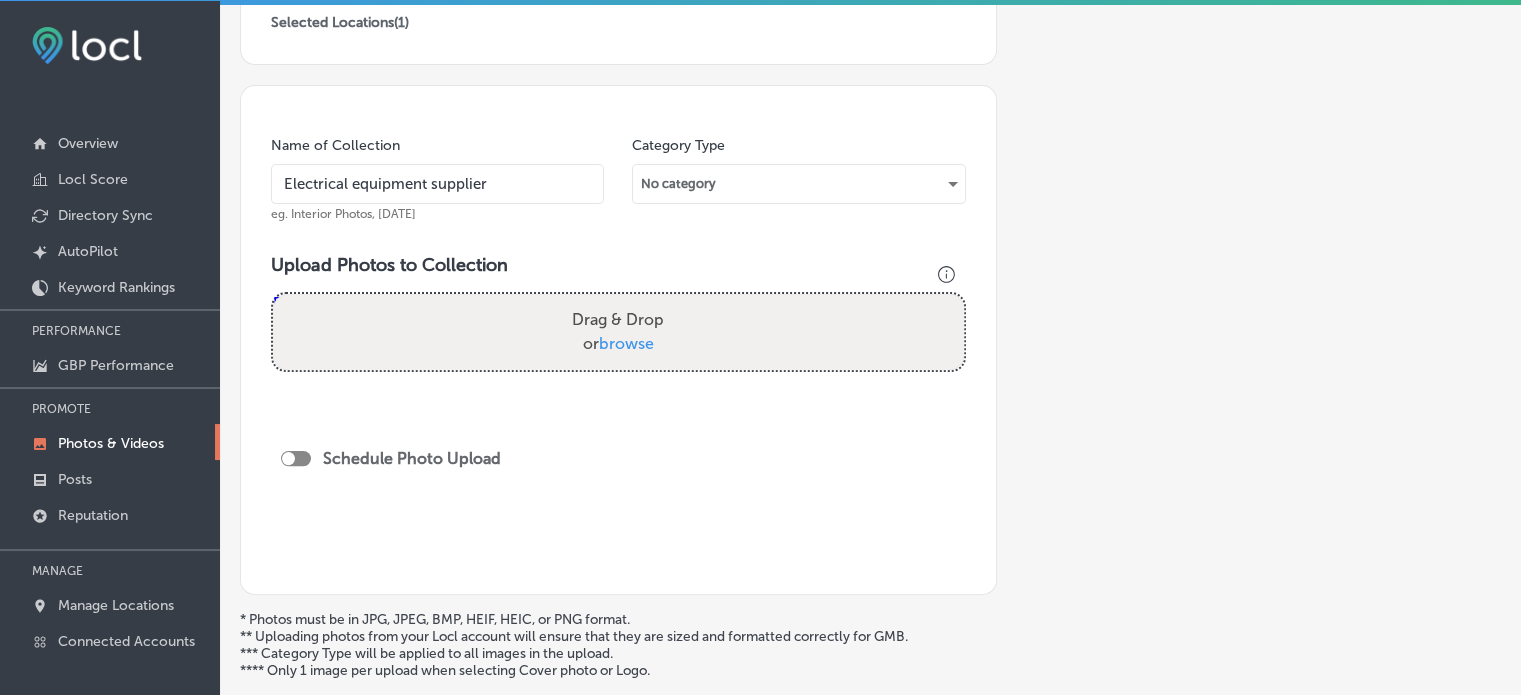 type on "Electrical equipment supplier" 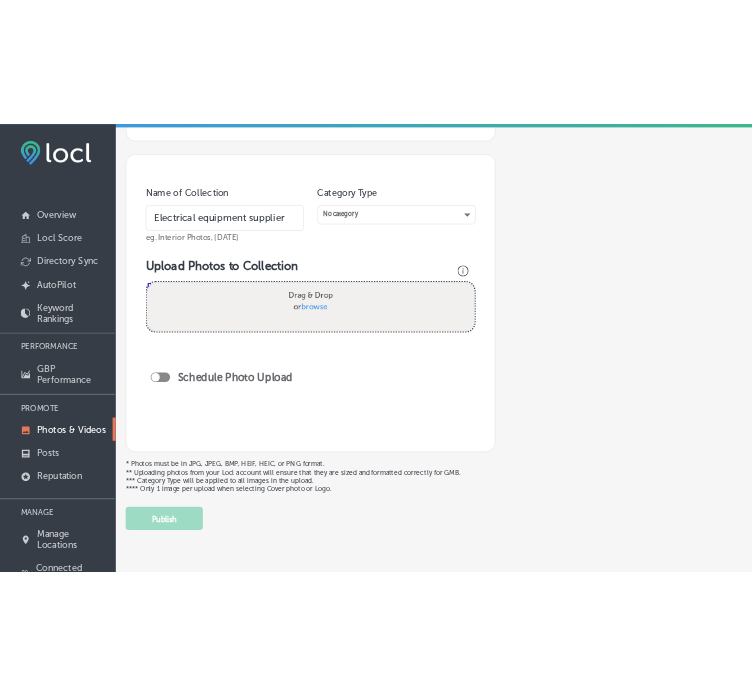 scroll, scrollTop: 484, scrollLeft: 0, axis: vertical 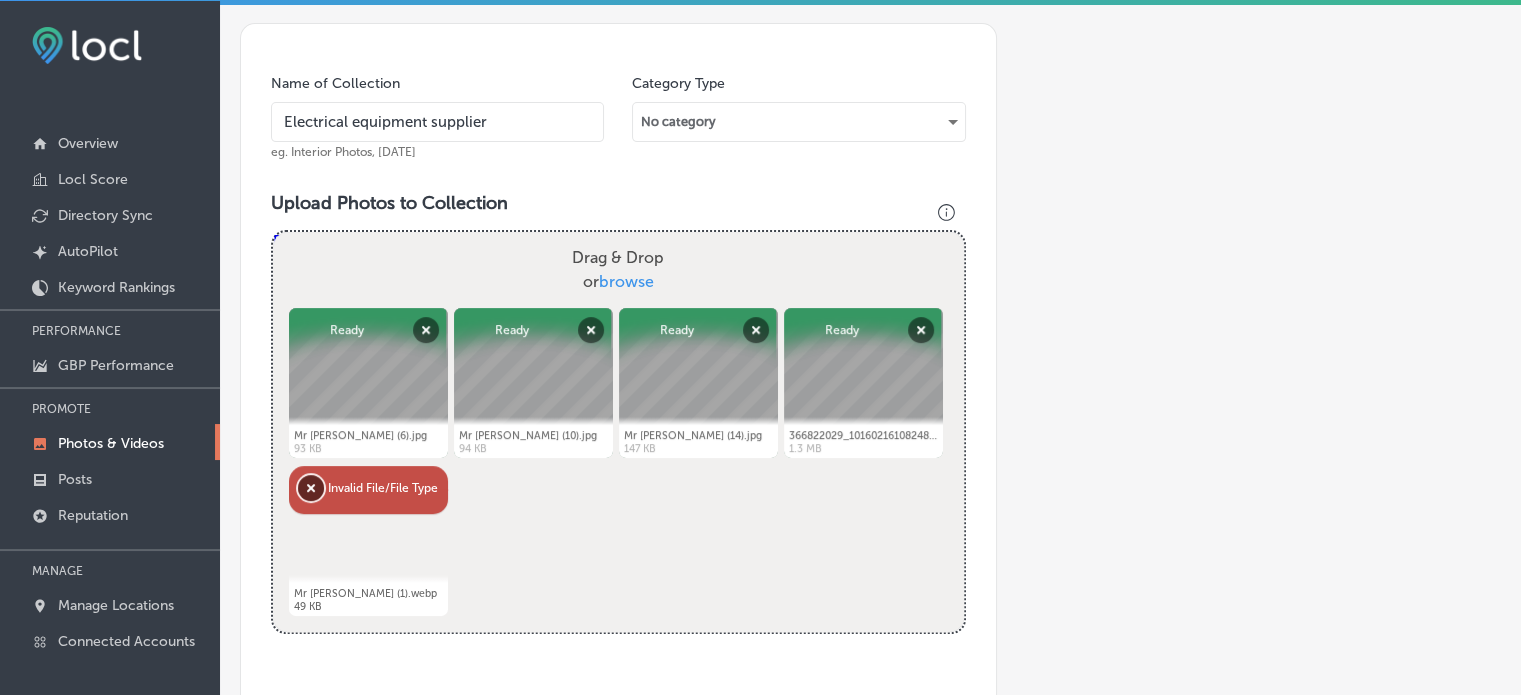 click on "Remove" at bounding box center (311, 488) 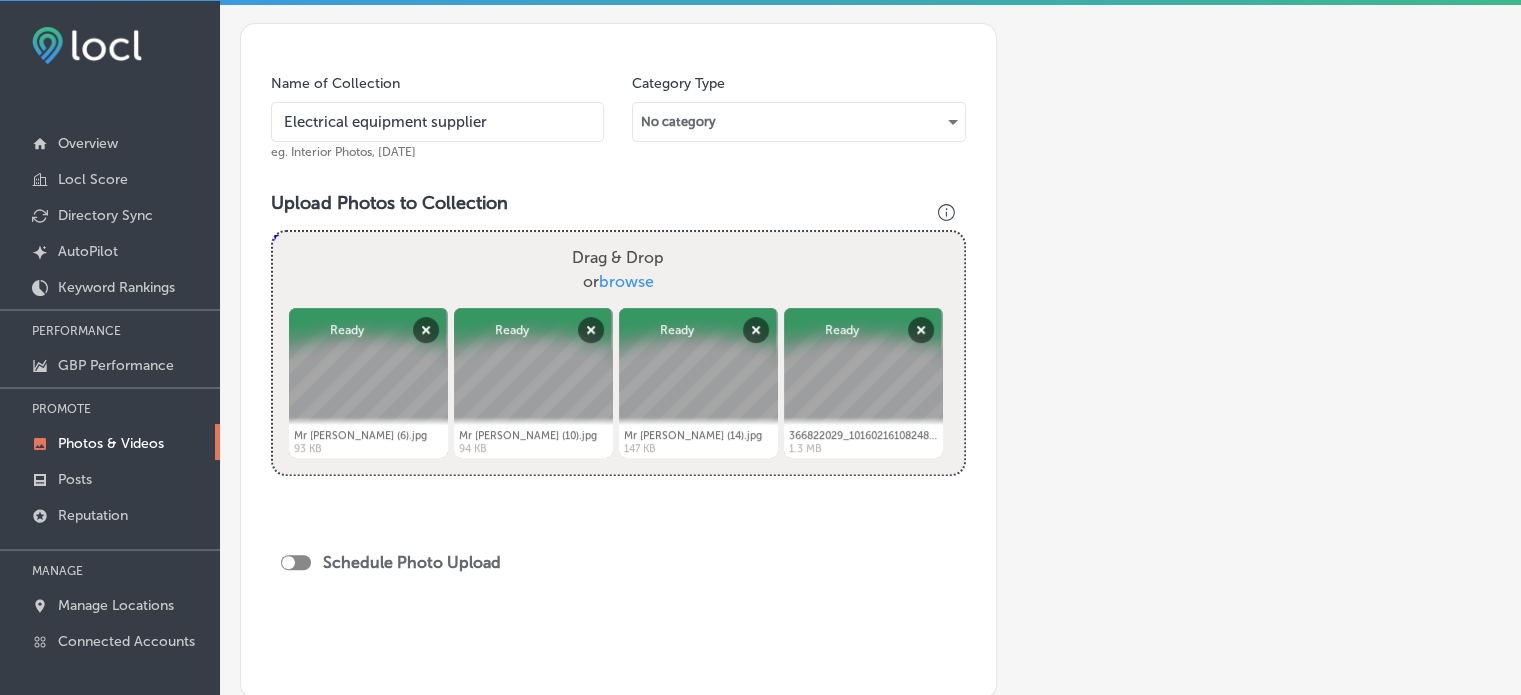 click on "Add a Collection Which Type of Image or Video Would You Like to Upload? Photo Cover Logo Video Select Location(s) Business + Location
mr mr
Path
Created with Sketch.
Selected Locations  ( 1 ) Name of Collection Electrical equipment supplier eg. Interior Photos, March 2020   Category Type No category Upload Photos to Collection
Powered by PQINA Drag & Drop  or  browse Mr Electric (6).jpg Abort Retry Remove Upload Cancel Retry Remove Mr Electric (6).jpg 93 KB Ready tap to undo" at bounding box center (870, 214) 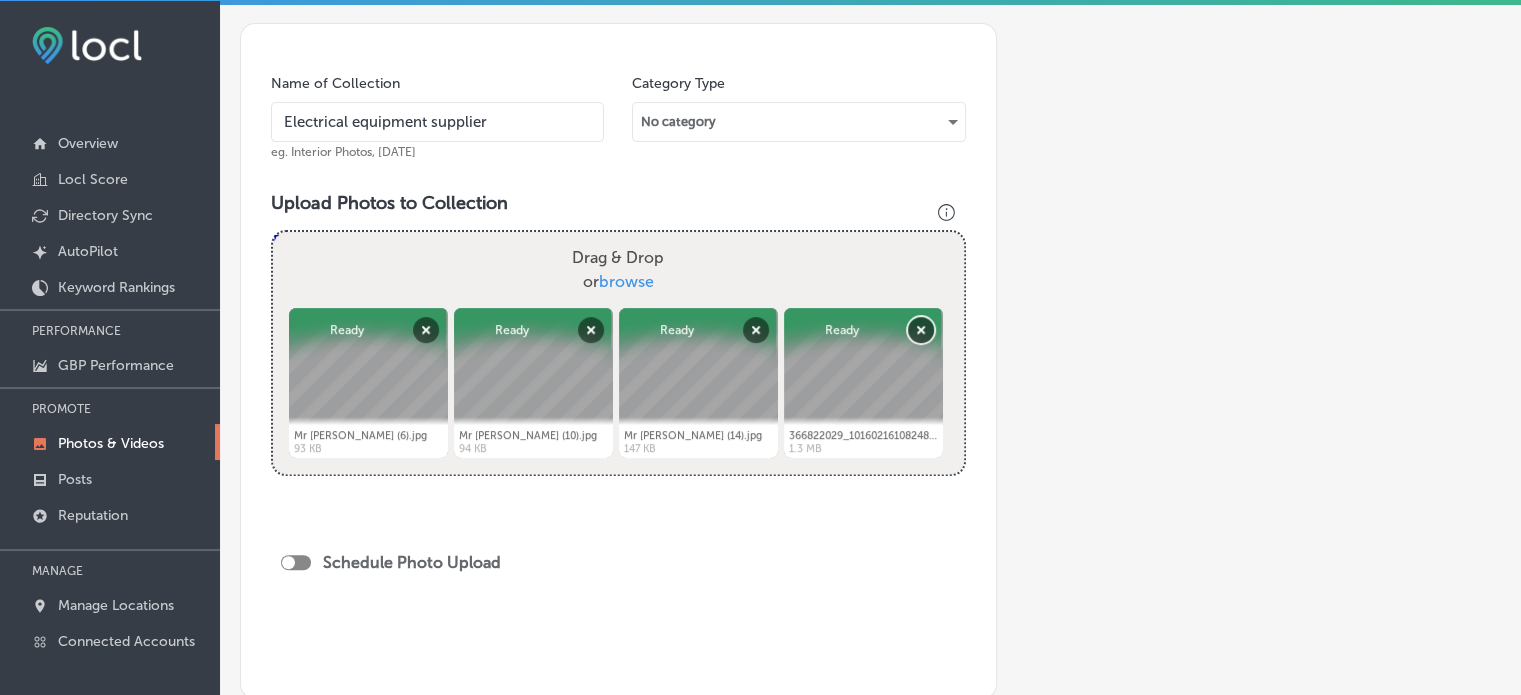click on "Remove" at bounding box center (921, 330) 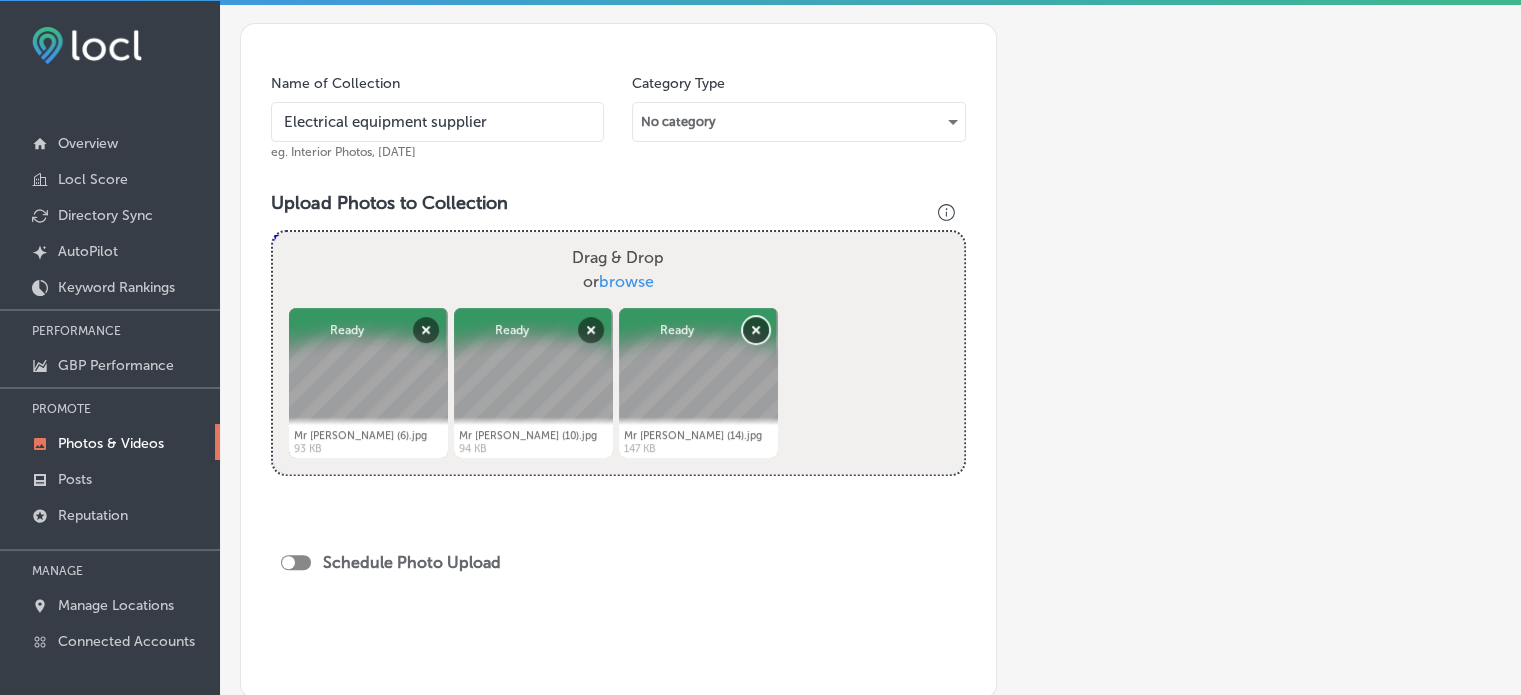 click on "Remove" at bounding box center [756, 330] 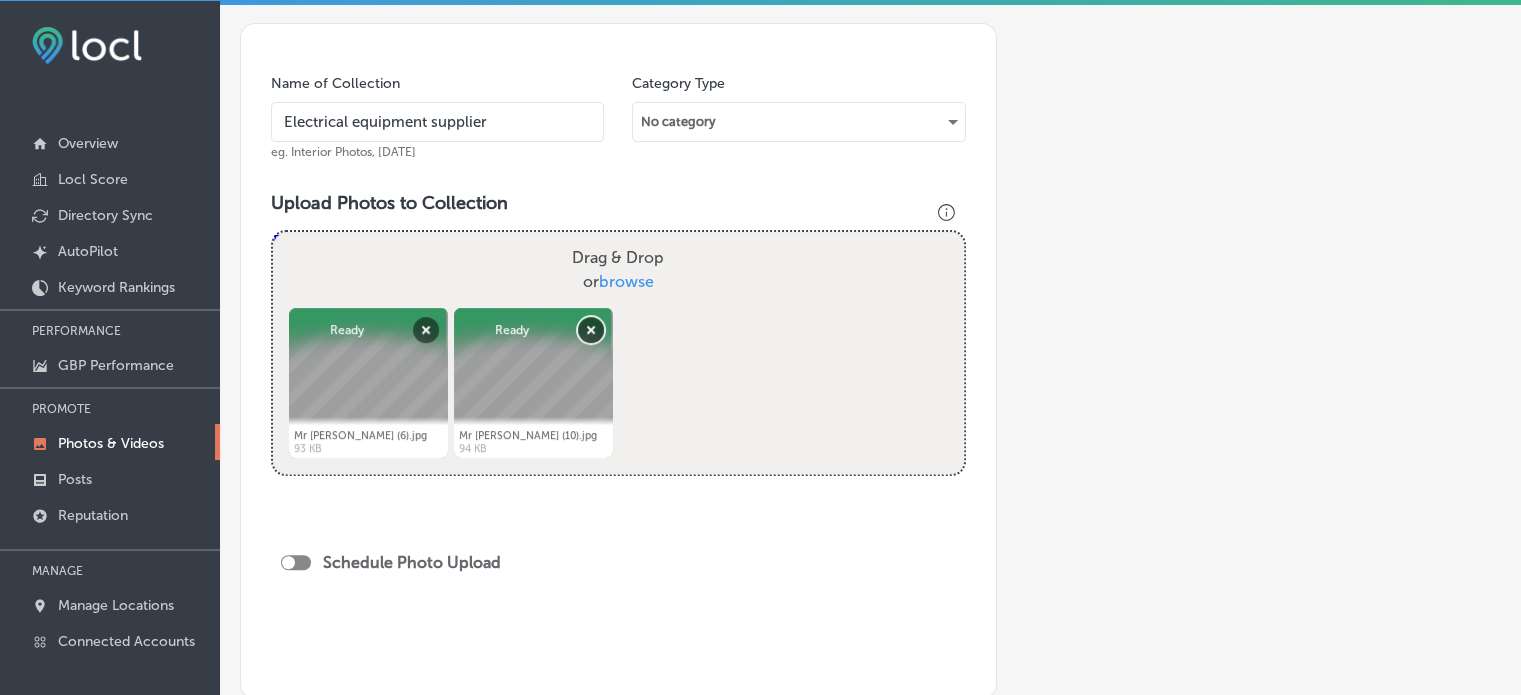 click on "Remove" at bounding box center (591, 330) 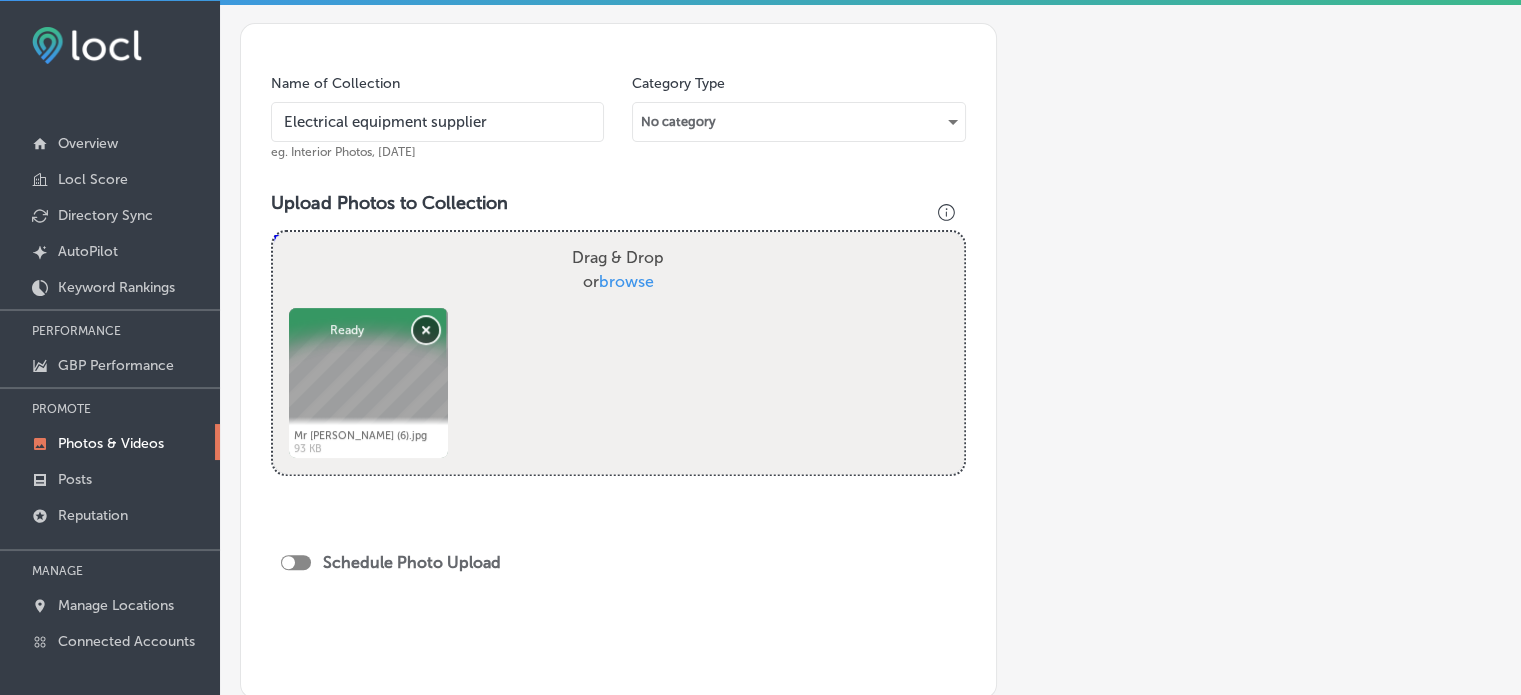 click on "Remove" at bounding box center (426, 330) 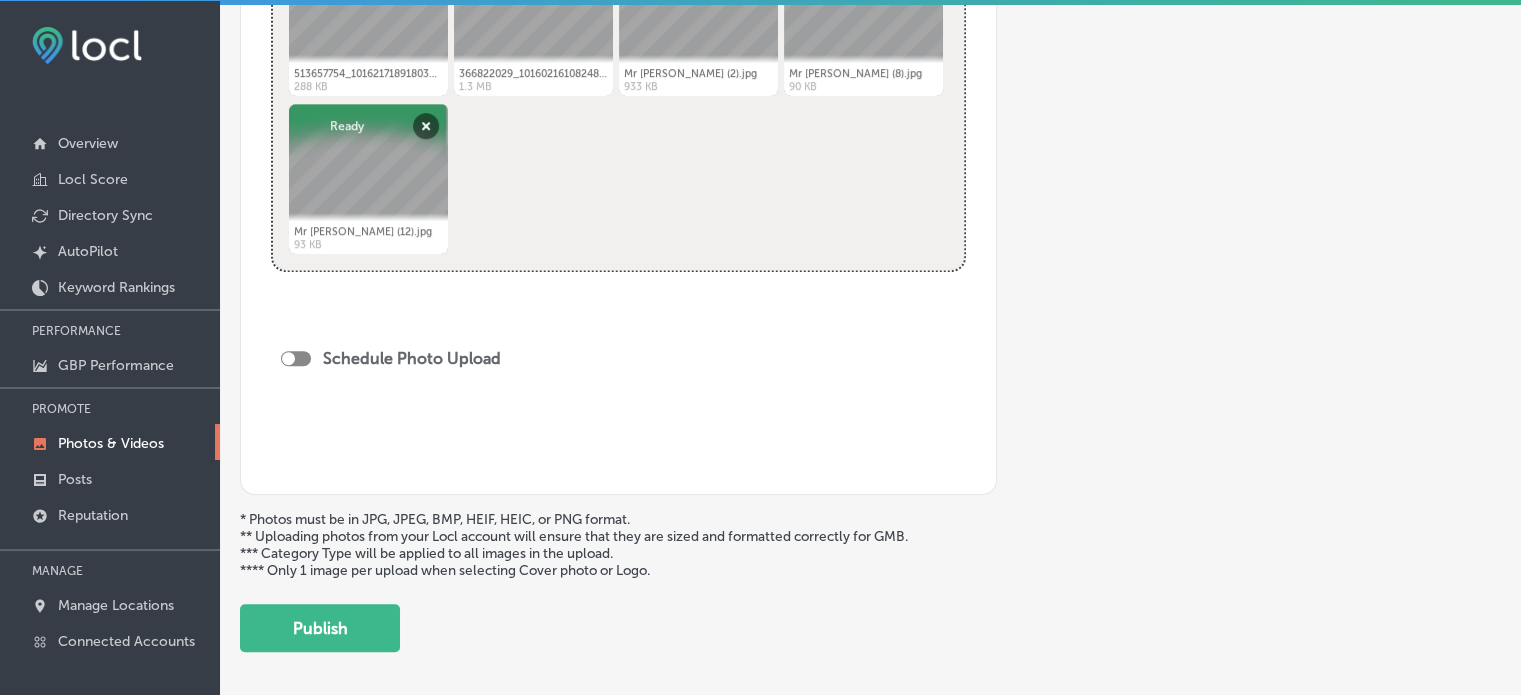 scroll, scrollTop: 914, scrollLeft: 0, axis: vertical 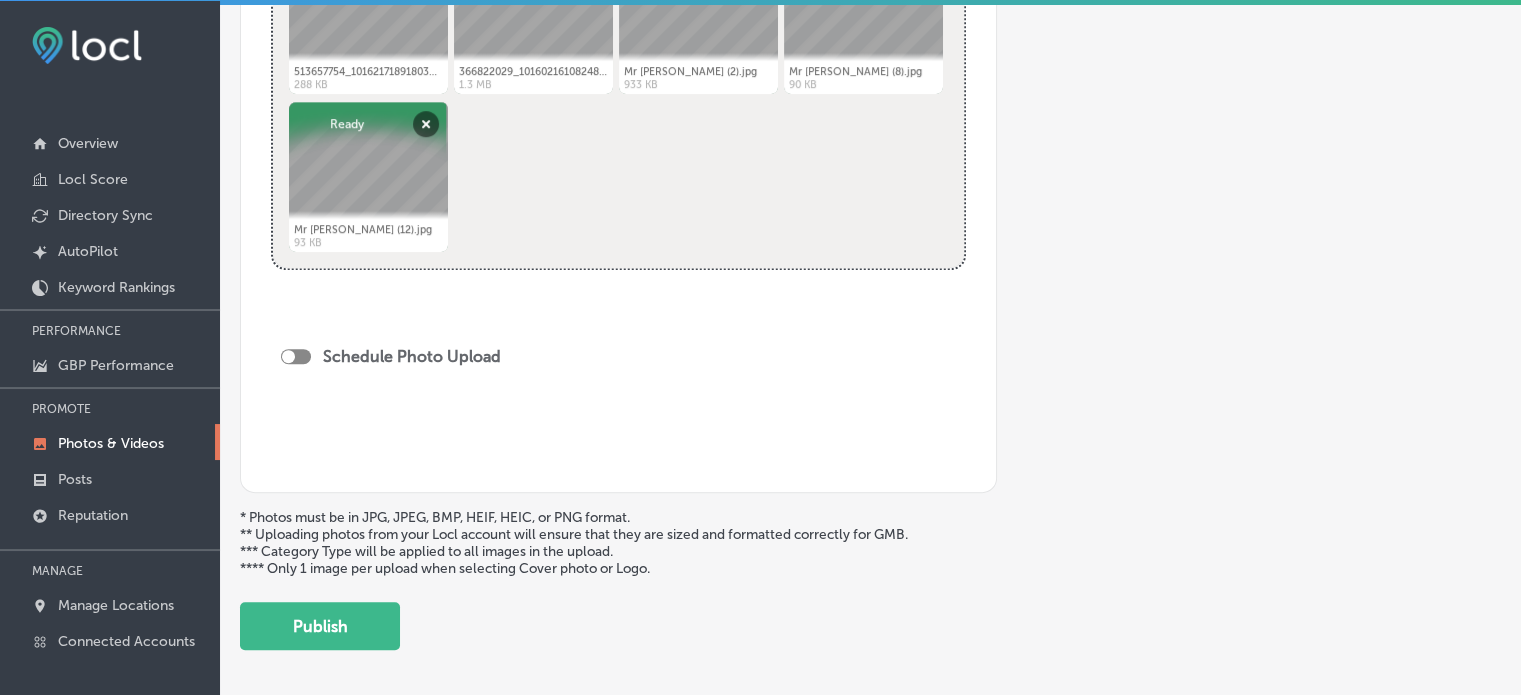 click at bounding box center (296, 356) 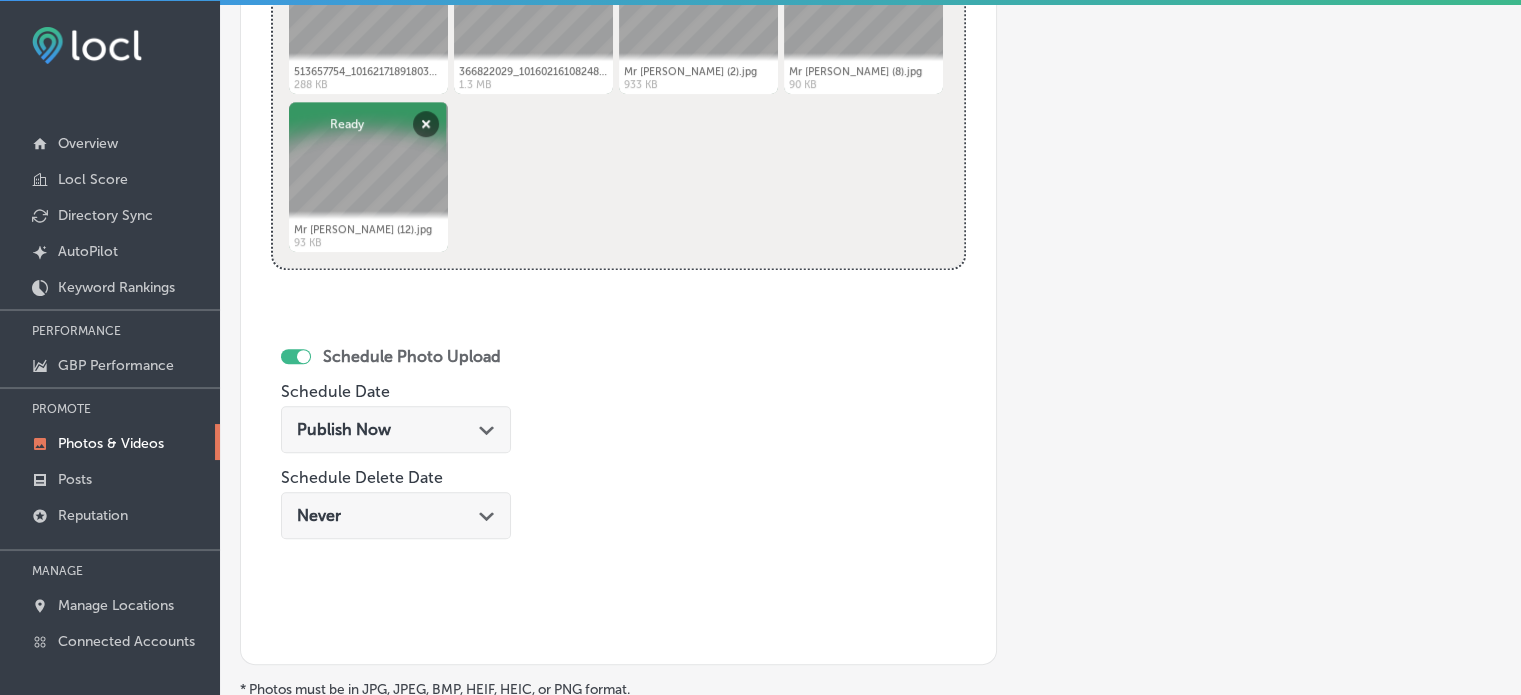 click on "Publish Now
Path
Created with Sketch." at bounding box center (396, 429) 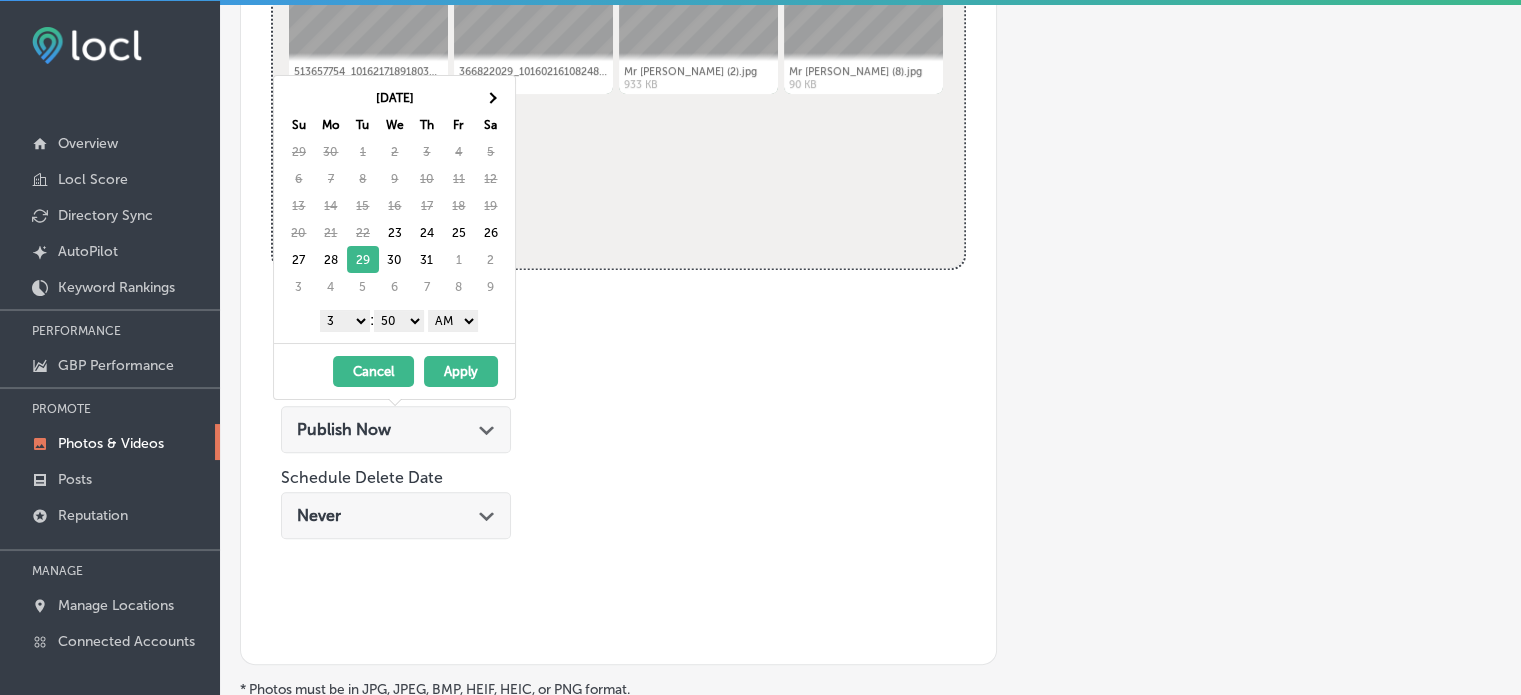 click on "1 2 3 4 5 6 7 8 9 10 11 12" at bounding box center [345, 321] 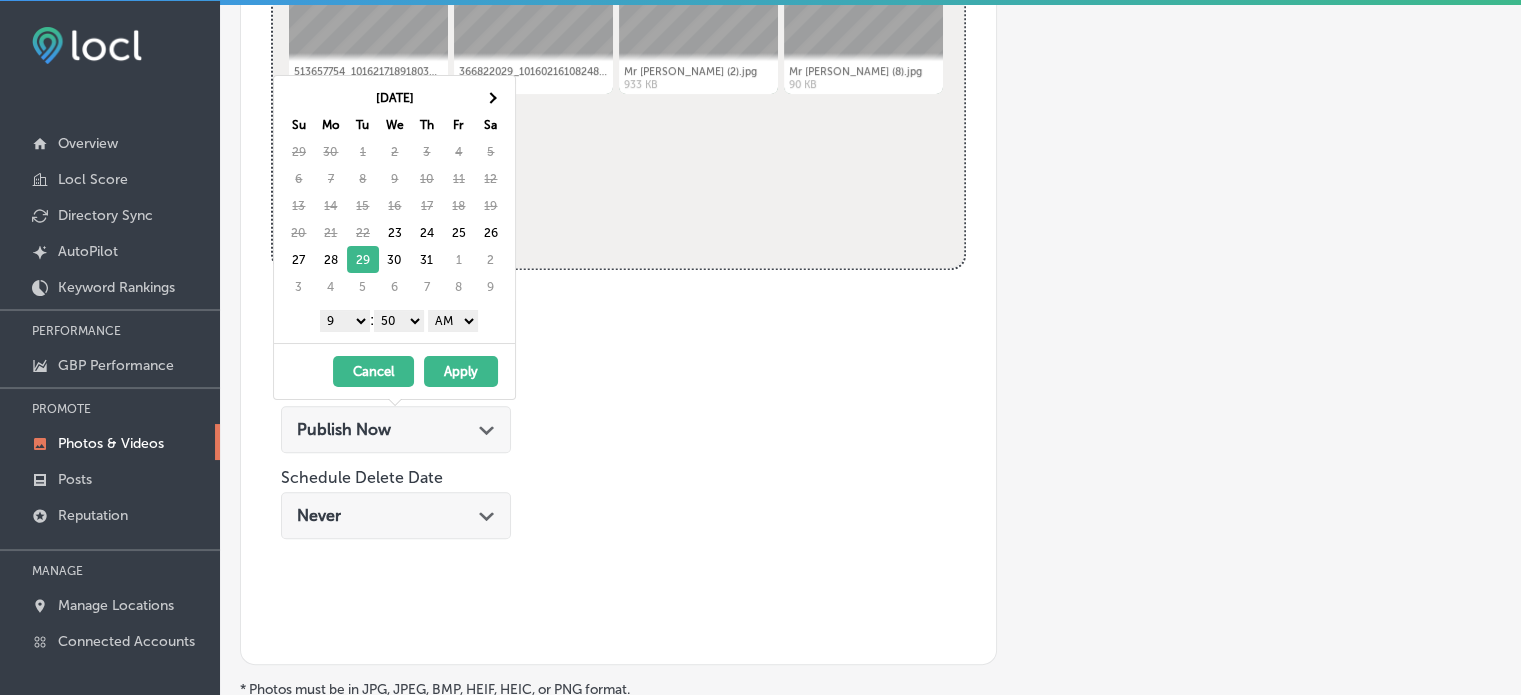 click on "00 10 20 30 40 50" at bounding box center (399, 321) 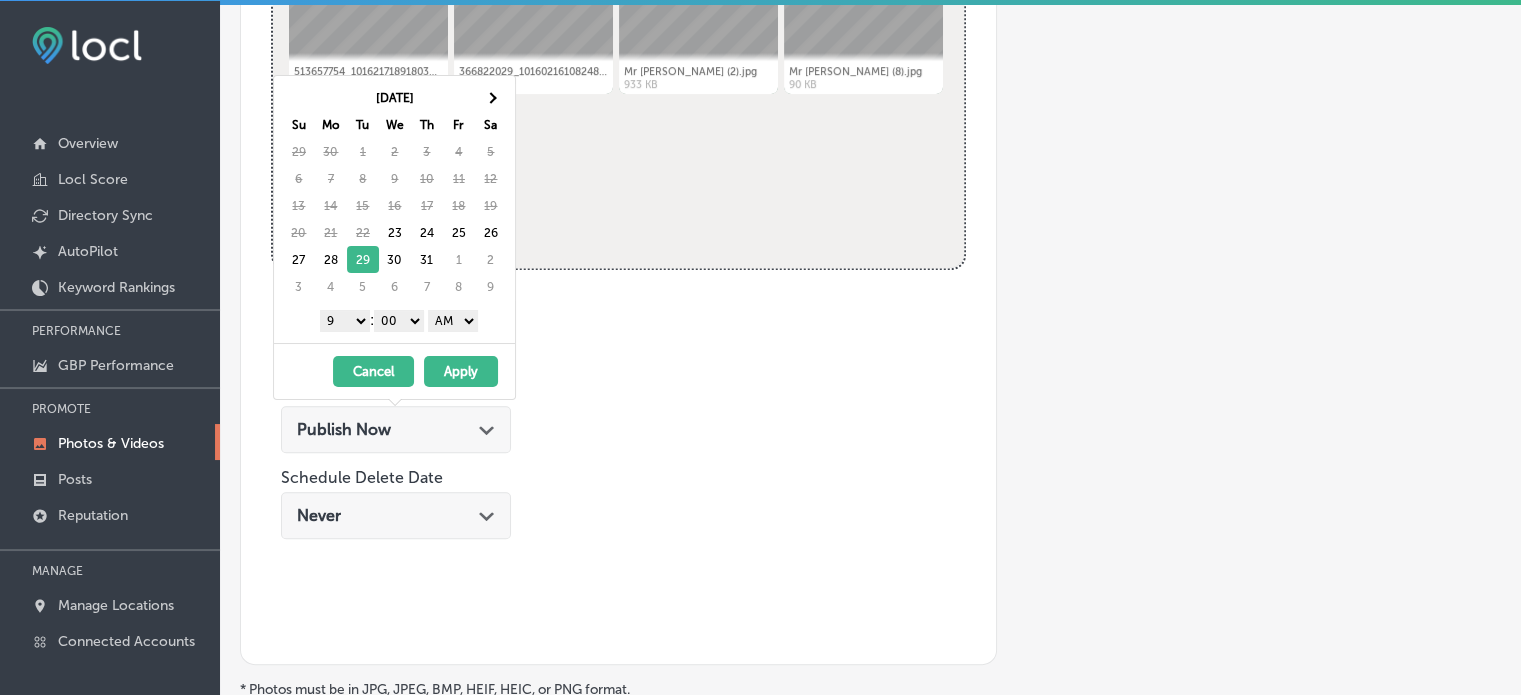 click on "AM PM" at bounding box center [453, 321] 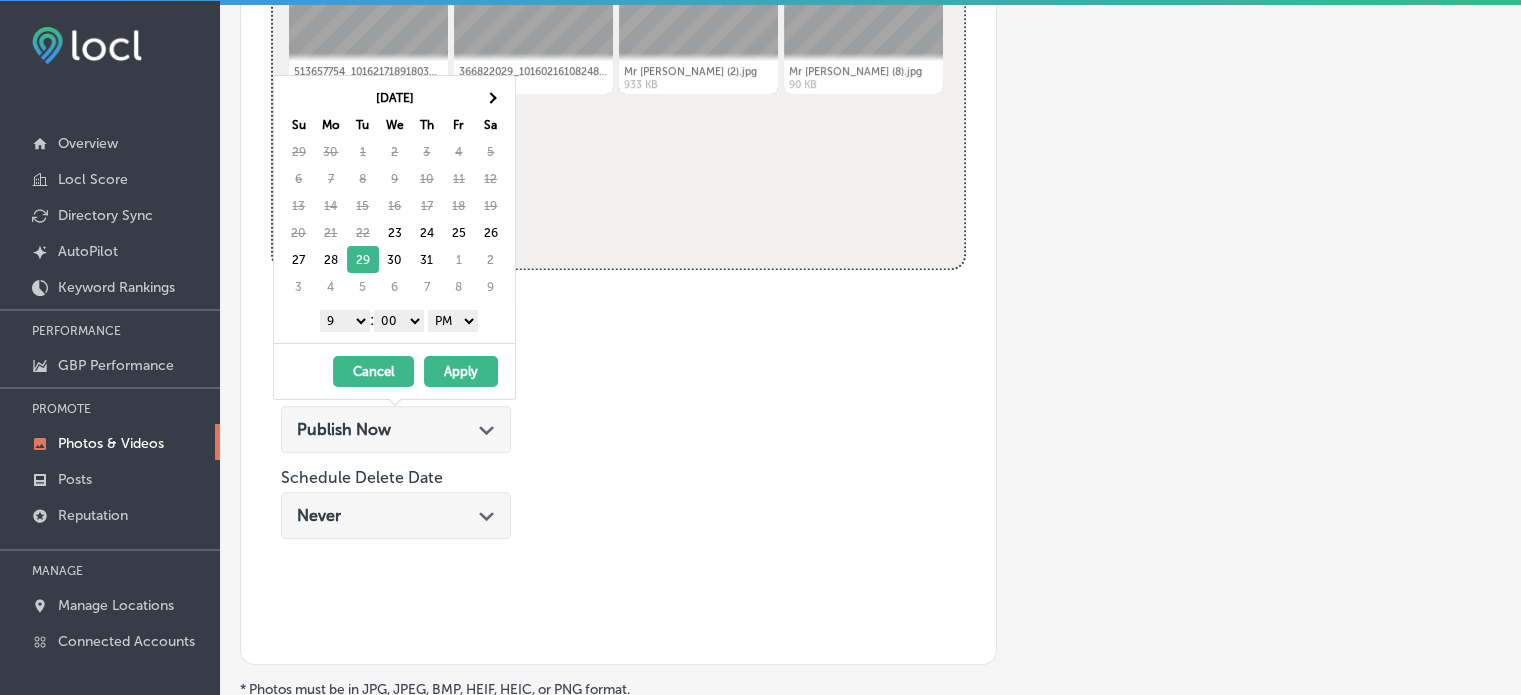 click on "Apply" at bounding box center [461, 371] 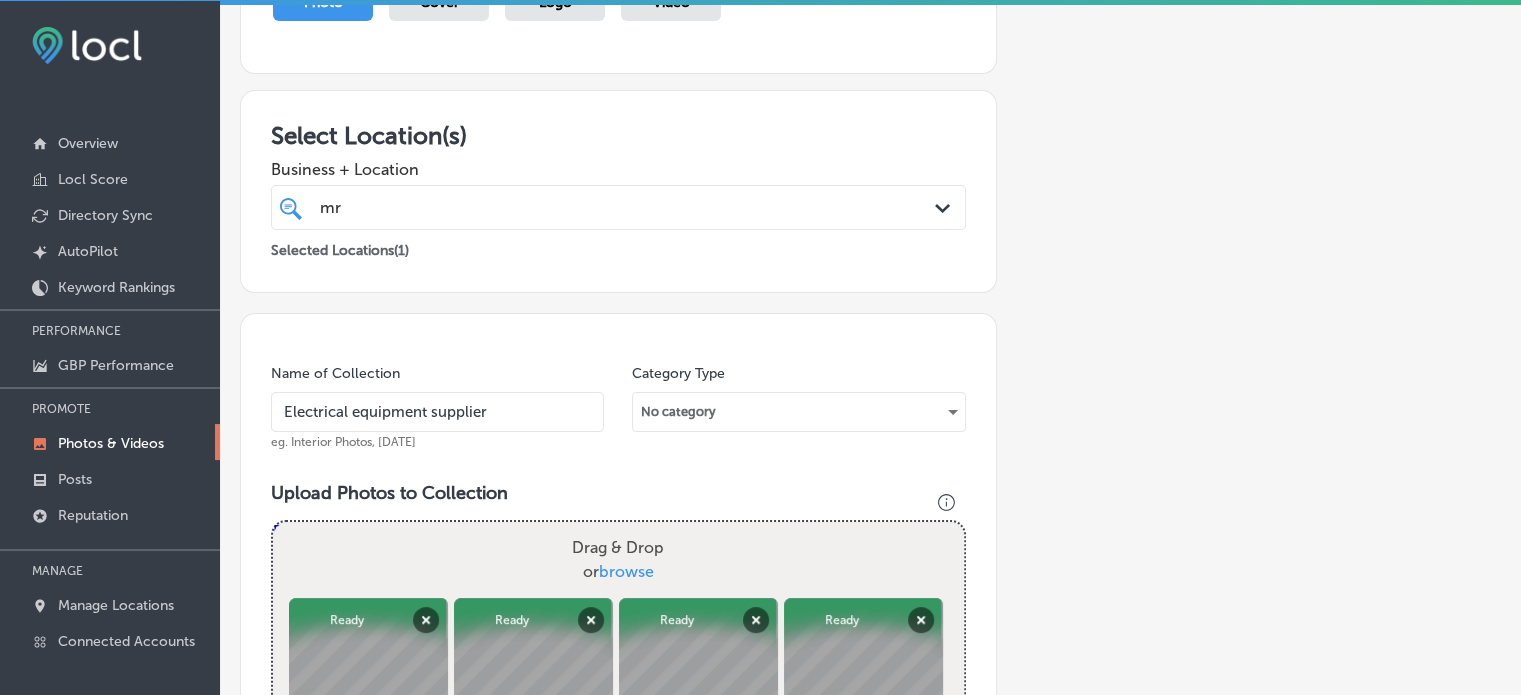 scroll, scrollTop: 120, scrollLeft: 0, axis: vertical 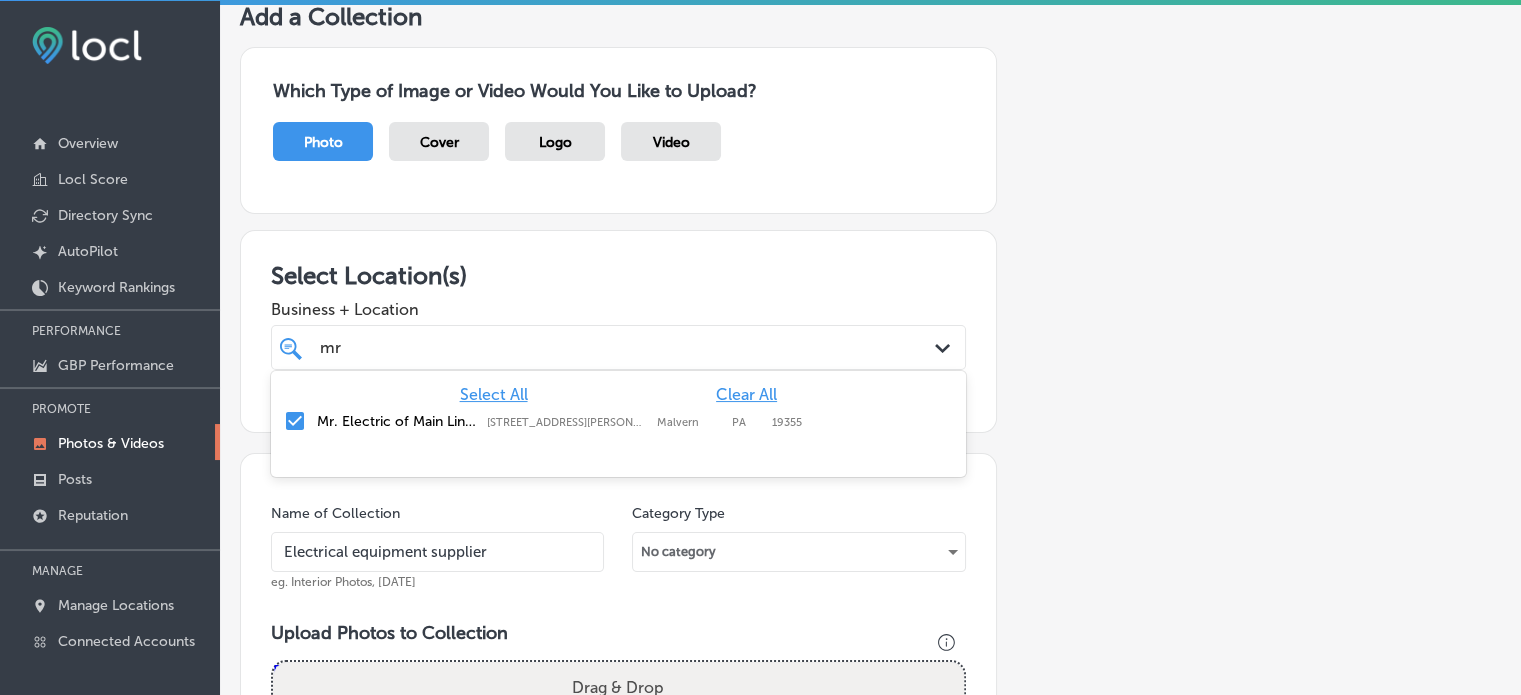 click on "mr mr" at bounding box center (588, 347) 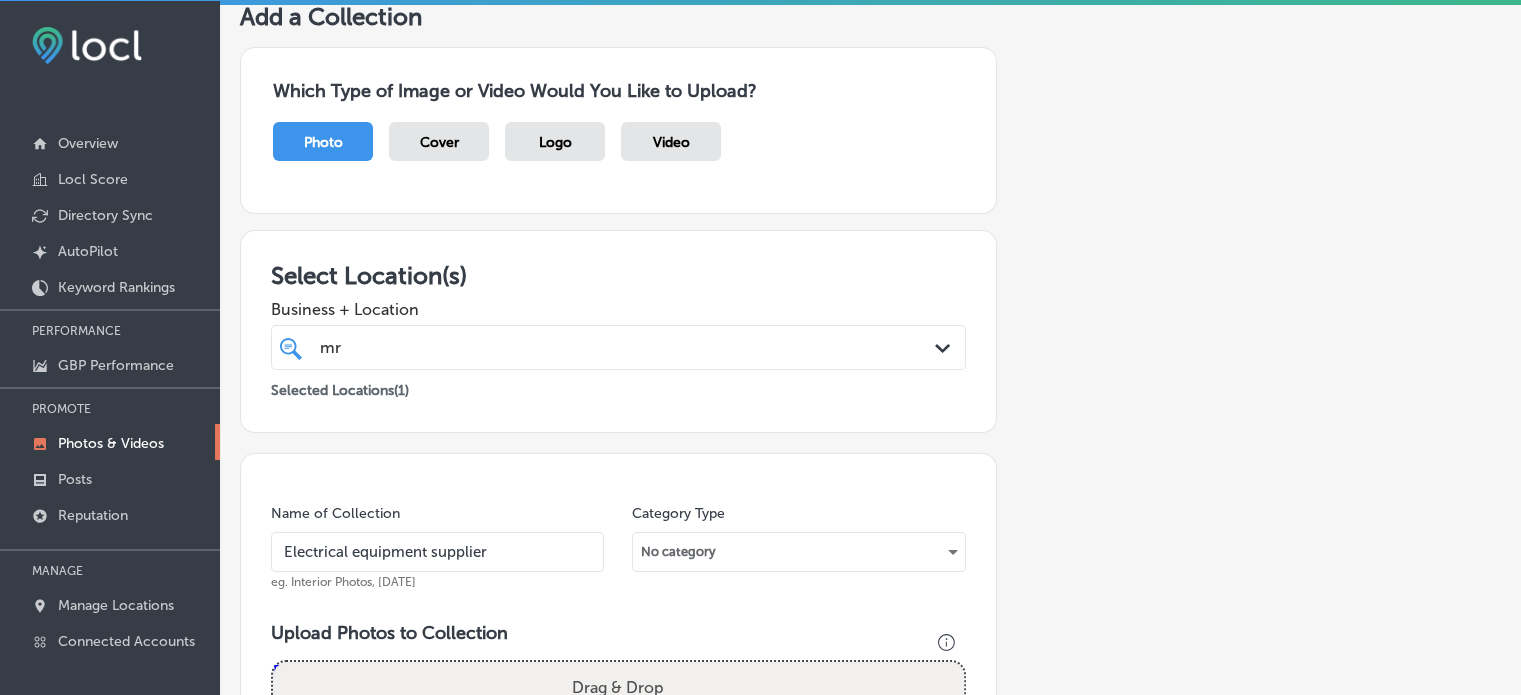 click on "Select Location(s)" at bounding box center (618, 275) 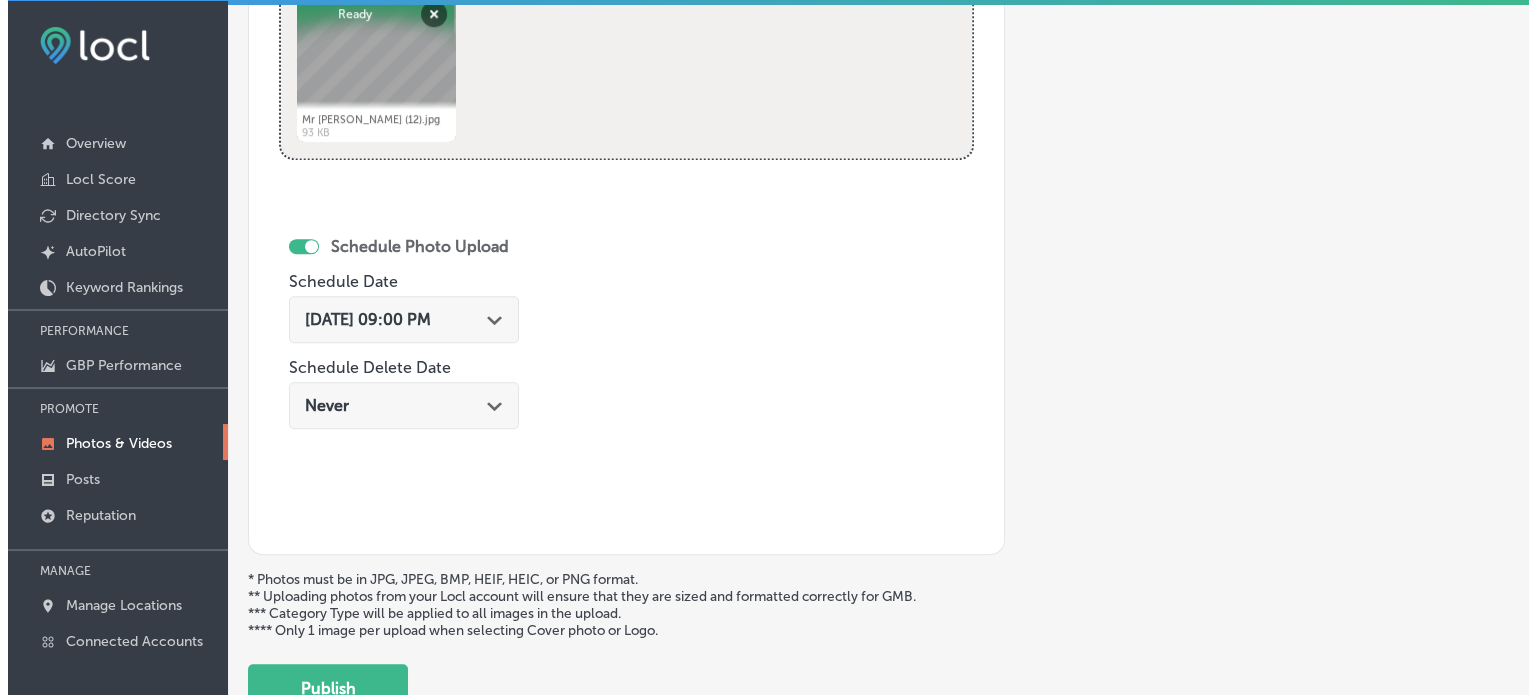 scroll, scrollTop: 1031, scrollLeft: 0, axis: vertical 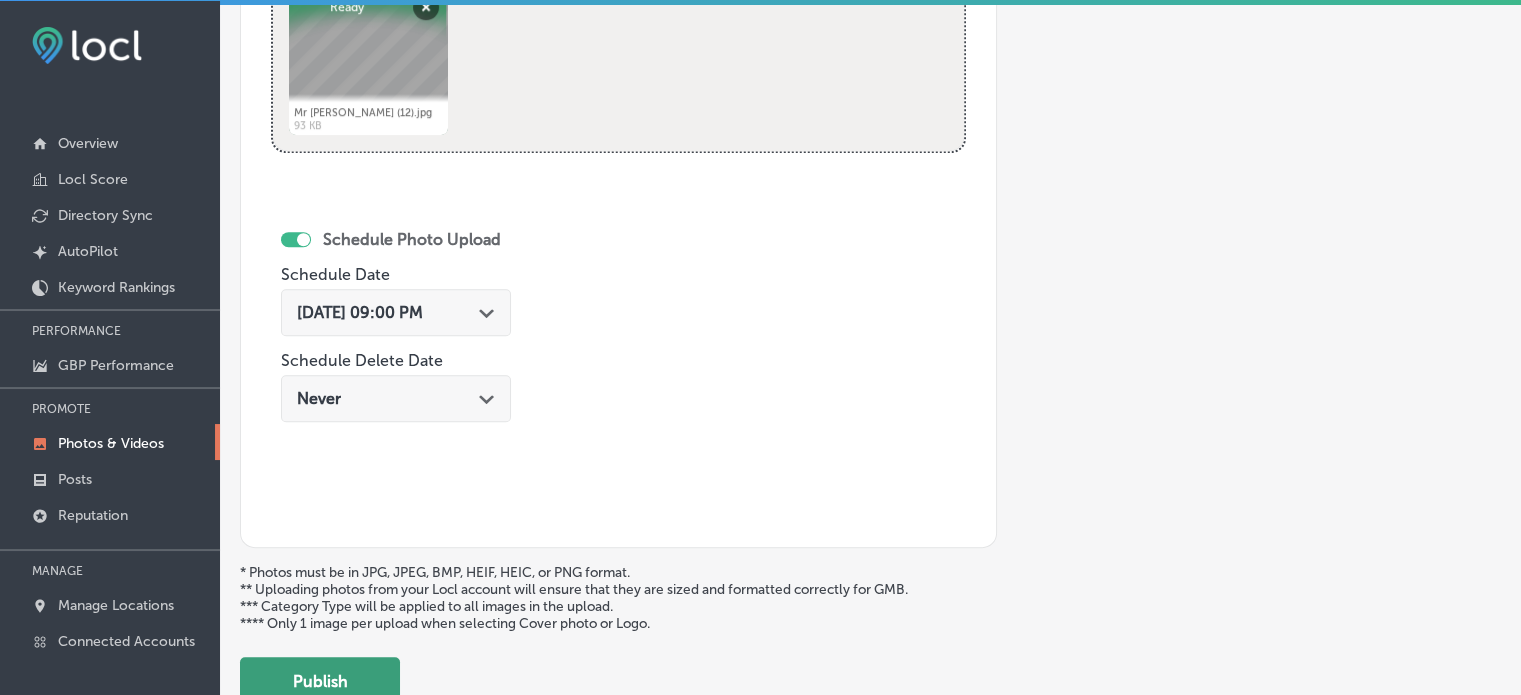 click on "Publish" at bounding box center [320, 681] 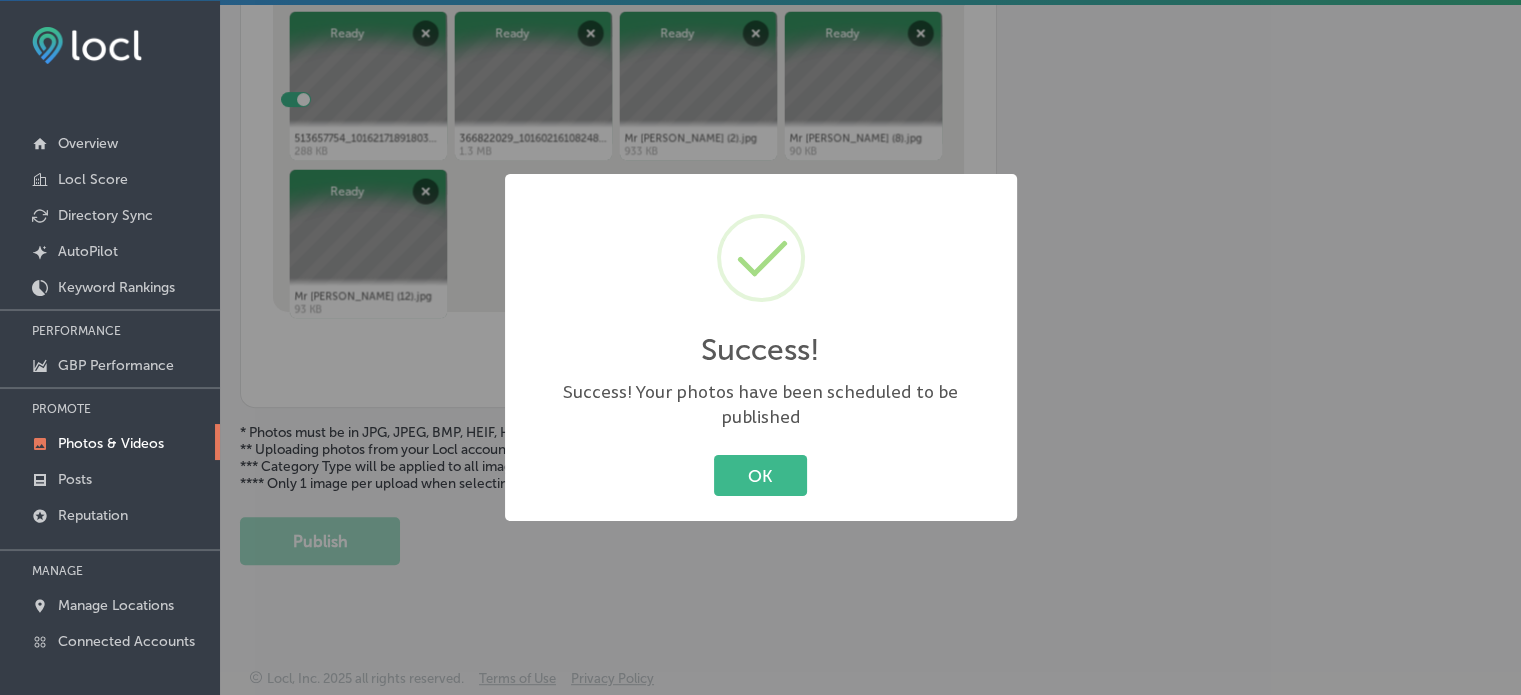 scroll, scrollTop: 841, scrollLeft: 0, axis: vertical 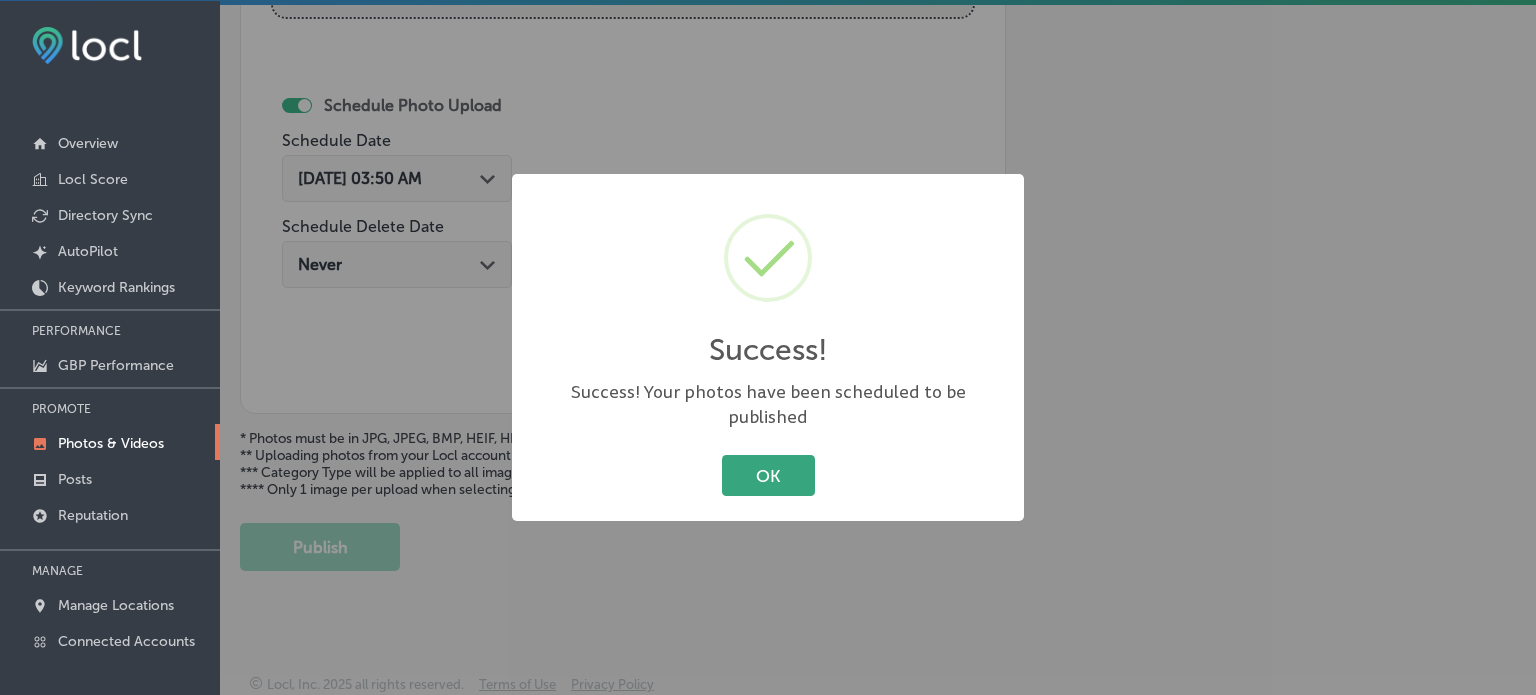 click on "OK" at bounding box center [768, 475] 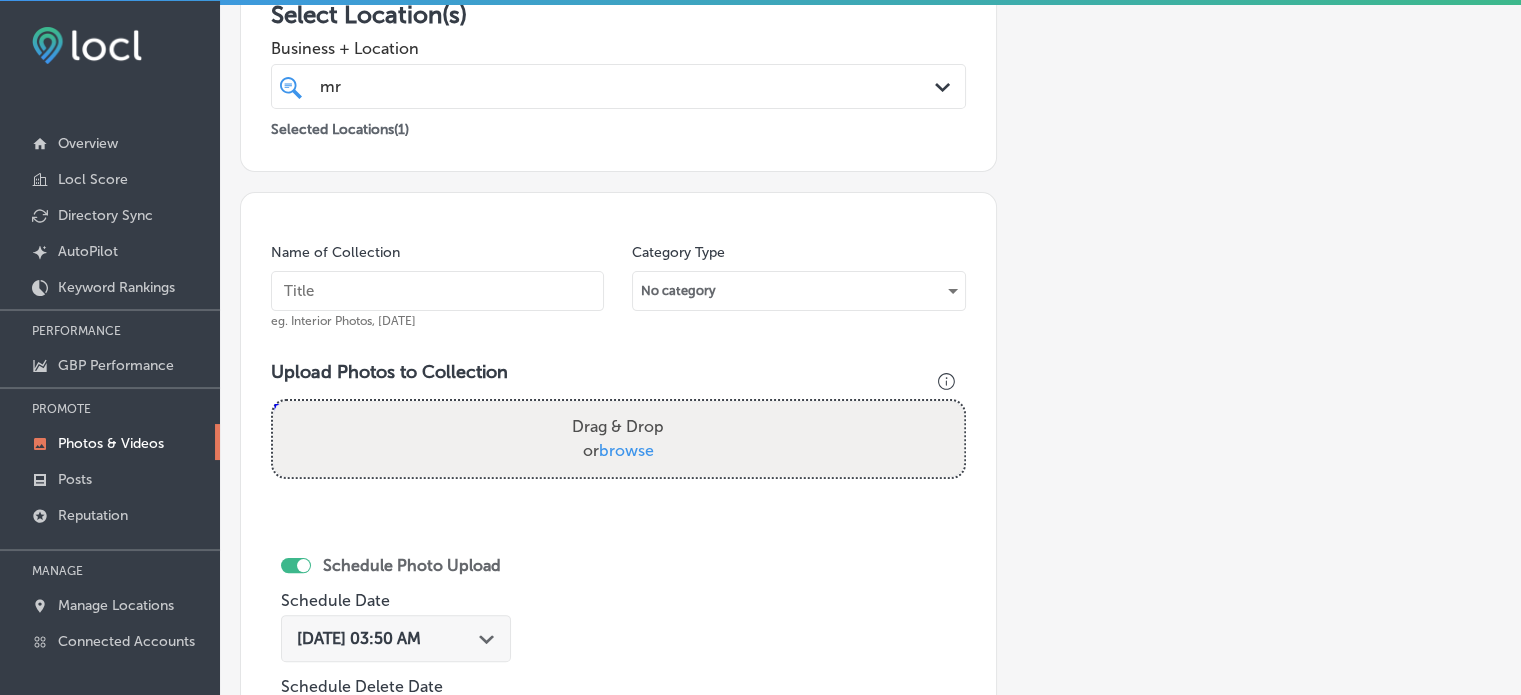 scroll, scrollTop: 260, scrollLeft: 0, axis: vertical 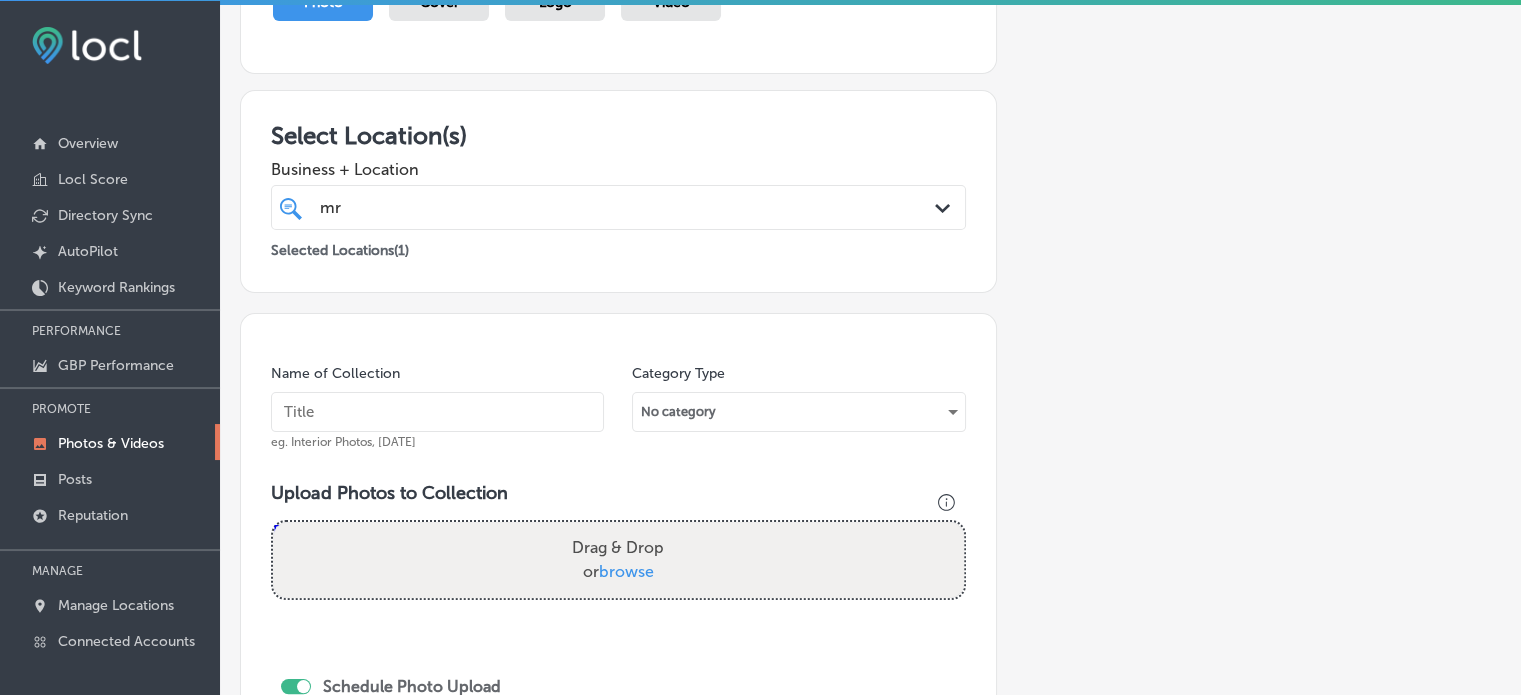 click at bounding box center (437, 412) 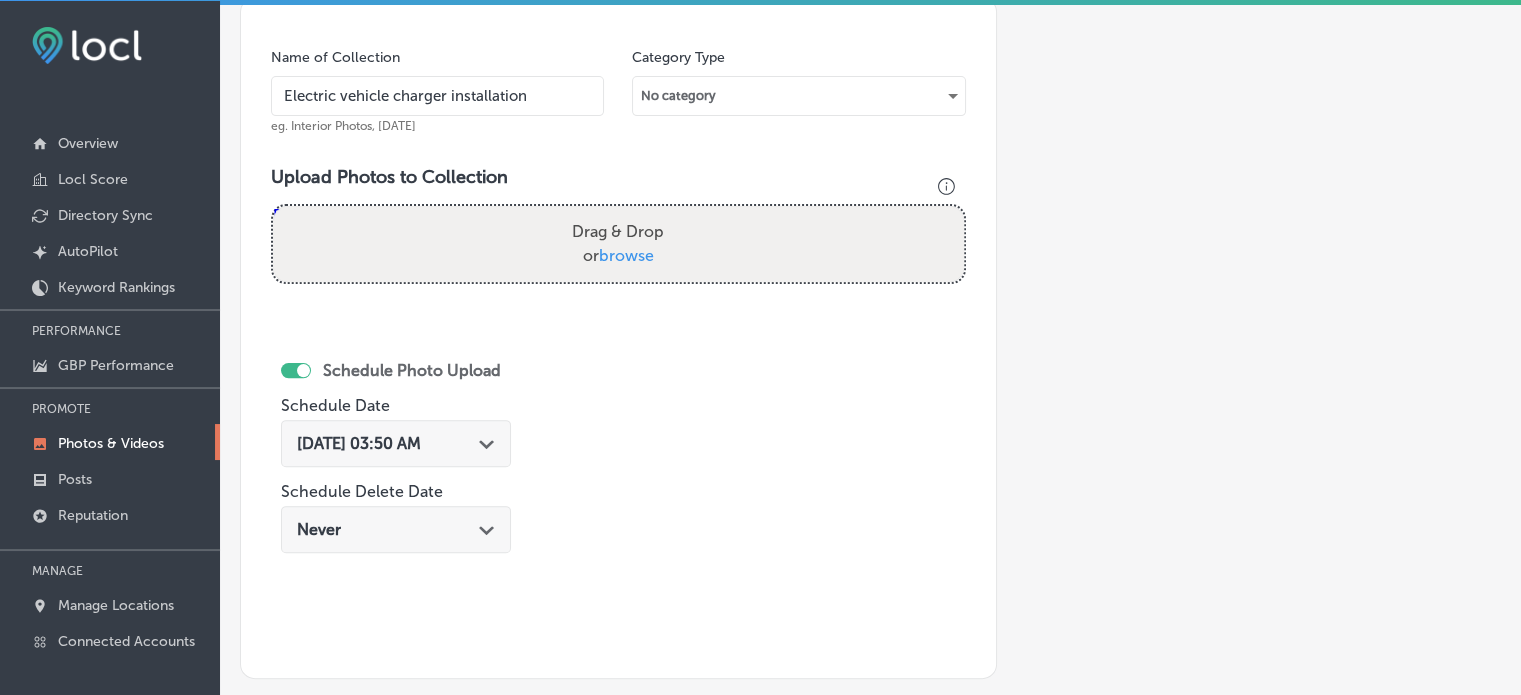 scroll, scrollTop: 610, scrollLeft: 0, axis: vertical 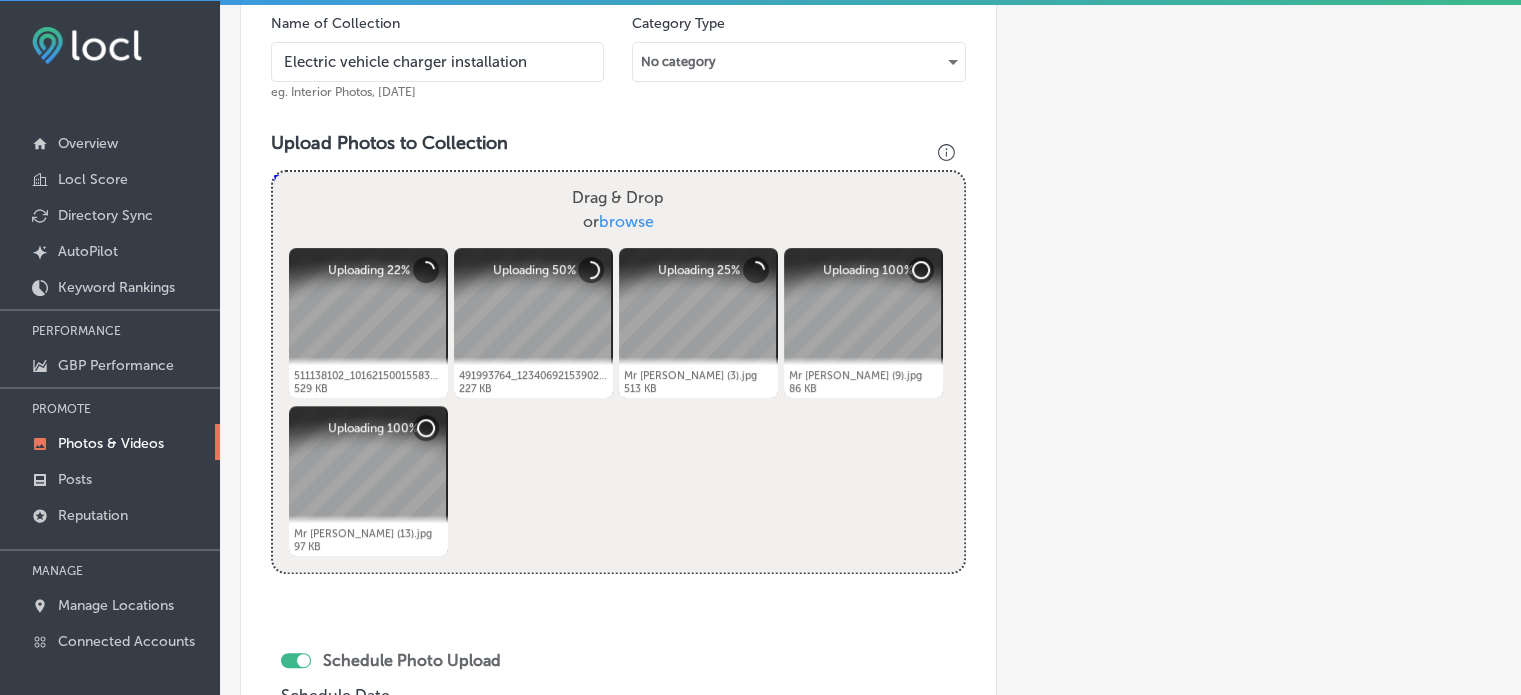click on "Electric vehicle charger installation" at bounding box center [437, 62] 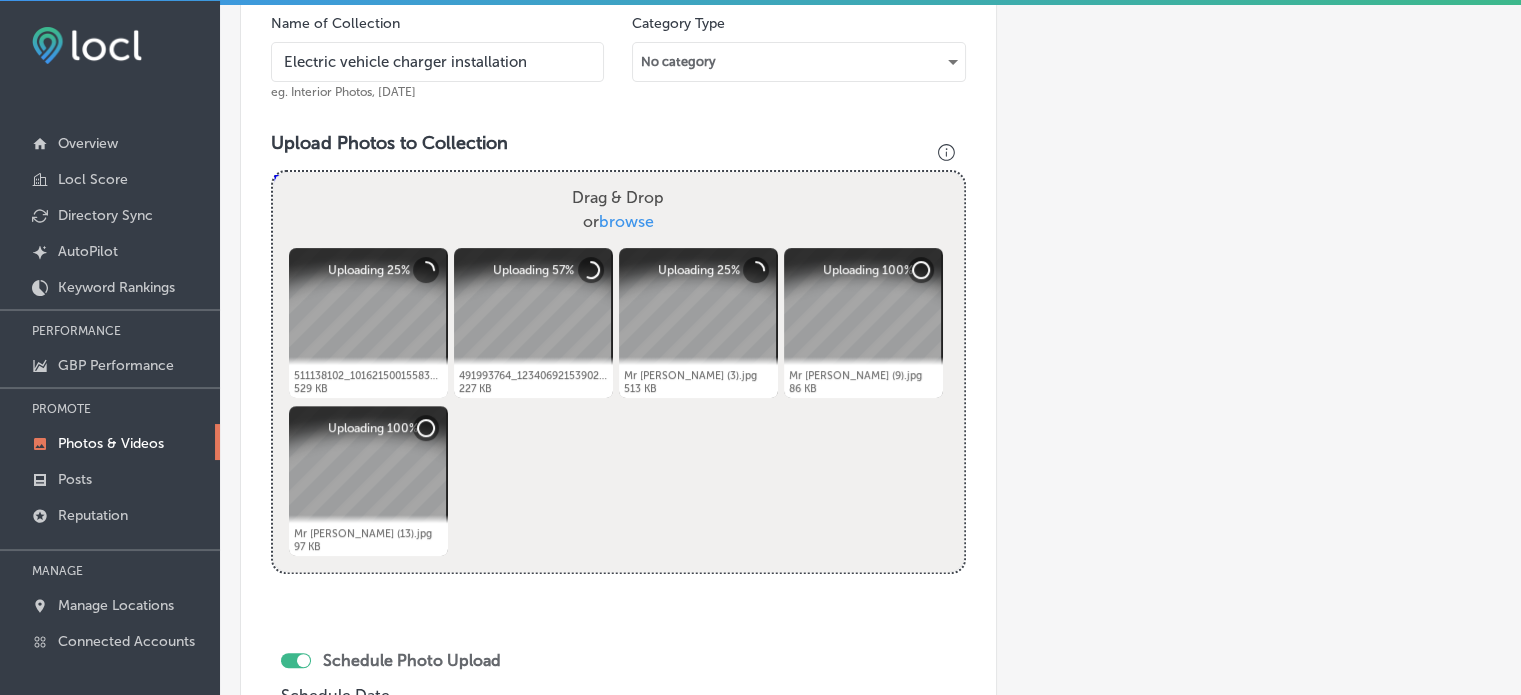 click on "Electric vehicle charger installation" at bounding box center [437, 62] 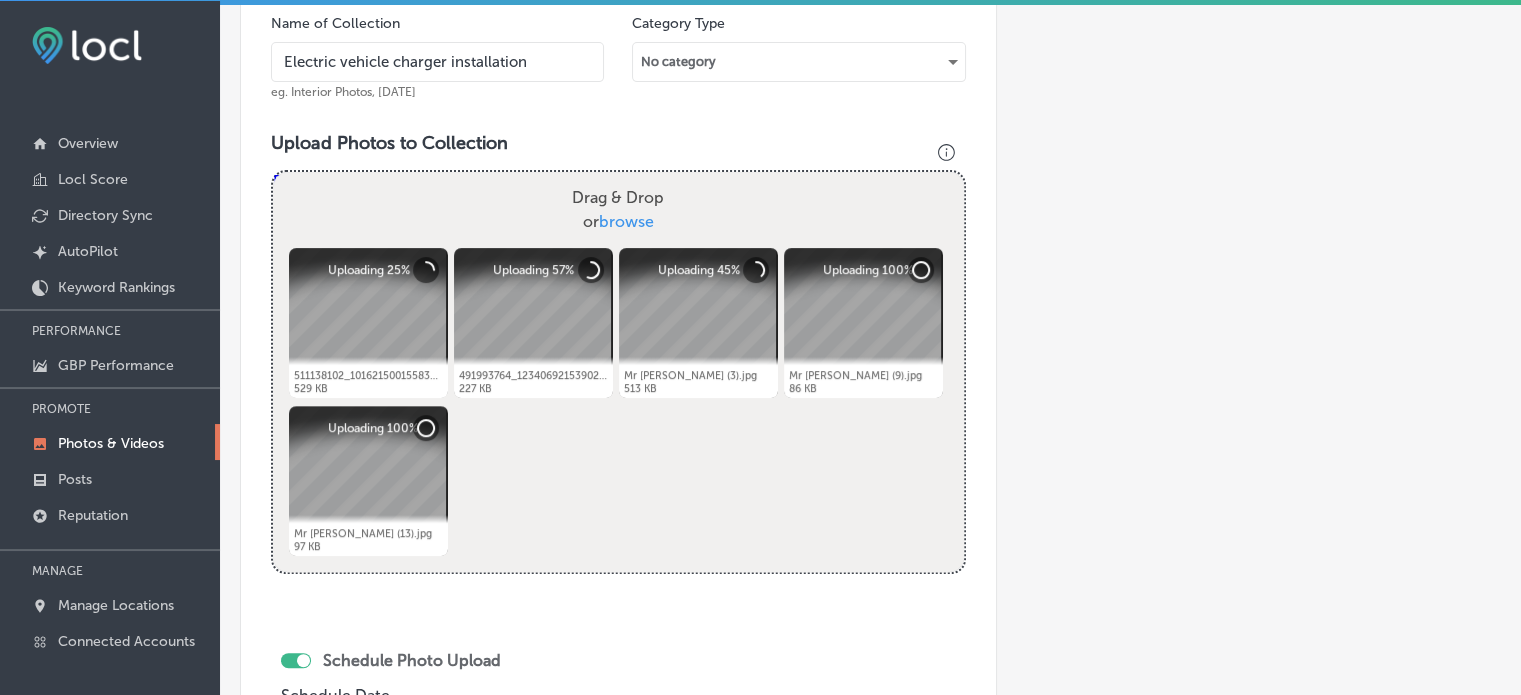 click on "Electric vehicle charger installation" at bounding box center (437, 62) 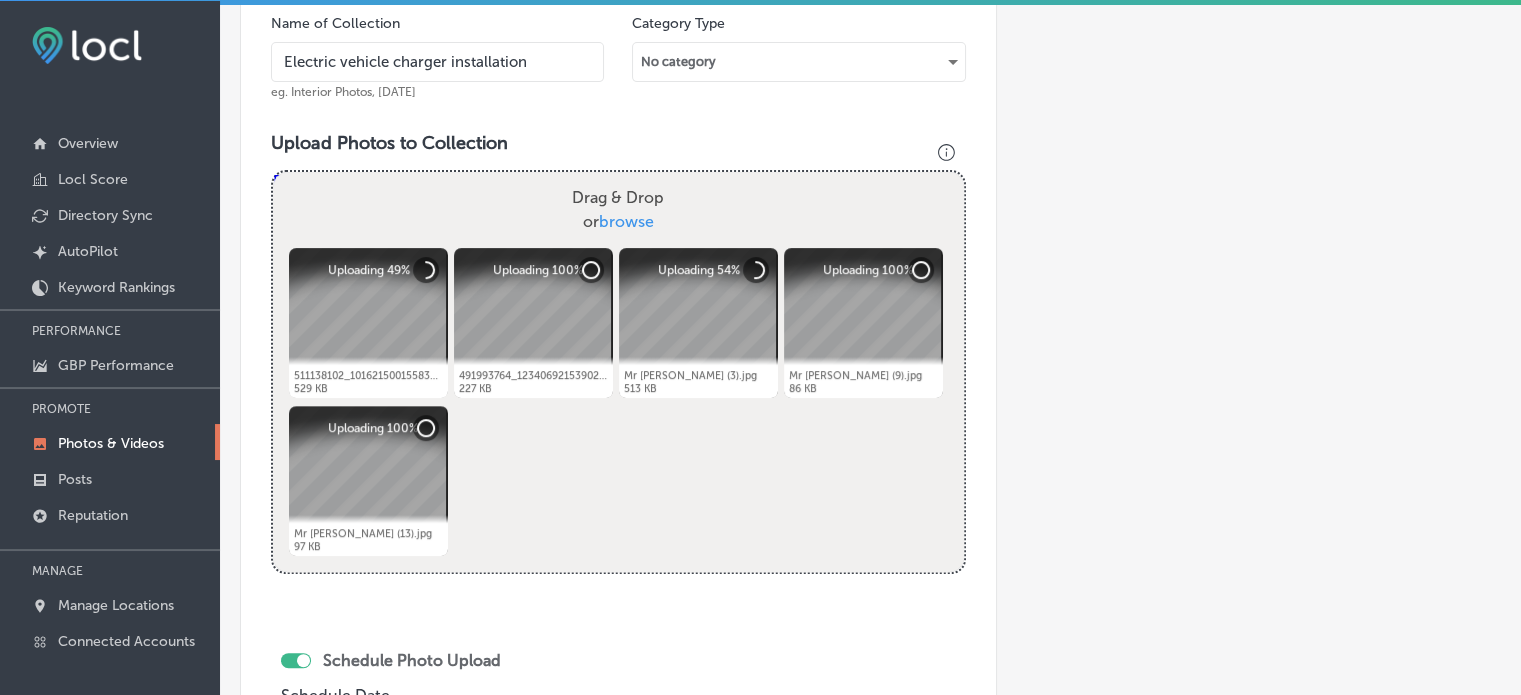 paste on "Smart home" 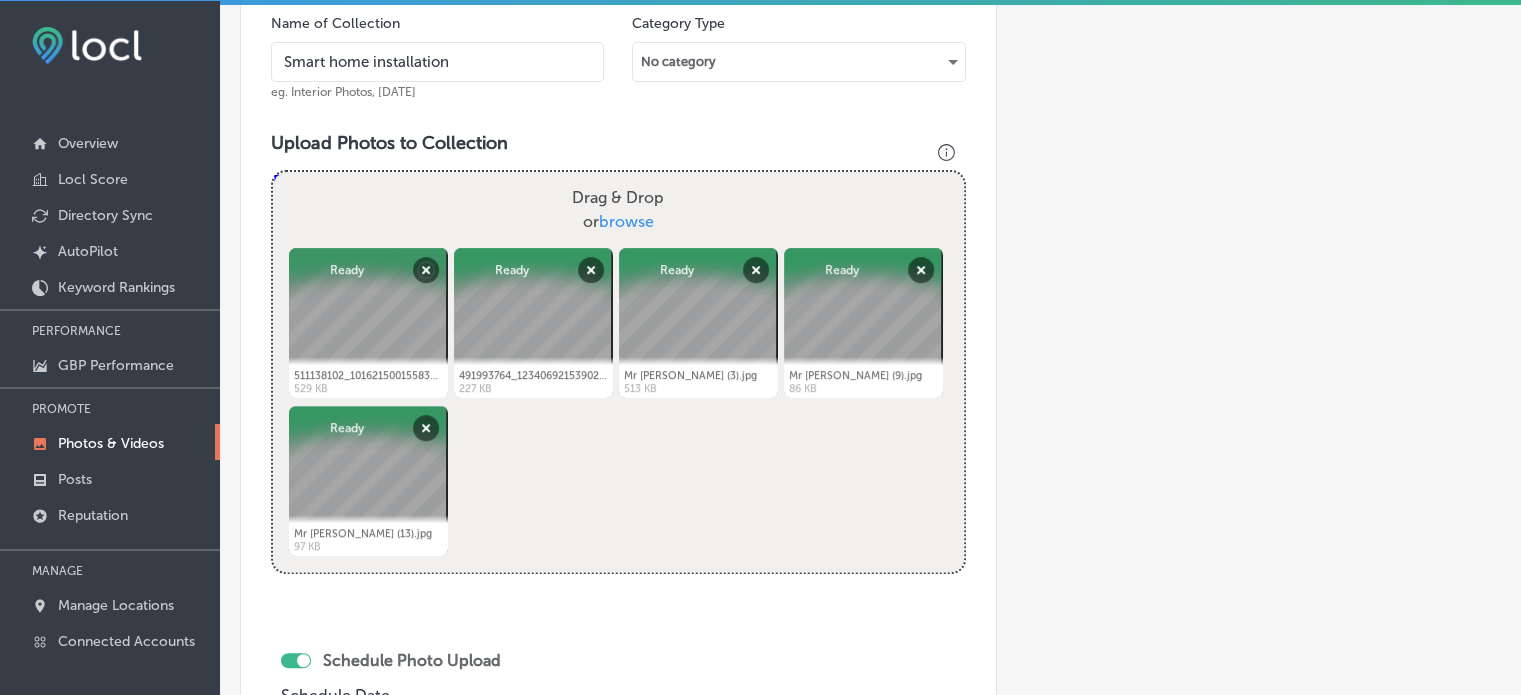 type on "Smart home installation" 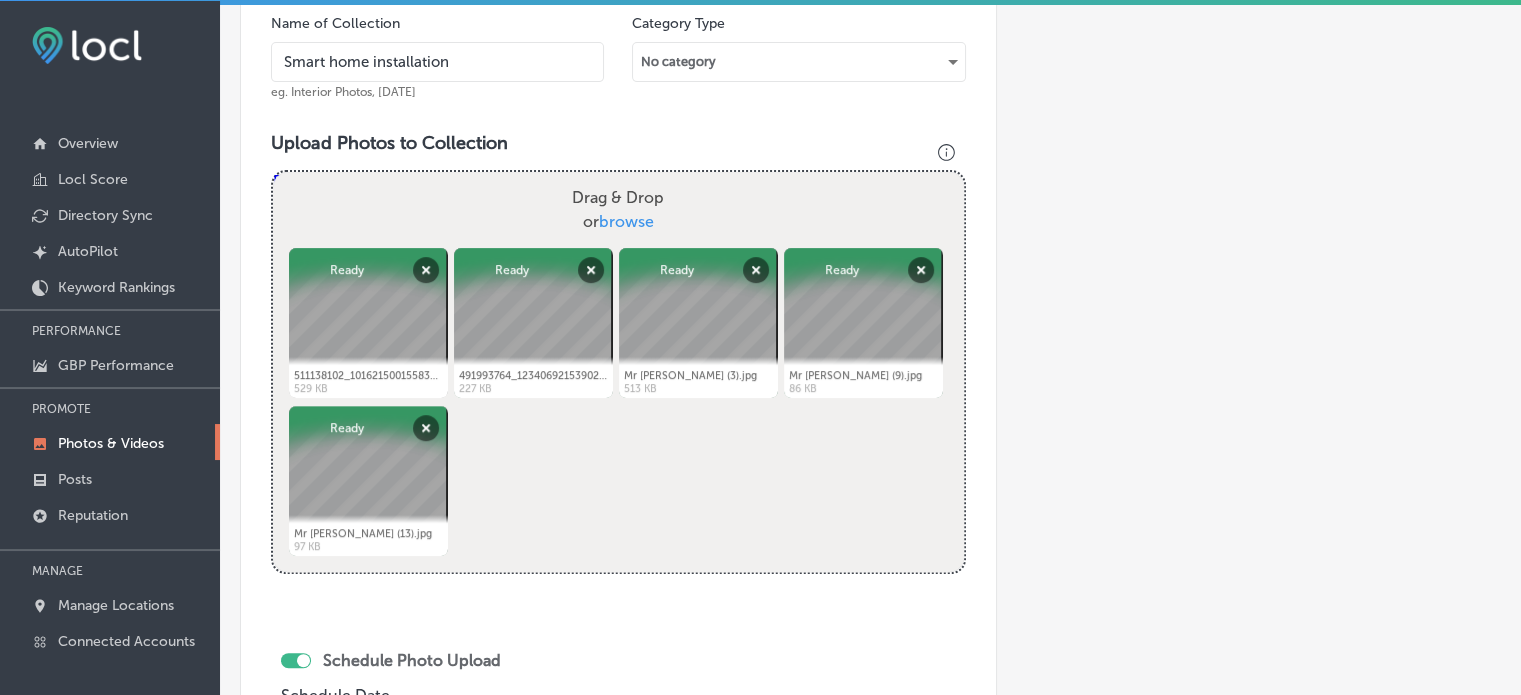 drag, startPoint x: 671, startPoint y: 334, endPoint x: 827, endPoint y: 484, distance: 216.41626 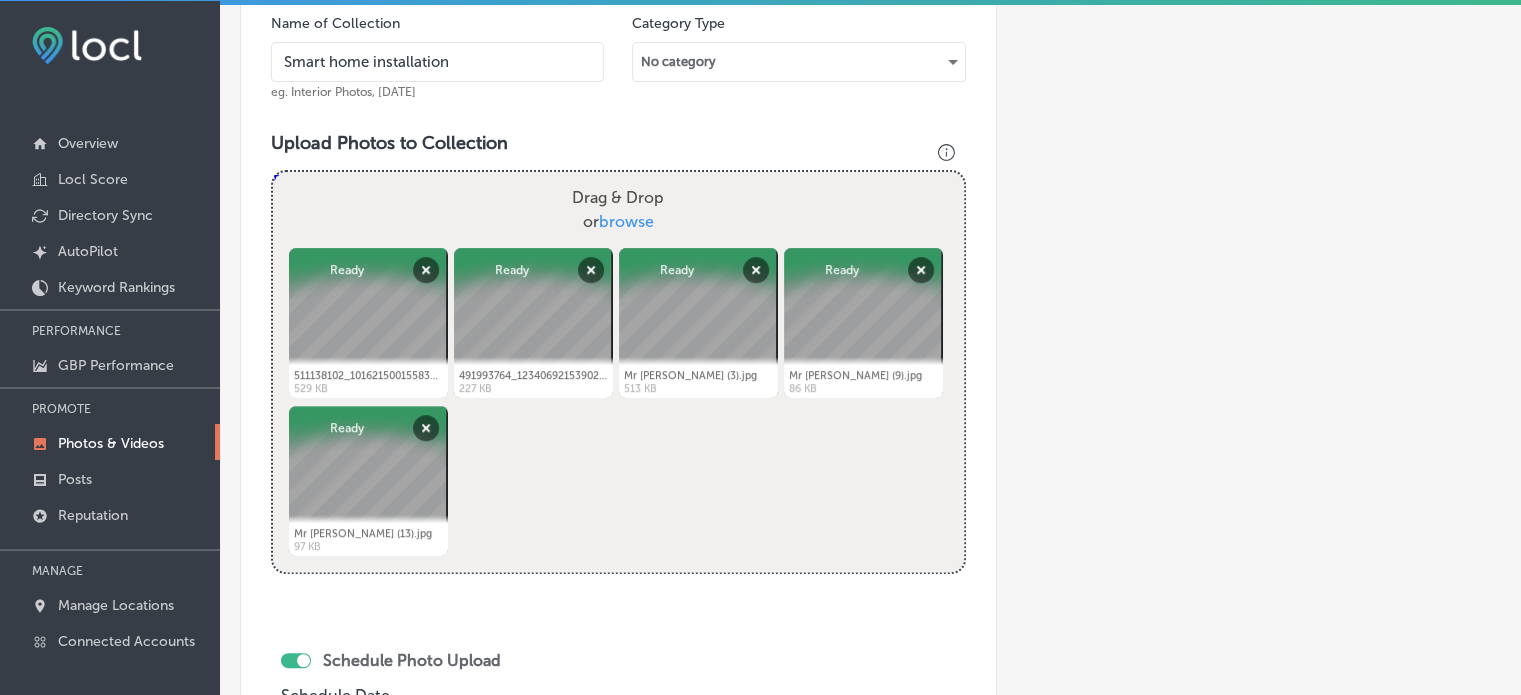 click on "Powered by PQINA Drag & Drop  or  browse 511138102_10162150015583962_6268461349700625023_n.jpg Abort Retry Remove Upload Cancel Retry Remove 511138102_10162150015583962_6268461349700625023_n.jpg 529 KB Ready tap to undo
491993764_1234069215390260_4200050068626431361_n.jpg Abort Retry Remove Upload Cancel Retry Remove 491993764_1234069215390260_4200050068626431361_n.jpg 227 KB Ready tap to undo" at bounding box center (618, 372) 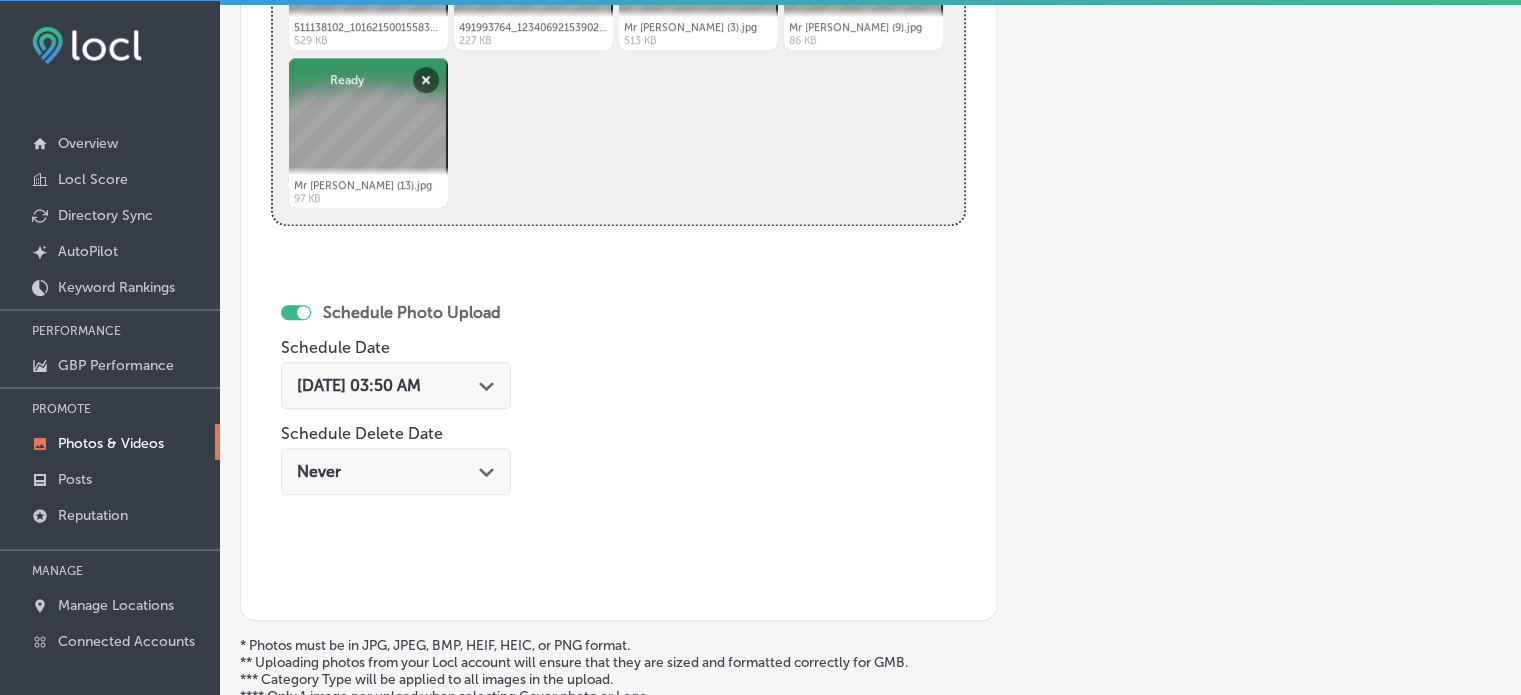 scroll, scrollTop: 972, scrollLeft: 0, axis: vertical 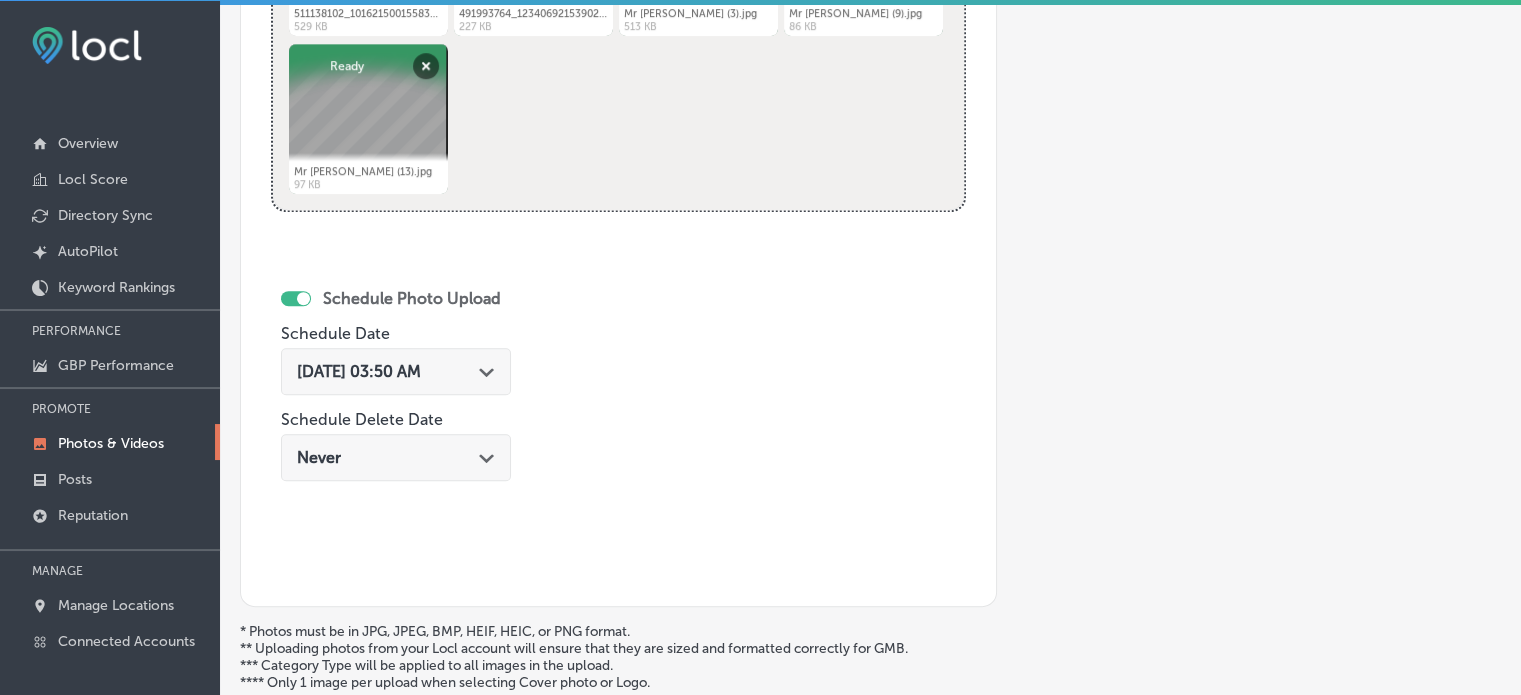 click 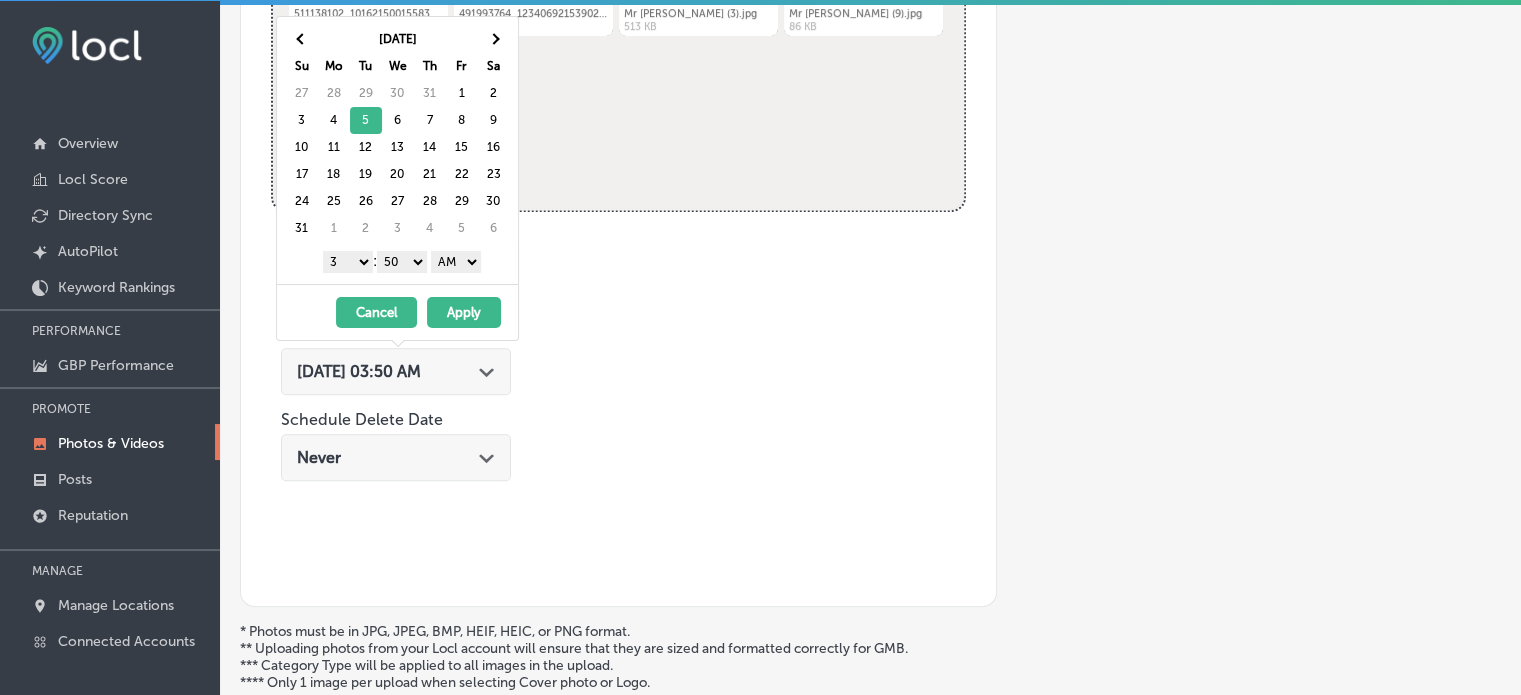 click on "1 2 3 4 5 6 7 8 9 10 11 12" at bounding box center [348, 262] 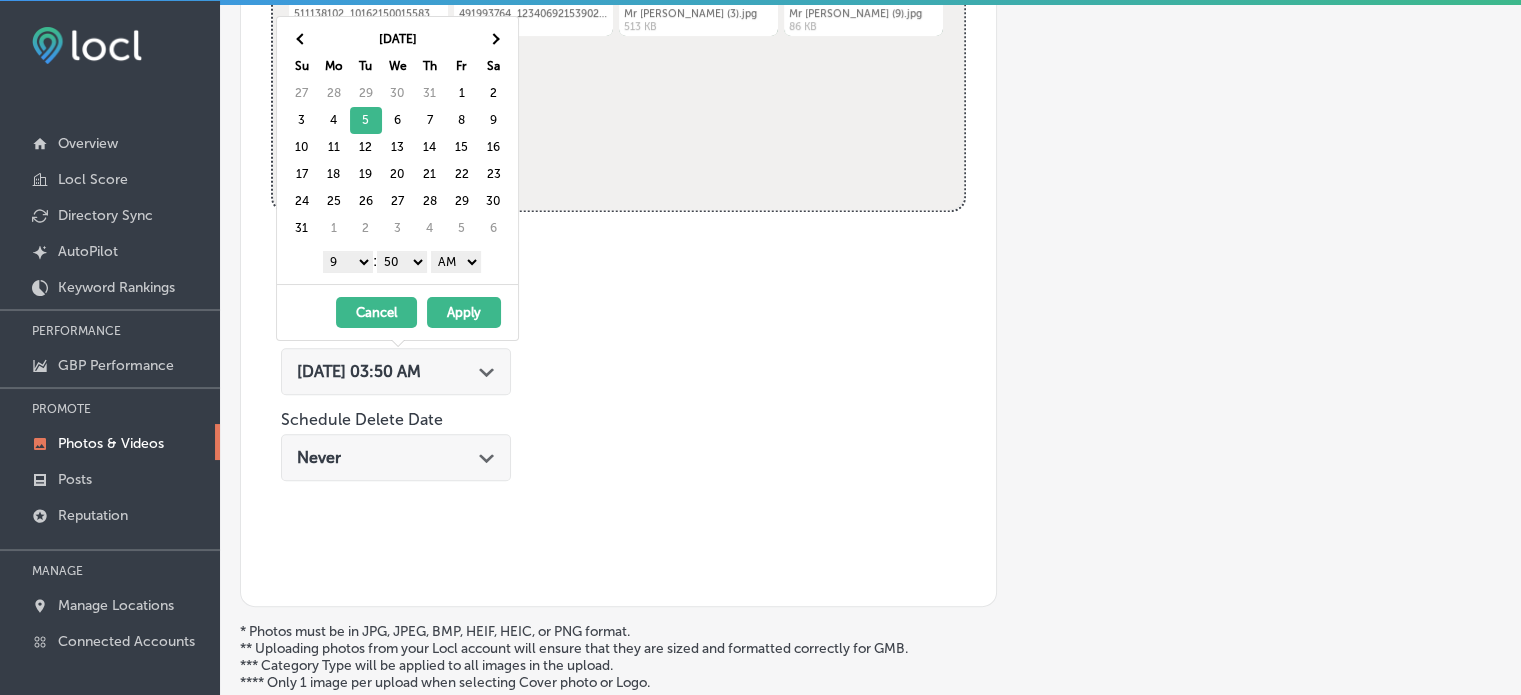 click on "00 10 20 30 40 50" at bounding box center (402, 262) 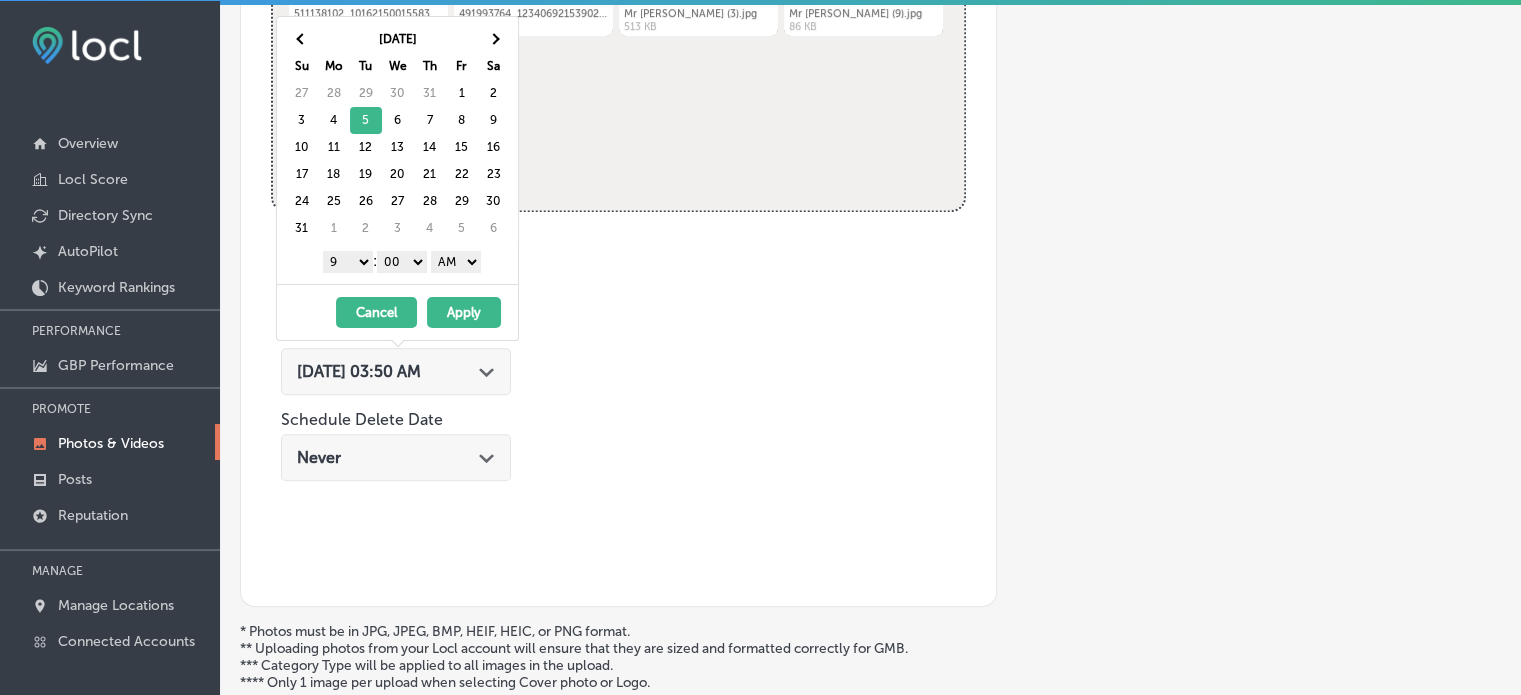click on "AM PM" at bounding box center [456, 262] 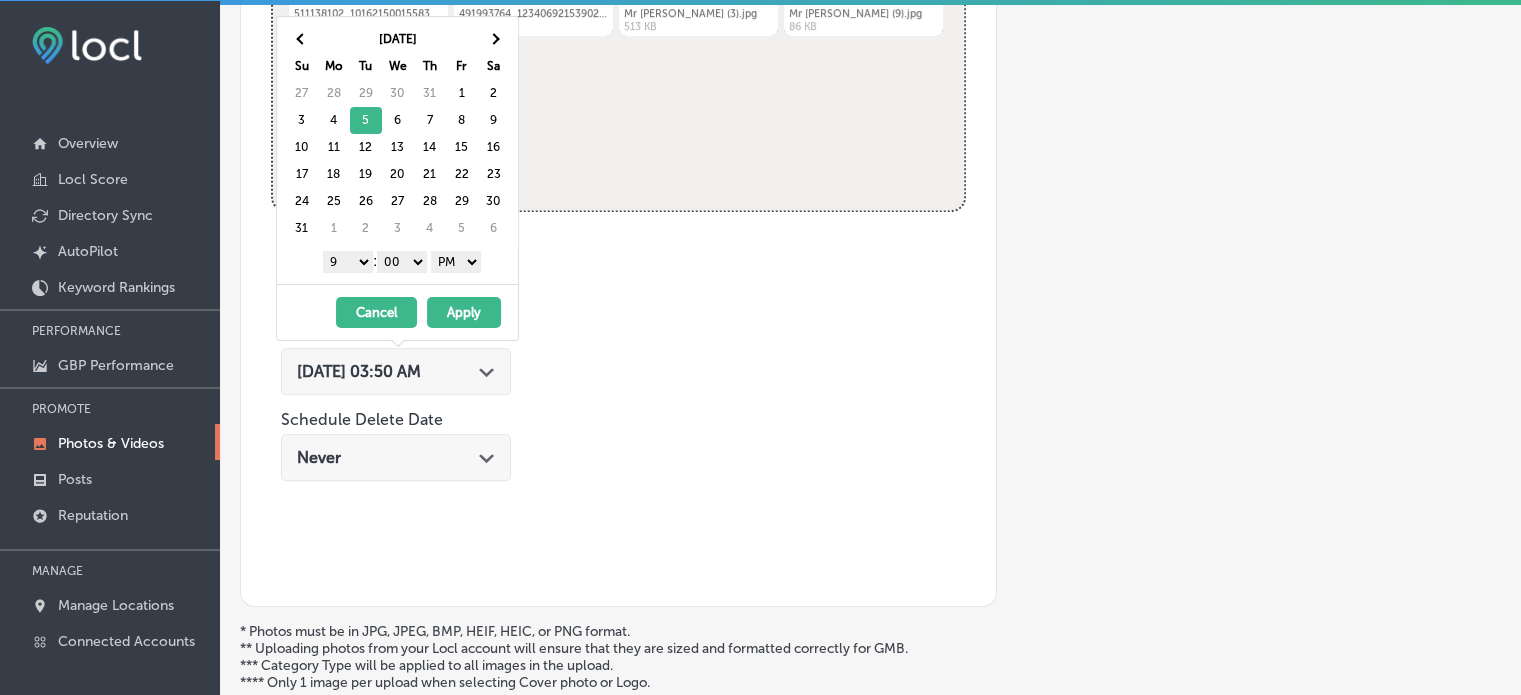 click on "Apply" at bounding box center [464, 312] 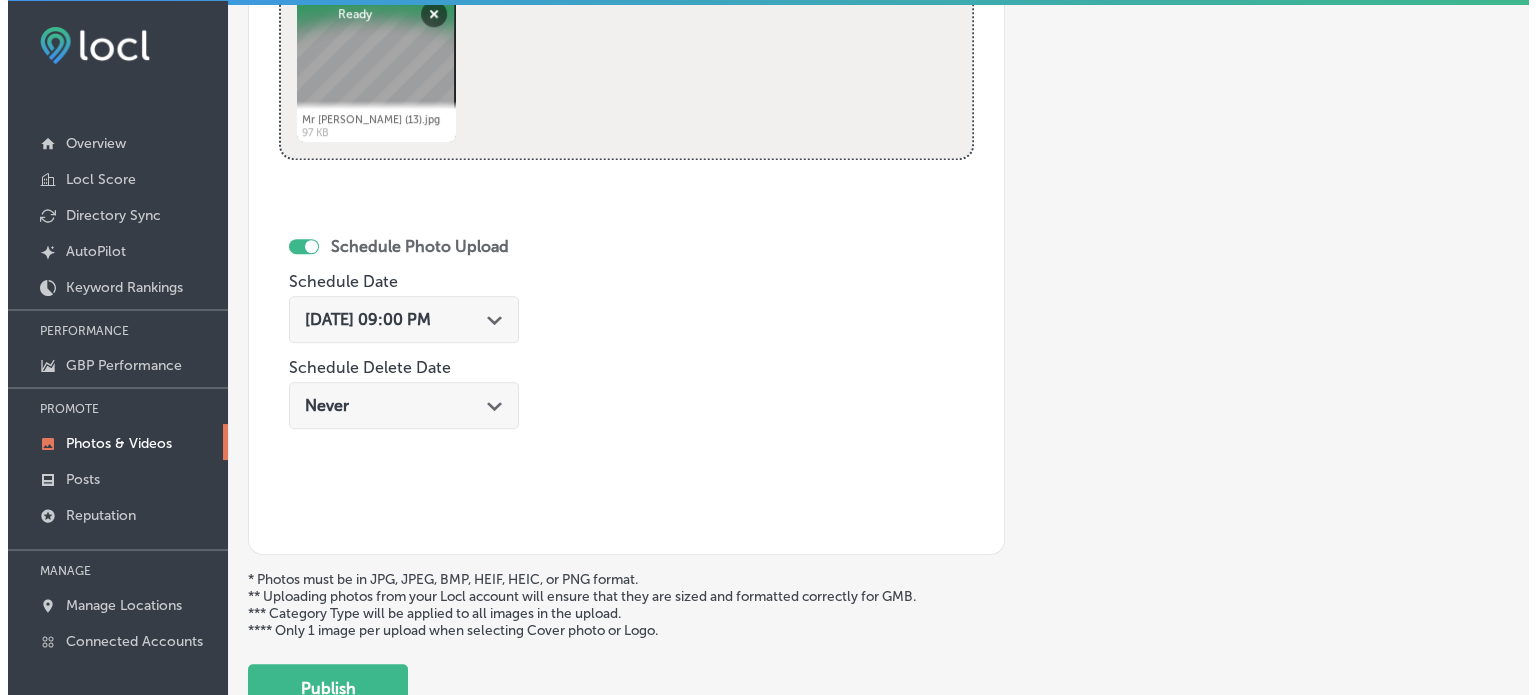 scroll, scrollTop: 1080, scrollLeft: 0, axis: vertical 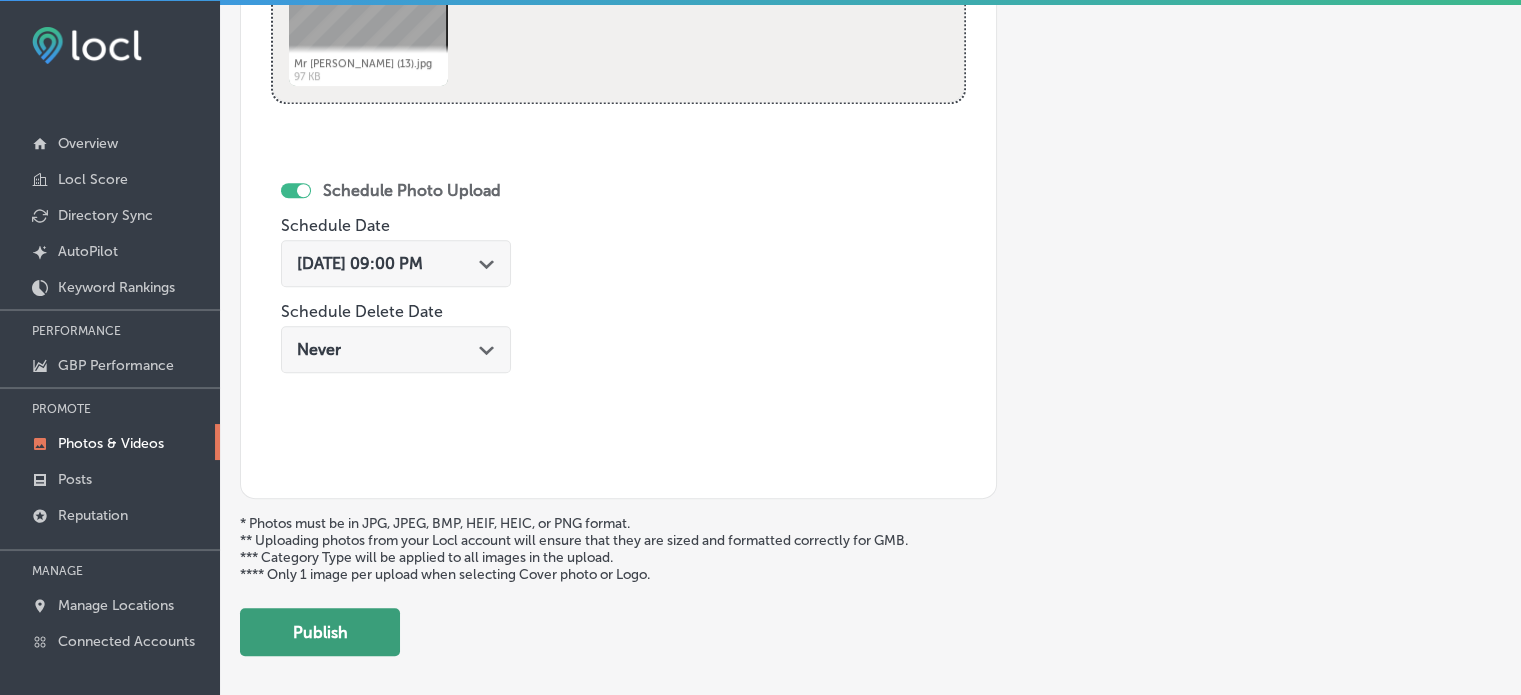 click on "Publish" at bounding box center [320, 632] 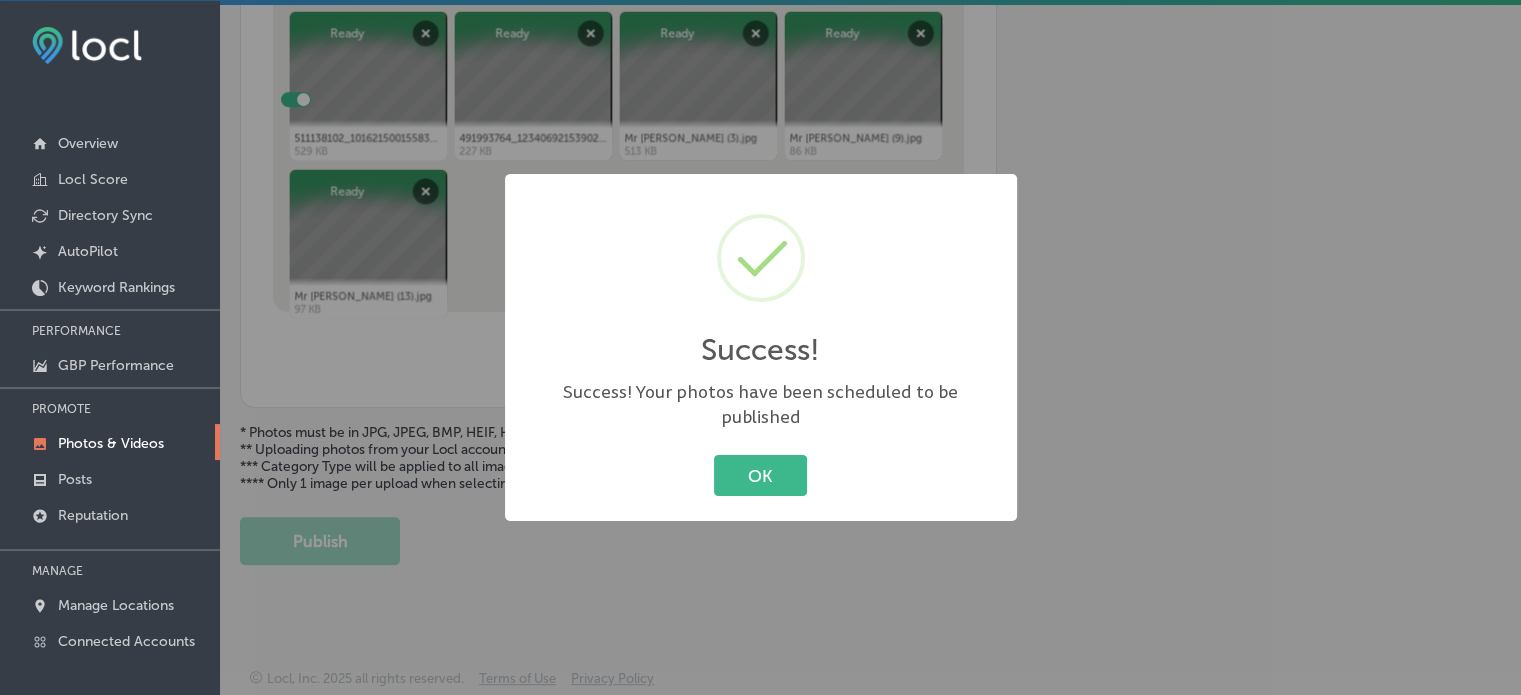 scroll, scrollTop: 841, scrollLeft: 0, axis: vertical 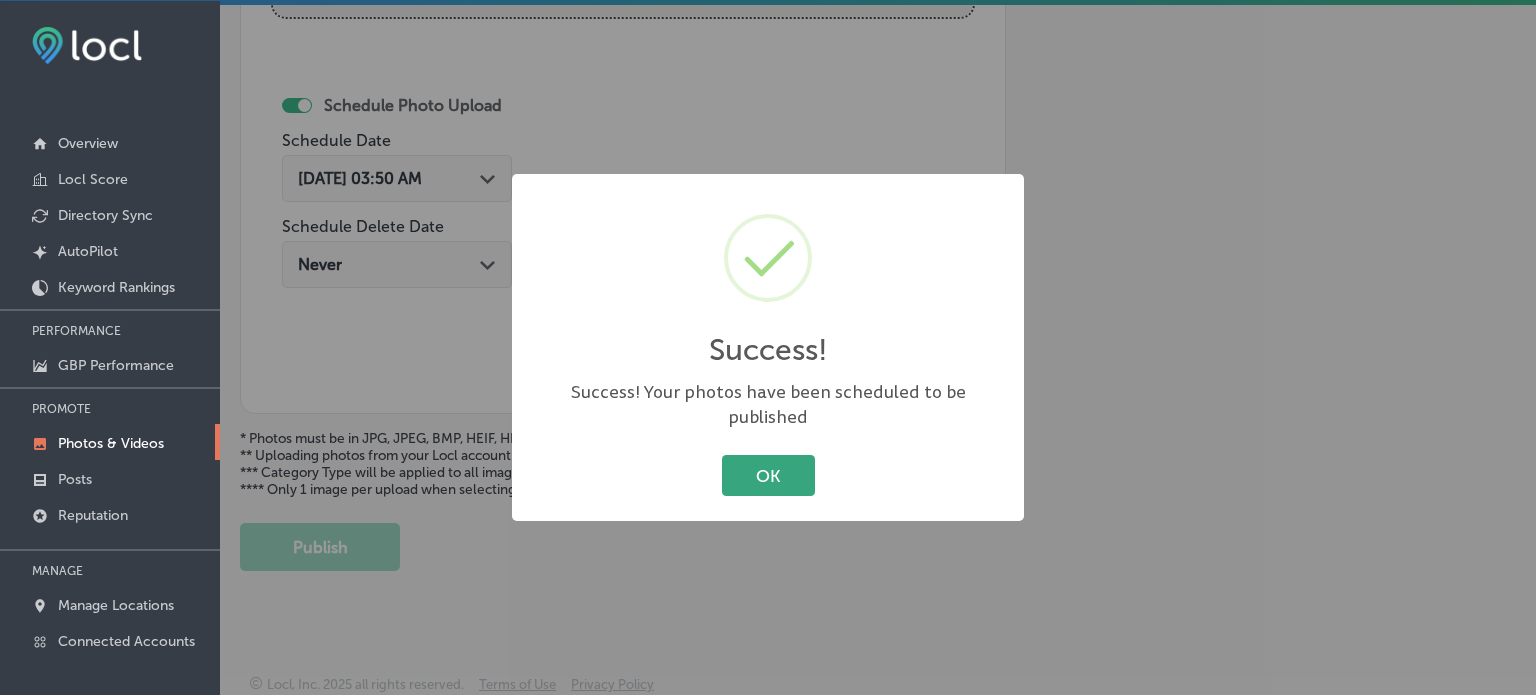 click on "OK" at bounding box center (768, 475) 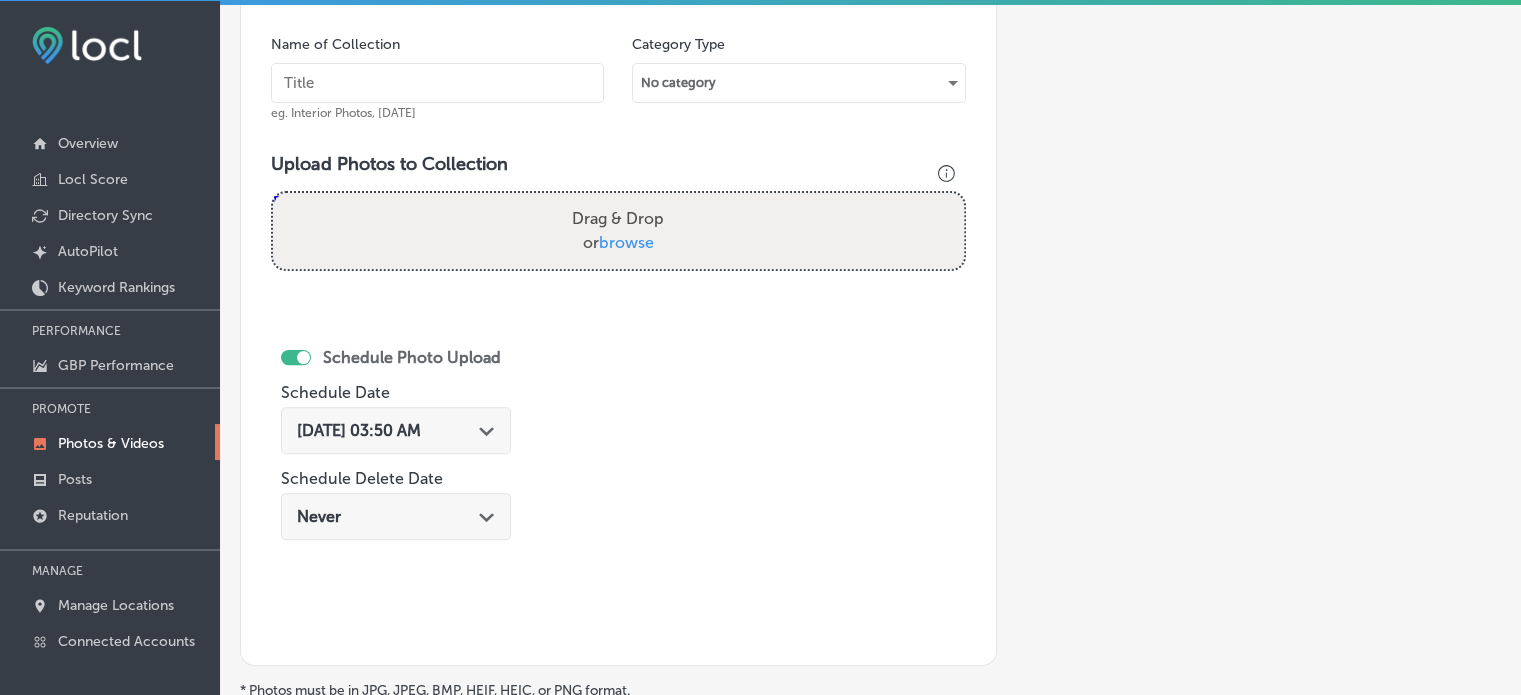 scroll, scrollTop: 313, scrollLeft: 0, axis: vertical 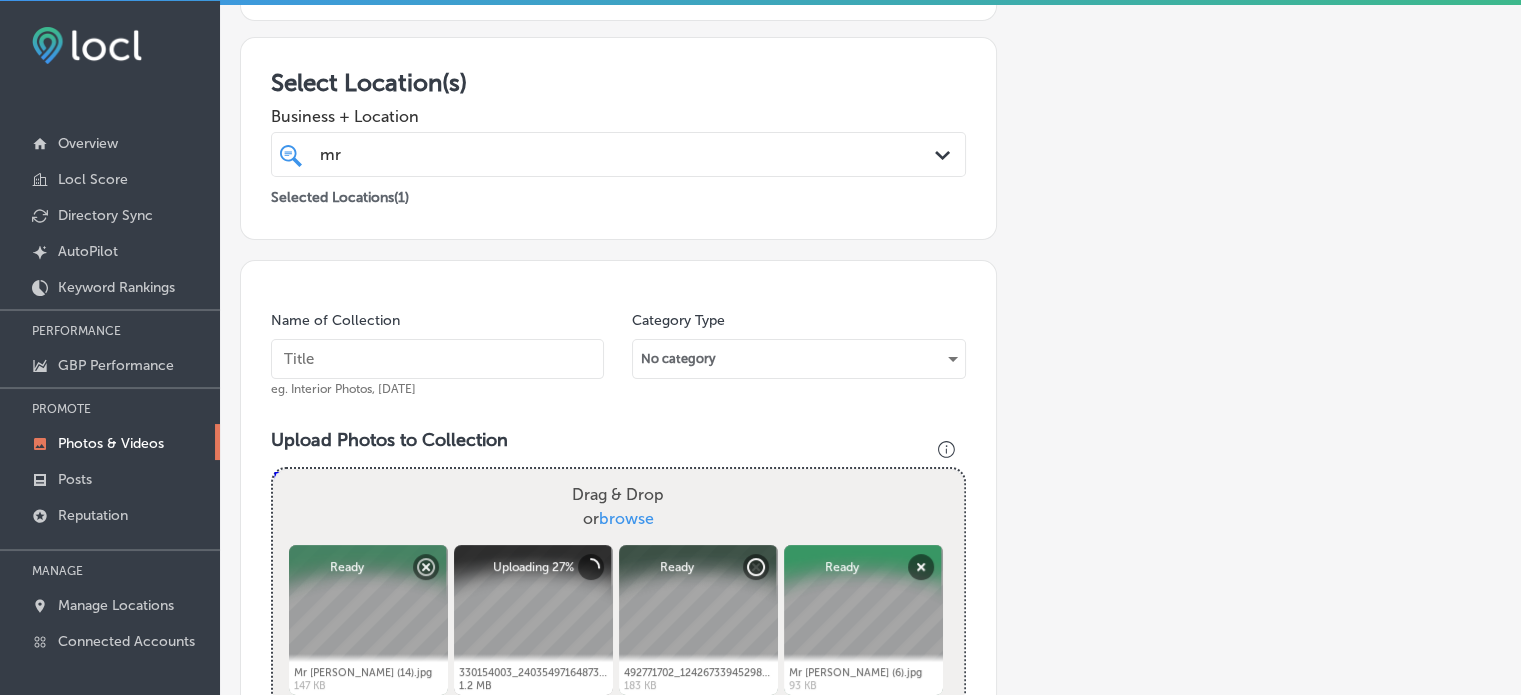 click at bounding box center [437, 359] 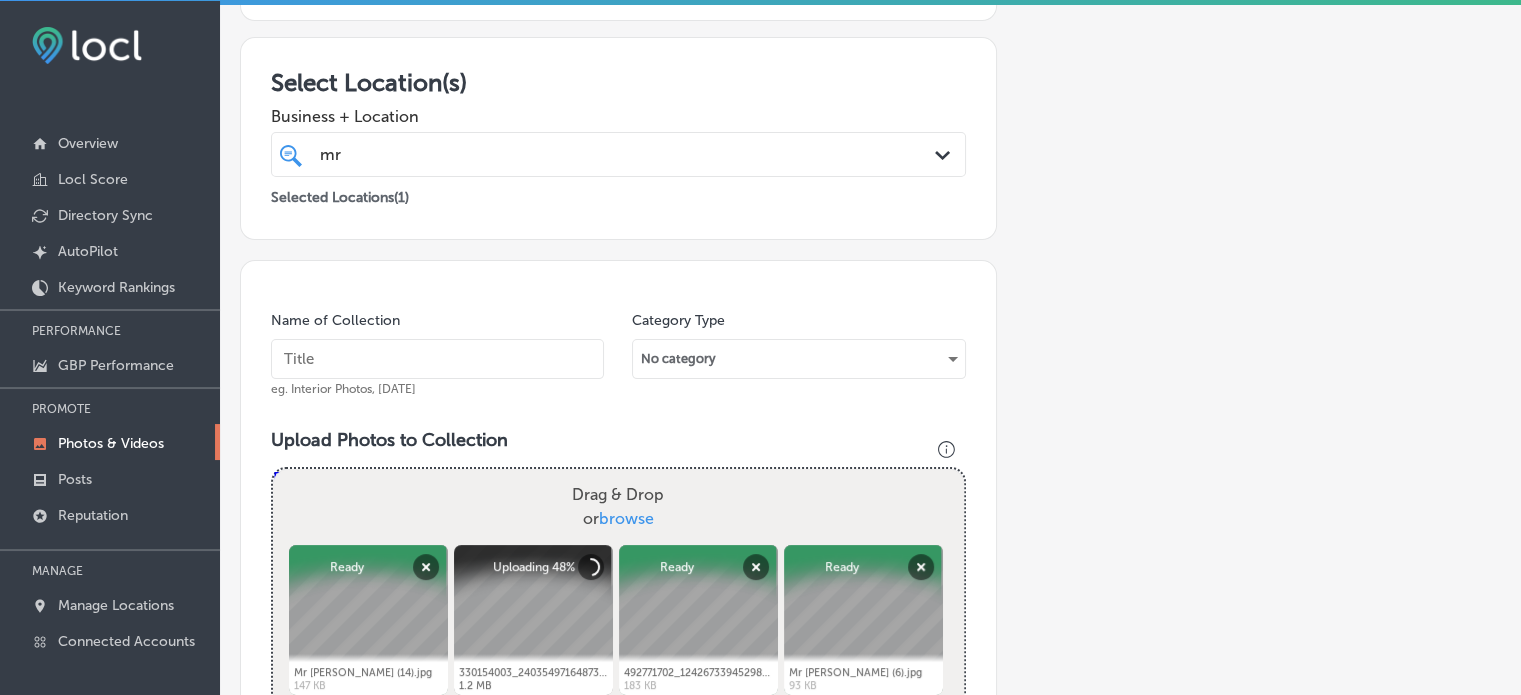 paste on "Residential electrical services" 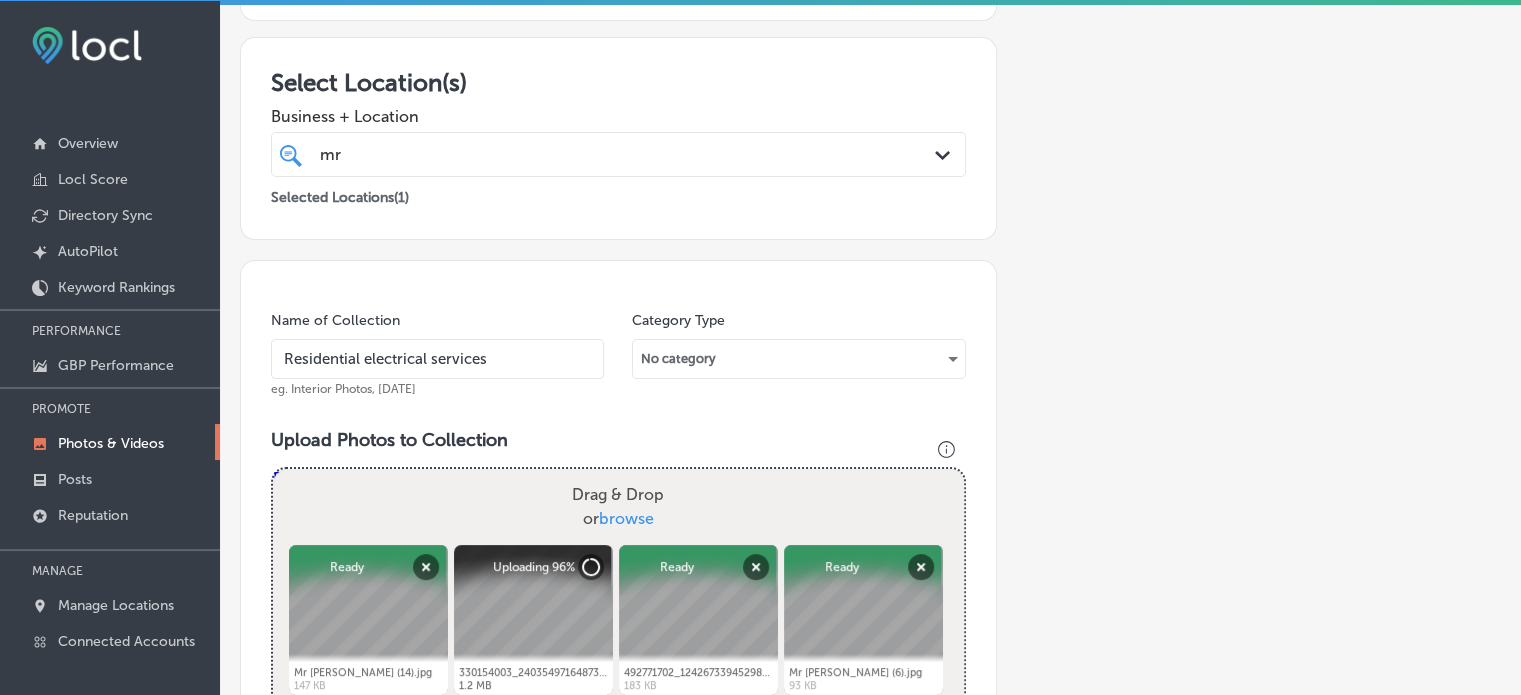 type on "Residential electrical services" 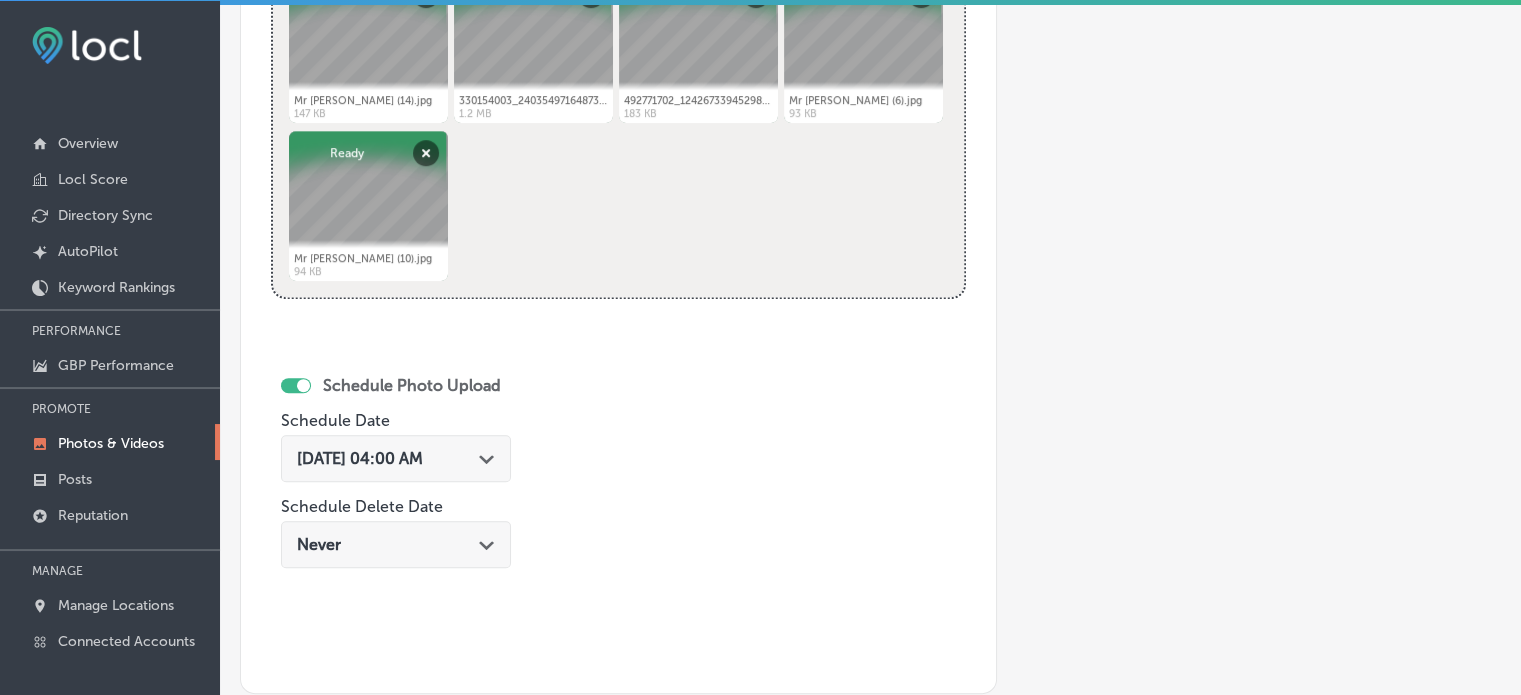 scroll, scrollTop: 888, scrollLeft: 0, axis: vertical 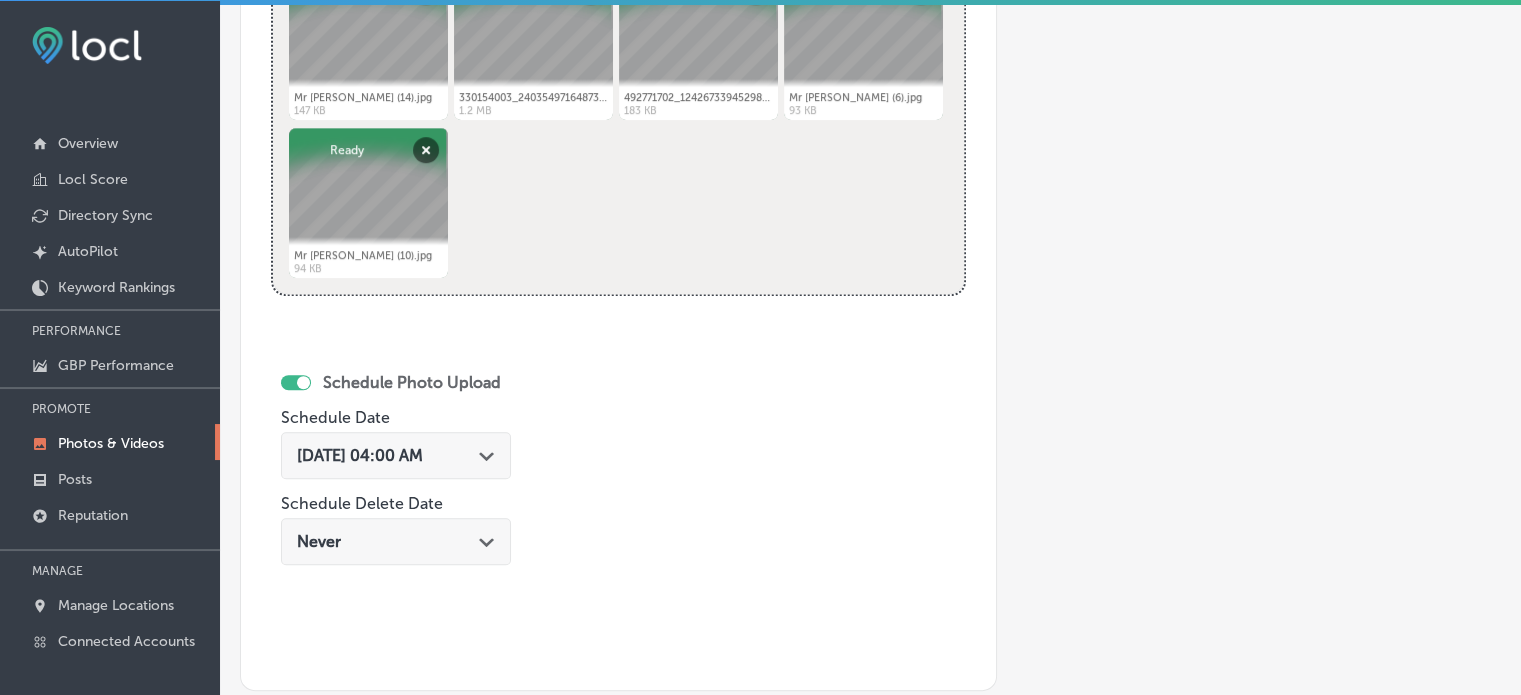 click 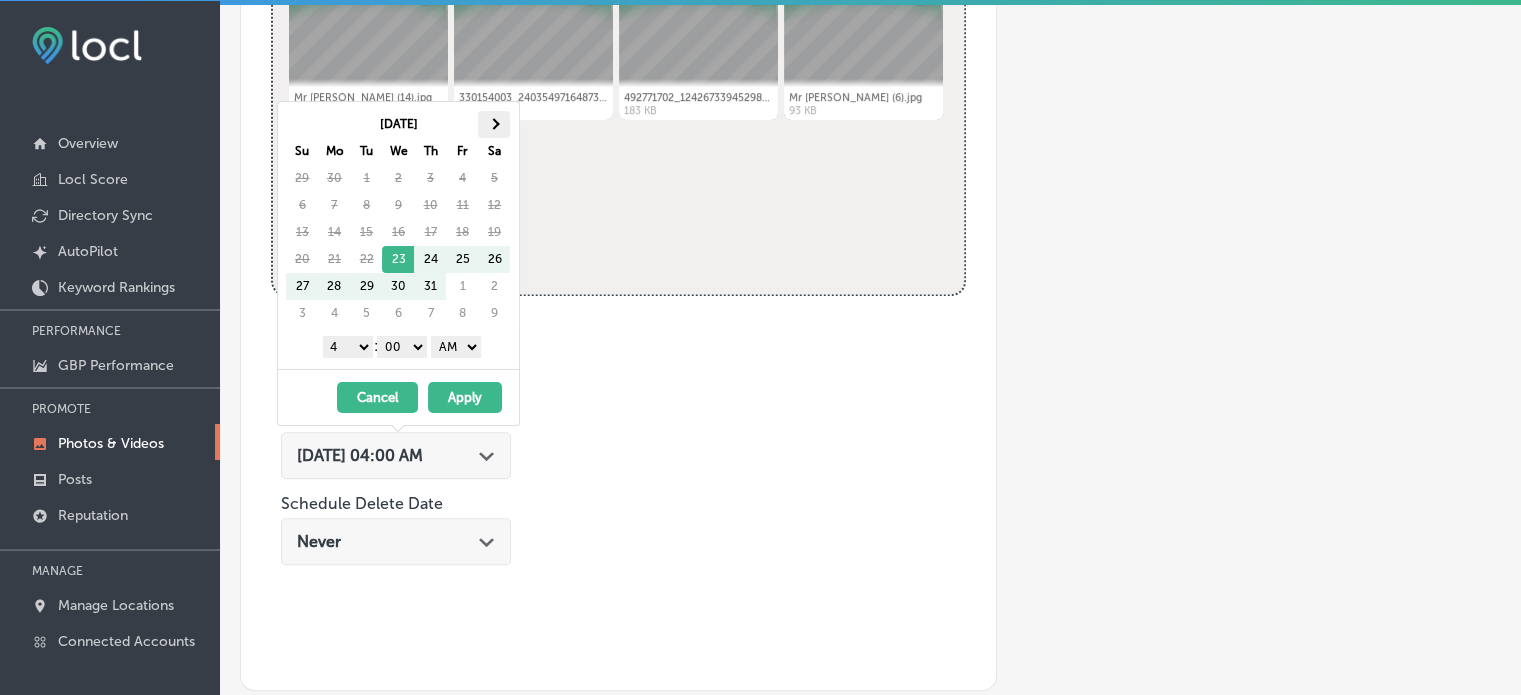 click at bounding box center (494, 124) 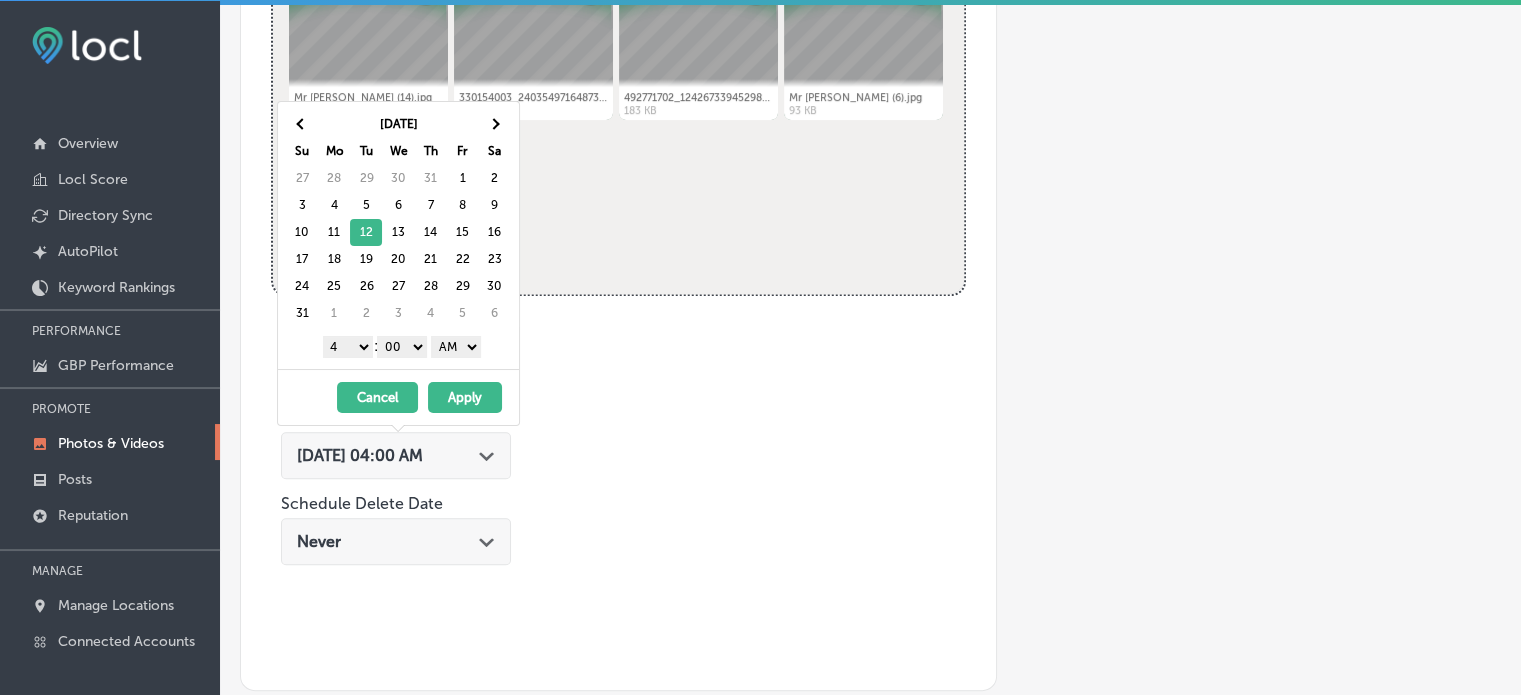 click on "1 2 3 4 5 6 7 8 9 10 11 12" at bounding box center (348, 347) 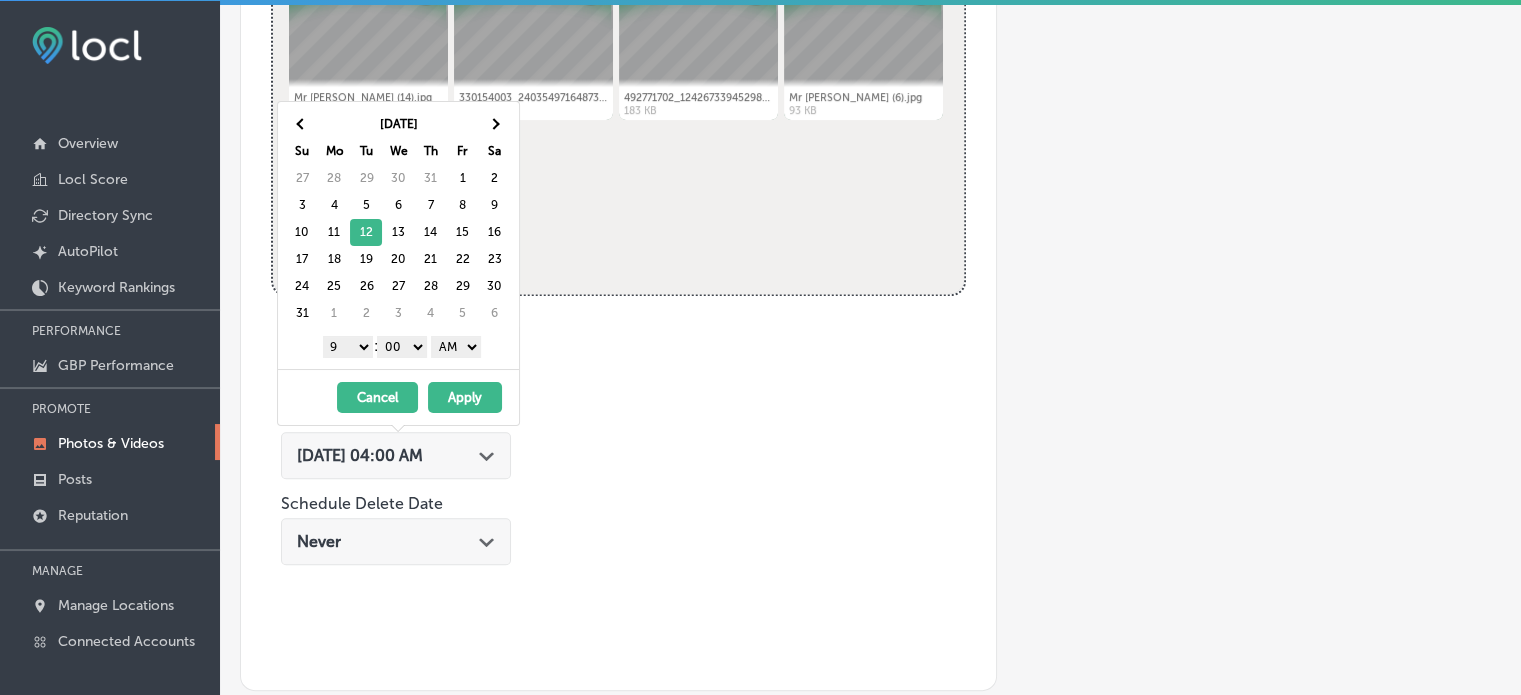 click on "AM PM" at bounding box center [456, 347] 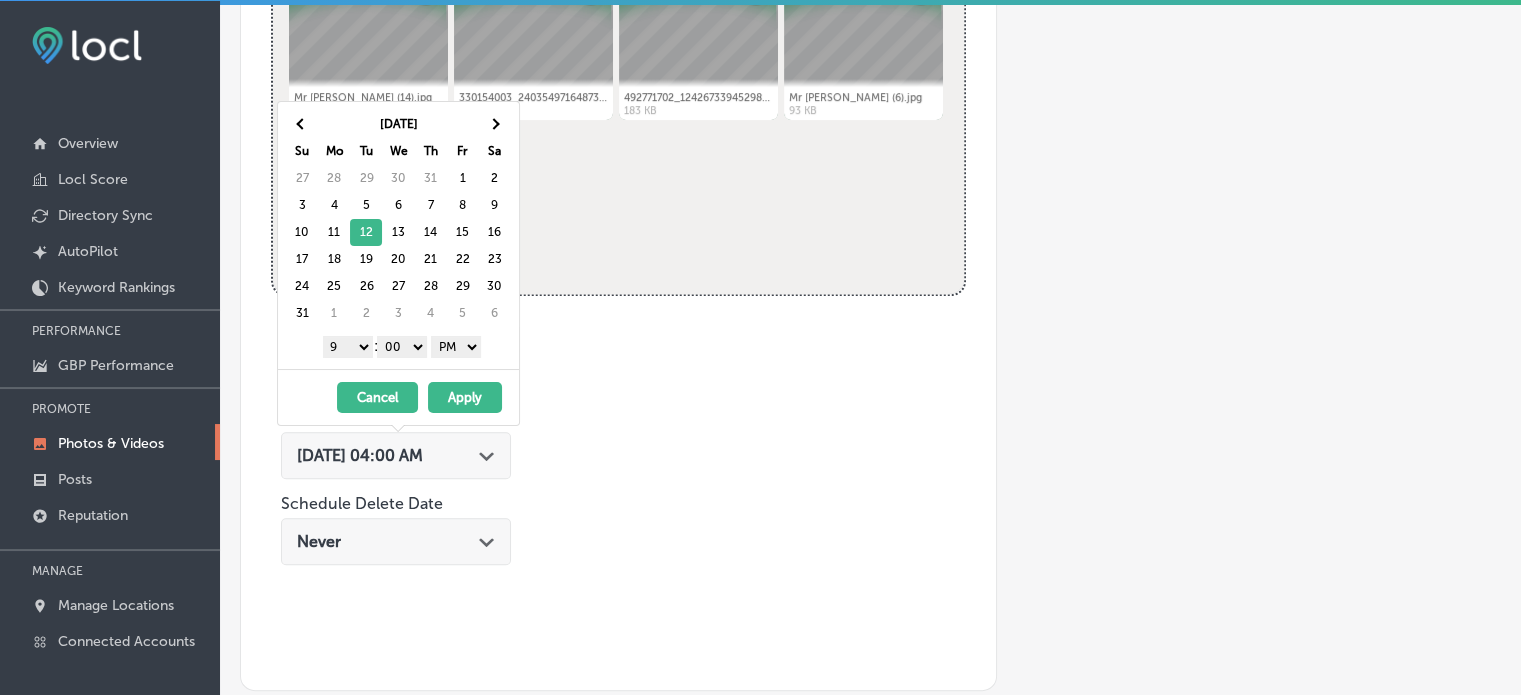 click on "Apply" at bounding box center [465, 397] 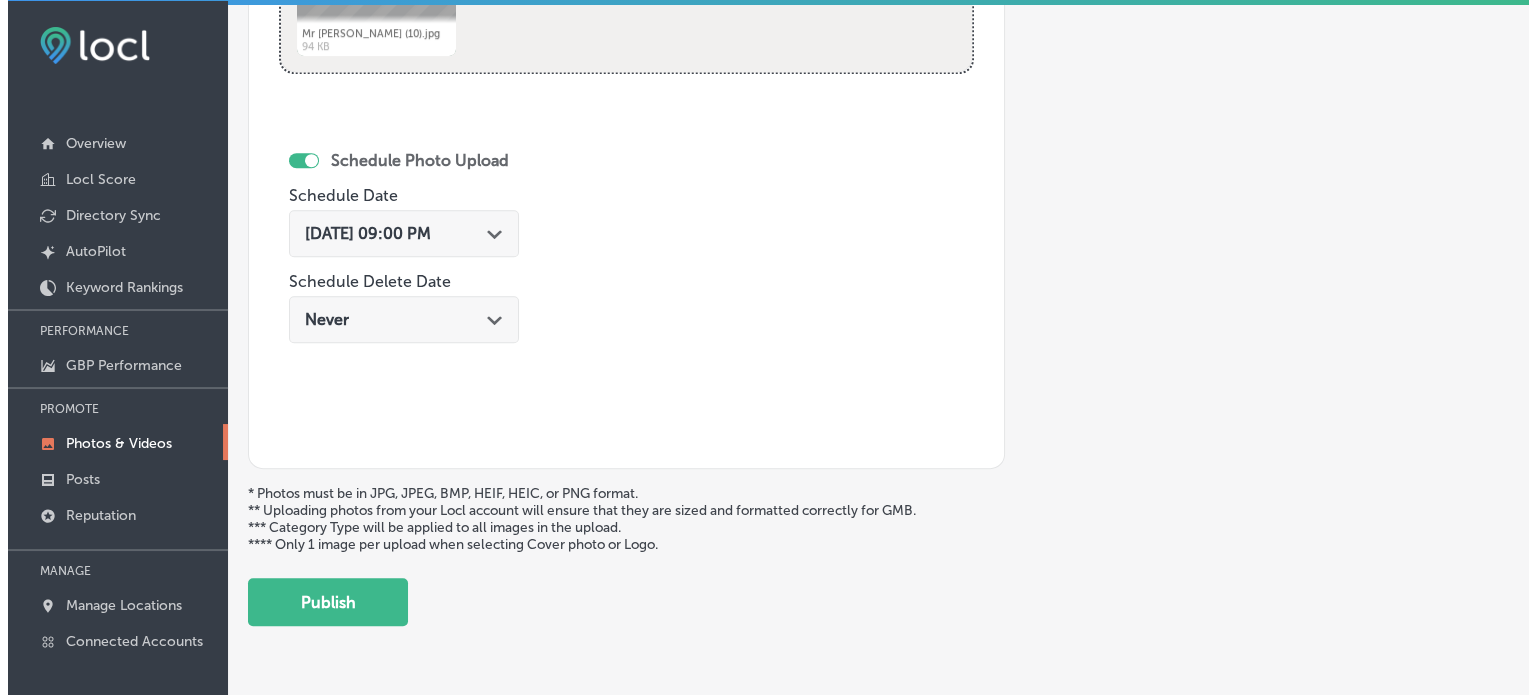 scroll, scrollTop: 1165, scrollLeft: 0, axis: vertical 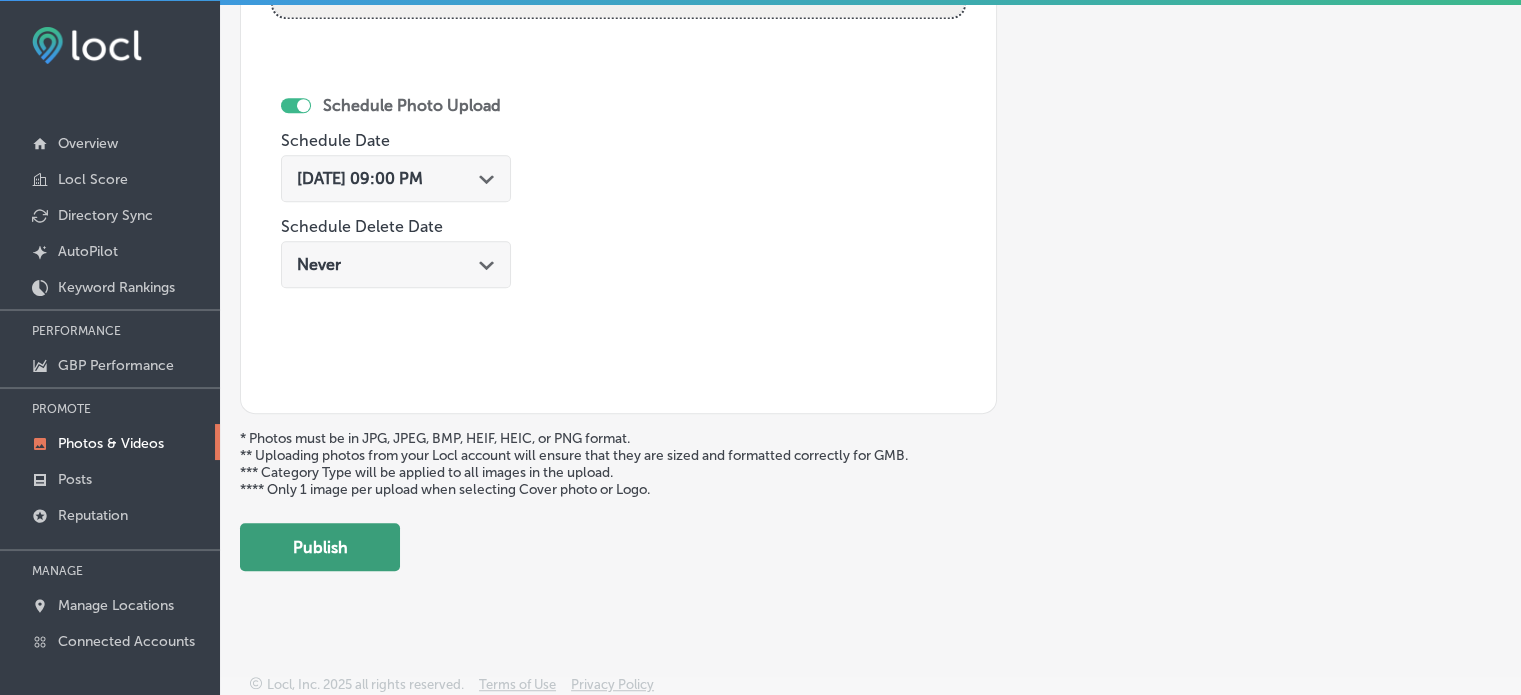 click on "Publish" at bounding box center [320, 547] 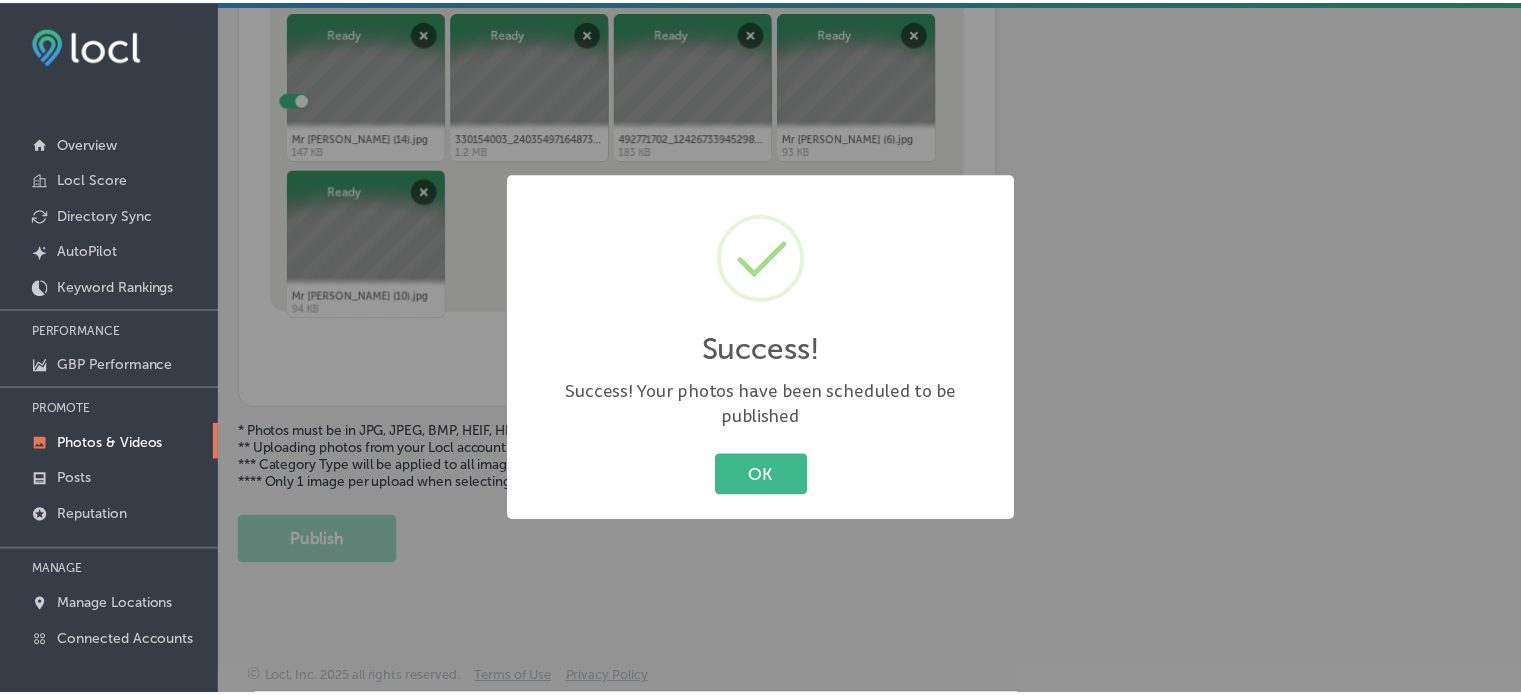 scroll, scrollTop: 841, scrollLeft: 0, axis: vertical 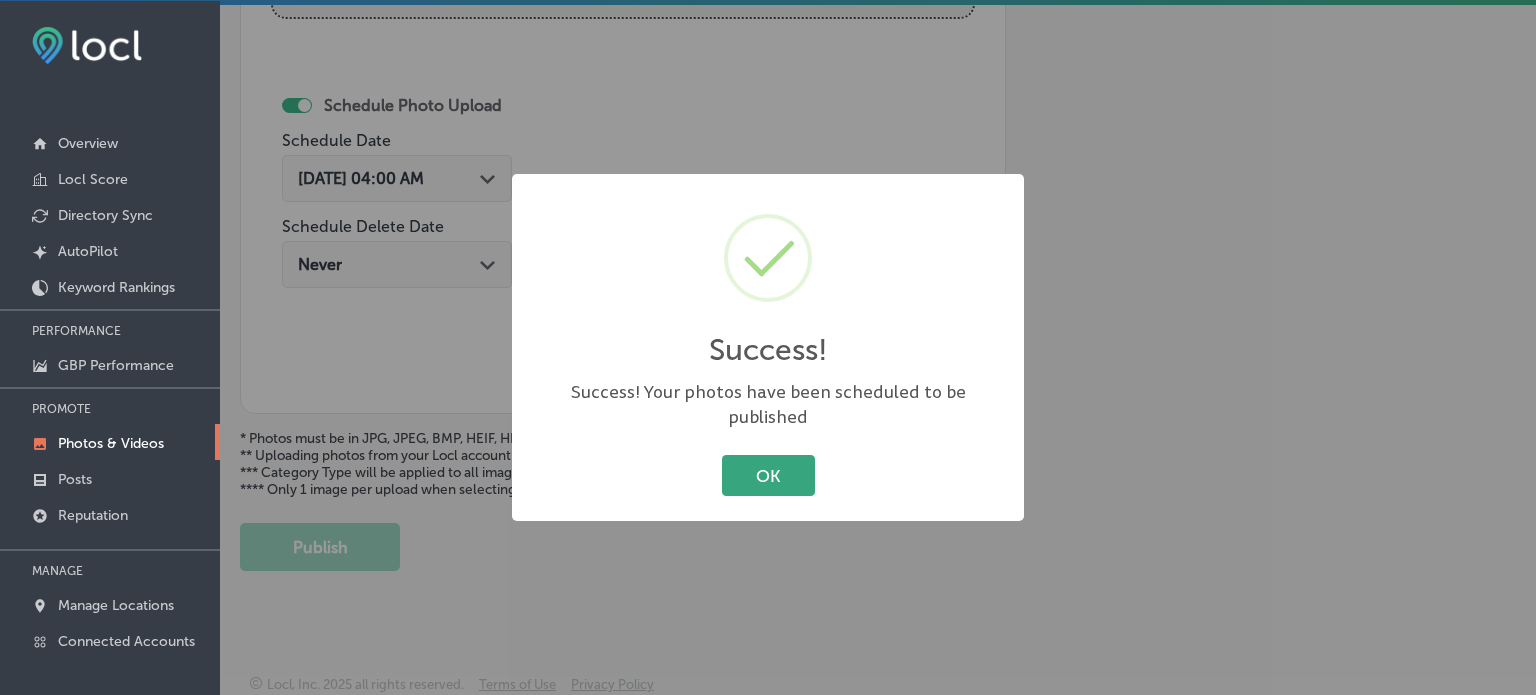 click on "OK" at bounding box center (768, 475) 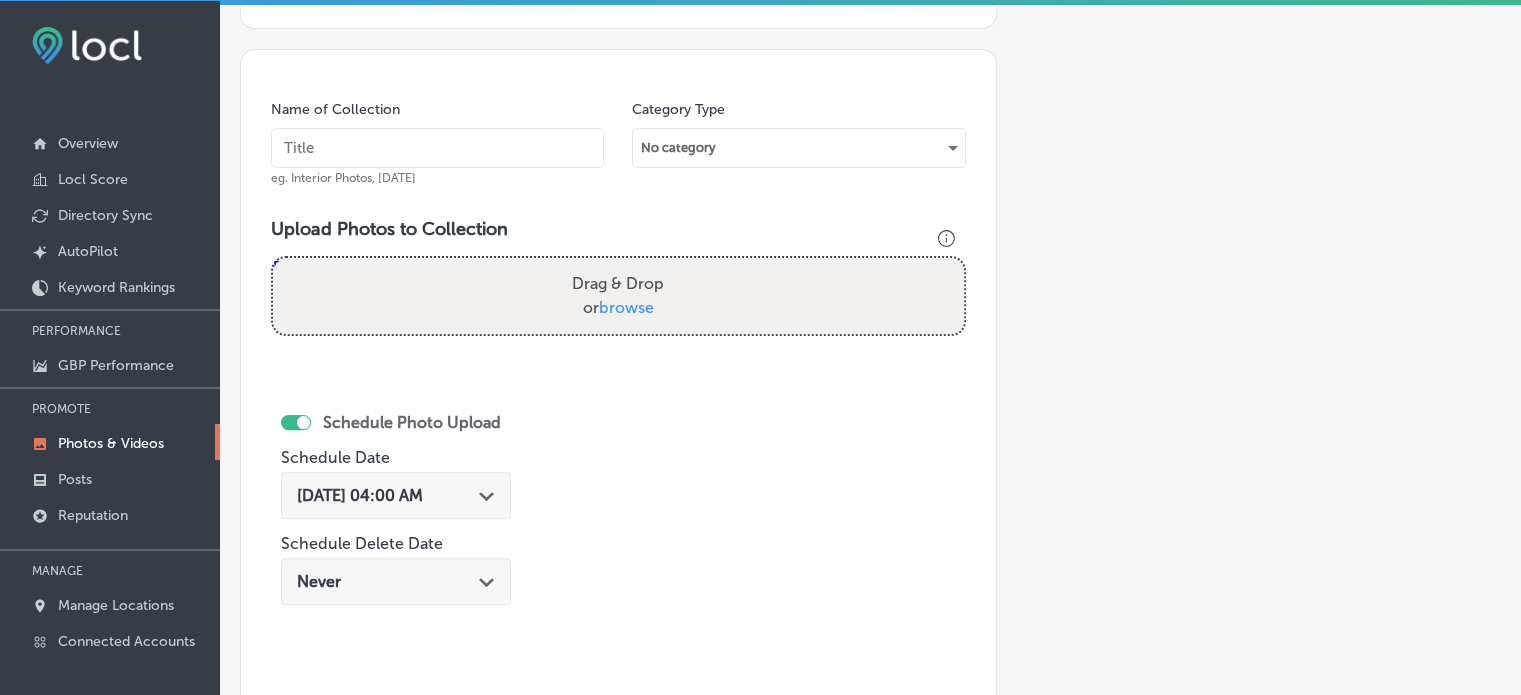 scroll, scrollTop: 520, scrollLeft: 0, axis: vertical 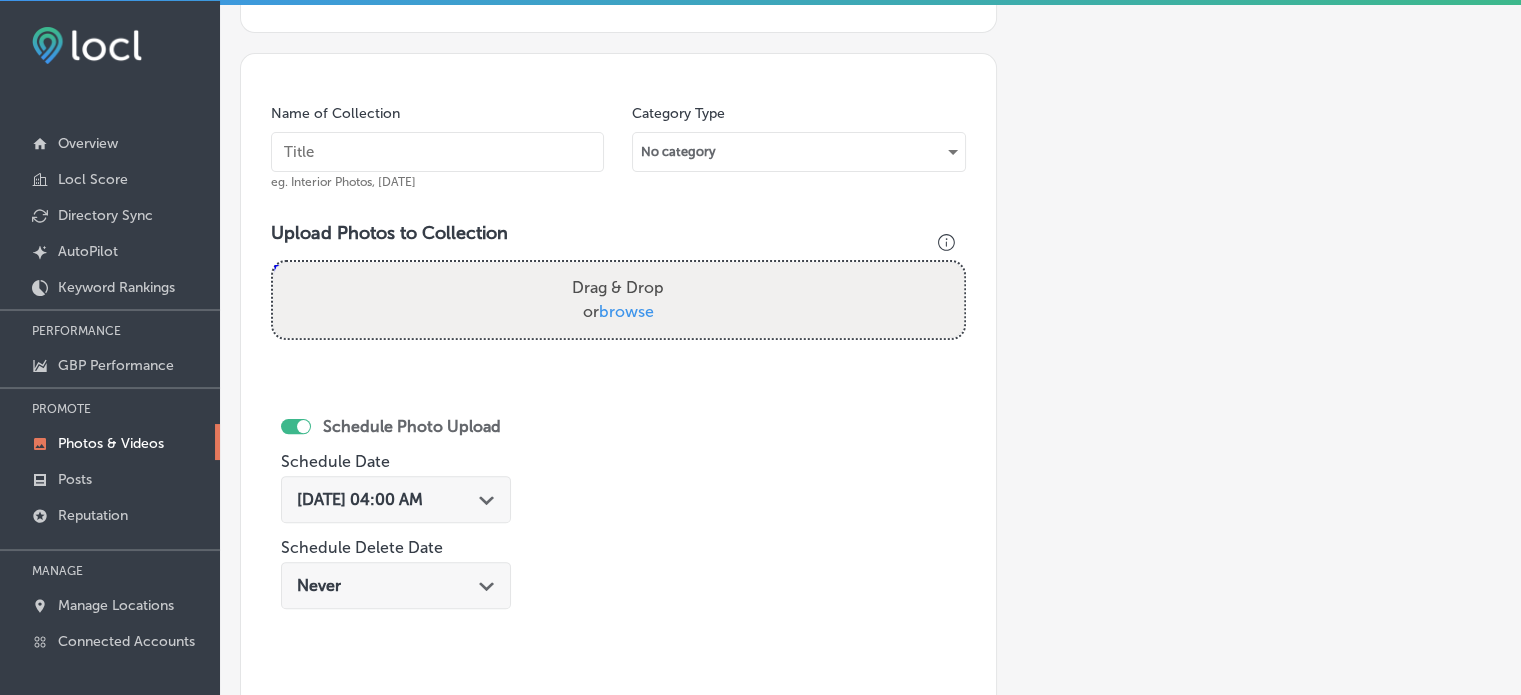 click on "Name of Collection eg. Interior Photos, March 2020   Category Type No category Upload Photos to Collection
Powered by PQINA Drag & Drop  or  browse 330154003_2403549716487335_2929837178747072865_n.png Ready Schedule Photo Upload Schedule Date Jul 23, 2025 04:00 AM
Path
Created with Sketch.
Schedule Delete Date Never
Path
Created with Sketch." at bounding box center [618, 394] 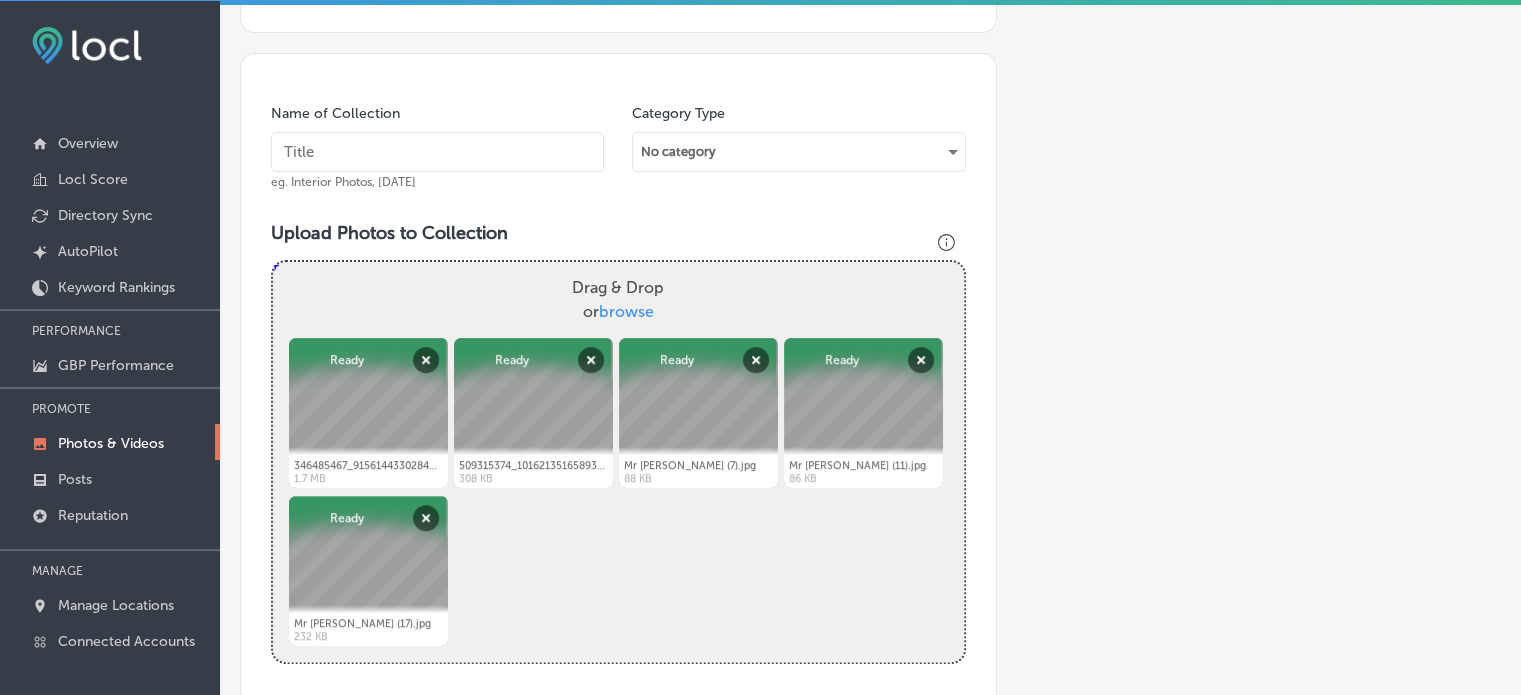 click at bounding box center [437, 152] 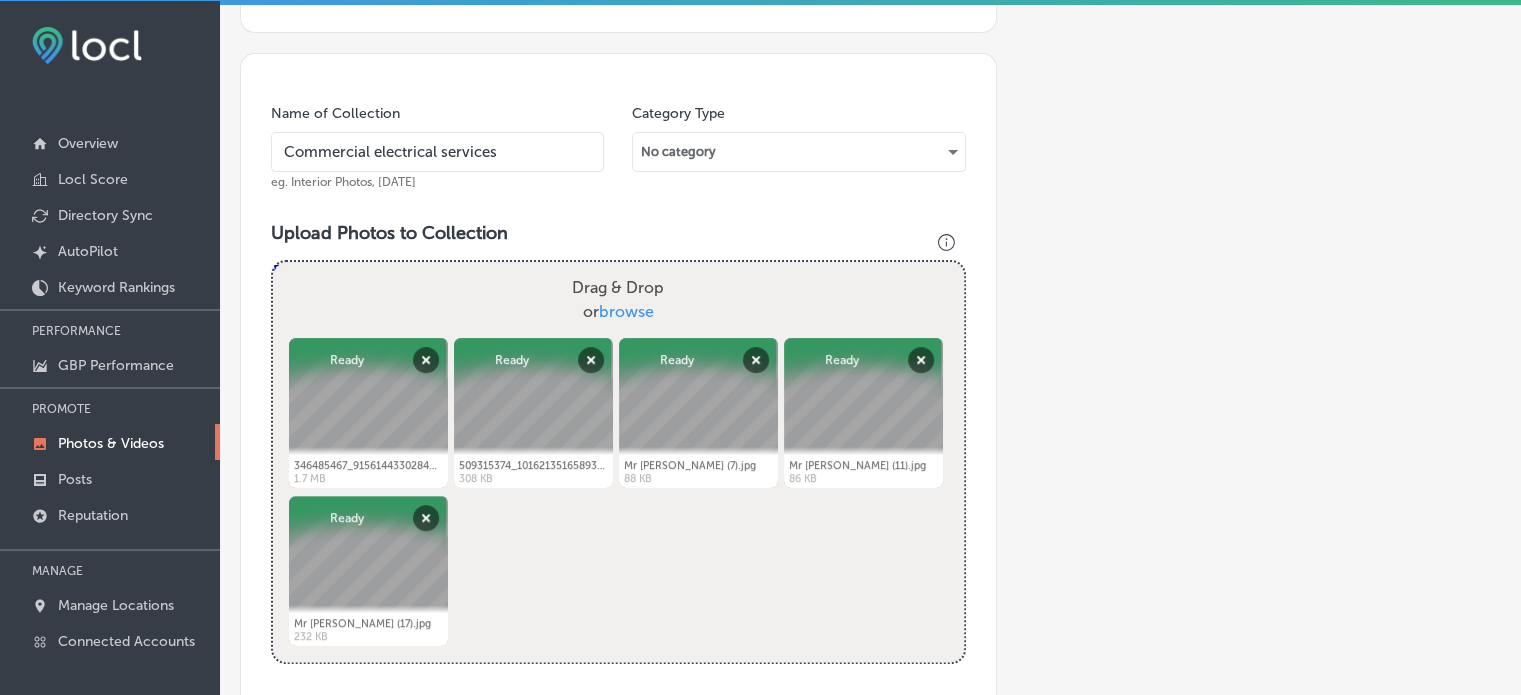 type on "Commercial electrical services" 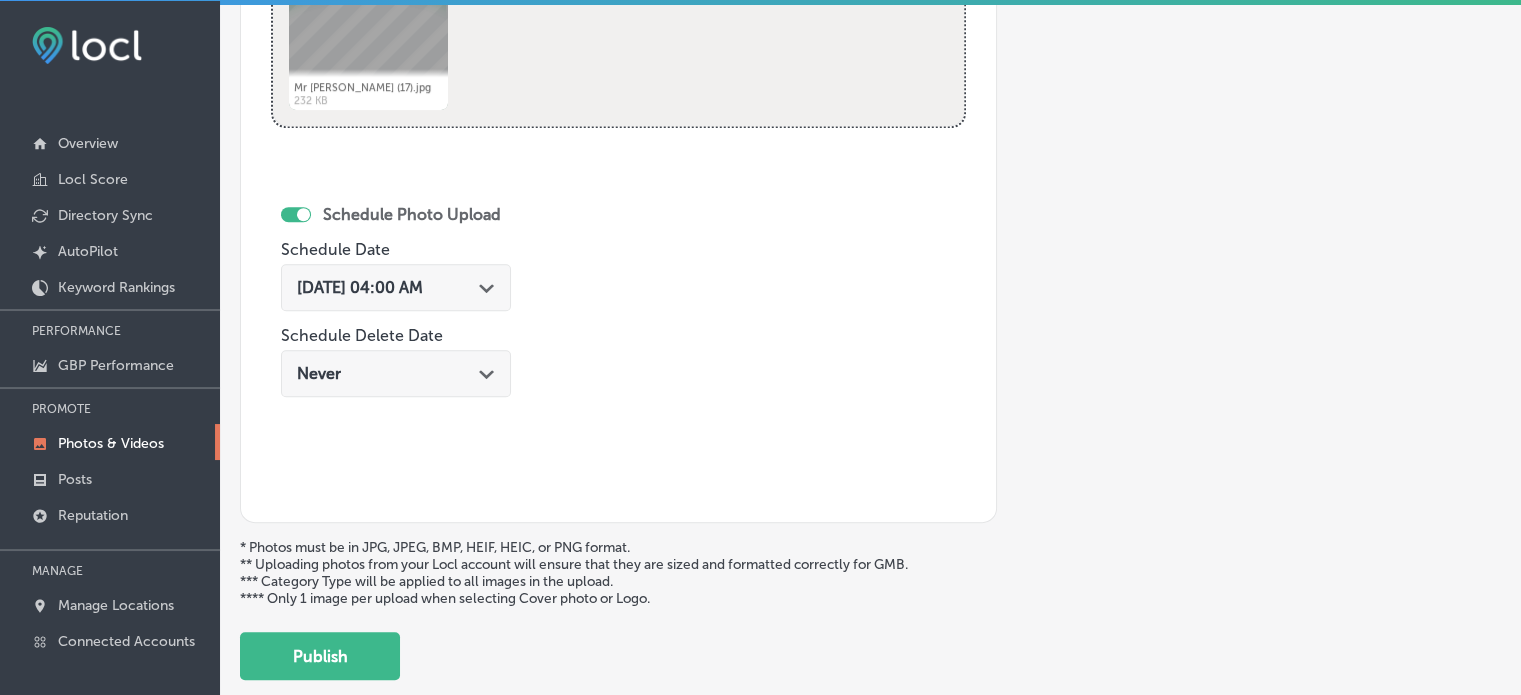 scroll, scrollTop: 1058, scrollLeft: 0, axis: vertical 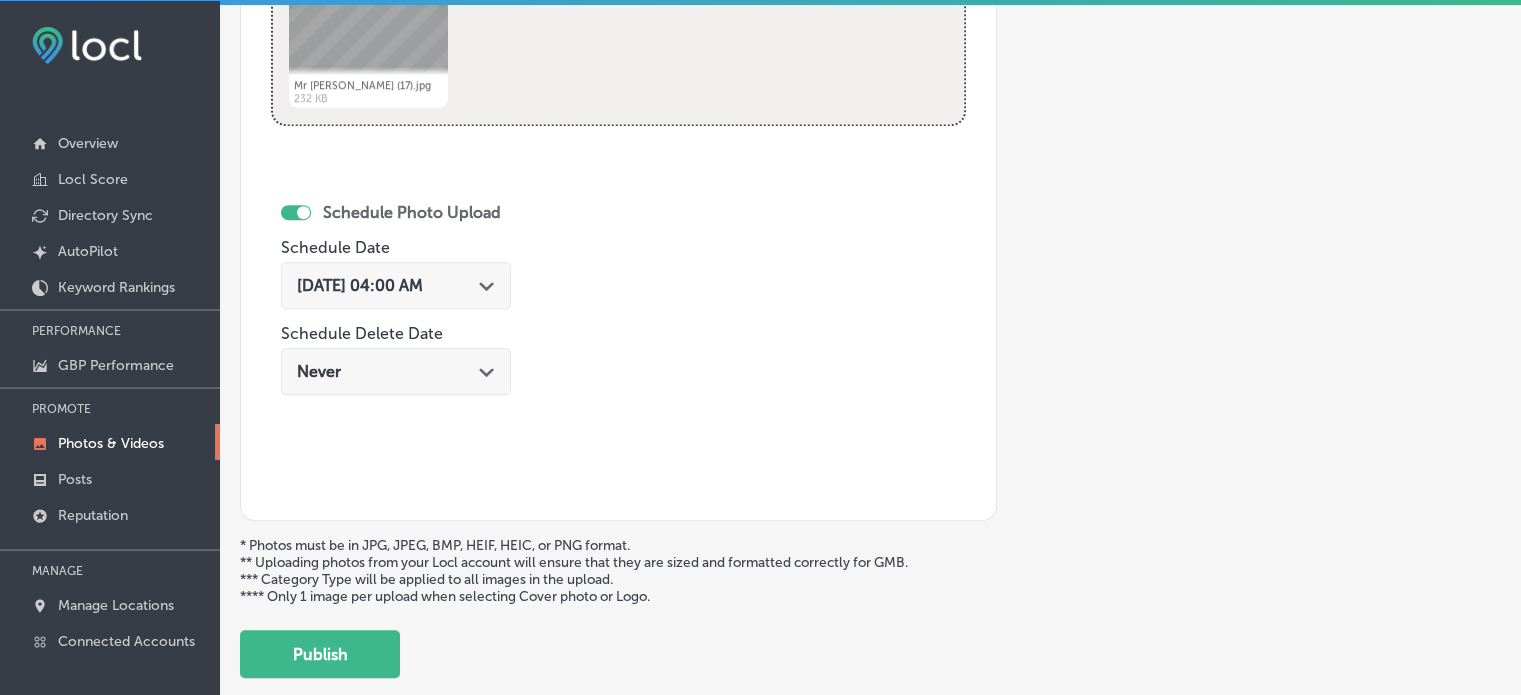 click 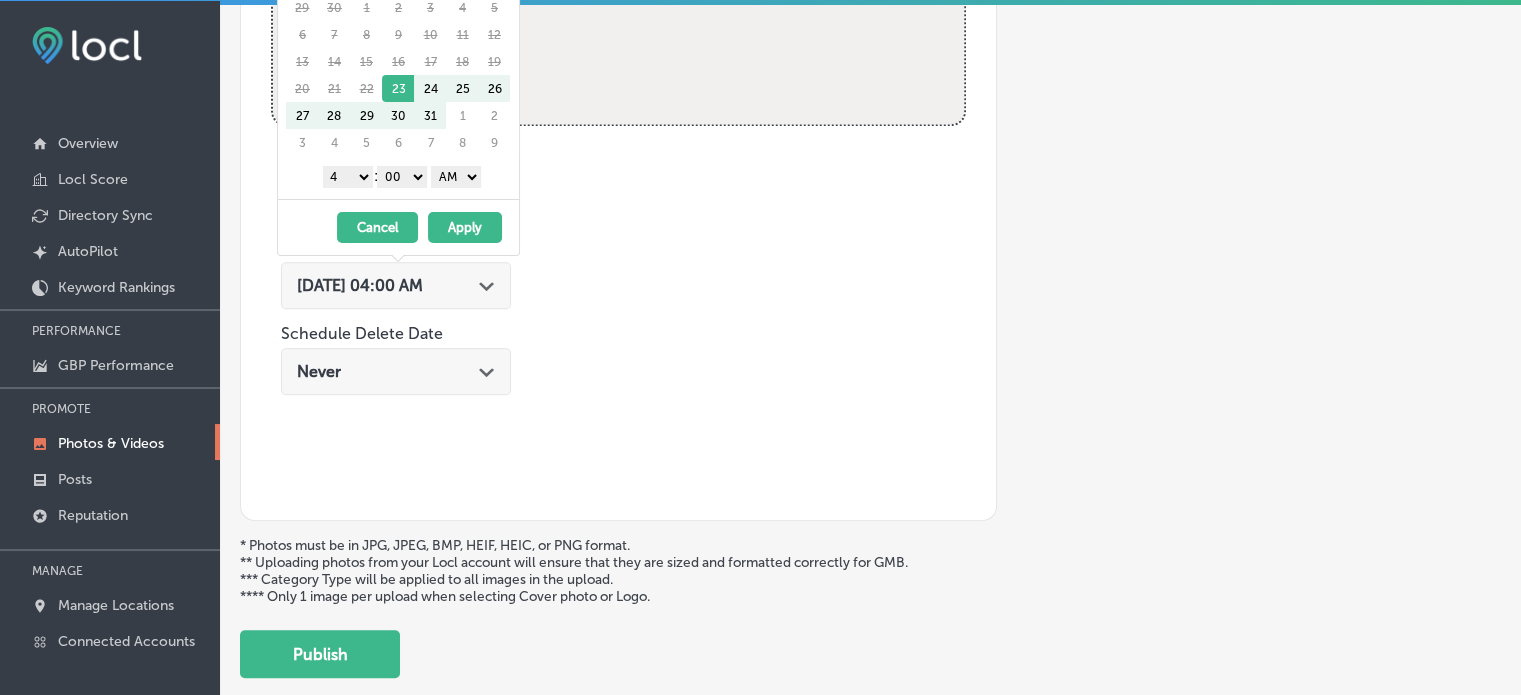scroll, scrollTop: 0, scrollLeft: 0, axis: both 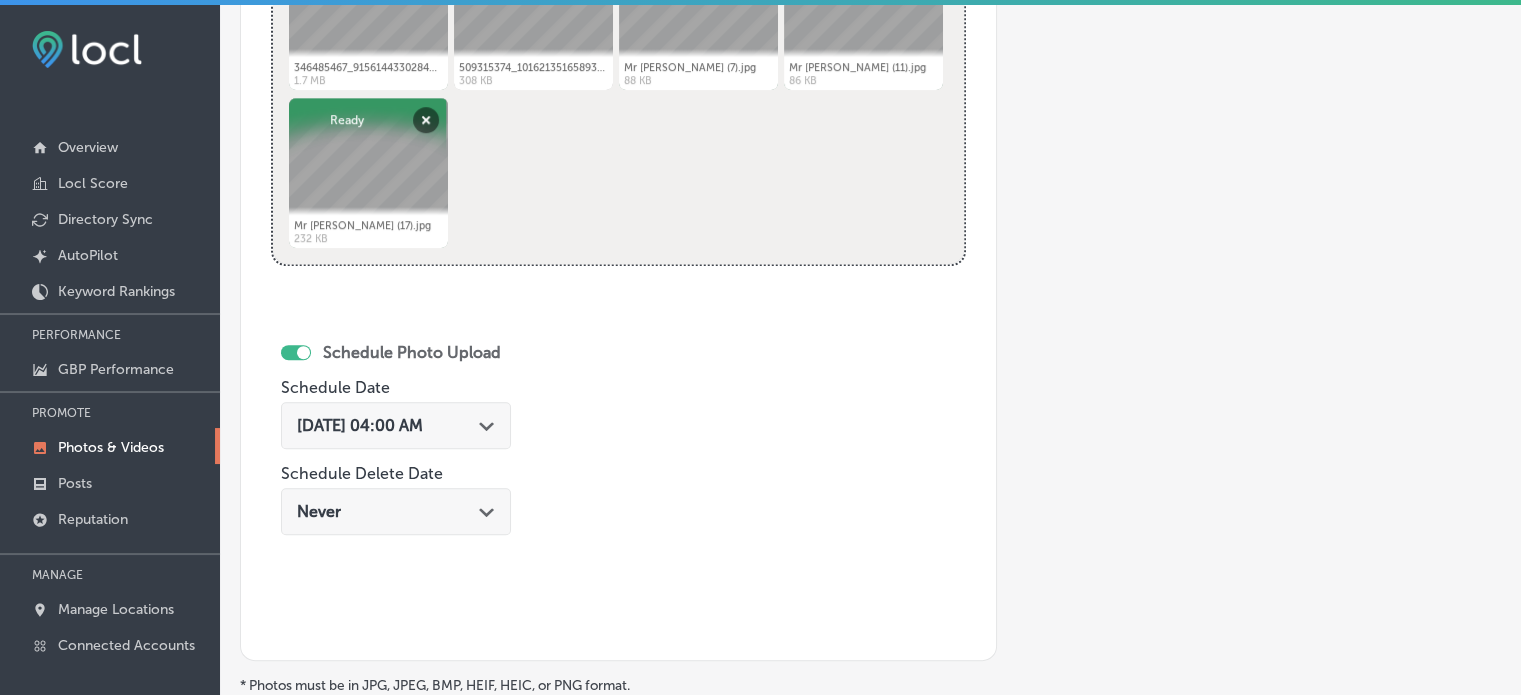 click on "Powered by PQINA Drag & Drop  or  browse 346485467_915614433028459_616065878609798213_n.png Abort Retry Remove Upload Cancel Retry Remove 346485467_915614433028459_616065878609798213_n.png 1.7 MB Ready tap to undo
509315374_10162135165893962_6505420107985514796_n.jpg Abort Retry Remove Upload Cancel Retry Remove 509315374_10162135165893962_6505420107985514796_n.jpg 308 KB Ready tap to undo" at bounding box center [618, 64] 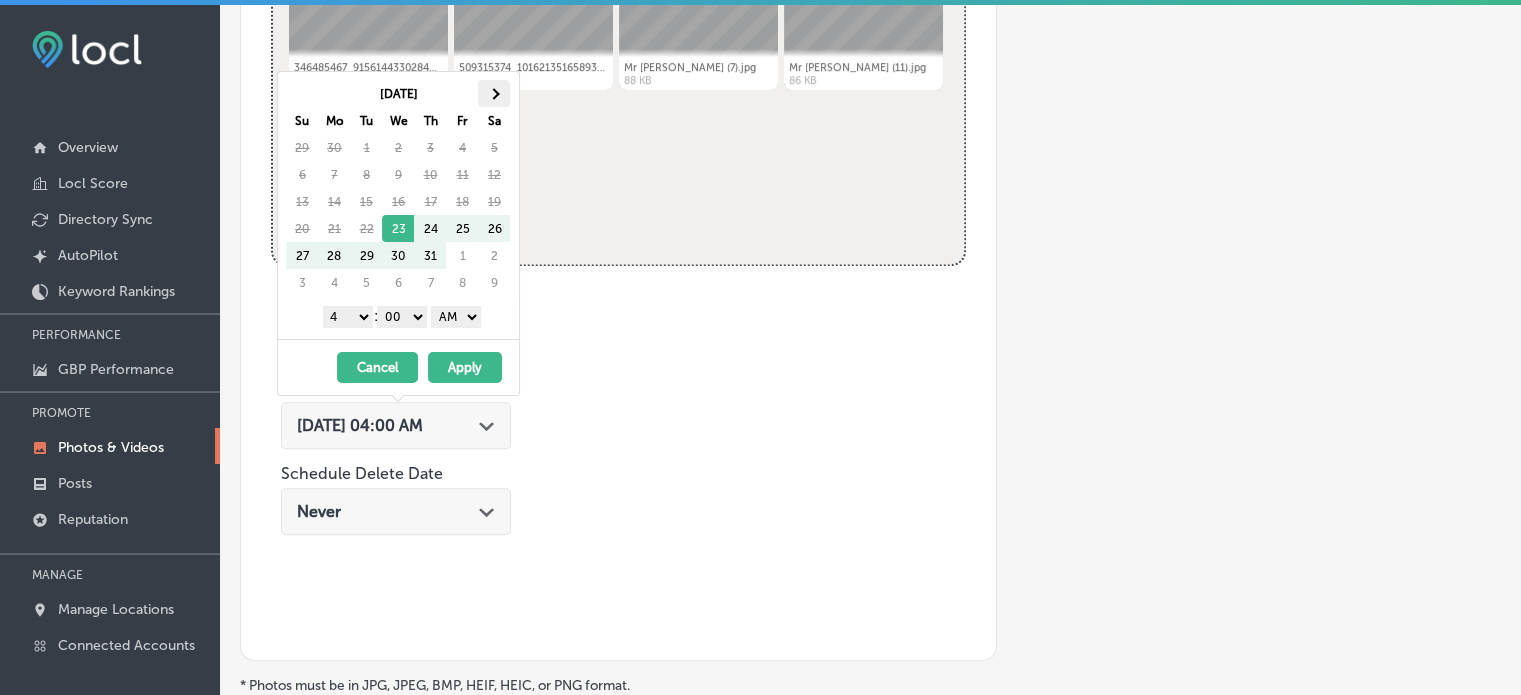 click at bounding box center [494, 93] 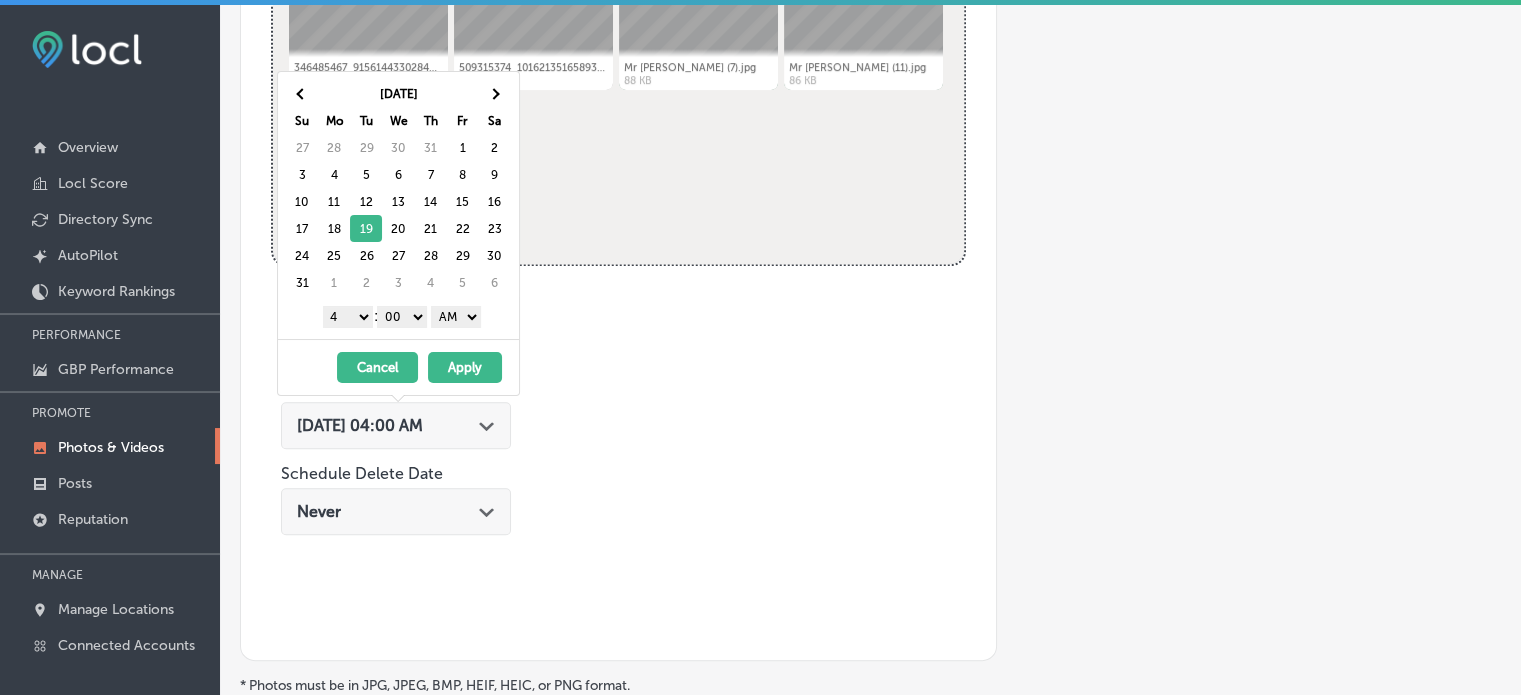 click on "1 2 3 4 5 6 7 8 9 10 11 12" at bounding box center (348, 317) 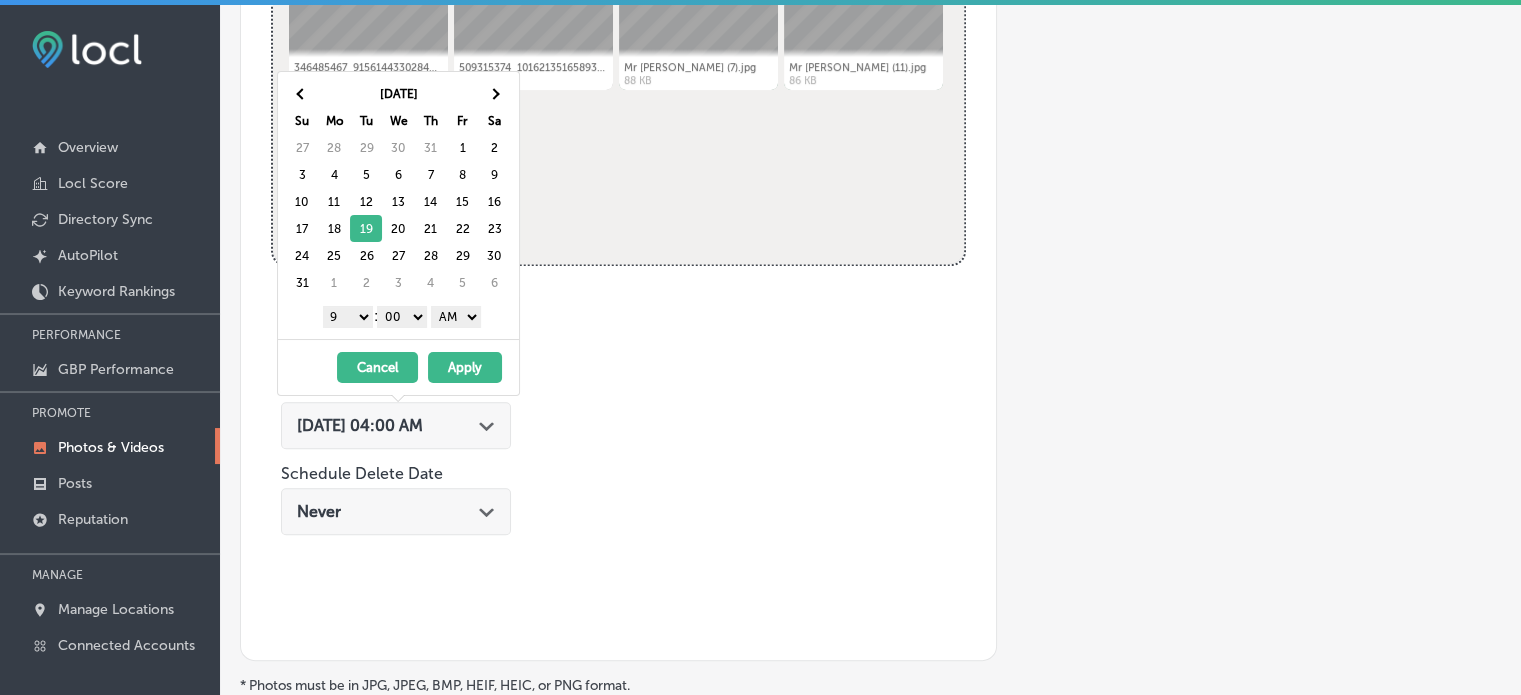 click on "AM PM" at bounding box center (456, 317) 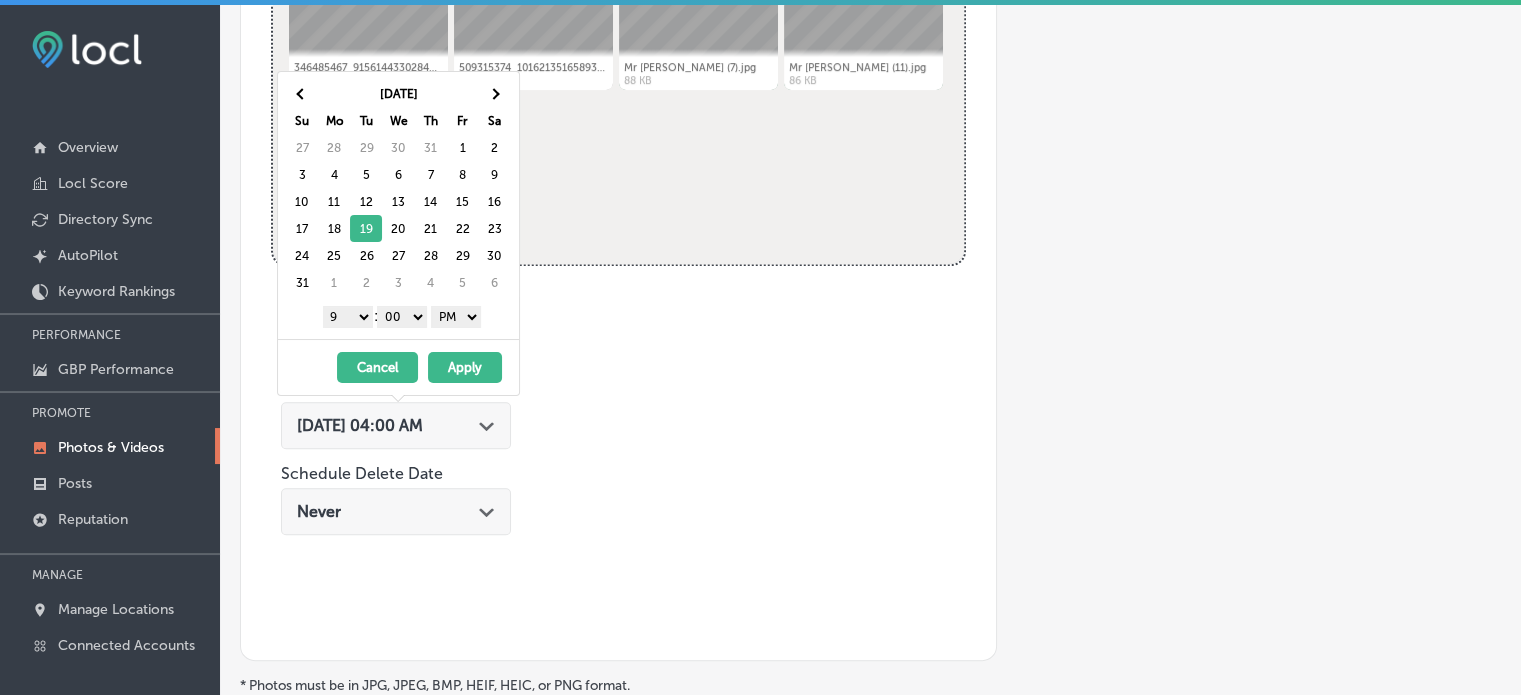click on "Apply" at bounding box center (465, 367) 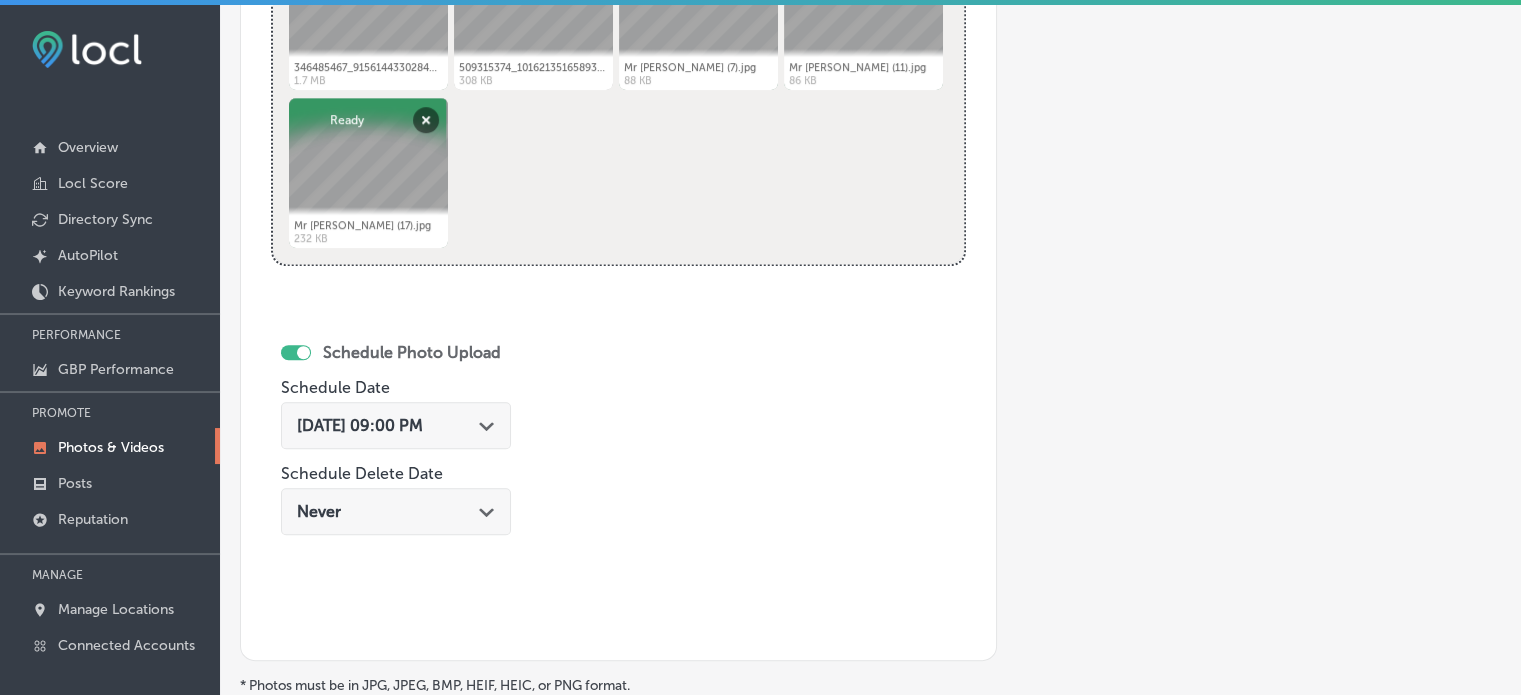 click on "Name of Collection Commercial electrical services eg. Interior Photos, March 2020   Category Type No category Upload Photos to Collection
Powered by PQINA Drag & Drop  or  browse 346485467_915614433028459_616065878609798213_n.png Abort Retry Remove Upload Cancel Retry Remove 346485467_915614433028459_616065878609798213_n.png 1.7 MB Ready tap to undo" at bounding box center (618, 158) 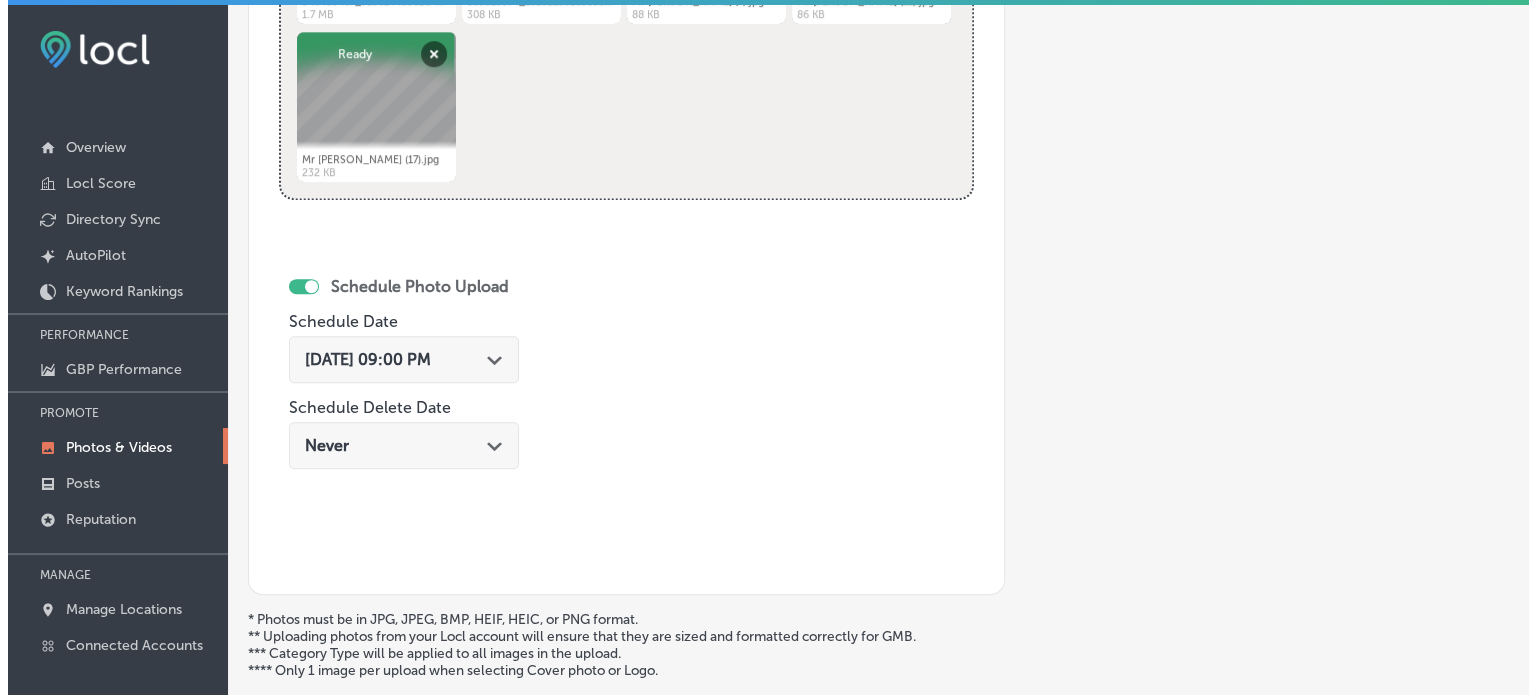 scroll, scrollTop: 1165, scrollLeft: 0, axis: vertical 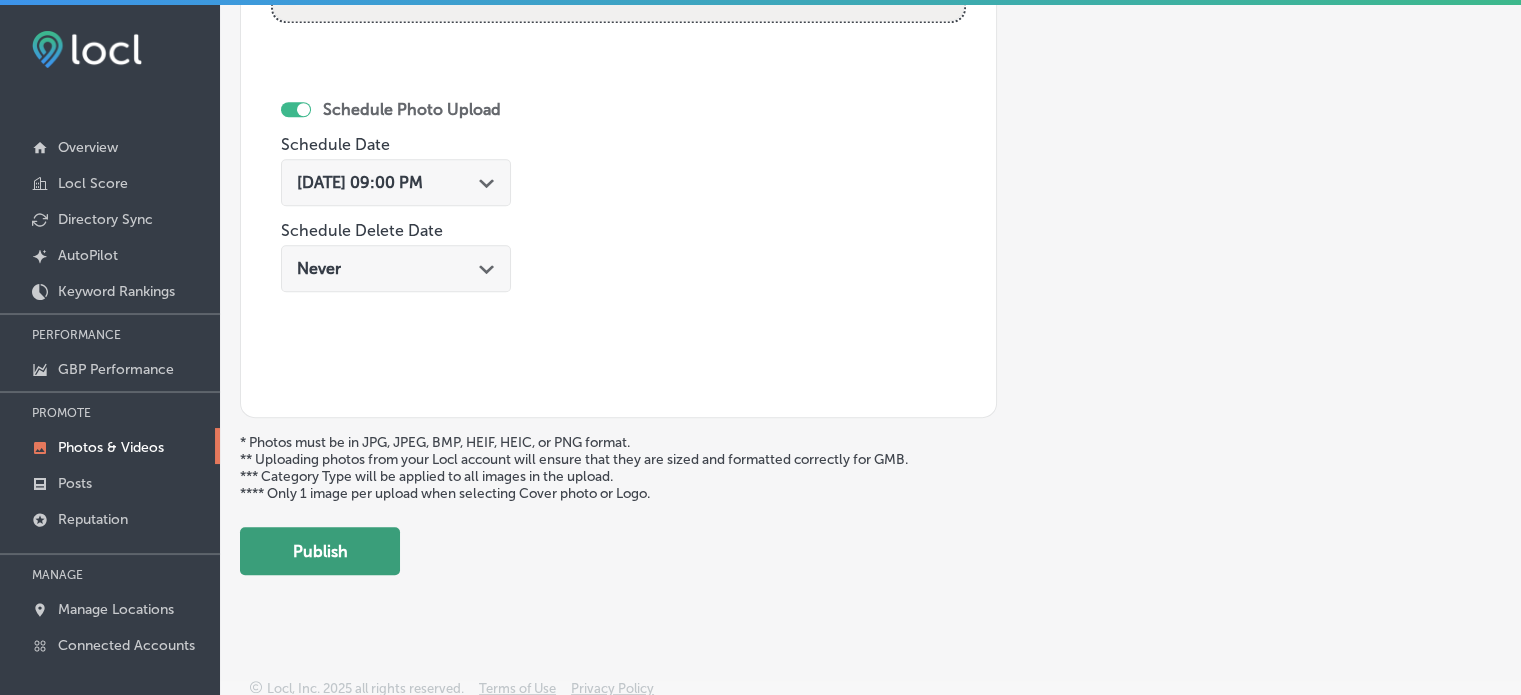click on "Publish" at bounding box center [320, 551] 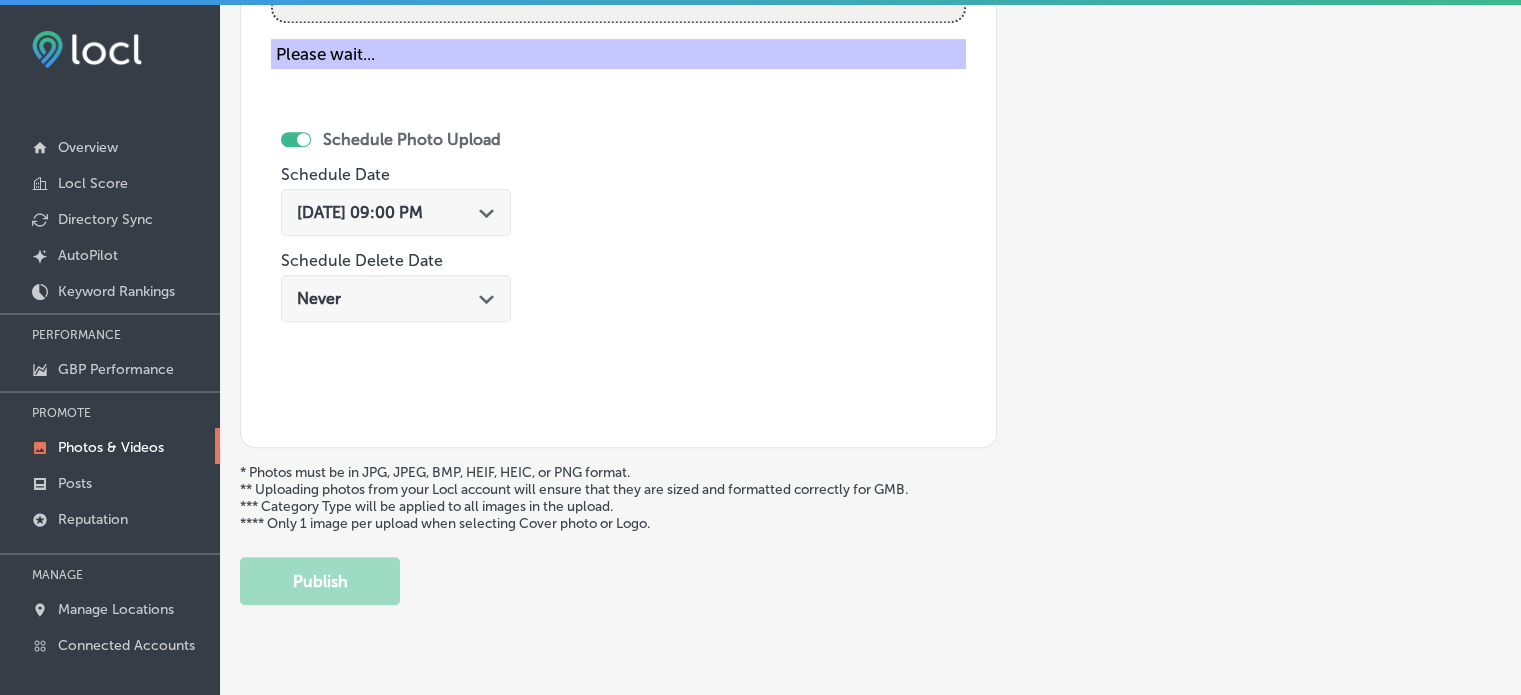 type 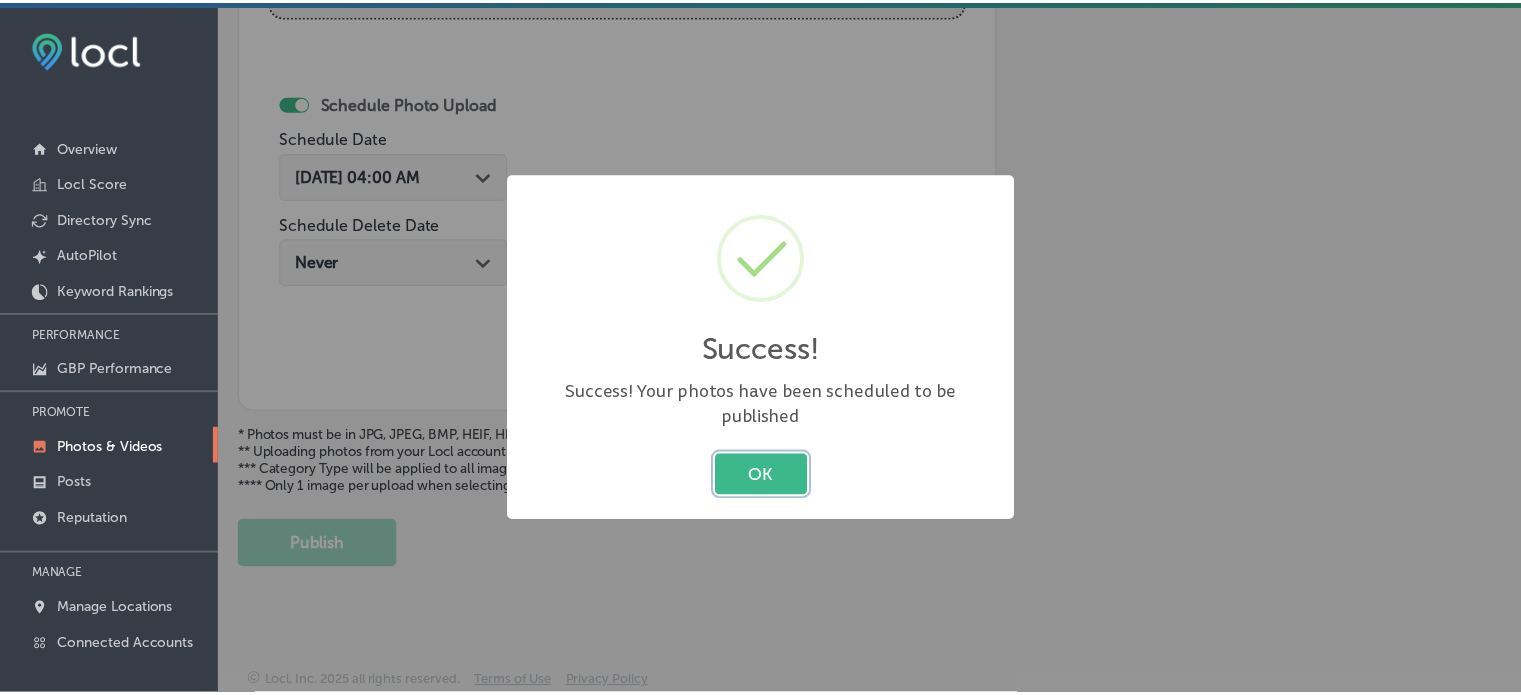 scroll, scrollTop: 841, scrollLeft: 0, axis: vertical 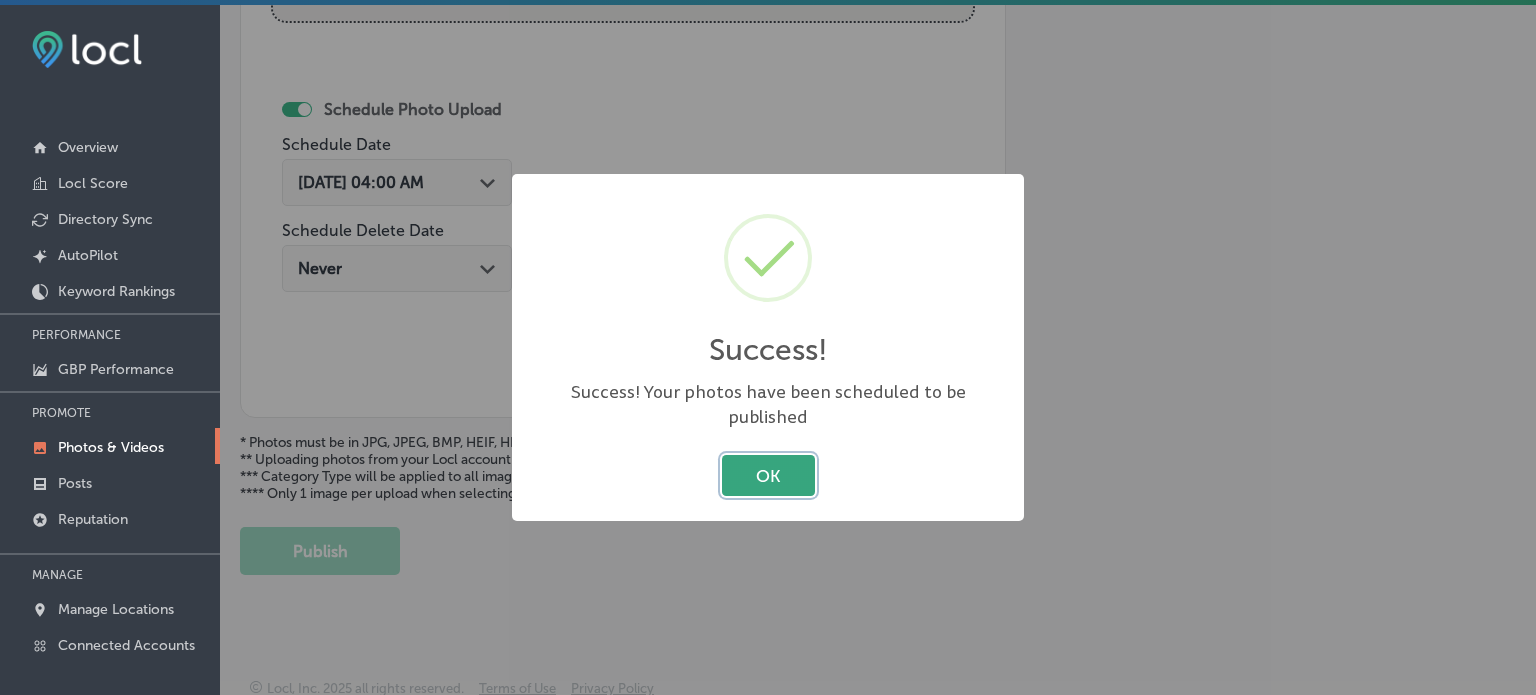 click on "OK" at bounding box center (768, 475) 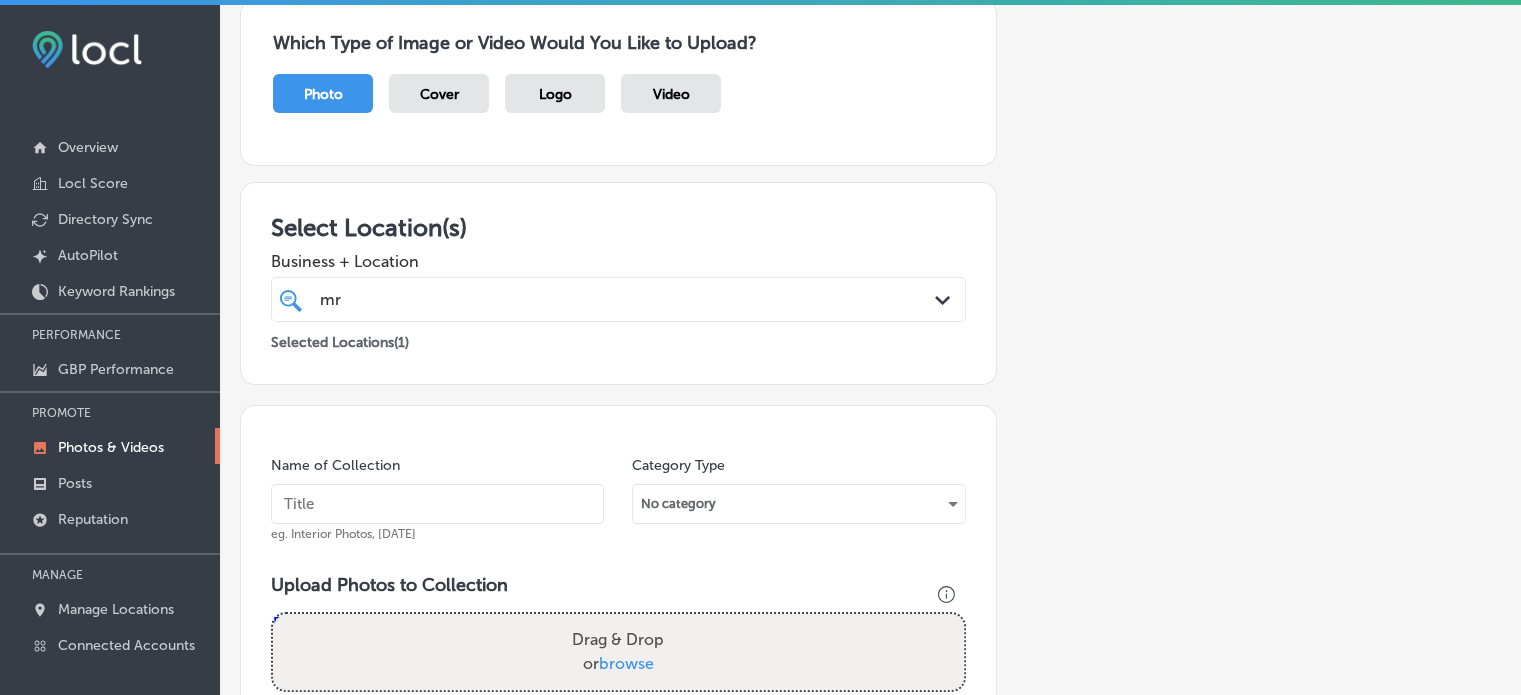 scroll, scrollTop: 0, scrollLeft: 0, axis: both 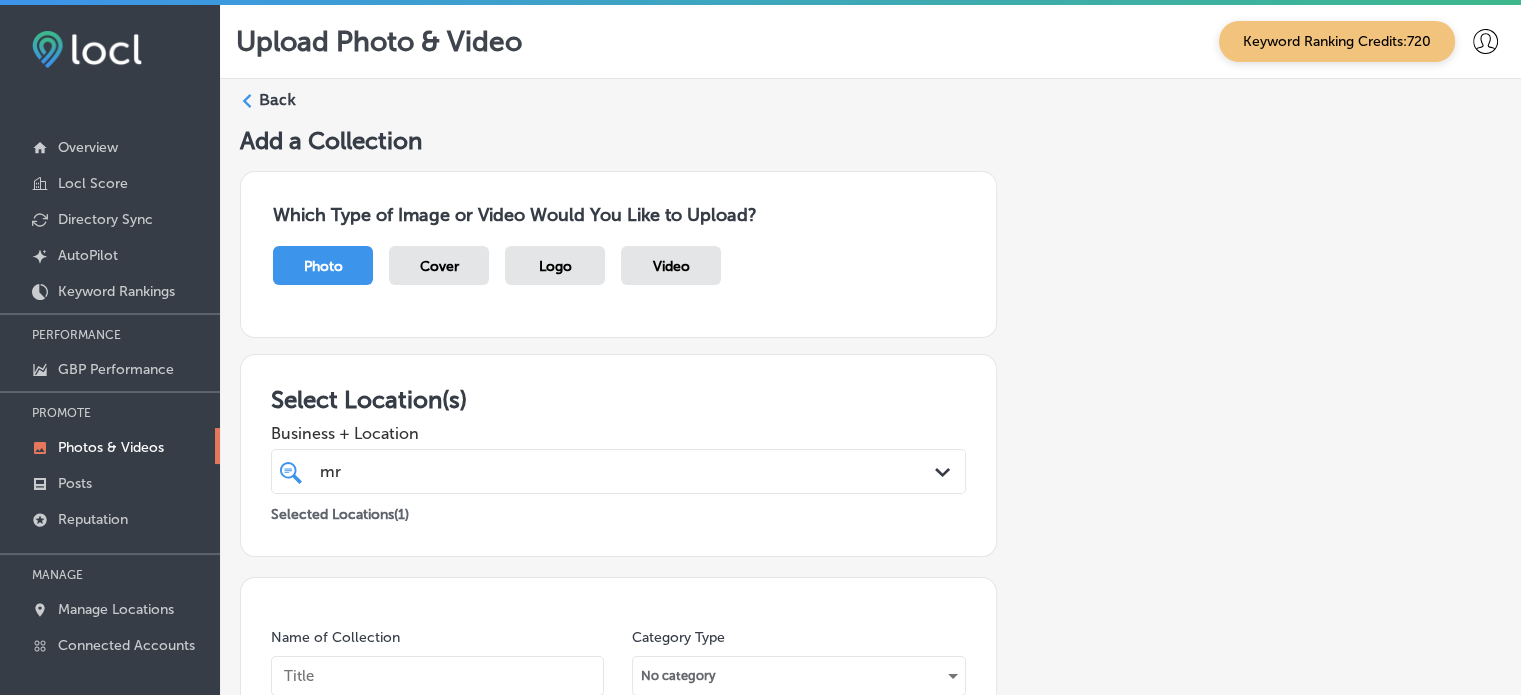 click on "Back" at bounding box center (277, 100) 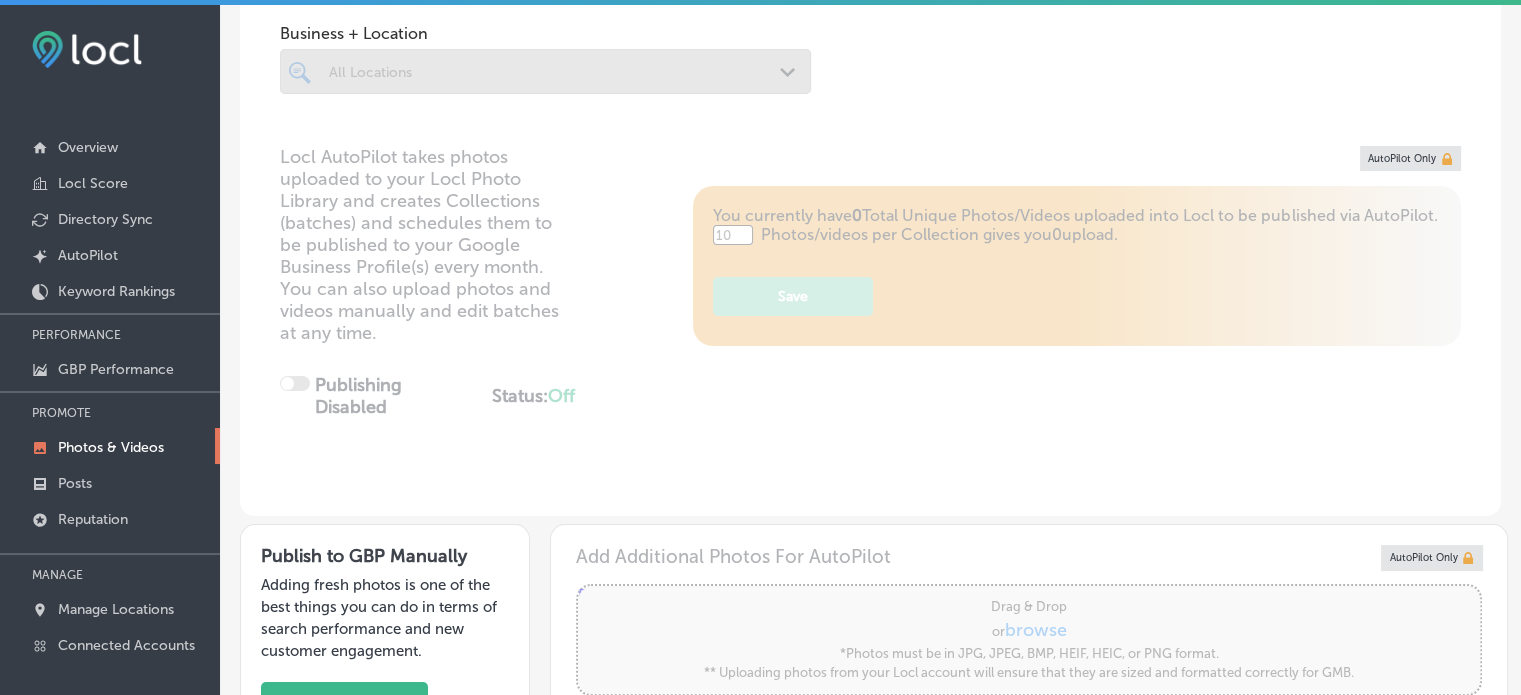 scroll, scrollTop: 120, scrollLeft: 0, axis: vertical 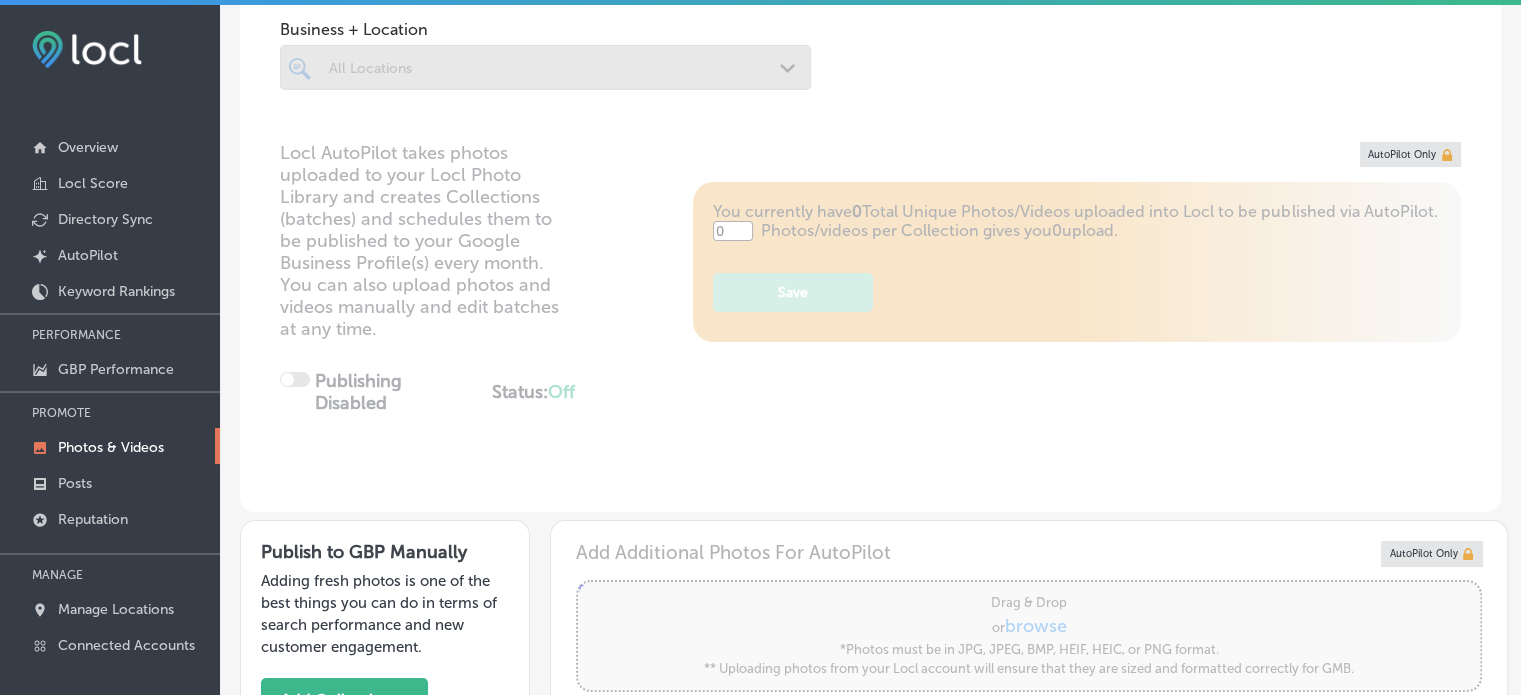 type on "5" 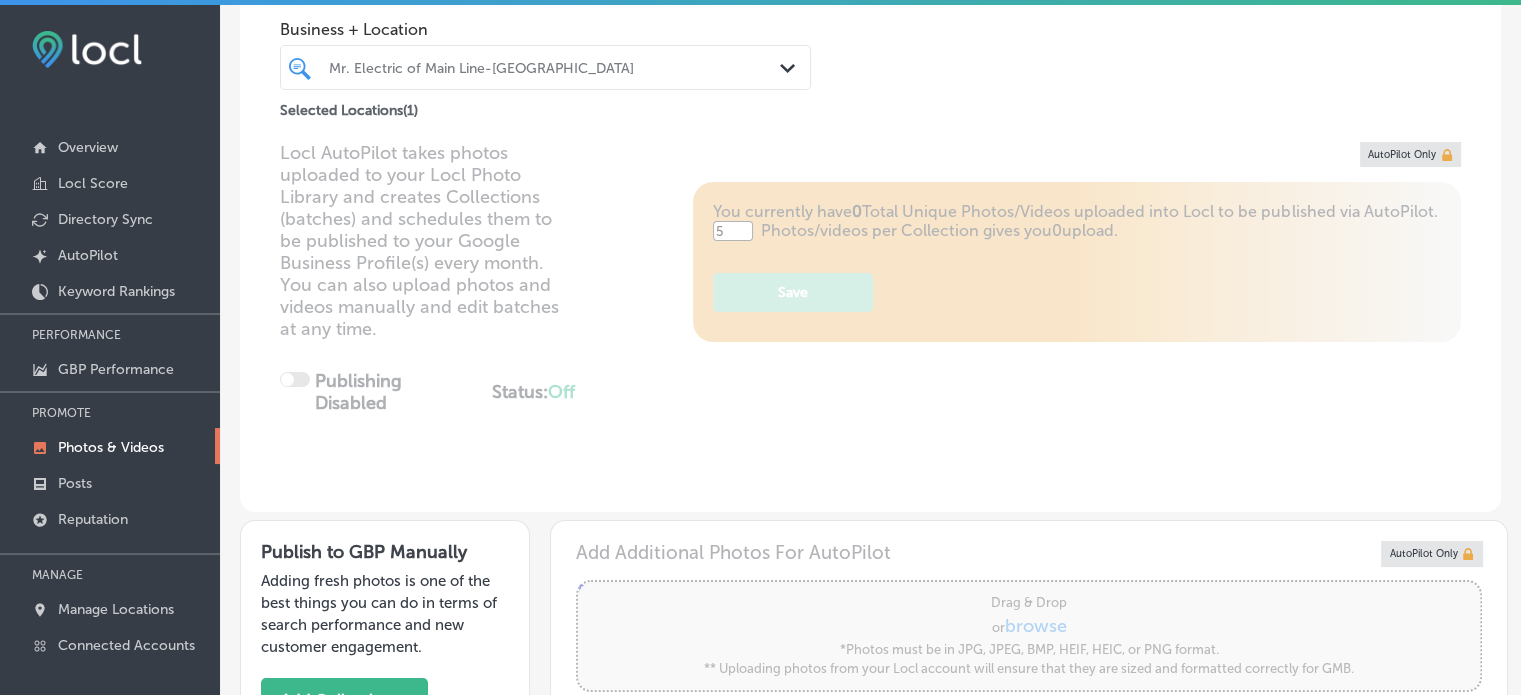 scroll, scrollTop: 0, scrollLeft: 0, axis: both 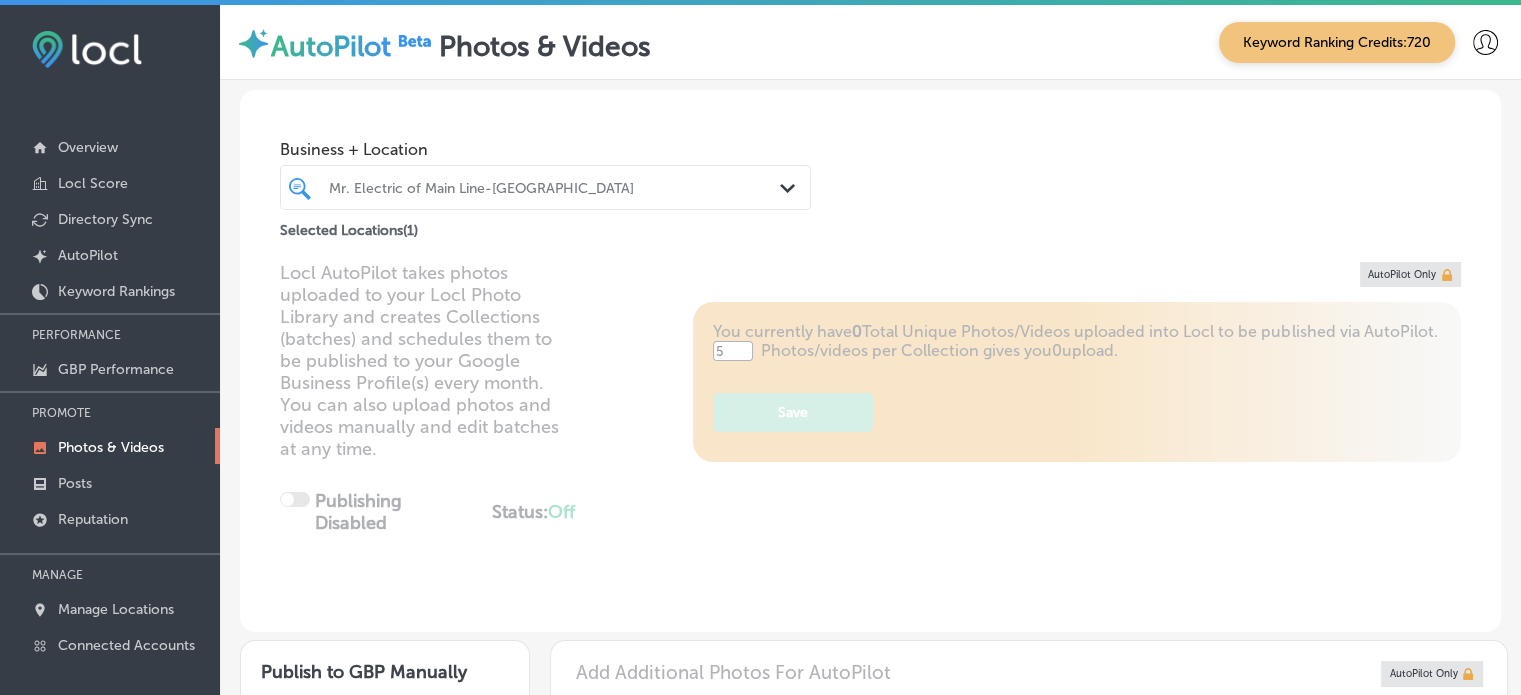 click on "Mr. Electric of Main Line-[GEOGRAPHIC_DATA]" at bounding box center [555, 187] 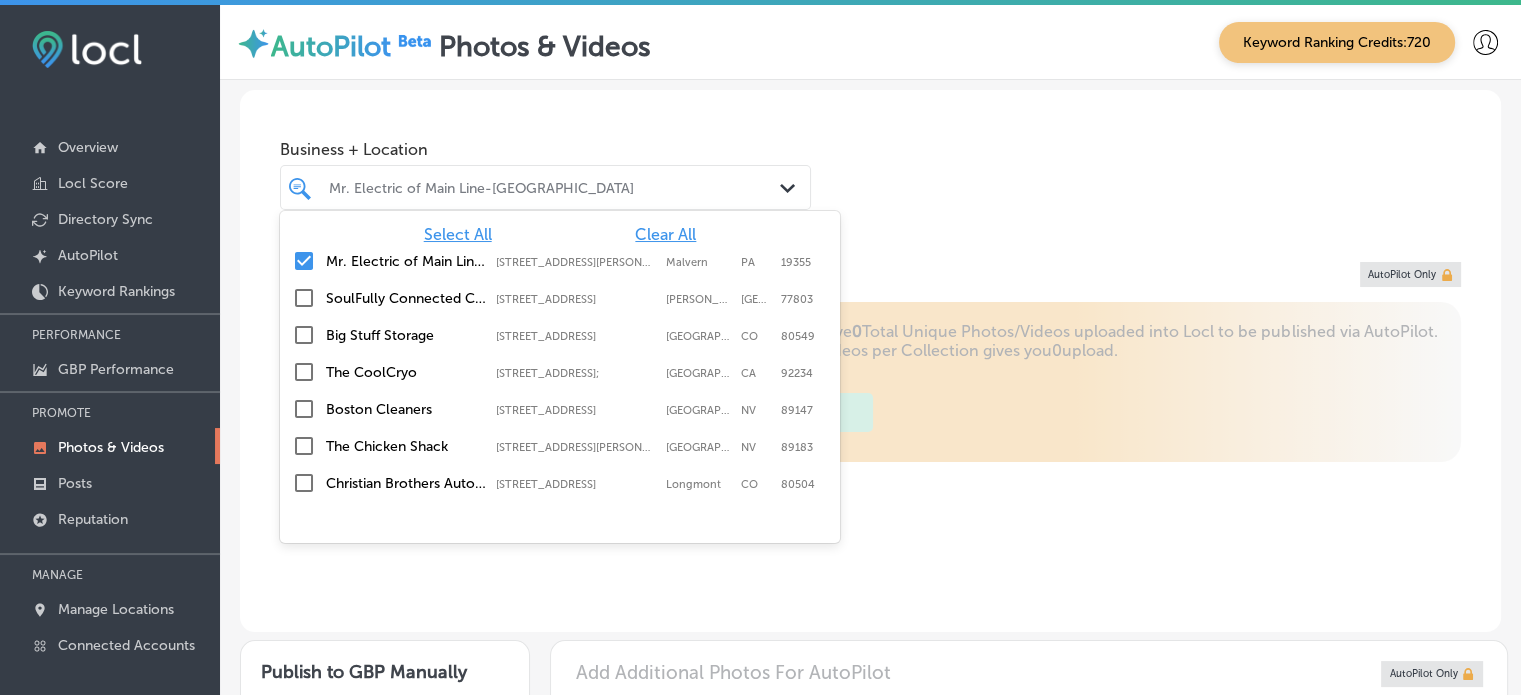 click on "Business + Location      option  focused, 1 of 19. 19 results available. Use Up and Down to choose options, press Enter to select the currently focused option, press Escape to exit the menu, press Tab to select the option and exit the menu.
Mr. Electric of Main Line-Malvern
Path
Created with Sketch.
Select All Clear All Mr. Electric of Main Line-Malvern 40 Lloyd Ave Suite #203, Malvern, PA, 19355 40 Lloyd Ave Suite #203 Malvern PA 19355 SoulFully Connected Counseling PLLC 401 N. Main Street; Suite 106, Bryan, TX, 77803 401 N. Main Street; Suite 106 Bryan TX 77803 Big Stuff Storage 6205 Northeast Frontage Road, Wellington, CO, 80549 6205 Northeast Frontage Road Wellington CO 80549 The CoolCryo 67555 E Palm Canyon Dr Suite E103;, Cathedral City, CA, 92234 67555 E Palm Canyon Dr Suite E103; Cathedral City CA 92234 Boston Cleaners 10120 W Flamingo Rd #1, Las Vegas NV, NV, 89147 10120 W Flamingo Rd #1 NV 1" at bounding box center (870, 166) 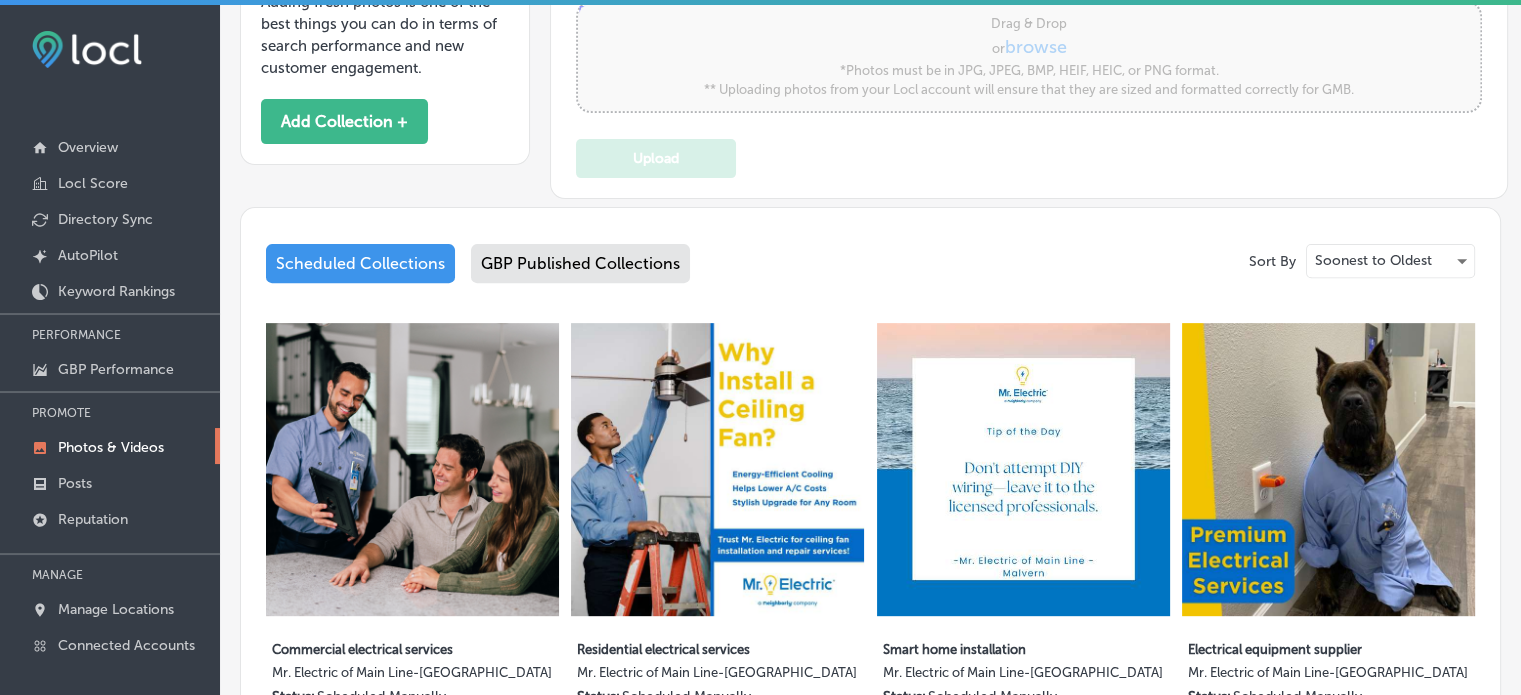 scroll, scrollTop: 924, scrollLeft: 0, axis: vertical 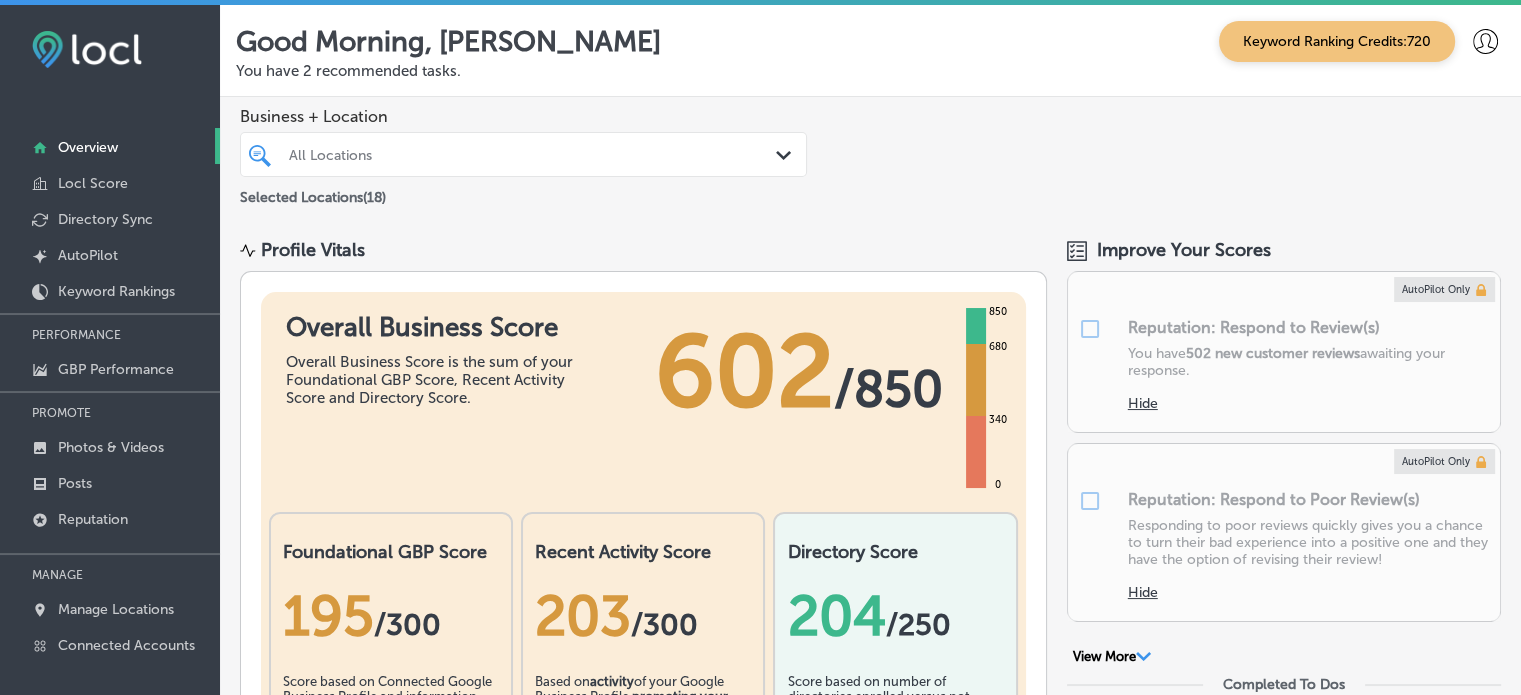 click on "All Locations" at bounding box center [533, 154] 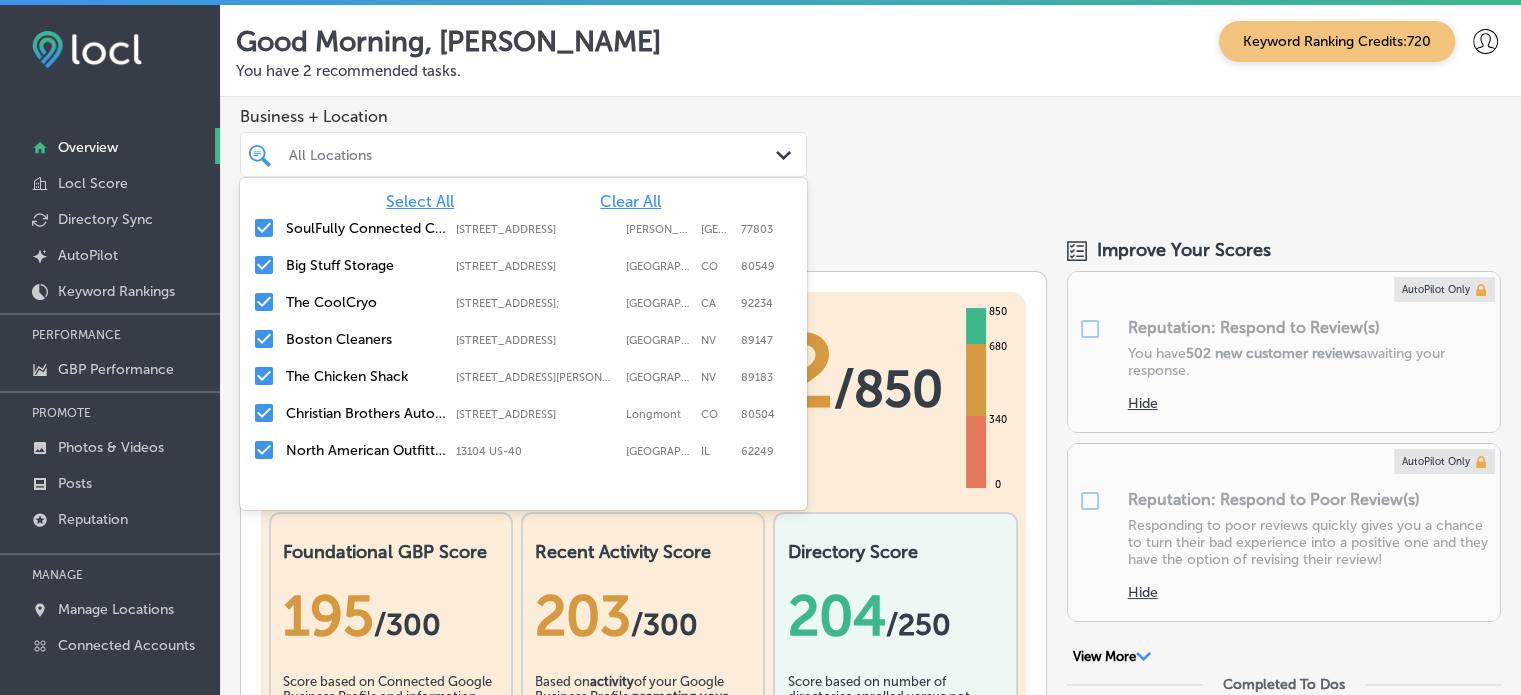 click on "Clear All" at bounding box center (630, 201) 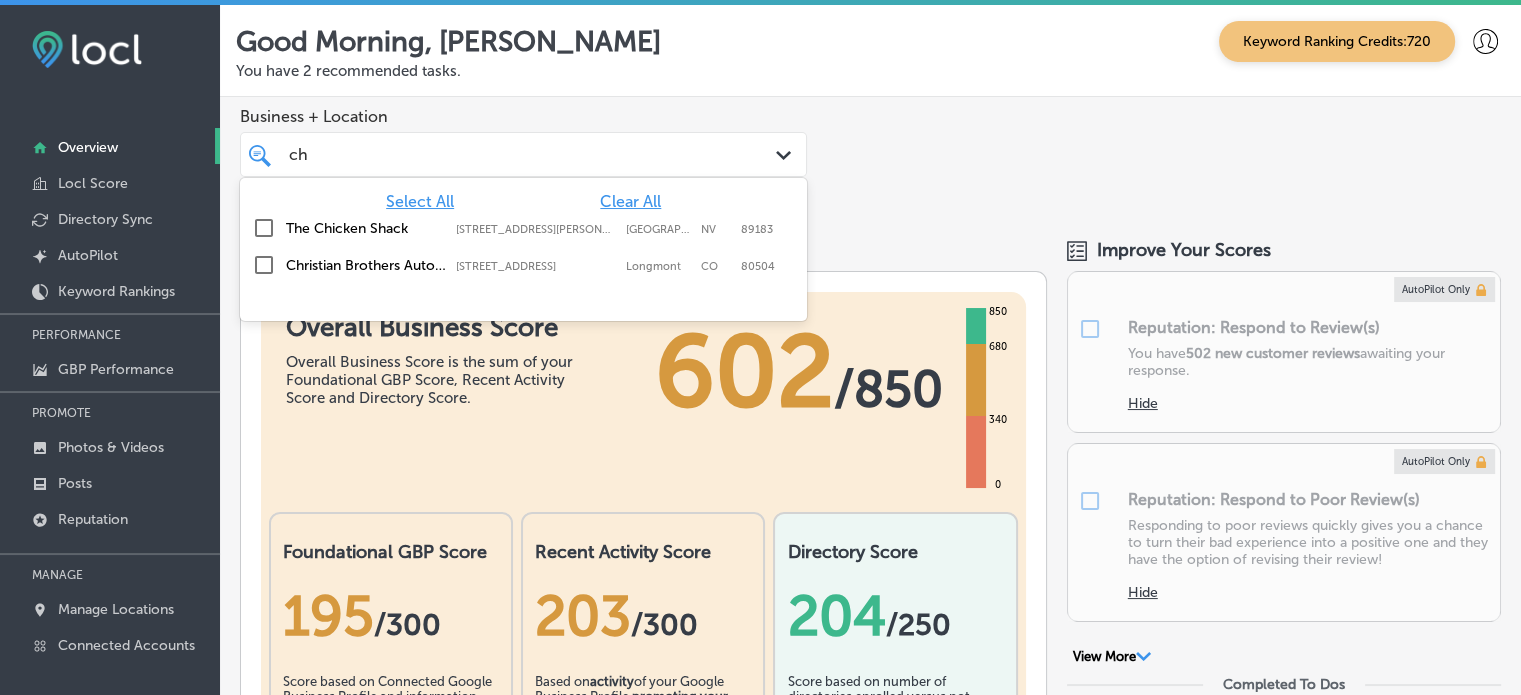 click on "Christian Brothers Automotive Firestone Blvd" at bounding box center [366, 265] 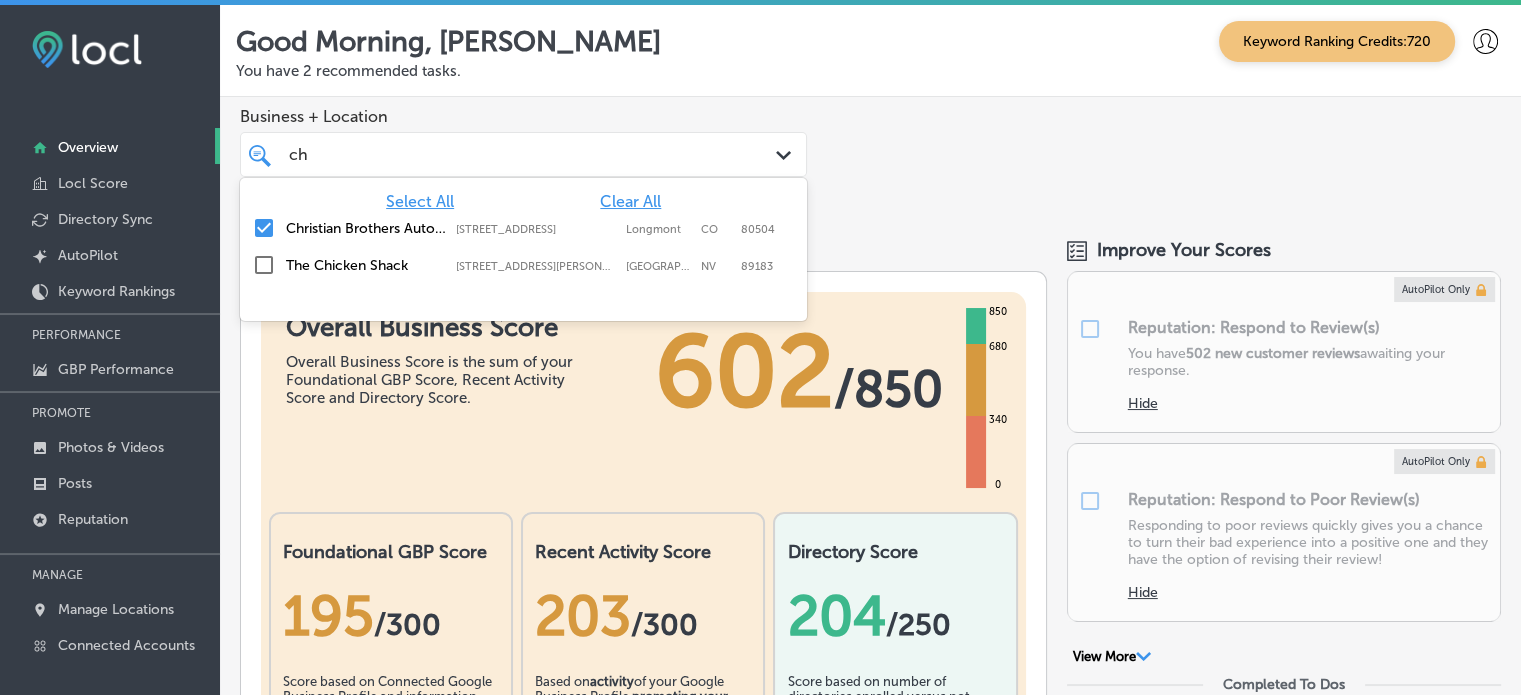 type on "ch" 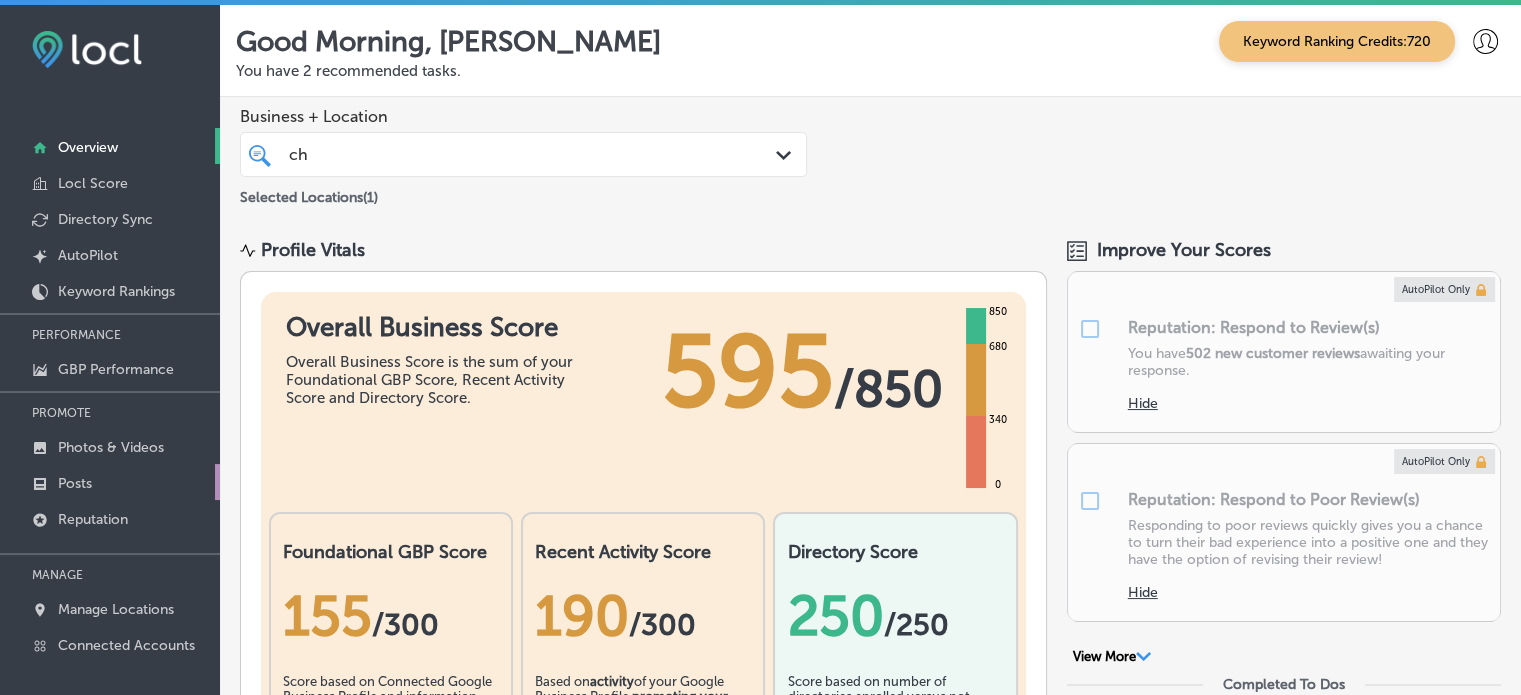 click on "Posts" at bounding box center [75, 483] 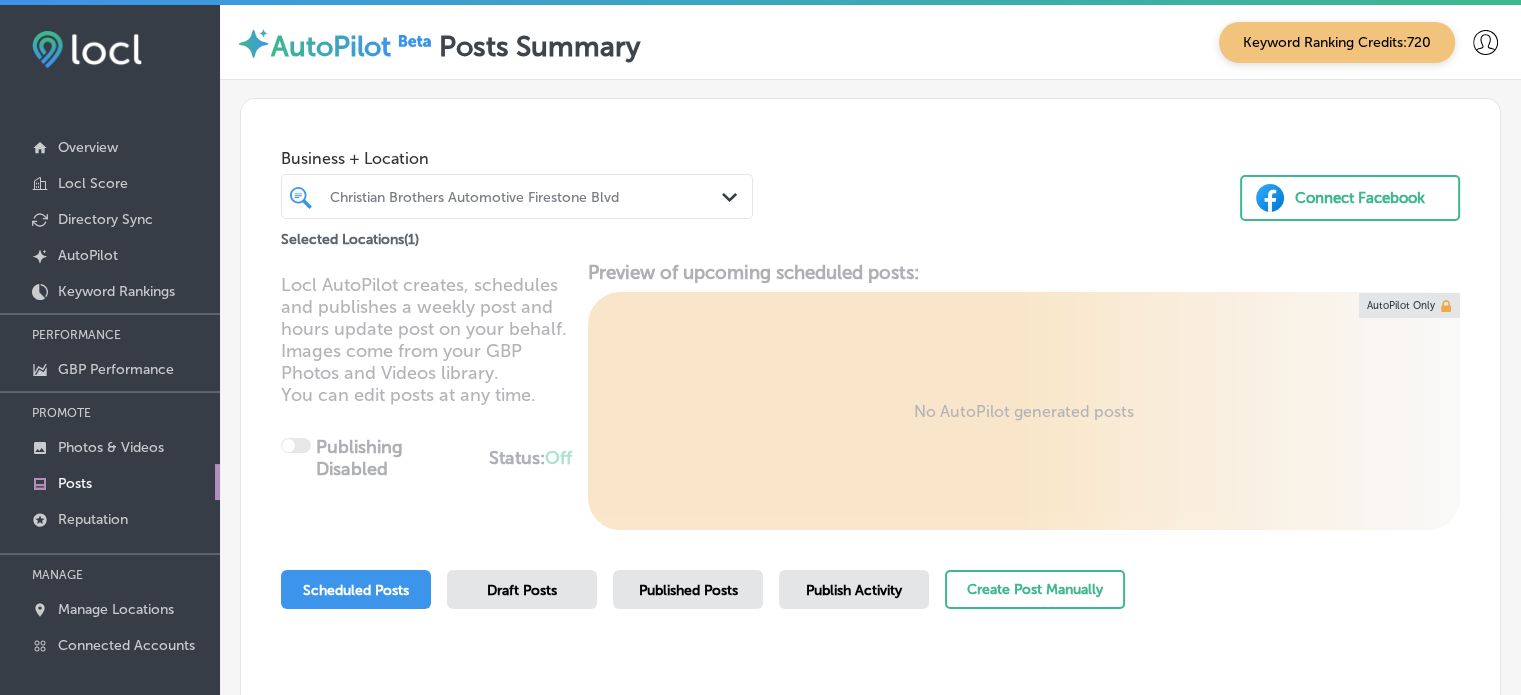 scroll, scrollTop: 230, scrollLeft: 0, axis: vertical 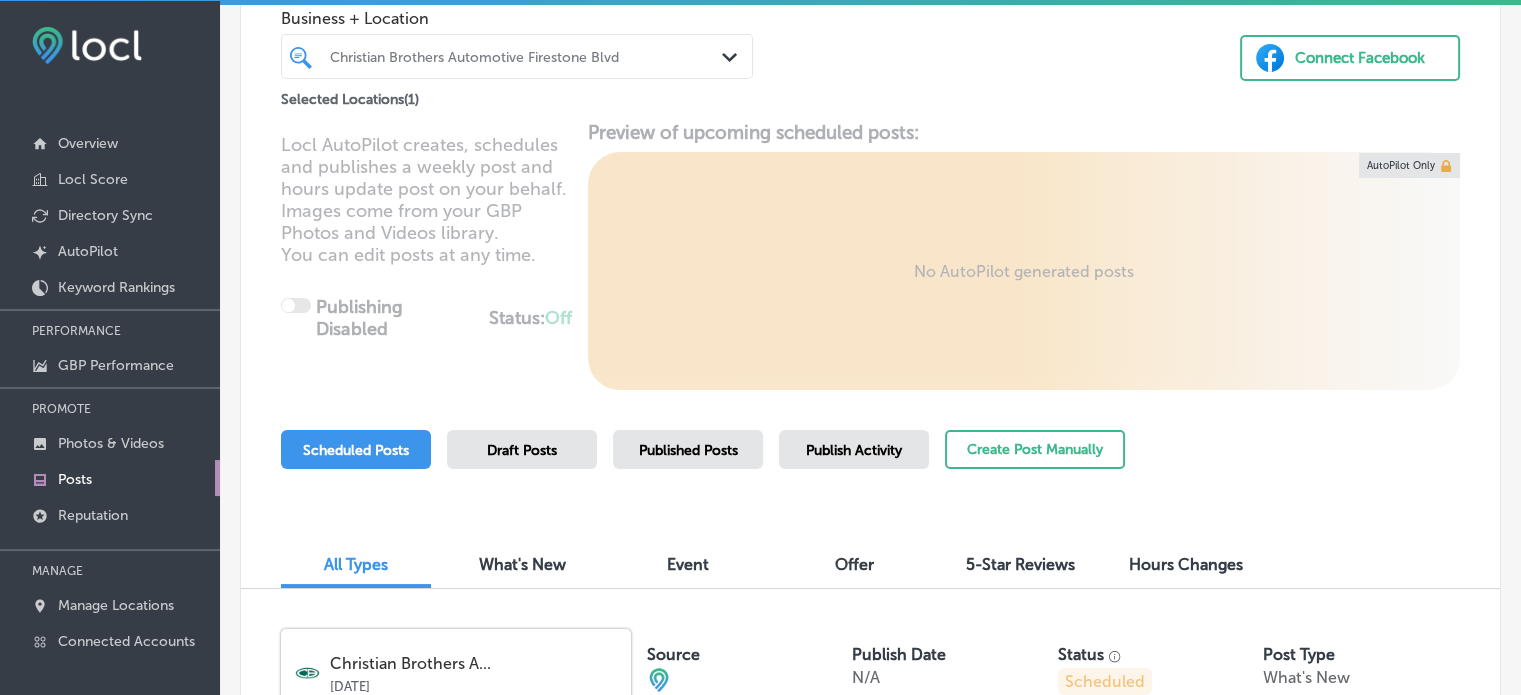 click on "Scheduled Posts" at bounding box center [356, 450] 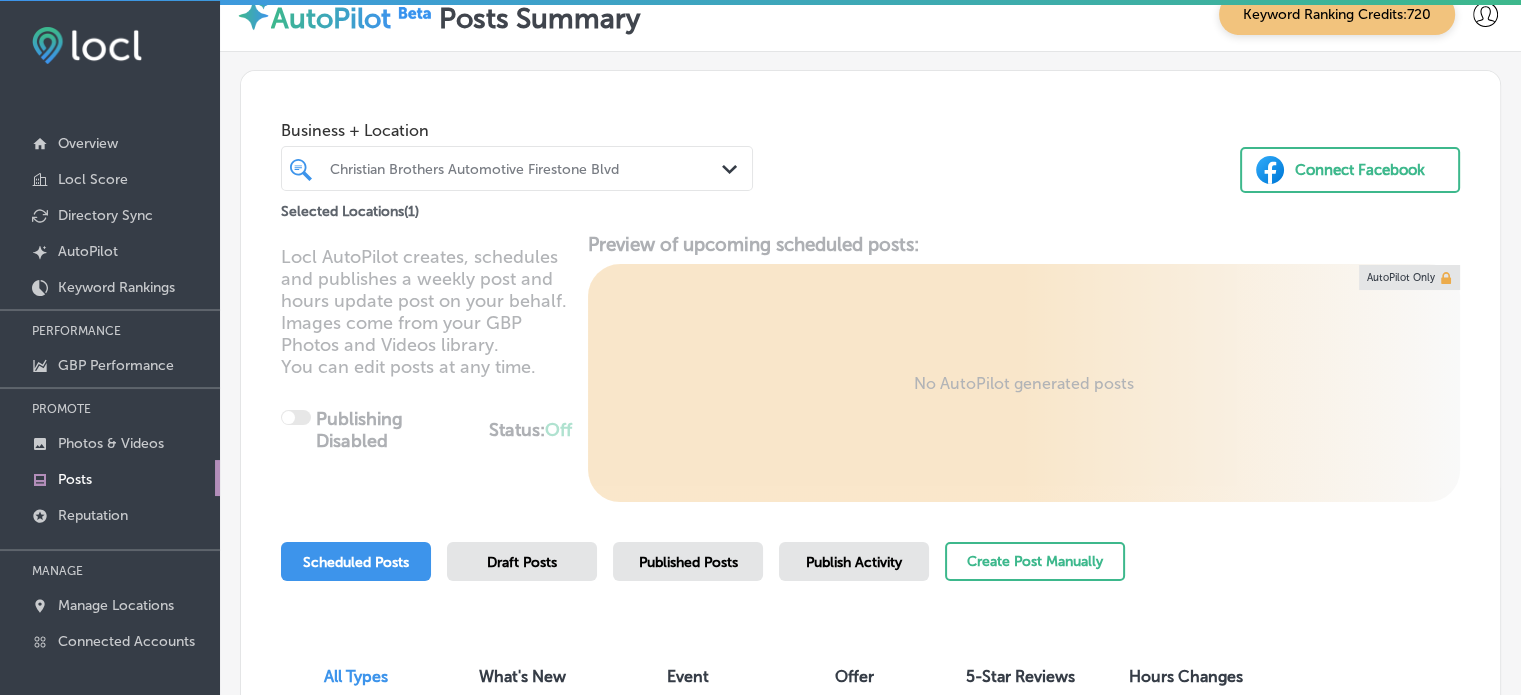 scroll, scrollTop: 0, scrollLeft: 0, axis: both 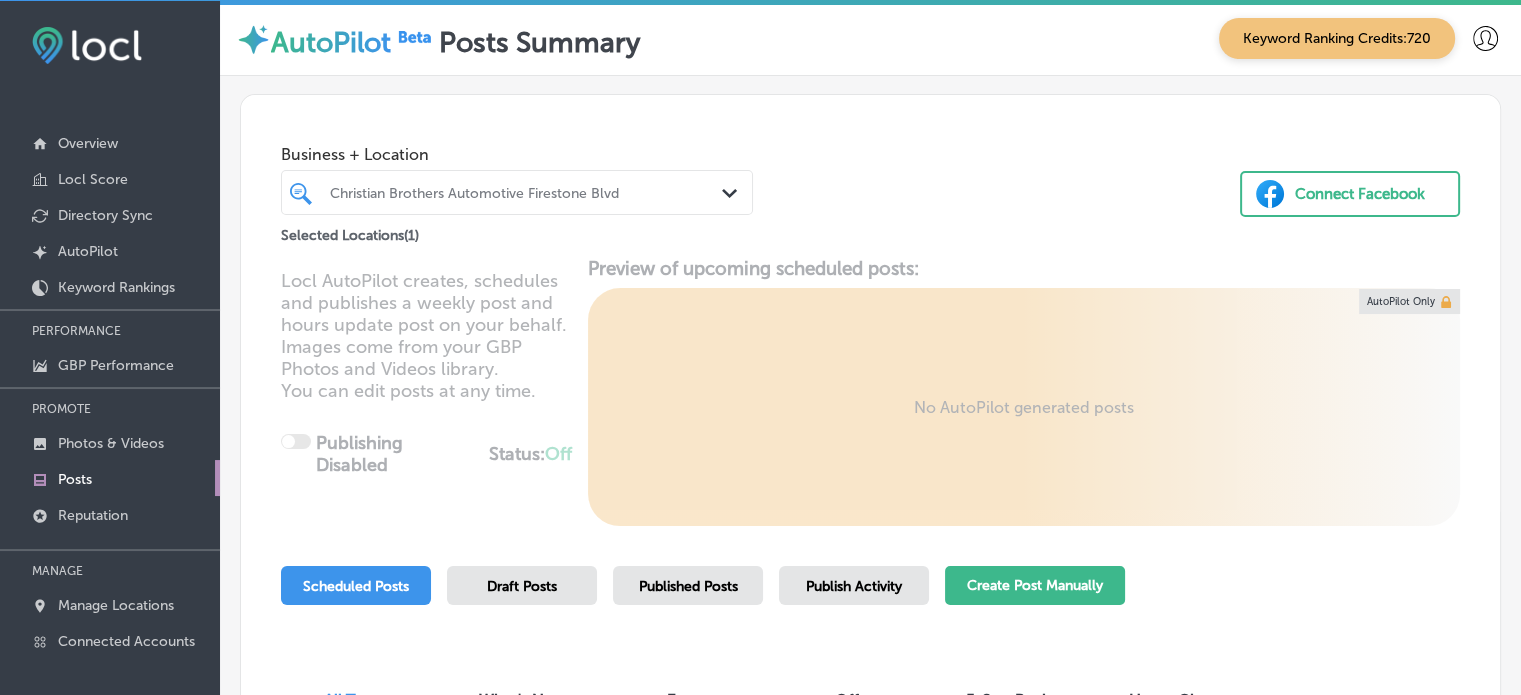 click on "Create Post Manually" at bounding box center [1035, 585] 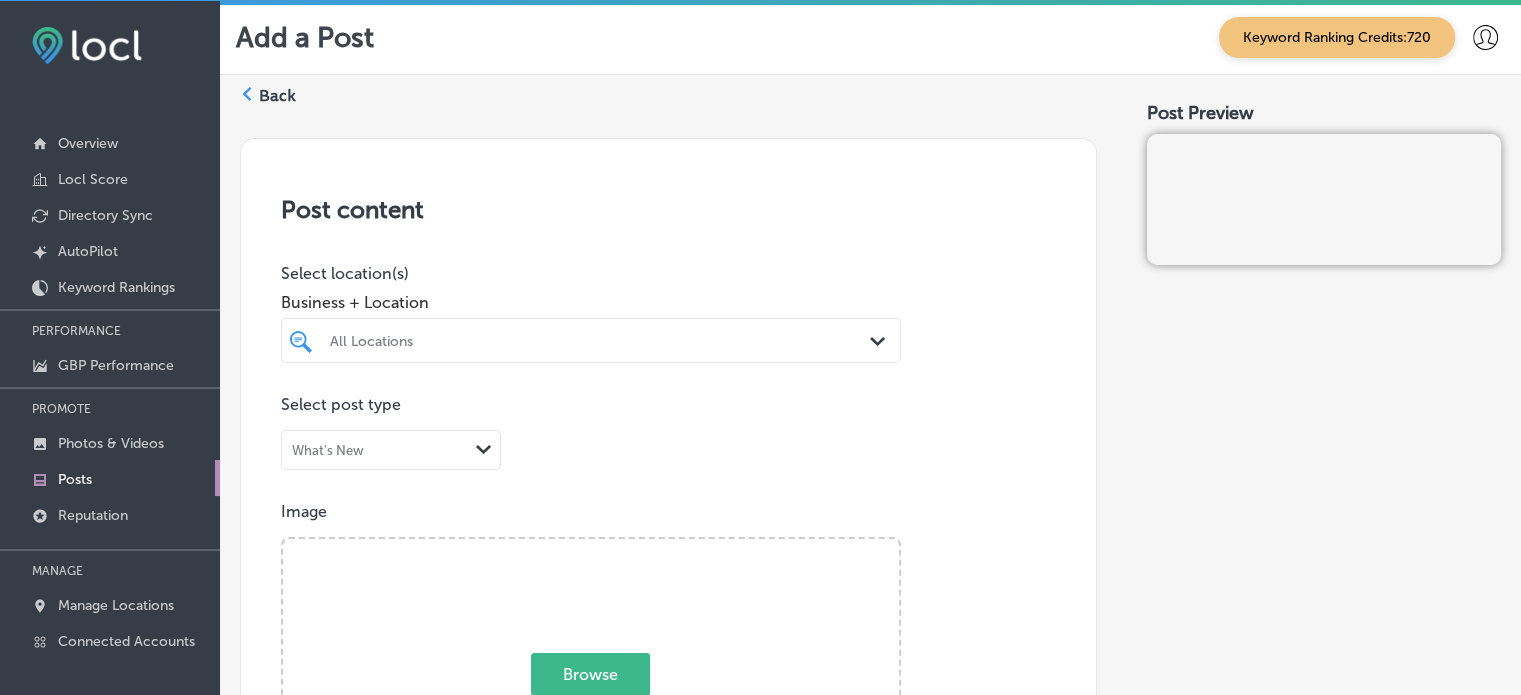 click at bounding box center (564, 340) 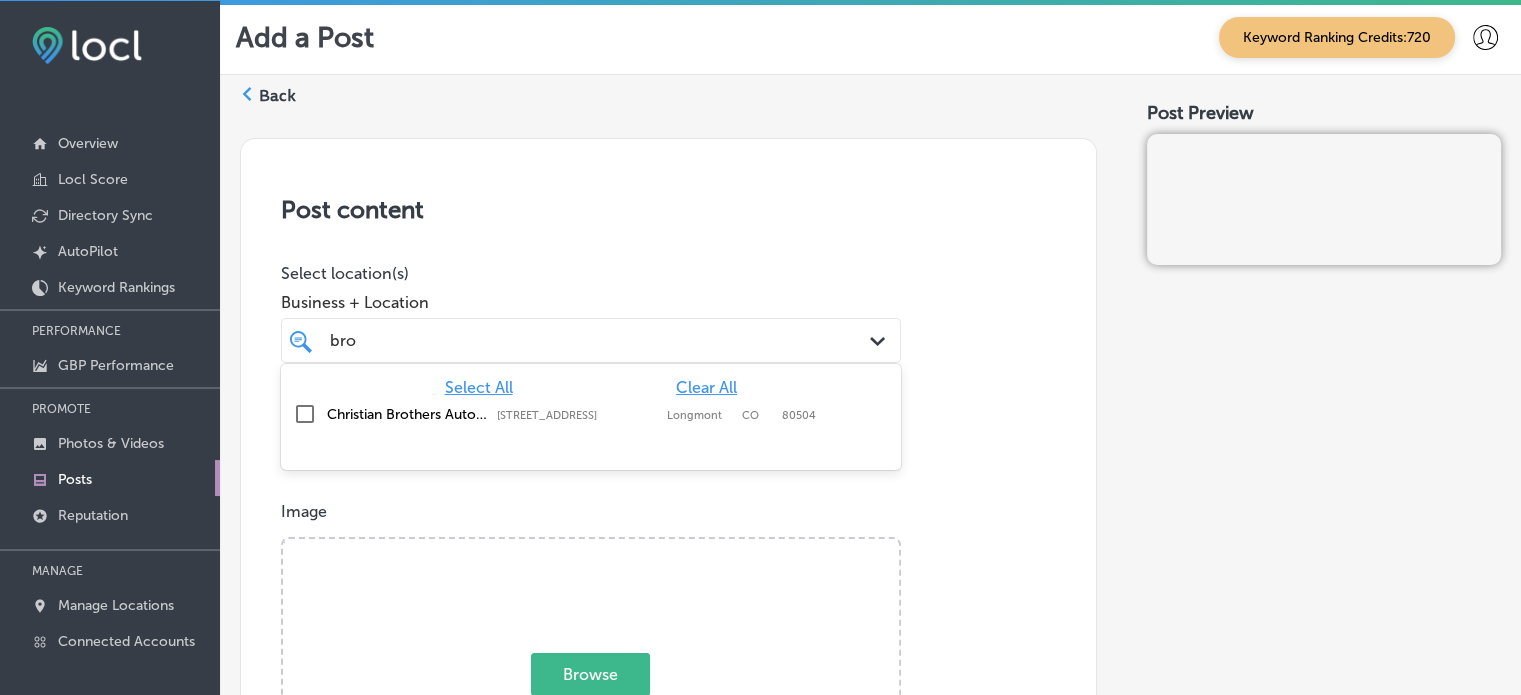 click on "Christian Brothers Automotive Firestone Blvd" at bounding box center (407, 414) 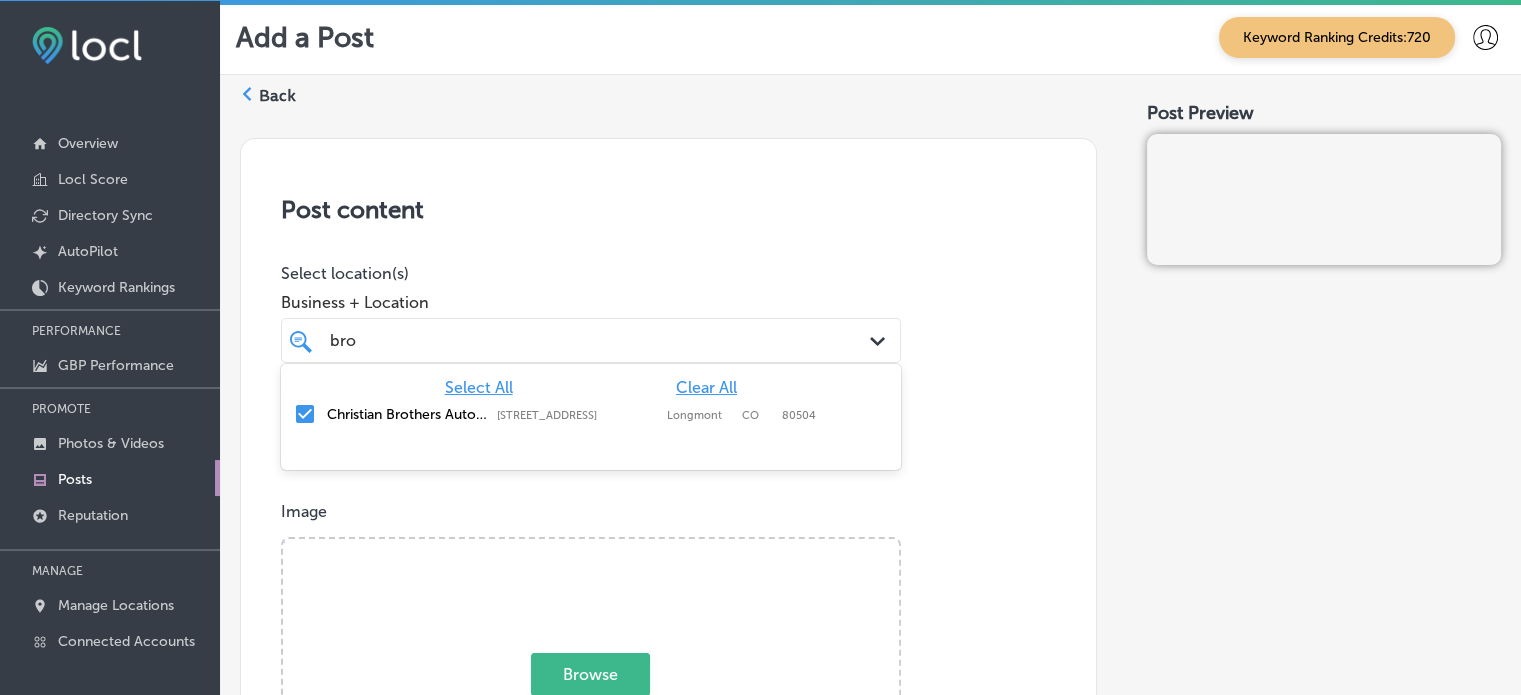 type on "bro" 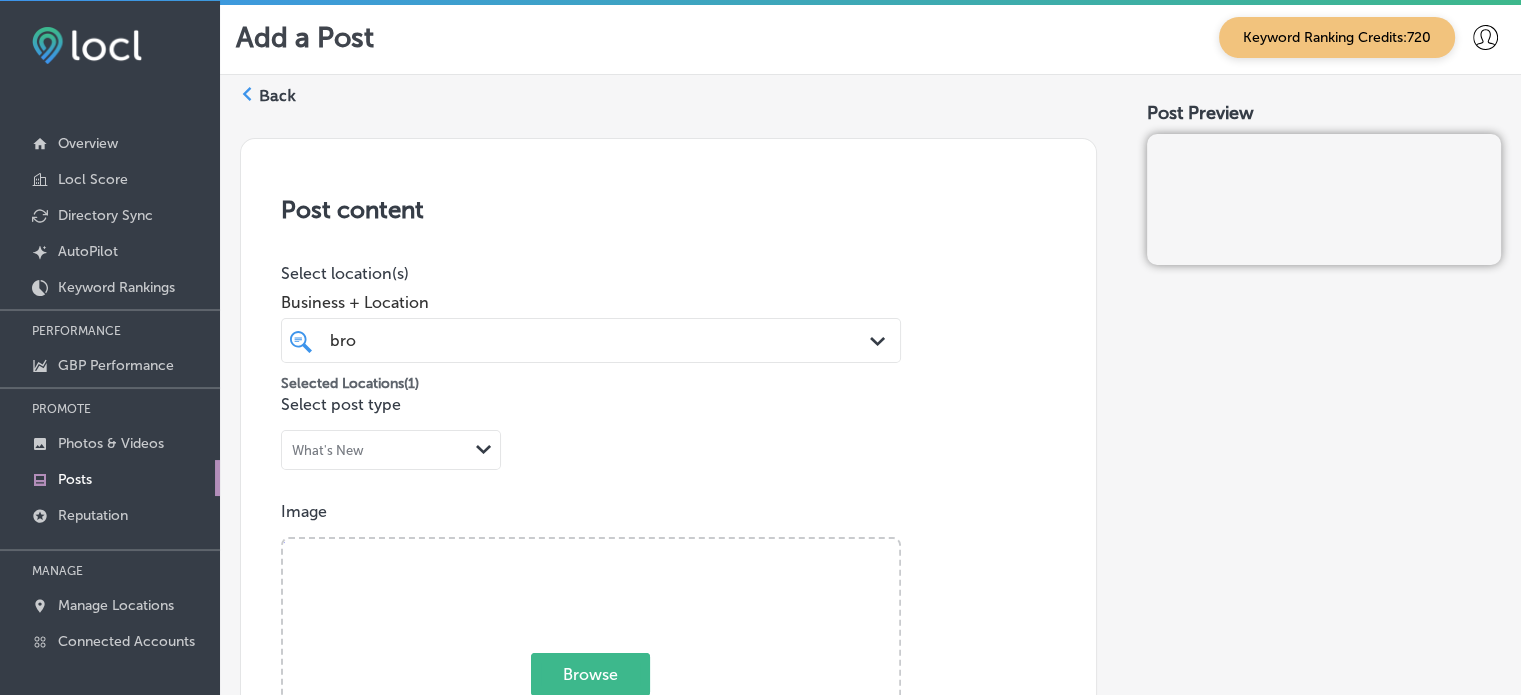 click on "Post content Select location(s) Business + Location
bro bro
Path
Created with Sketch.
Selected Locations  ( 1 ) Select post type What's New
Path
Created with Sketch.
Image Powered by PQINA    Browse     Or drag and drop a photo  Description Summary (0/1500) Call-To-Action button (optional) Choose a Button Text
Path
Created with Sketch." at bounding box center [668, 775] 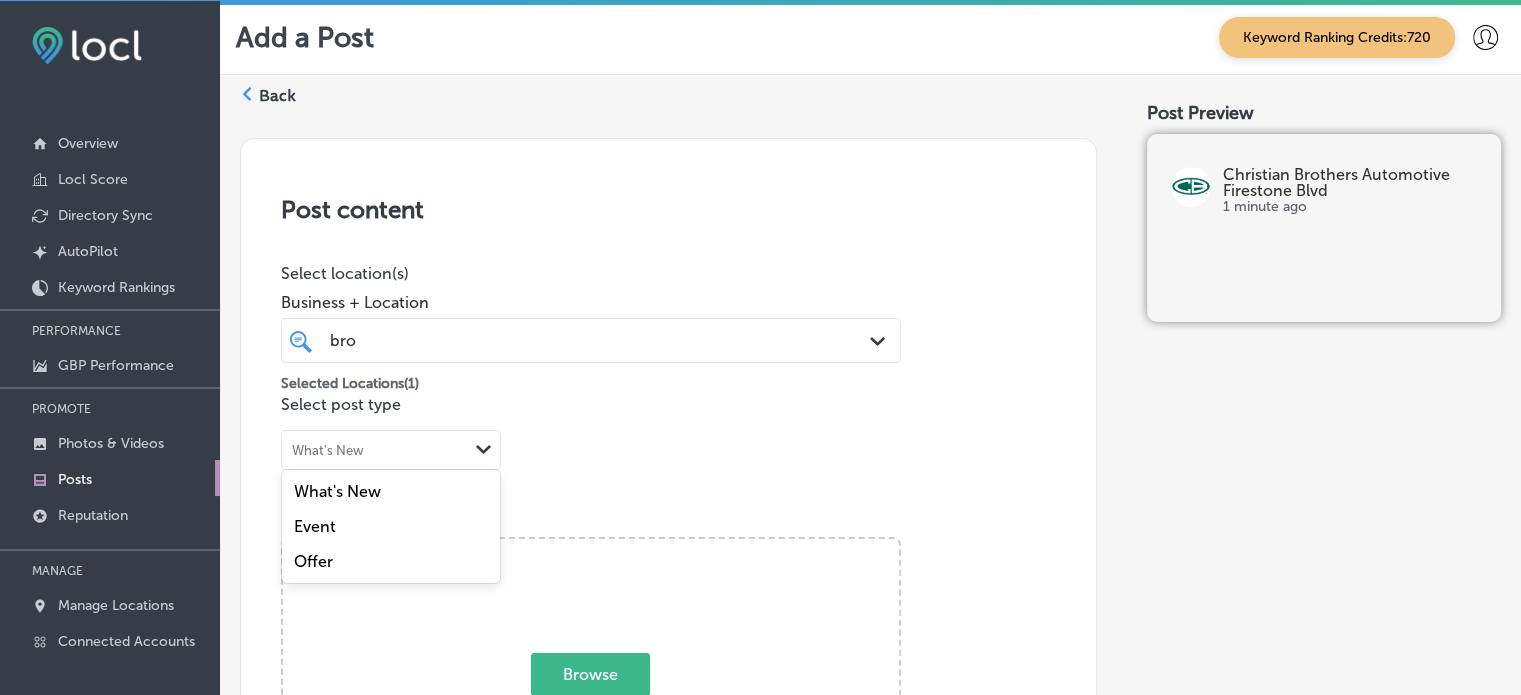 click on "What's New" at bounding box center [375, 450] 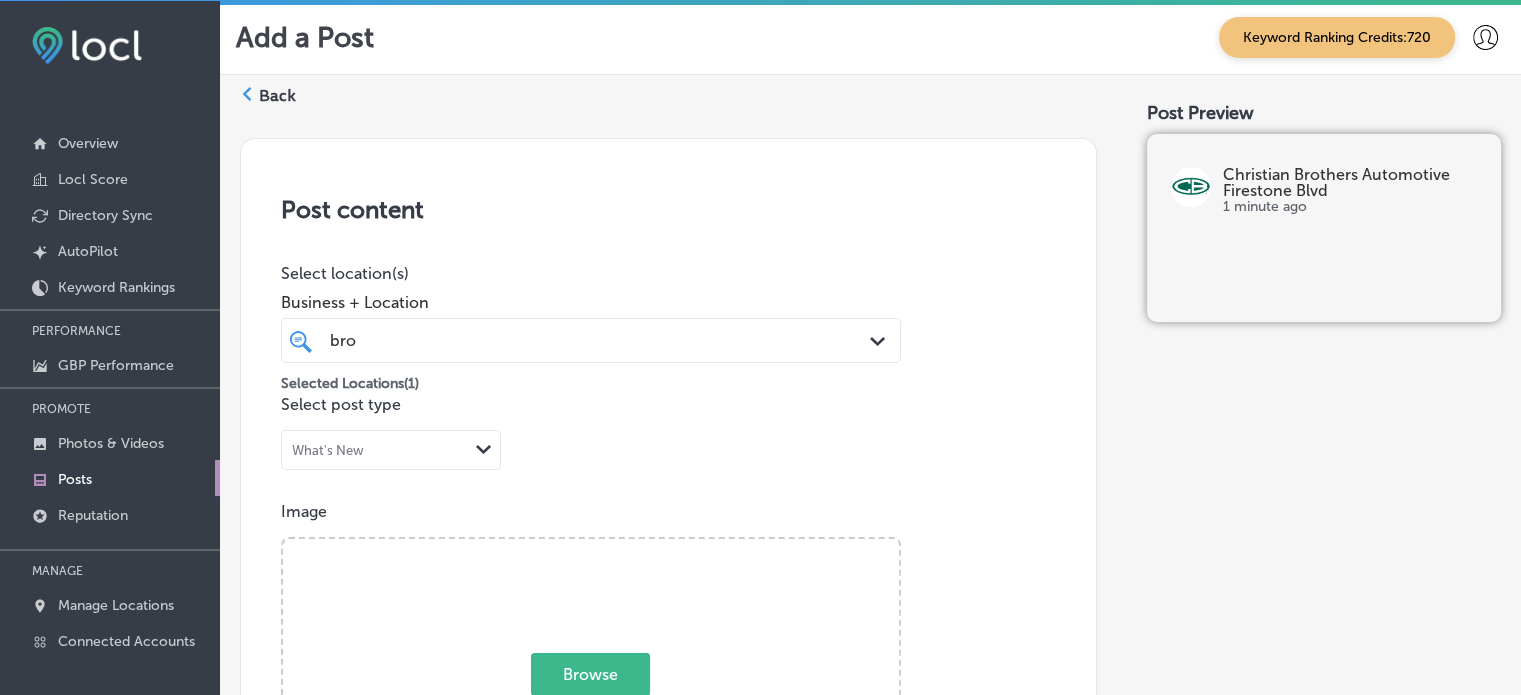 click on "What's New" at bounding box center (375, 450) 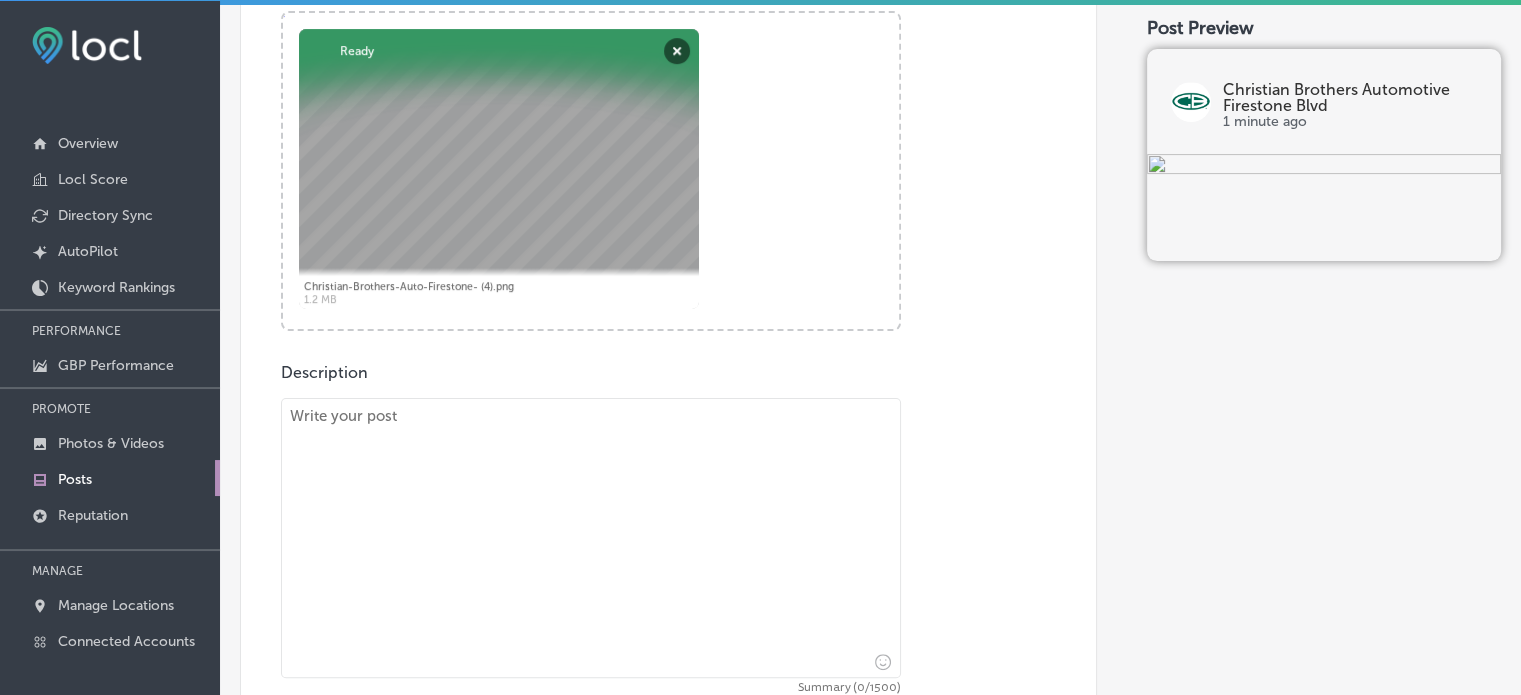 scroll, scrollTop: 536, scrollLeft: 0, axis: vertical 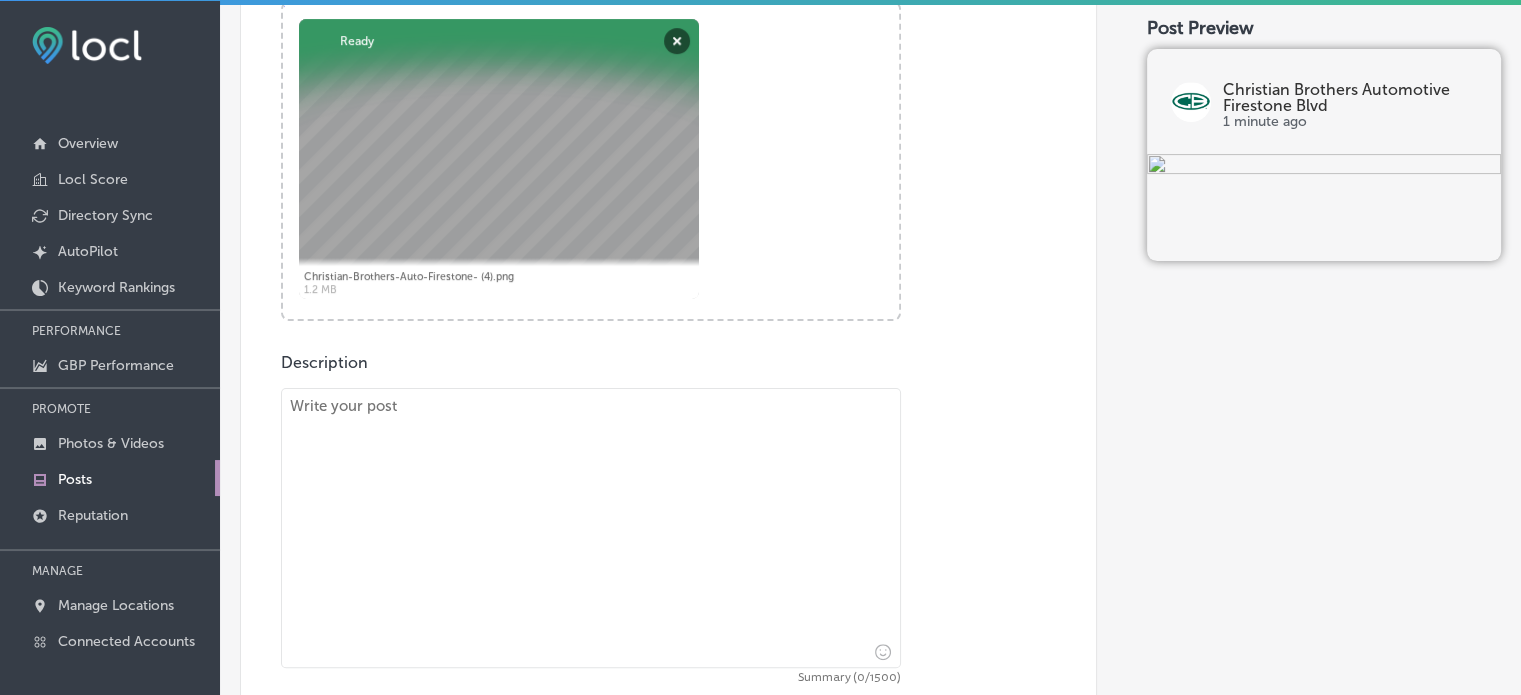 click at bounding box center (591, 528) 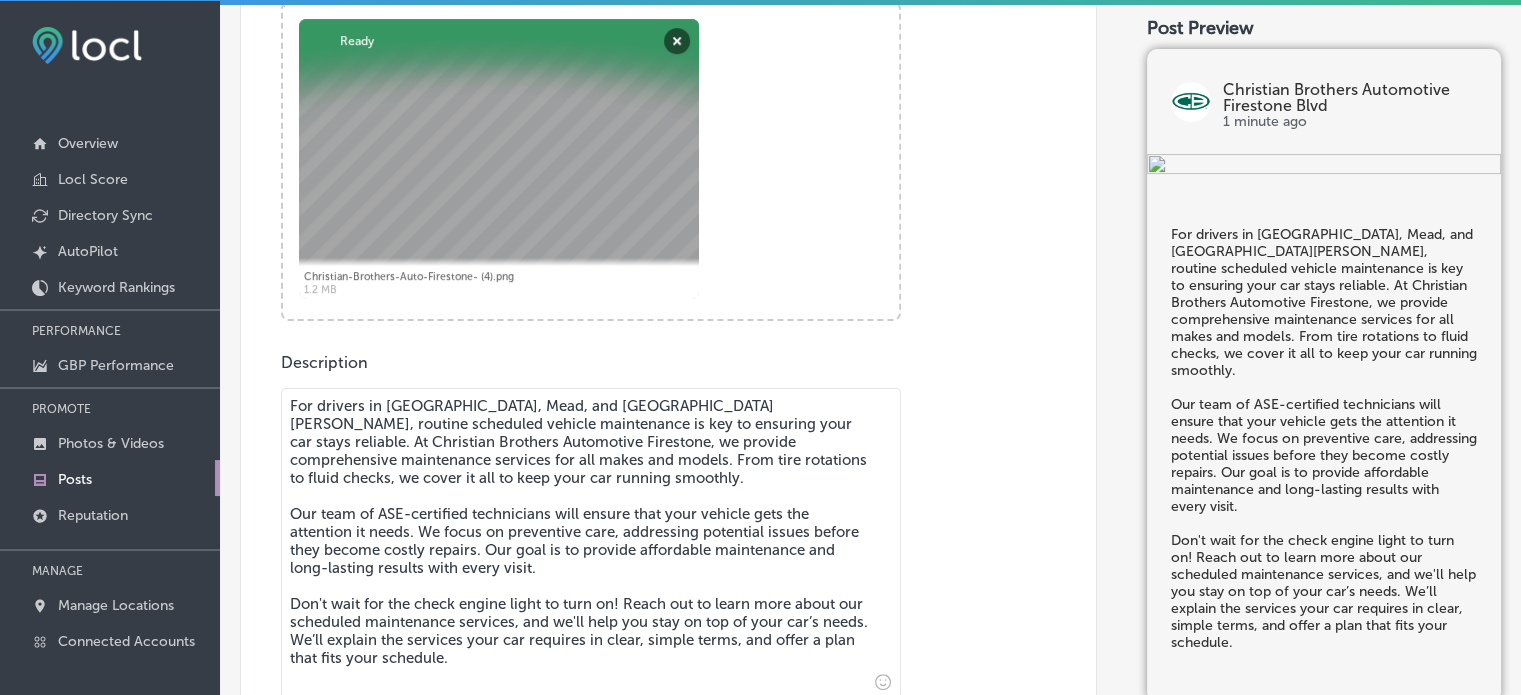 scroll, scrollTop: 636, scrollLeft: 0, axis: vertical 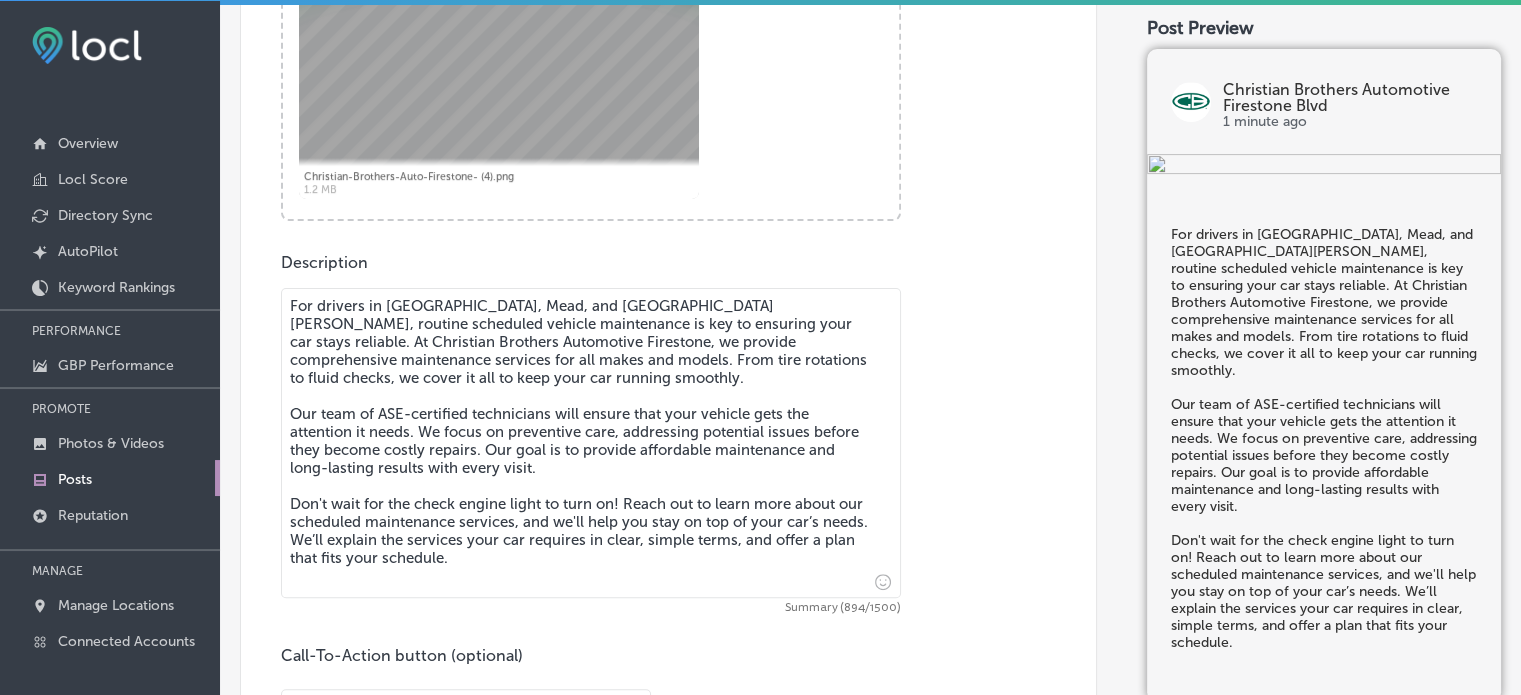 click on "For drivers in Frederick, Mead, and Fort Lupton, routine scheduled vehicle maintenance is key to ensuring your car stays reliable. At Christian Brothers Automotive Firestone, we provide comprehensive maintenance services for all makes and models. From tire rotations to fluid checks, we cover it all to keep your car running smoothly.
Our team of ASE-certified technicians will ensure that your vehicle gets the attention it needs. We focus on preventive care, addressing potential issues before they become costly repairs. Our goal is to provide affordable maintenance and long-lasting results with every visit.
Don't wait for the check engine light to turn on! Reach out to learn more about our scheduled maintenance services, and we'll help you stay on top of your car’s needs. We’ll explain the services your car requires in clear, simple terms, and offer a plan that fits your schedule." at bounding box center (591, 443) 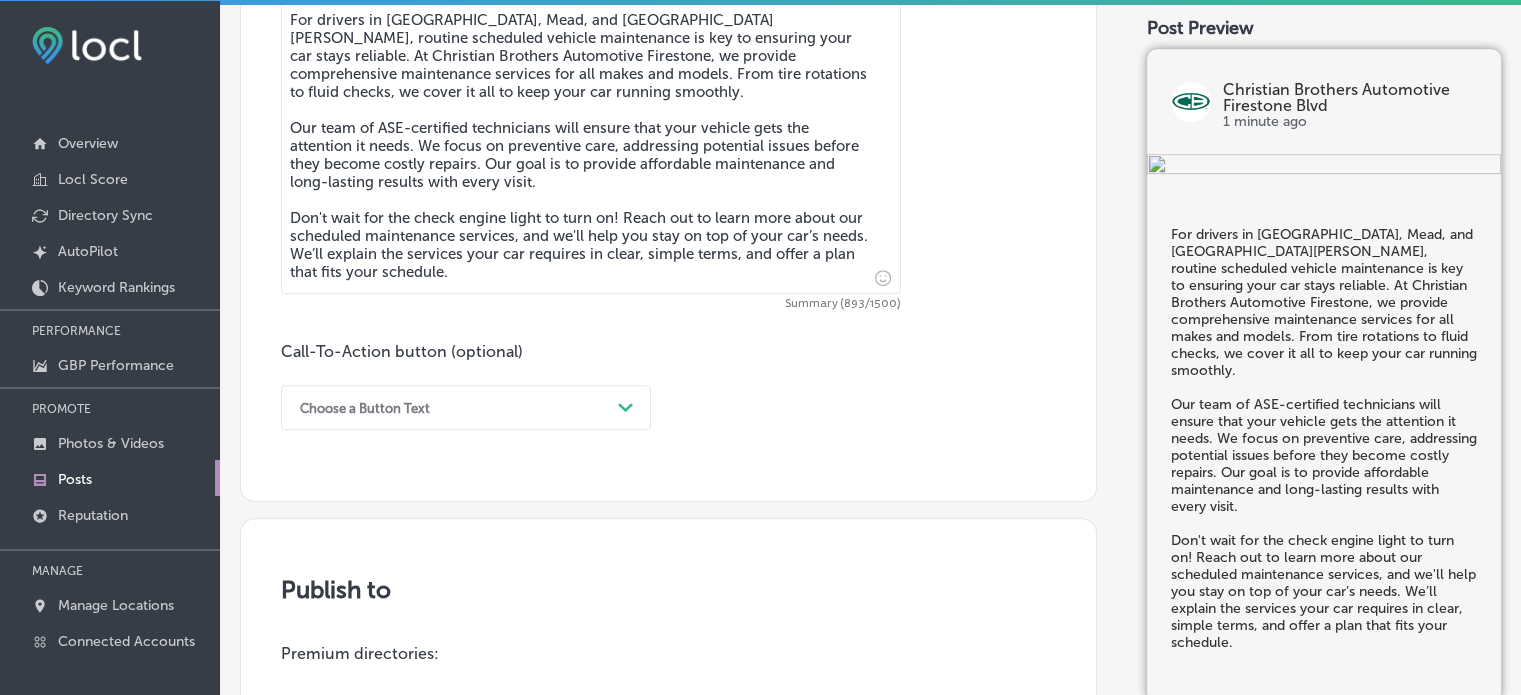 scroll, scrollTop: 932, scrollLeft: 0, axis: vertical 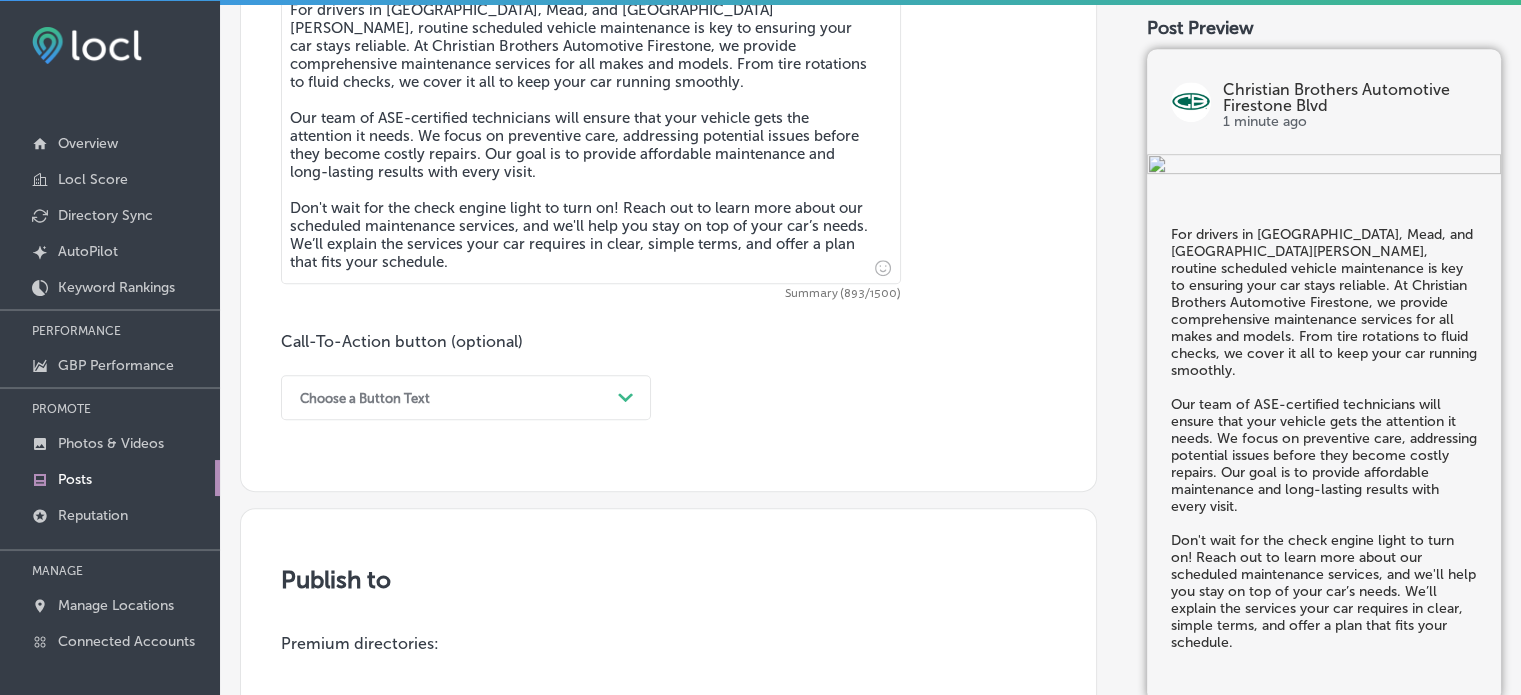 type on "For drivers in Frederick, Mead, and Fort Lupton, routine scheduled vehicle maintenance is key to ensuring your car stays reliable. At Christian Brothers Automotive Firestone, we provide comprehensive maintenance services for all makes and models. From tire rotations to fluid checks, we cover it all to keep your car running smoothly.
Our team of ASE-certified technicians will ensure that your vehicle gets the attention it needs. We focus on preventive care, addressing potential issues before they become costly repairs. Our goal is to provide affordable maintenance and long-lasting results with every visit.
Don't wait for the check engine light to turn on! Reach out to learn more about our scheduled maintenance services, and we'll help you stay on top of your car’s needs. We’ll explain the services your car requires in clear, simple terms, and offer a plan that fits your schedule." 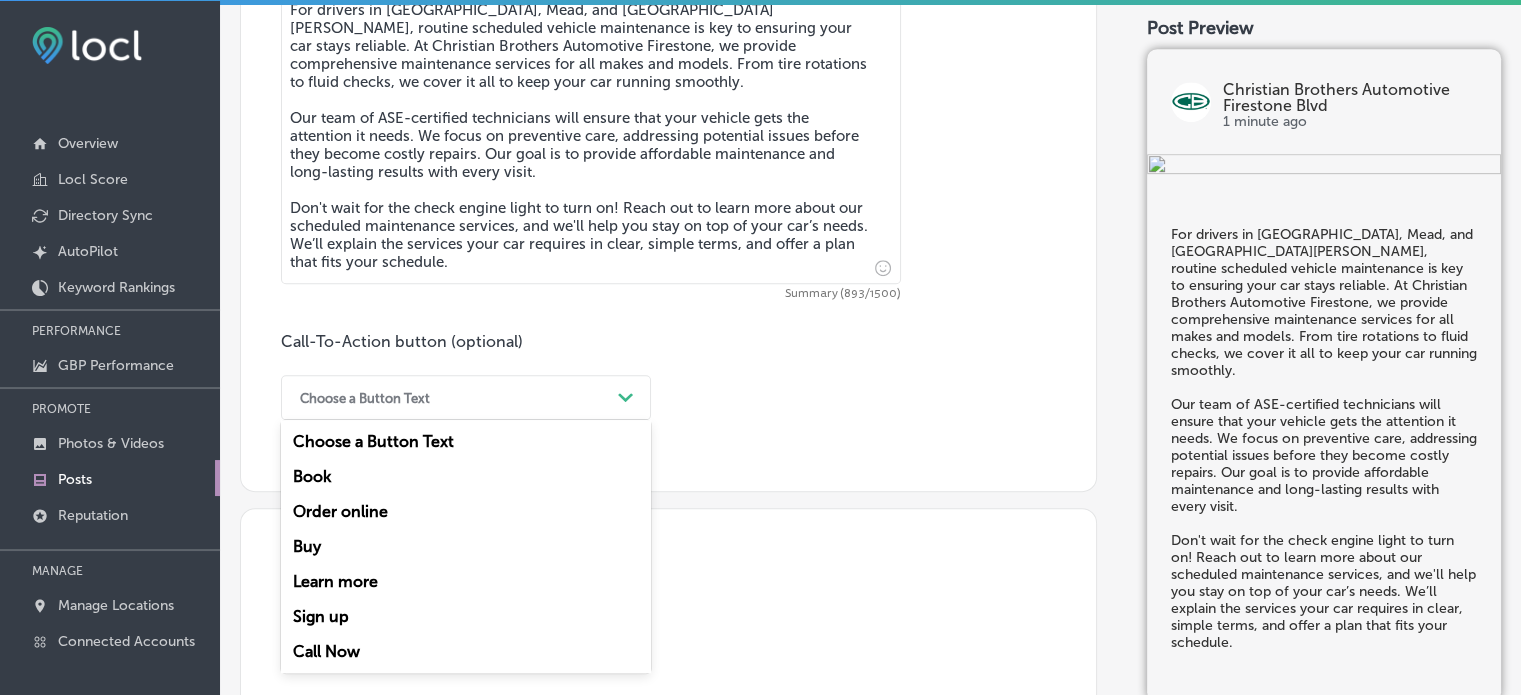 click on "Choose a Button Text" at bounding box center (450, 397) 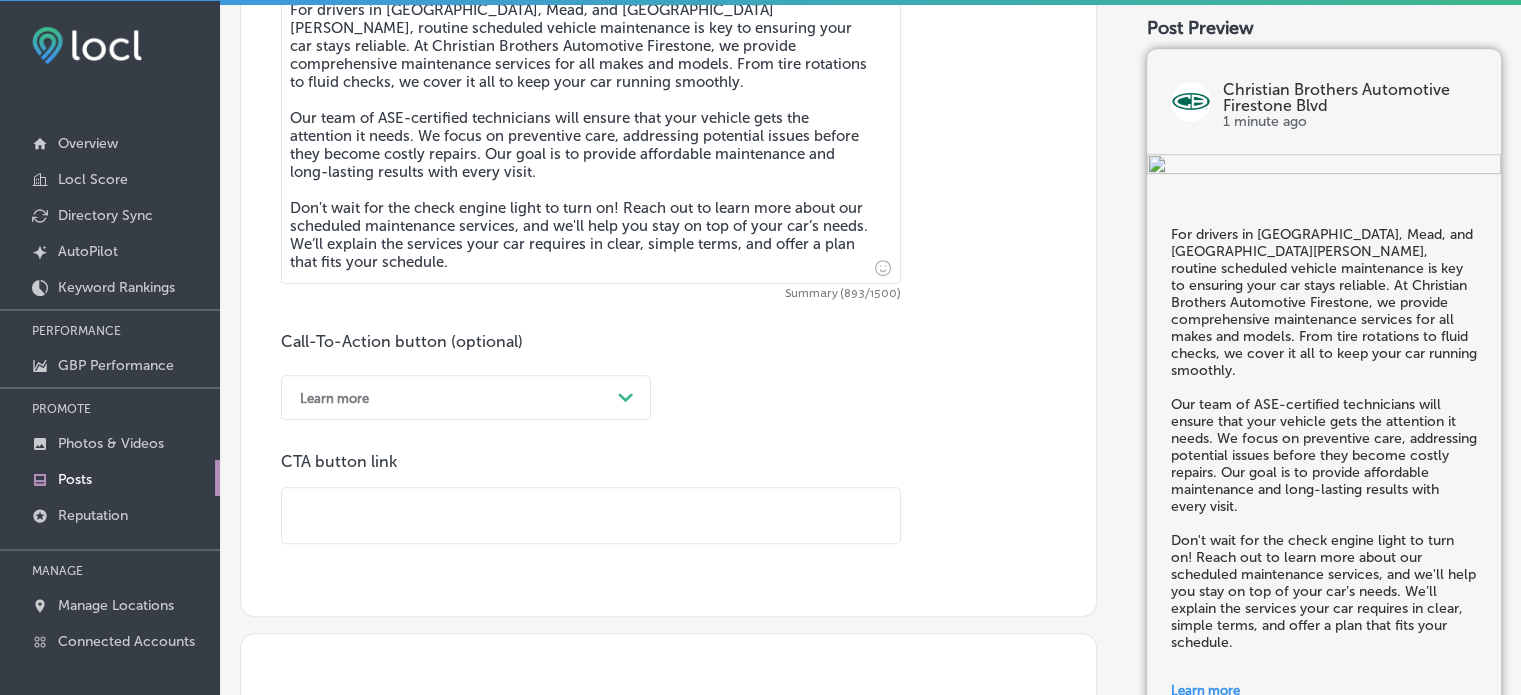 scroll, scrollTop: 1039, scrollLeft: 0, axis: vertical 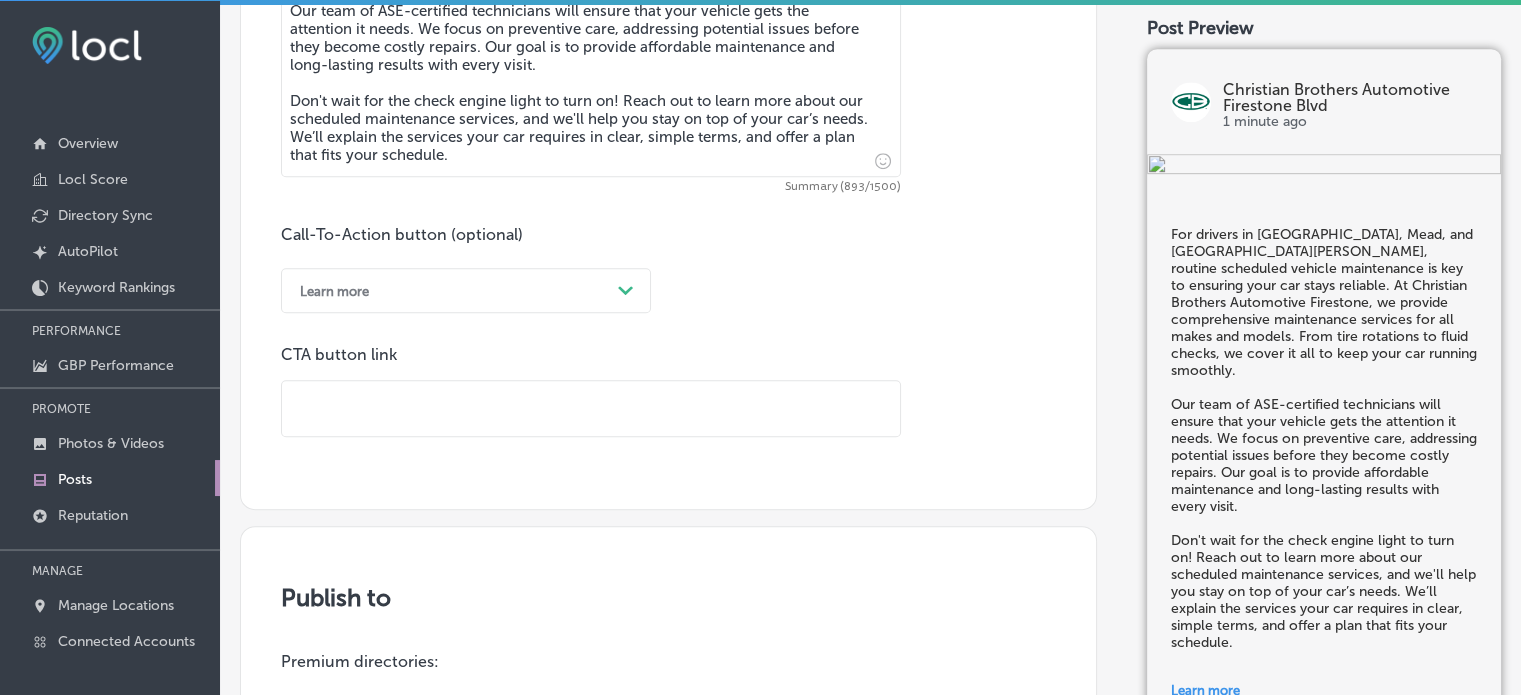 click at bounding box center [591, 408] 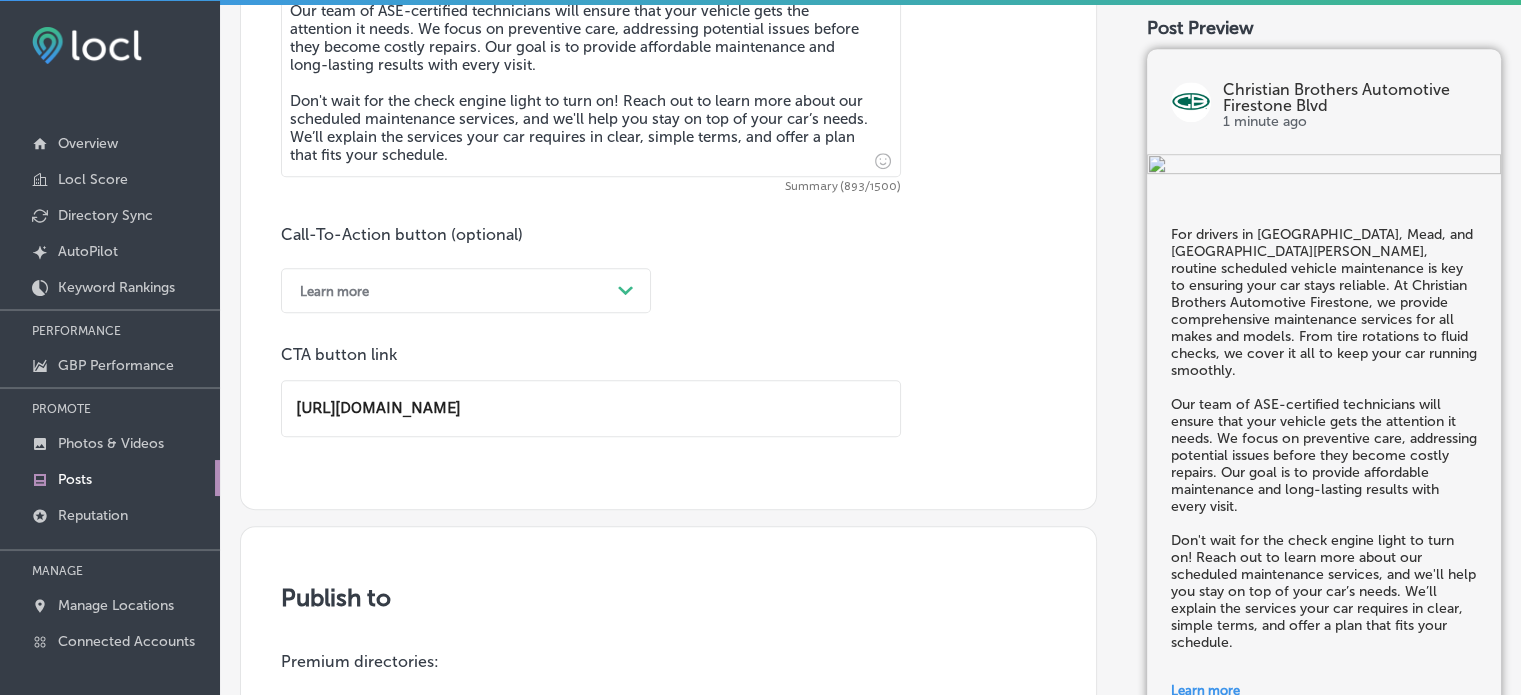 type on "https://www.cbac.com/firestone-blvd/" 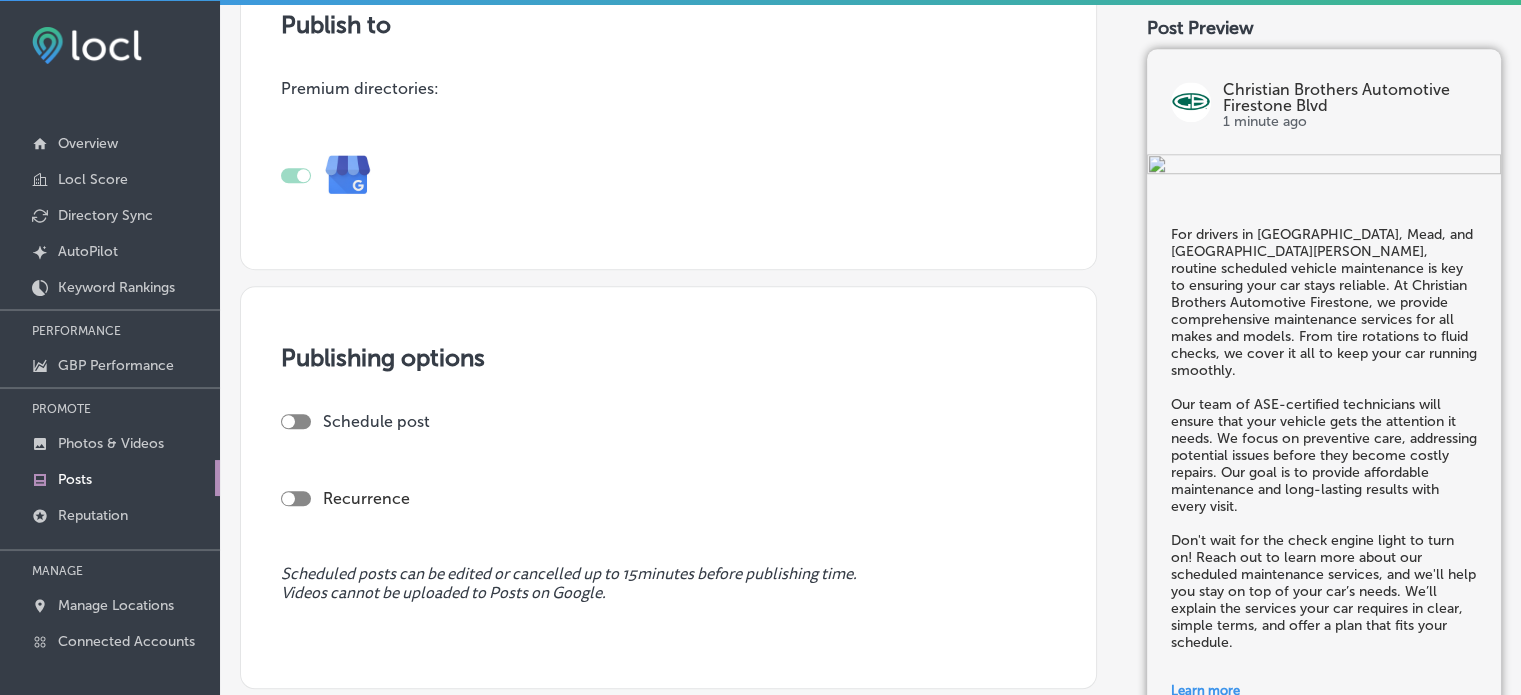scroll, scrollTop: 1788, scrollLeft: 0, axis: vertical 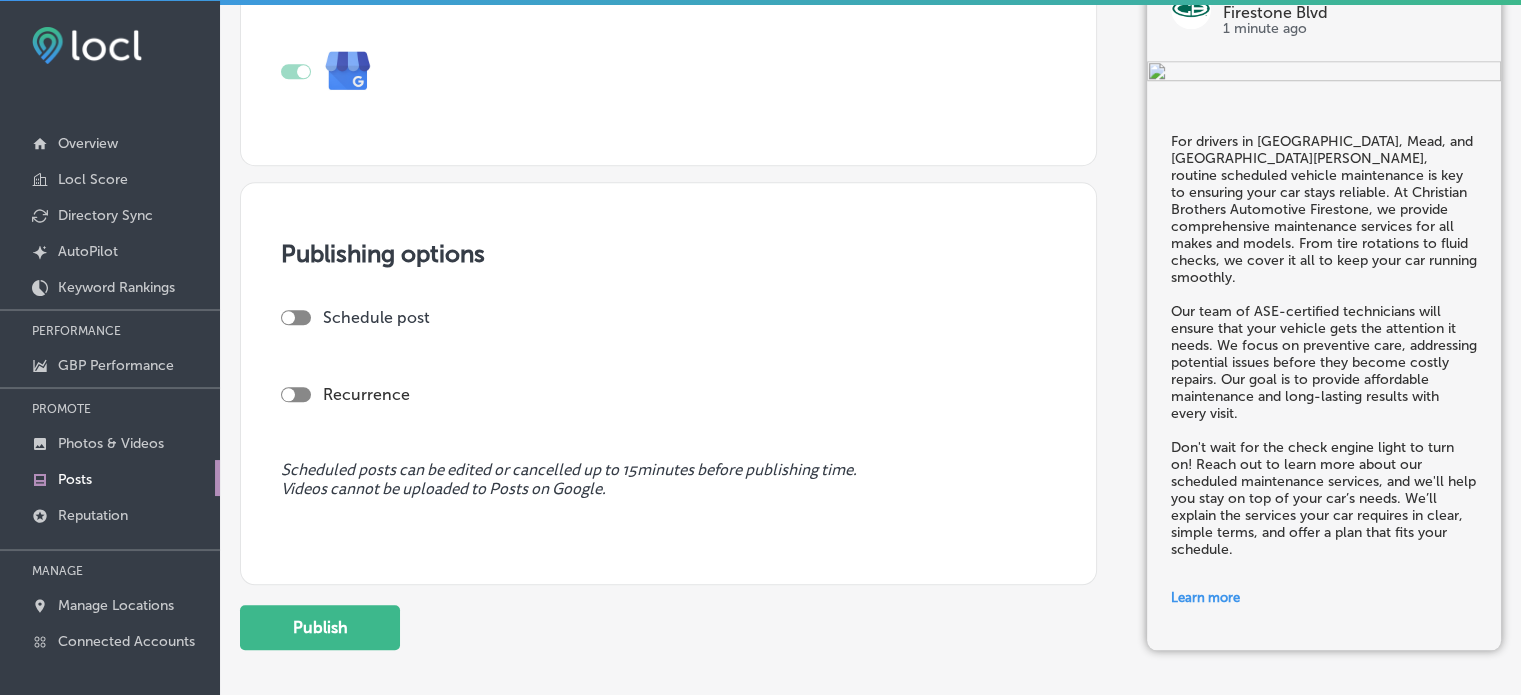 click on "Schedule post" at bounding box center [660, 317] 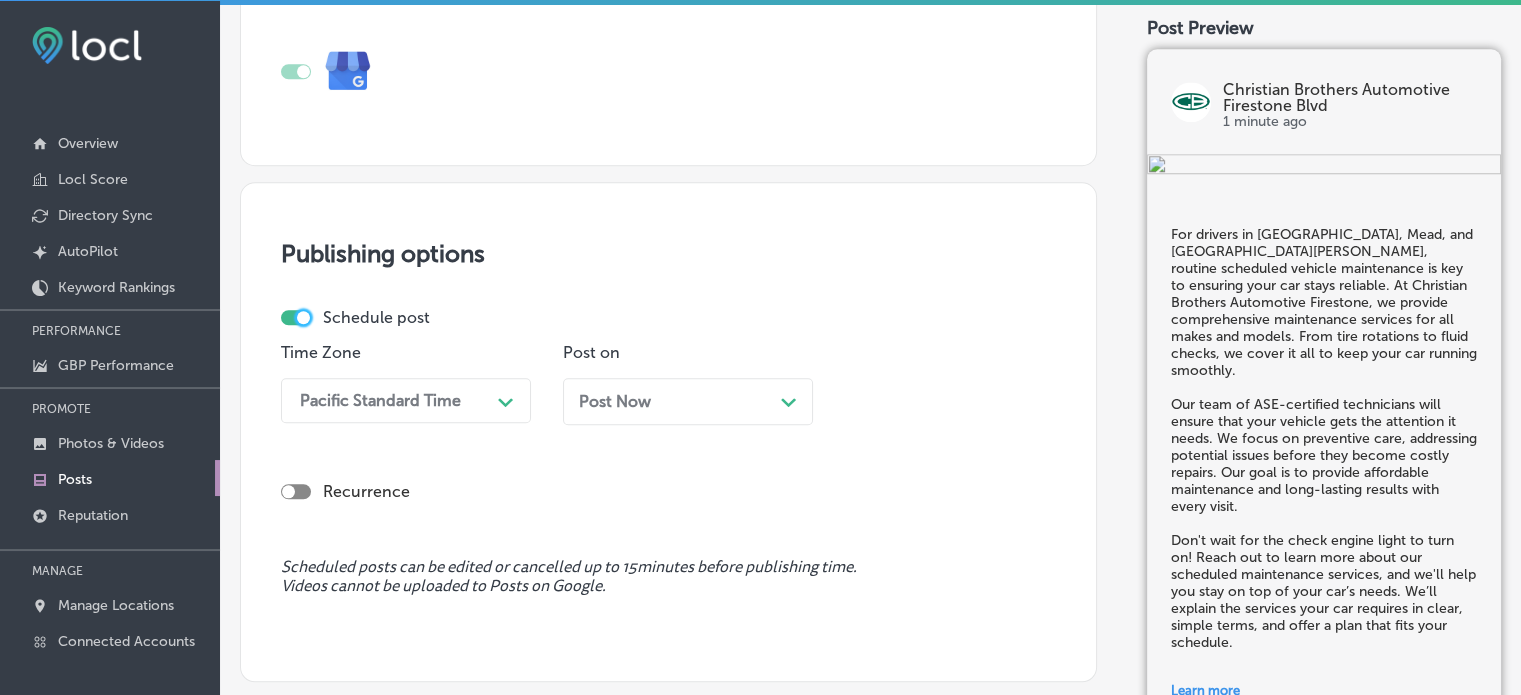 scroll, scrollTop: 1821, scrollLeft: 0, axis: vertical 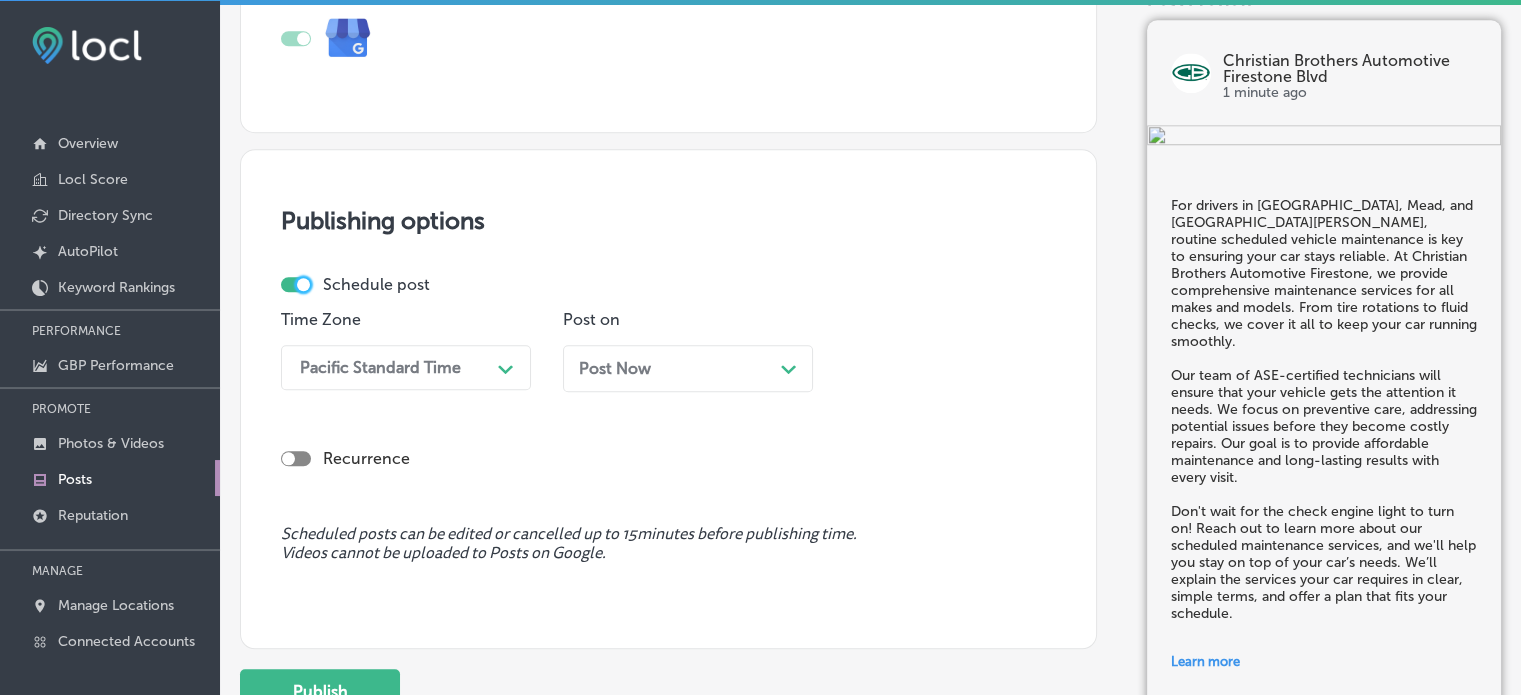 click on "Pacific Standard Time
Path
Created with Sketch." at bounding box center (406, 367) 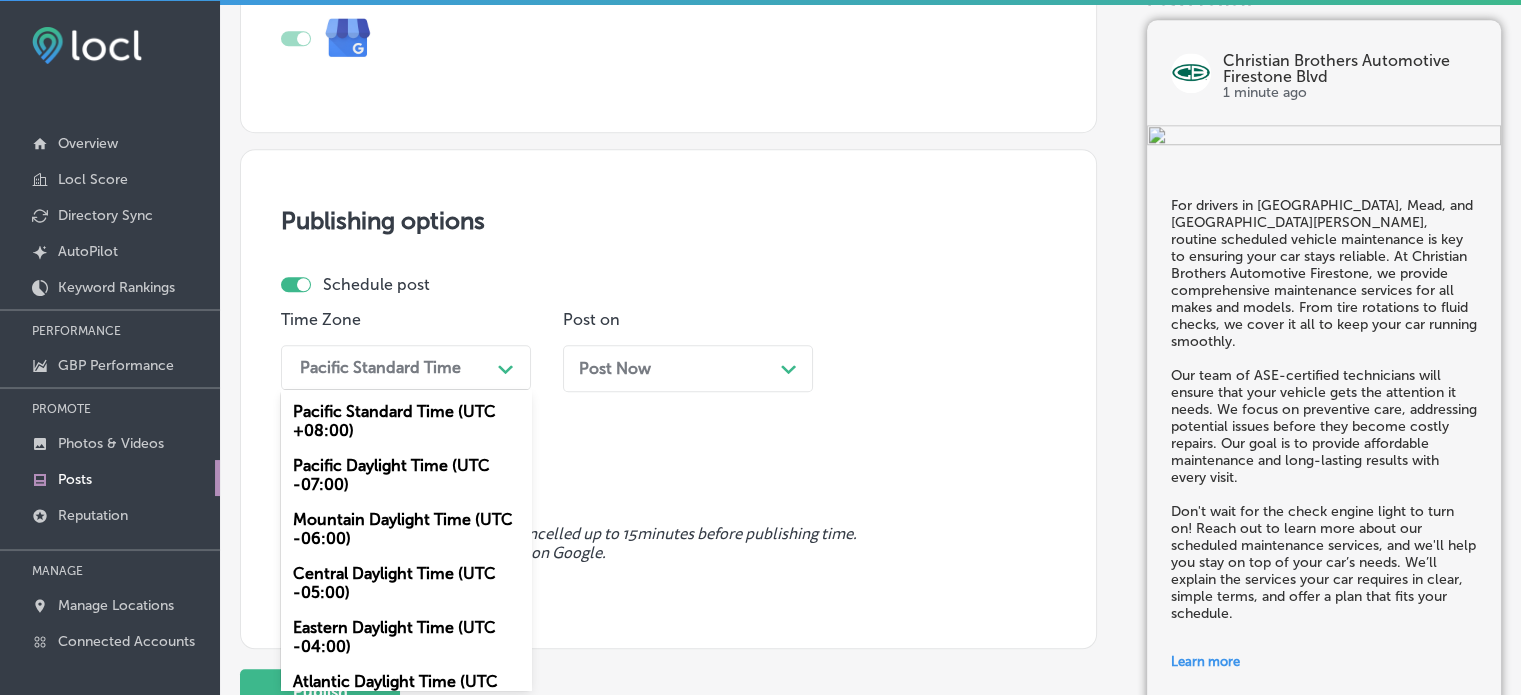 scroll, scrollTop: 34, scrollLeft: 0, axis: vertical 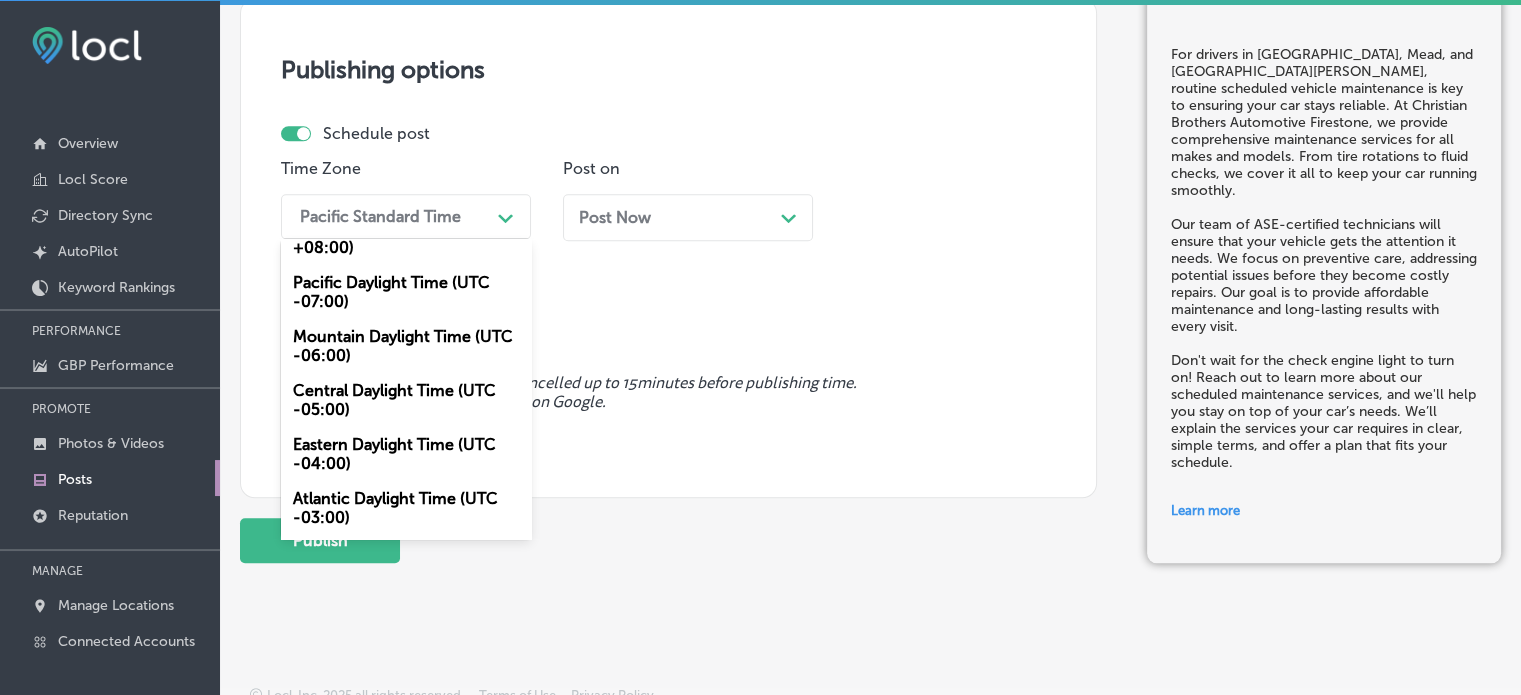 click on "Mountain Daylight Time (UTC -06:00)" at bounding box center [406, 346] 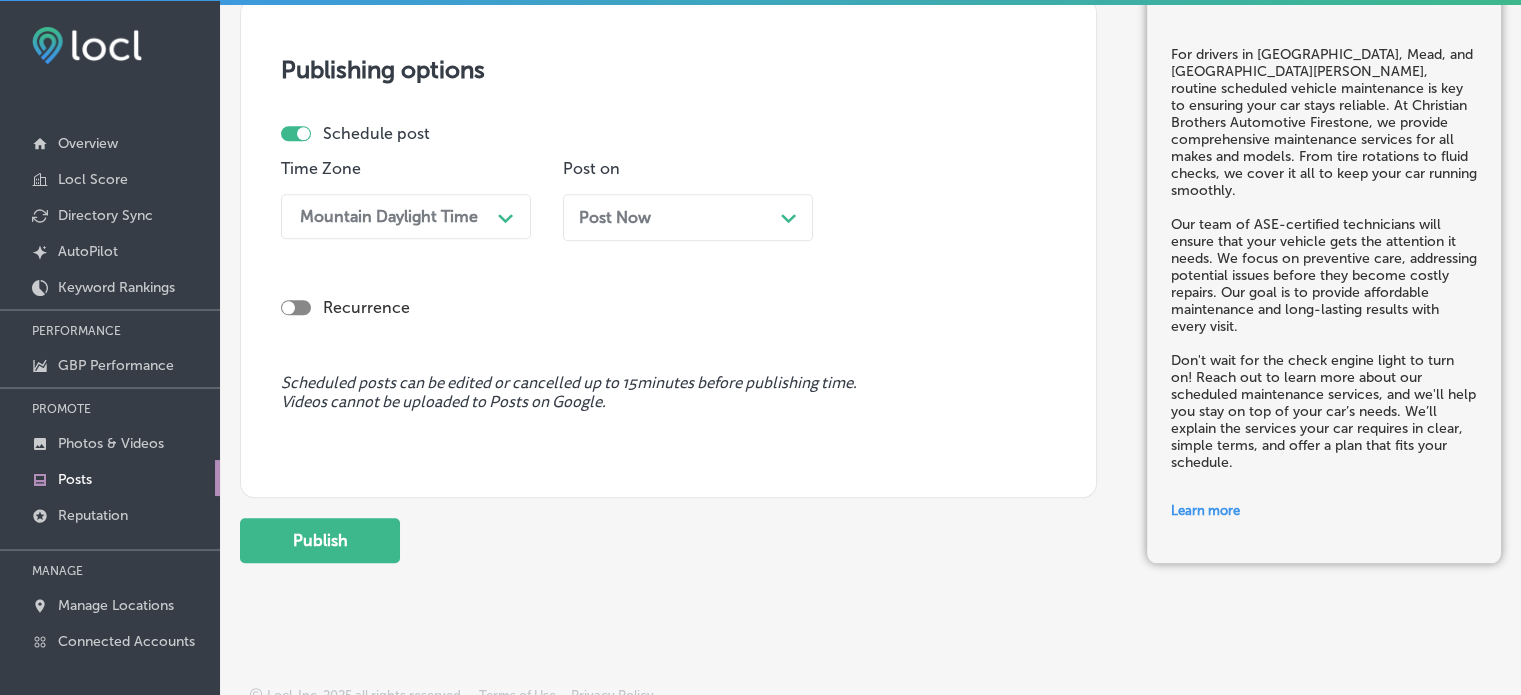 click on "Post Now
Path
Created with Sketch." at bounding box center (688, 217) 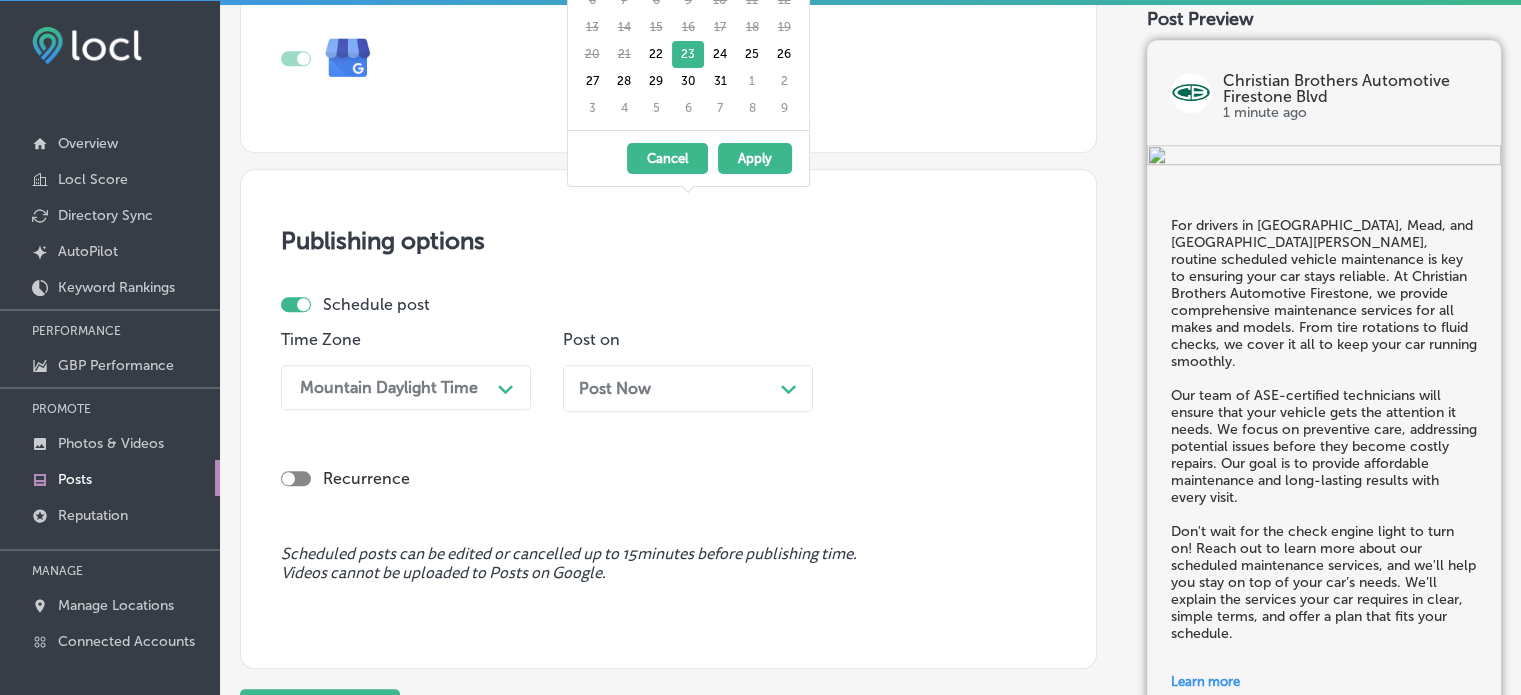 scroll, scrollTop: 1793, scrollLeft: 0, axis: vertical 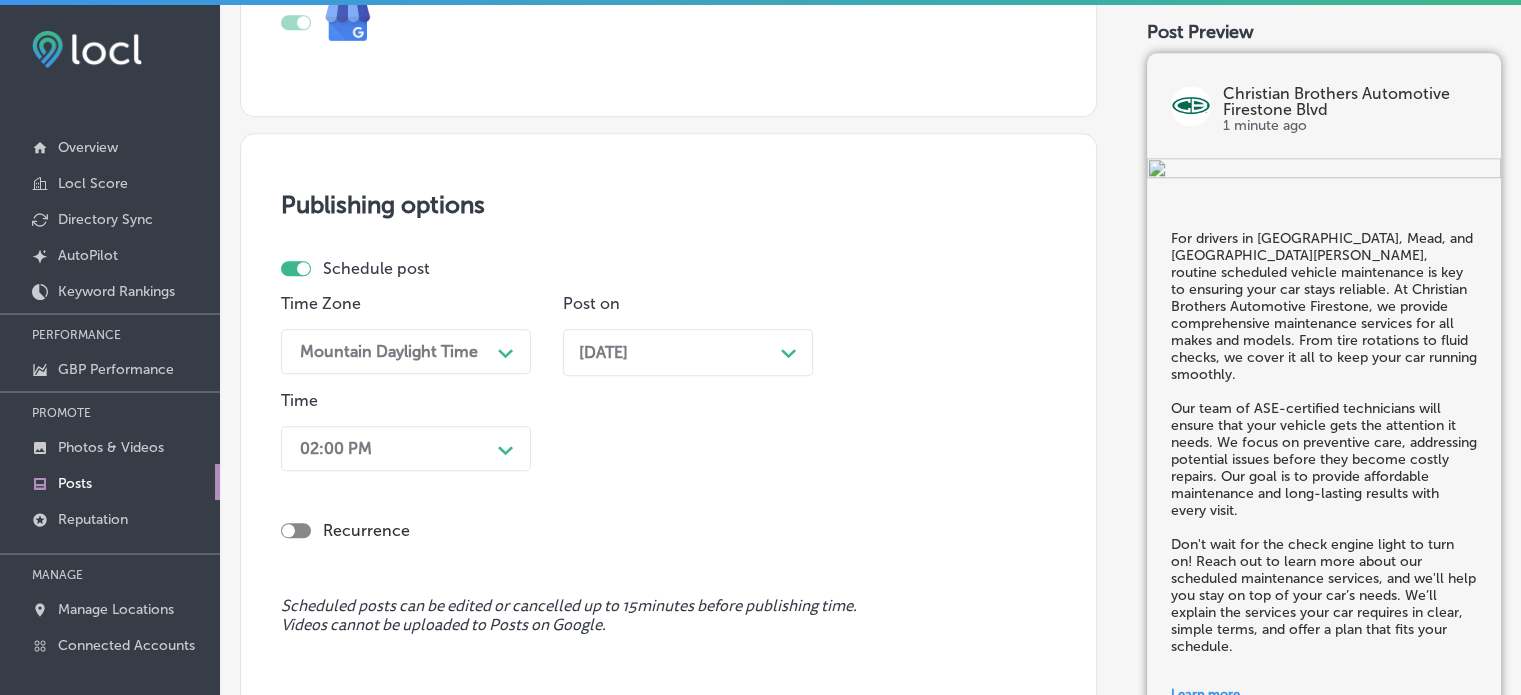 click on "Time 02:00 PM
Path
Created with Sketch." at bounding box center (406, 435) 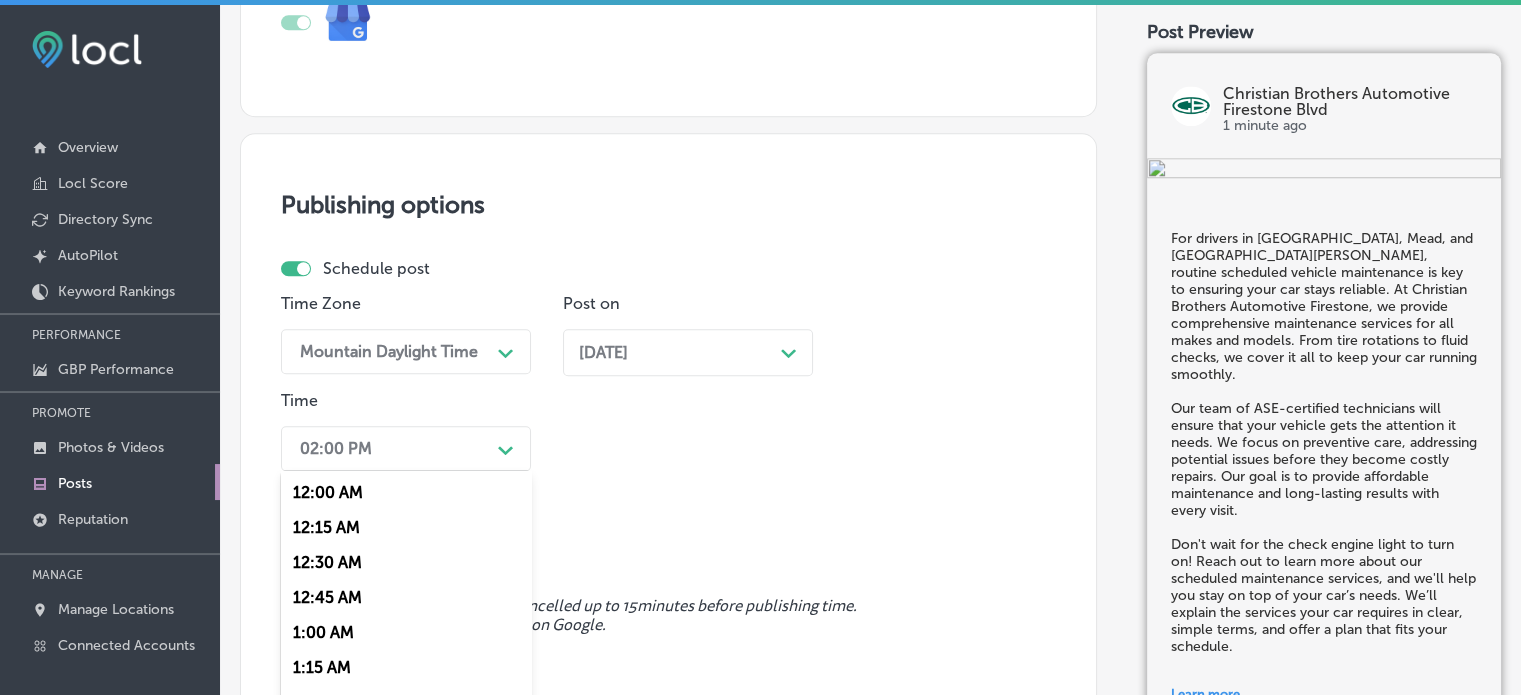 scroll, scrollTop: 1923, scrollLeft: 0, axis: vertical 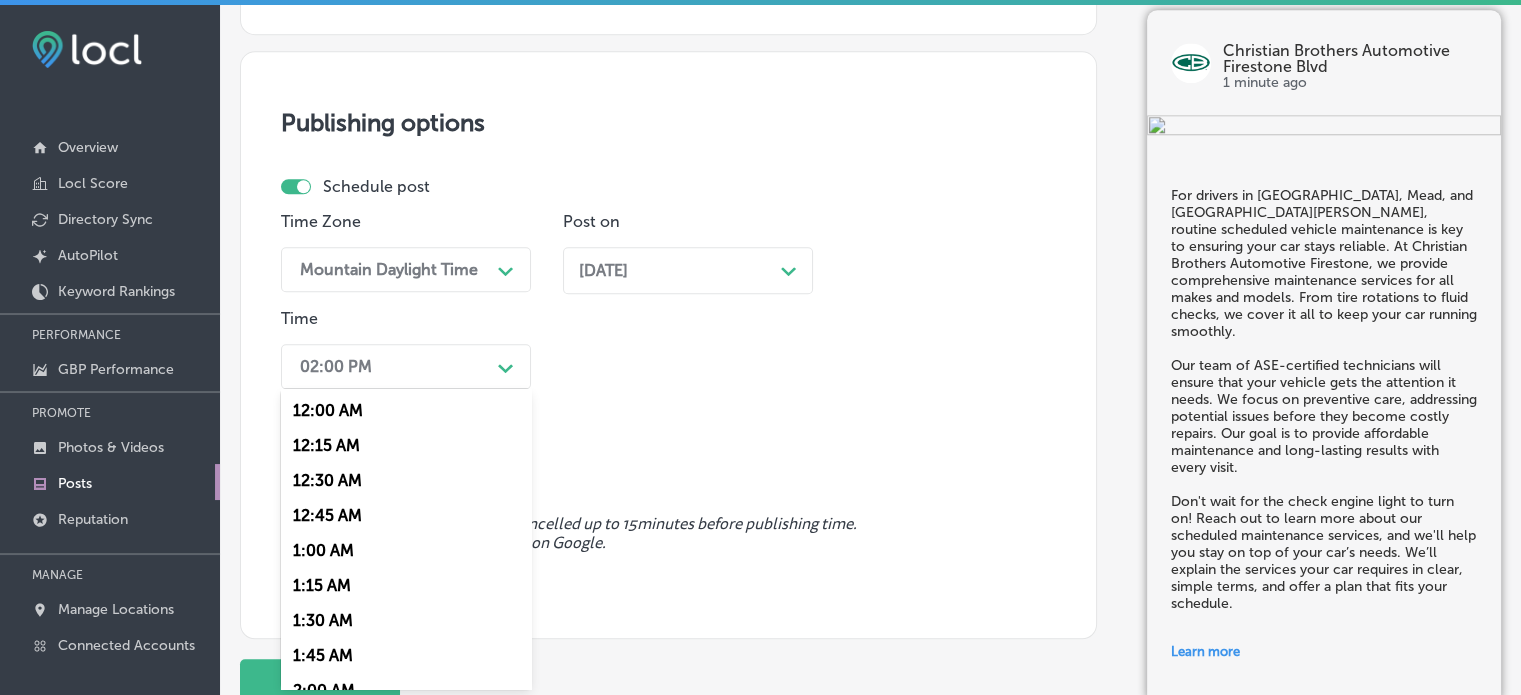 click on "option 12:15 AM focused, 2 of 96. 96 results available. Use Up and Down to choose options, press Enter to select the currently focused option, press Escape to exit the menu, press Tab to select the option and exit the menu. 02:00 PM
Path
Created with Sketch.
12:00 AM 12:15 AM 12:30 AM 12:45 AM 1:00 AM 1:15 AM 1:30 AM 1:45 AM 2:00 AM 2:15 AM 2:30 AM 2:45 AM 3:00 AM 3:15 AM 3:30 AM 3:45 AM 4:00 AM 4:15 AM 4:30 AM 4:45 AM 5:00 AM 5:15 AM 5:30 AM 5:45 AM 6:00 AM 6:15 AM 6:30 AM 6:45 AM 7:00 AM 7:15 AM 7:30 AM 7:45 AM 8:00 AM 8:15 AM 8:30 AM 8:45 AM 9:00 AM 9:15 AM 9:30 AM 9:45 AM 10:00 AM 10:15 AM 10:30 AM 10:45 AM 11:00 AM 11:15 AM 11:30 AM 11:45 AM 12:00 PM 12:15 PM 12:30 PM 12:45 PM 1:00 PM 1:15 PM 1:30 PM 1:45 PM 2:00 PM 2:15 PM 2:30 PM 2:45 PM 3:00 PM 3:15 PM 3:30 PM 3:45 PM 4:00 PM 4:15 PM 4:30 PM 4:45 PM 5:00 PM 5:15 PM 5:30 PM 5:45 PM 6:00 PM 6:15 PM 6:30 PM 6:45 PM 7:00 PM 7:15 PM 7:30 PM 7:45 PM" at bounding box center [406, 366] 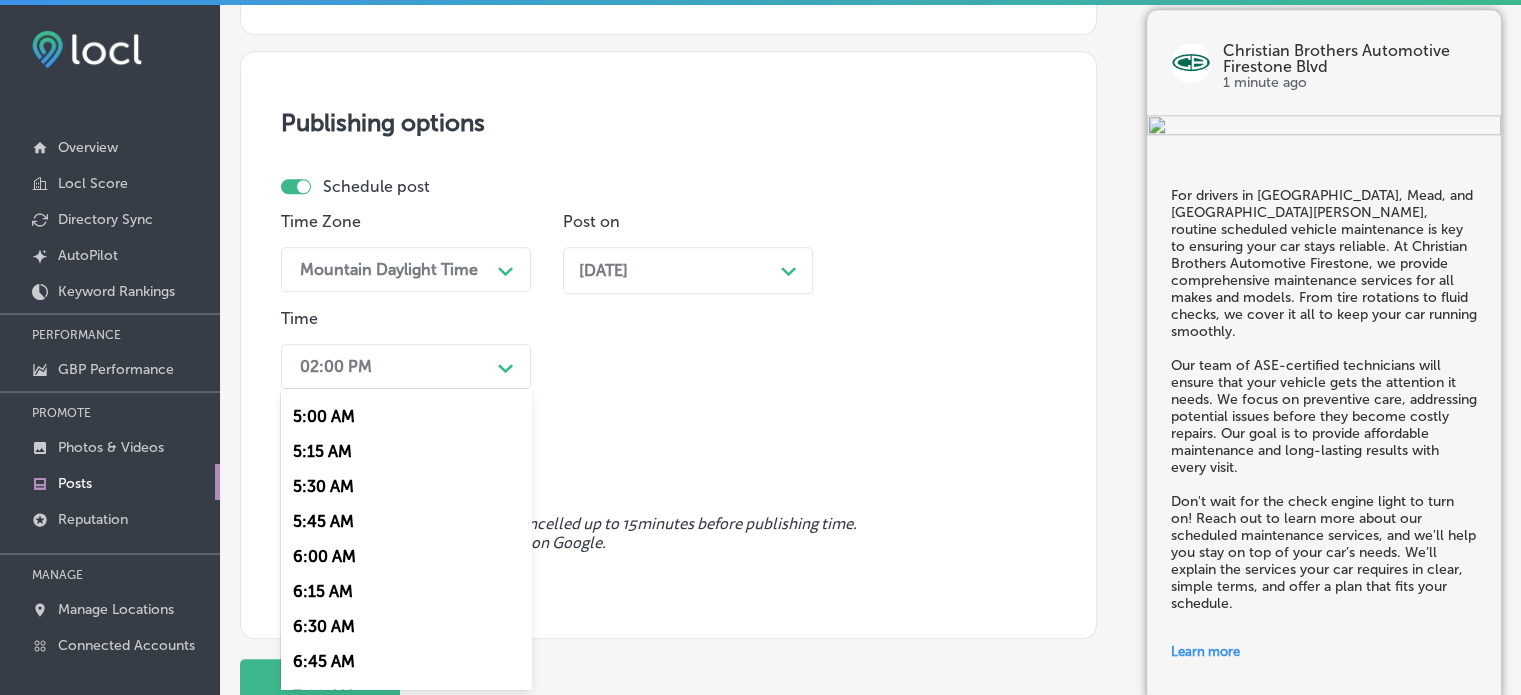 scroll, scrollTop: 939, scrollLeft: 0, axis: vertical 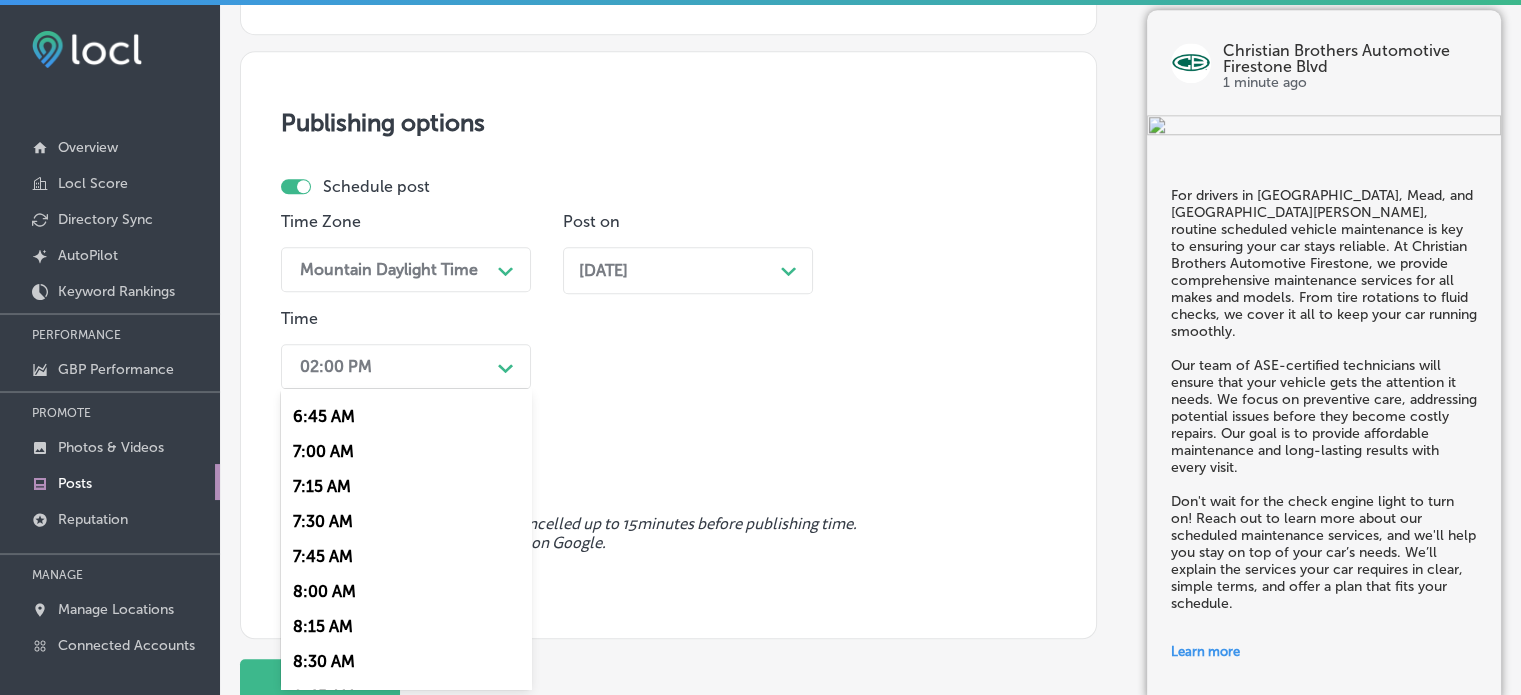 click on "7:00 AM" at bounding box center [406, 451] 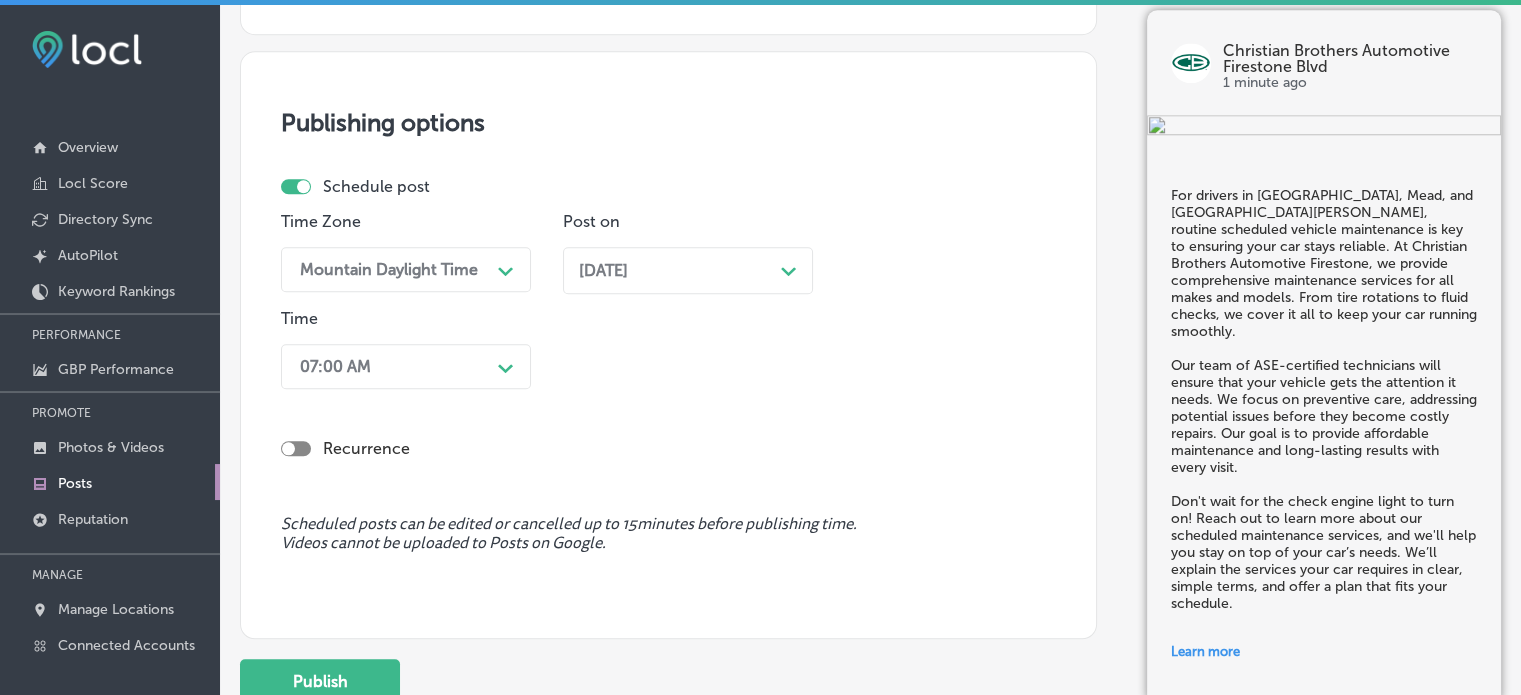 click on "Recurrence" at bounding box center (668, 432) 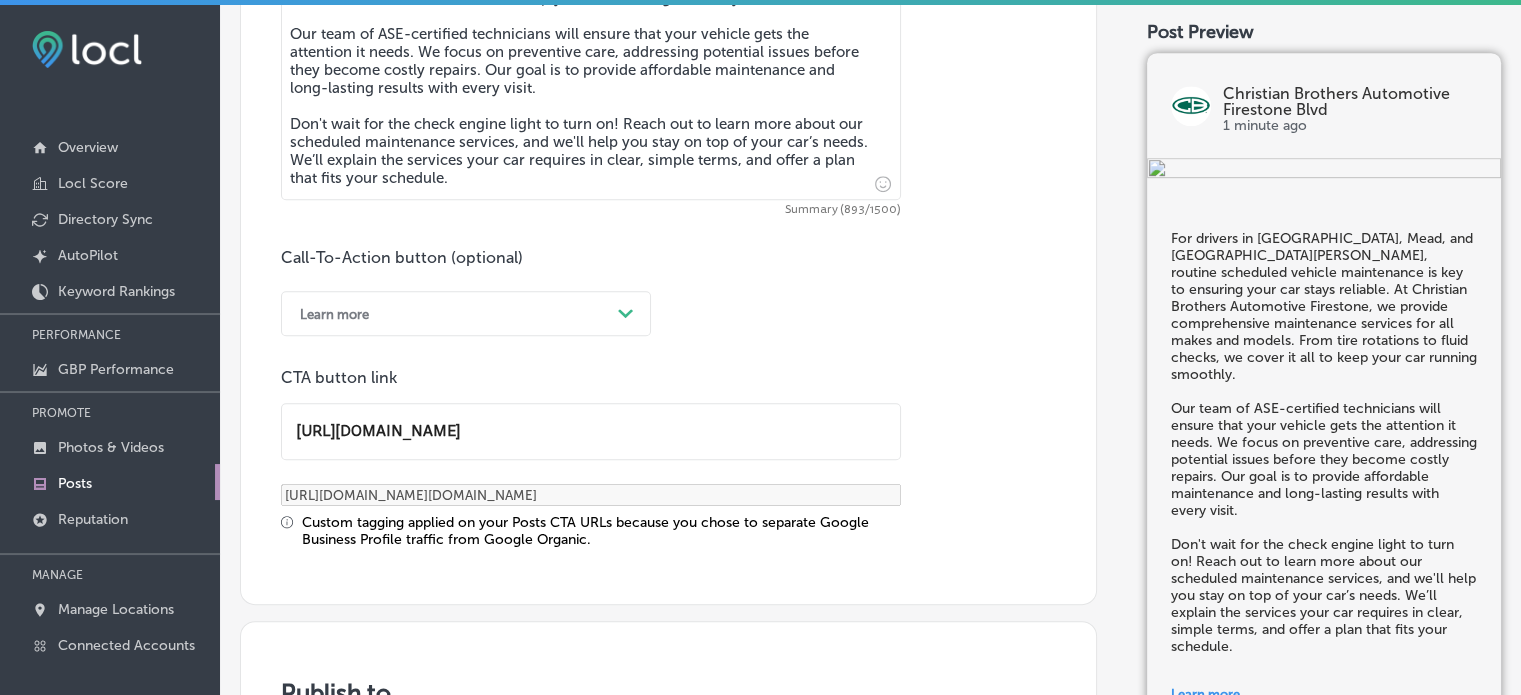 scroll, scrollTop: 1028, scrollLeft: 0, axis: vertical 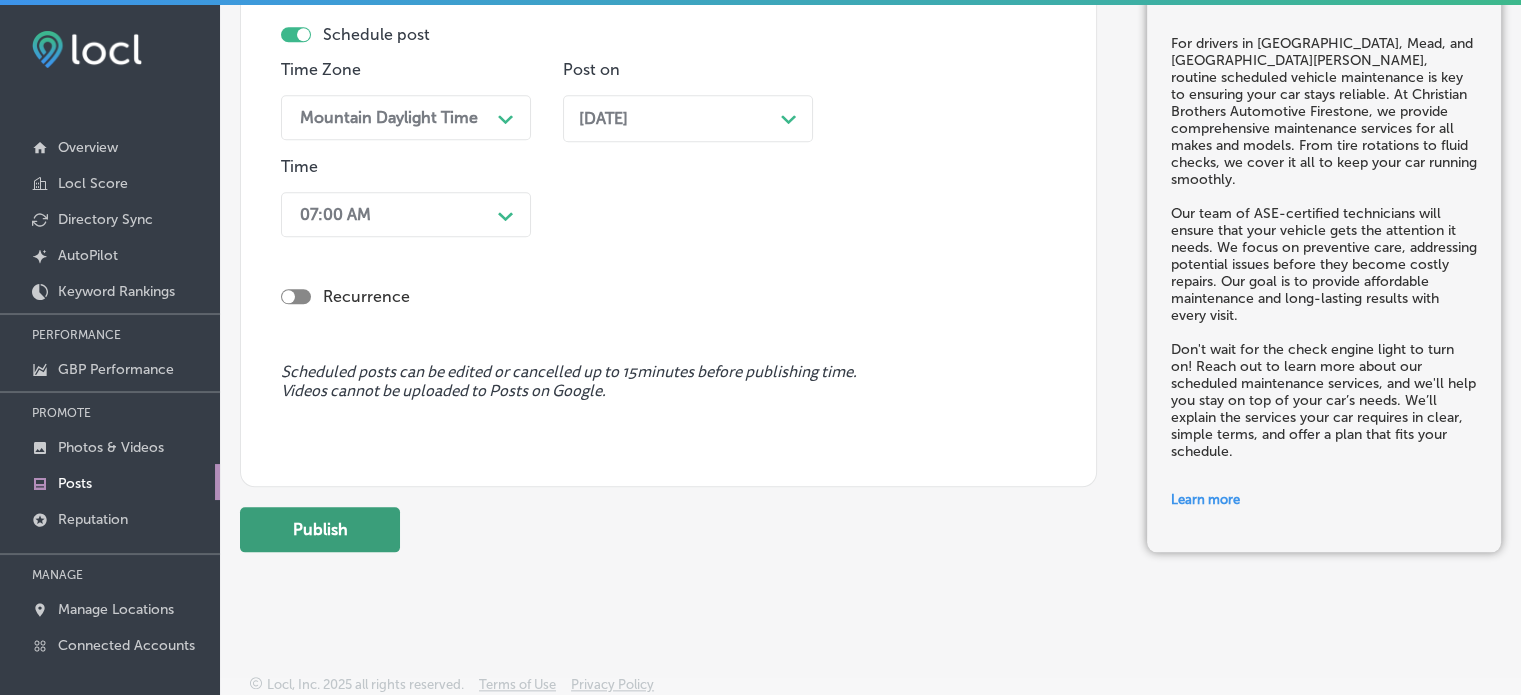 click on "Publish" at bounding box center (320, 529) 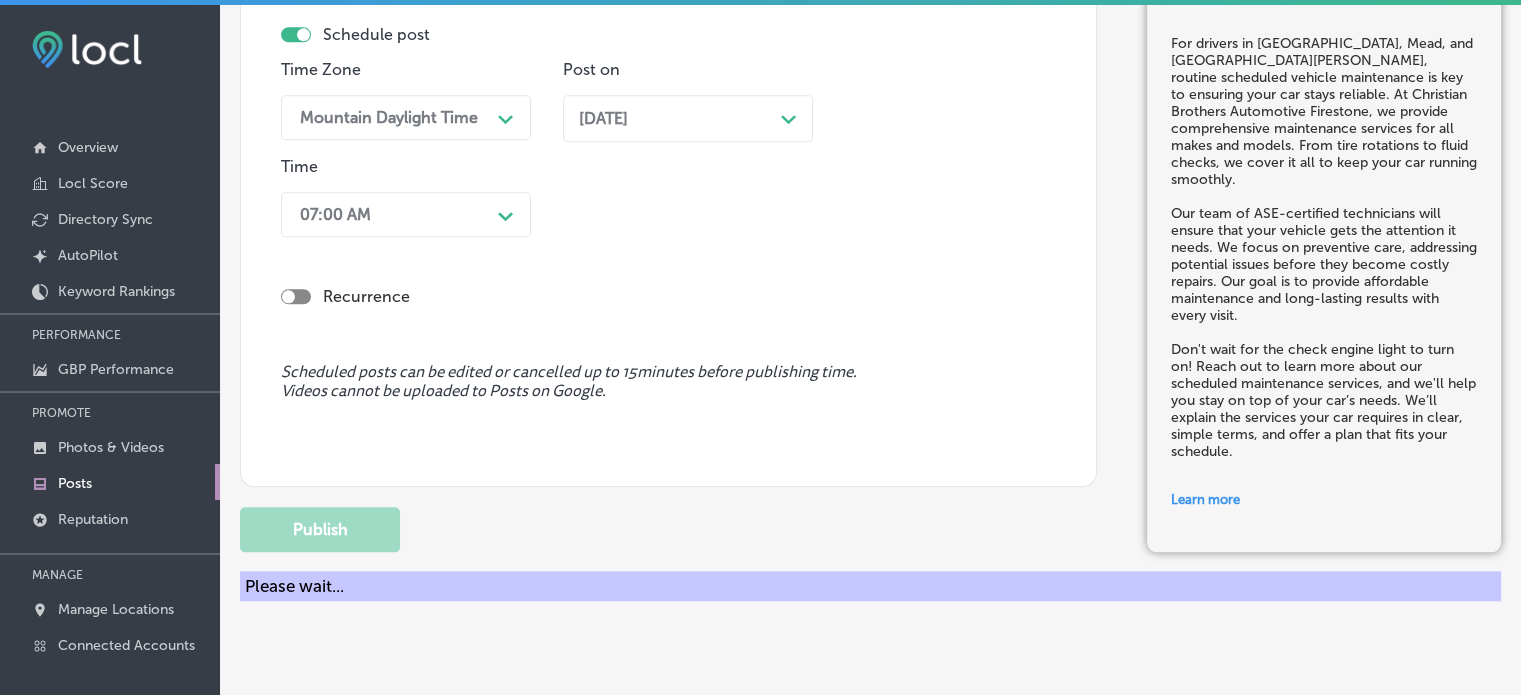 click on "Publishing options Schedule post Time Zone Mountain Daylight Time
Path
Created with Sketch.
Post on Aug 04, 2025
Path
Created with Sketch.
Time 07:00 AM
Path
Created with Sketch.
Recurrence Scheduled posts can be edited or cancelled up to   15  minutes before publishing time. Videos cannot be uploaded to Posts on Google." at bounding box center [668, 193] 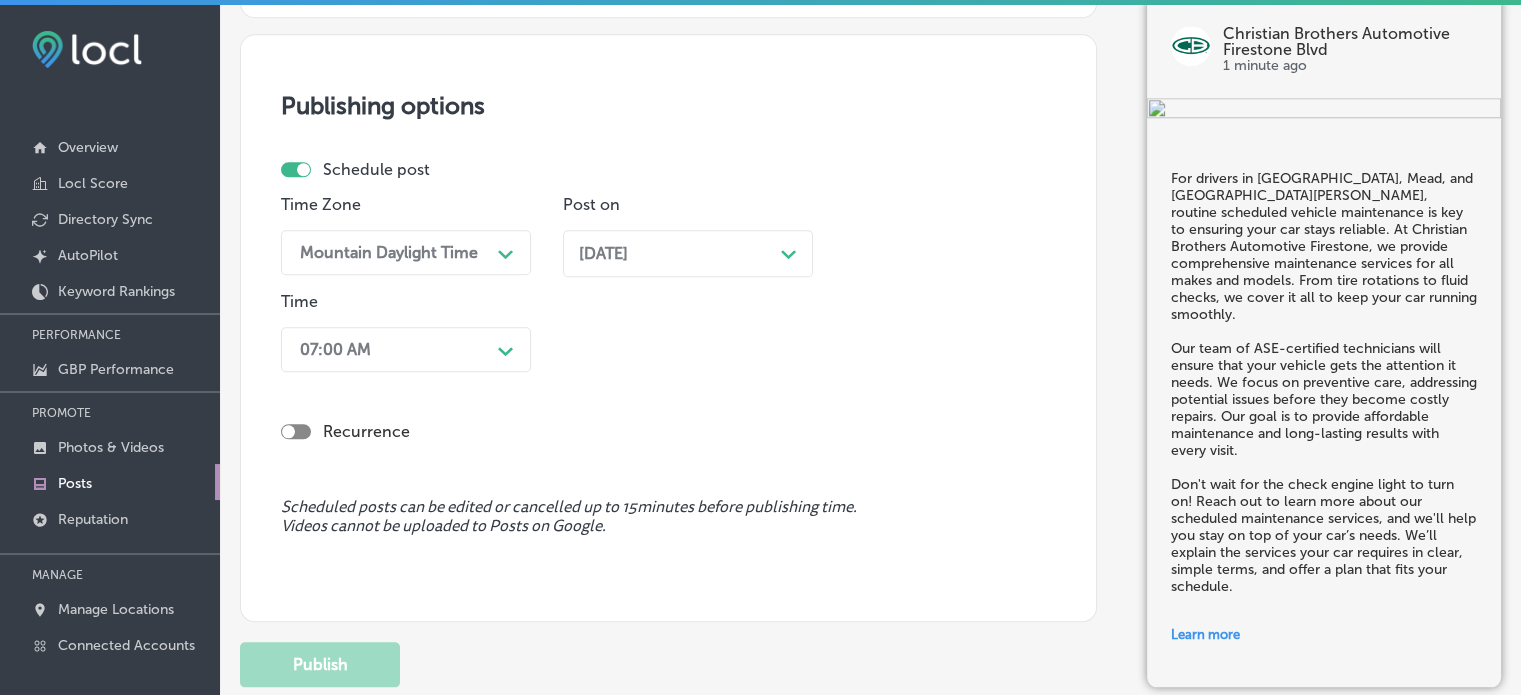 type 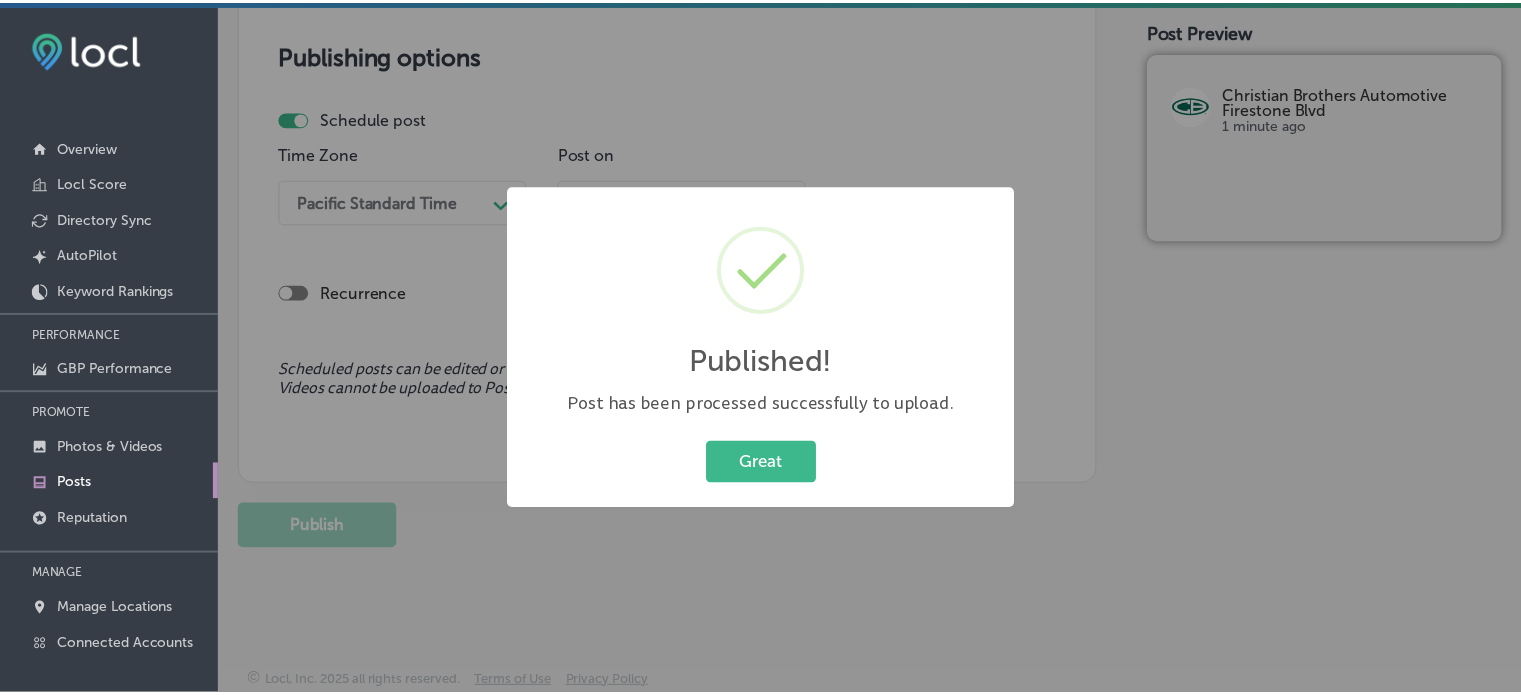 scroll, scrollTop: 1744, scrollLeft: 0, axis: vertical 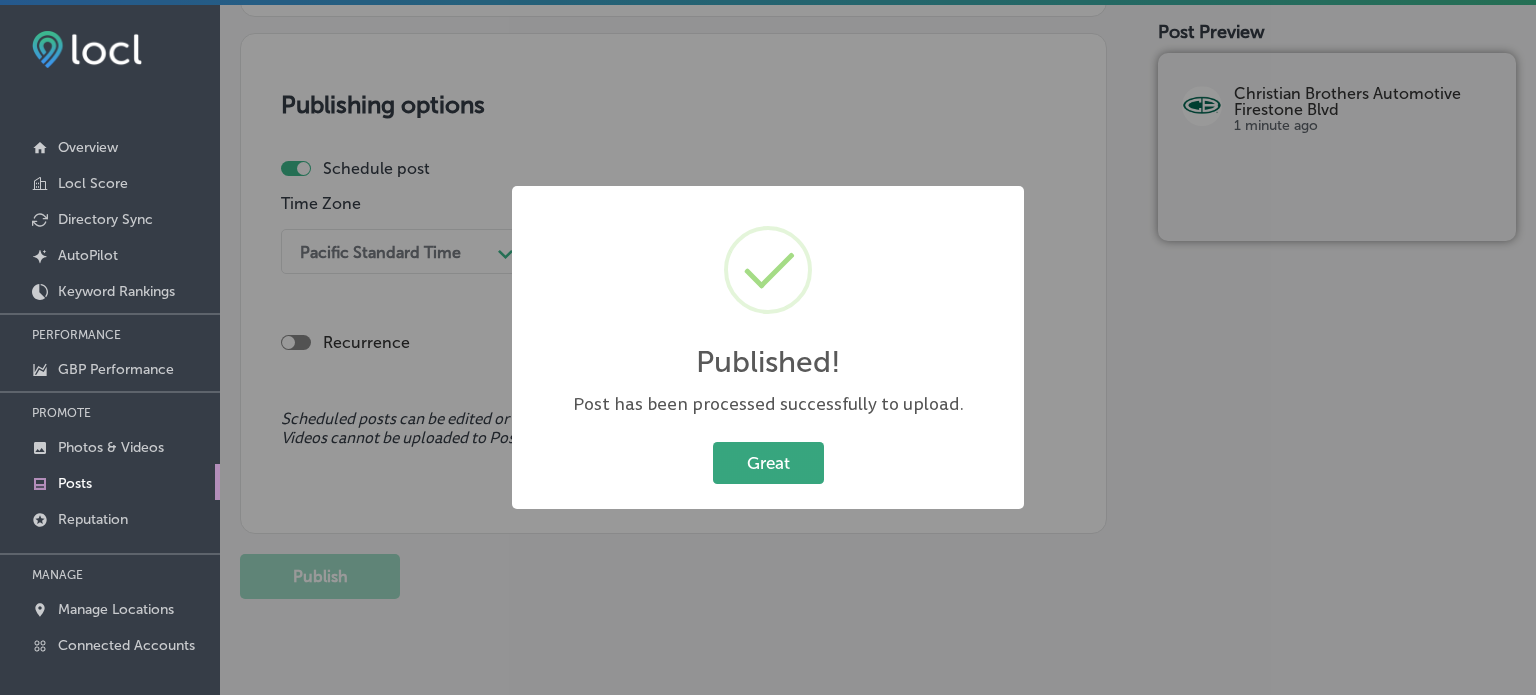 click on "Great" at bounding box center (768, 462) 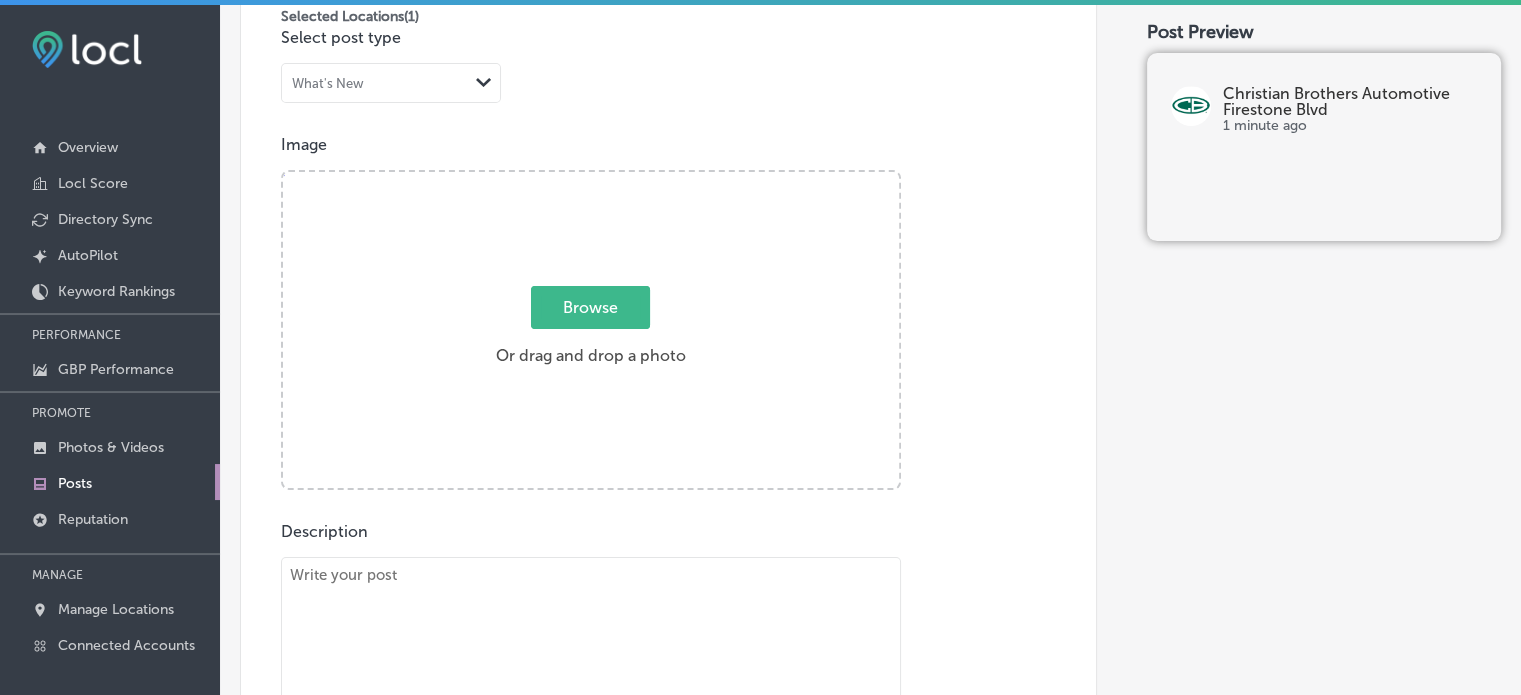 scroll, scrollTop: 279, scrollLeft: 0, axis: vertical 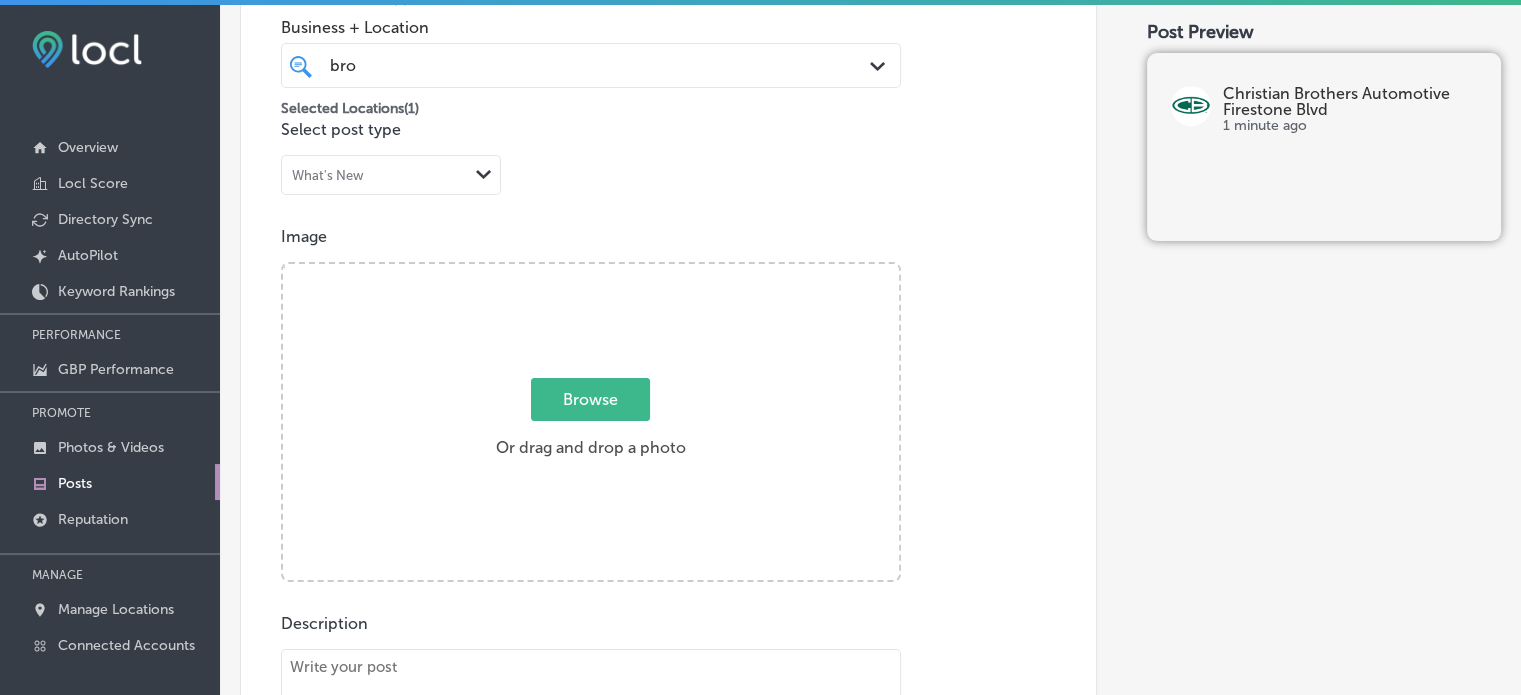 click on "Browse" at bounding box center (590, 399) 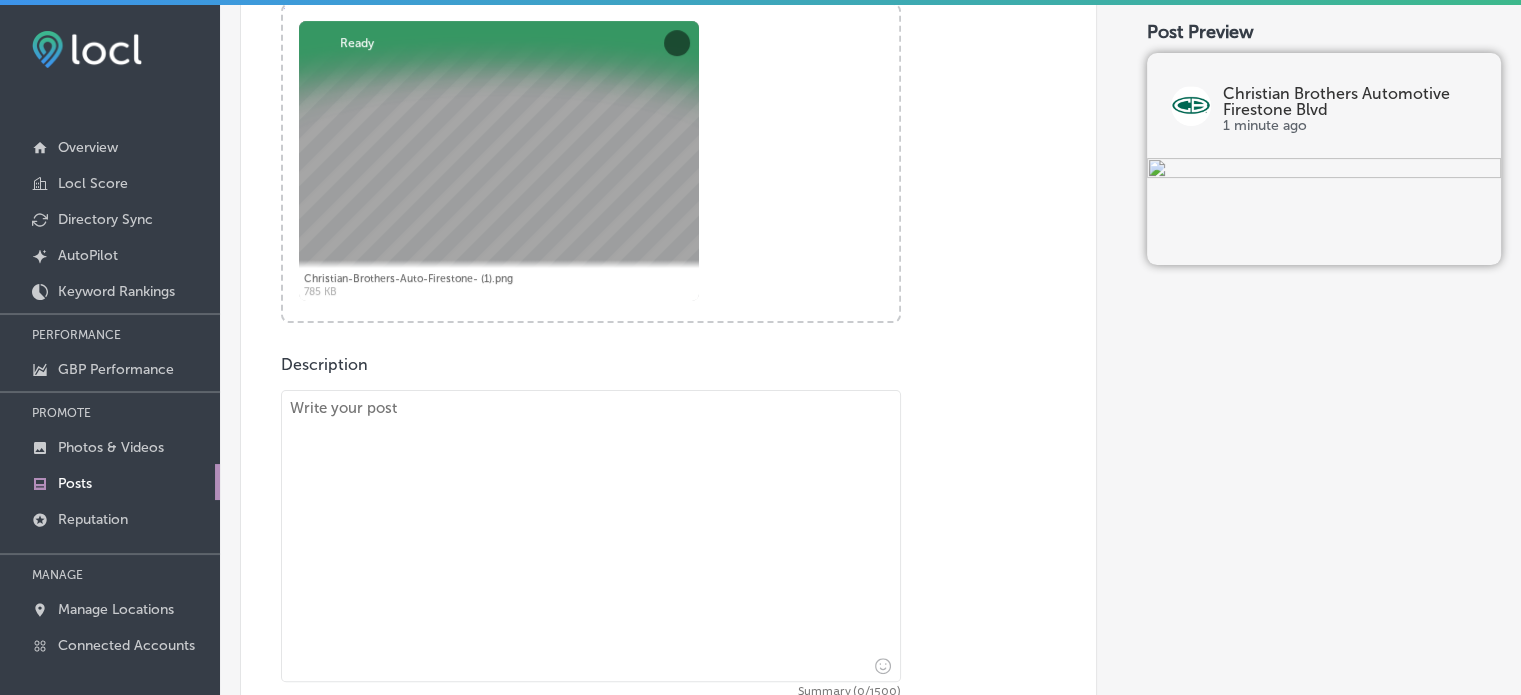 scroll, scrollTop: 539, scrollLeft: 0, axis: vertical 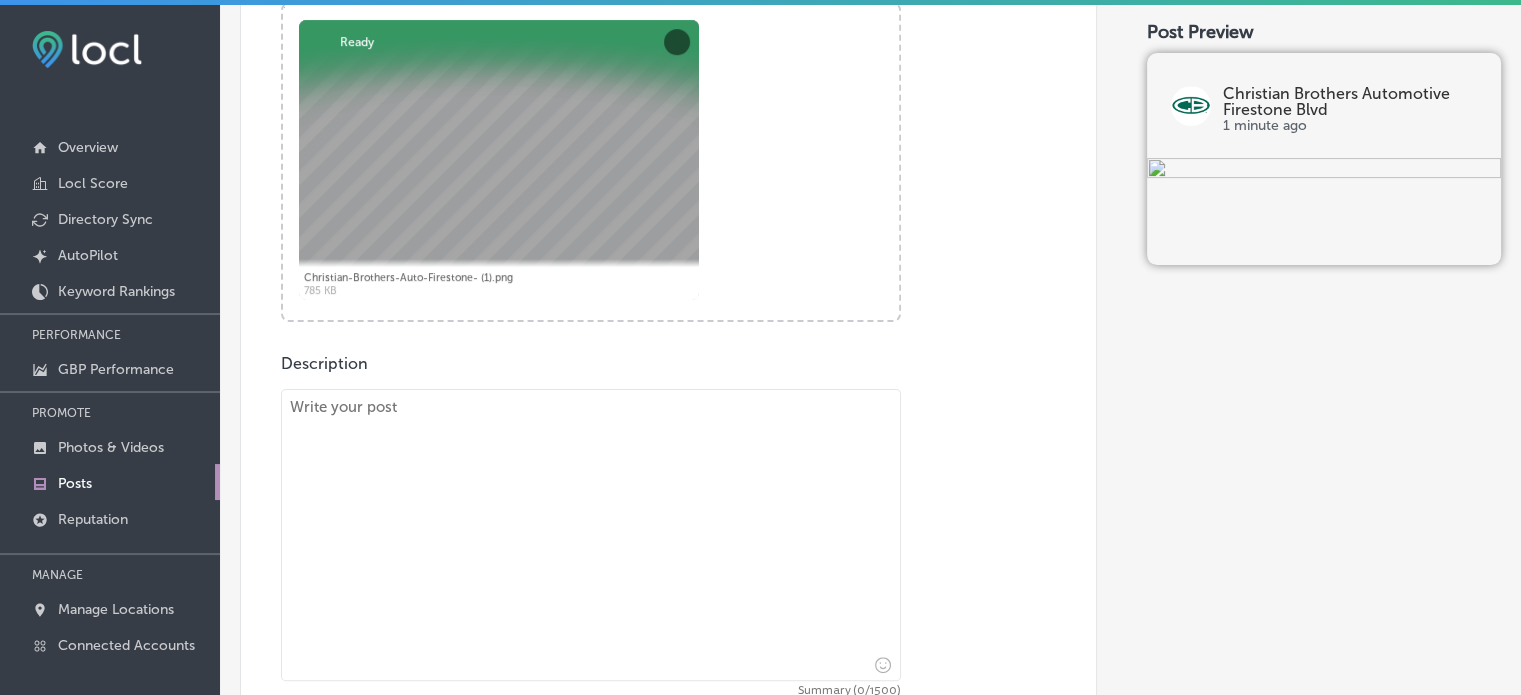 click at bounding box center (591, 535) 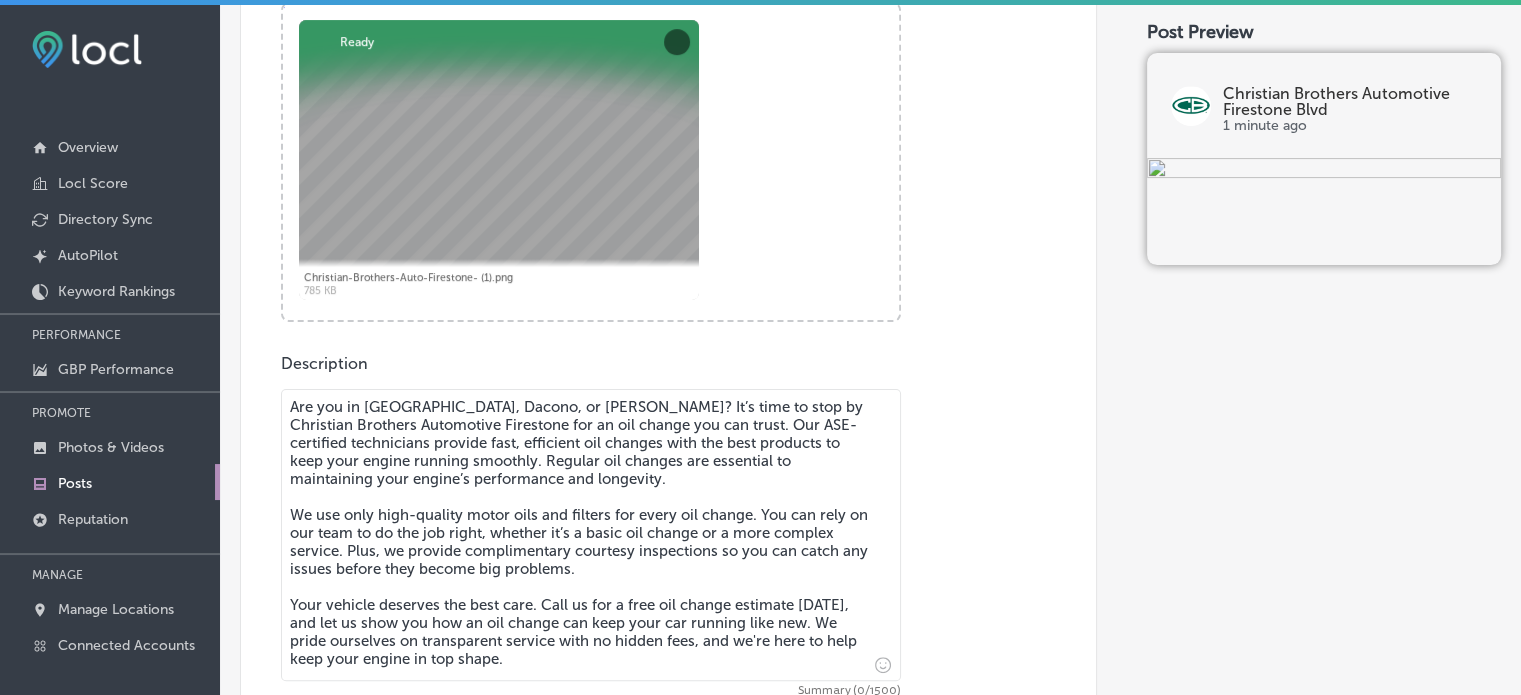 scroll, scrollTop: 549, scrollLeft: 0, axis: vertical 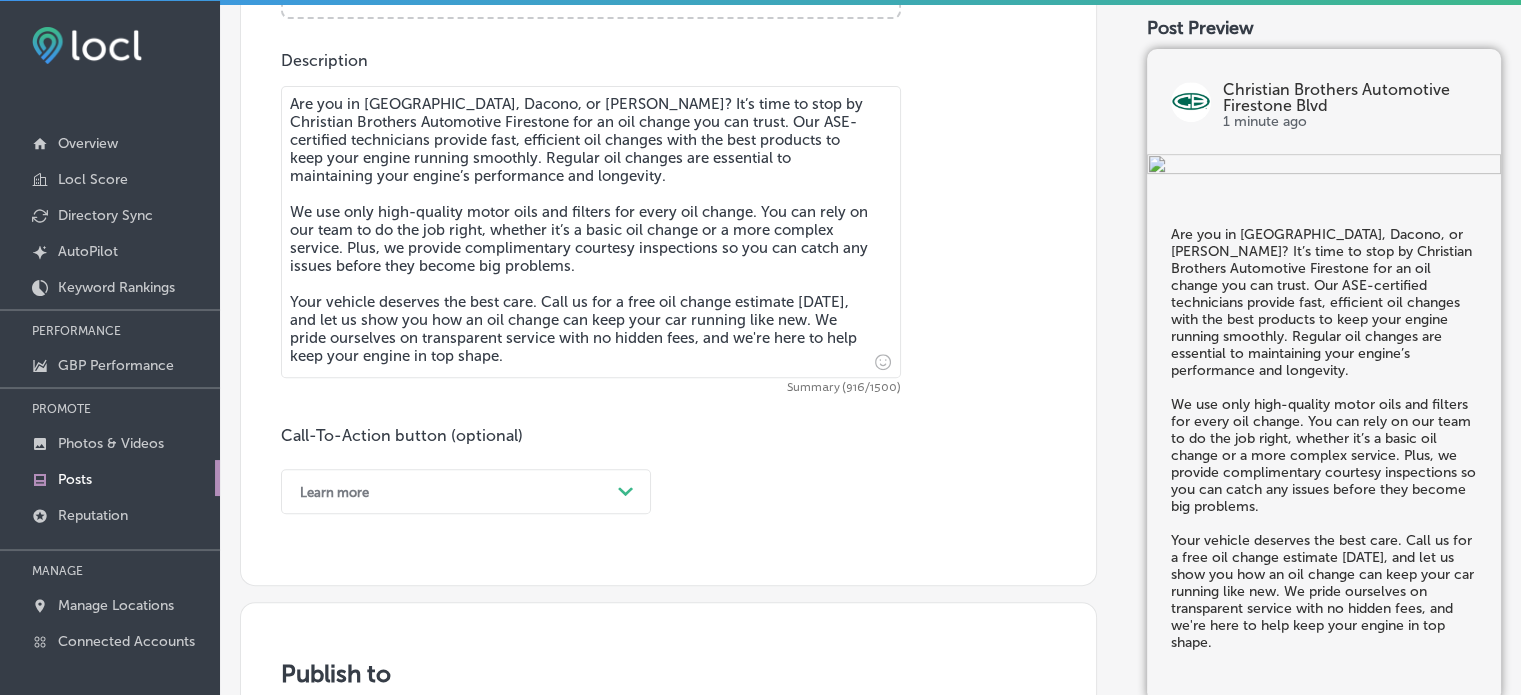 type on "Are you in Longmont, Dacono, or Milliken? It’s time to stop by Christian Brothers Automotive Firestone for an oil change you can trust. Our ASE-certified technicians provide fast, efficient oil changes with the best products to keep your engine running smoothly. Regular oil changes are essential to maintaining your engine’s performance and longevity.
We use only high-quality motor oils and filters for every oil change. You can rely on our team to do the job right, whether it’s a basic oil change or a more complex service. Plus, we provide complimentary courtesy inspections so you can catch any issues before they become big problems.
Your vehicle deserves the best care. Call us for a free oil change estimate today, and let us show you how an oil change can keep your car running like new. We pride ourselves on transparent service with no hidden fees, and we're here to help keep your engine in top shape." 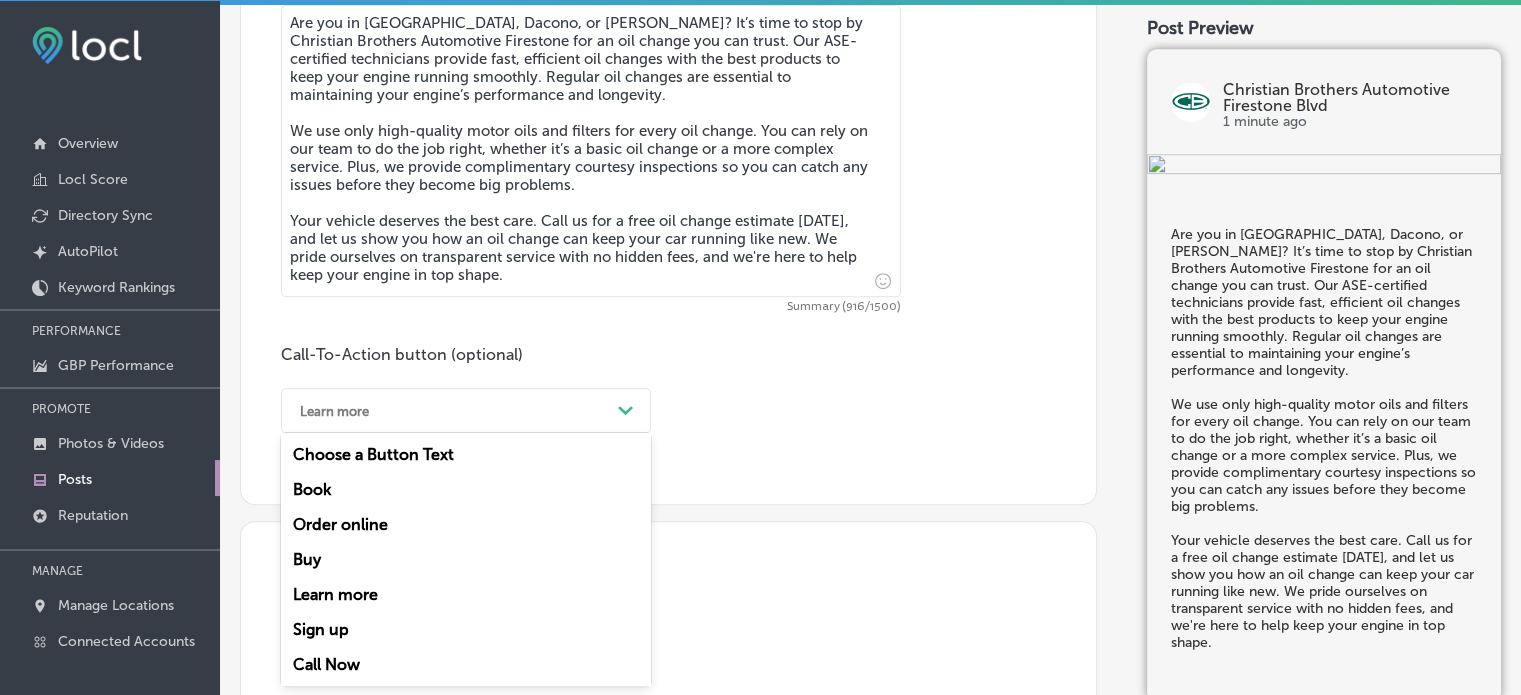 click on "option Learn more, selected.    option Book focused, 2 of 7. 7 results available. Use Up and Down to choose options, press Enter to select the currently focused option, press Escape to exit the menu, press Tab to select the option and exit the menu. Learn more
Path
Created with Sketch.
Choose a Button Text Book Order online Buy Learn more Sign up Call Now" at bounding box center (466, 410) 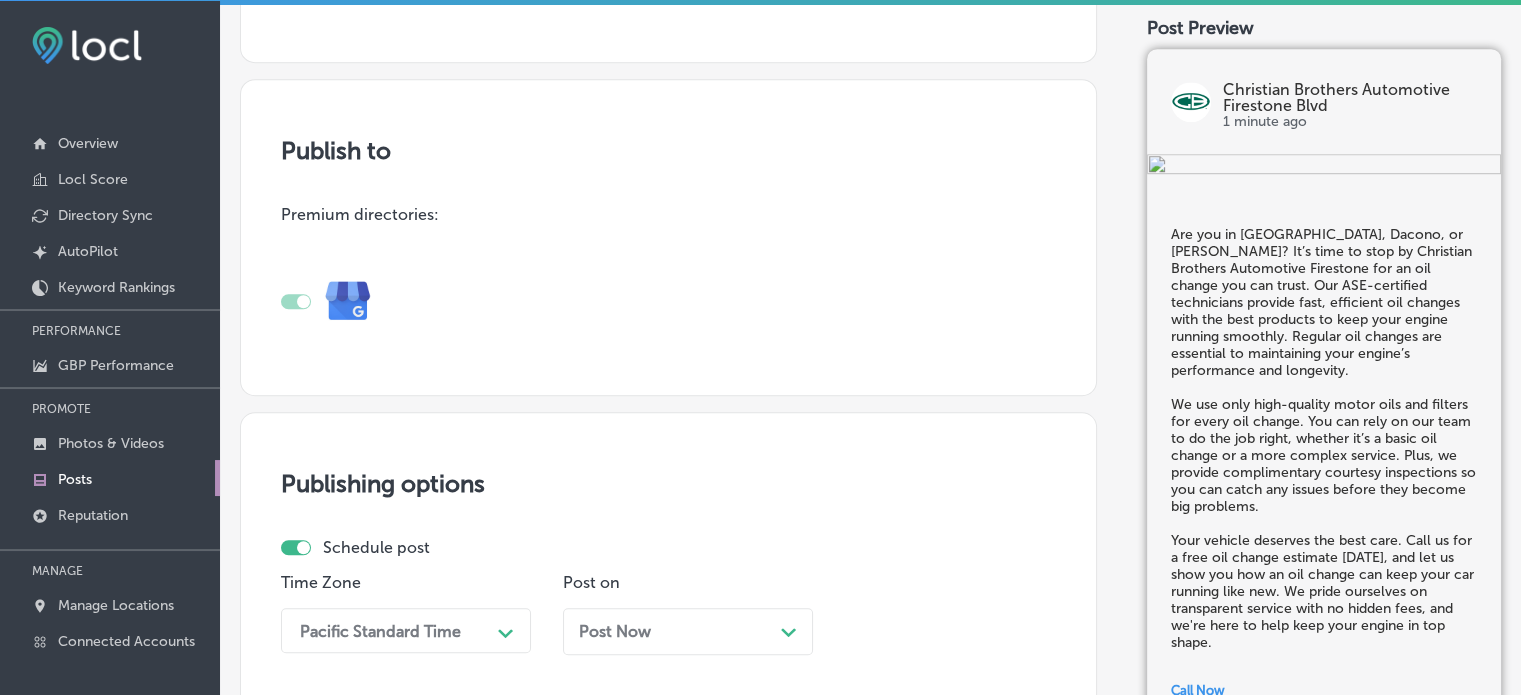 scroll, scrollTop: 1559, scrollLeft: 0, axis: vertical 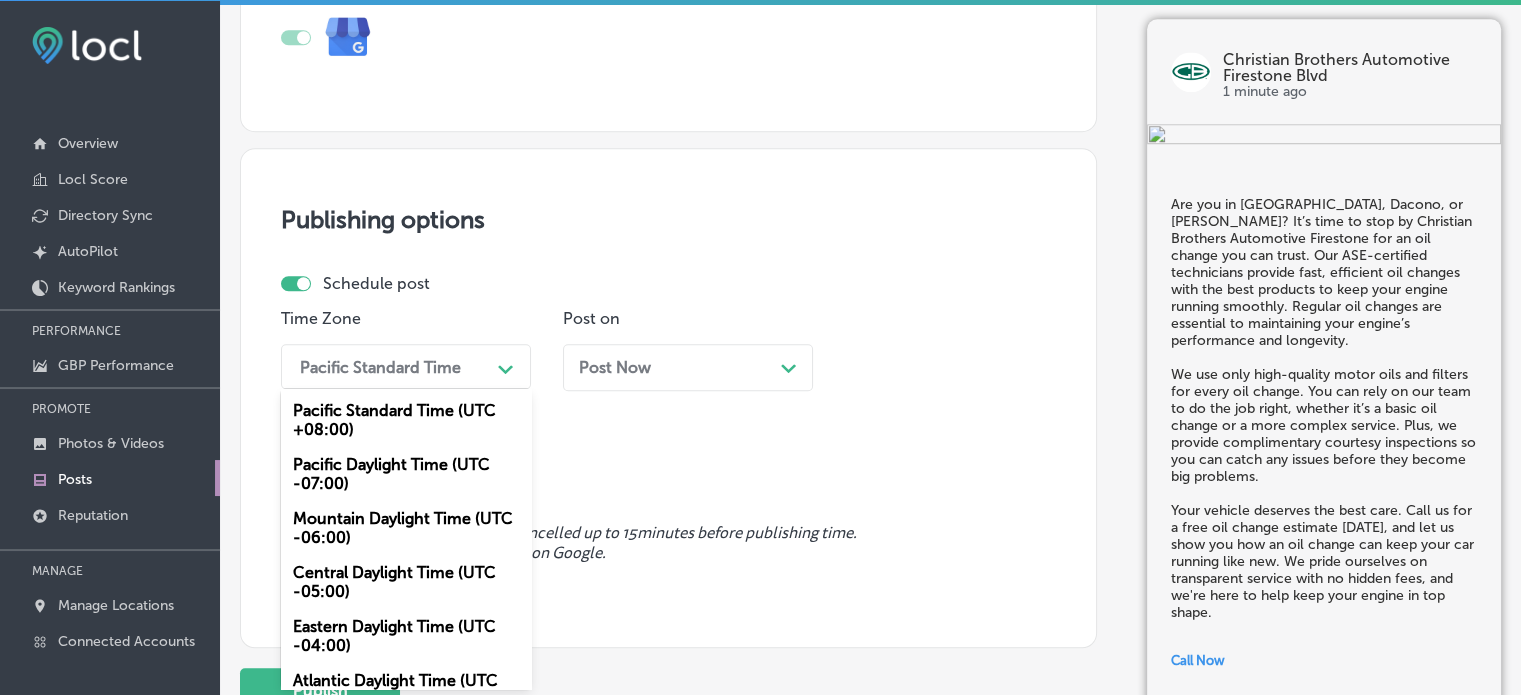 click on "option Mountain Daylight Time (UTC -06:00), selected.    option Pacific Standard Time (UTC +08:00) focused, 1 of 6. 6 results available. Use Up and Down to choose options, press Enter to select the currently focused option, press Escape to exit the menu, press Tab to select the option and exit the menu. Pacific Standard Time
Path
Created with Sketch.
Pacific Standard Time (UTC +08:00) Pacific Daylight Time (UTC -07:00) Mountain Daylight Time (UTC -06:00) Central Daylight Time (UTC -05:00) Eastern Daylight Time (UTC -04:00) Atlantic Daylight Time (UTC -03:00)" at bounding box center (406, 366) 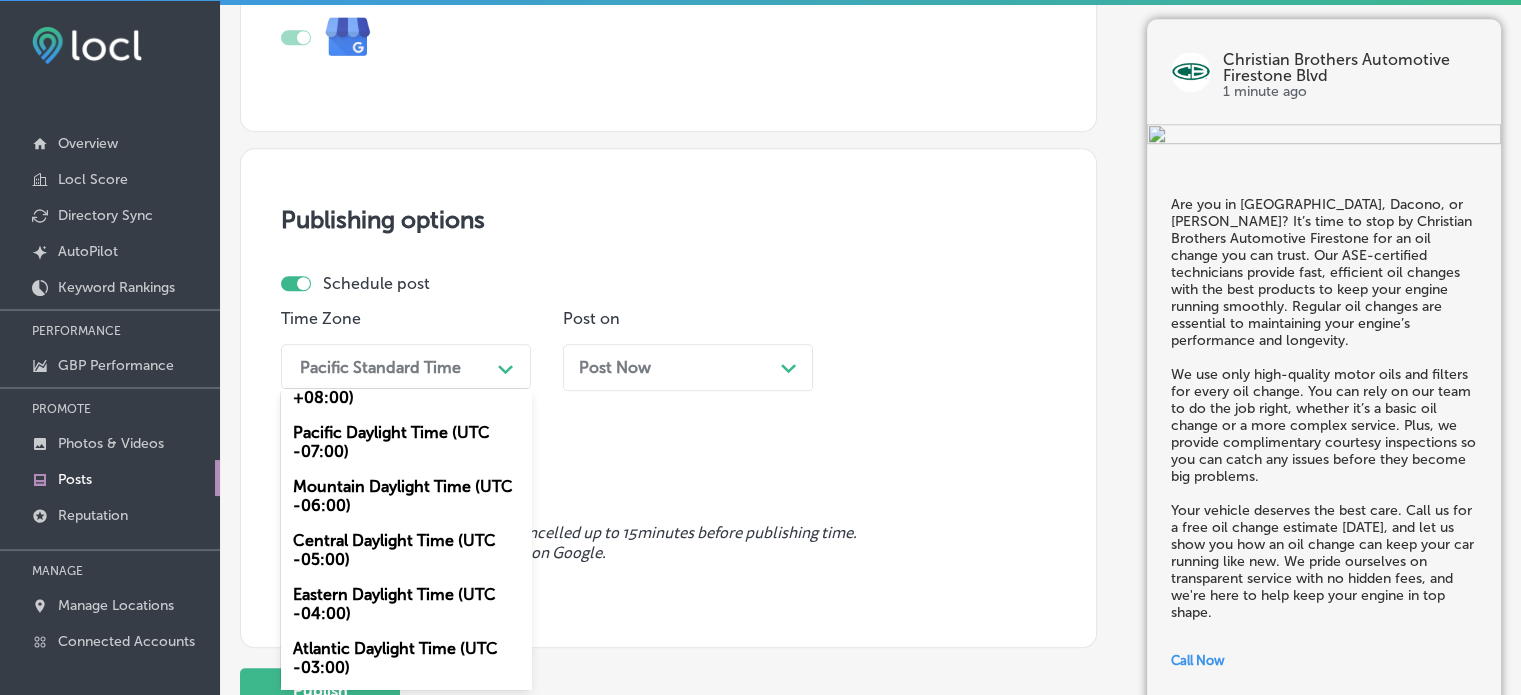 click on "Mountain Daylight Time (UTC -06:00)" at bounding box center (406, 496) 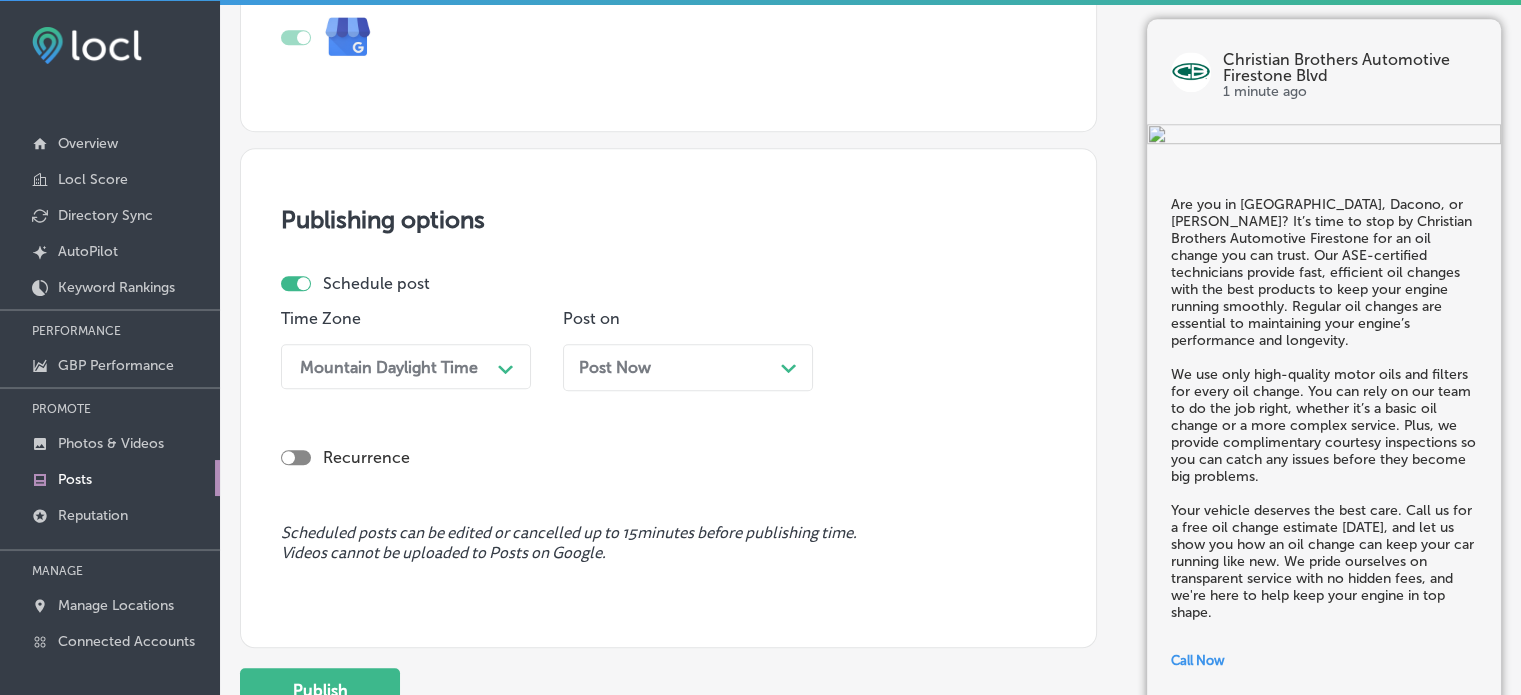 click on "Post Now
Path
Created with Sketch." at bounding box center (688, 367) 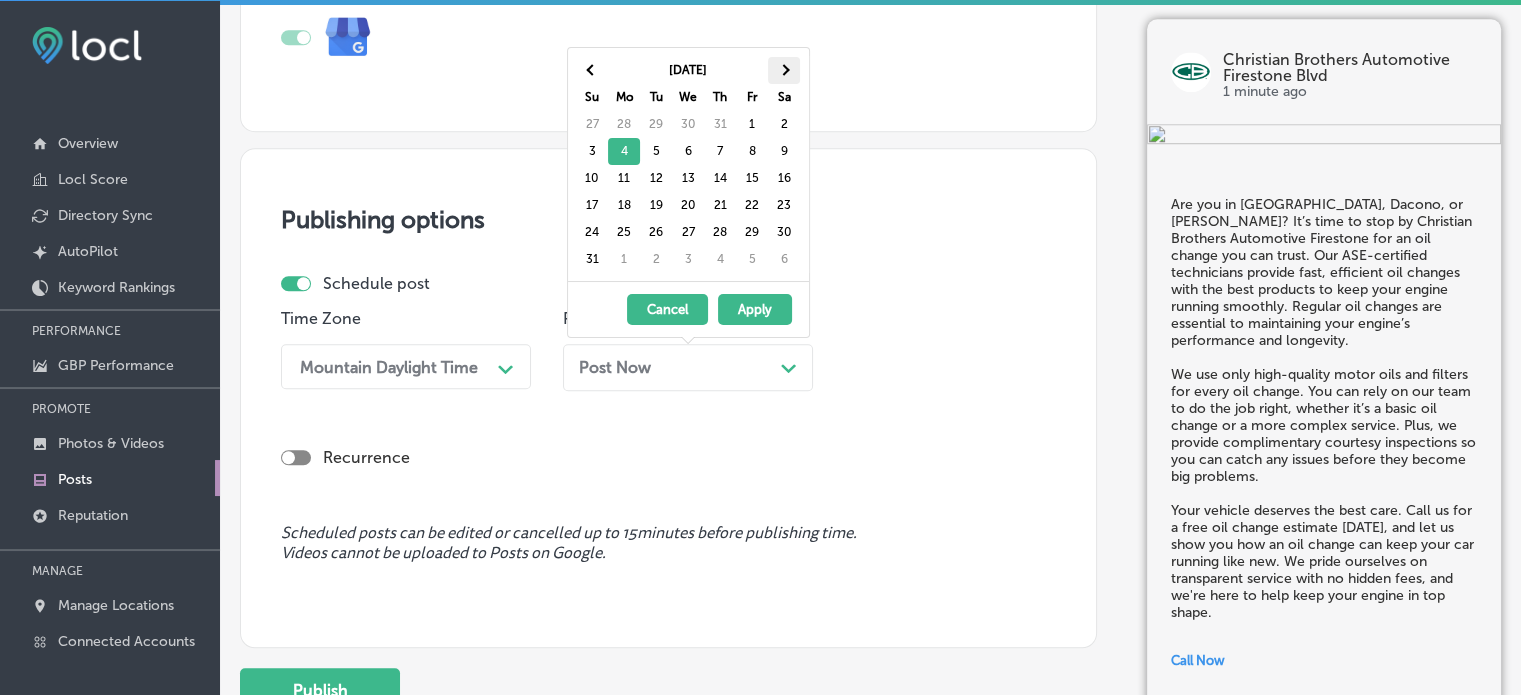 click at bounding box center (784, 70) 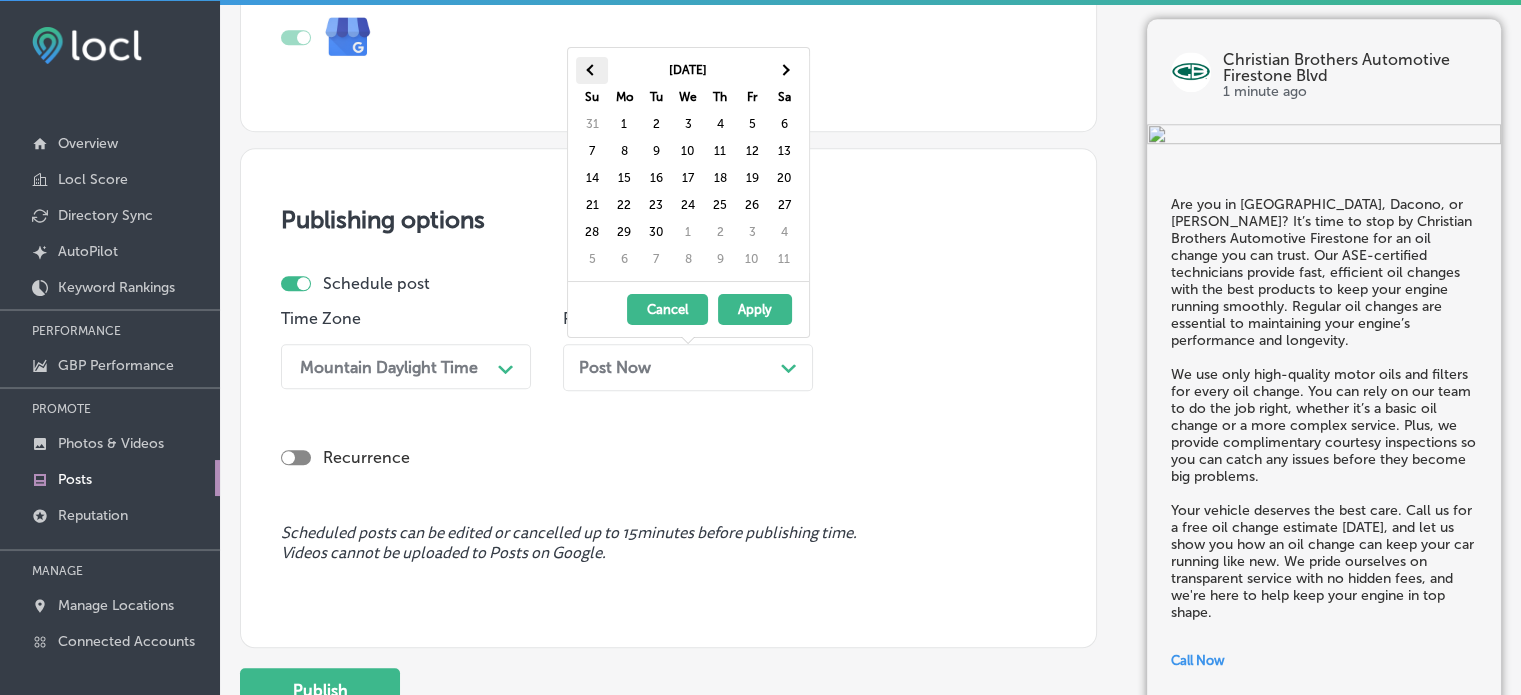 click at bounding box center [592, 70] 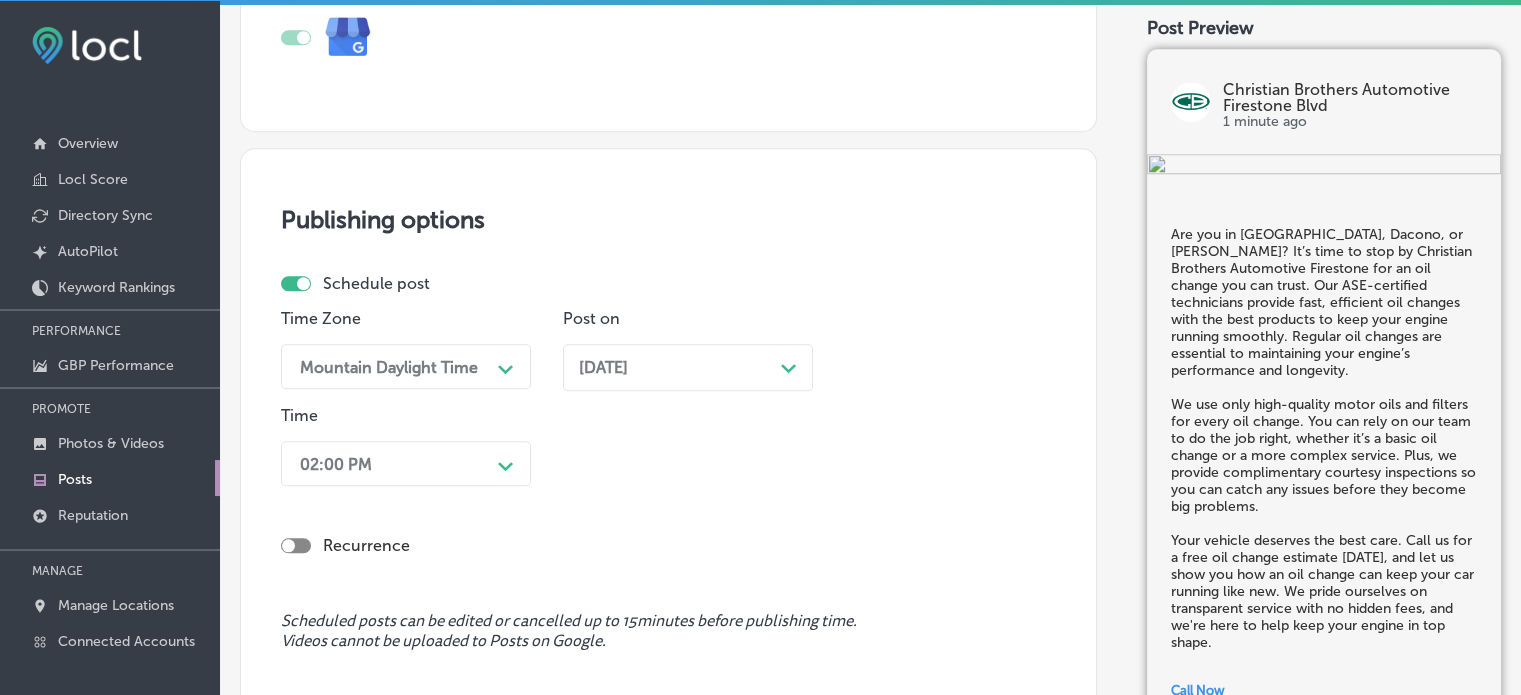 scroll, scrollTop: 1723, scrollLeft: 0, axis: vertical 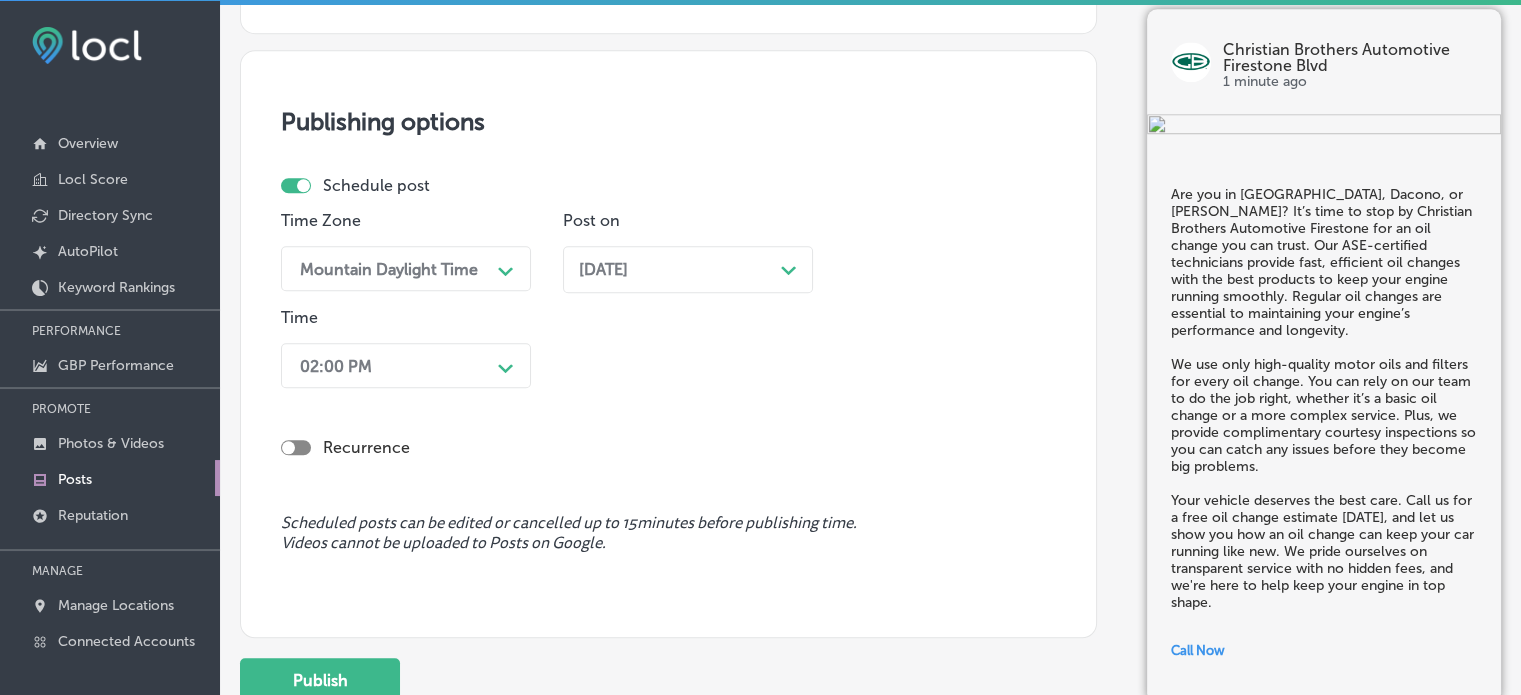 click on "02:00 PM
Path
Created with Sketch." at bounding box center (406, 365) 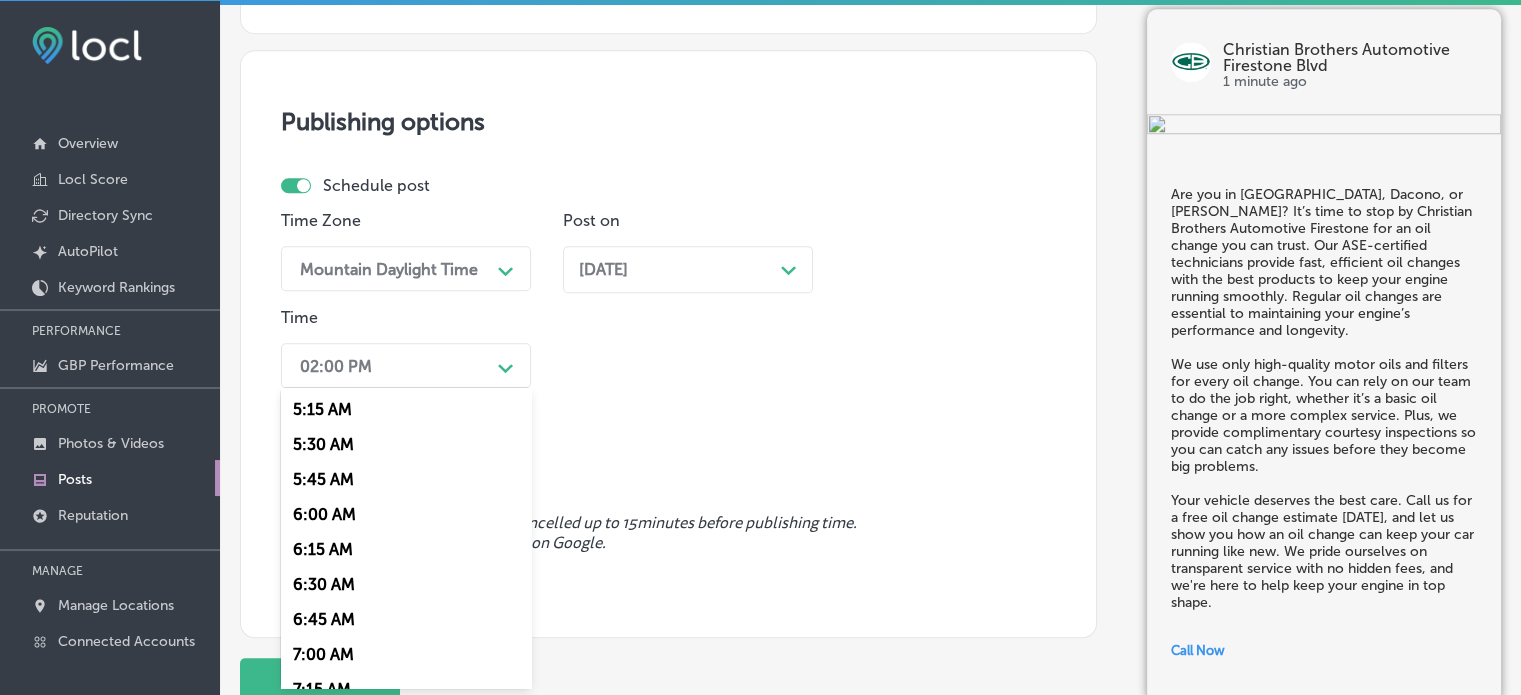 scroll, scrollTop: 888, scrollLeft: 0, axis: vertical 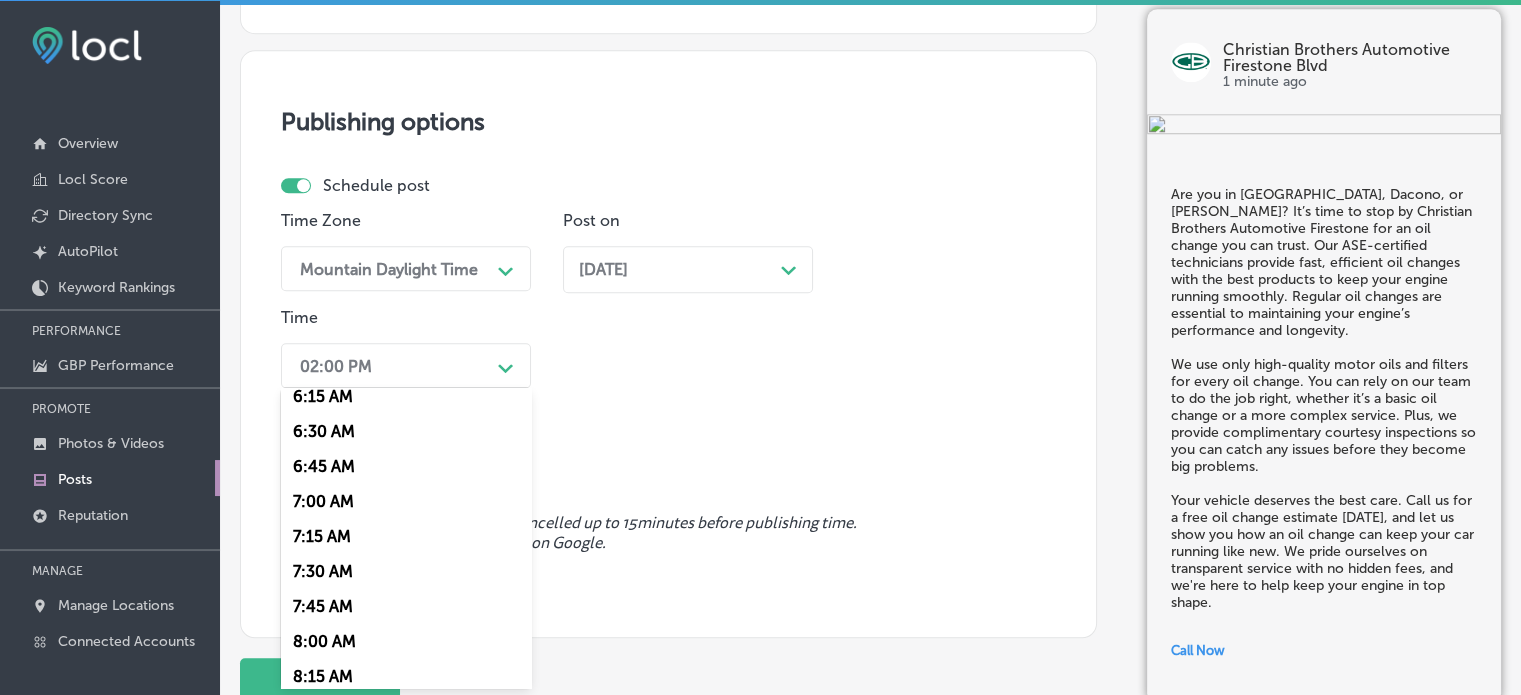 click on "7:00 AM" at bounding box center (406, 501) 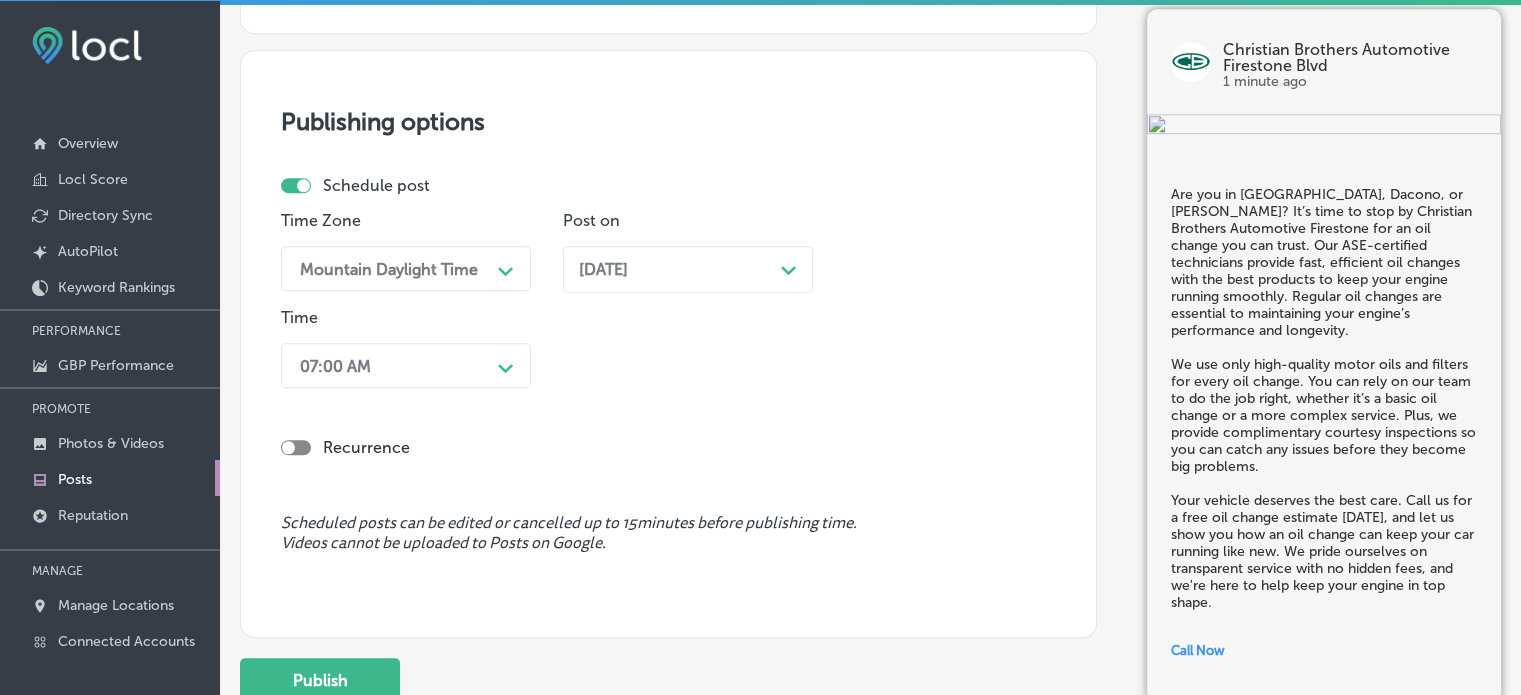 click on "Recurrence" at bounding box center (668, 447) 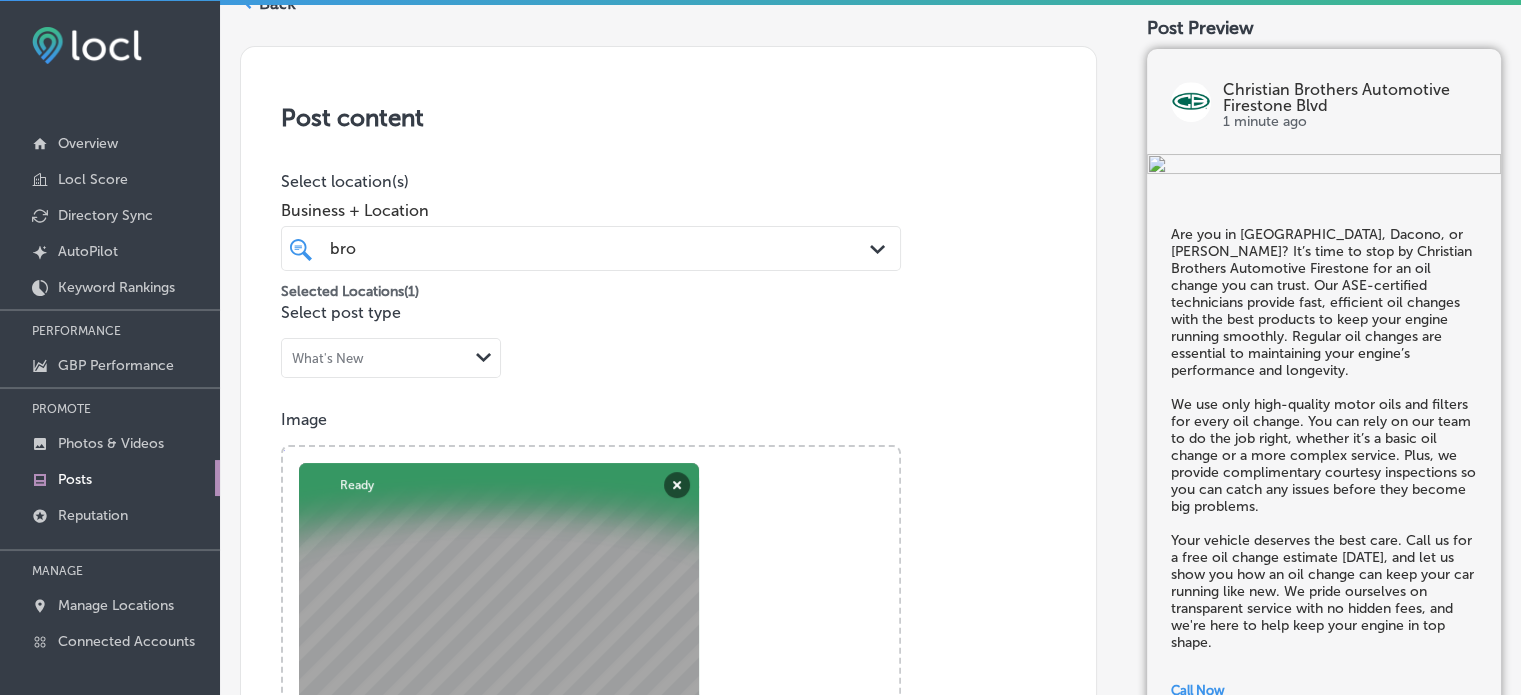 scroll, scrollTop: 0, scrollLeft: 0, axis: both 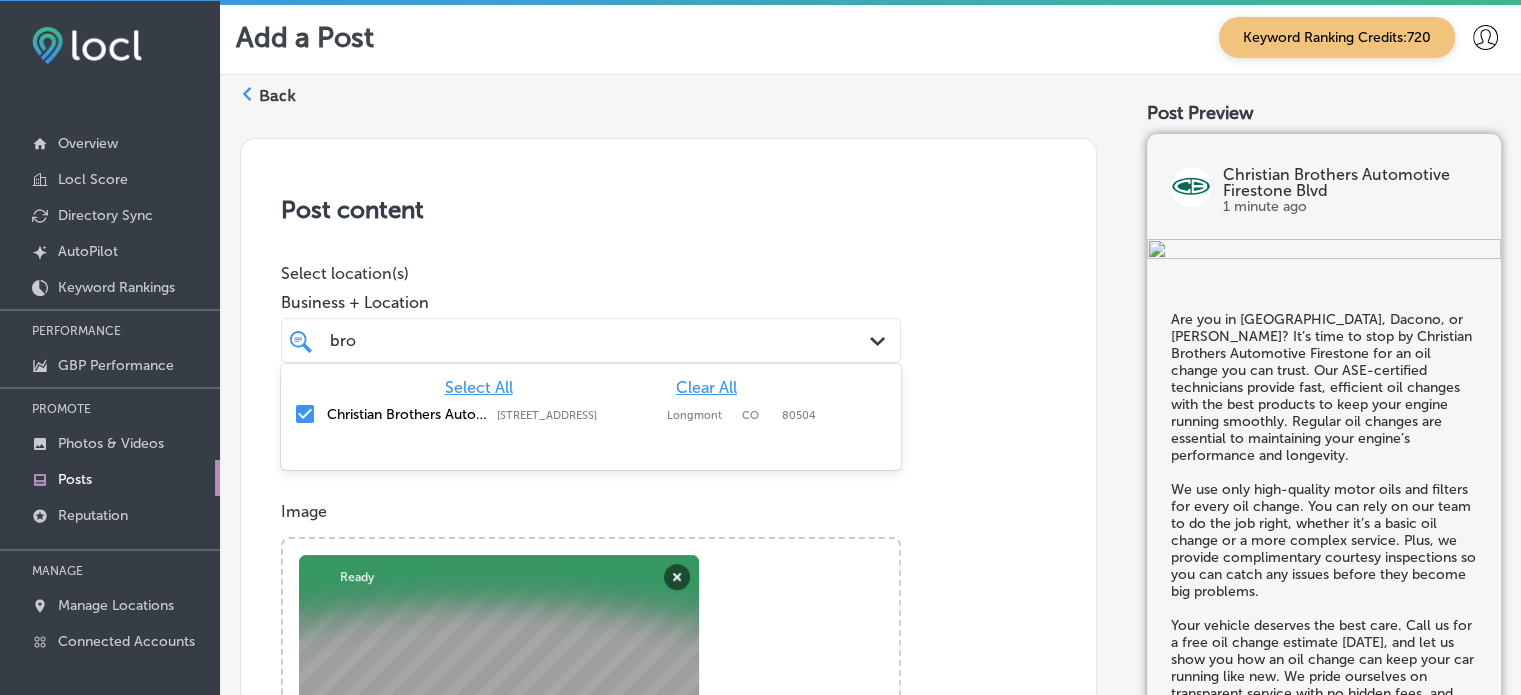 click on "bro bro" at bounding box center [591, 340] 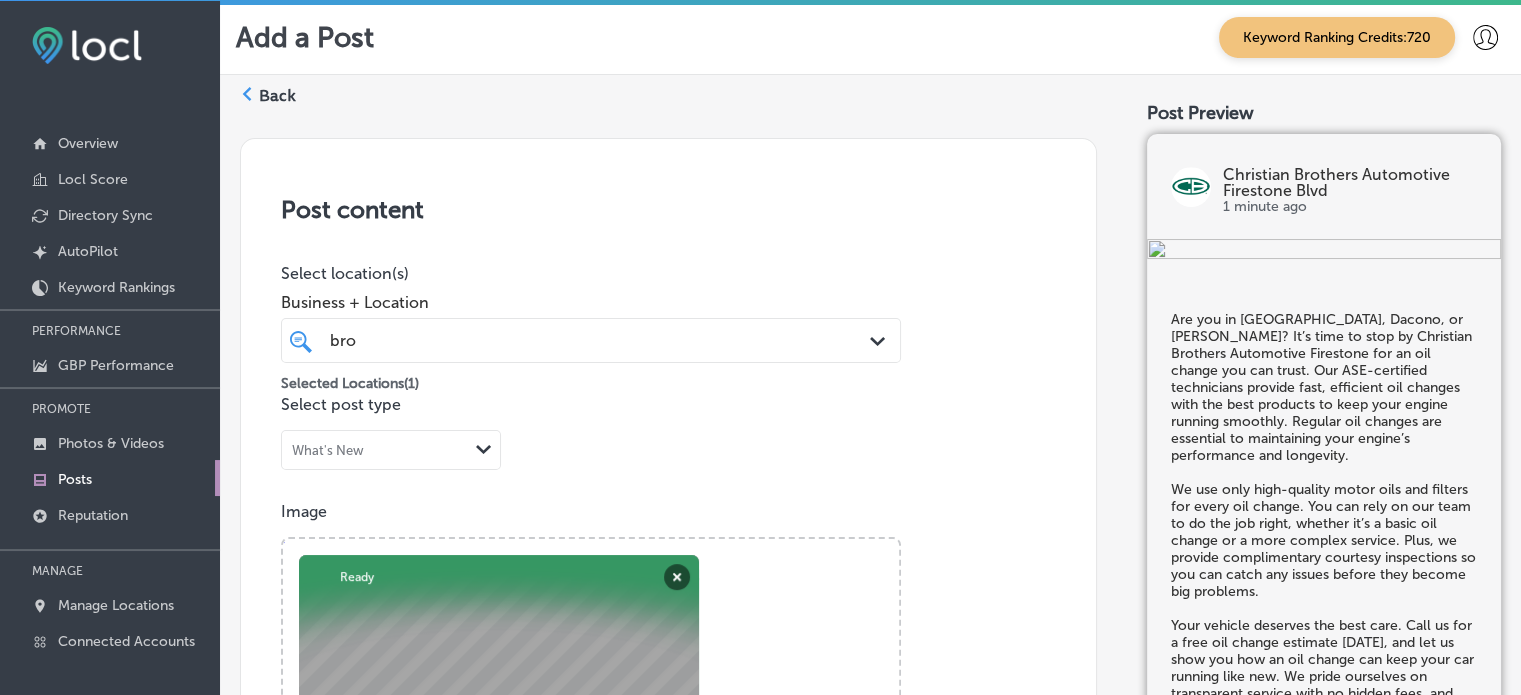 click on "Post content Select location(s) Business + Location
bro bro
Path
Created with Sketch.
Selected Locations  ( 1 ) Select post type What's New
Path
Created with Sketch.
Image Powered by PQINA    Browse     Or drag and drop a photo  Christian-Brothers-Auto-Firestone- (1).png Abort Retry Remove Upload Cancel Retry Remove Christian-Brothers-Auto-Firestone- (1).png 785 KB Ready tap to undo" at bounding box center (668, 781) 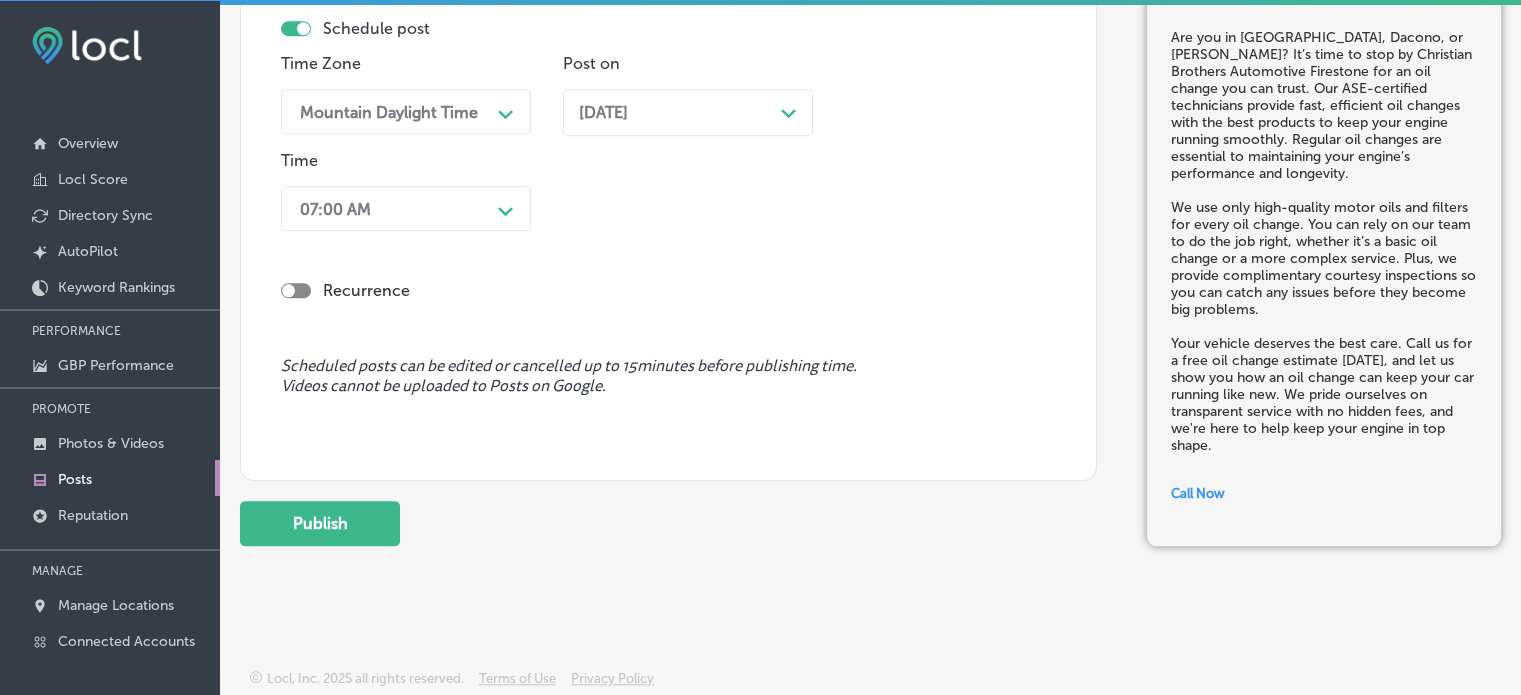 scroll, scrollTop: 1755, scrollLeft: 0, axis: vertical 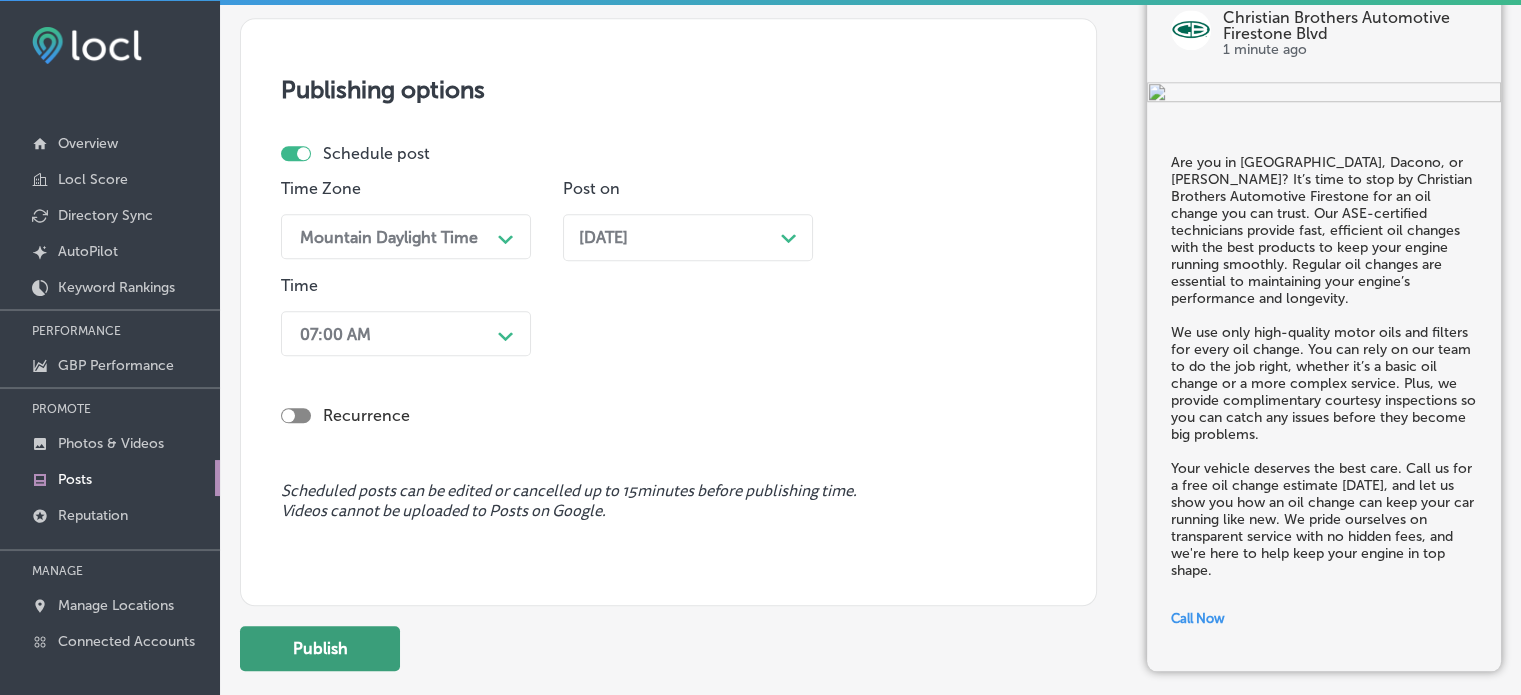 click on "Publish" at bounding box center [320, 648] 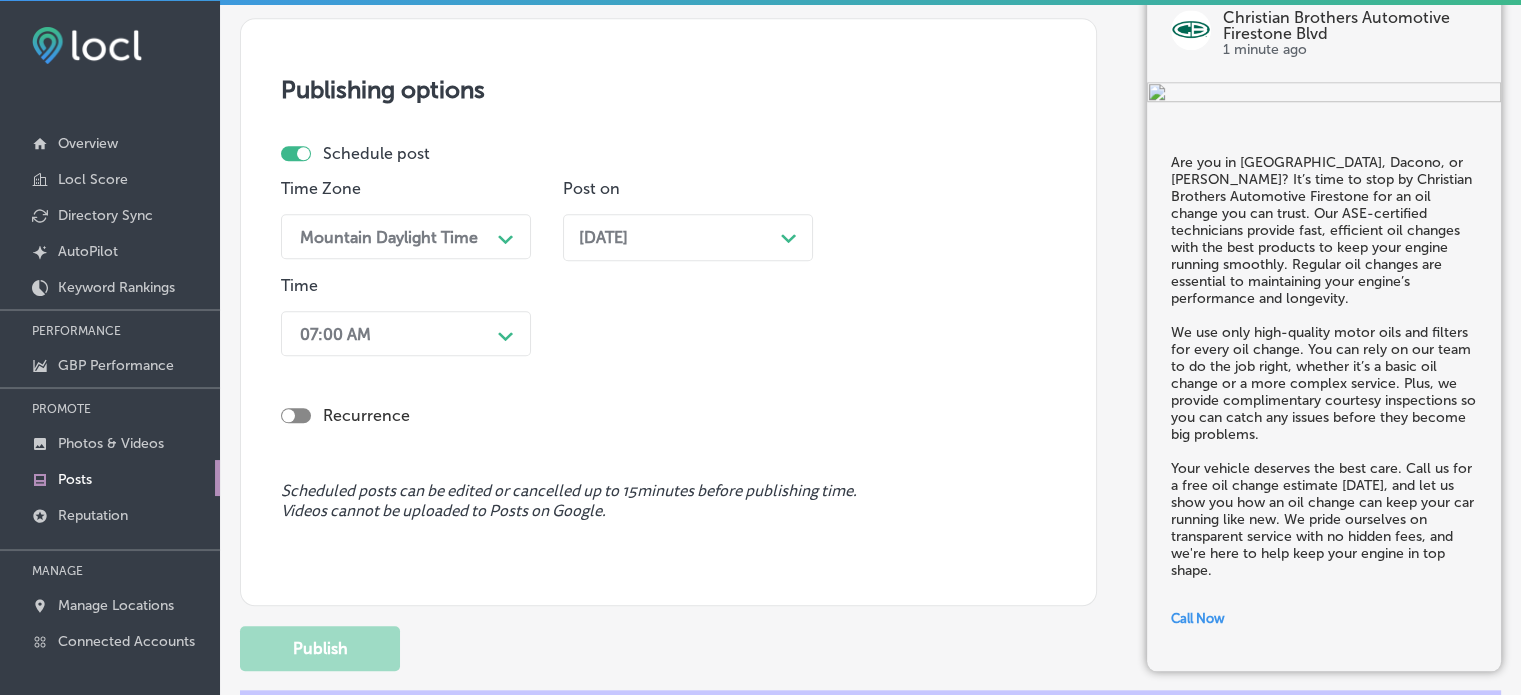type 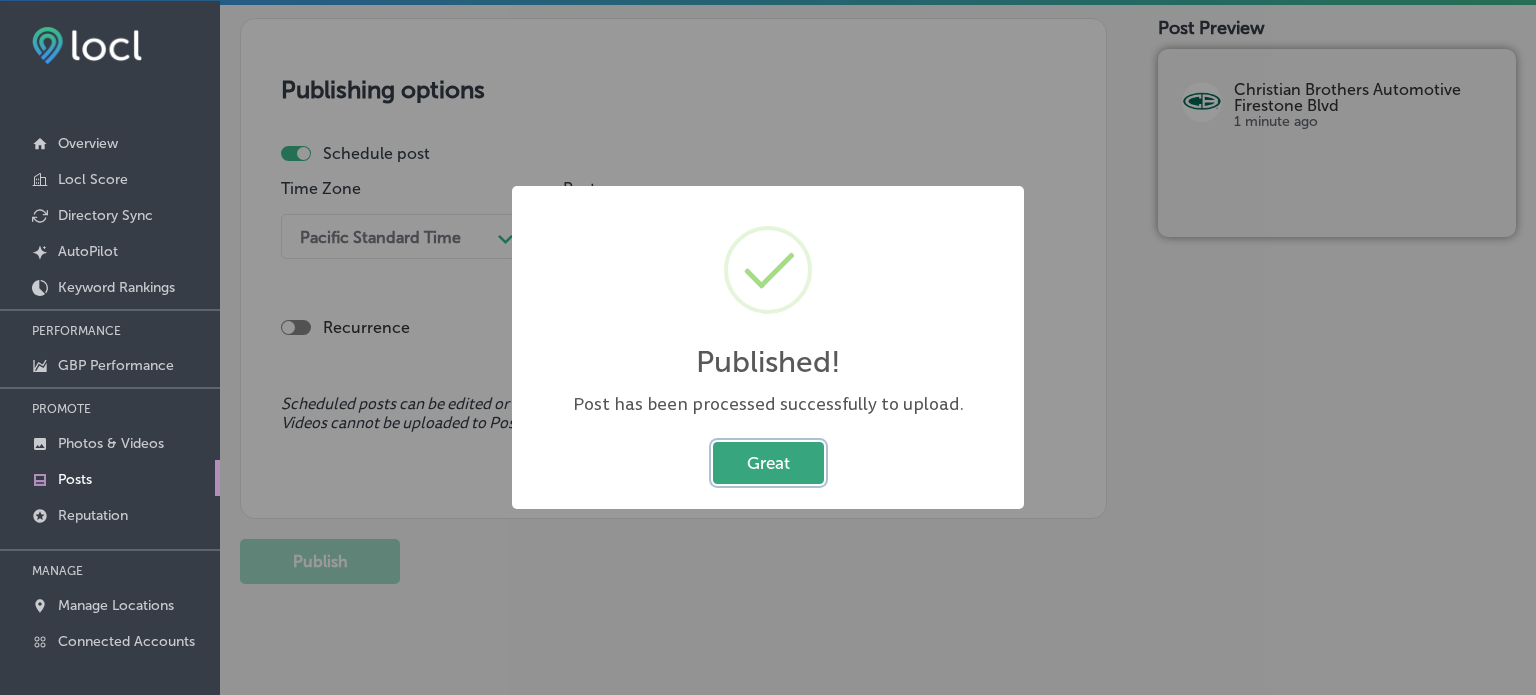 click on "Great" at bounding box center (768, 462) 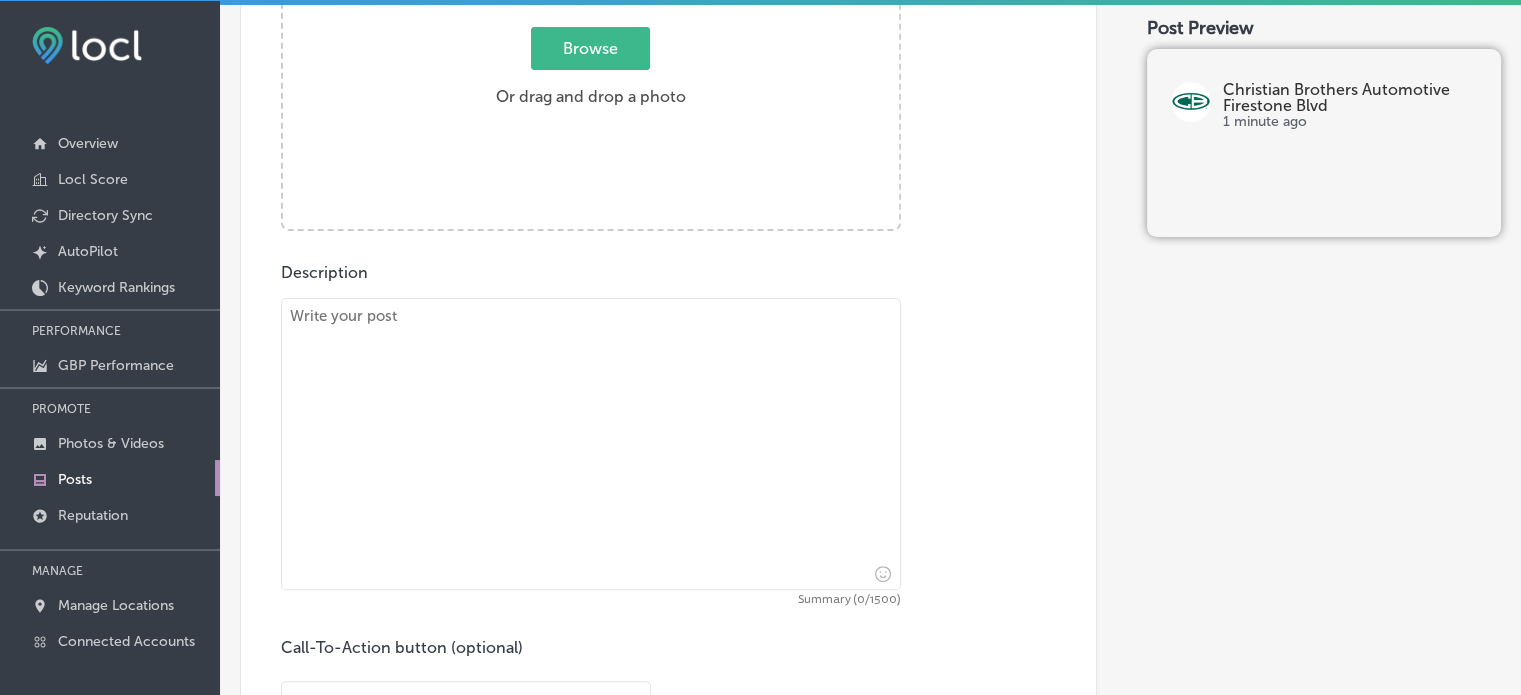 scroll, scrollTop: 624, scrollLeft: 0, axis: vertical 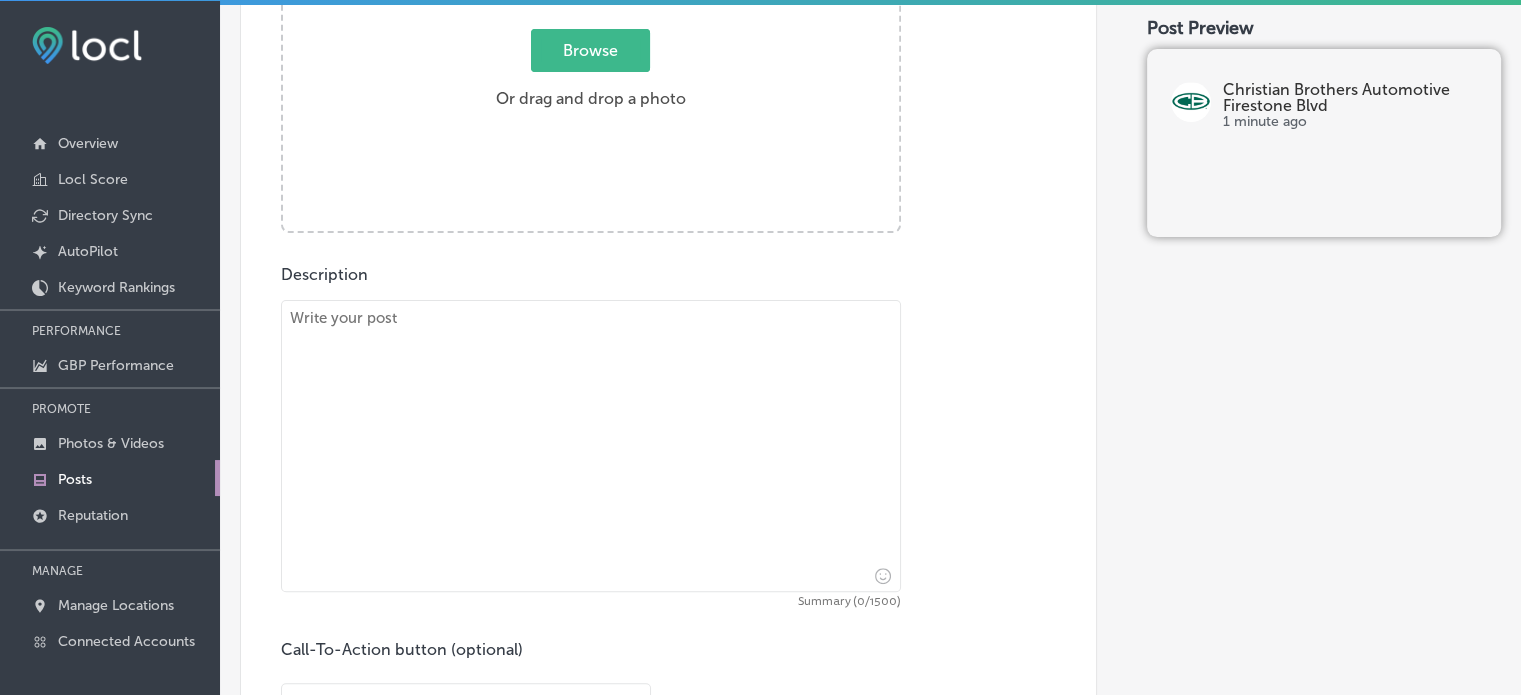 click on "Browse" at bounding box center [590, 50] 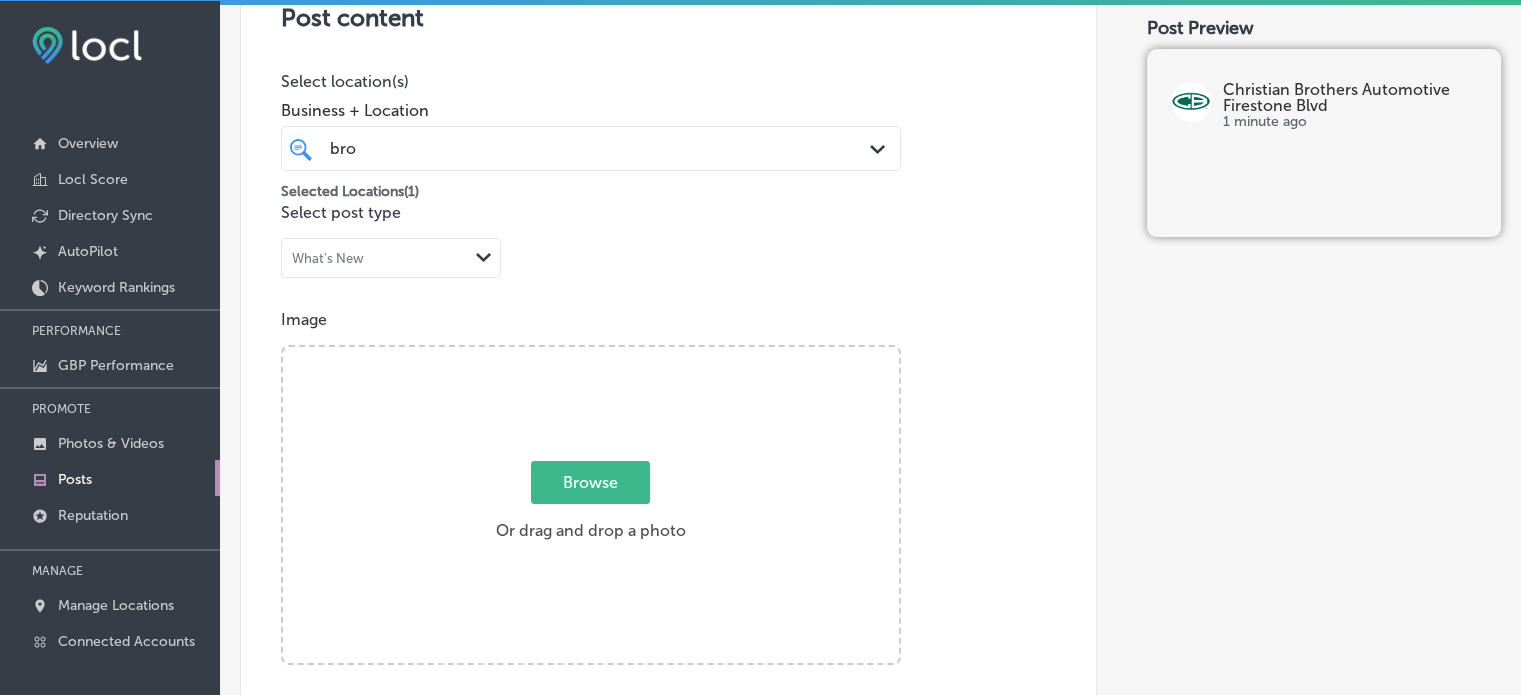 type on "C:\fakepath\Christian-Brothers-Auto-Firestone- (2).png" 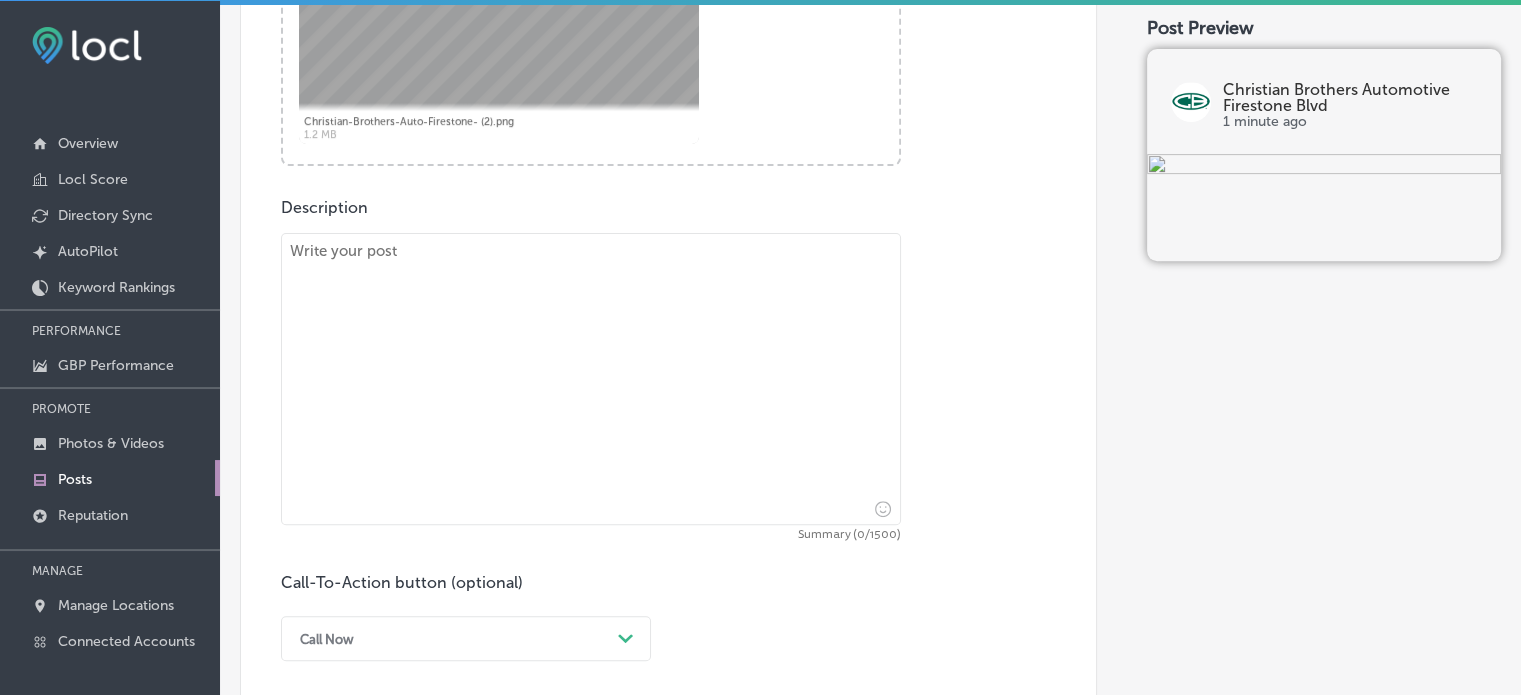 scroll, scrollTop: 700, scrollLeft: 0, axis: vertical 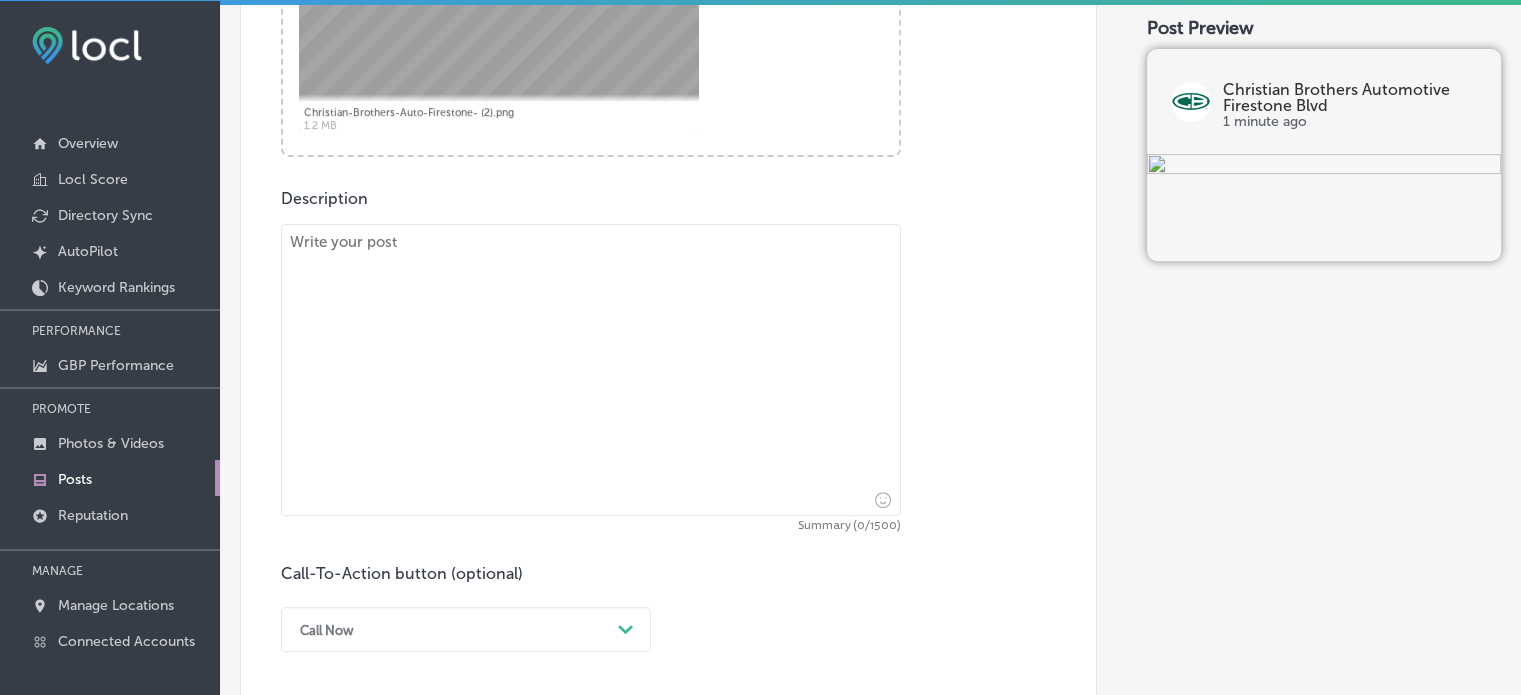 click at bounding box center (591, 370) 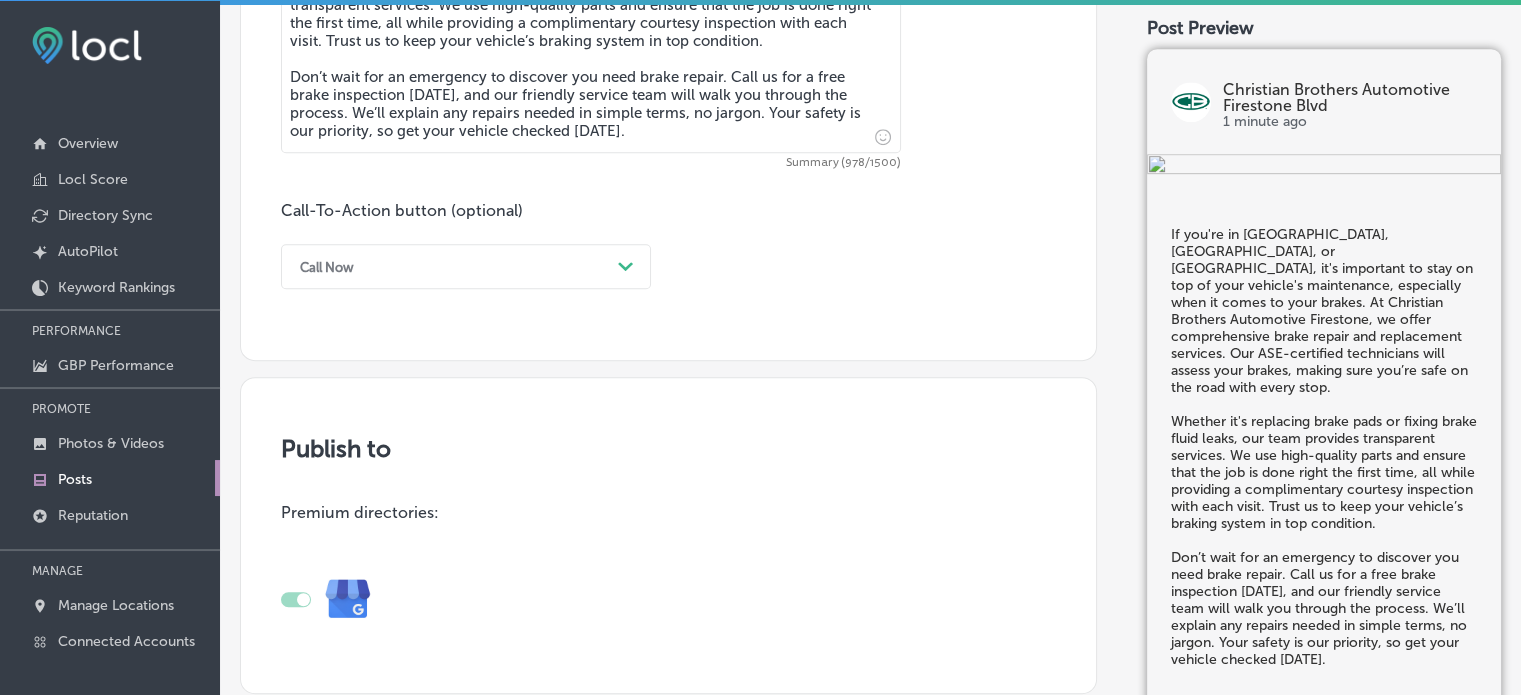 scroll, scrollTop: 1064, scrollLeft: 0, axis: vertical 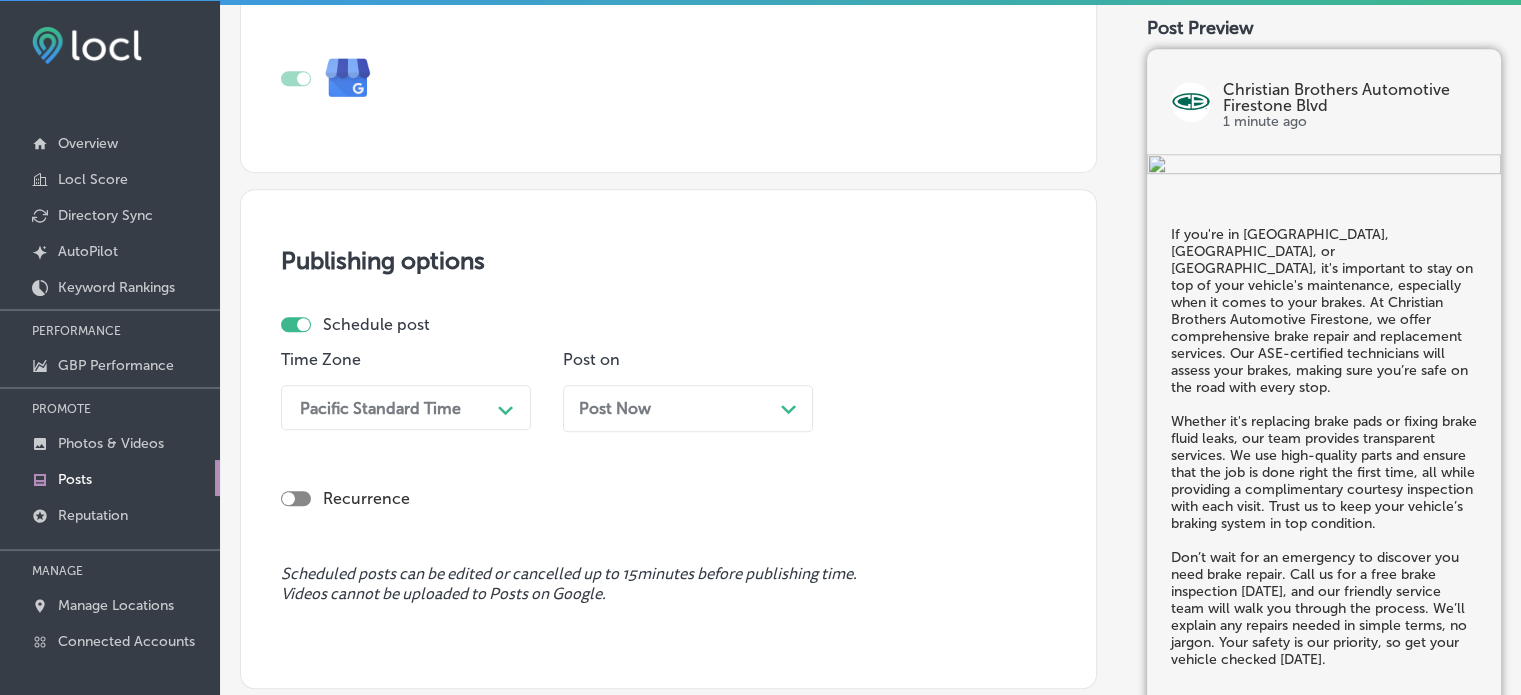 type on "If you're in Firestone, Johnstown, or Erie, it's important to stay on top of your vehicle's maintenance, especially when it comes to your brakes. At Christian Brothers Automotive Firestone, we offer comprehensive brake repair and replacement services. Our ASE-certified technicians will assess your brakes, making sure you’re safe on the road with every stop.
Whether it's replacing brake pads or fixing brake fluid leaks, our team provides transparent services. We use high-quality parts and ensure that the job is done right the first time, all while providing a complimentary courtesy inspection with each visit. Trust us to keep your vehicle’s braking system in top condition.
Don’t wait for an emergency to discover you need brake repair. Call us for a free brake inspection today, and our friendly service team will walk you through the process. We’ll explain any repairs needed in simple terms, no jargon. Your safety is our priority, so get your vehicle checked today." 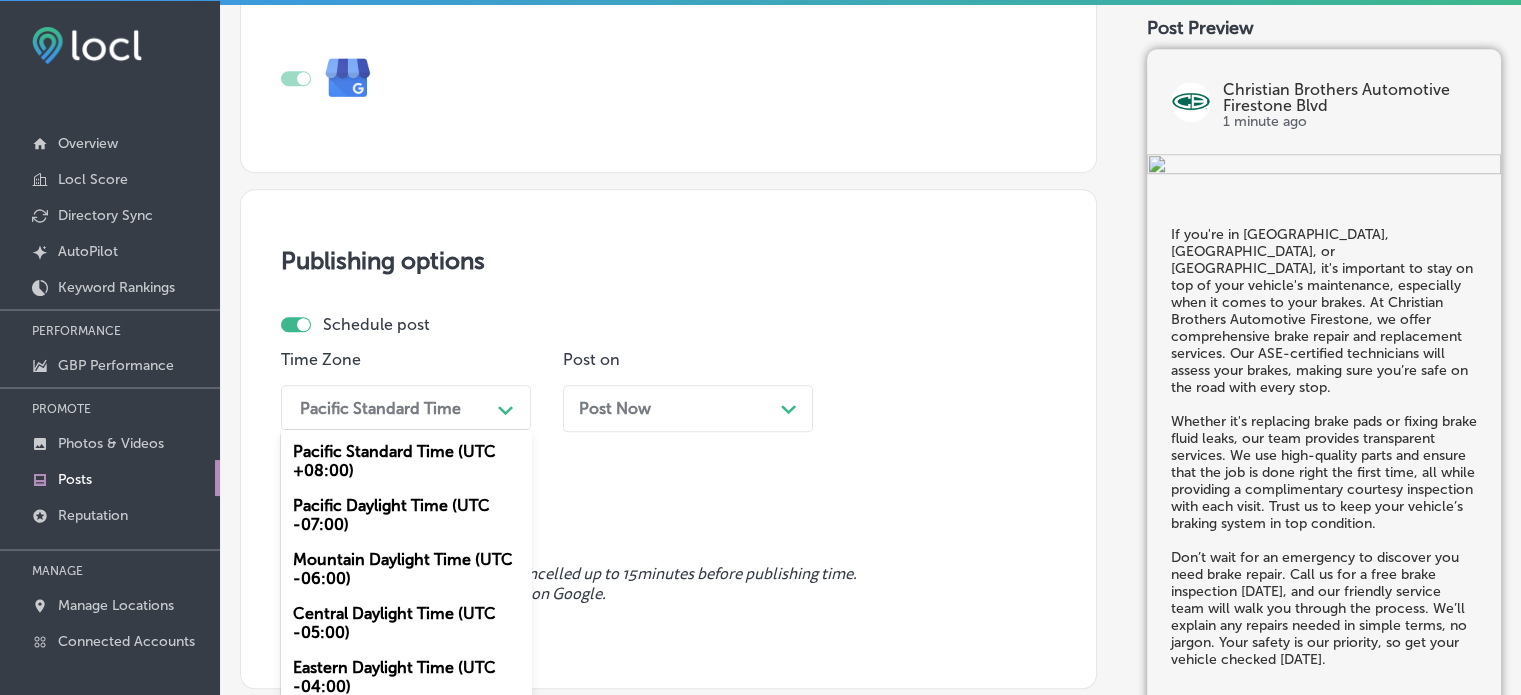 scroll, scrollTop: 1625, scrollLeft: 0, axis: vertical 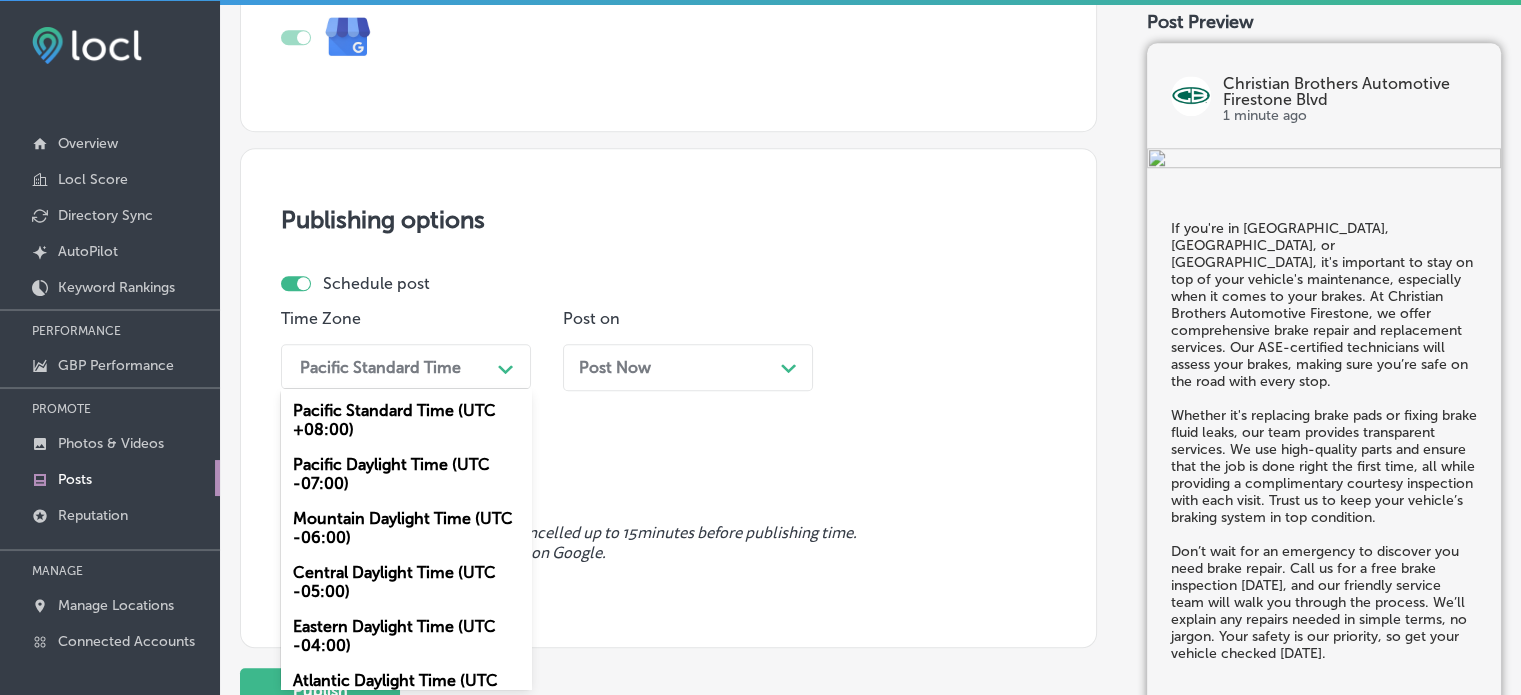 click on "option Mountain Daylight Time (UTC -06:00), selected.    option Pacific Standard Time (UTC +08:00) focused, 1 of 6. 6 results available. Use Up and Down to choose options, press Enter to select the currently focused option, press Escape to exit the menu, press Tab to select the option and exit the menu. Pacific Standard Time
Path
Created with Sketch.
Pacific Standard Time (UTC +08:00) Pacific Daylight Time (UTC -07:00) Mountain Daylight Time (UTC -06:00) Central Daylight Time (UTC -05:00) Eastern Daylight Time (UTC -04:00) Atlantic Daylight Time (UTC -03:00)" at bounding box center [406, 366] 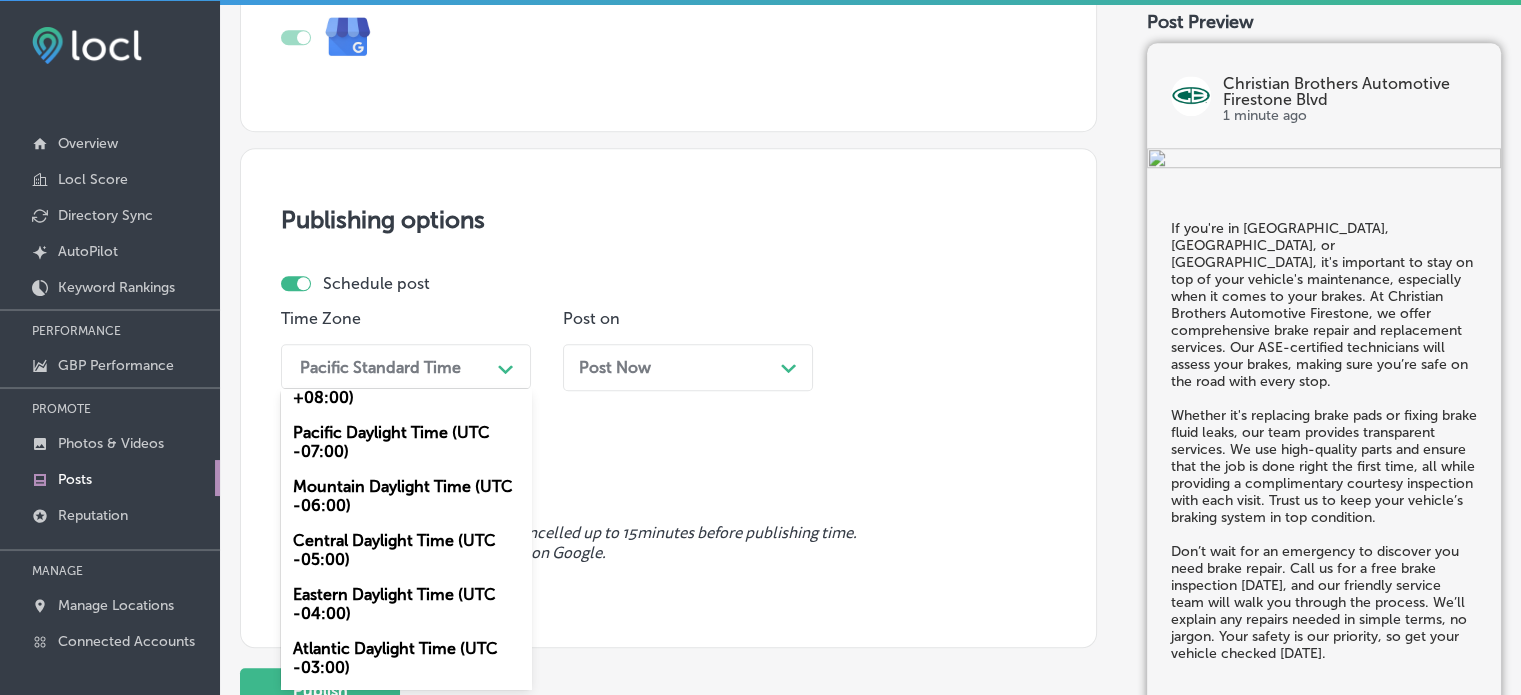 click on "Mountain Daylight Time (UTC -06:00)" at bounding box center (406, 496) 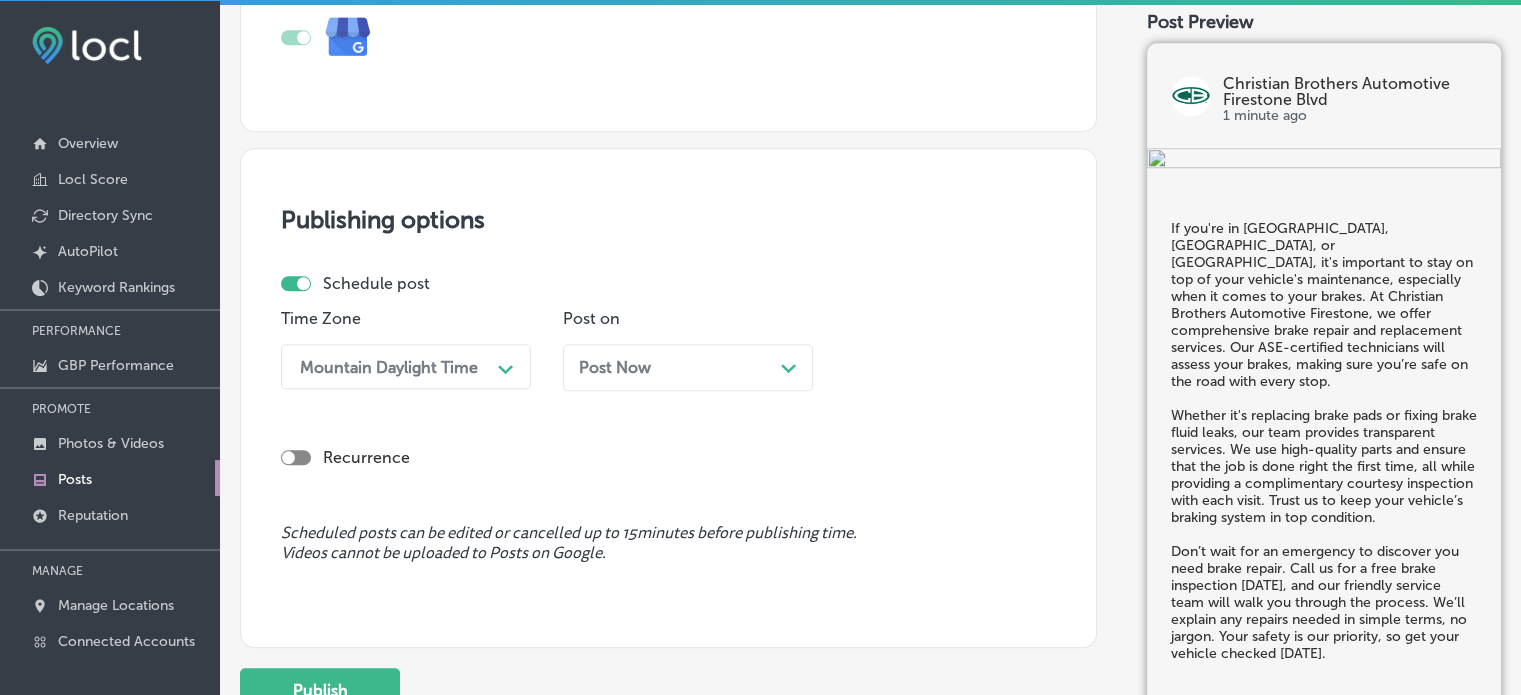 click on "Post Now
Path
Created with Sketch." at bounding box center (688, 367) 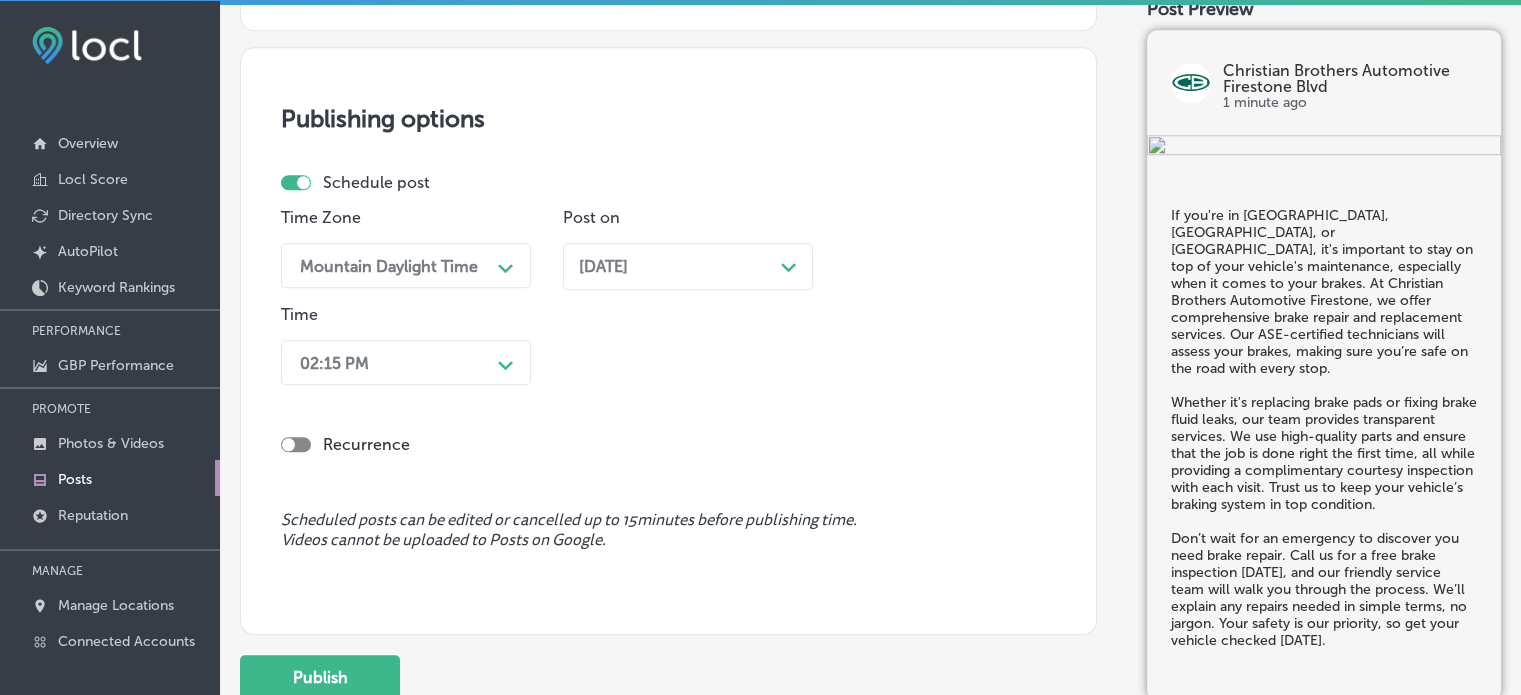 scroll, scrollTop: 1728, scrollLeft: 0, axis: vertical 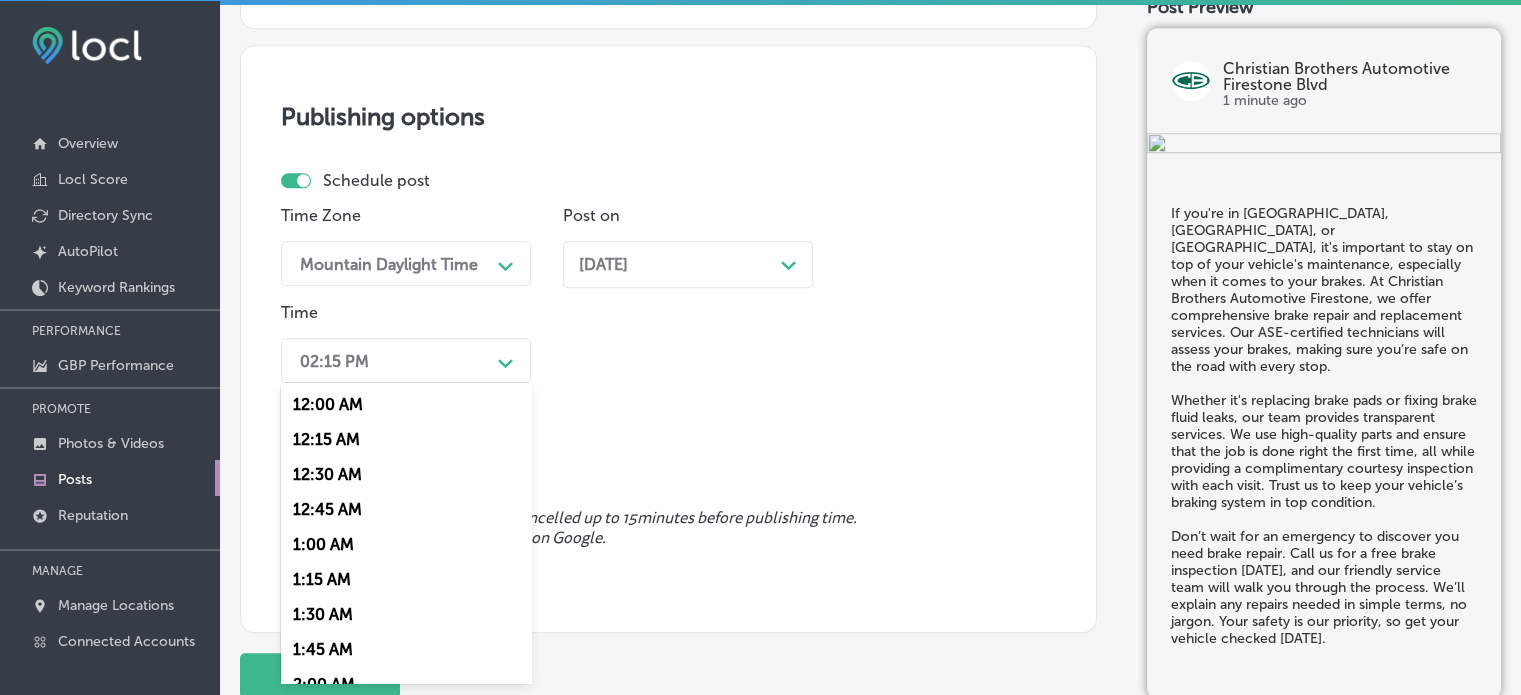 click on "Path
Created with Sketch." 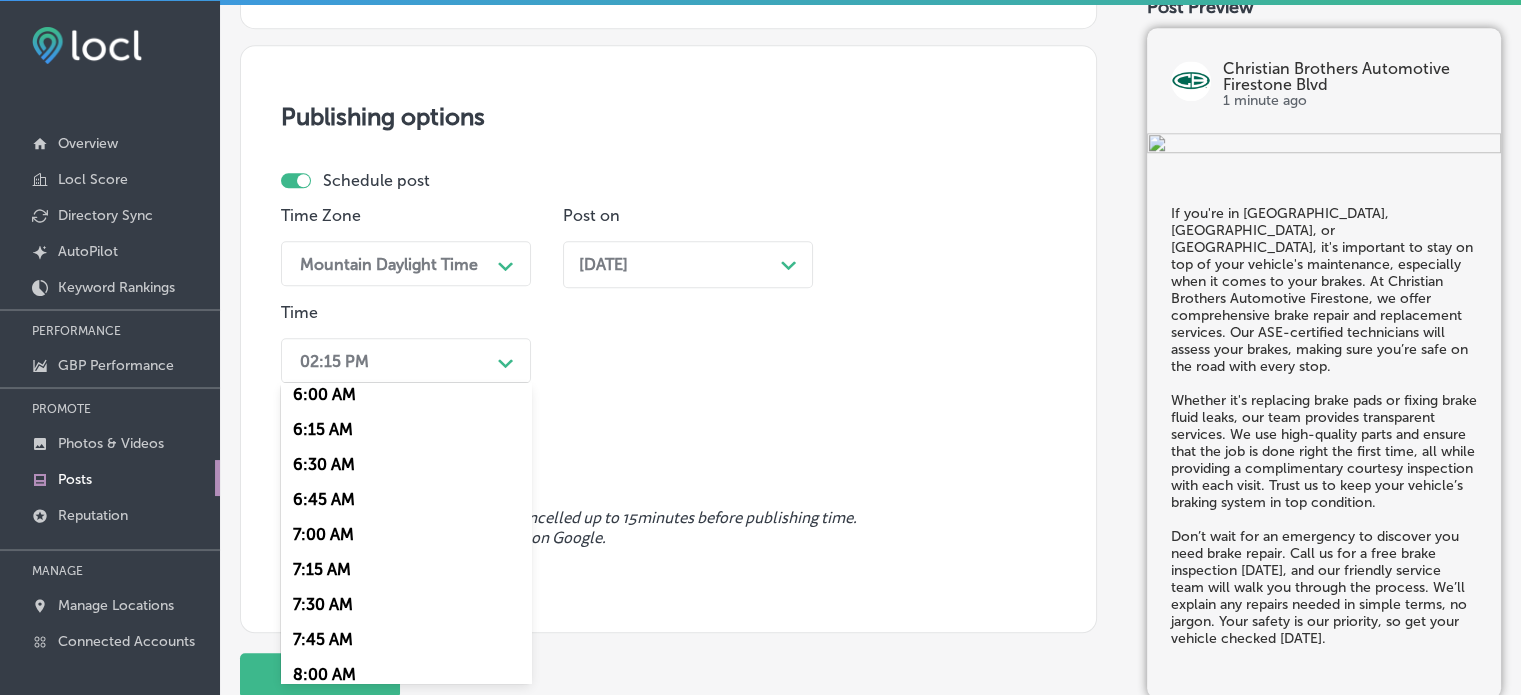scroll, scrollTop: 884, scrollLeft: 0, axis: vertical 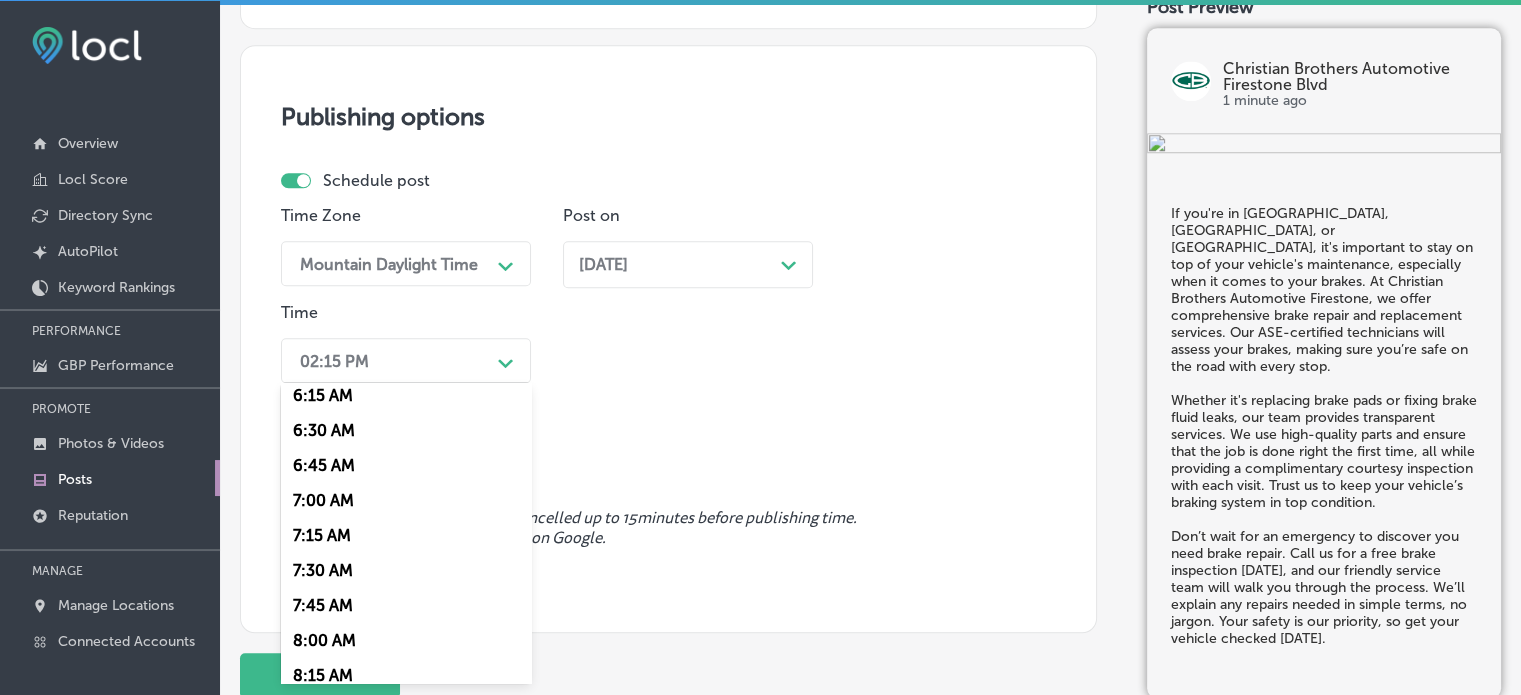 click on "7:00 AM" at bounding box center (406, 500) 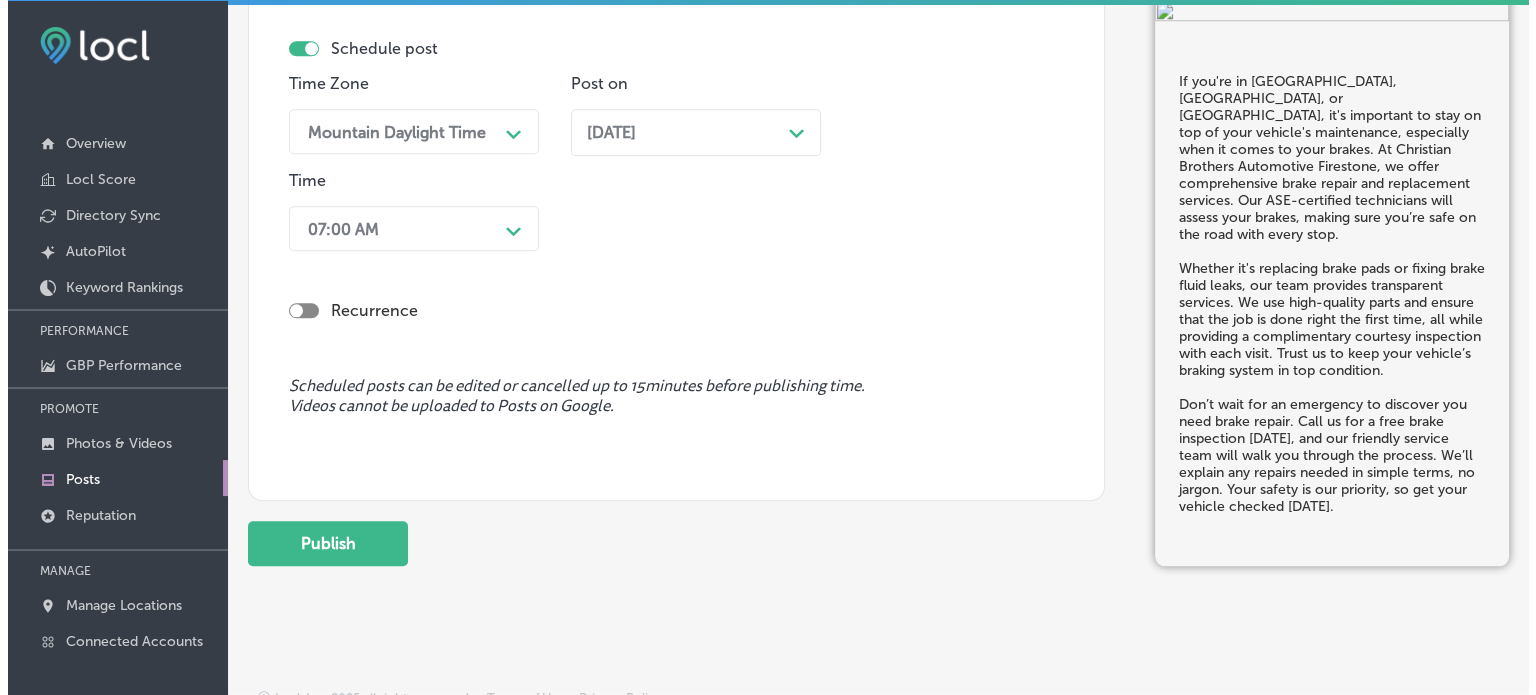 scroll, scrollTop: 1880, scrollLeft: 0, axis: vertical 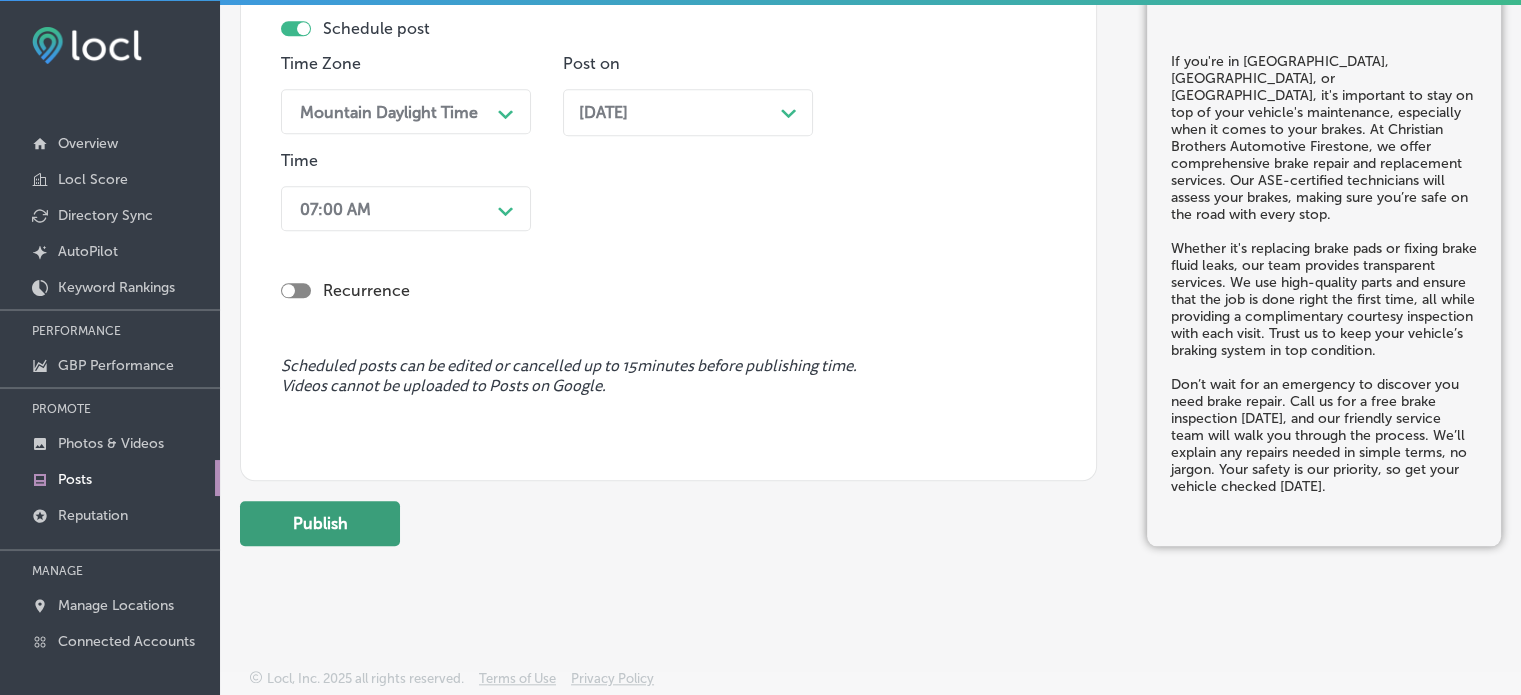 click on "Publish" at bounding box center (320, 523) 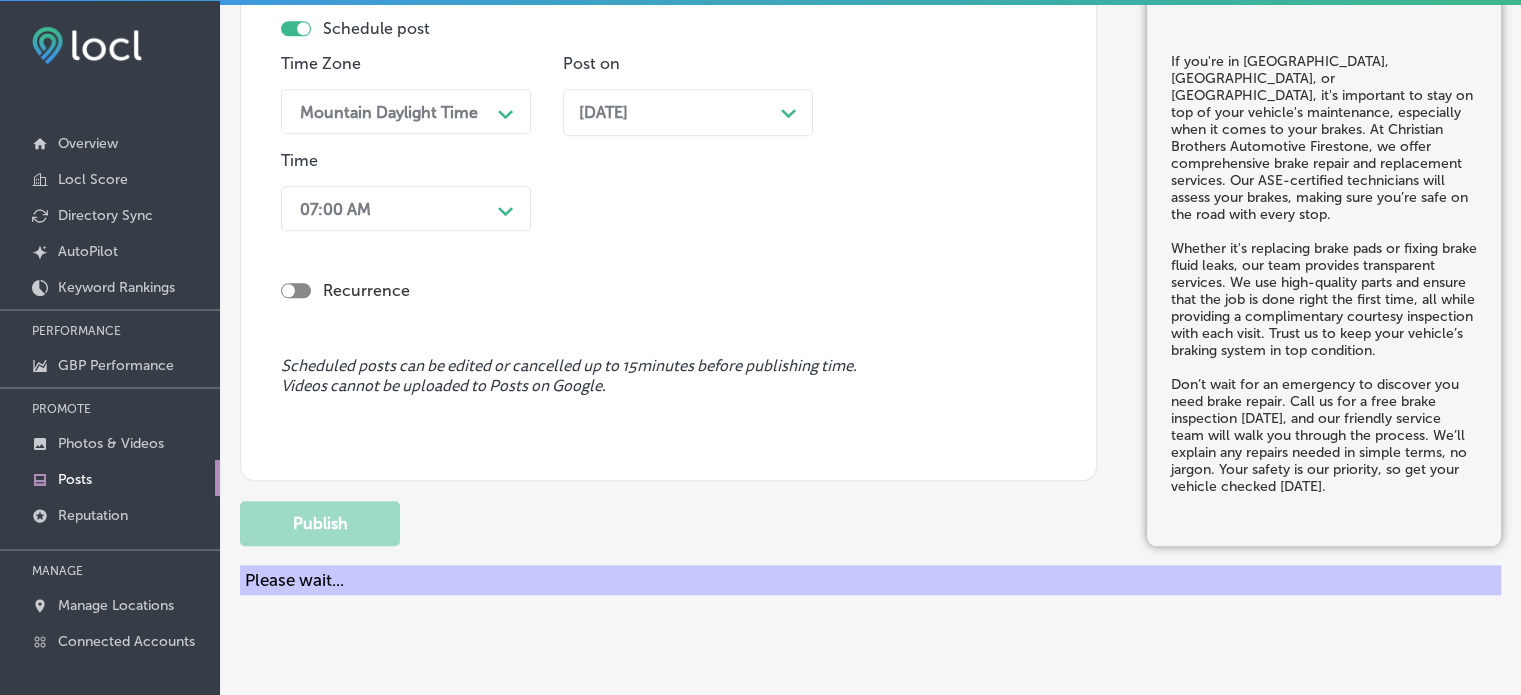 type 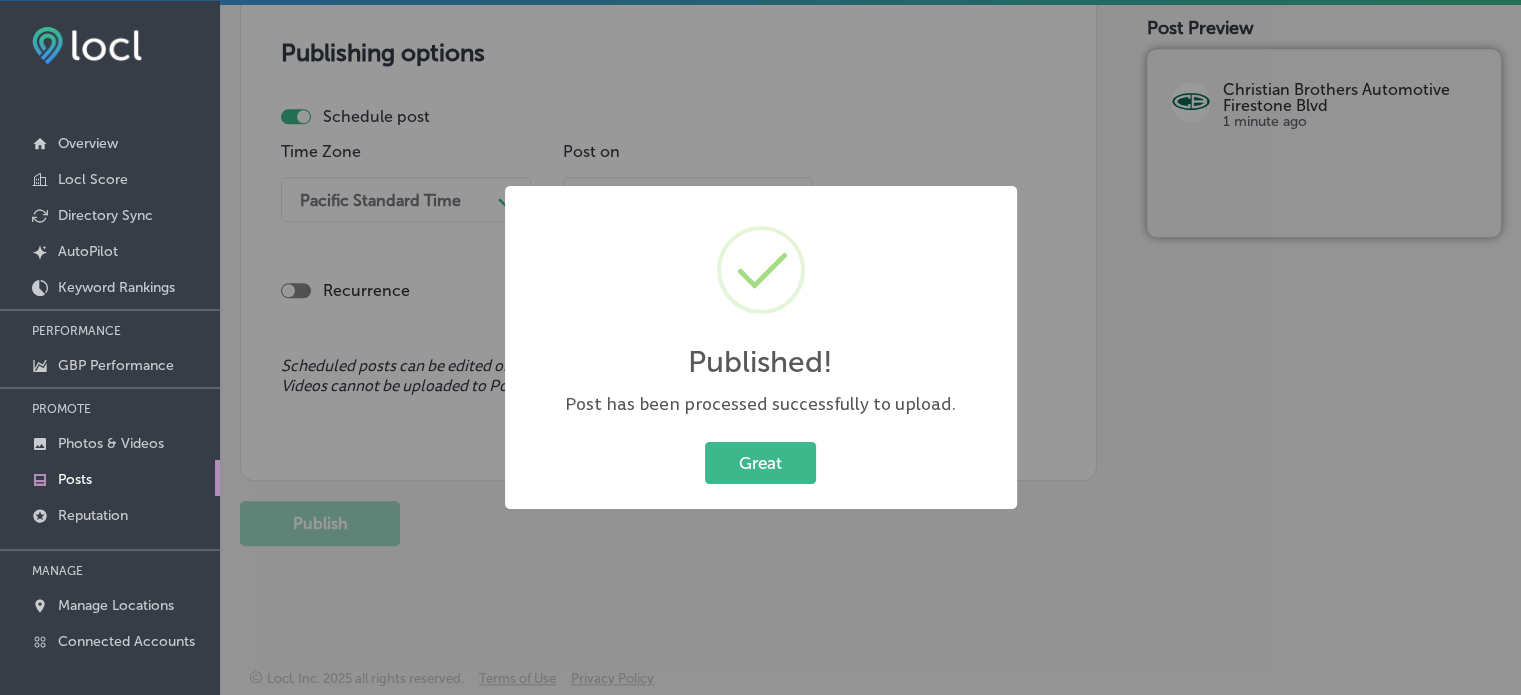 scroll, scrollTop: 1792, scrollLeft: 0, axis: vertical 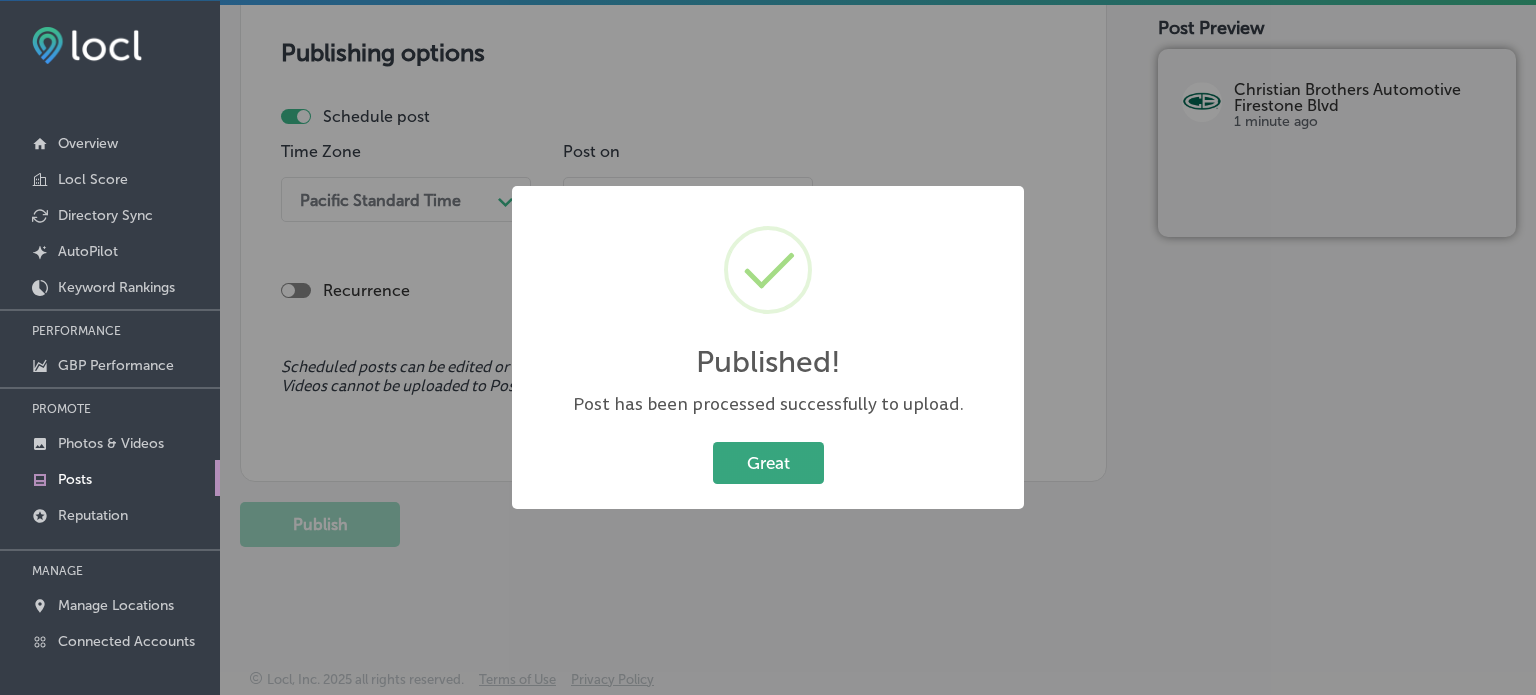 click on "Great" at bounding box center [768, 462] 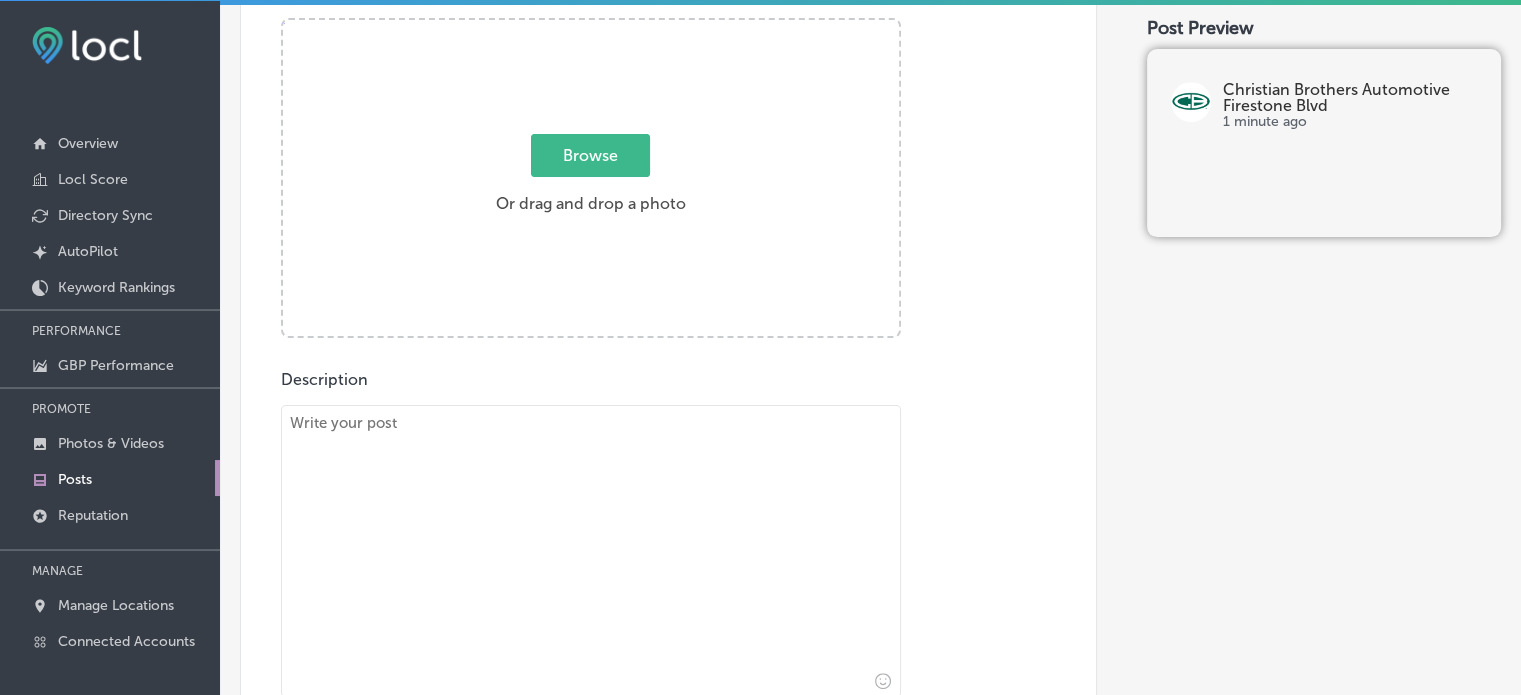 scroll, scrollTop: 516, scrollLeft: 0, axis: vertical 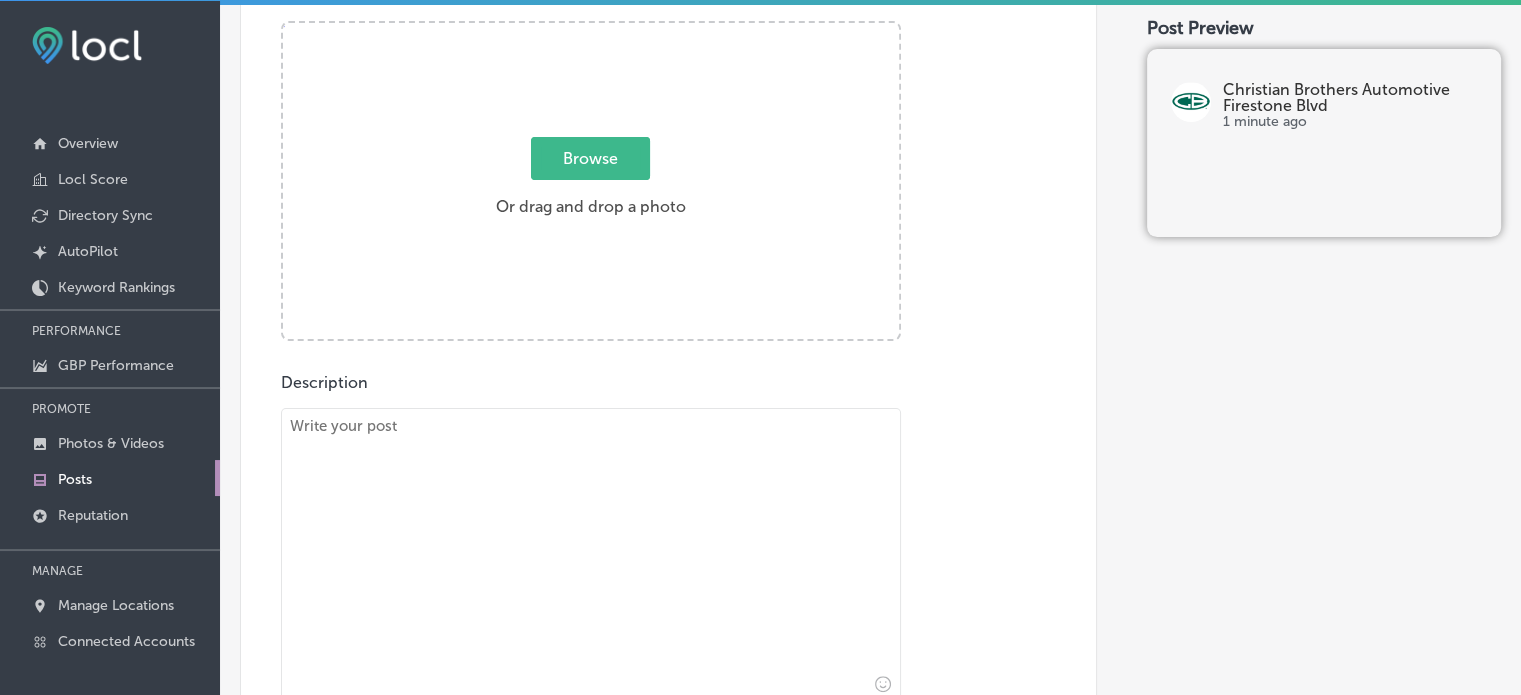 click on "Browse" at bounding box center [590, 158] 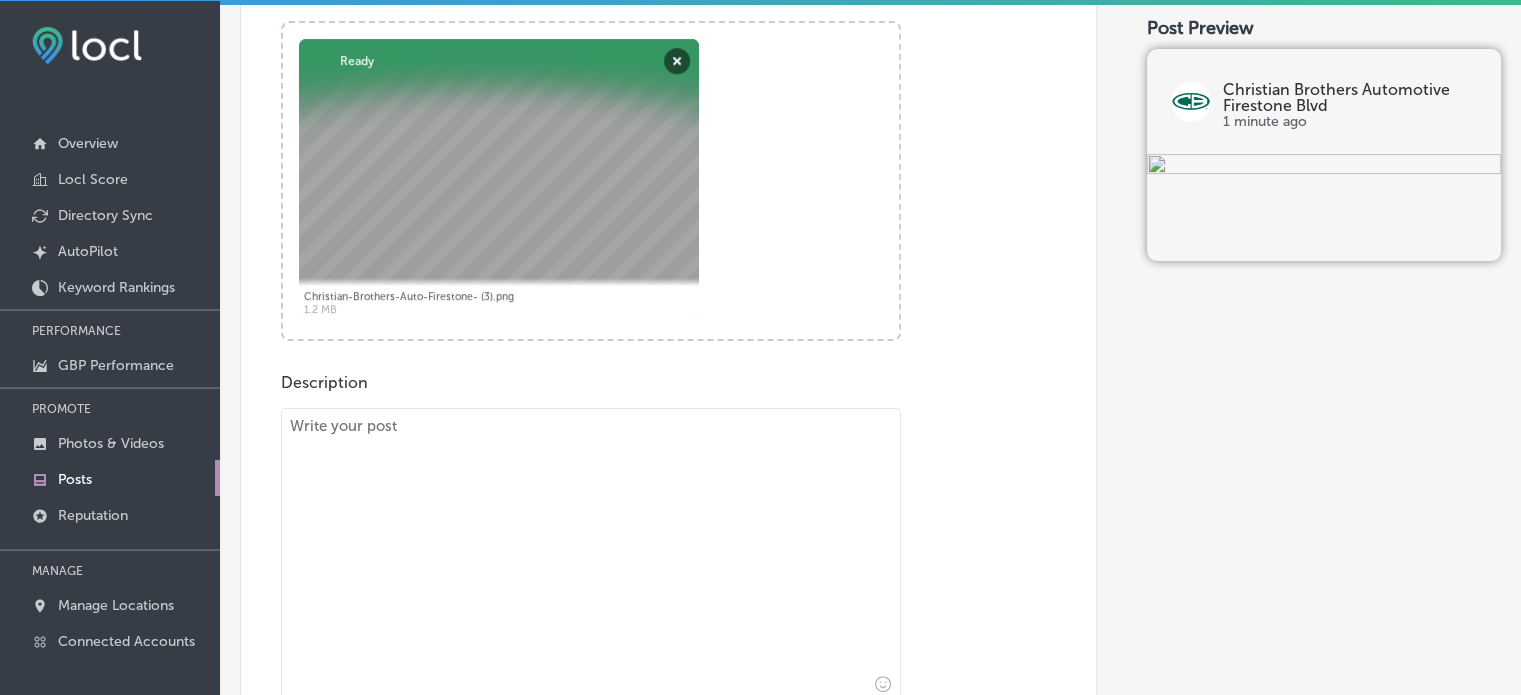click at bounding box center [591, 554] 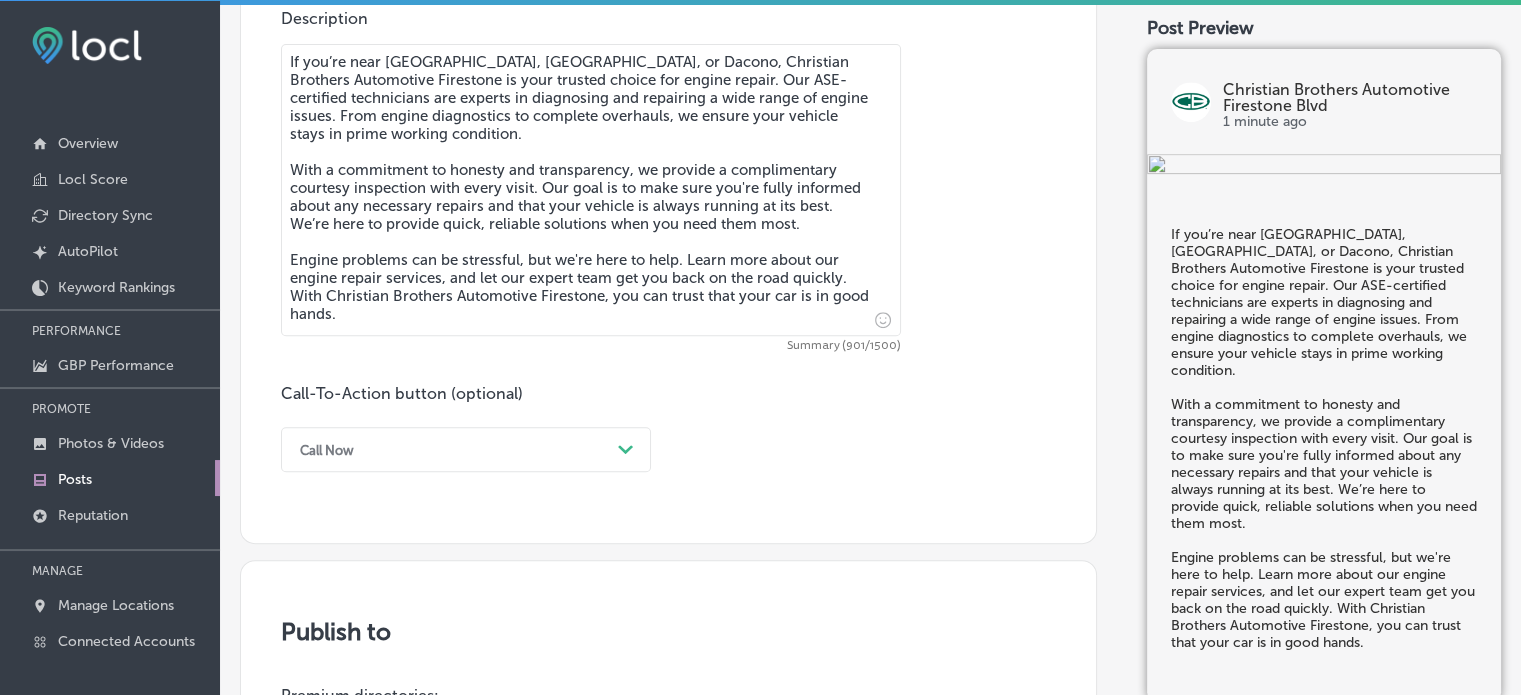 scroll, scrollTop: 891, scrollLeft: 0, axis: vertical 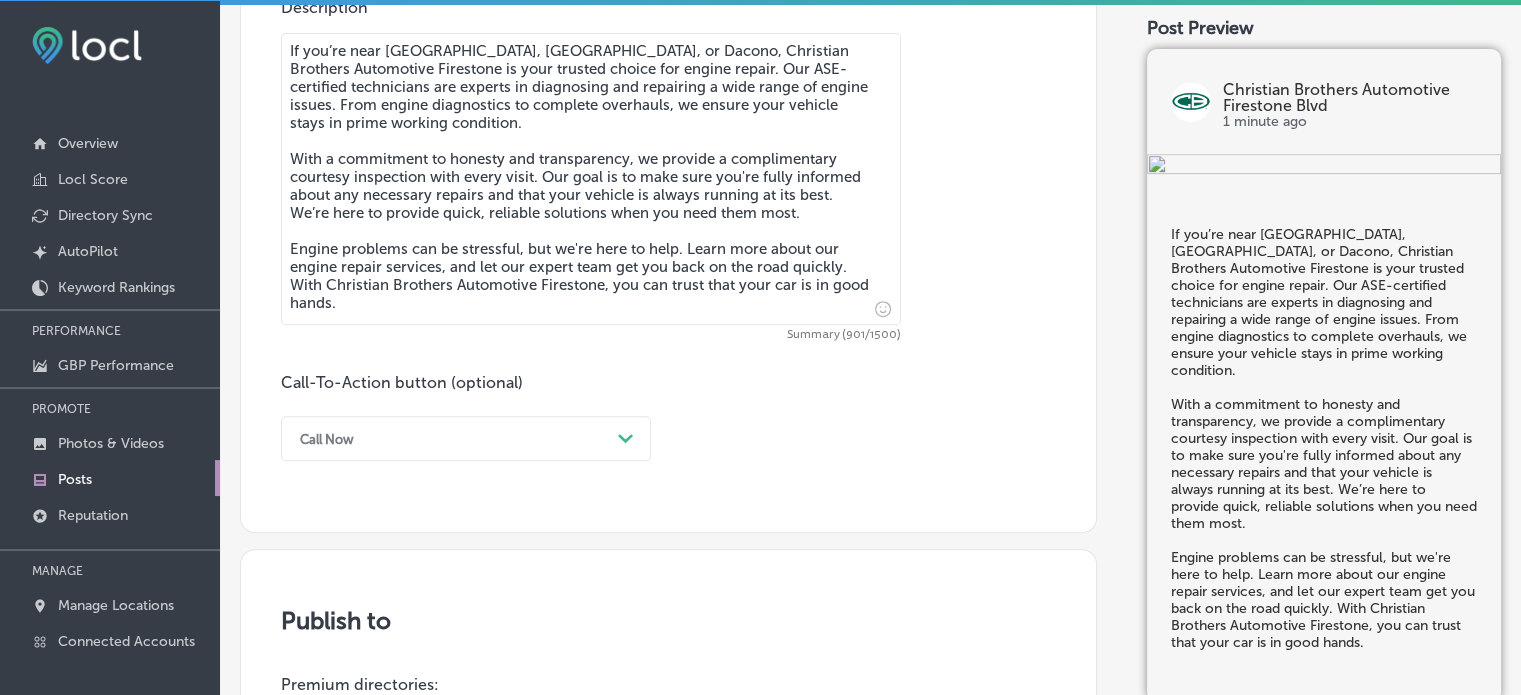 type on "If you’re near Longmont, Frederick, or Dacono, Christian Brothers Automotive Firestone is your trusted choice for engine repair. Our ASE-certified technicians are experts in diagnosing and repairing a wide range of engine issues. From engine diagnostics to complete overhauls, we ensure your vehicle stays in prime working condition.
With a commitment to honesty and transparency, we provide a complimentary courtesy inspection with every visit. Our goal is to make sure you're fully informed about any necessary repairs and that your vehicle is always running at its best. We’re here to provide quick, reliable solutions when you need them most.
Engine problems can be stressful, but we're here to help. Learn more about our engine repair services, and let our expert team get you back on the road quickly. With Christian Brothers Automotive Firestone, you can trust that your car is in good hands." 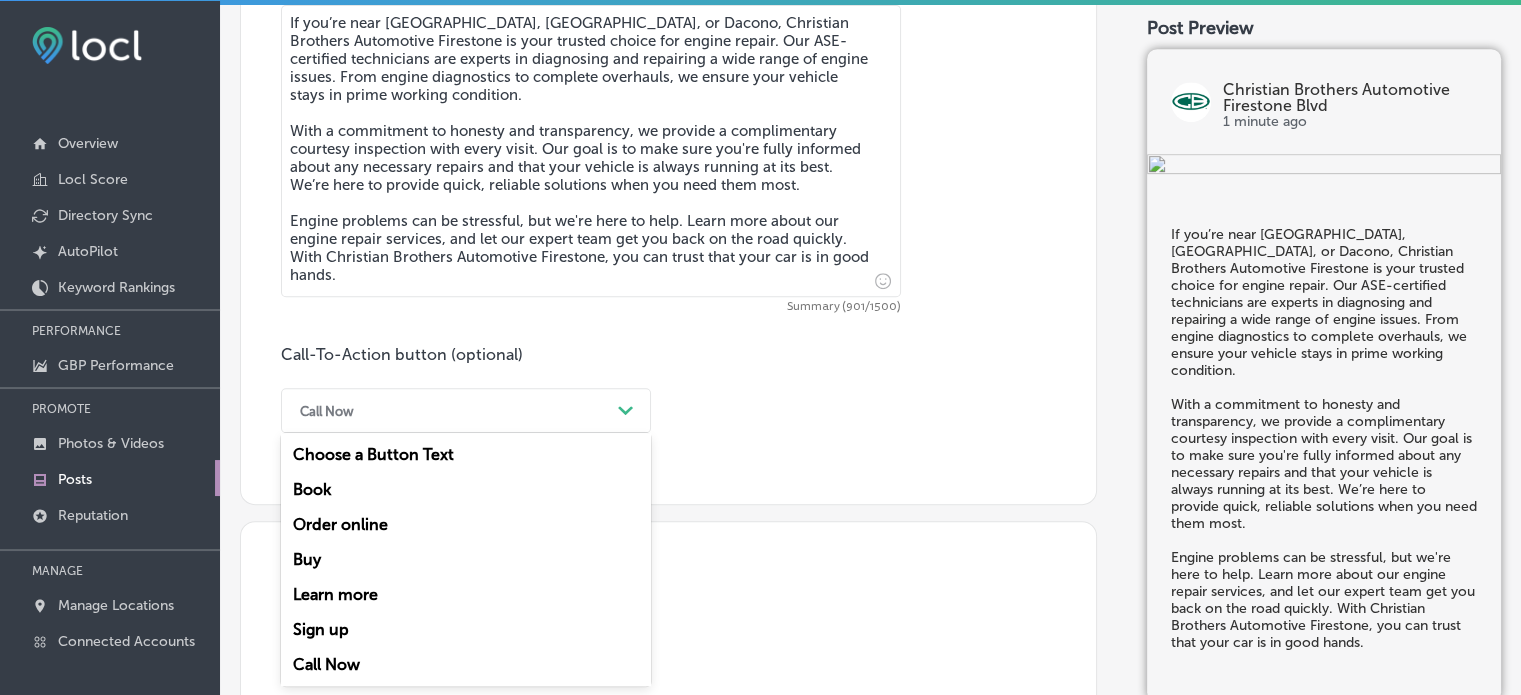 click on "option Call Now, selected.    option Choose a Button Text focused, 1 of 7. 7 results available. Use Up and Down to choose options, press Enter to select the currently focused option, press Escape to exit the menu, press Tab to select the option and exit the menu. Call Now
Path
Created with Sketch.
Choose a Button Text Book Order online Buy Learn more Sign up Call Now" at bounding box center [466, 410] 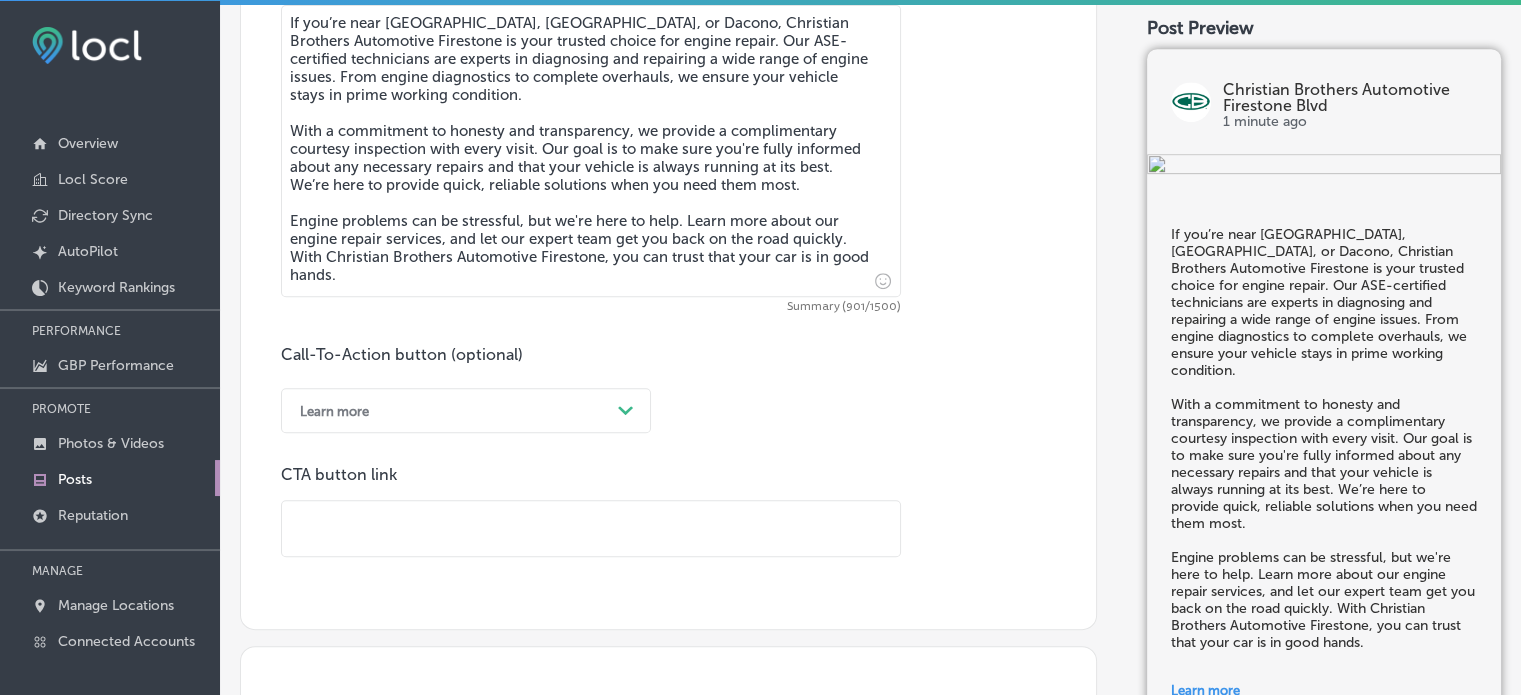 click at bounding box center (591, 528) 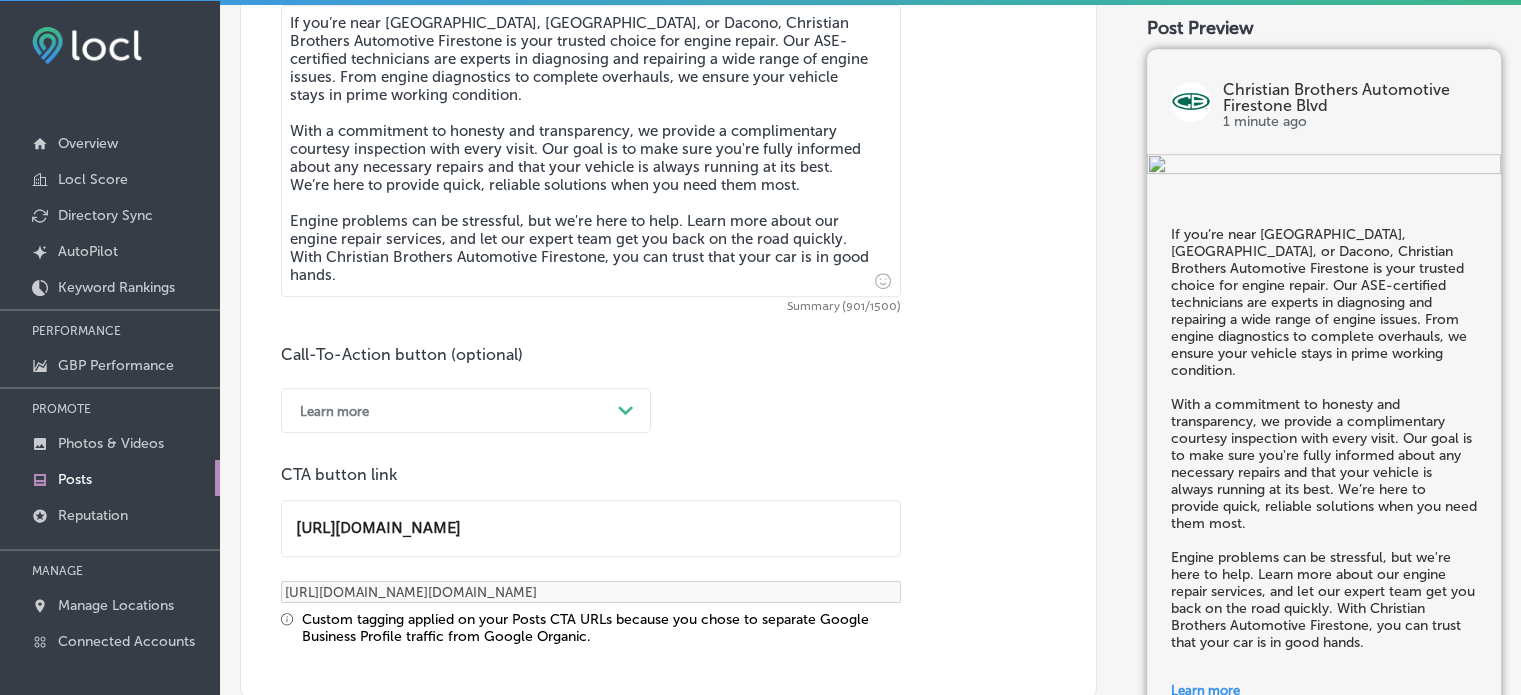 click on "https://www.cbac.com/firestone-blvd/" at bounding box center (591, 528) 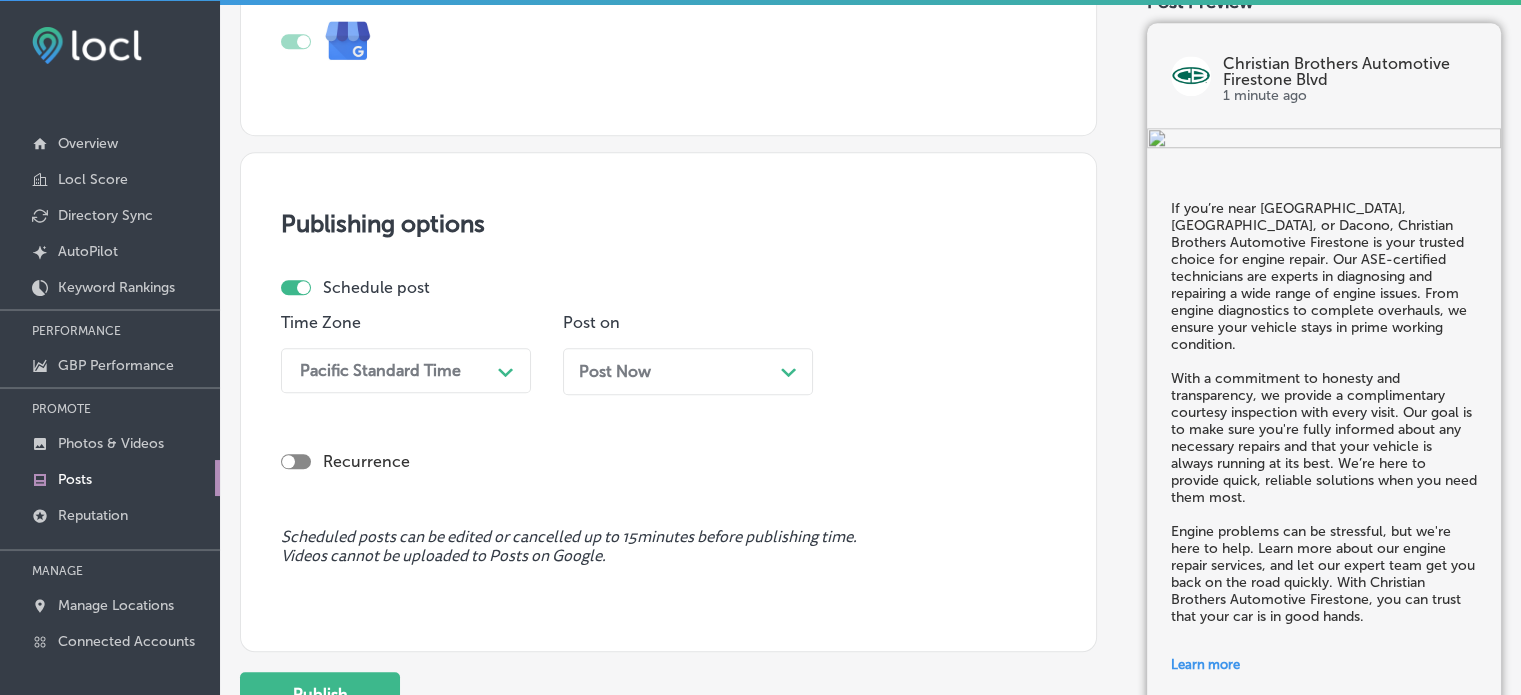 scroll, scrollTop: 1828, scrollLeft: 0, axis: vertical 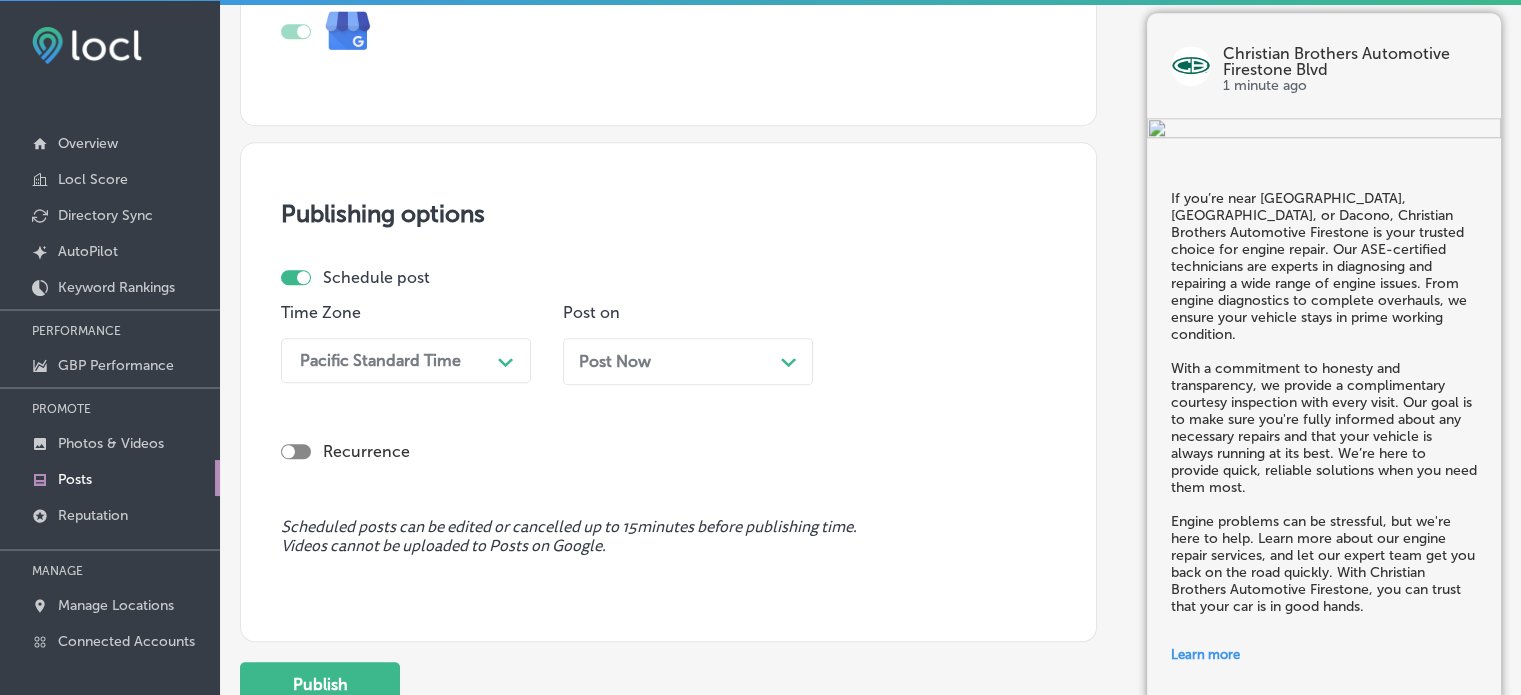 type on "https://www.cbac.com/firestone-blvd/" 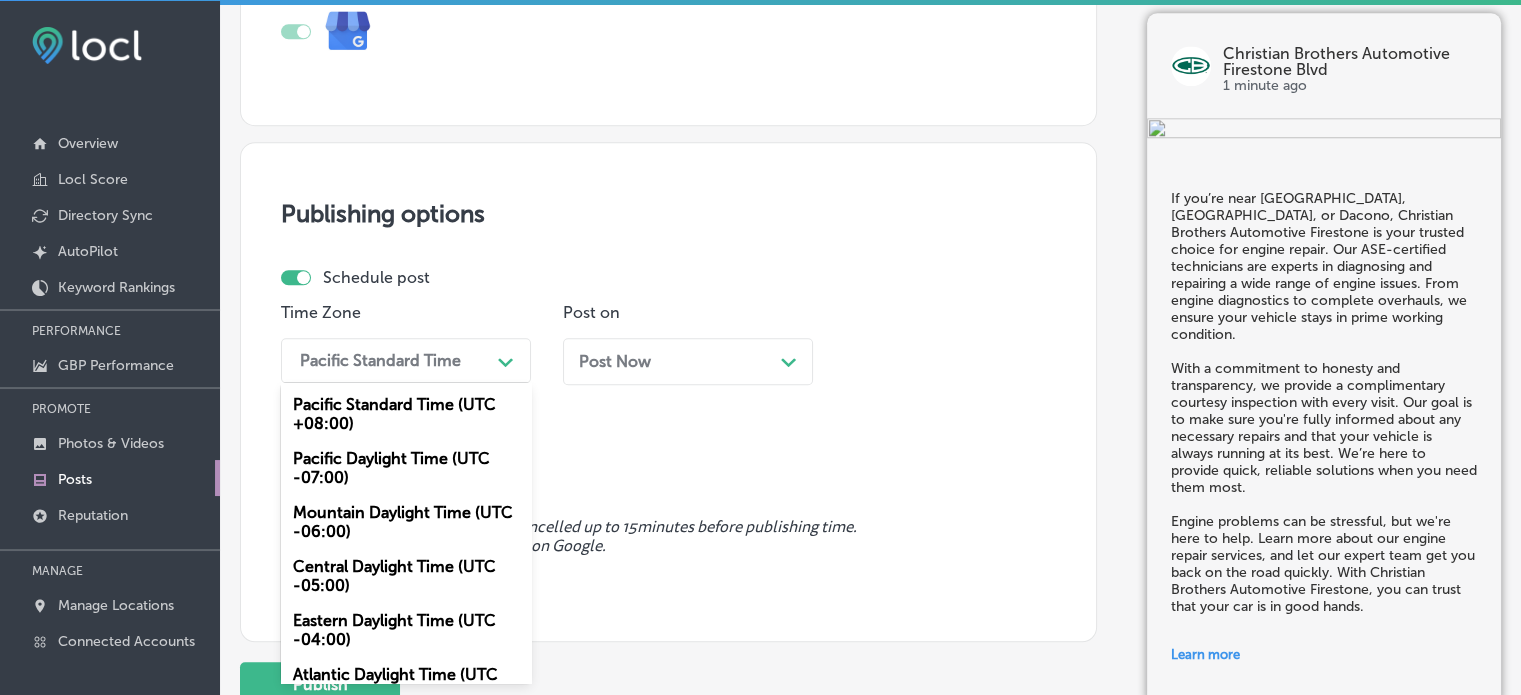 click on "Pacific Standard Time" at bounding box center [380, 360] 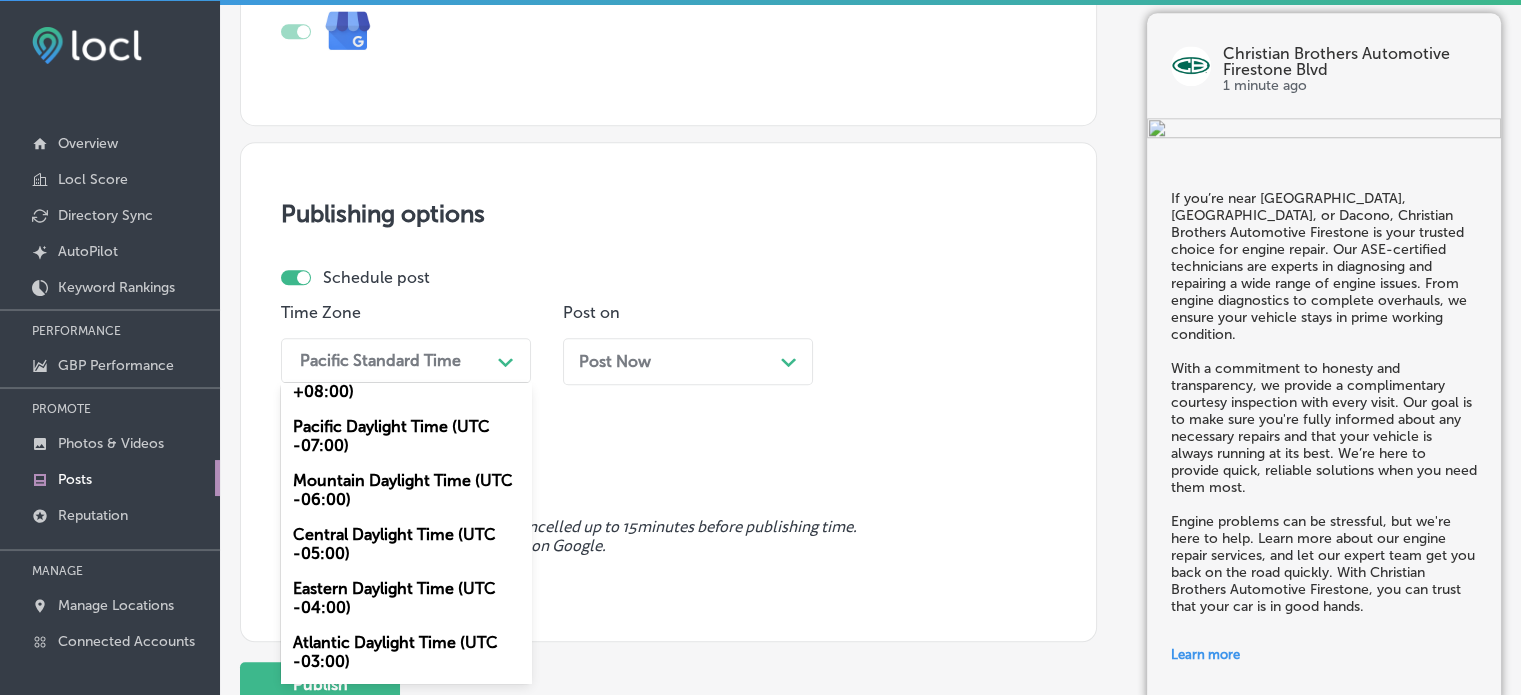 click on "Mountain Daylight Time (UTC -06:00)" at bounding box center [406, 490] 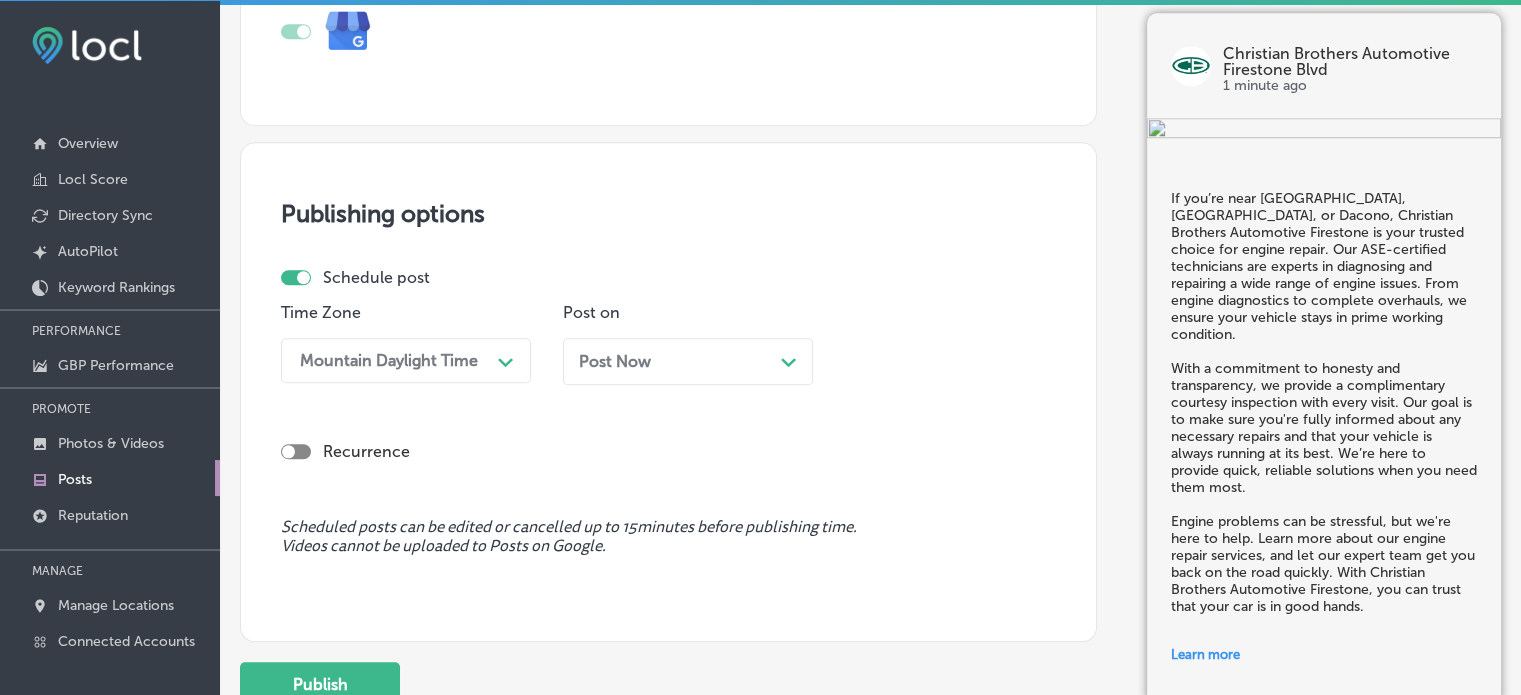 click on "Post Now
Path
Created with Sketch." at bounding box center [688, 361] 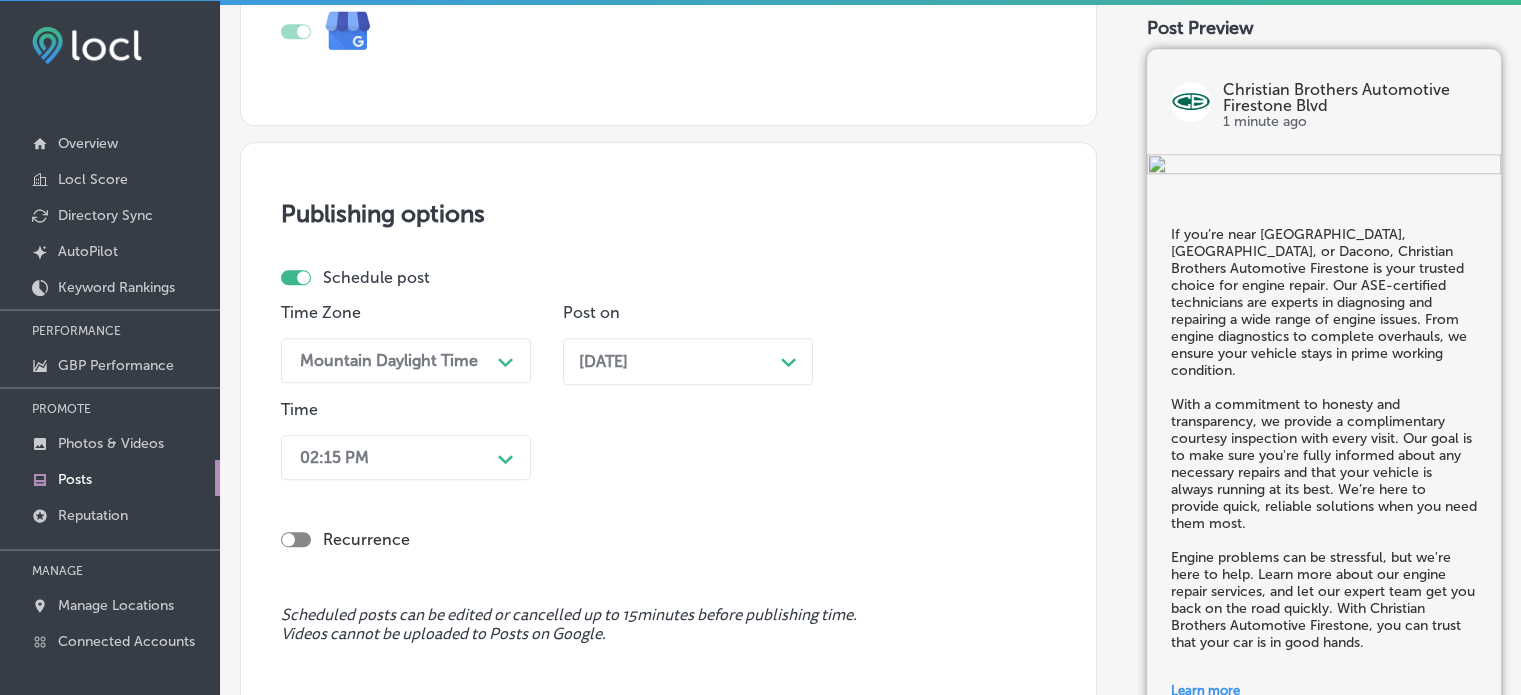 scroll, scrollTop: 1918, scrollLeft: 0, axis: vertical 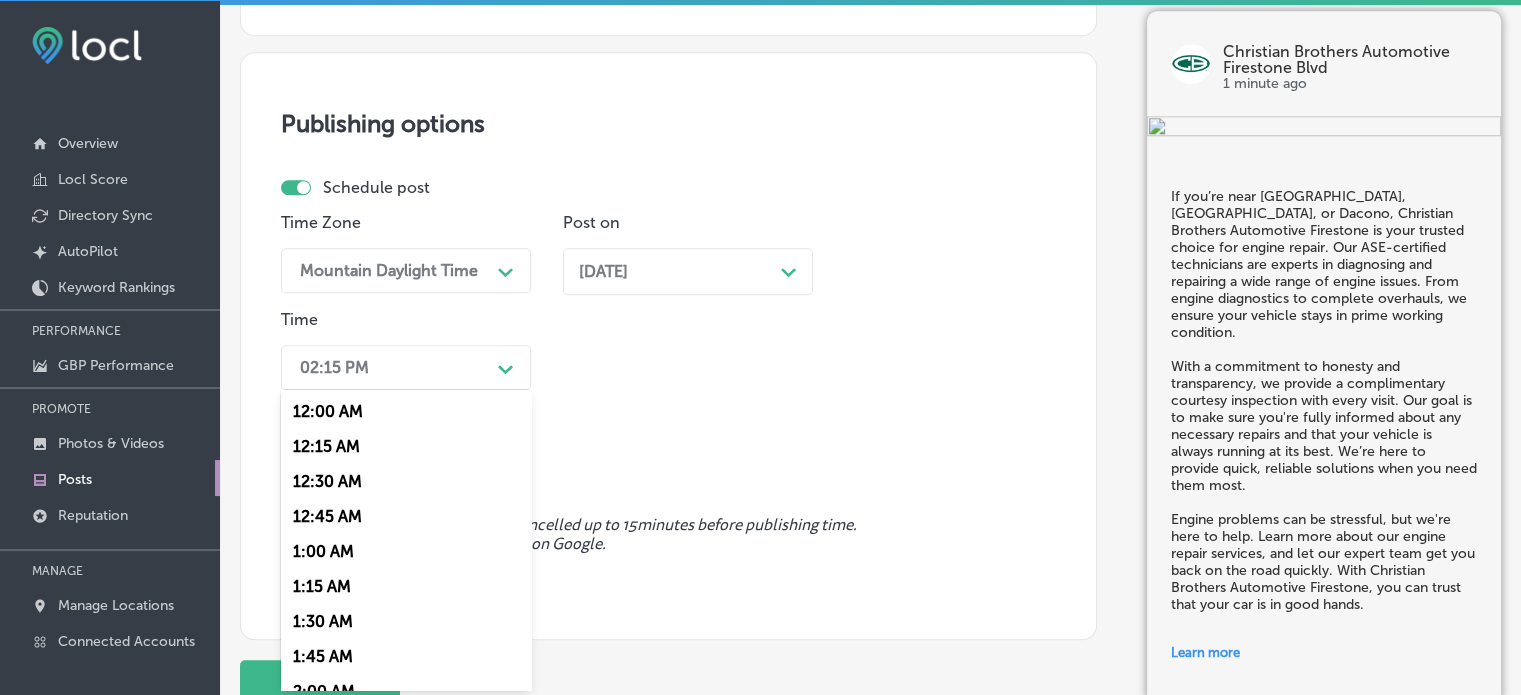 click on "option 7:00 AM, selected.    option 12:15 AM focused, 2 of 96. 96 results available. Use Up and Down to choose options, press Enter to select the currently focused option, press Escape to exit the menu, press Tab to select the option and exit the menu. 02:15 PM
Path
Created with Sketch.
12:00 AM 12:15 AM 12:30 AM 12:45 AM 1:00 AM 1:15 AM 1:30 AM 1:45 AM 2:00 AM 2:15 AM 2:30 AM 2:45 AM 3:00 AM 3:15 AM 3:30 AM 3:45 AM 4:00 AM 4:15 AM 4:30 AM 4:45 AM 5:00 AM 5:15 AM 5:30 AM 5:45 AM 6:00 AM 6:15 AM 6:30 AM 6:45 AM 7:00 AM 7:15 AM 7:30 AM 7:45 AM 8:00 AM 8:15 AM 8:30 AM 8:45 AM 9:00 AM 9:15 AM 9:30 AM 9:45 AM 10:00 AM 10:15 AM 10:30 AM 10:45 AM 11:00 AM 11:15 AM 11:30 AM 11:45 AM 12:00 PM 12:15 PM 12:30 PM 12:45 PM 1:00 PM 1:15 PM 1:30 PM 1:45 PM 2:00 PM 2:15 PM 2:30 PM 2:45 PM 3:00 PM 3:15 PM 3:30 PM 3:45 PM 4:00 PM 4:15 PM 4:30 PM 4:45 PM 5:00 PM 5:15 PM 5:30 PM 5:45 PM 6:00 PM 6:15 PM 6:30 PM 6:45 PM" at bounding box center (406, 367) 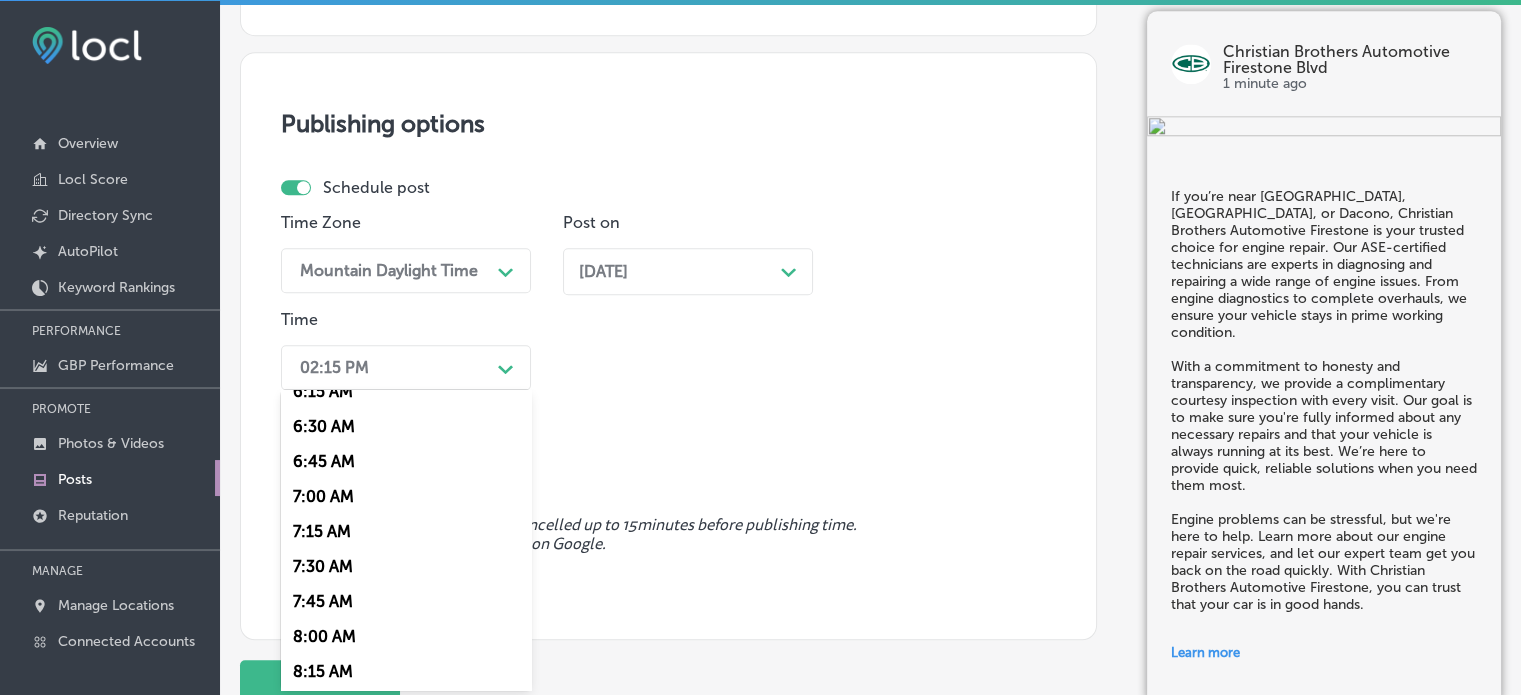 scroll, scrollTop: 924, scrollLeft: 0, axis: vertical 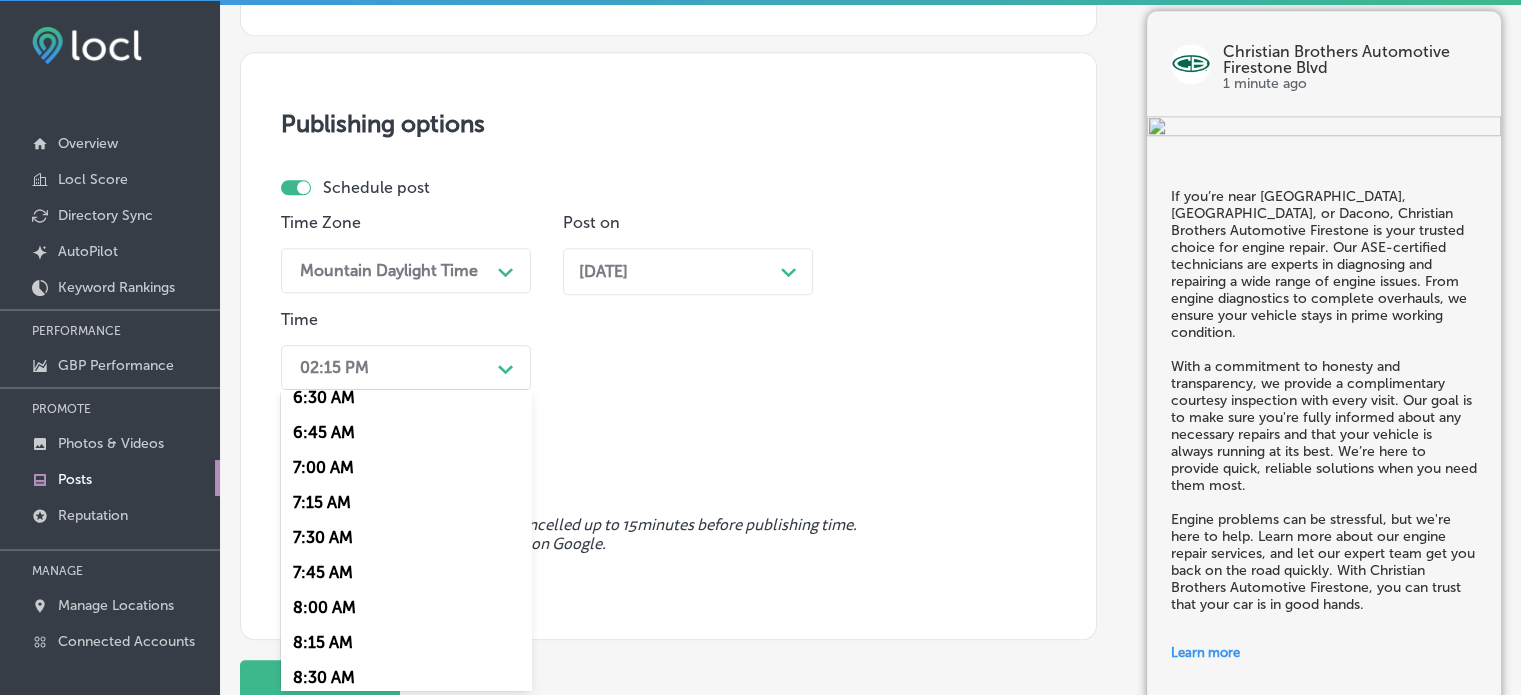 click on "7:00 AM" at bounding box center [406, 467] 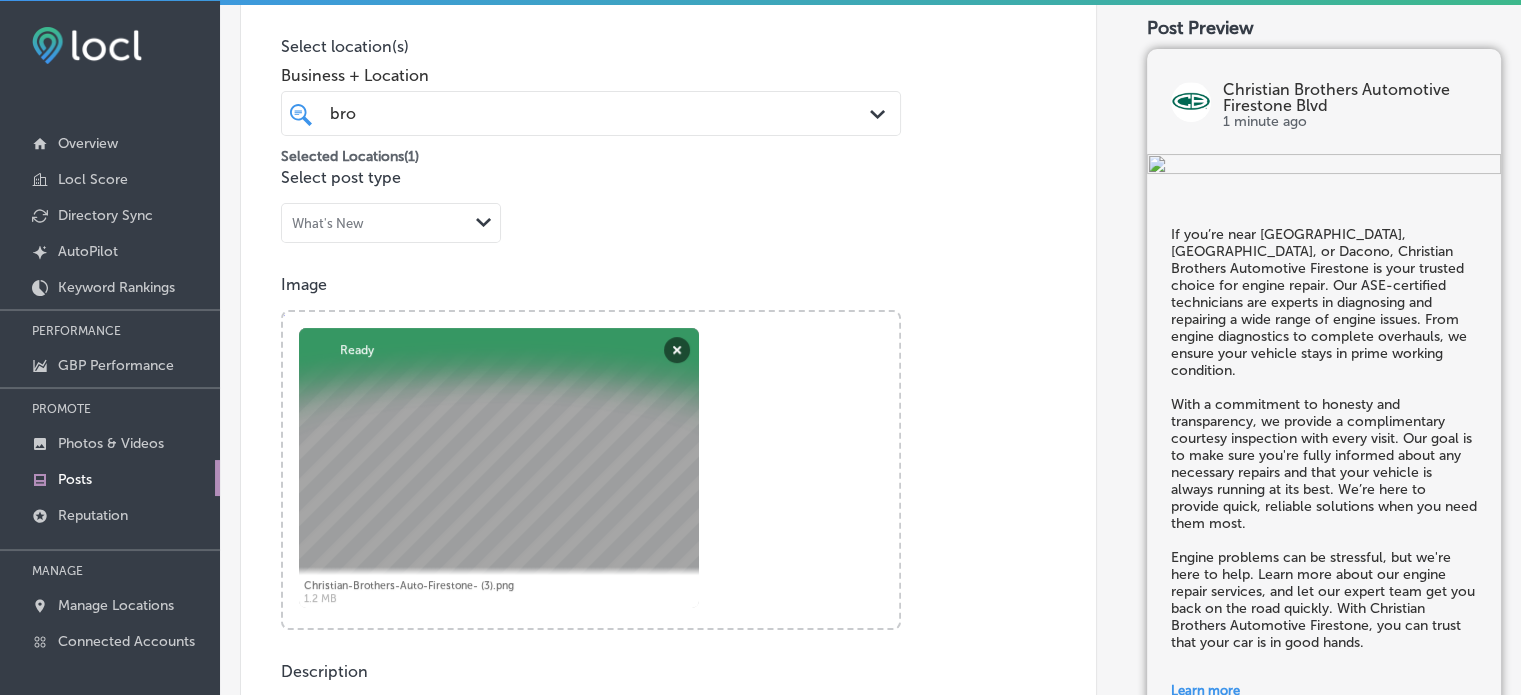 scroll, scrollTop: 210, scrollLeft: 0, axis: vertical 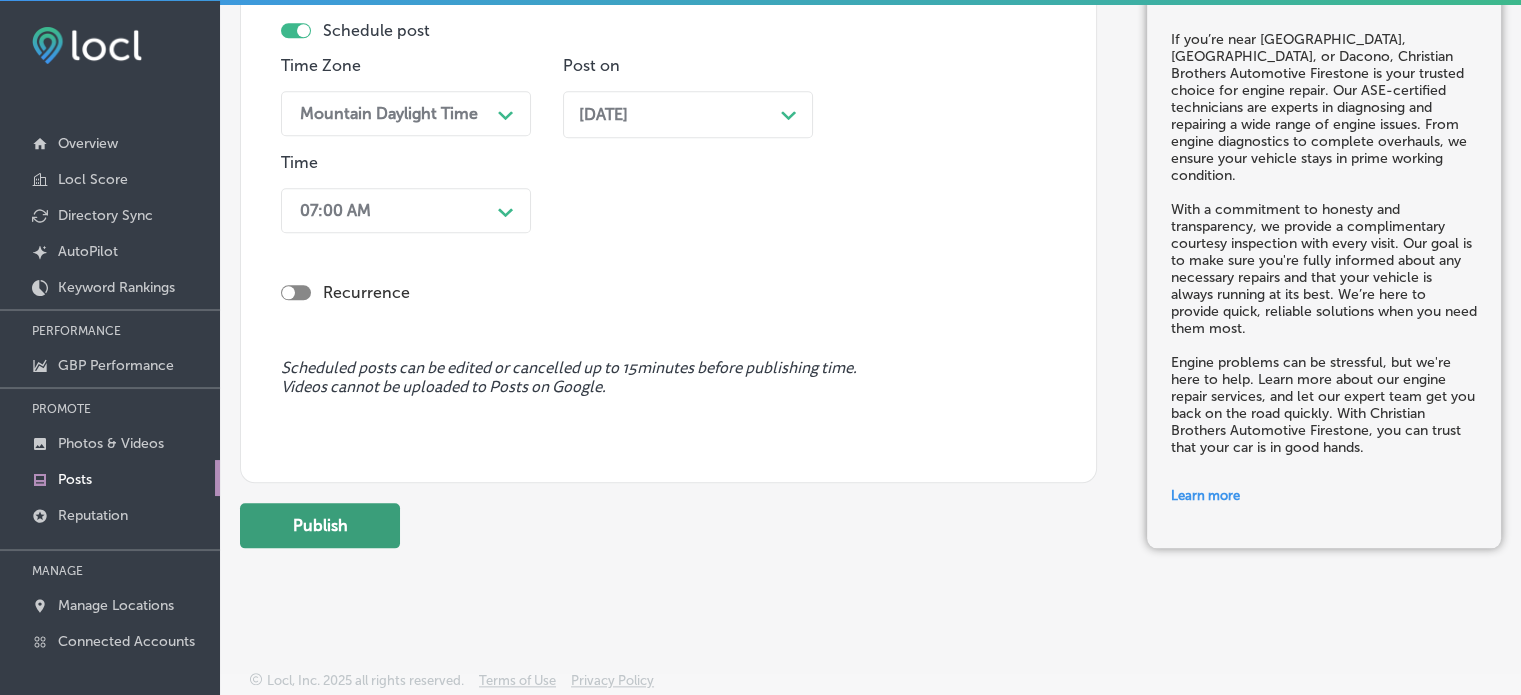 click on "Publish" at bounding box center (320, 525) 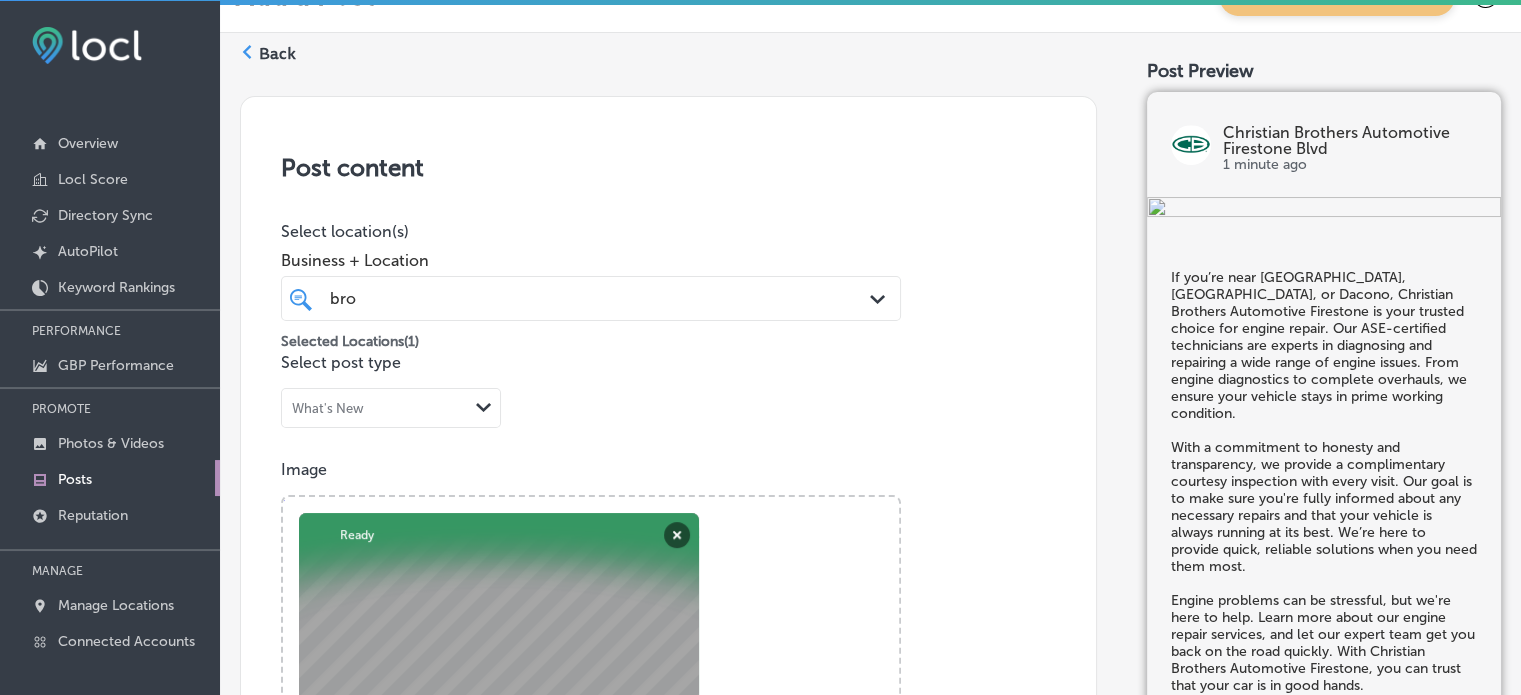 scroll, scrollTop: 0, scrollLeft: 0, axis: both 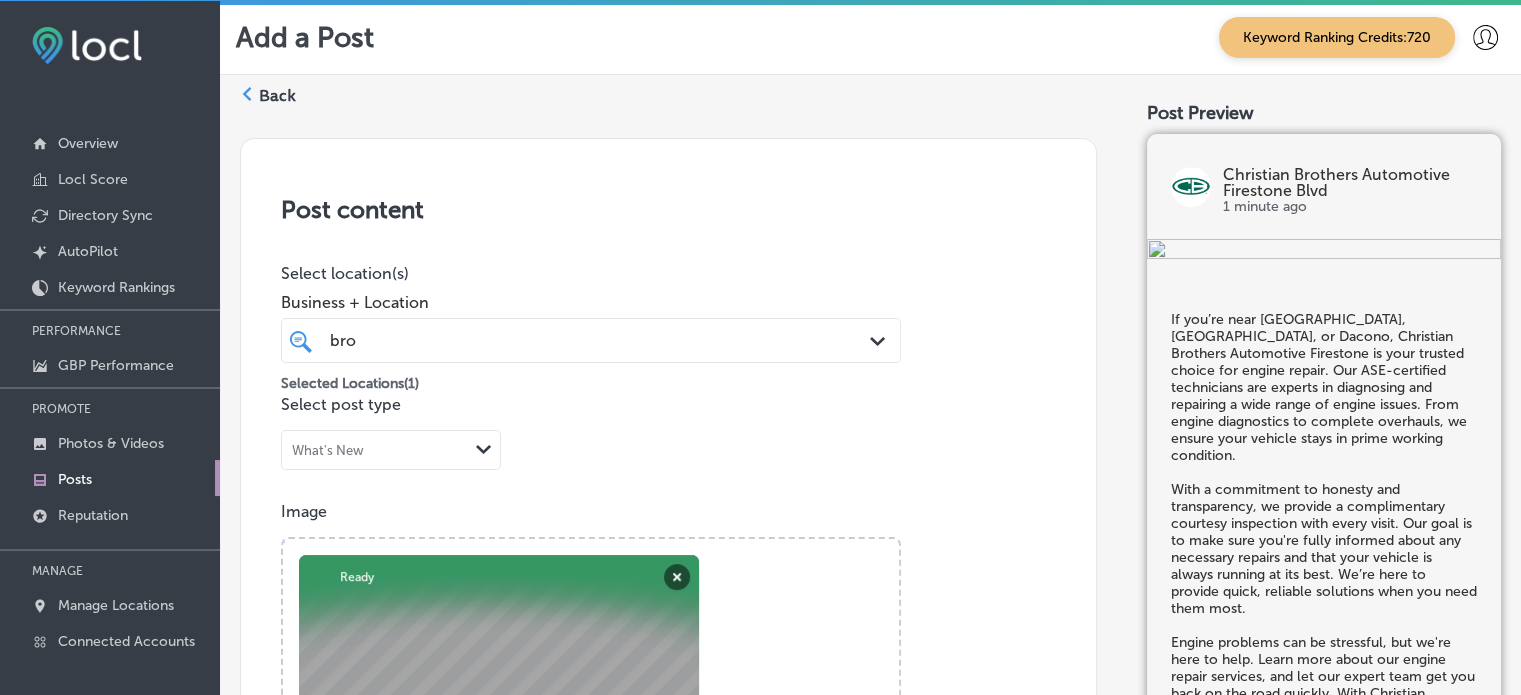 type 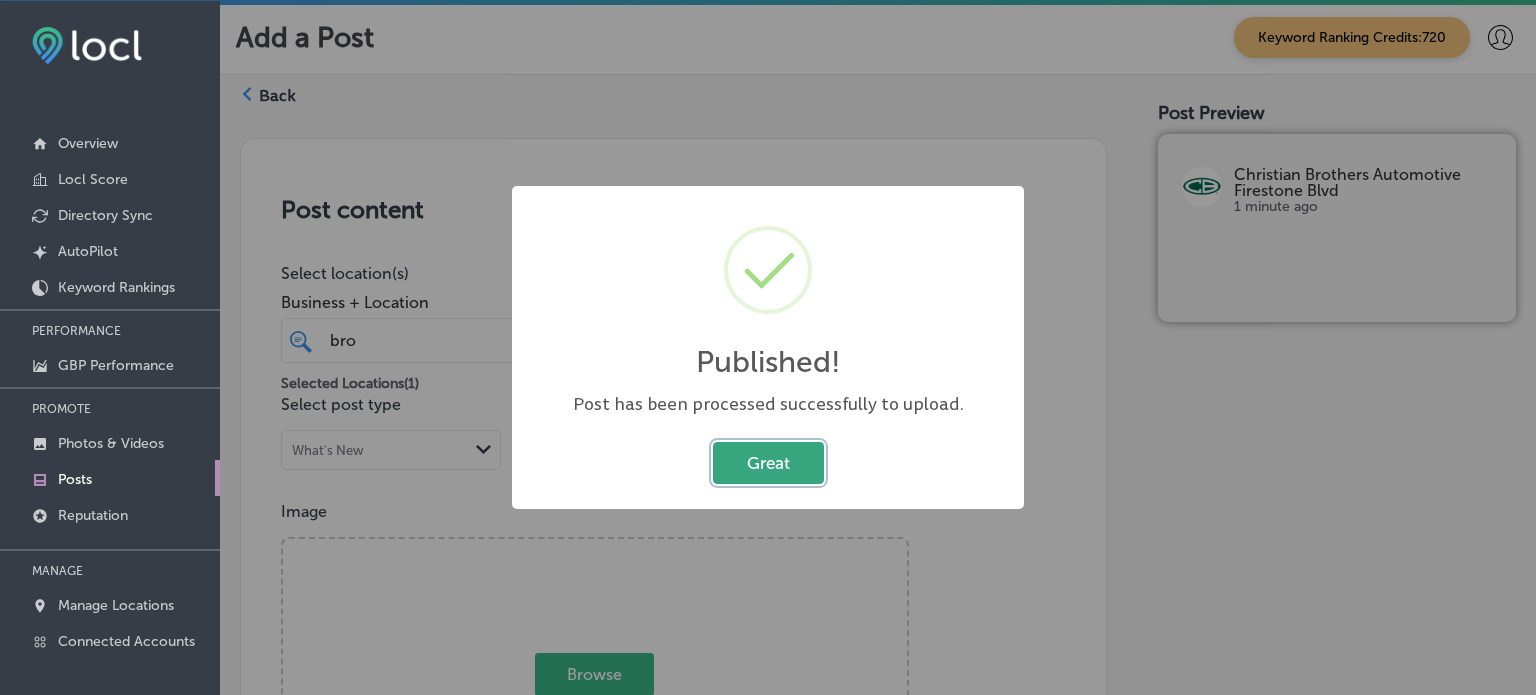click on "Great" at bounding box center (768, 462) 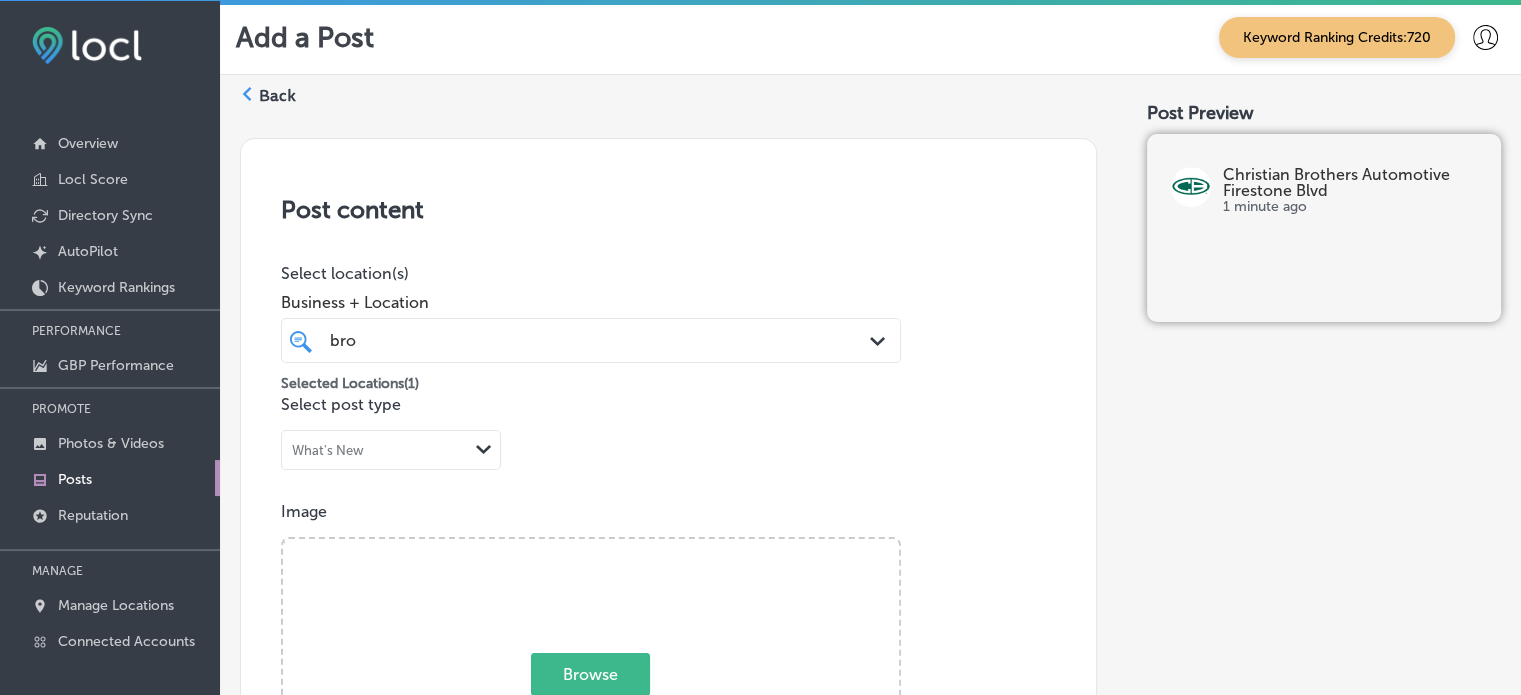 click on "Back" at bounding box center [277, 96] 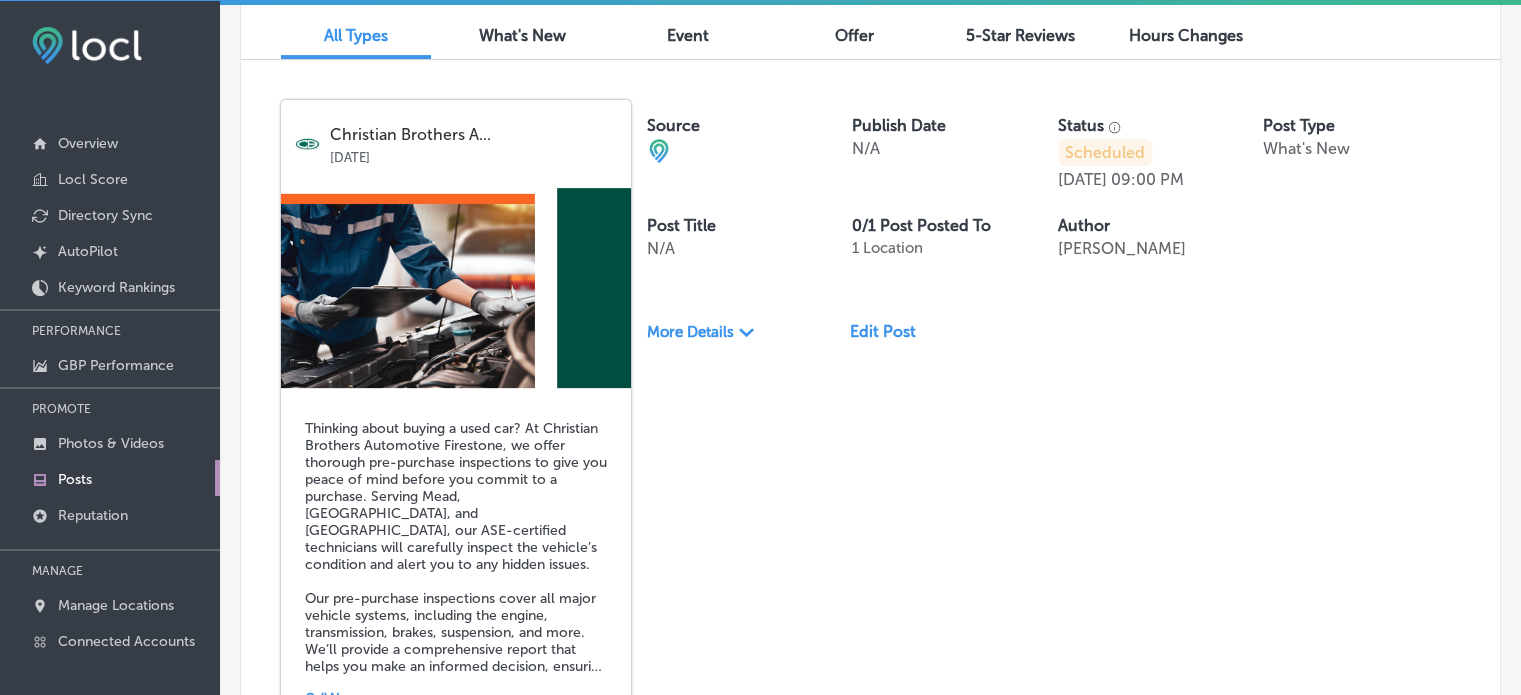 scroll, scrollTop: 0, scrollLeft: 0, axis: both 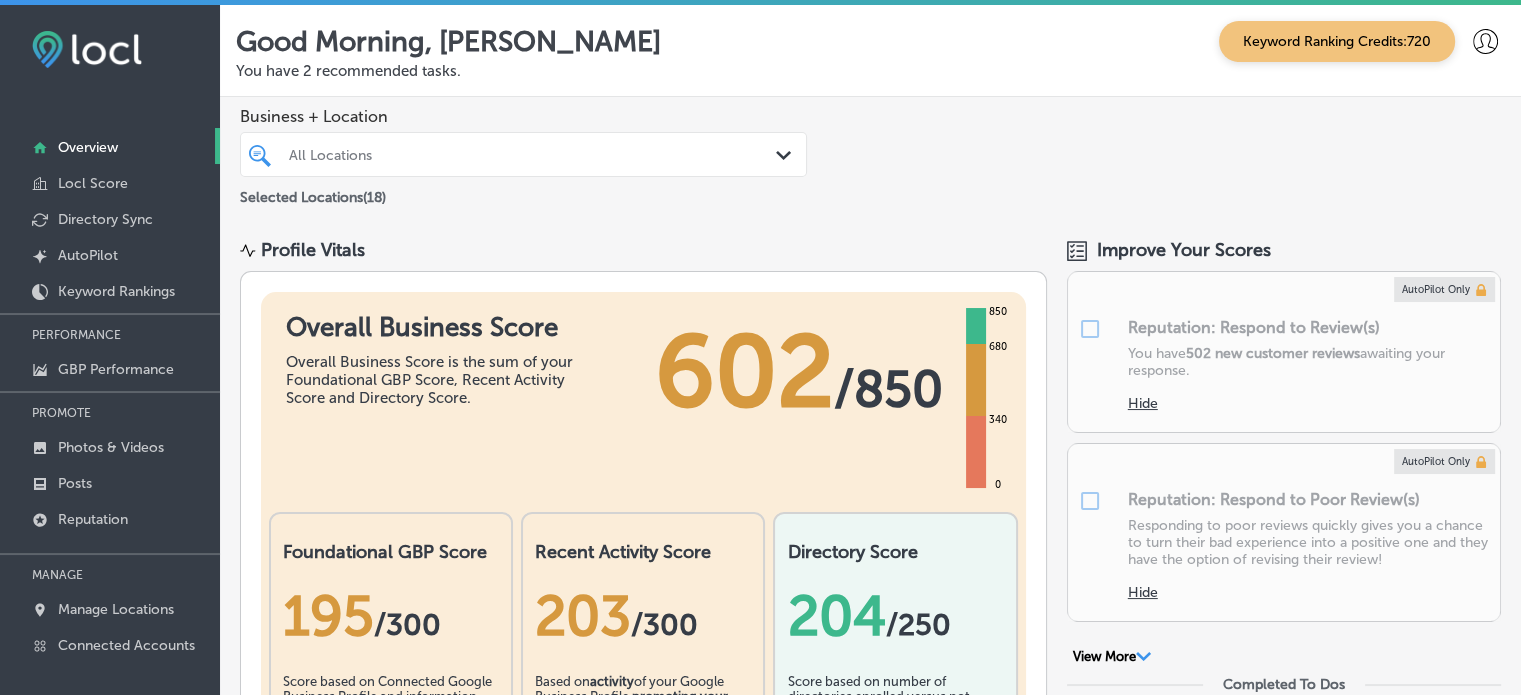 click at bounding box center [500, 154] 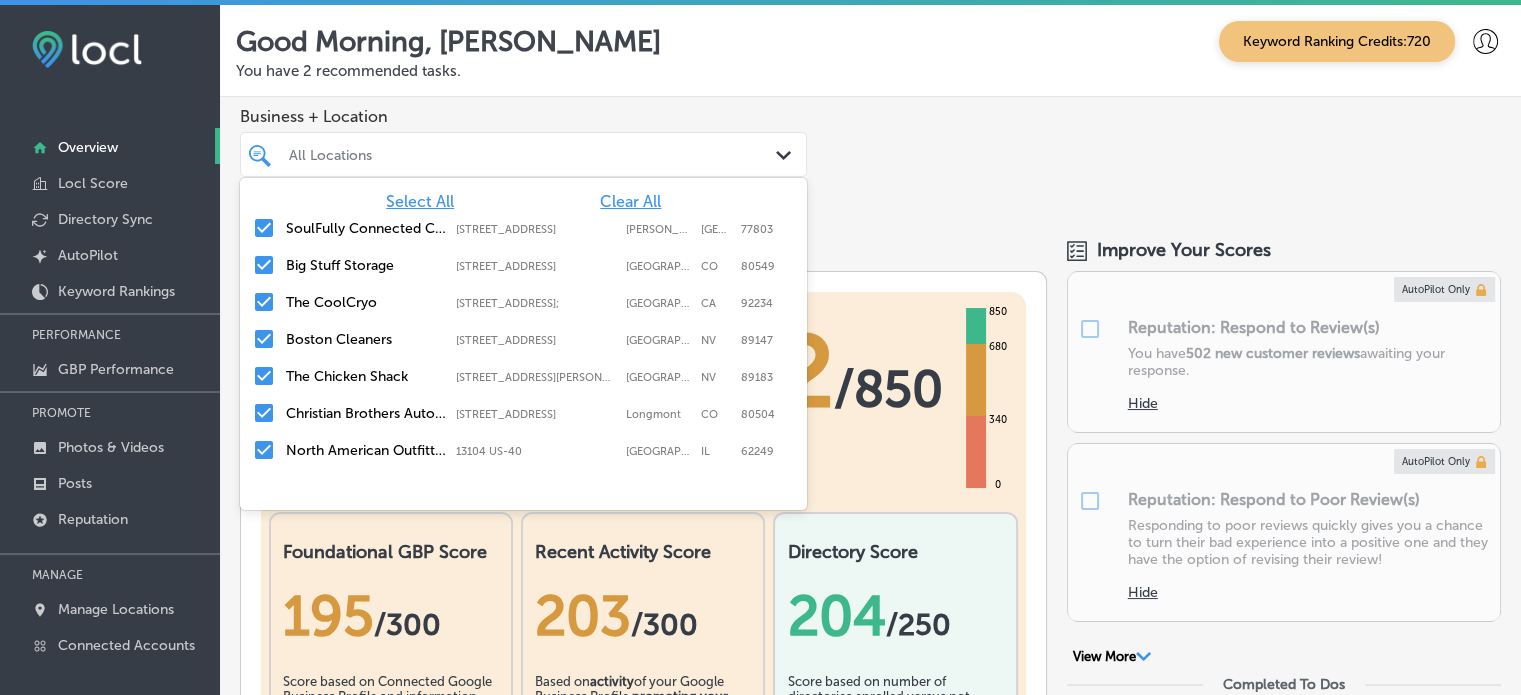 scroll, scrollTop: 0, scrollLeft: 0, axis: both 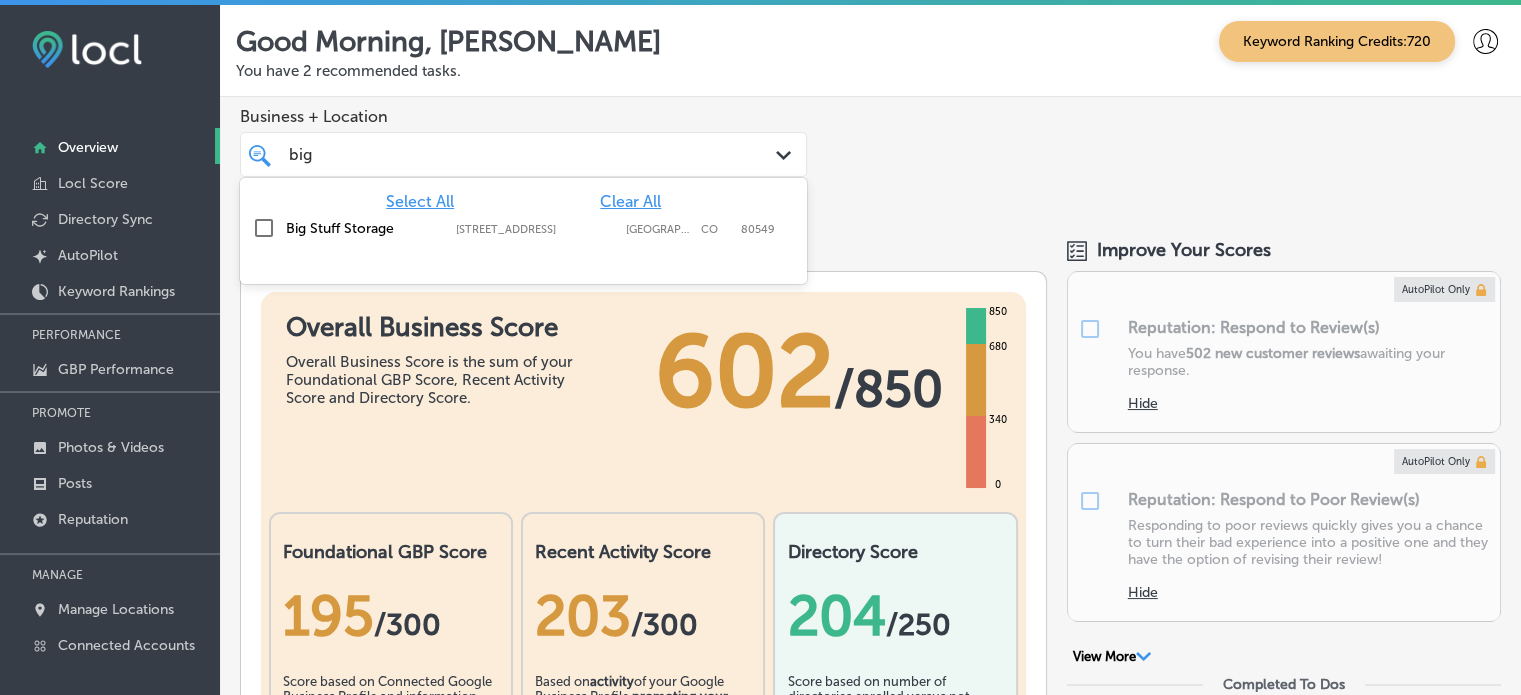 click on "Big Stuff Storage" at bounding box center [366, 228] 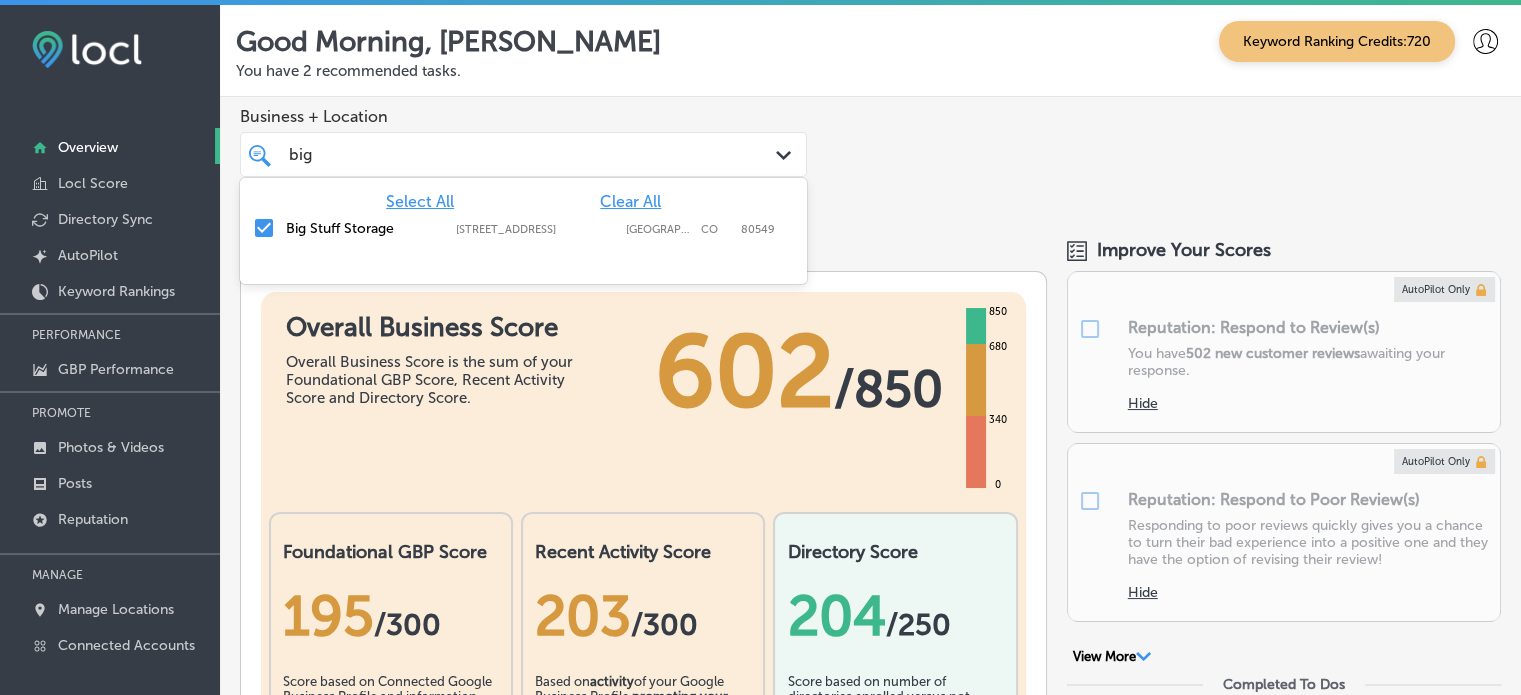 type on "big" 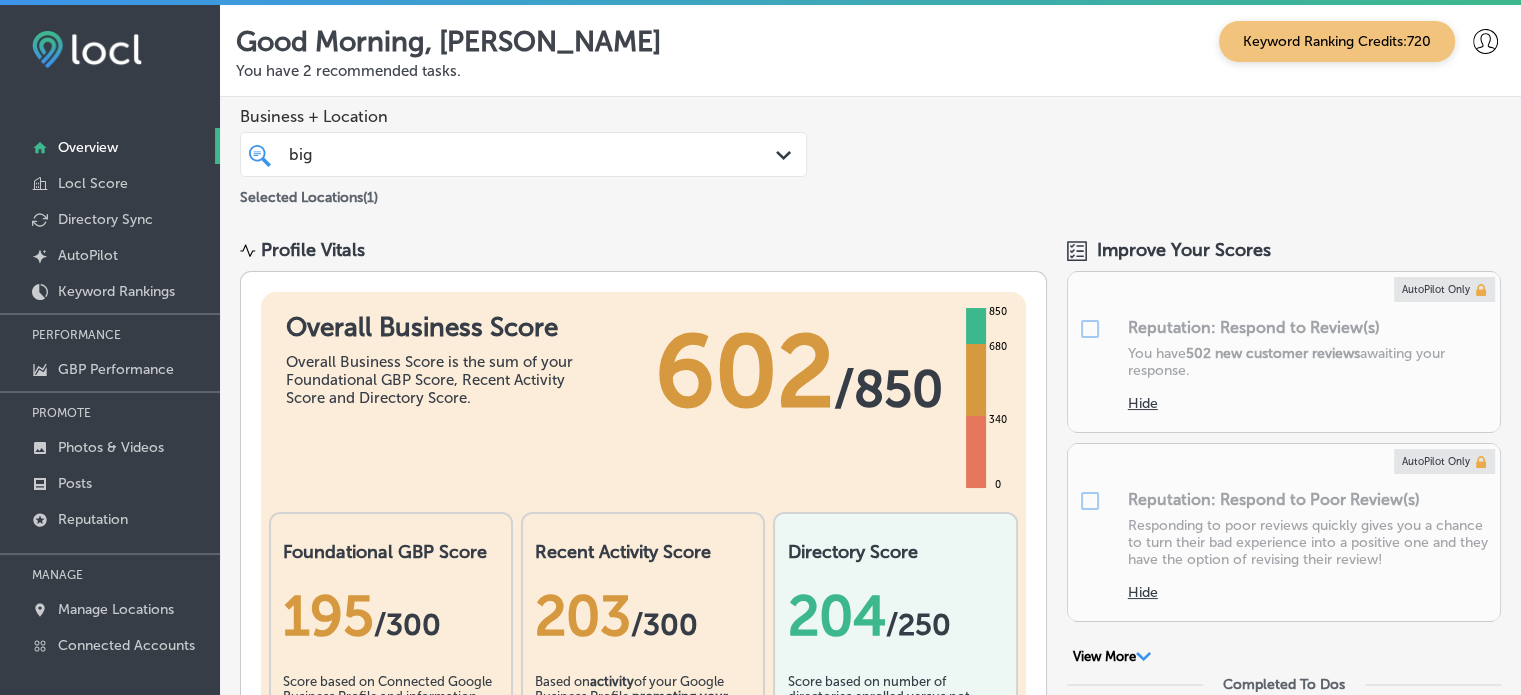 click on "Business + Location
big big
Path
Created with Sketch.
Selected Locations  ( 1 )" at bounding box center [870, 158] 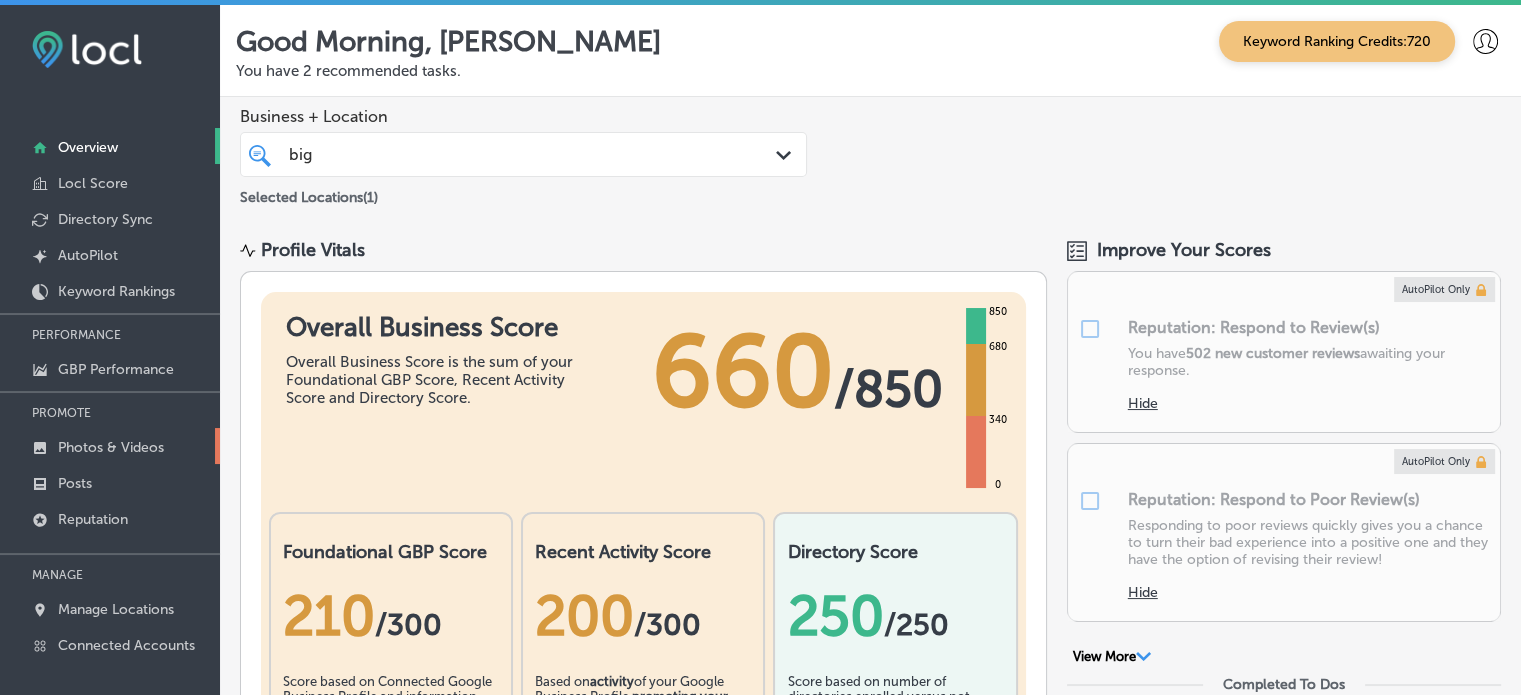 click on "Photos & Videos" at bounding box center (111, 447) 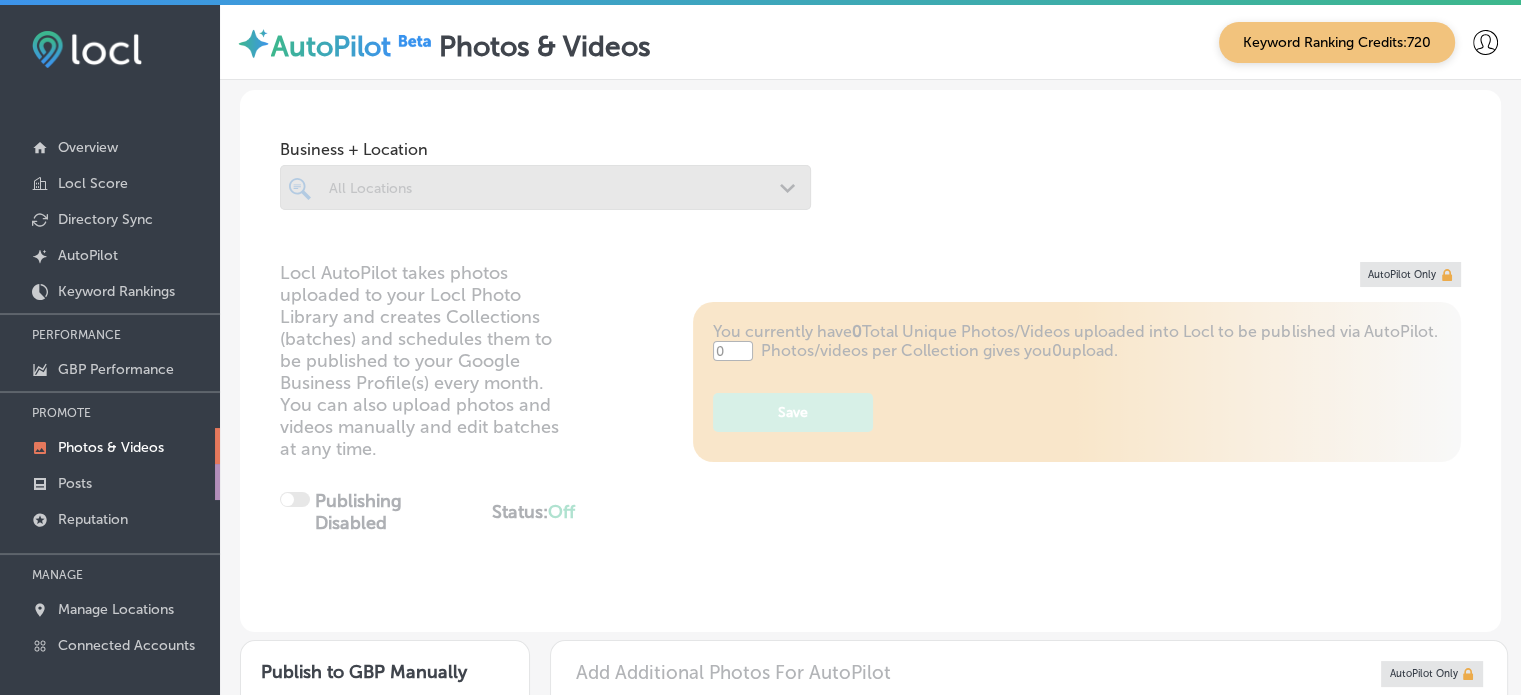 type on "5" 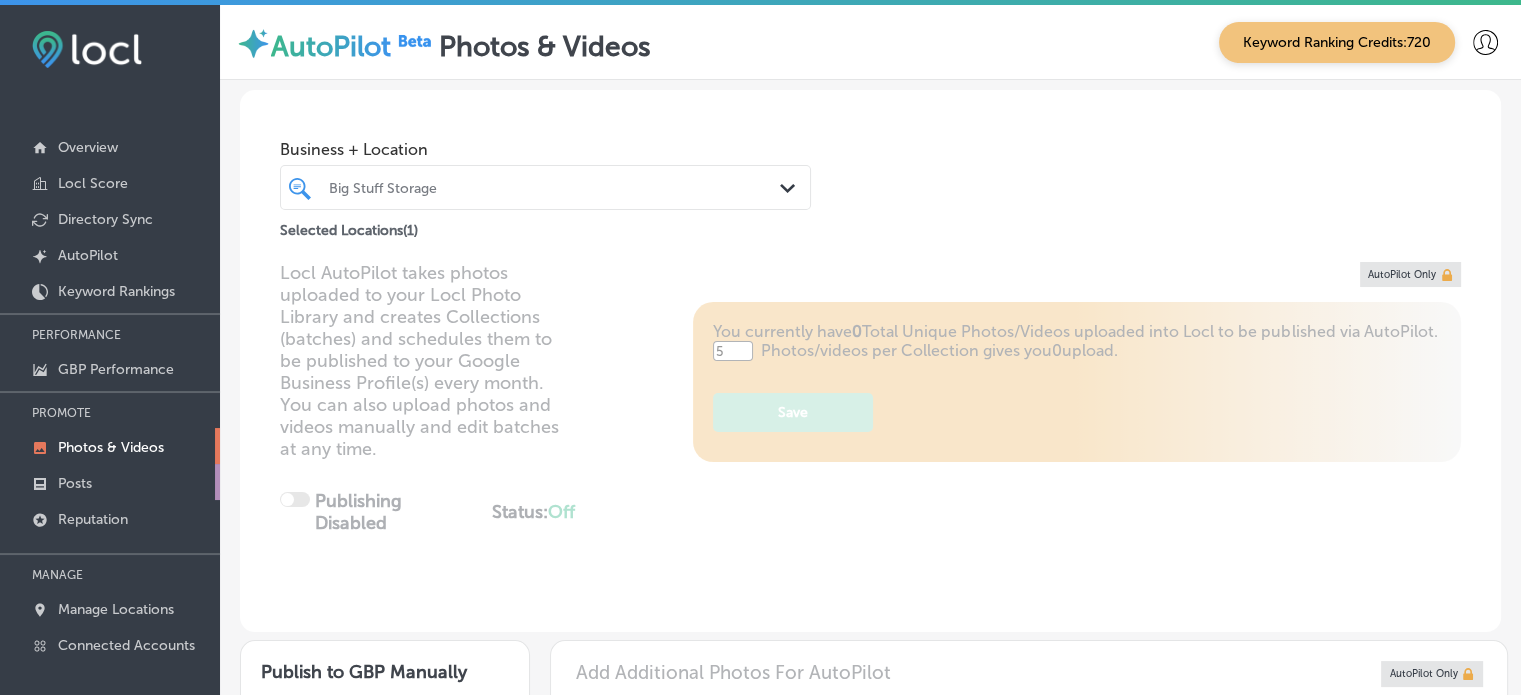 click on "Posts" at bounding box center (110, 482) 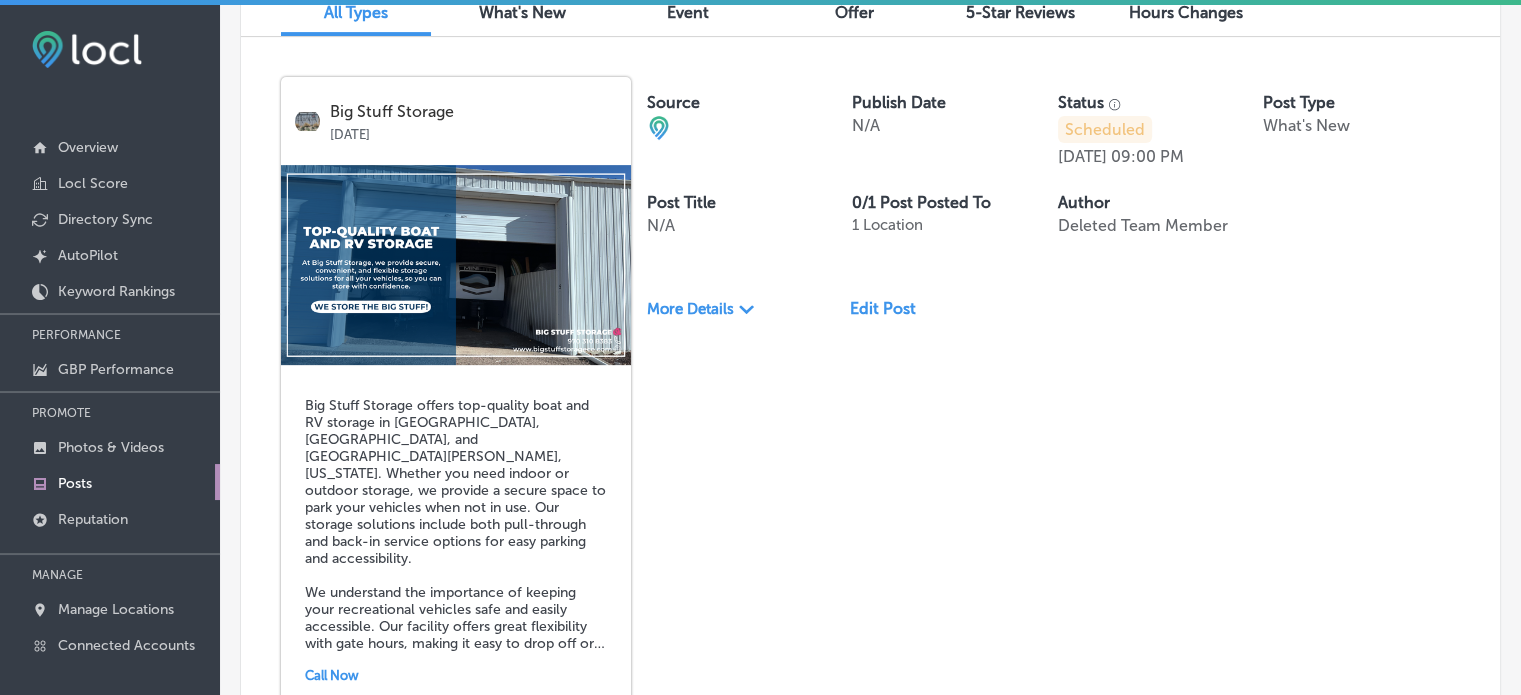 scroll, scrollTop: 916, scrollLeft: 0, axis: vertical 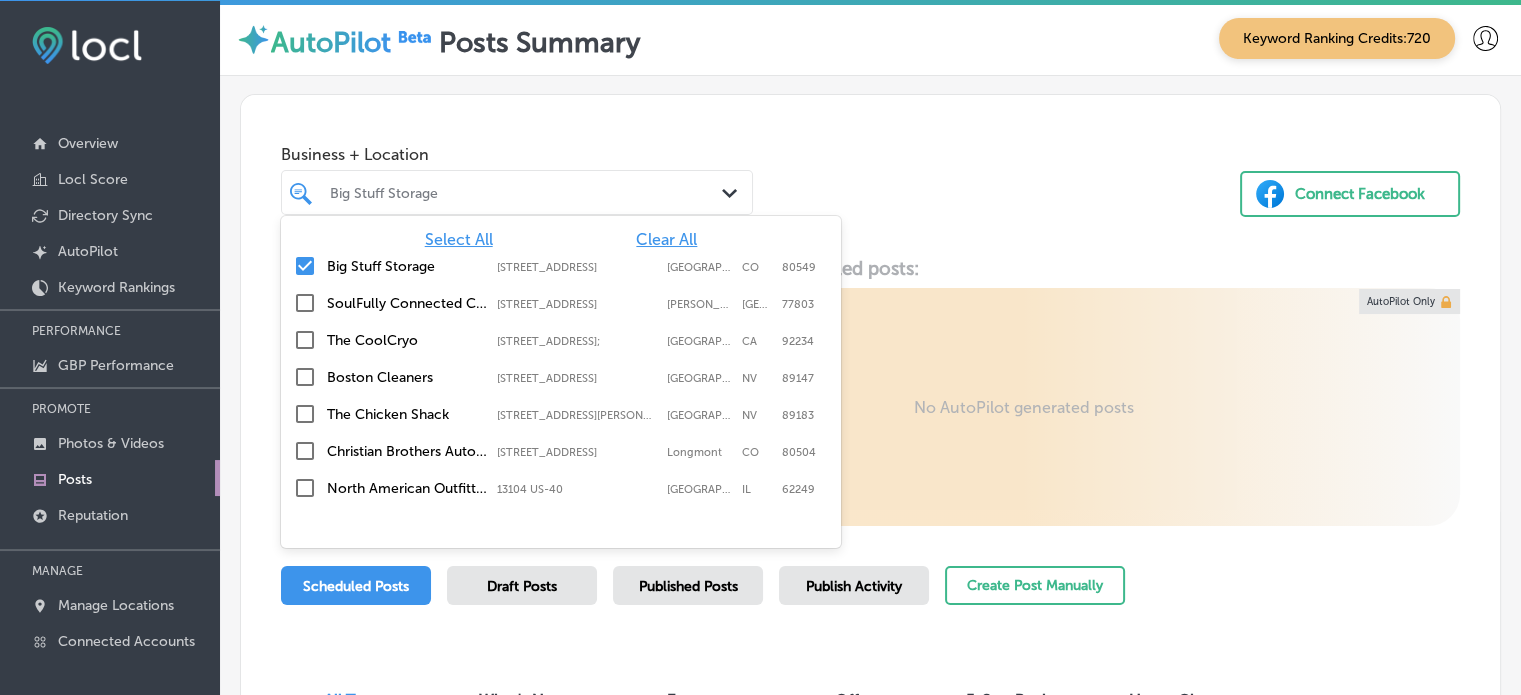 click at bounding box center [498, 192] 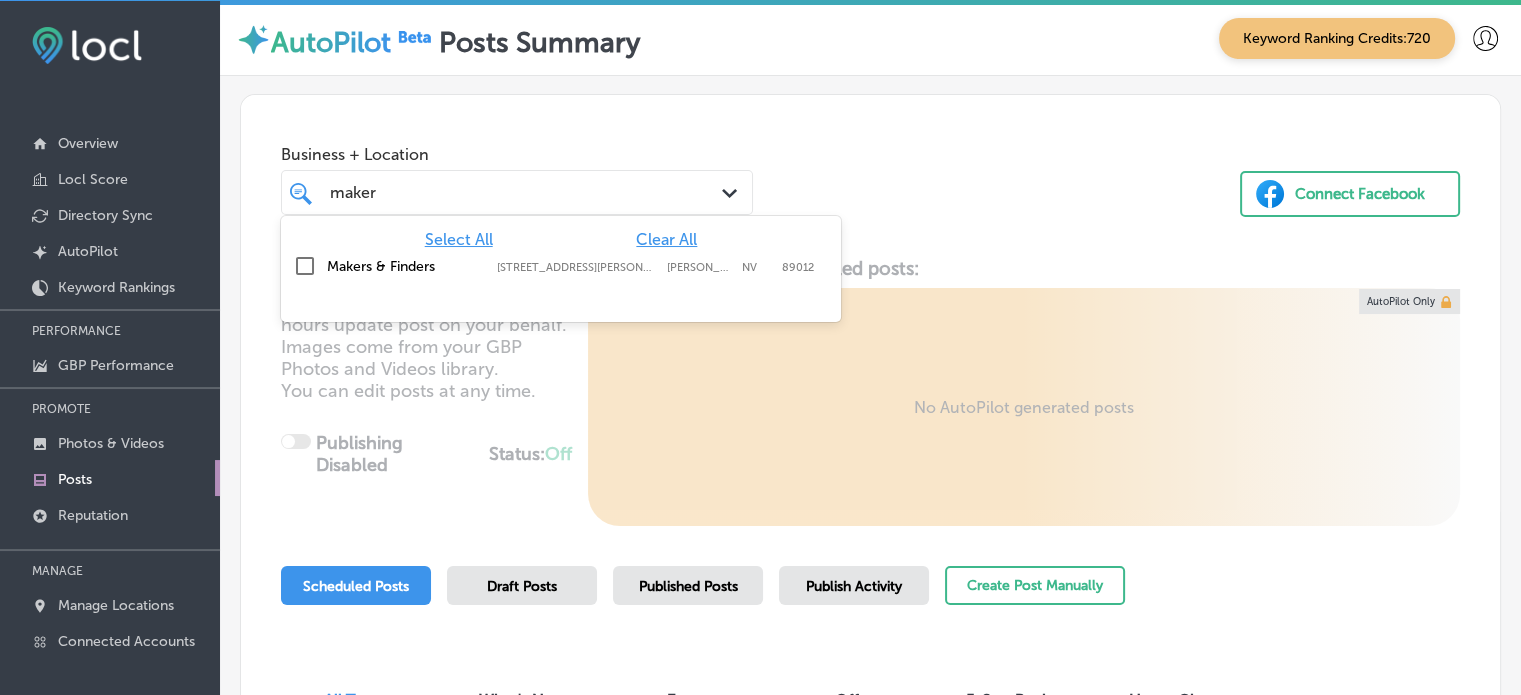 click on "Makers & Finders" at bounding box center (407, 266) 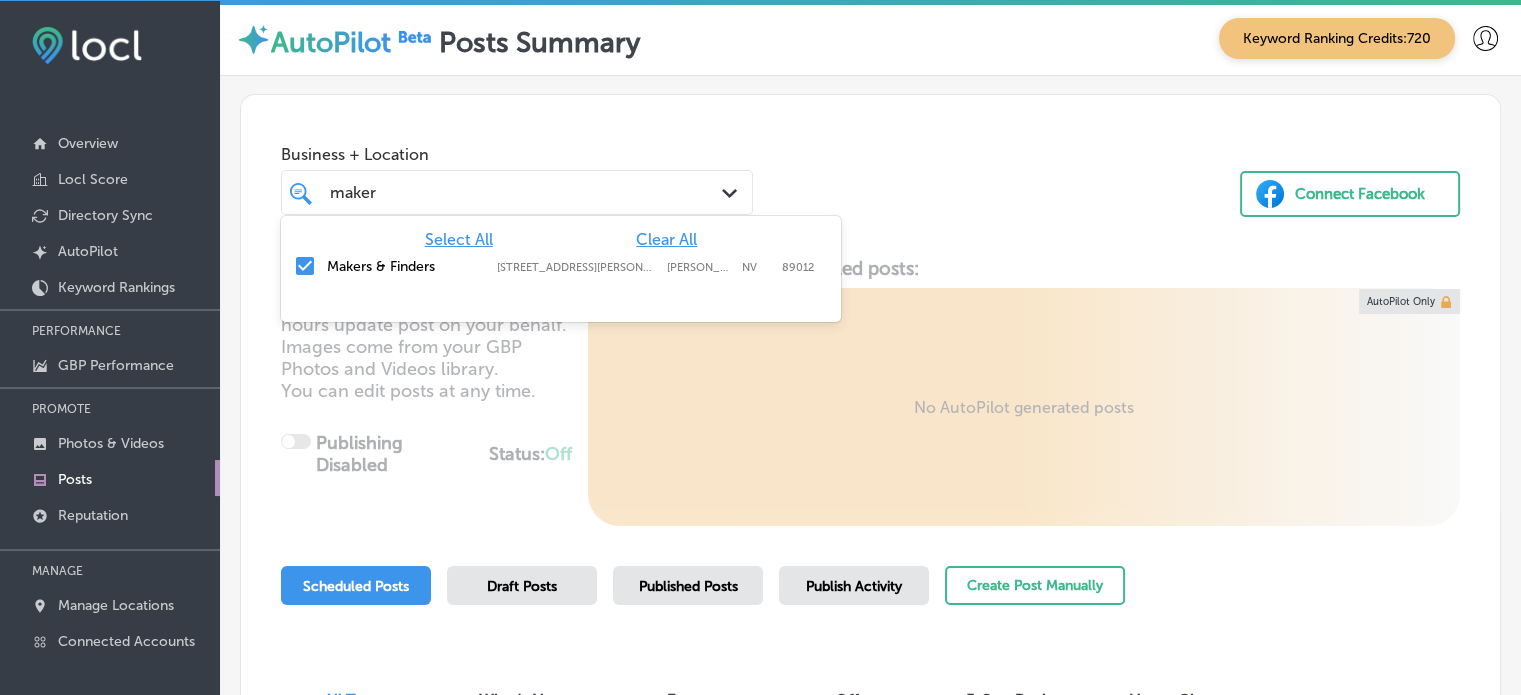 type on "maker" 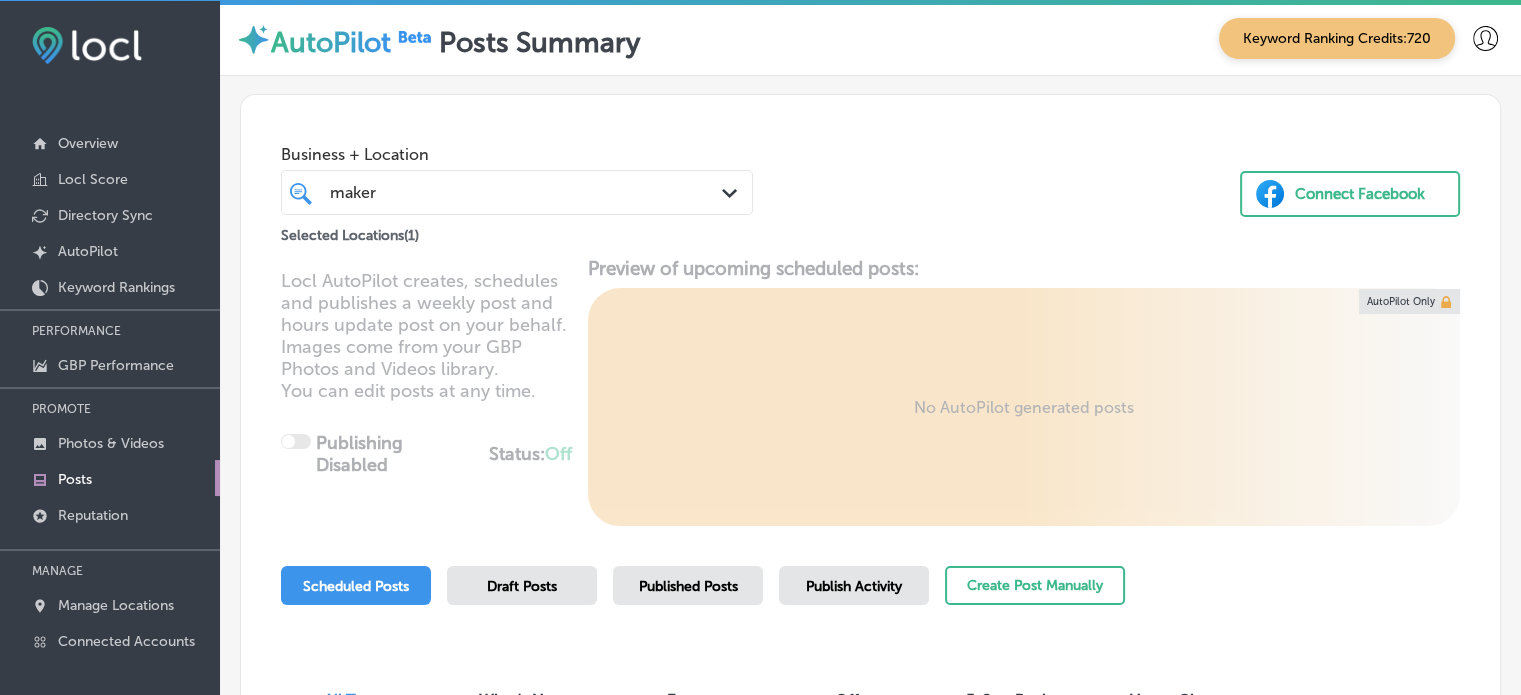 click on "Business + Location
maker maker
Path
Created with Sketch." at bounding box center [517, 175] 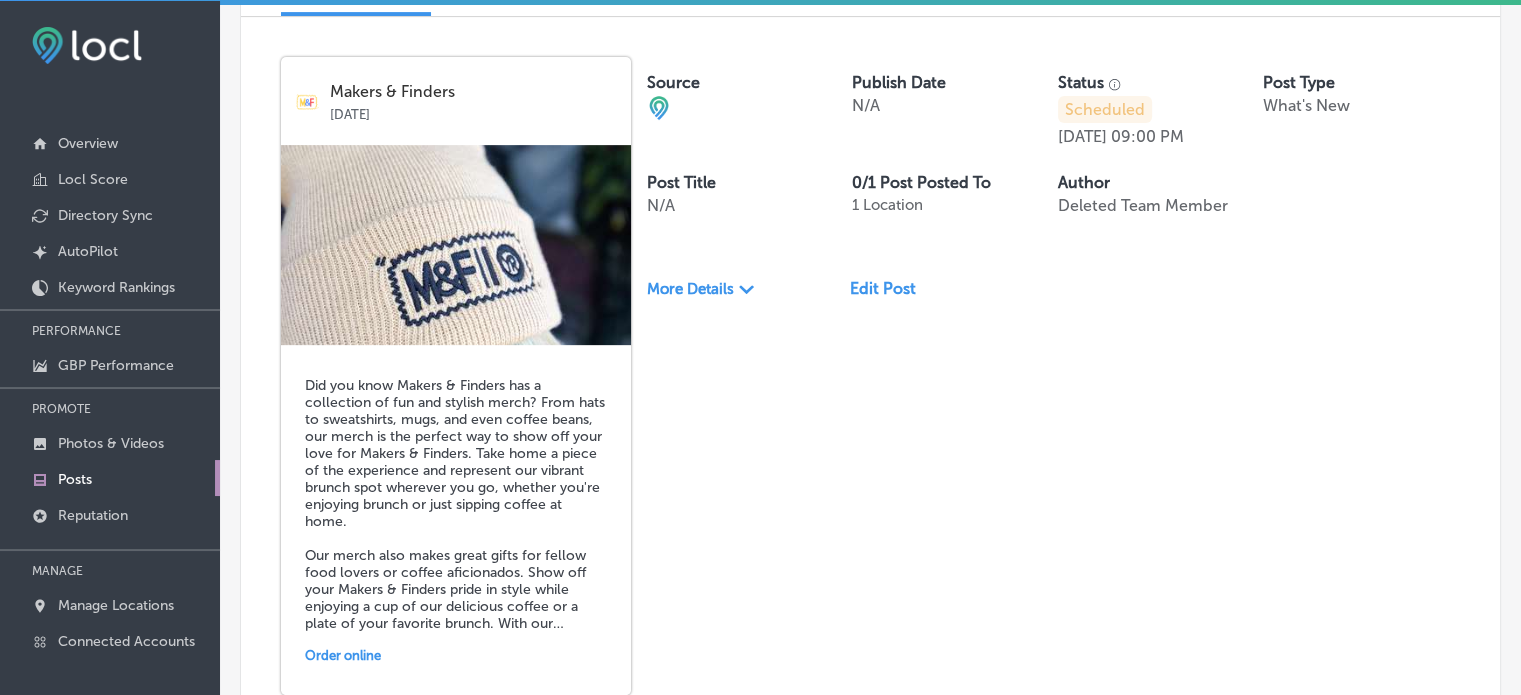 scroll, scrollTop: 916, scrollLeft: 0, axis: vertical 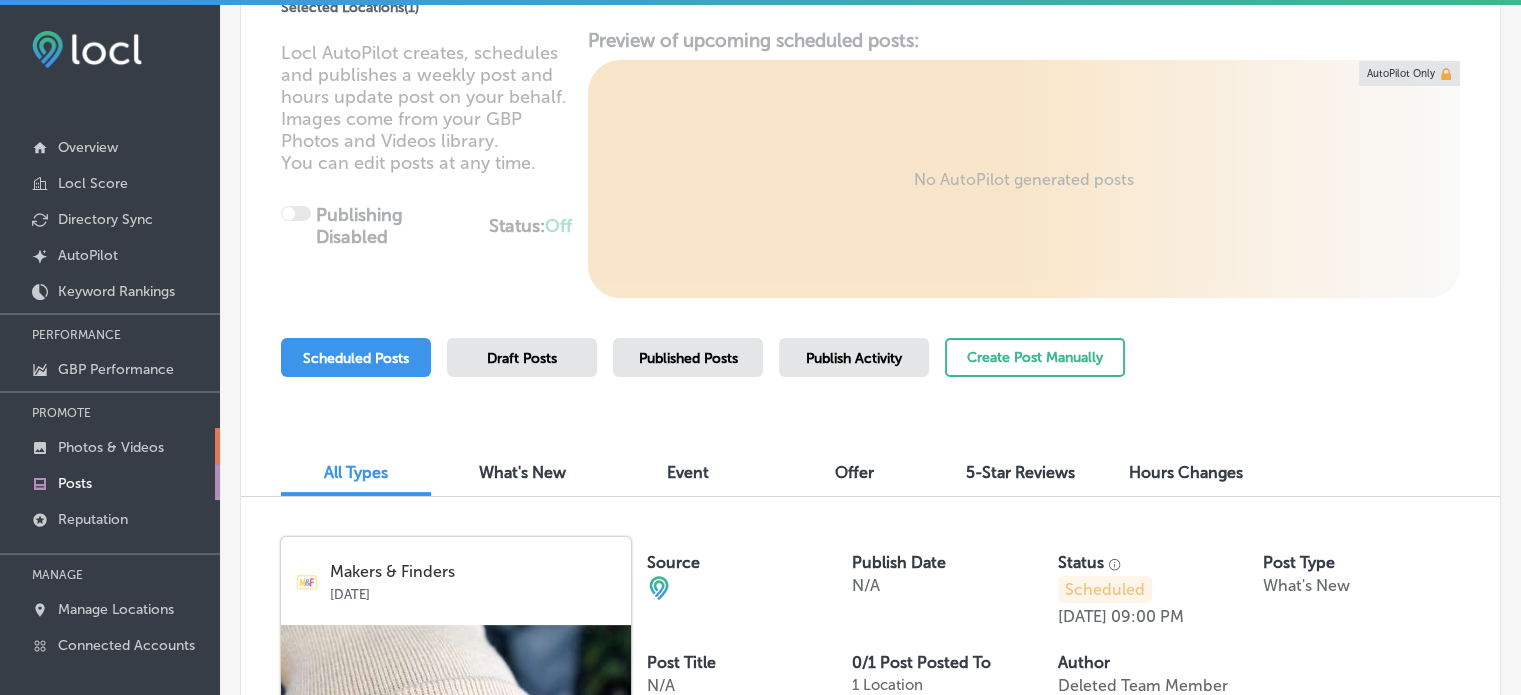 click on "Photos & Videos" at bounding box center (110, 446) 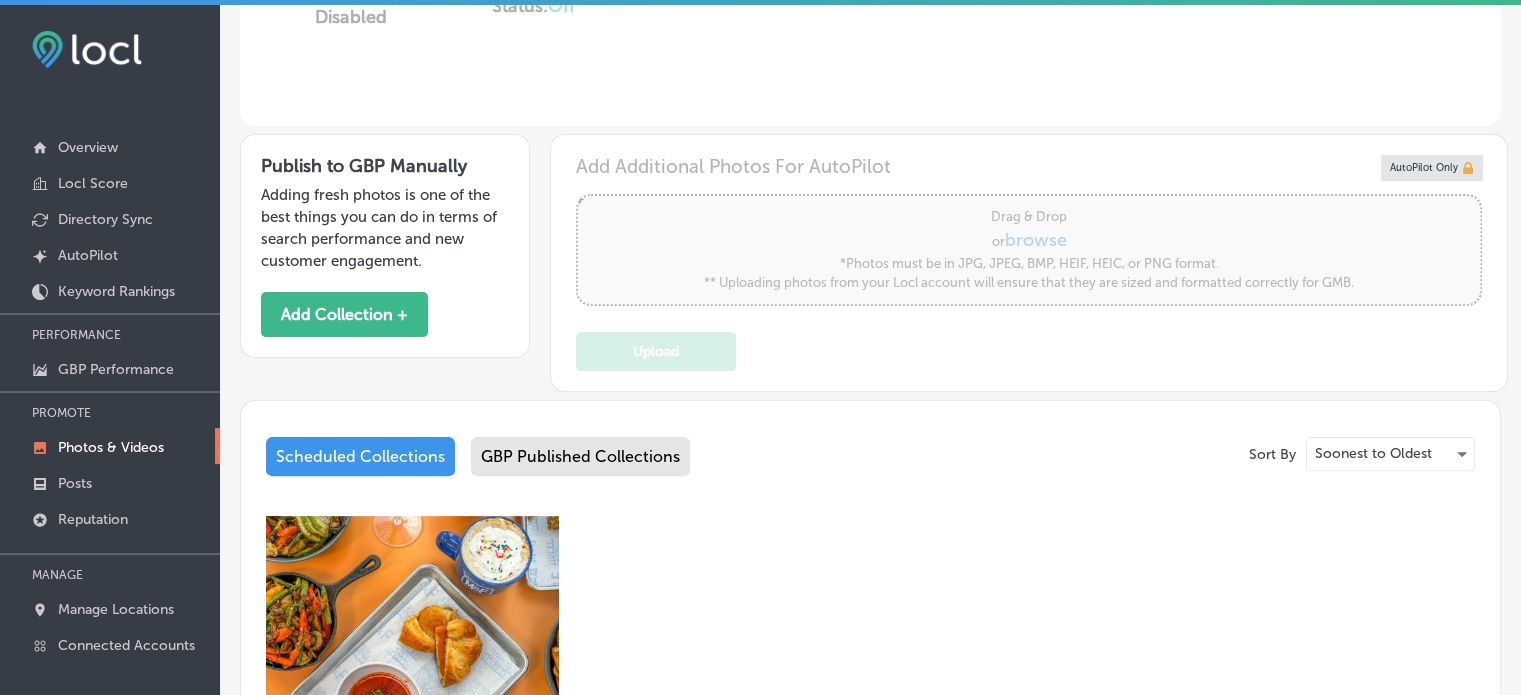 type on "5" 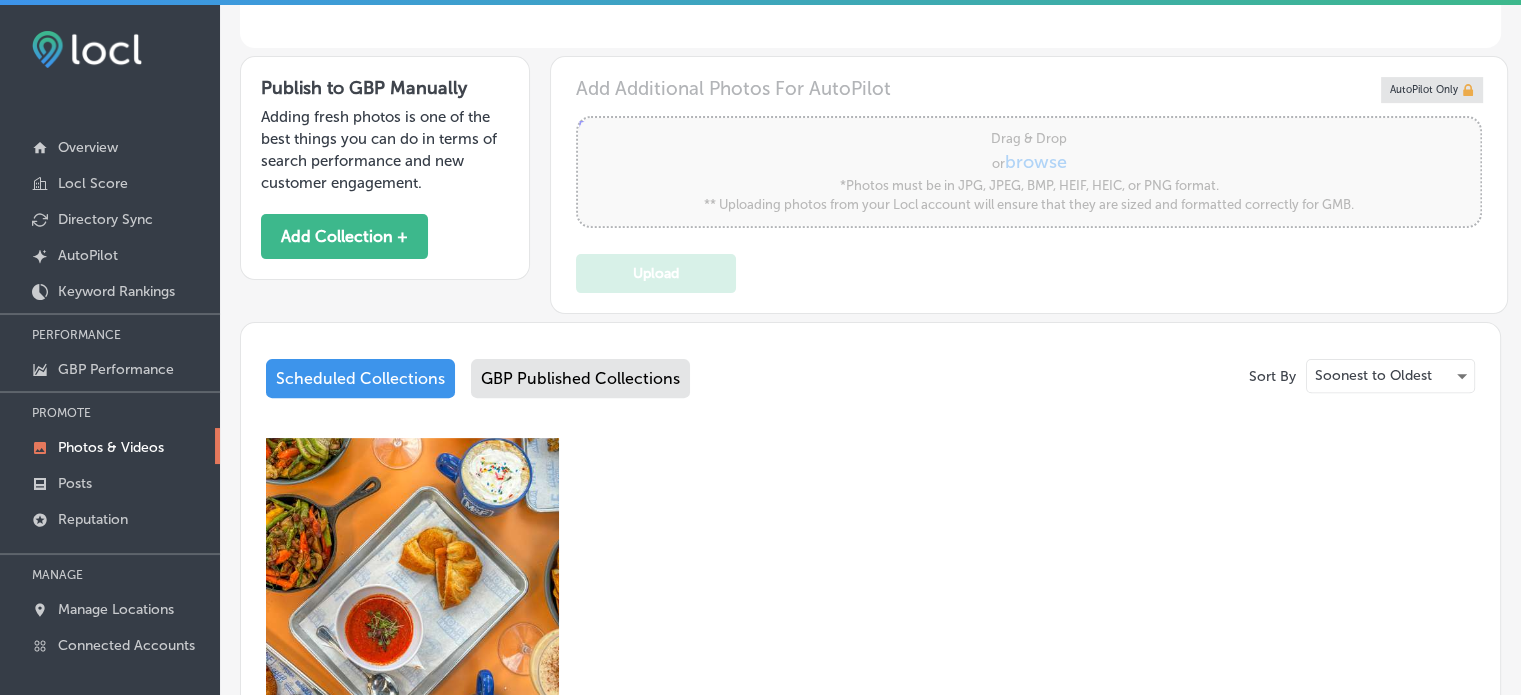 scroll, scrollTop: 924, scrollLeft: 0, axis: vertical 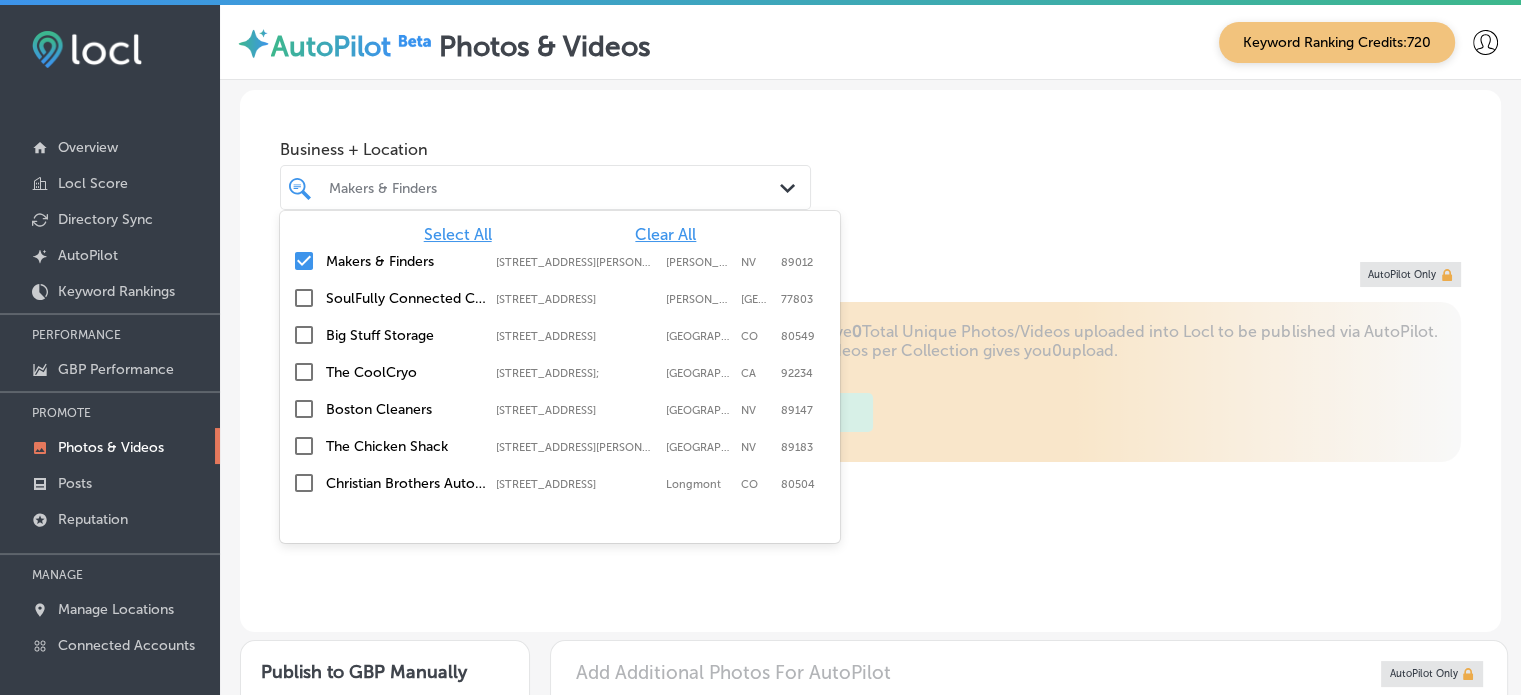 click at bounding box center (524, 187) 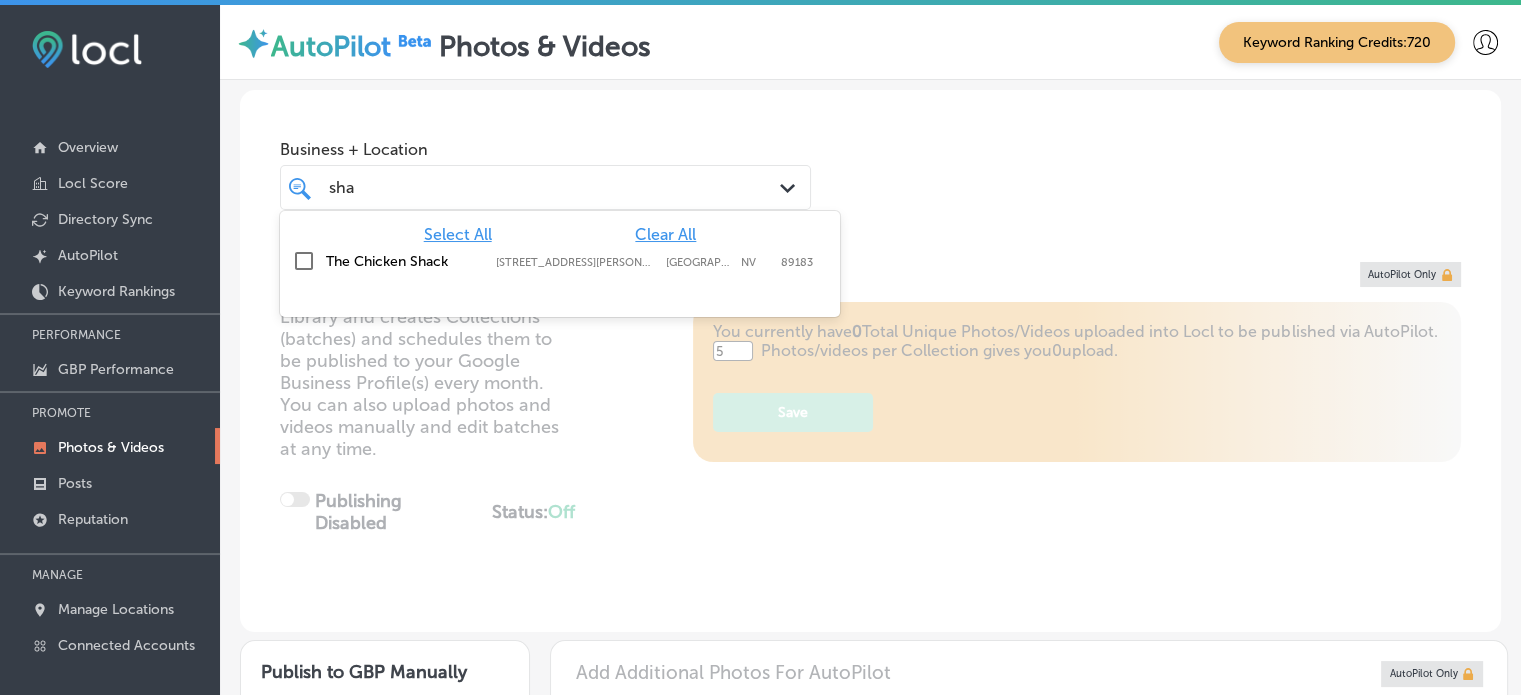 click on "The Chicken Shack" at bounding box center [406, 261] 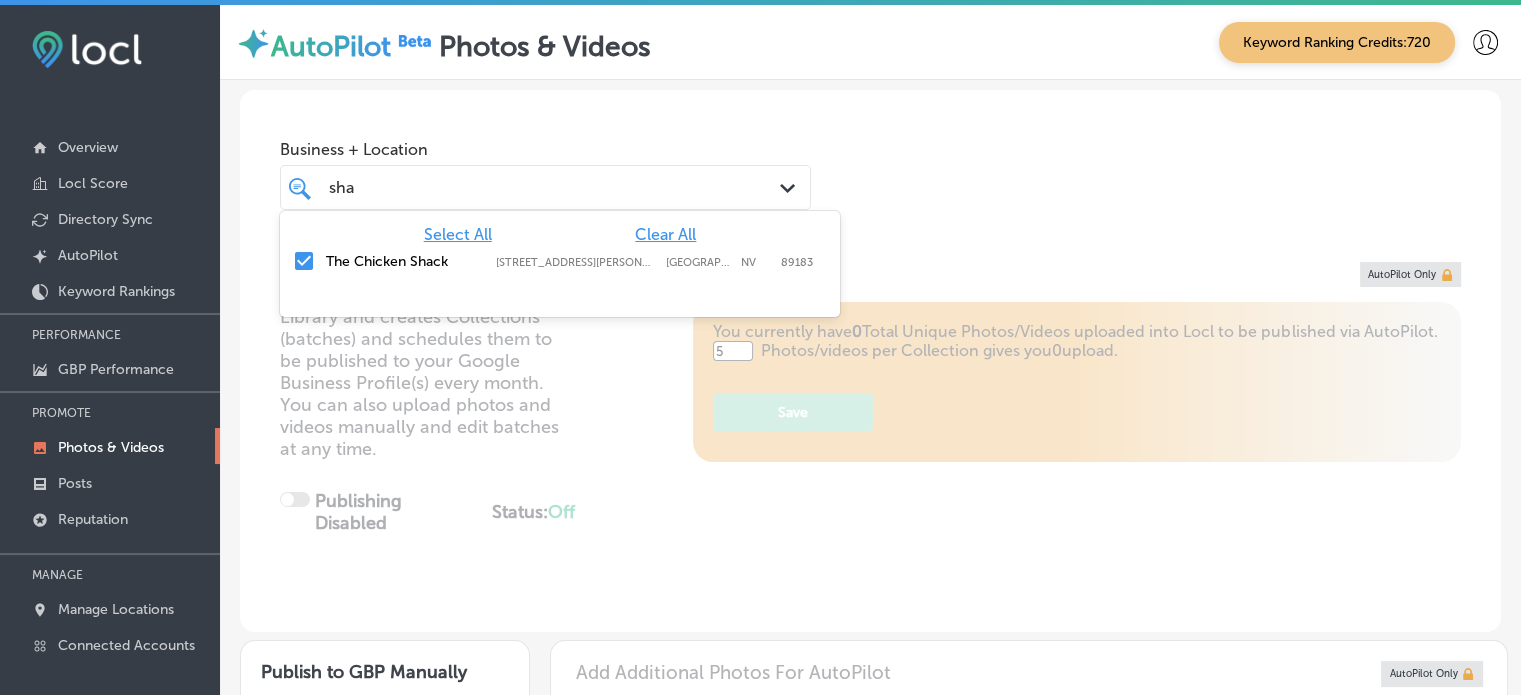 type on "sha" 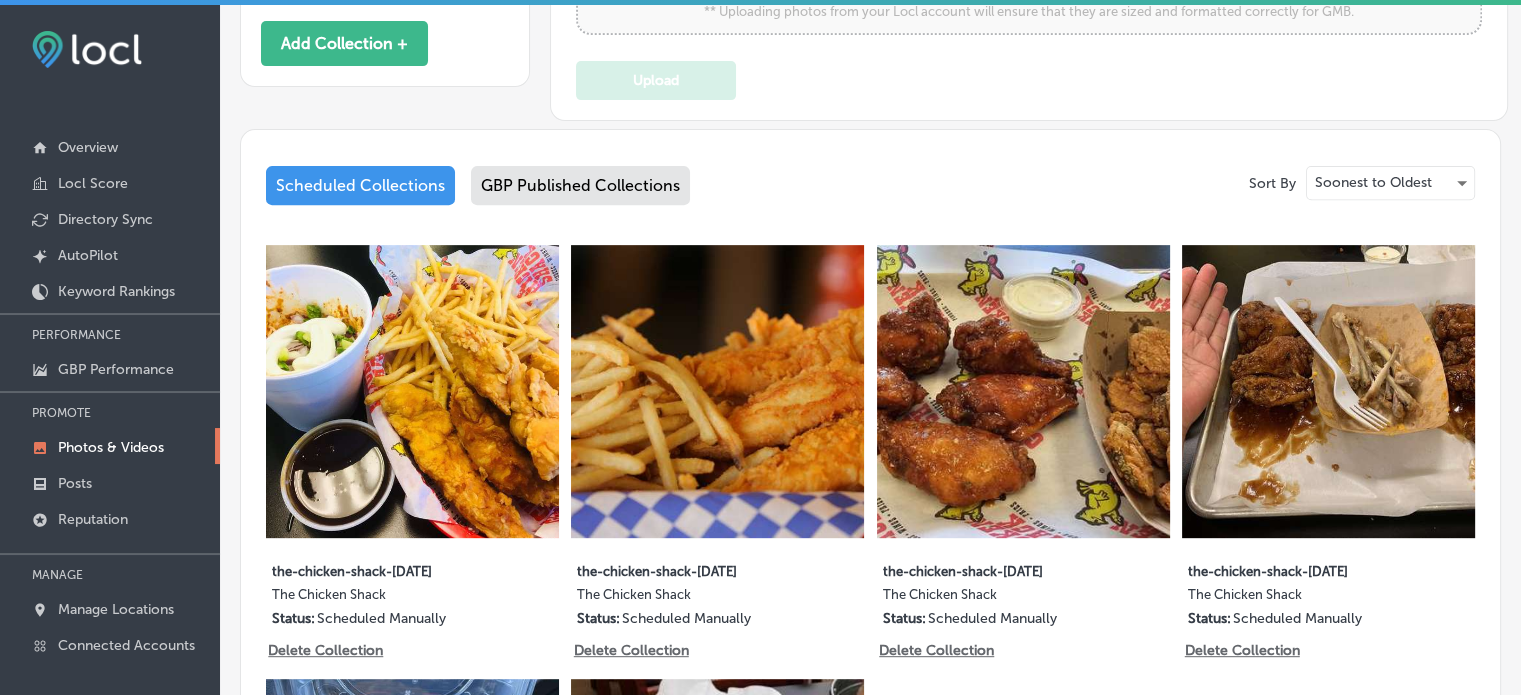 scroll, scrollTop: 765, scrollLeft: 0, axis: vertical 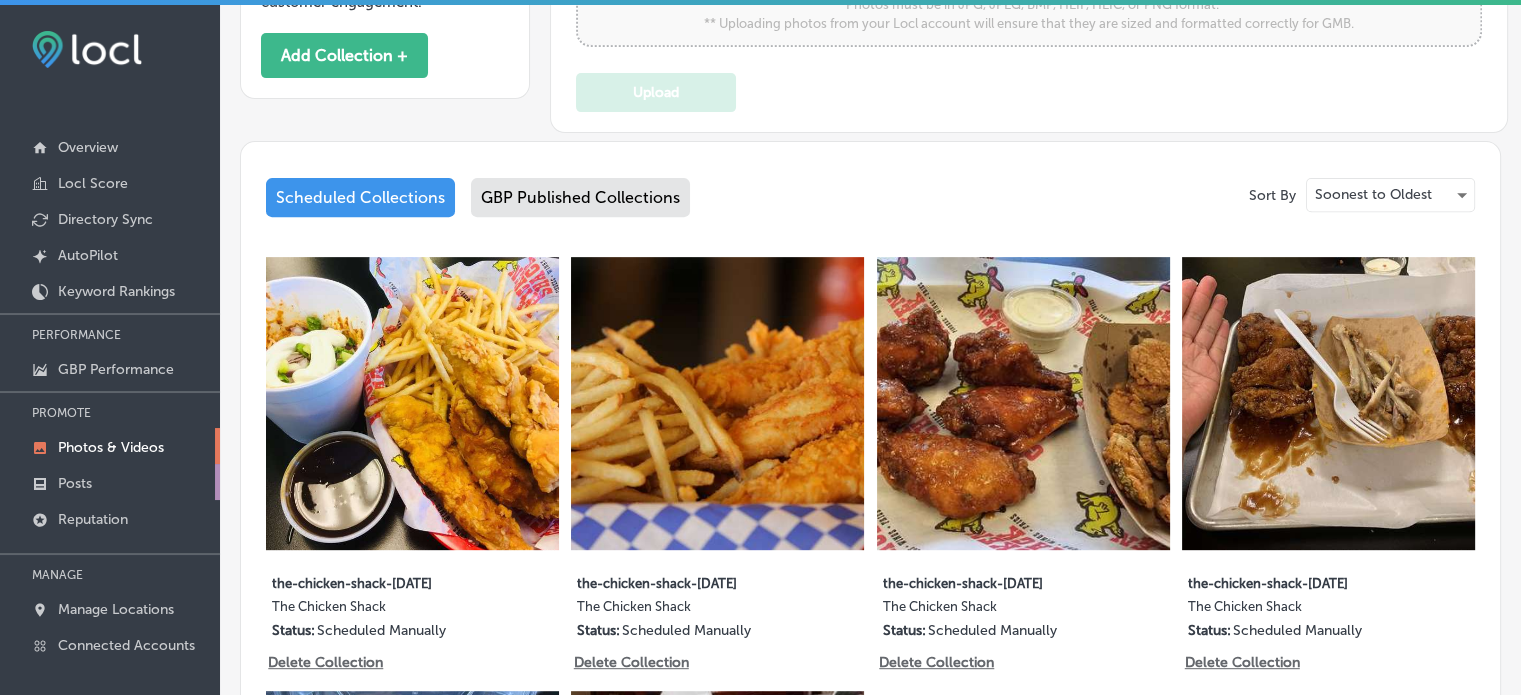 click on "Posts" at bounding box center (110, 482) 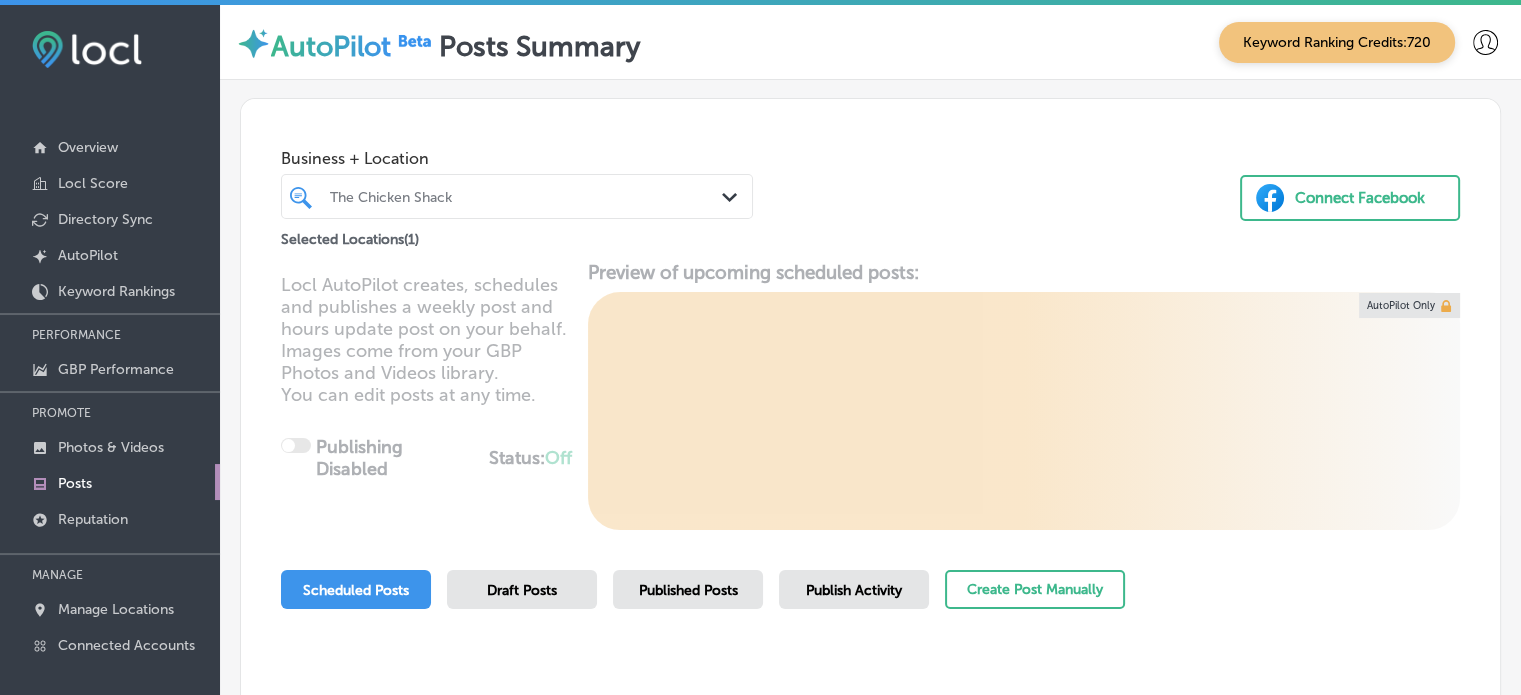 scroll, scrollTop: 230, scrollLeft: 0, axis: vertical 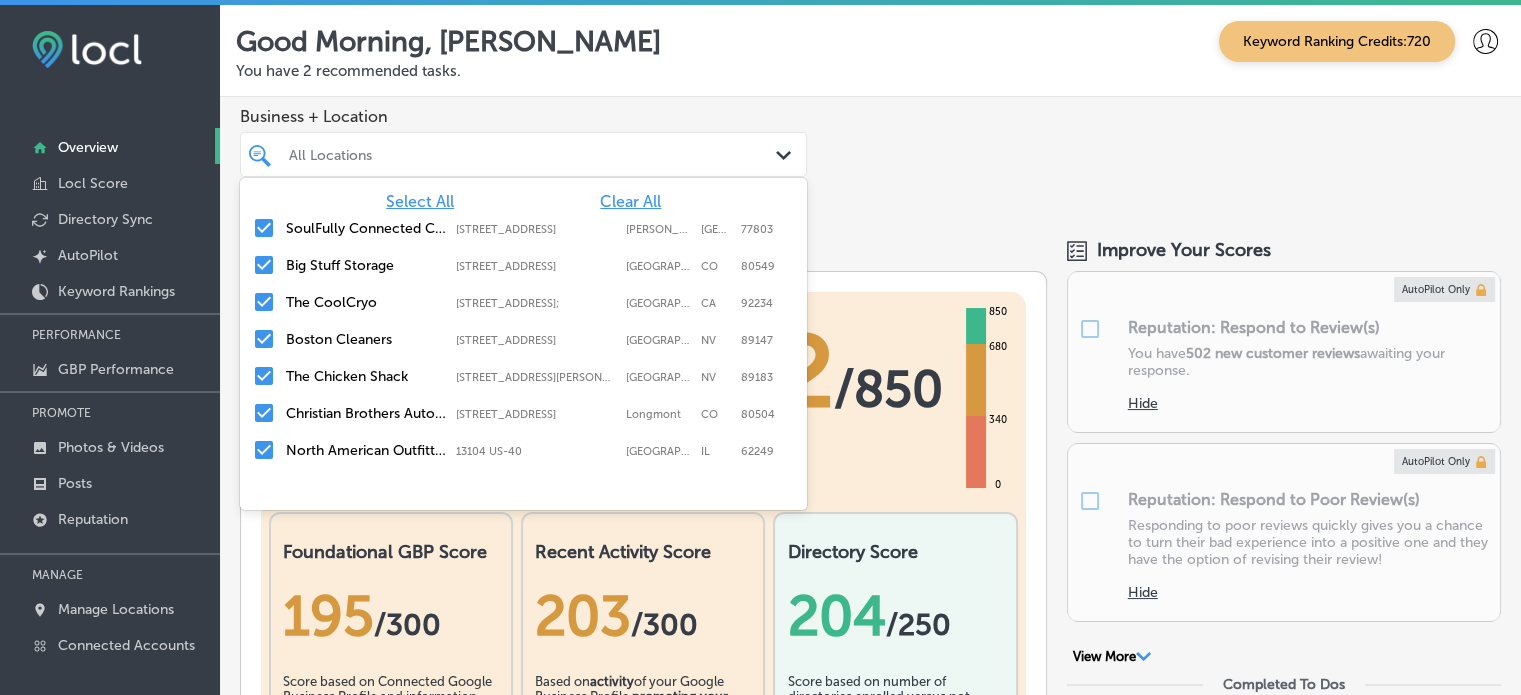 click on "All Locations" at bounding box center (533, 154) 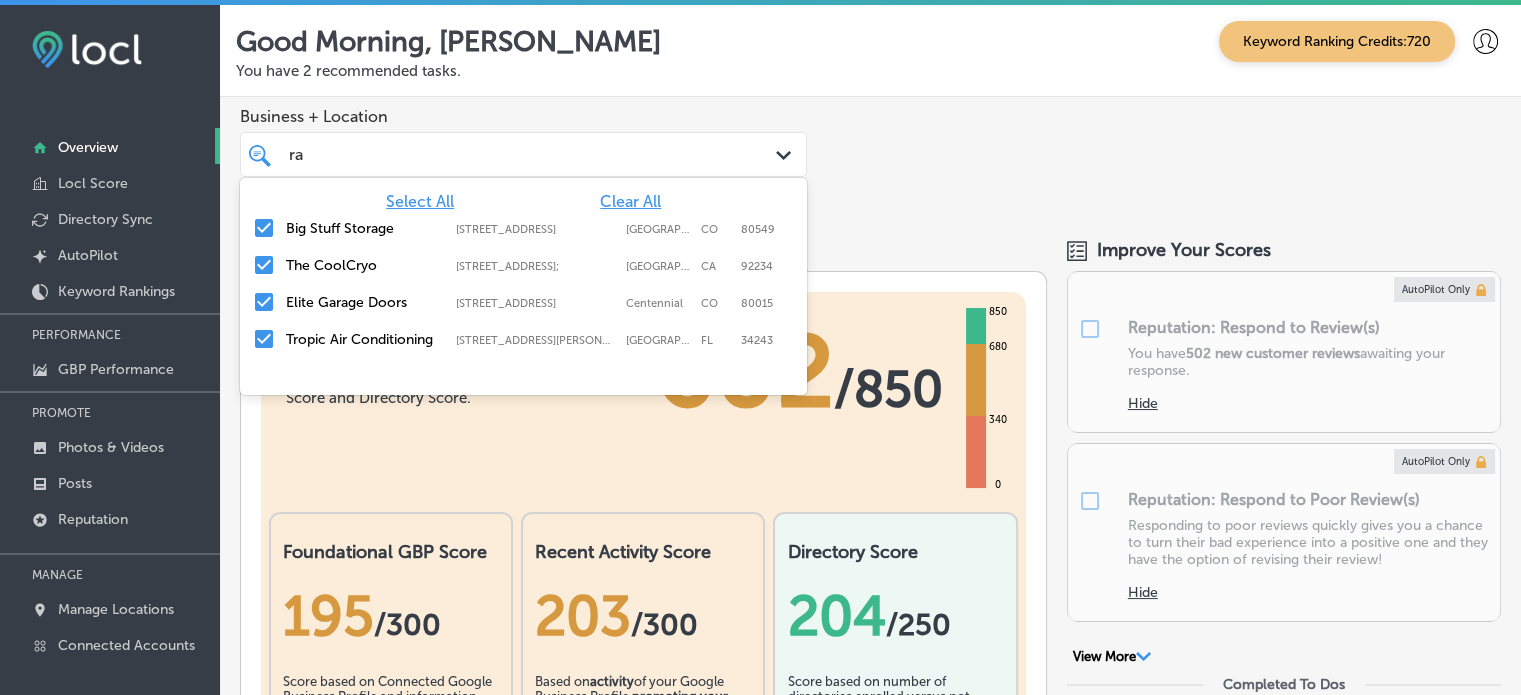 type on "r" 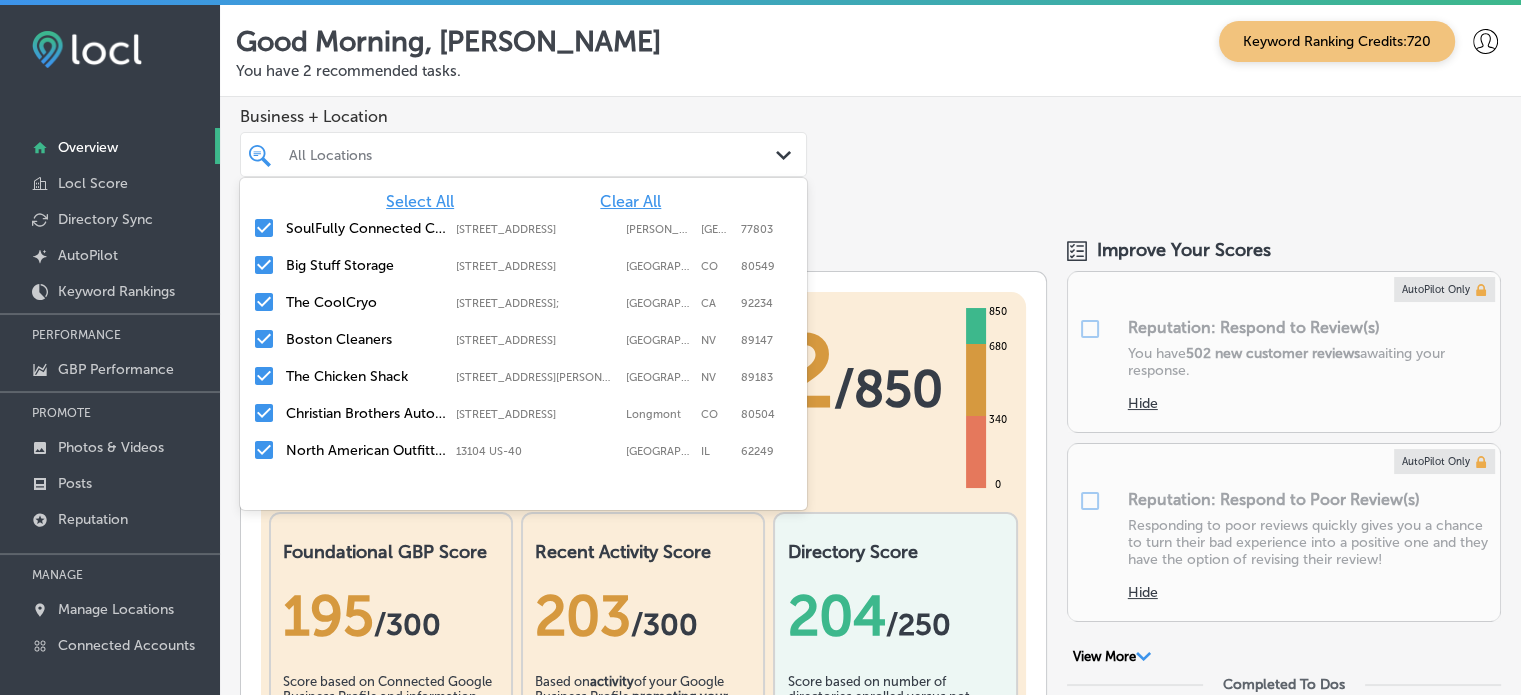 click on "Clear All" at bounding box center (630, 201) 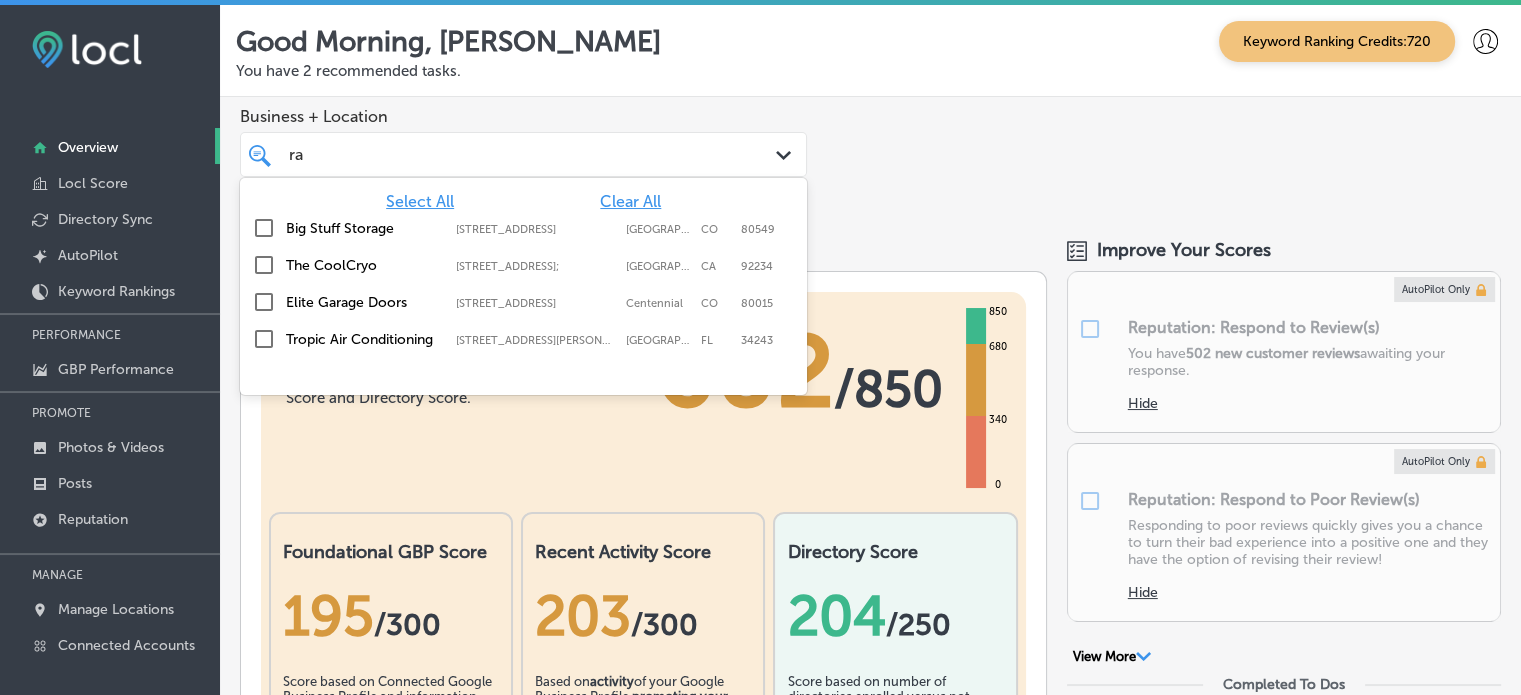 type on "r" 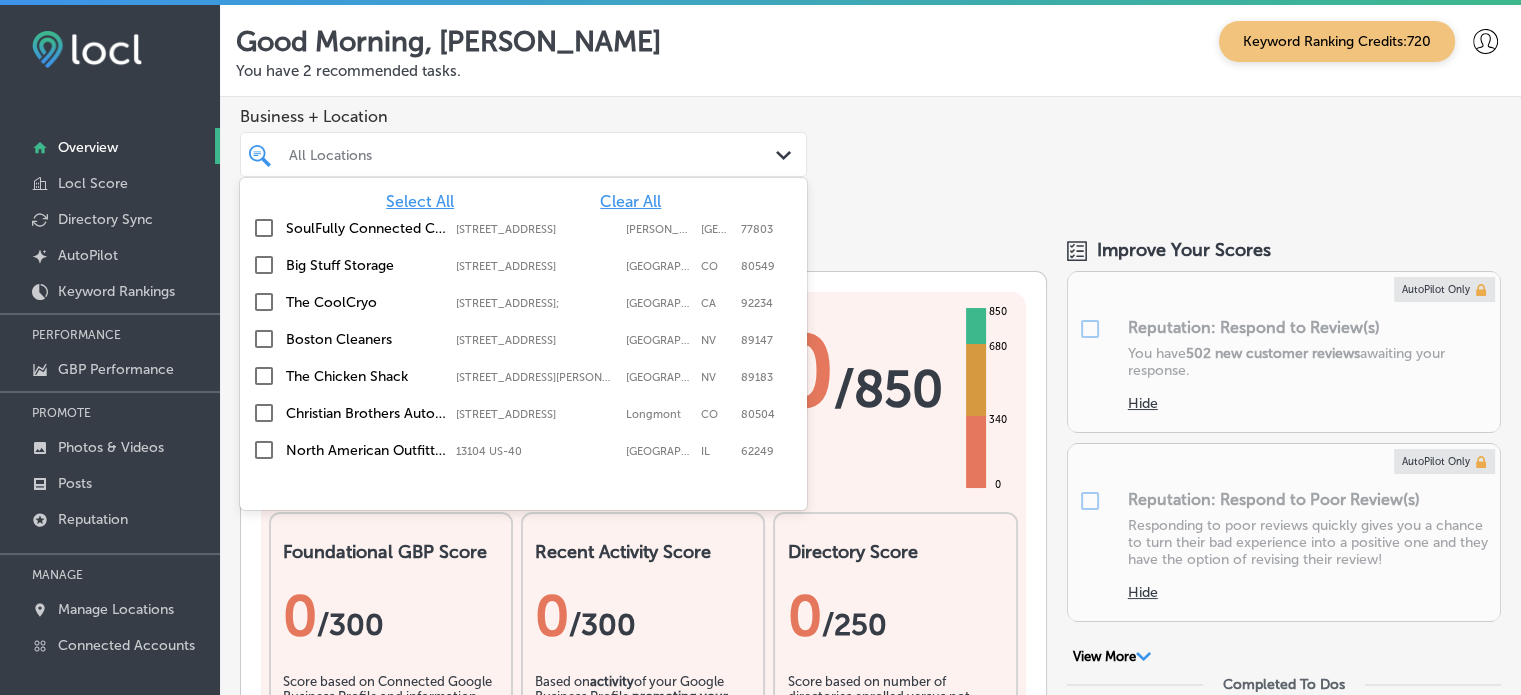 click on "All Locations" at bounding box center (533, 154) 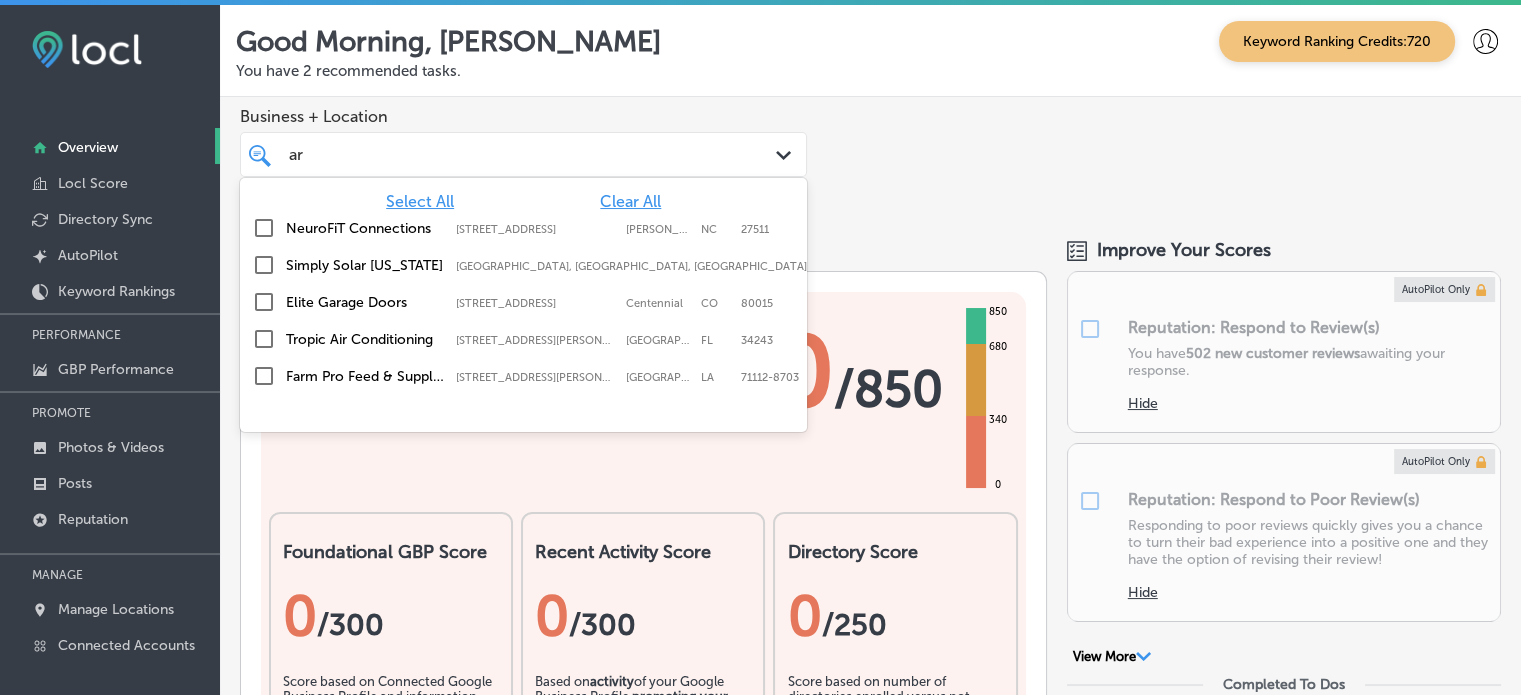type on "a" 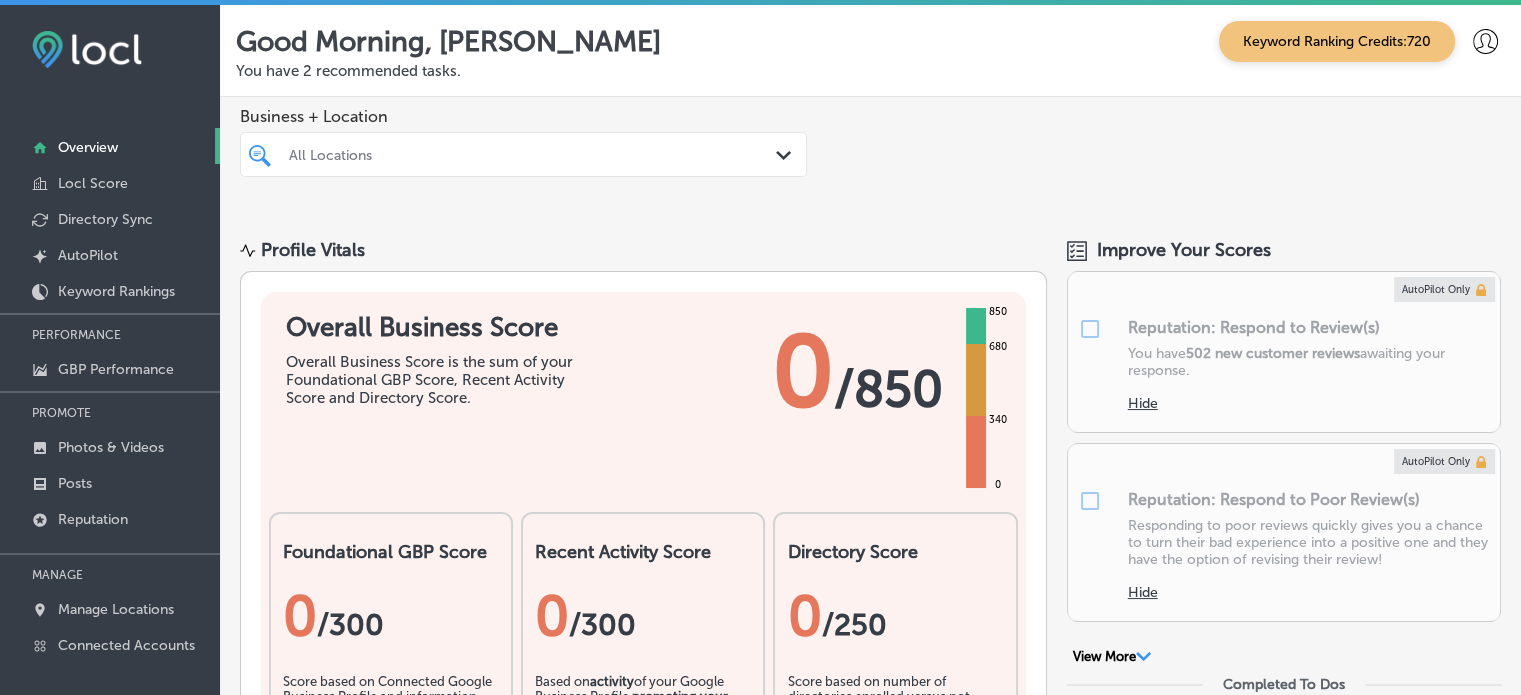 click on "All Locations" at bounding box center (533, 154) 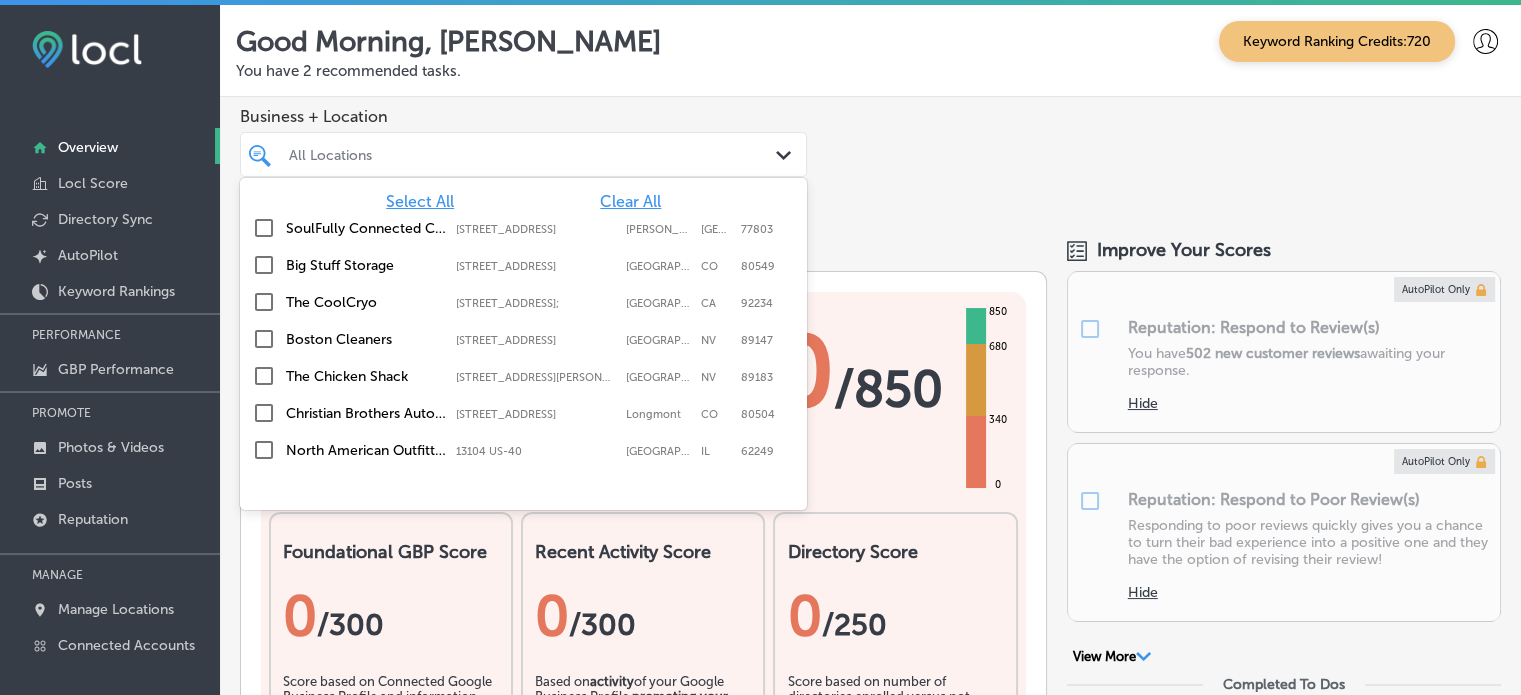 click on "Clear All" at bounding box center (630, 201) 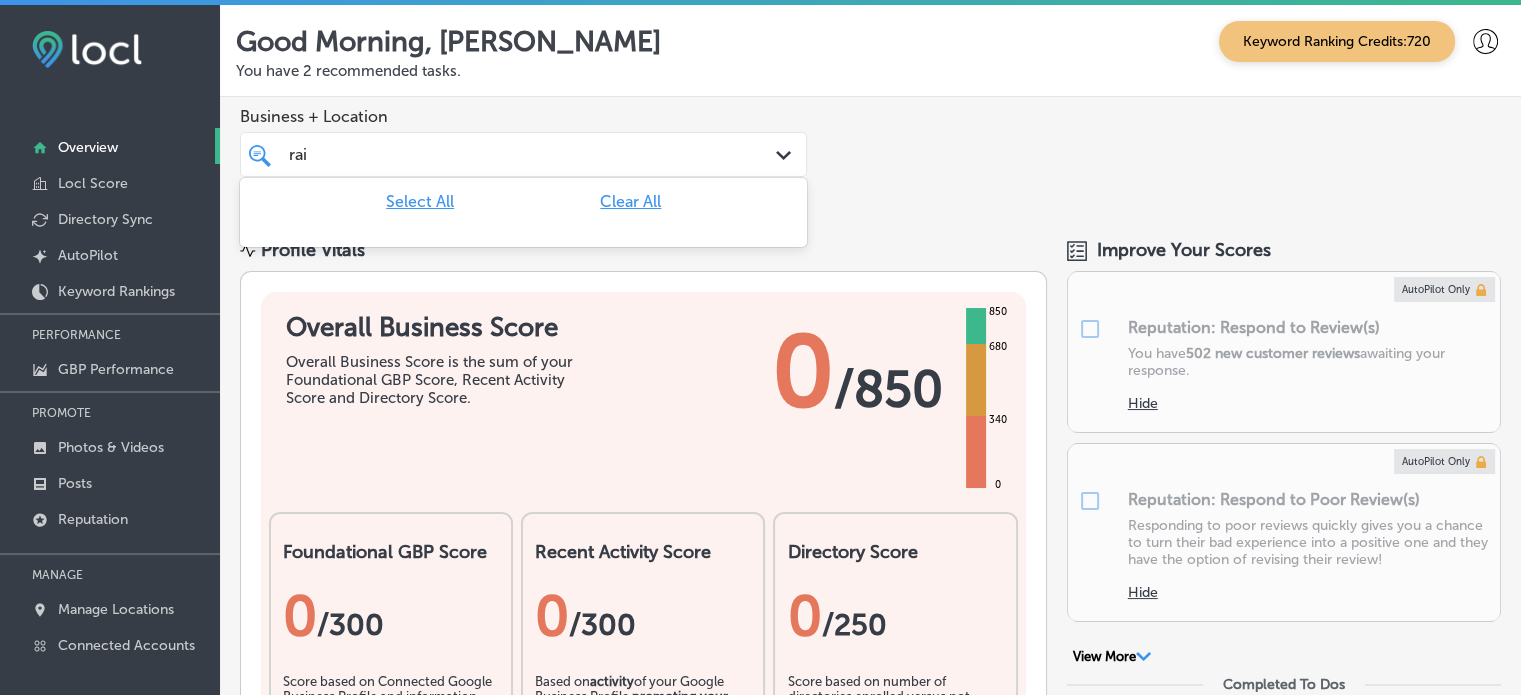 type on "rain" 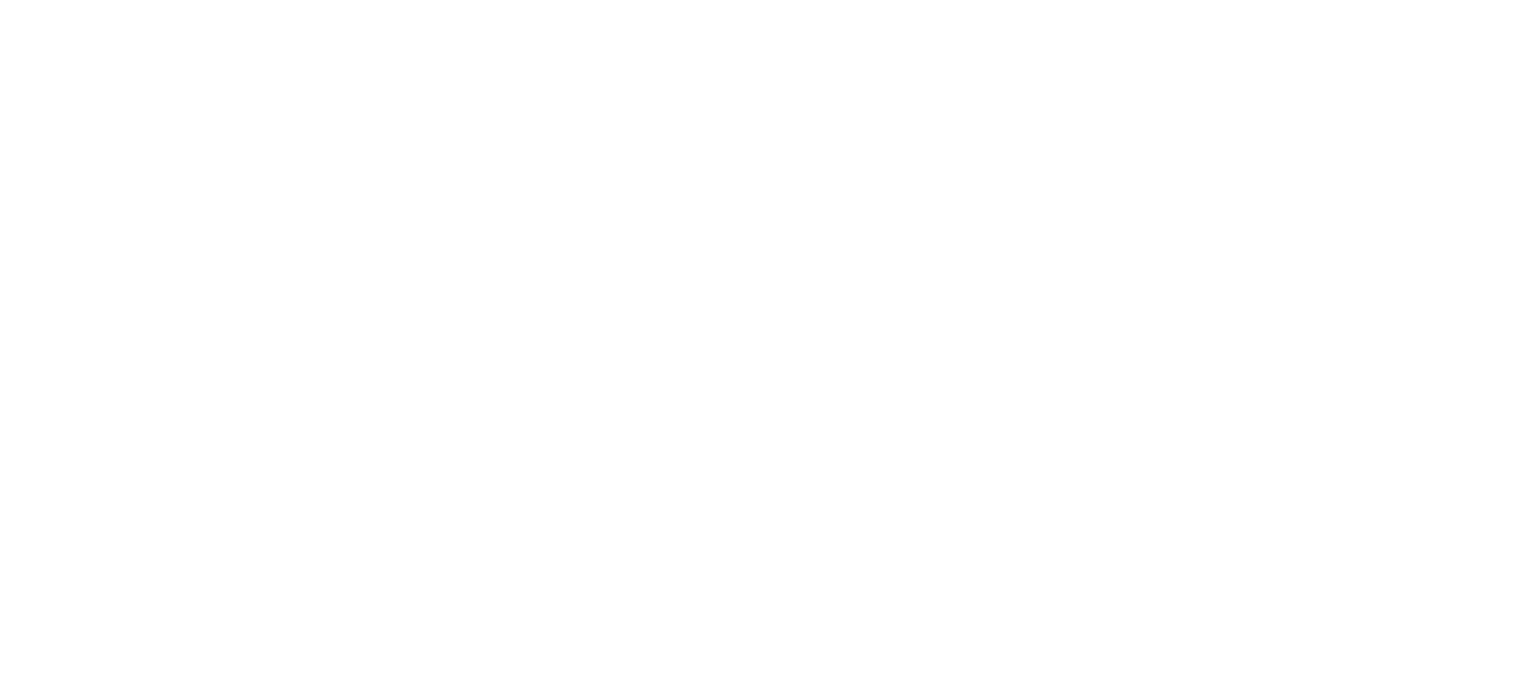 scroll, scrollTop: 0, scrollLeft: 0, axis: both 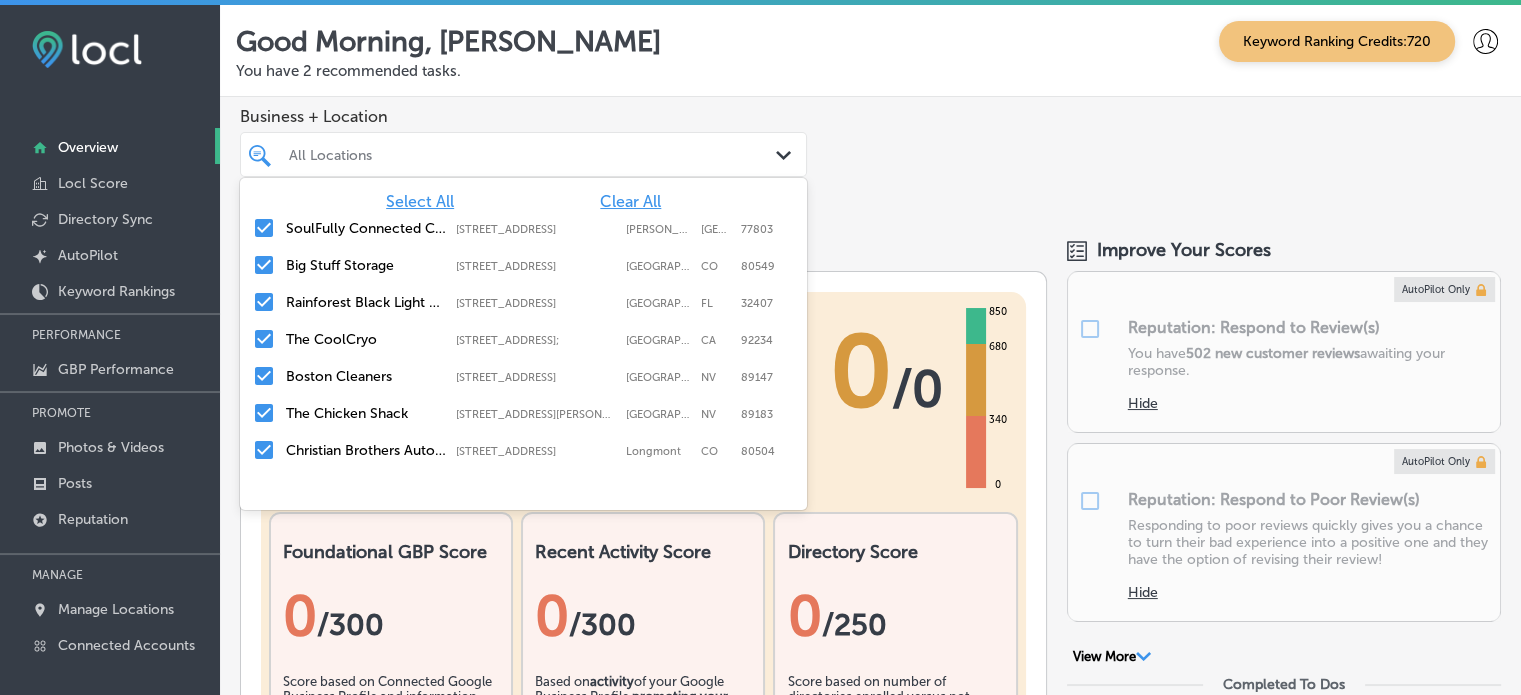 click at bounding box center (500, 154) 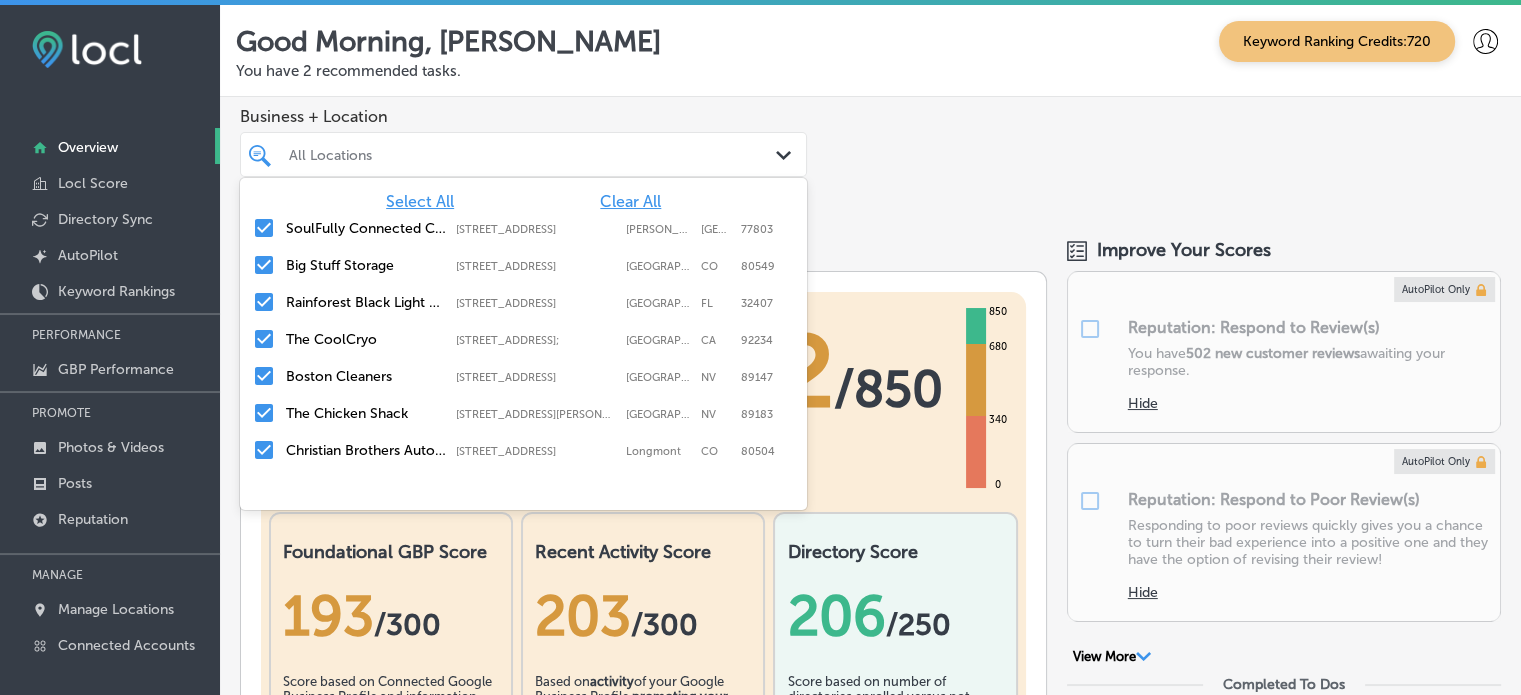 click on "Select All Clear All SoulFully Connected Counseling PLLC [STREET_ADDRESS] [STREET_ADDRESS] Big Stuff Storage [STREET_ADDRESS][GEOGRAPHIC_DATA][STREET_ADDRESS] Rainforest [GEOGRAPHIC_DATA] [STREET_ADDRESS] [STREET_ADDRESS] The CoolCryo [STREET_ADDRESS] [STREET_ADDRESS] Boston Cleaners [STREET_ADDRESS][GEOGRAPHIC_DATA][STREET_ADDRESS] The Chicken Shack [STREET_ADDRESS][GEOGRAPHIC_DATA][PERSON_NAME][STREET_ADDRESS][PERSON_NAME] Christian Brothers Automotive [GEOGRAPHIC_DATA][STREET_ADDRESS][STREET_ADDRESS] North American Outfitters [STREET_ADDRESS] 13104 US-[GEOGRAPHIC_DATA] 62249 Makers & Finders [PERSON_NAME][GEOGRAPHIC_DATA] [GEOGRAPHIC_DATA]" at bounding box center [523, 328] 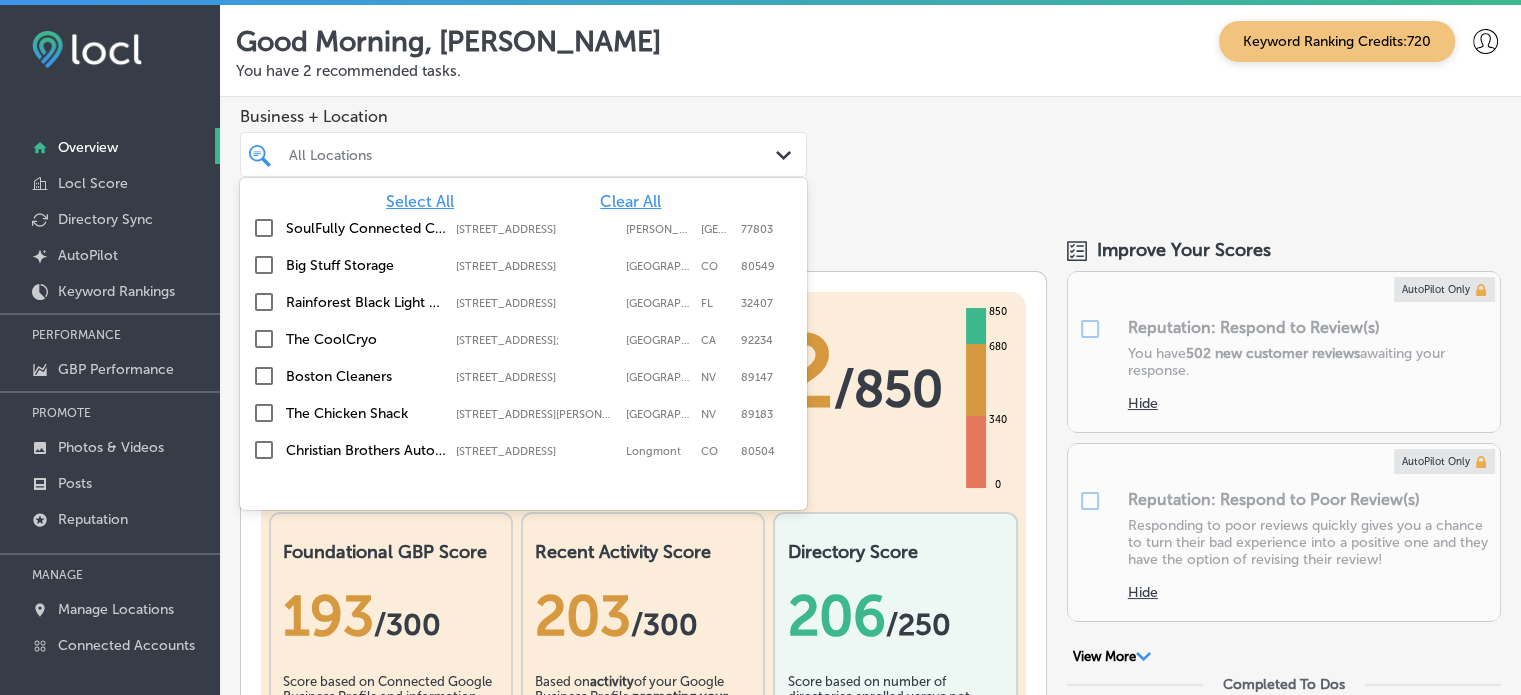click on "Rainforest Black Light Golf & Arcade" at bounding box center (366, 302) 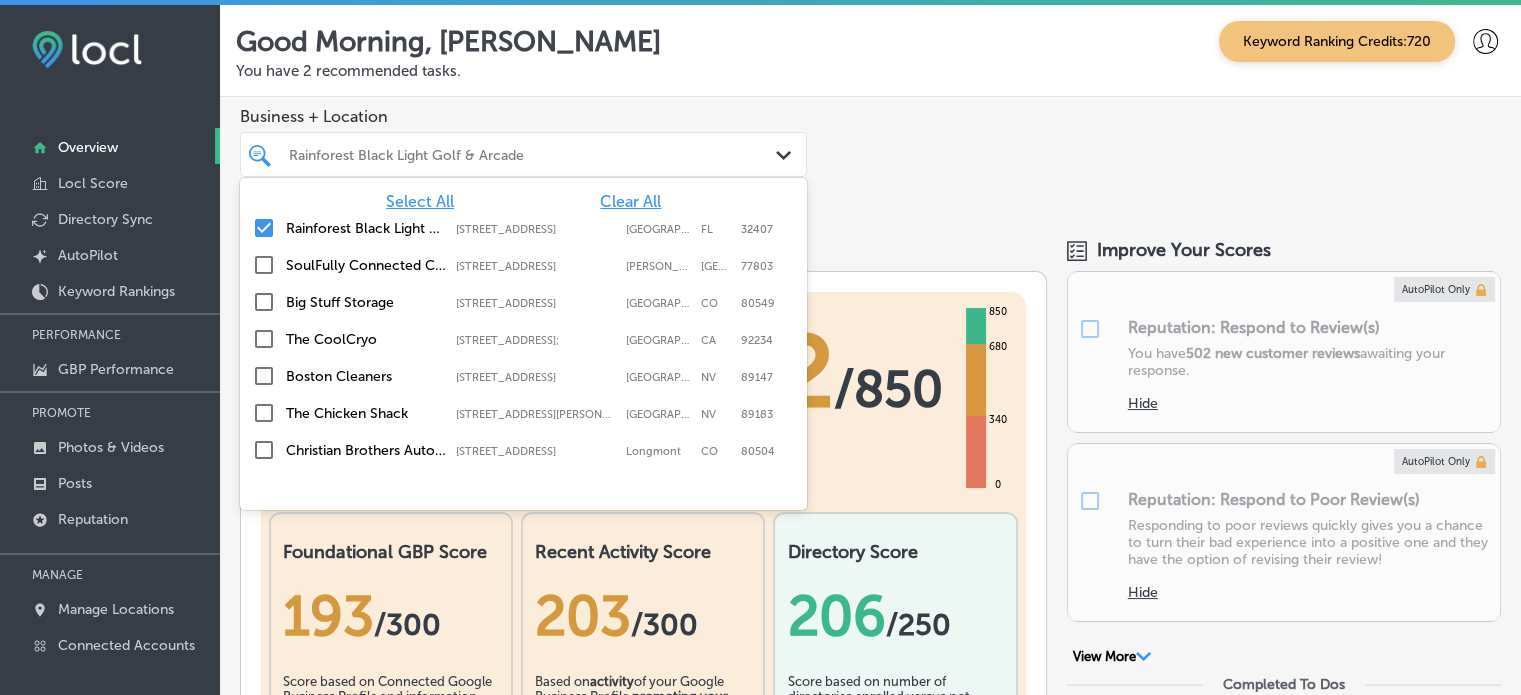 click on "Business + Location   option [STREET_ADDRESS].    option [STREET_ADDRESS]. 20 results available. Use Up and Down to choose options, press Enter to select the currently focused option, press Escape to exit the menu, press Tab to select the option and exit the menu.
Rainforest Black Light Golf & Arcade
Path
Created with Sketch.
Select All Clear All Rainforest [GEOGRAPHIC_DATA] [STREET_ADDRESS] [STREET_ADDRESS] SoulFully Connected Counseling PLLC [STREET_ADDRESS] [STREET_ADDRESS] Big Stuff Storage [STREET_ADDRESS] [STREET_ADDRESS] The CoolCryo [STREET_ADDRESS] [STREET_ADDRESS] Boston Cleaners" at bounding box center [870, 158] 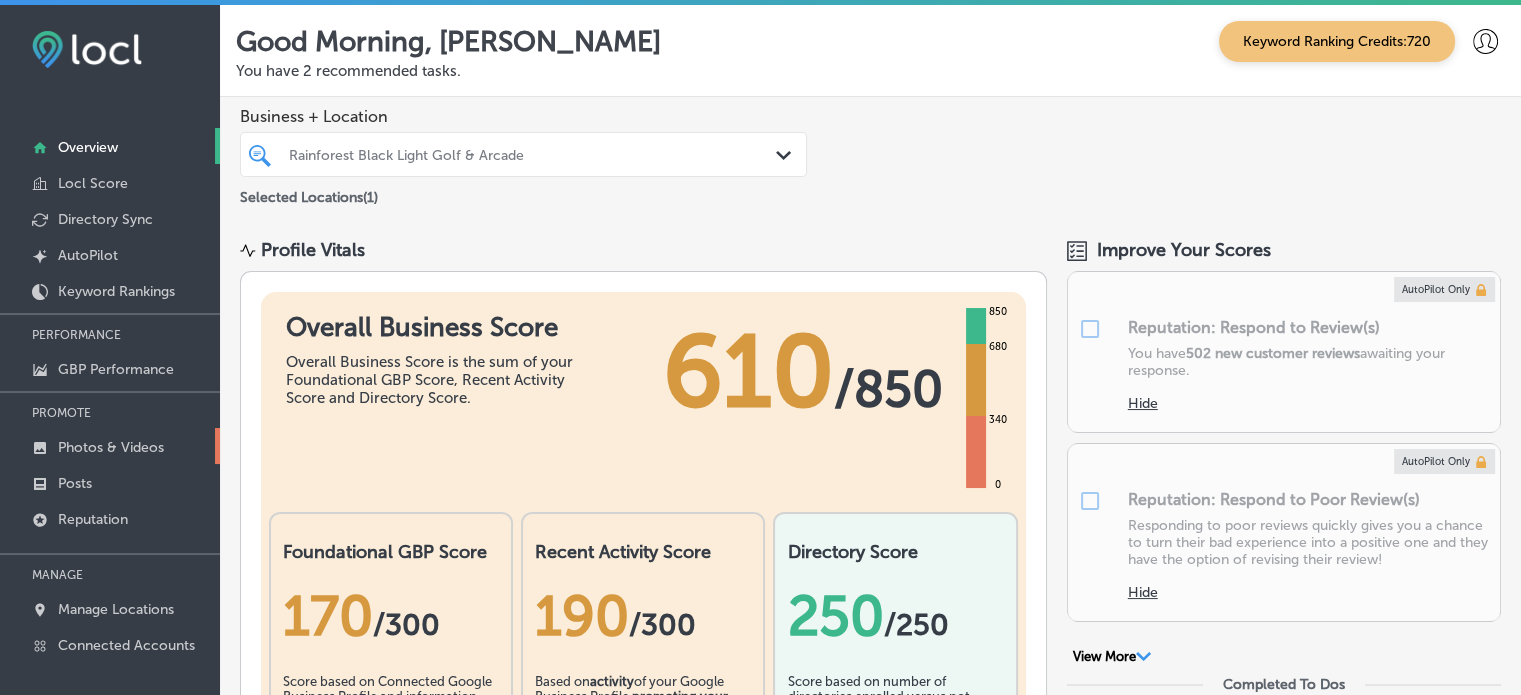 click on "Photos & Videos" at bounding box center (111, 447) 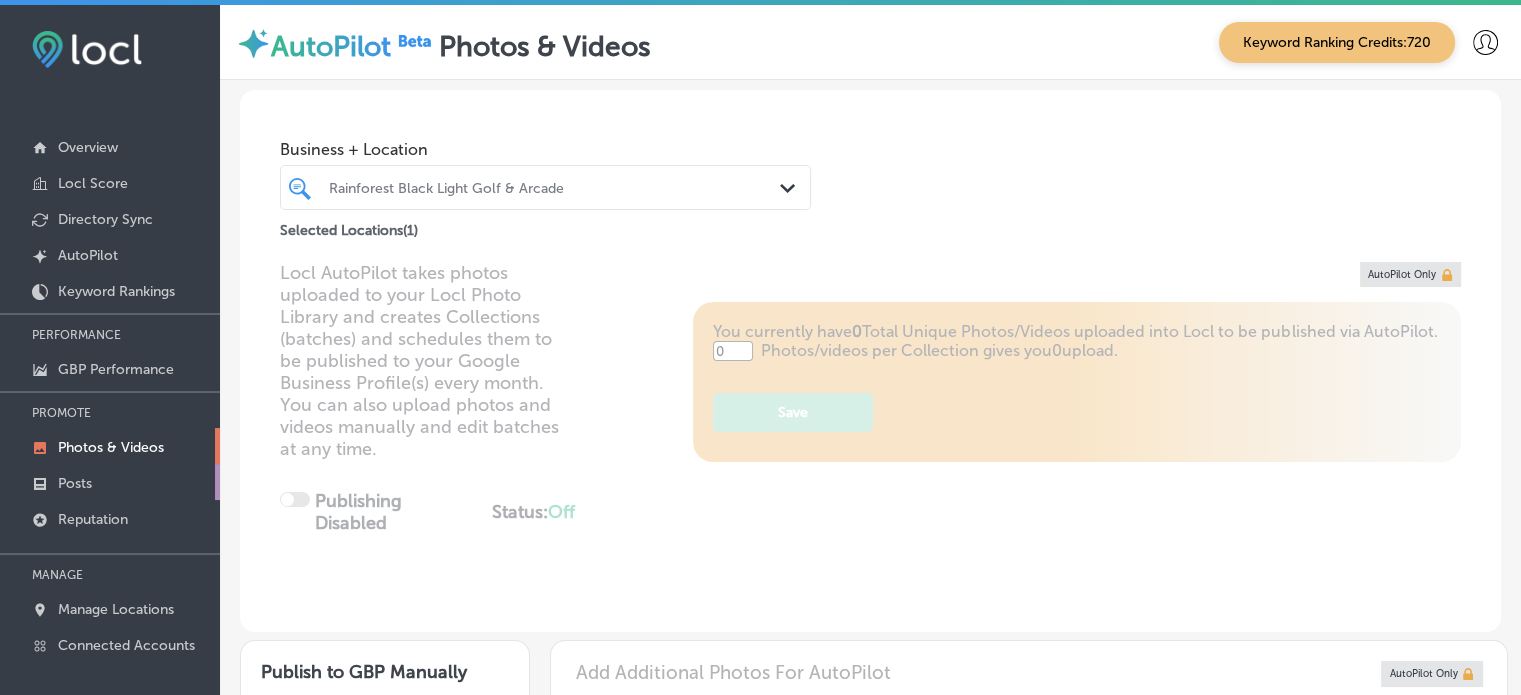 type on "5" 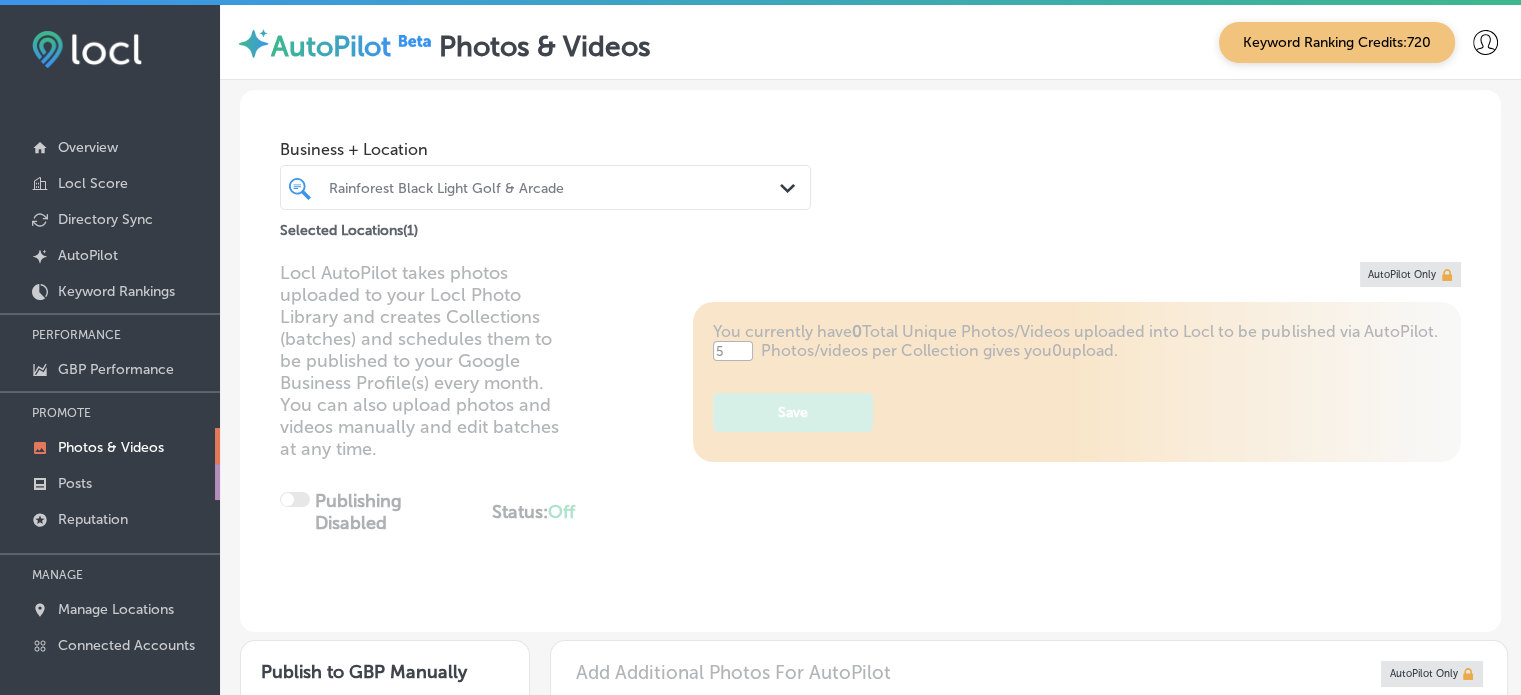 click on "Posts" at bounding box center (110, 482) 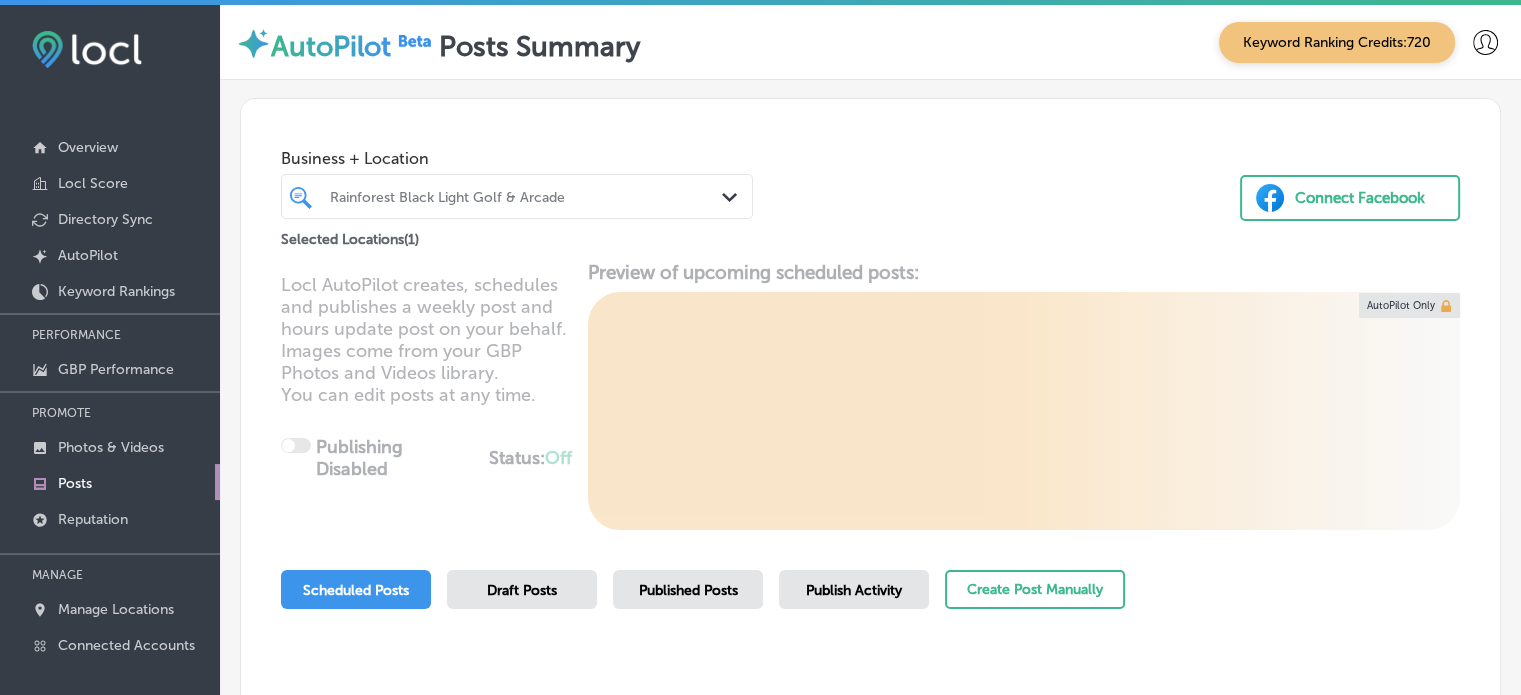 scroll, scrollTop: 230, scrollLeft: 0, axis: vertical 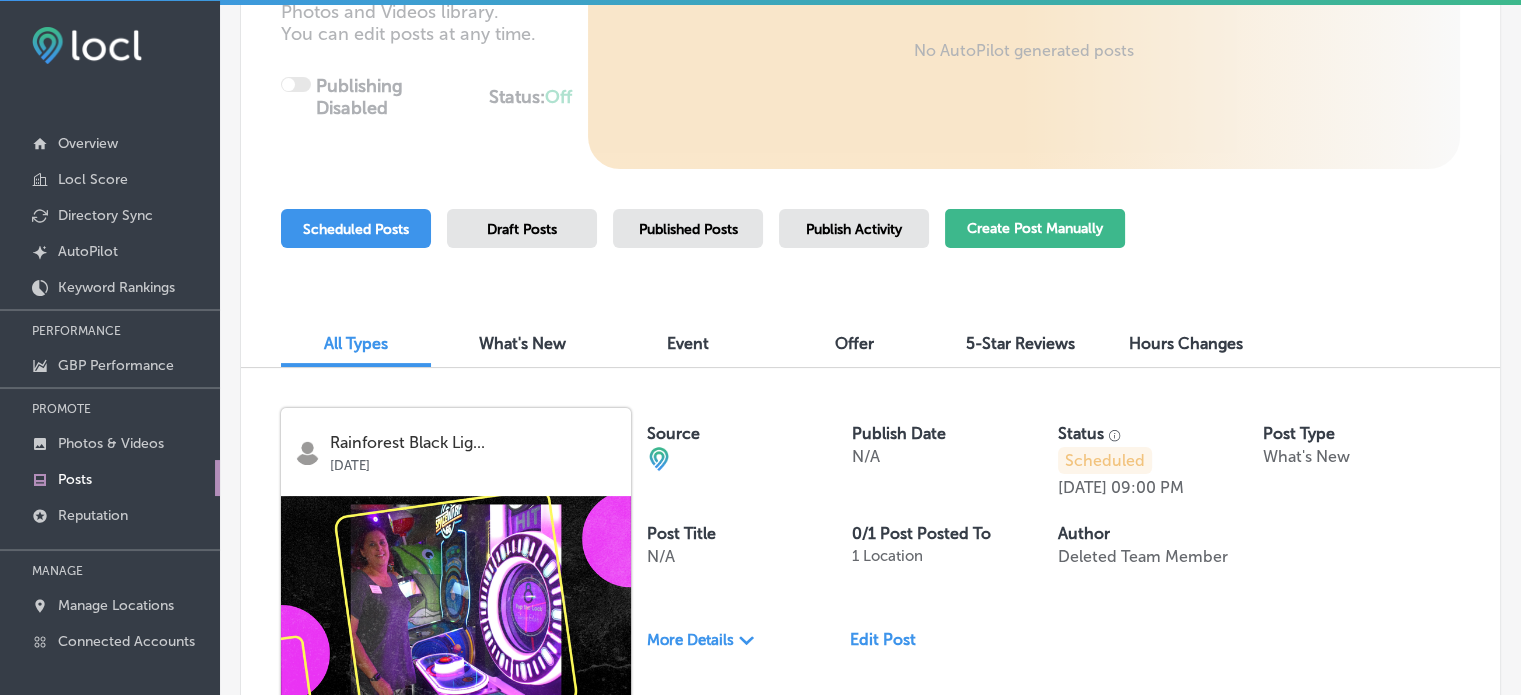 click on "Create Post Manually" at bounding box center [1035, 228] 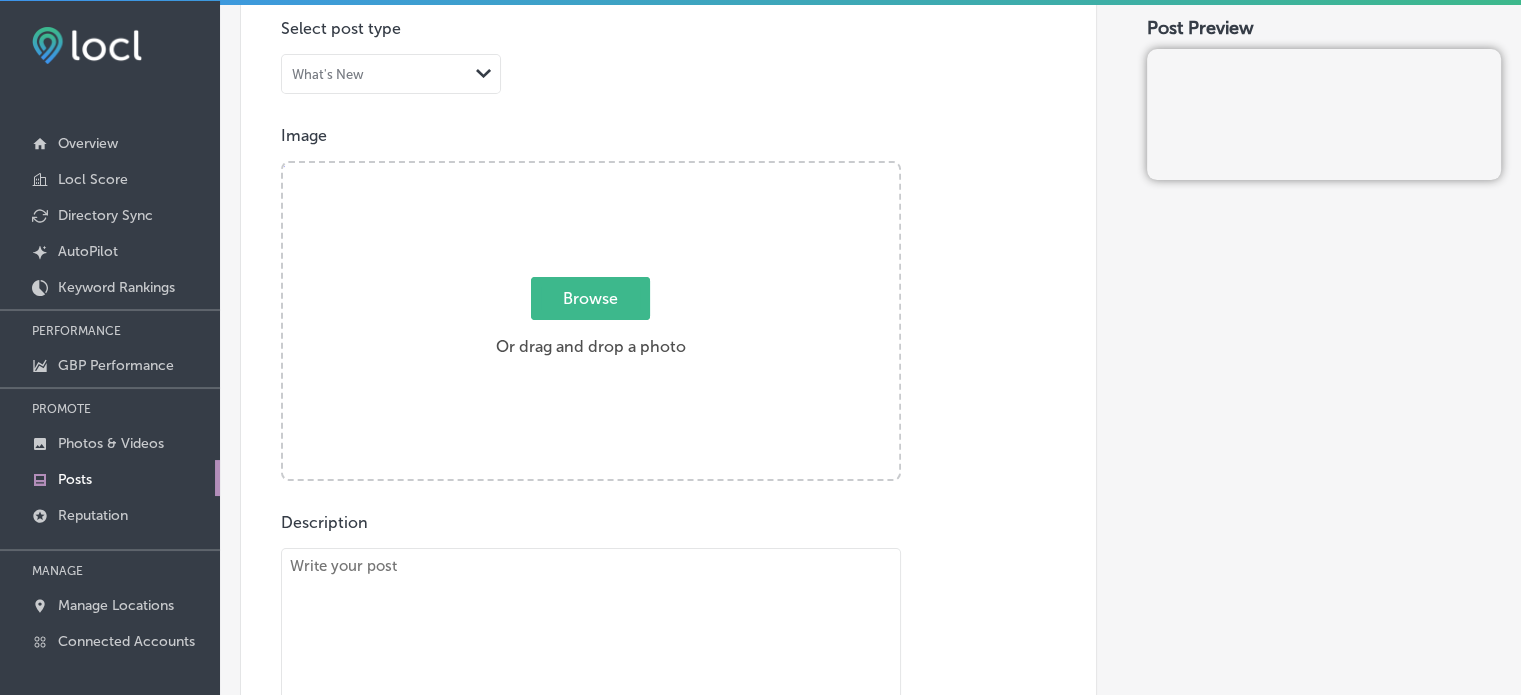 scroll, scrollTop: 384, scrollLeft: 0, axis: vertical 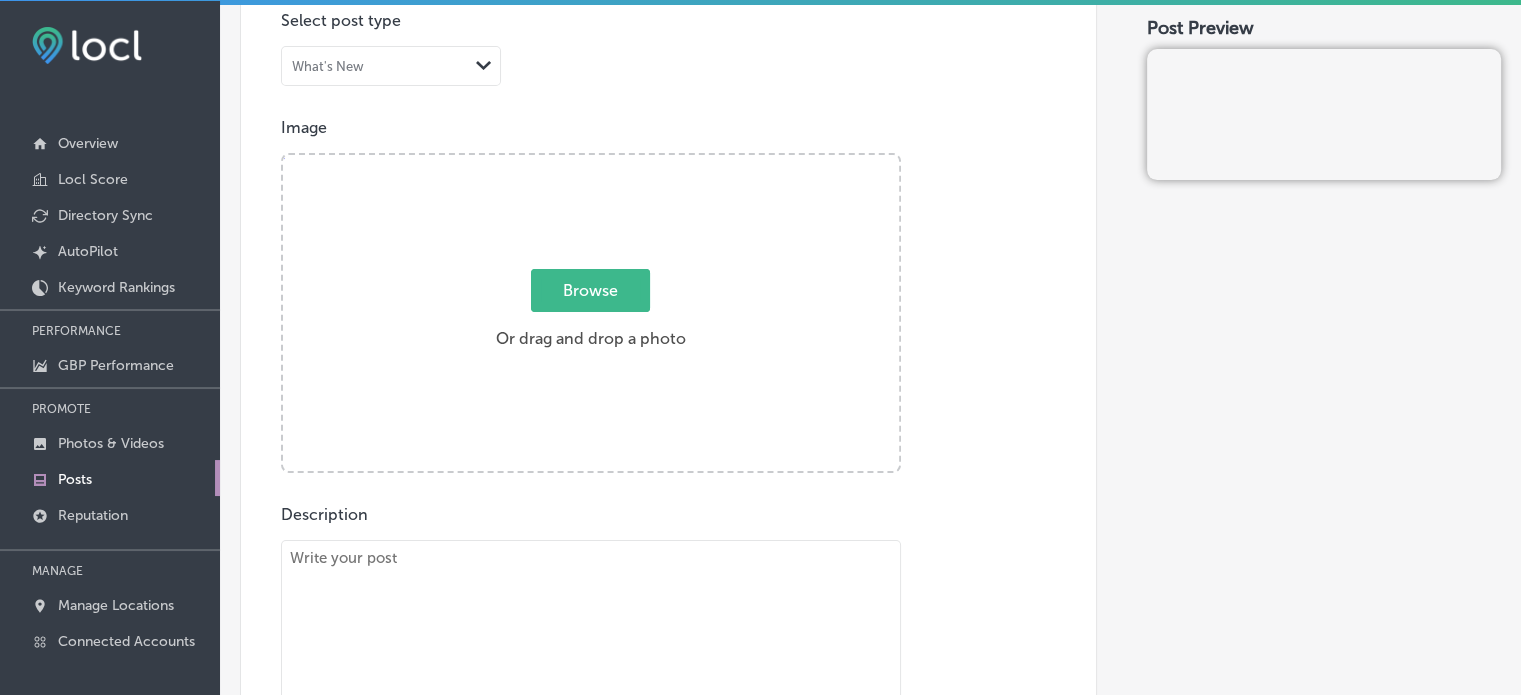 click on "Browse     Or drag and drop a photo" at bounding box center (591, 315) 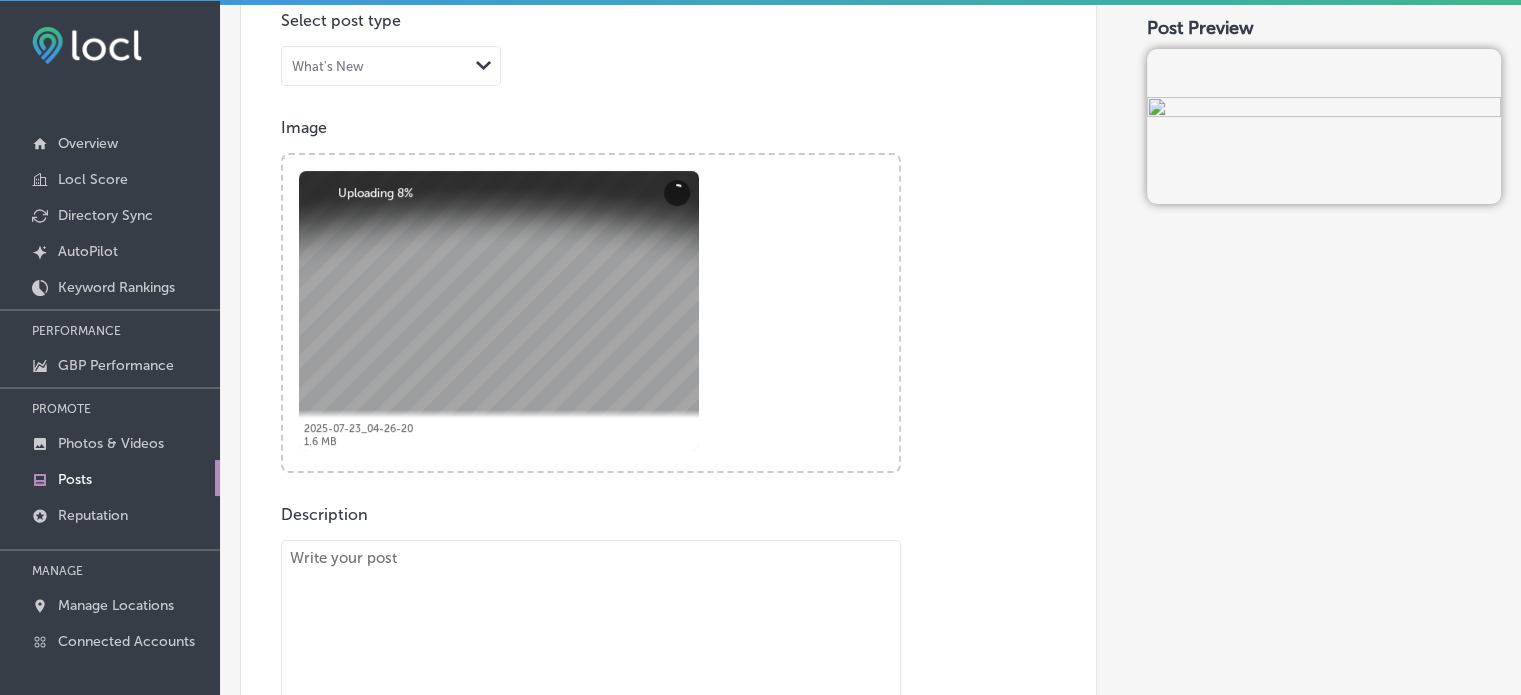 click at bounding box center (1324, 109) 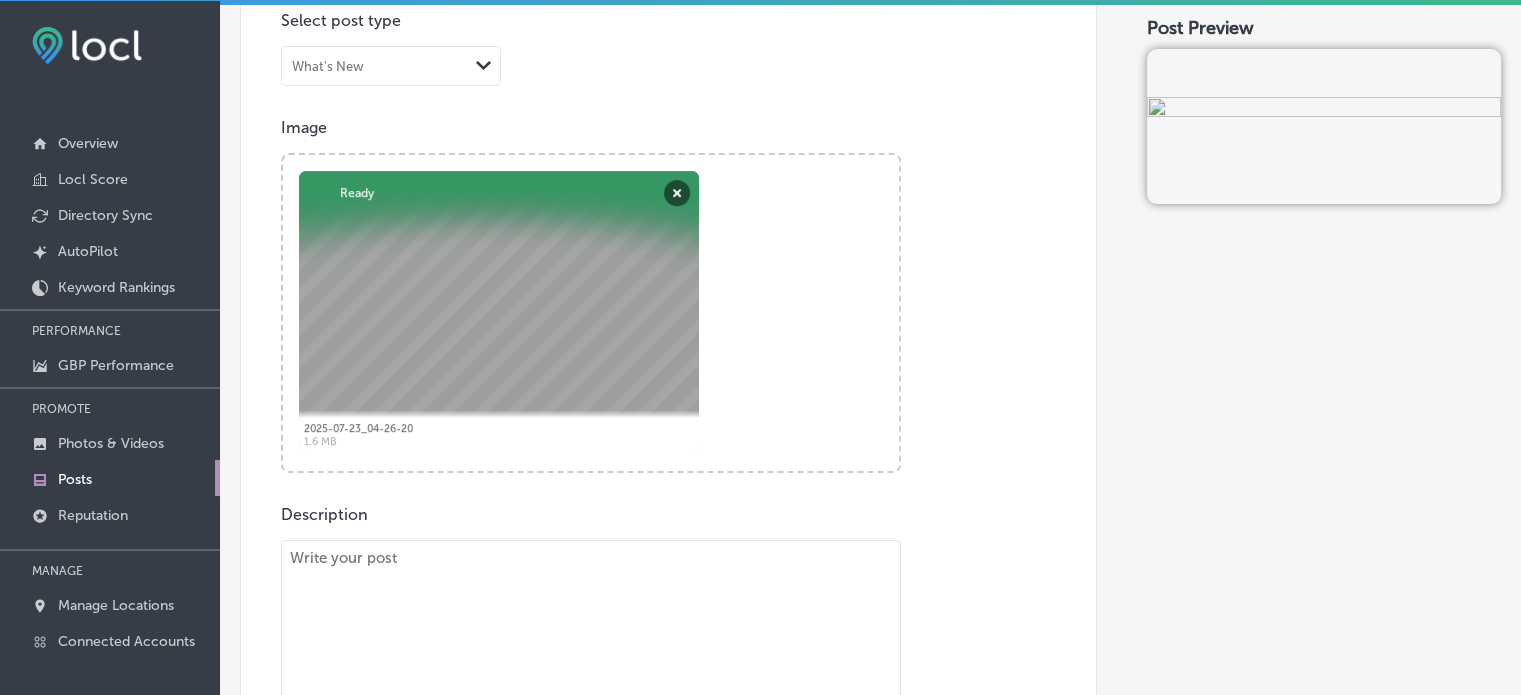 click at bounding box center [591, 680] 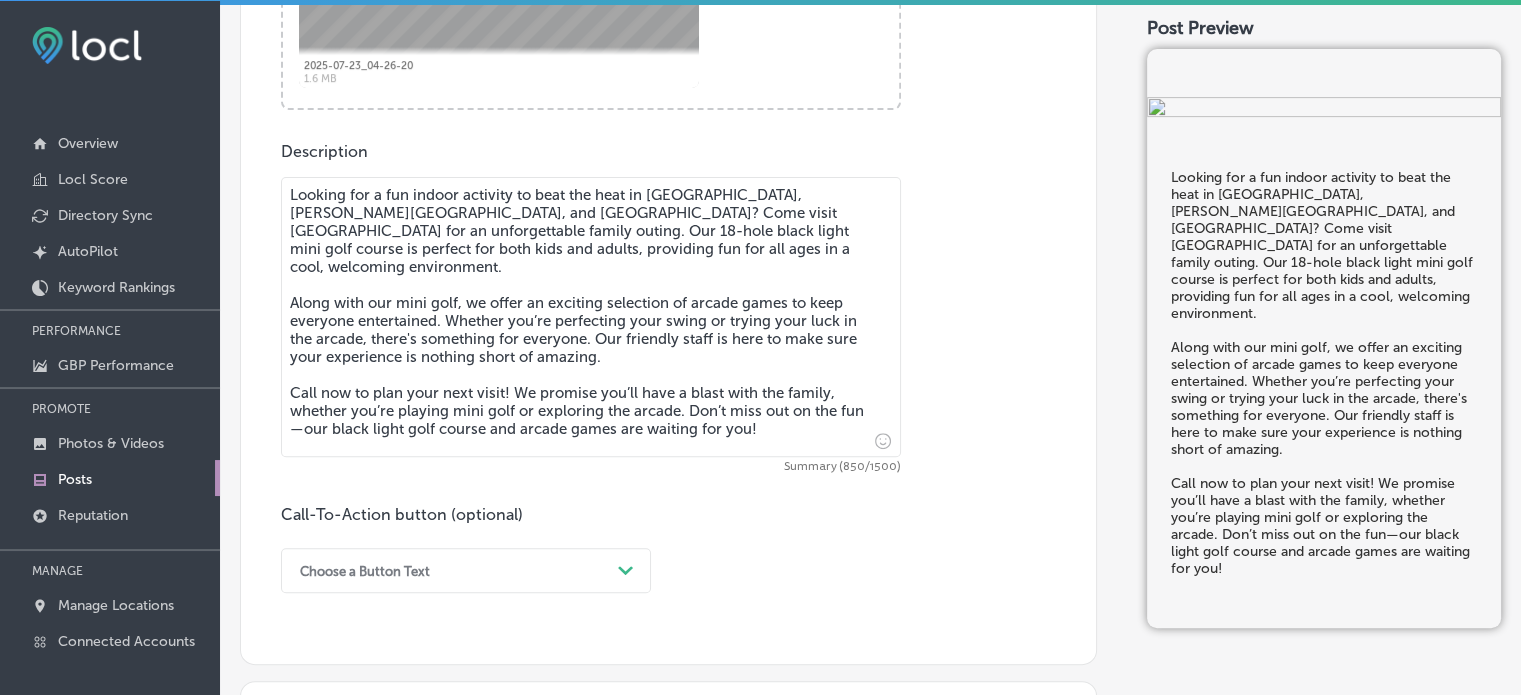 scroll, scrollTop: 755, scrollLeft: 0, axis: vertical 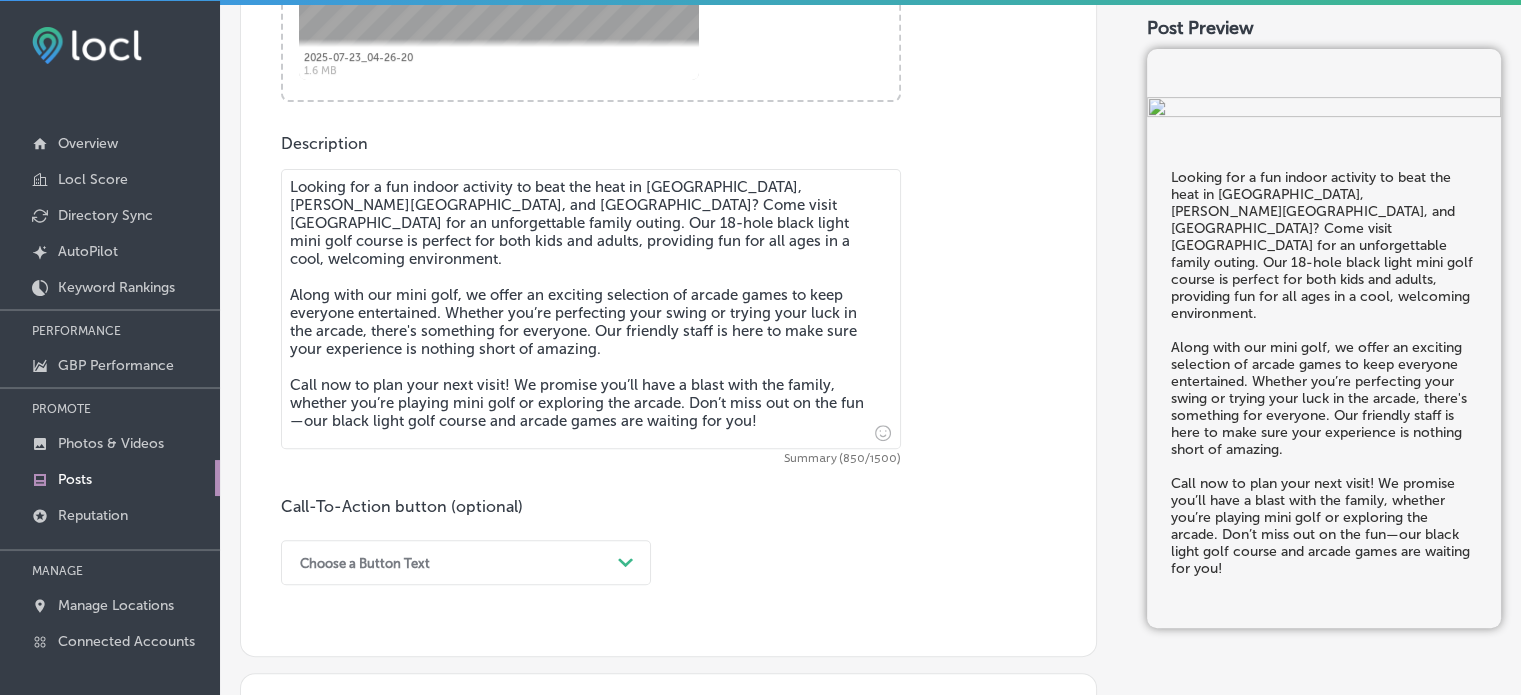 type on "Looking for a fun indoor activity to beat the heat in Panama City Beach, Lynn Haven, and Springfield? Come visit Rainforest Black Light Golf & Arcade for an unforgettable family outing. Our 18-hole black light mini golf course is perfect for both kids and adults, providing fun for all ages in a cool, welcoming environment.
Along with our mini golf, we offer an exciting selection of arcade games to keep everyone entertained. Whether you’re perfecting your swing or trying your luck in the arcade, there's something for everyone. Our friendly staff is here to make sure your experience is nothing short of amazing.
Call now to plan your next visit! We promise you’ll have a blast with the family, whether you’re playing mini golf or exploring the arcade. Don’t miss out on the fun—our black light golf course and arcade games are waiting for you!" 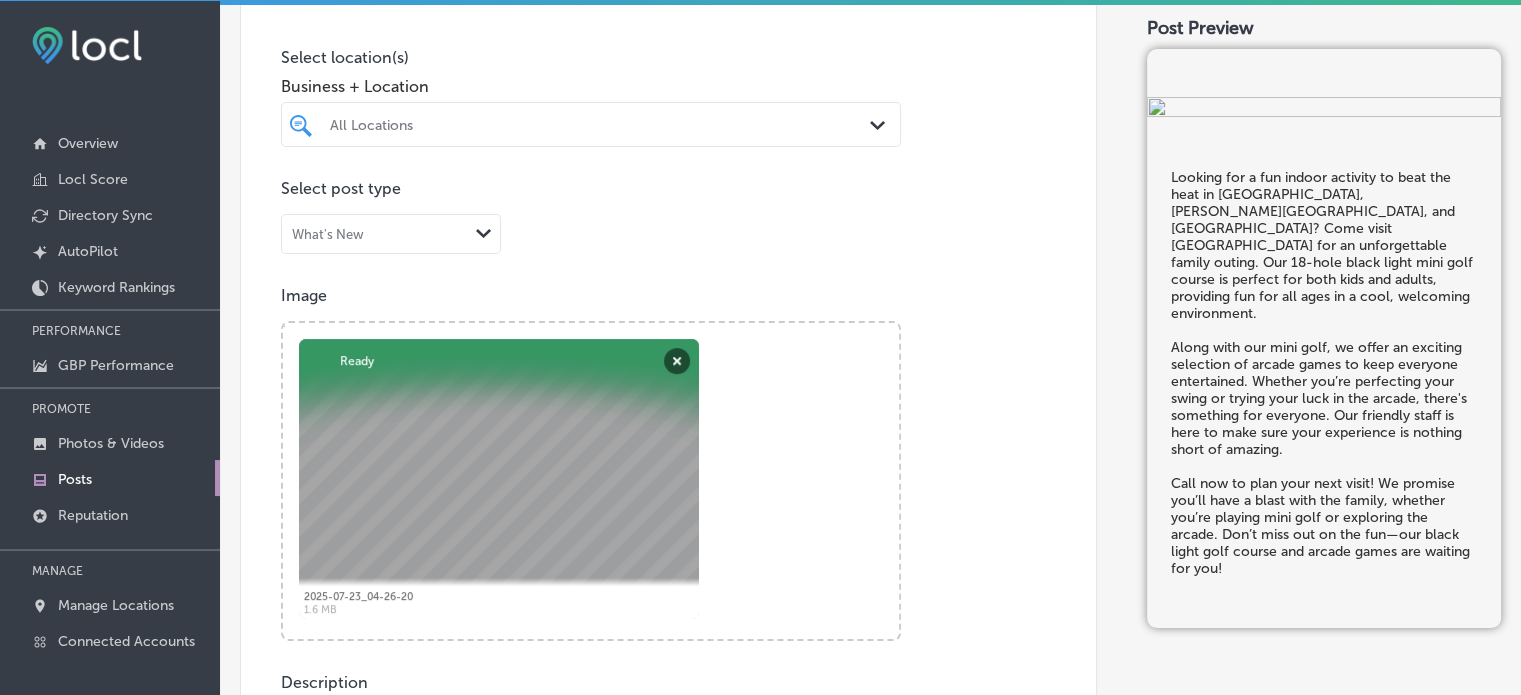 scroll, scrollTop: 215, scrollLeft: 0, axis: vertical 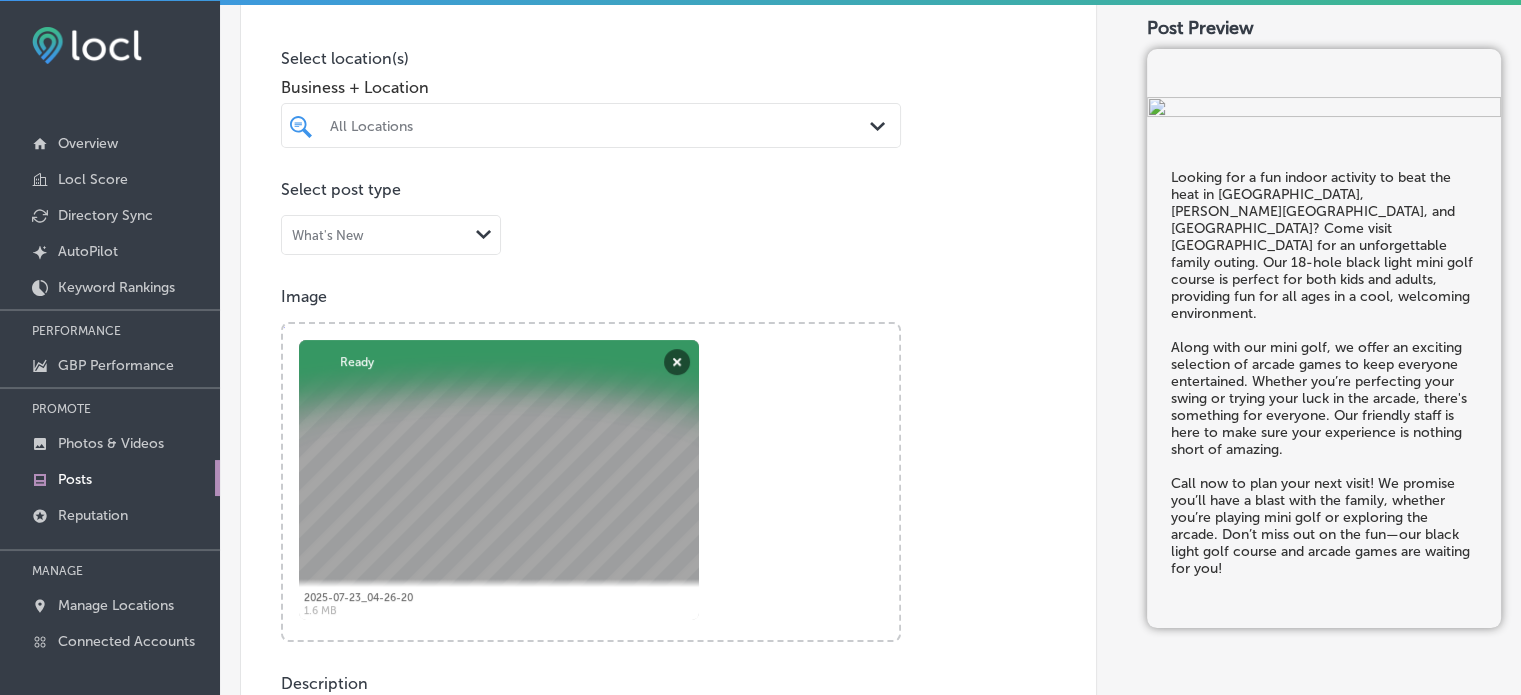 click at bounding box center (1324, 109) 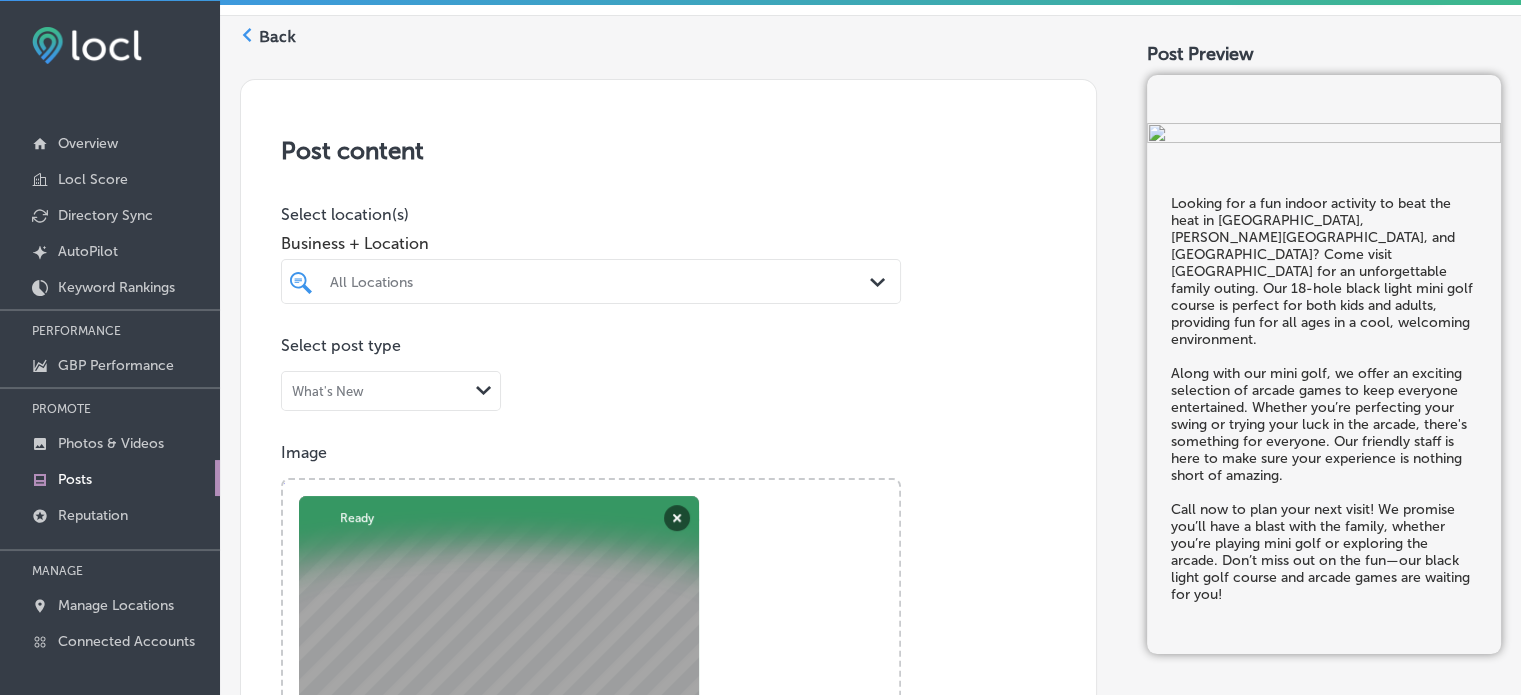 click on "All Locations" at bounding box center [601, 281] 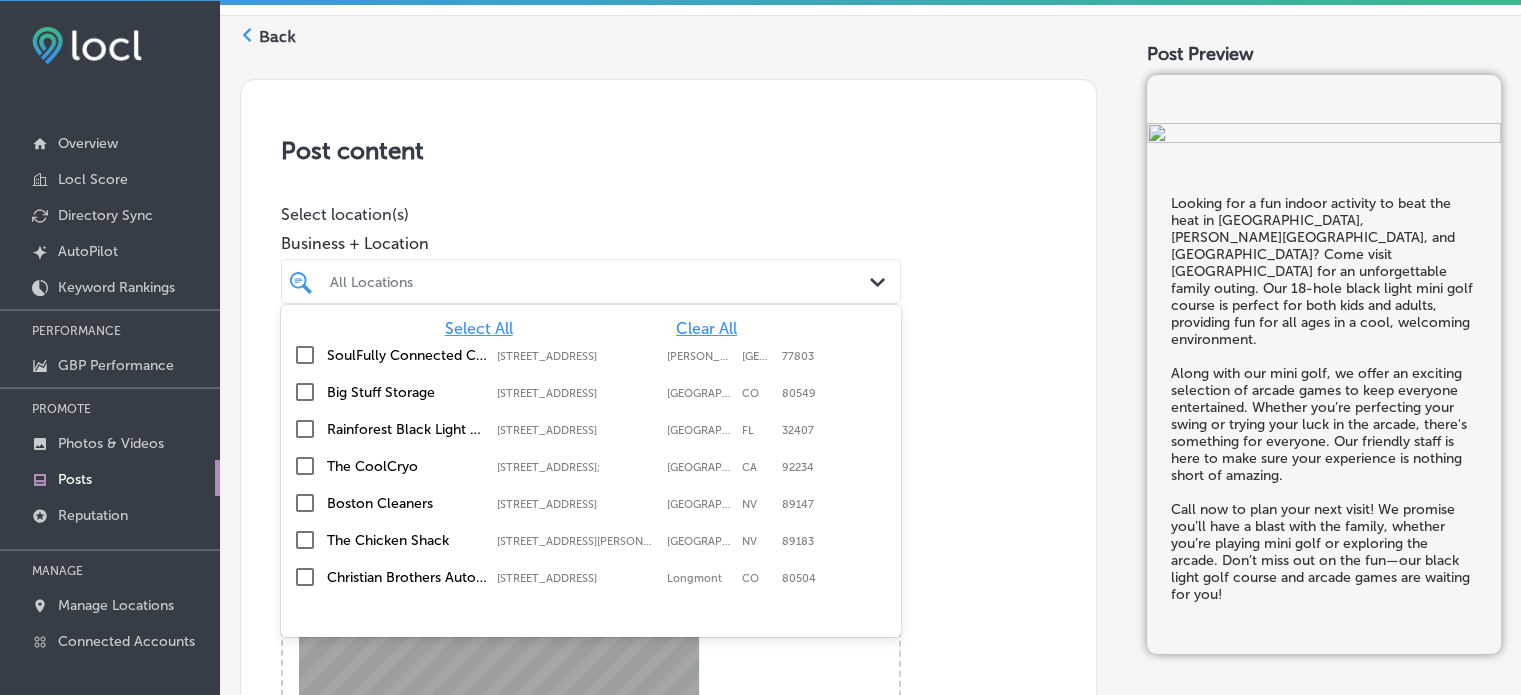 click at bounding box center [305, 429] 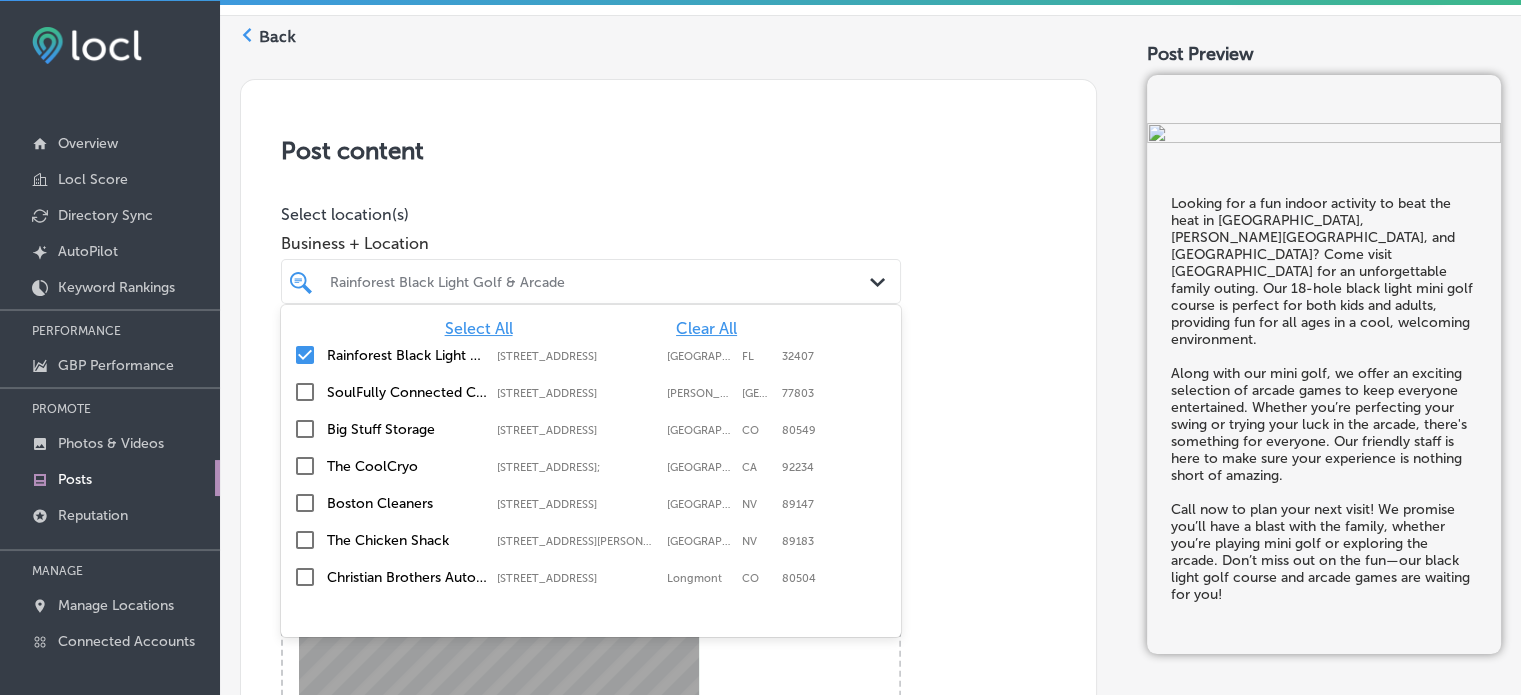 click on "Post content Select location(s) Business + Location   option 9129 Front Beach Rd, selected.    option 9129 Front Beach Rd focused, 2 of 20. 20 results available. Use Up and Down to choose options, press Enter to select the currently focused option, press Escape to exit the menu, press Tab to select the option and exit the menu.
Rainforest Black Light Golf & Arcade
Path
Created with Sketch.
Select All Clear All Rainforest Black Light Golf & Arcade 9129 Front Beach Rd, Panama City Beach, FL, 32407 9129 Front Beach Rd Panama City Beach FL 32407 SoulFully Connected Counseling PLLC 401 N. Main Street; Suite 106, Bryan, TX, 77803 401 N. Main Street; Suite 106 Bryan TX 77803 Big Stuff Storage 6205 Northeast Frontage Road, Wellington, CO, 80549 6205 Northeast Frontage Road Wellington CO 80549 The CoolCryo 67555 E Palm Canyon Dr Suite E103;, Cathedral City, CA, 92234 67555 E Palm Canyon Dr Suite E103; CA 92234" at bounding box center [668, 716] 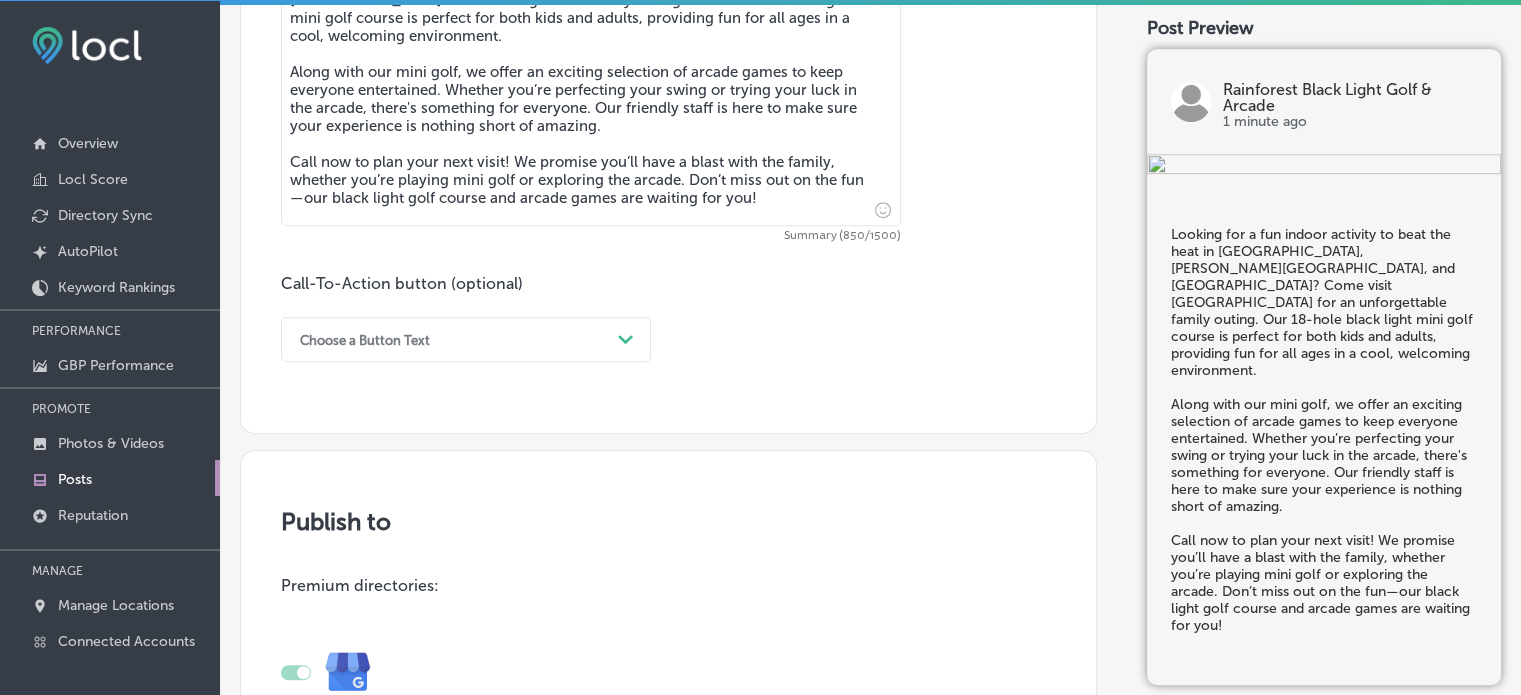 scroll, scrollTop: 984, scrollLeft: 0, axis: vertical 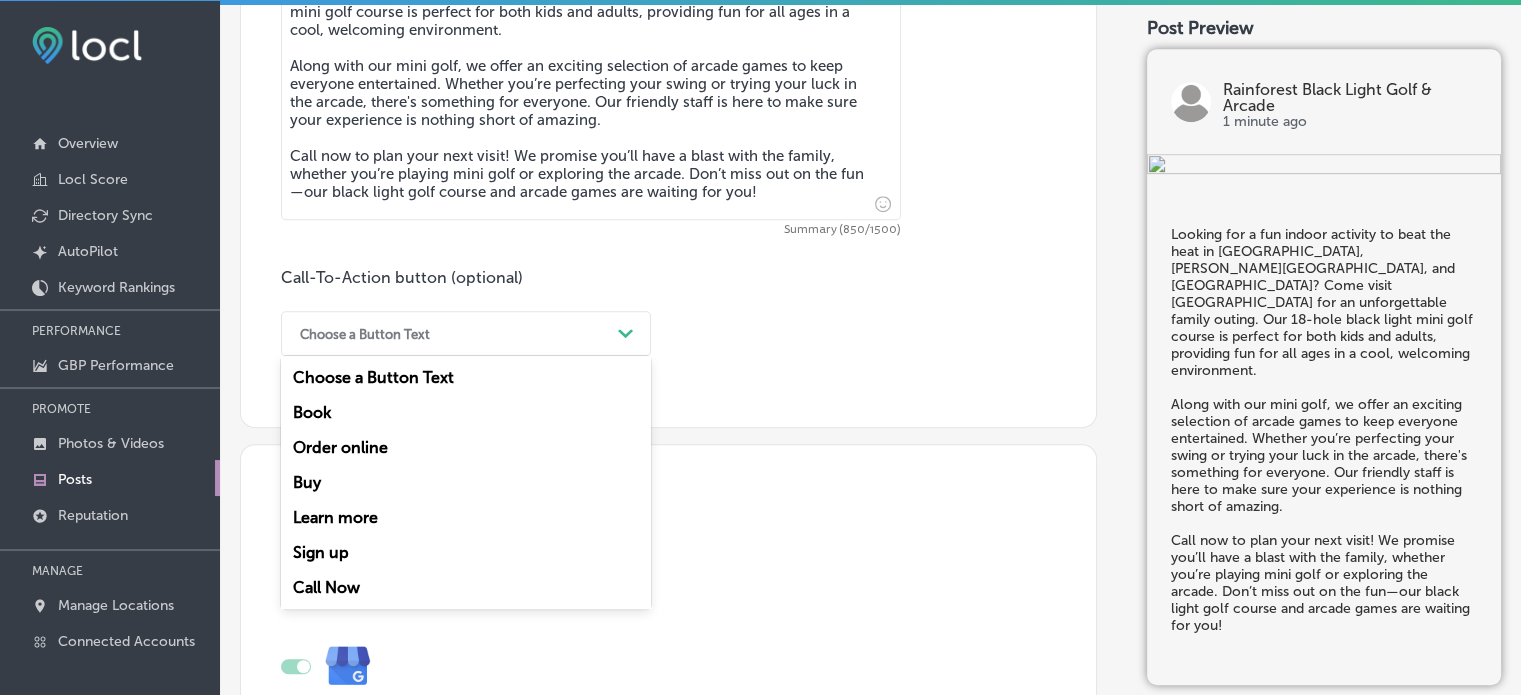 click on "Choose a Button Text" at bounding box center (450, 333) 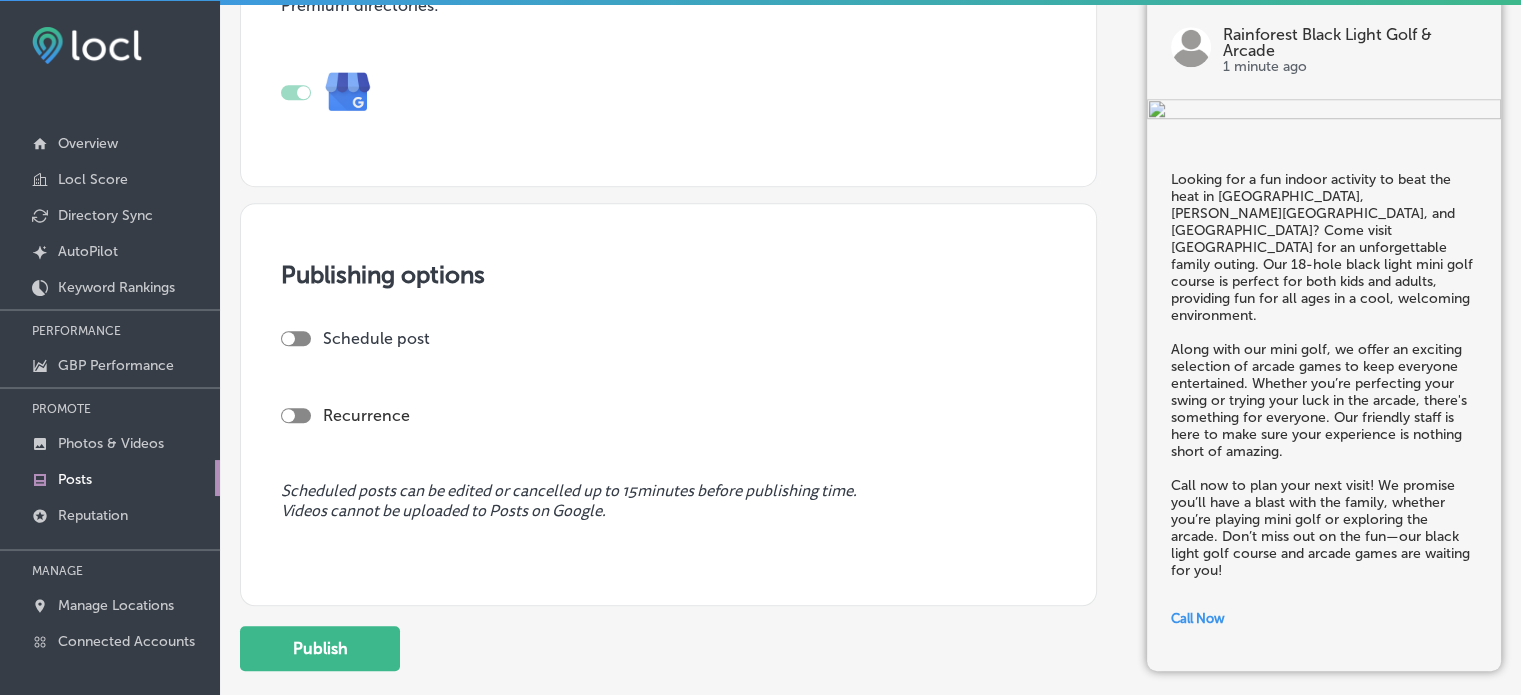 scroll, scrollTop: 1576, scrollLeft: 0, axis: vertical 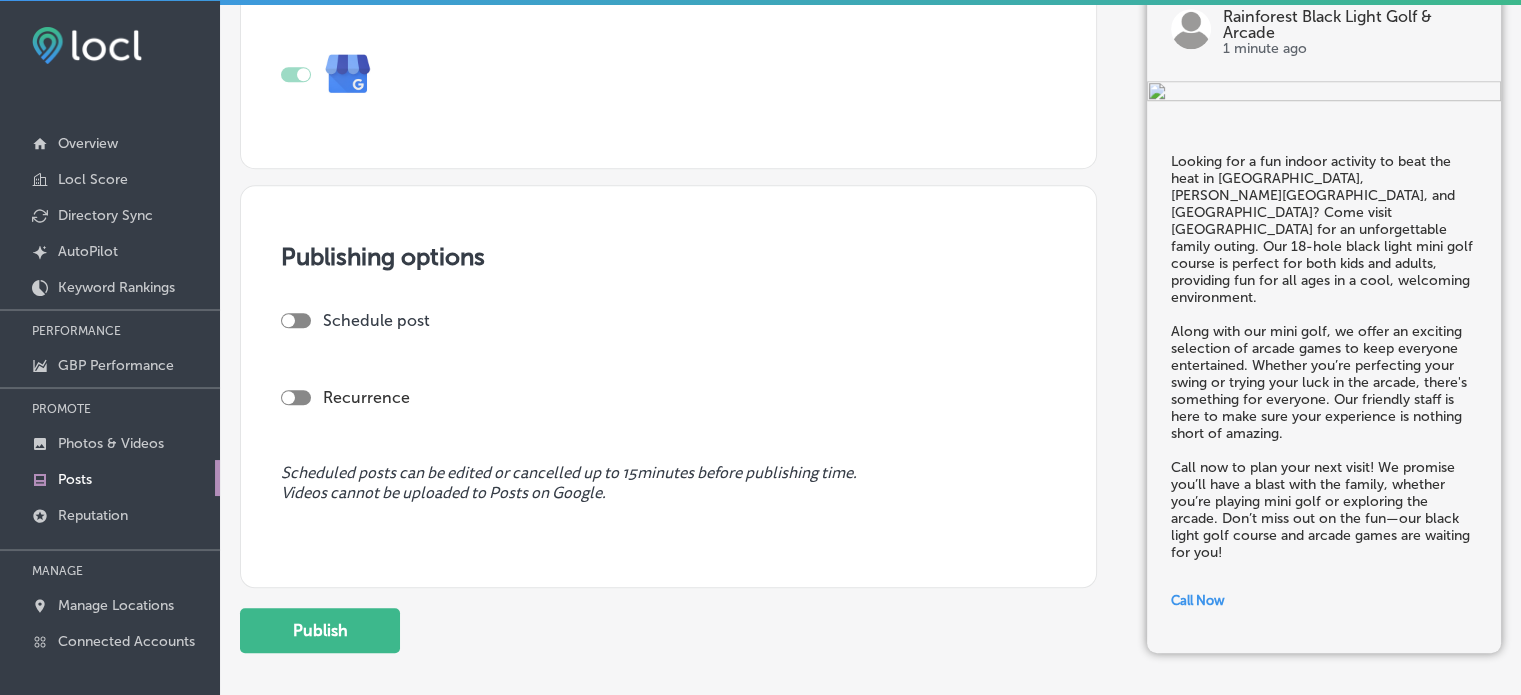 click at bounding box center (296, 320) 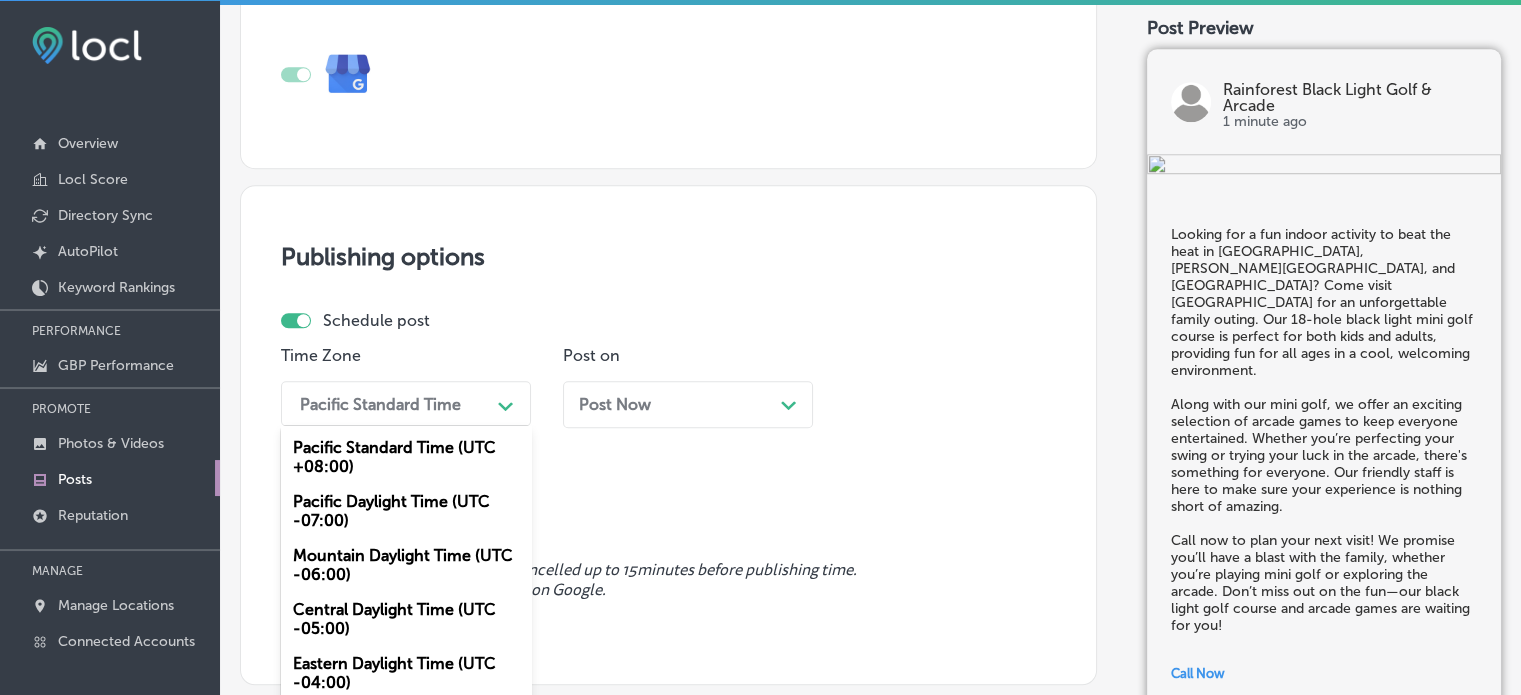 scroll, scrollTop: 1613, scrollLeft: 0, axis: vertical 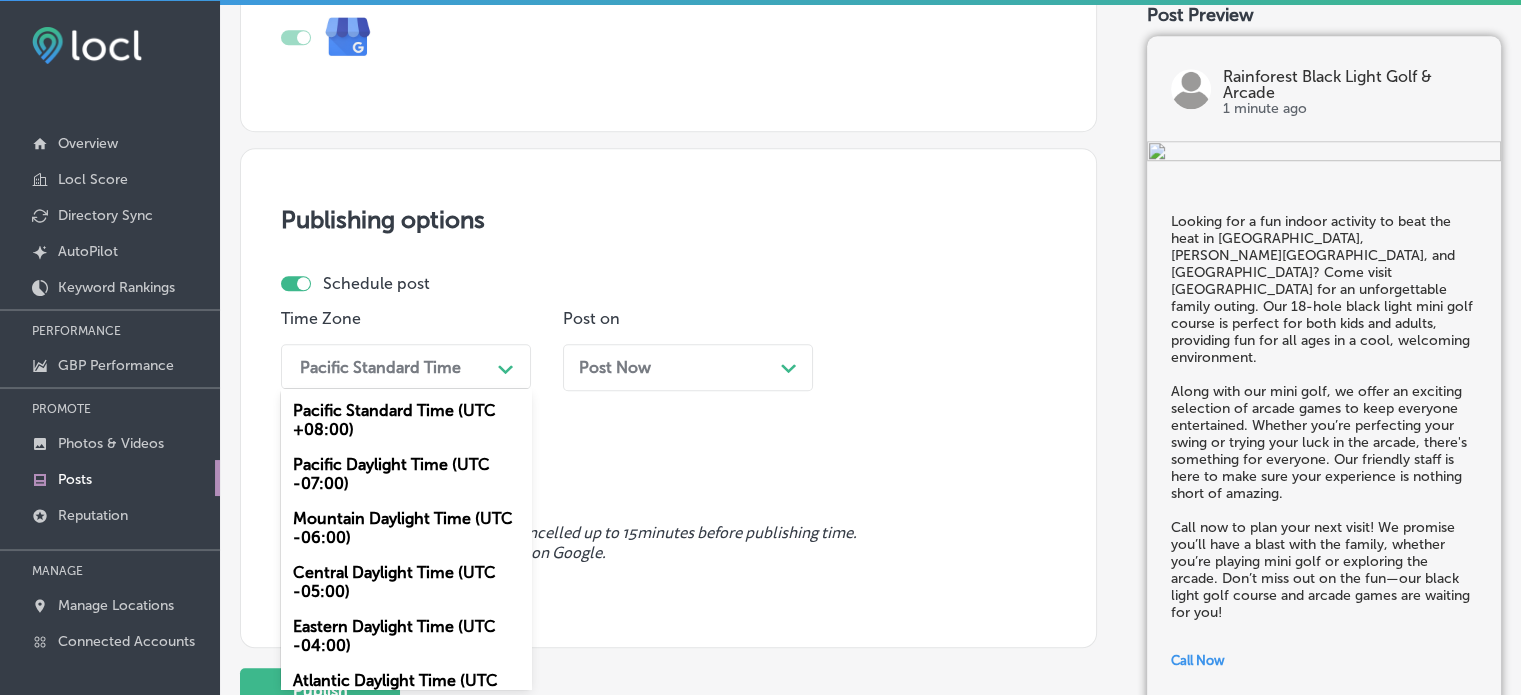 click on "option Pacific Standard Time (UTC +08:00) focused, 1 of 6. 6 results available. Use Up and Down to choose options, press Enter to select the currently focused option, press Escape to exit the menu, press Tab to select the option and exit the menu. Pacific Standard Time
Path
Created with Sketch.
Pacific Standard Time (UTC +08:00) Pacific Daylight Time (UTC -07:00) Mountain Daylight Time (UTC -06:00) Central Daylight Time (UTC -05:00) Eastern Daylight Time (UTC -04:00) Atlantic Daylight Time (UTC -03:00)" at bounding box center [406, 366] 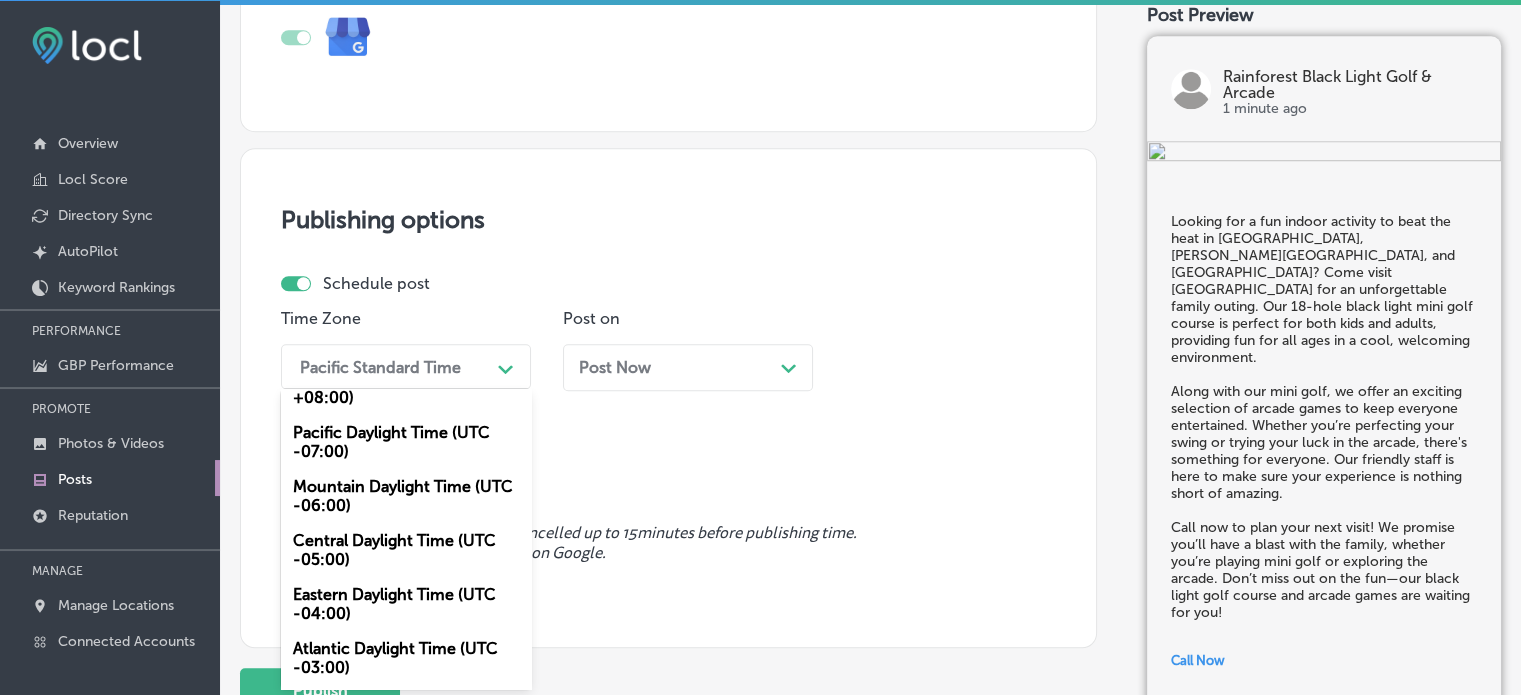 click on "Mountain Daylight Time (UTC -06:00)" at bounding box center [406, 496] 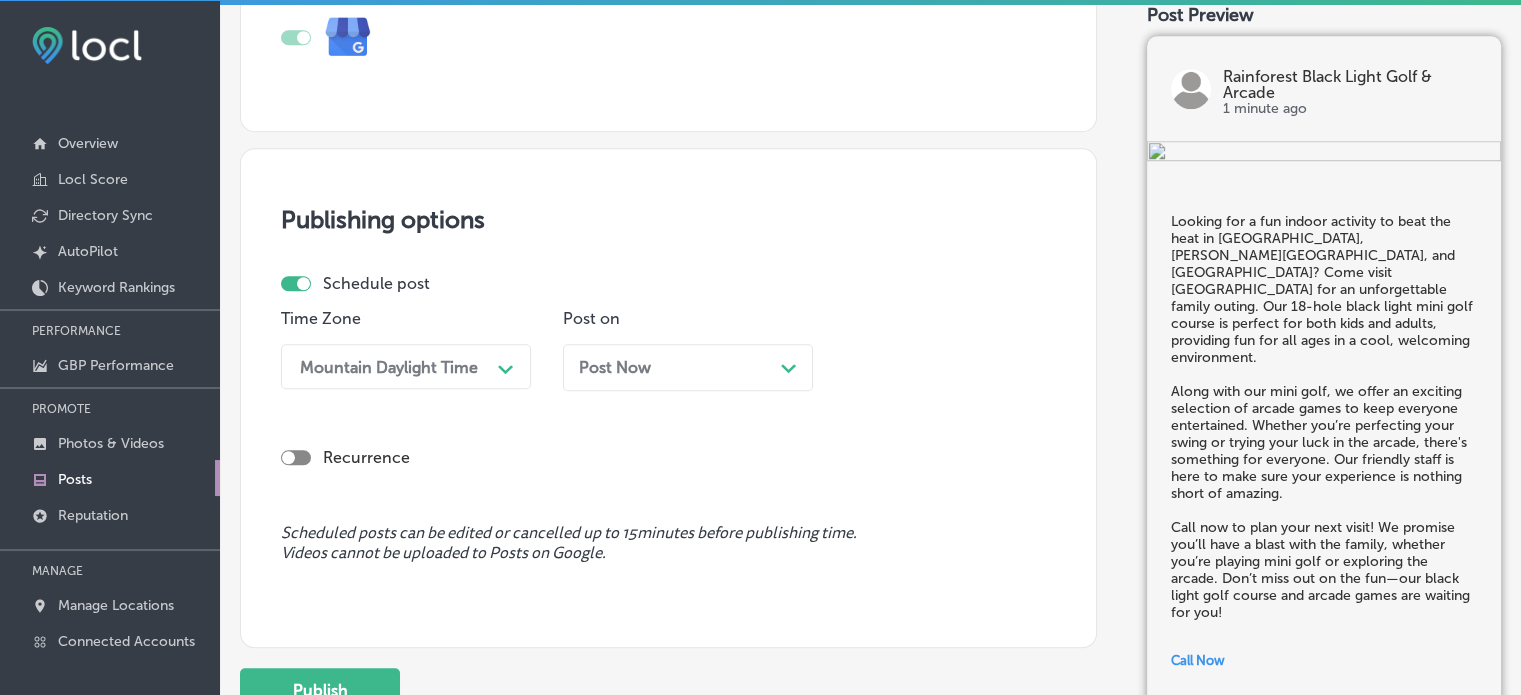 click on "Post Now
Path
Created with Sketch." at bounding box center [688, 367] 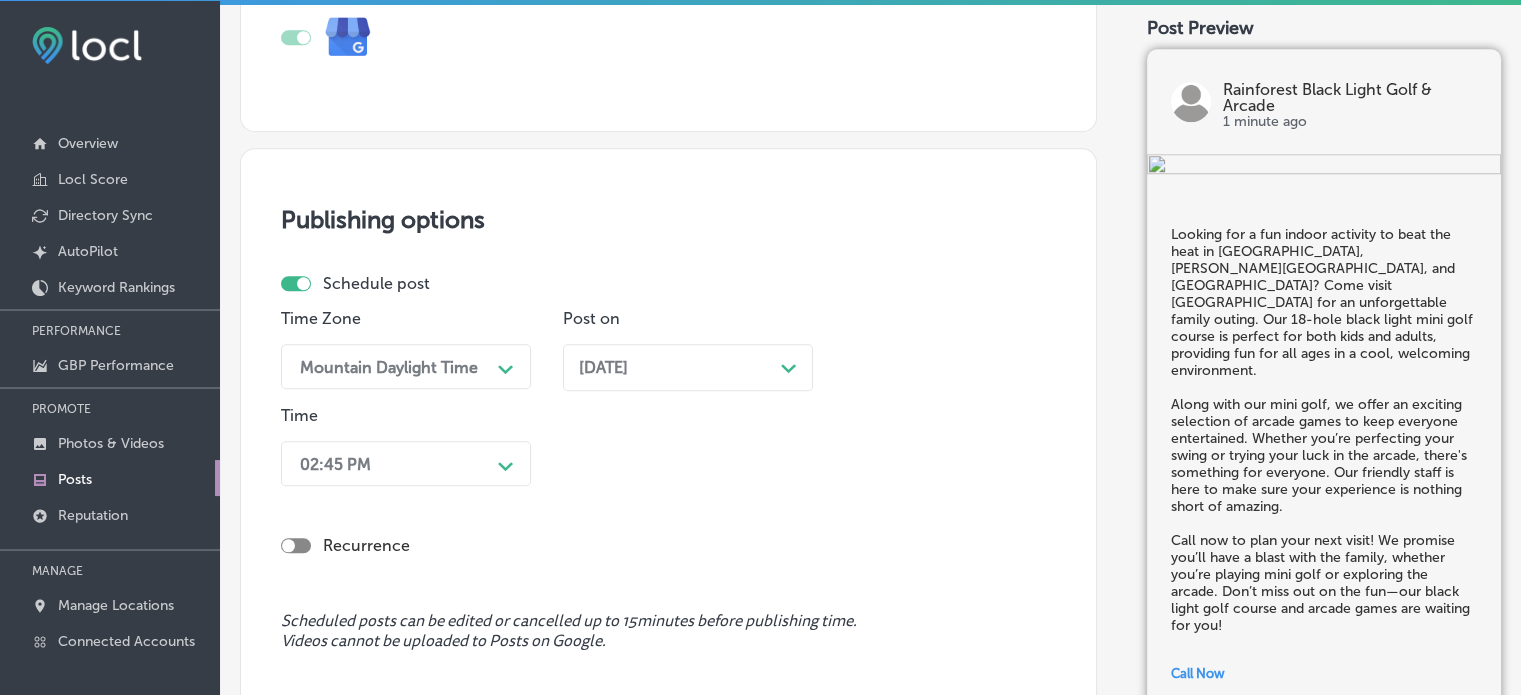 scroll, scrollTop: 1868, scrollLeft: 0, axis: vertical 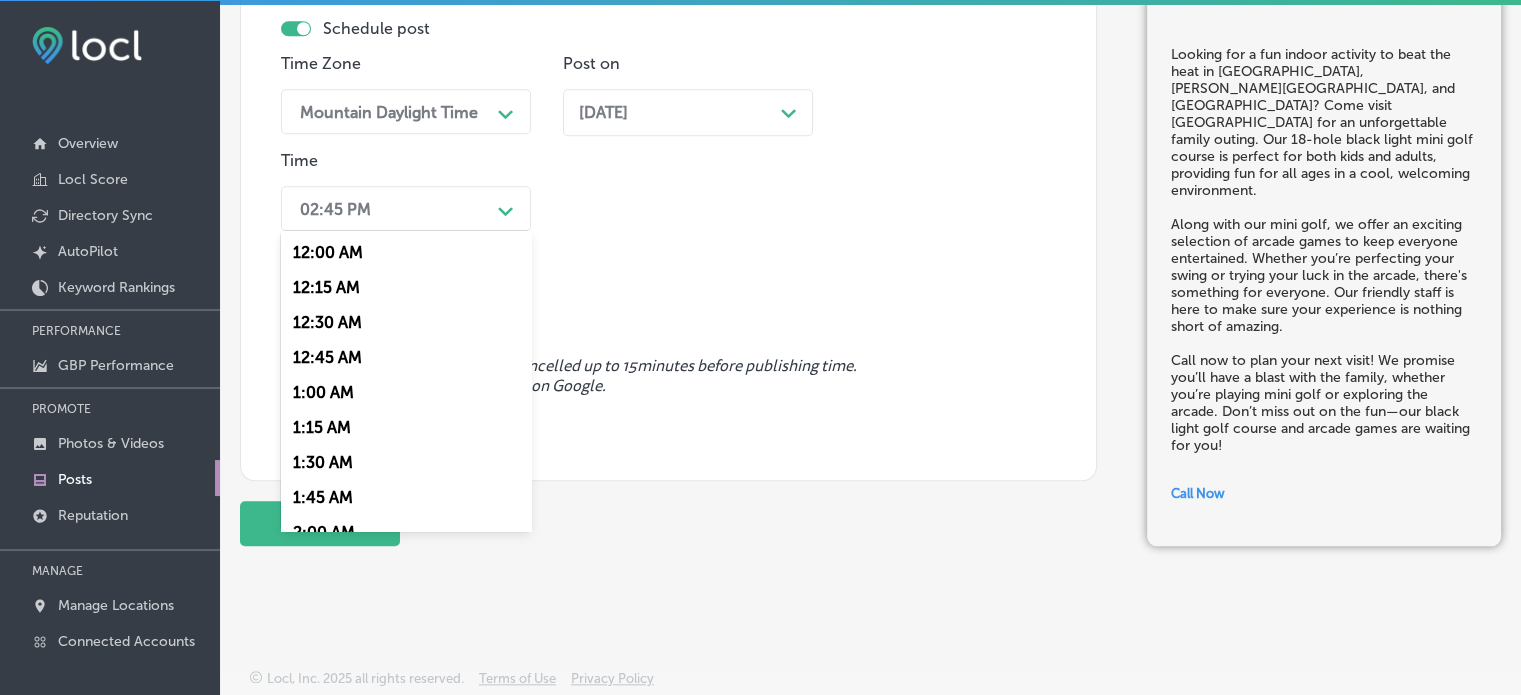 click on "02:45 PM" at bounding box center [390, 208] 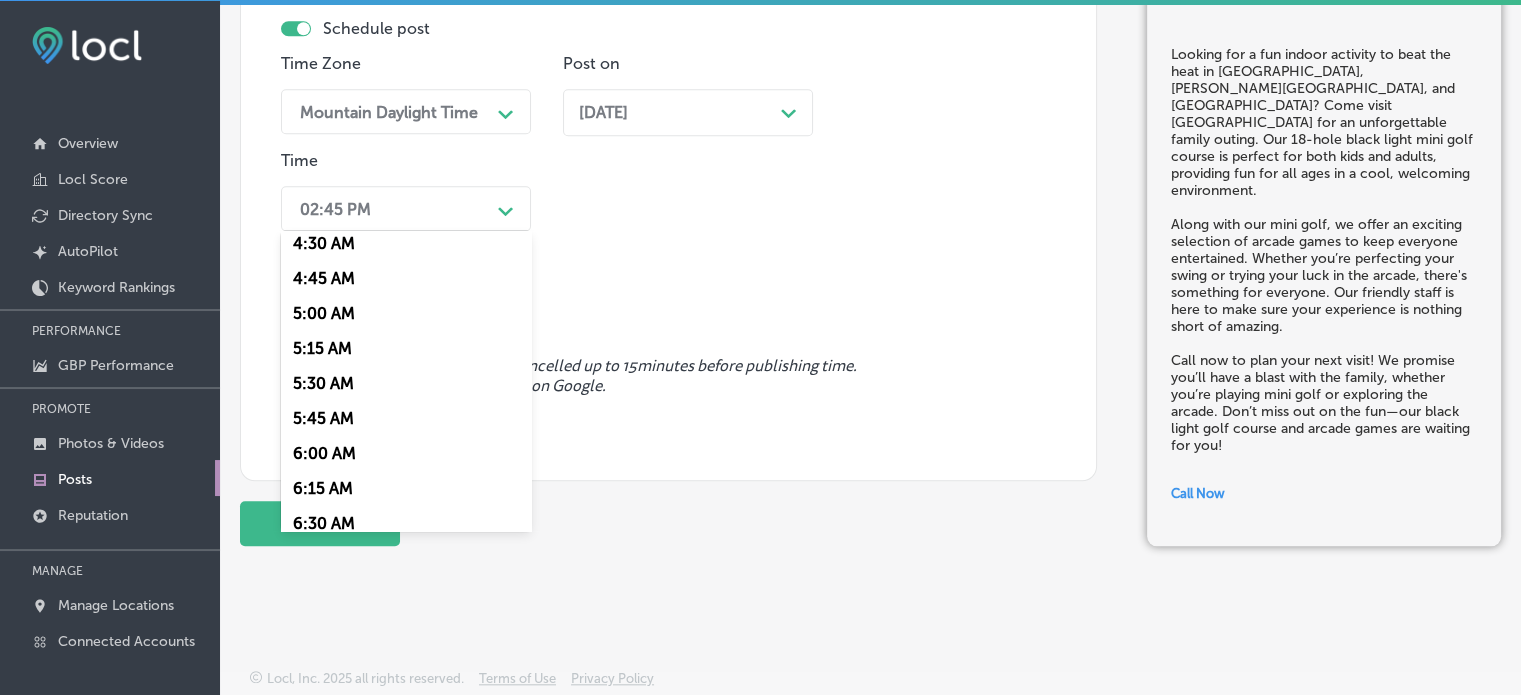 scroll, scrollTop: 815, scrollLeft: 0, axis: vertical 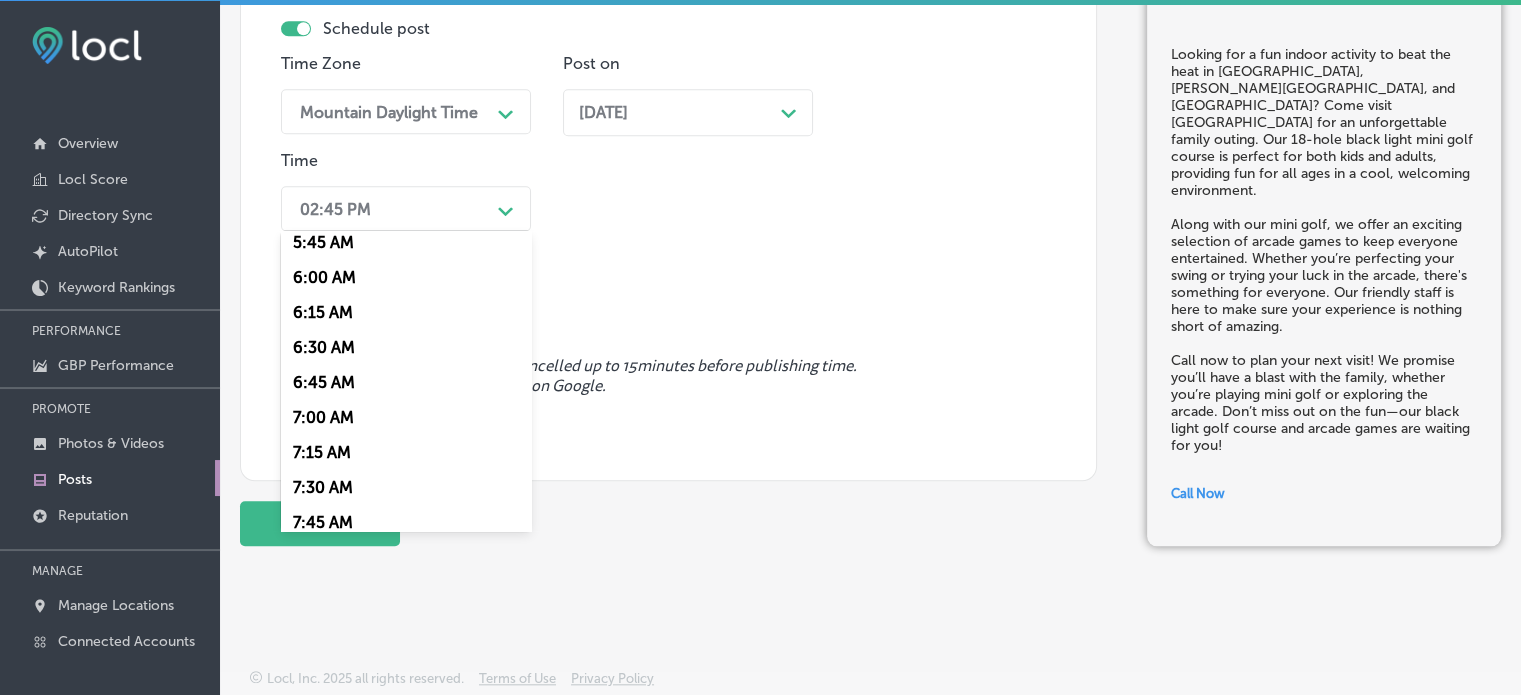 click on "7:00 AM" at bounding box center (406, 417) 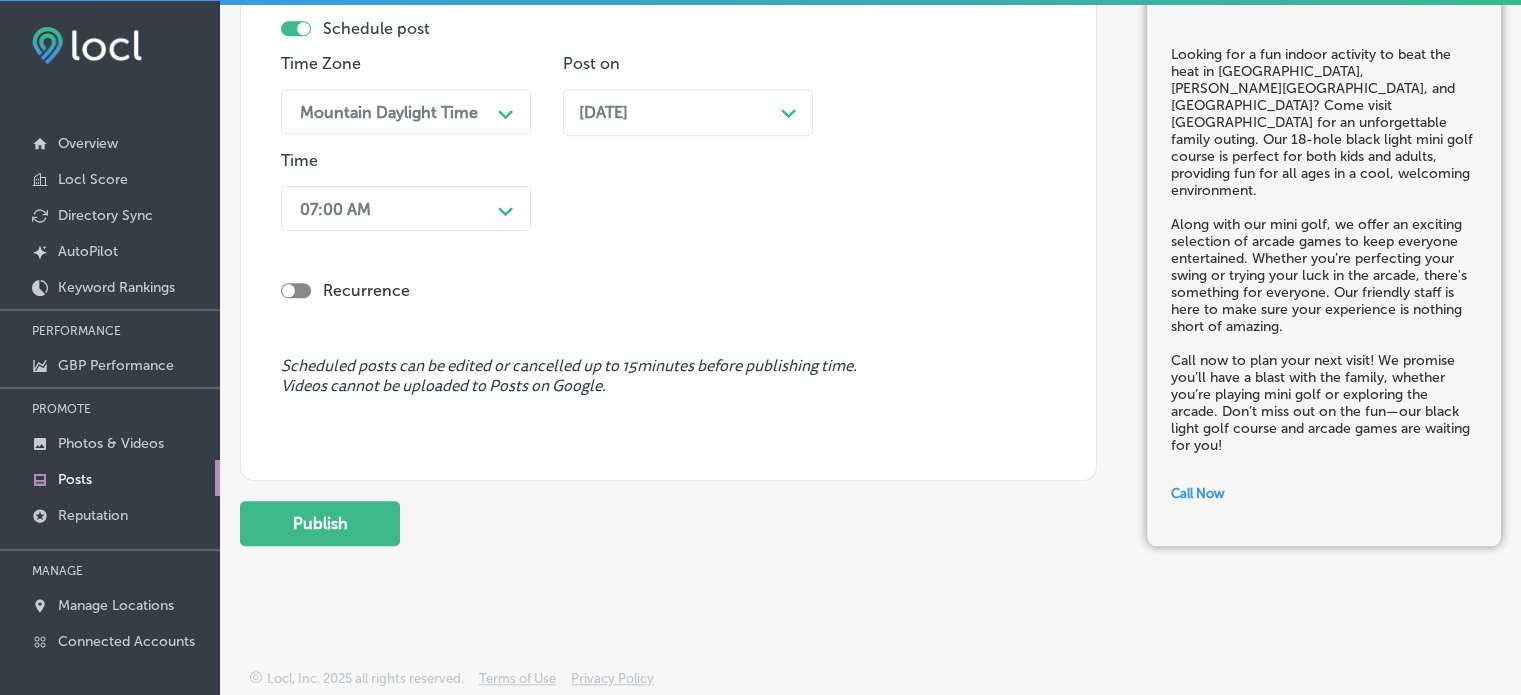 click on "Time Zone Mountain Daylight Time
Path
Created with Sketch.
Post on Aug 04, 2025
Path
Created with Sketch.
Time 07:00 AM
Path
Created with Sketch." at bounding box center [660, 146] 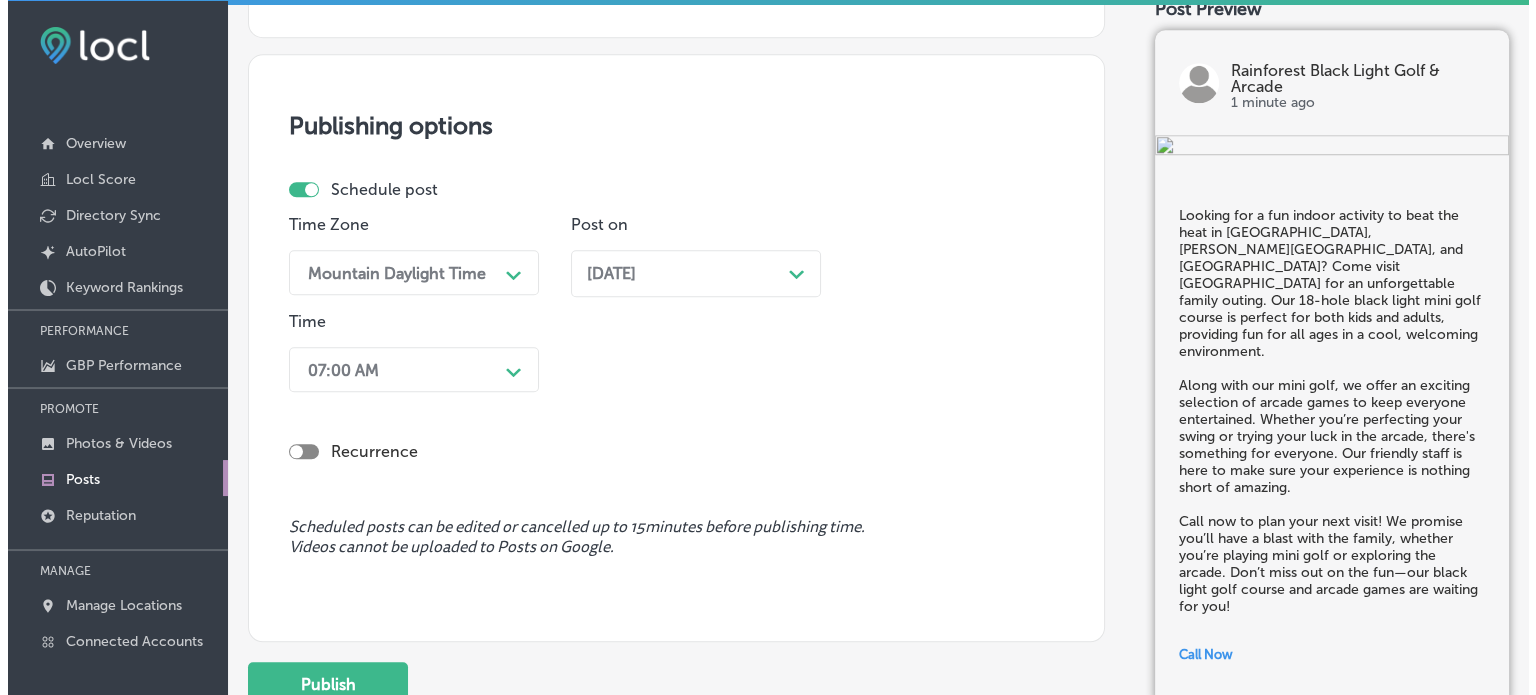 scroll, scrollTop: 1868, scrollLeft: 0, axis: vertical 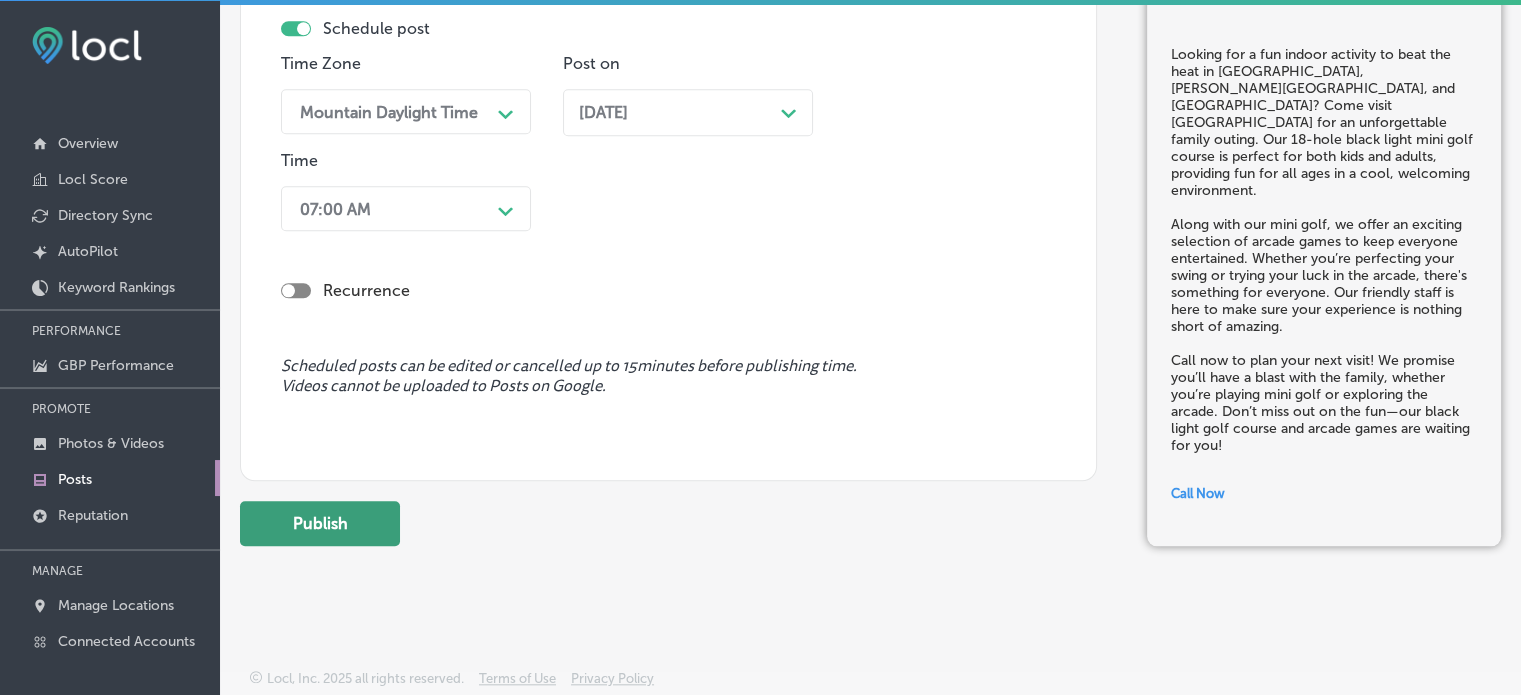 click on "Publish" at bounding box center (320, 523) 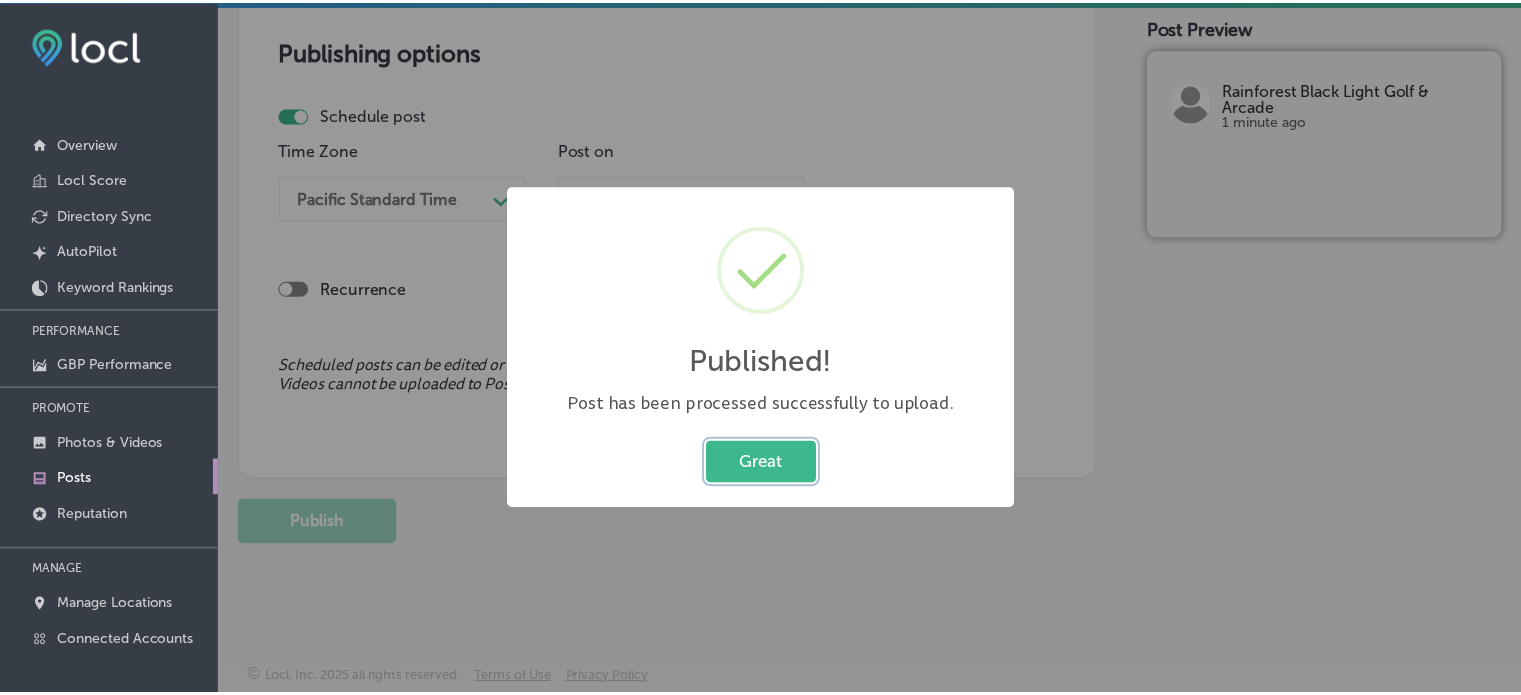 scroll, scrollTop: 1780, scrollLeft: 0, axis: vertical 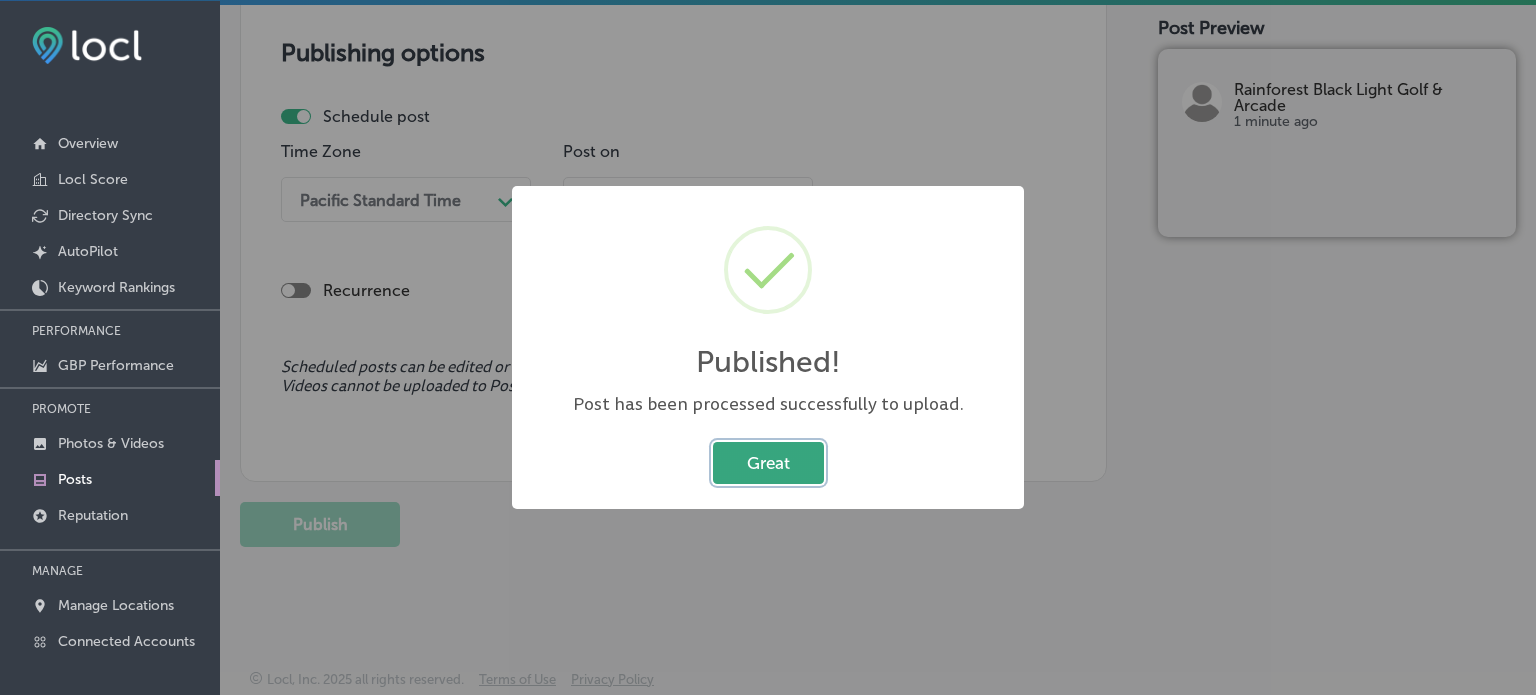 click on "Great" at bounding box center [768, 462] 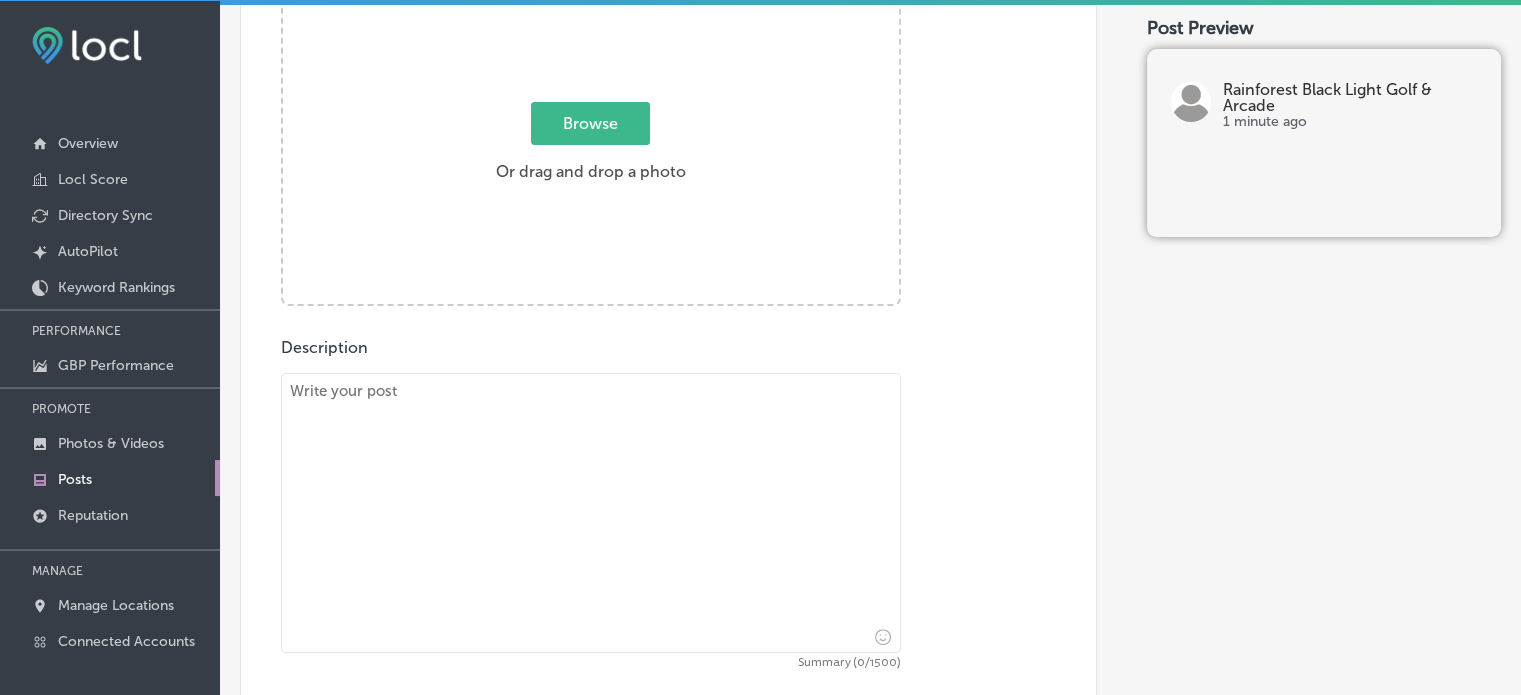 scroll, scrollTop: 346, scrollLeft: 0, axis: vertical 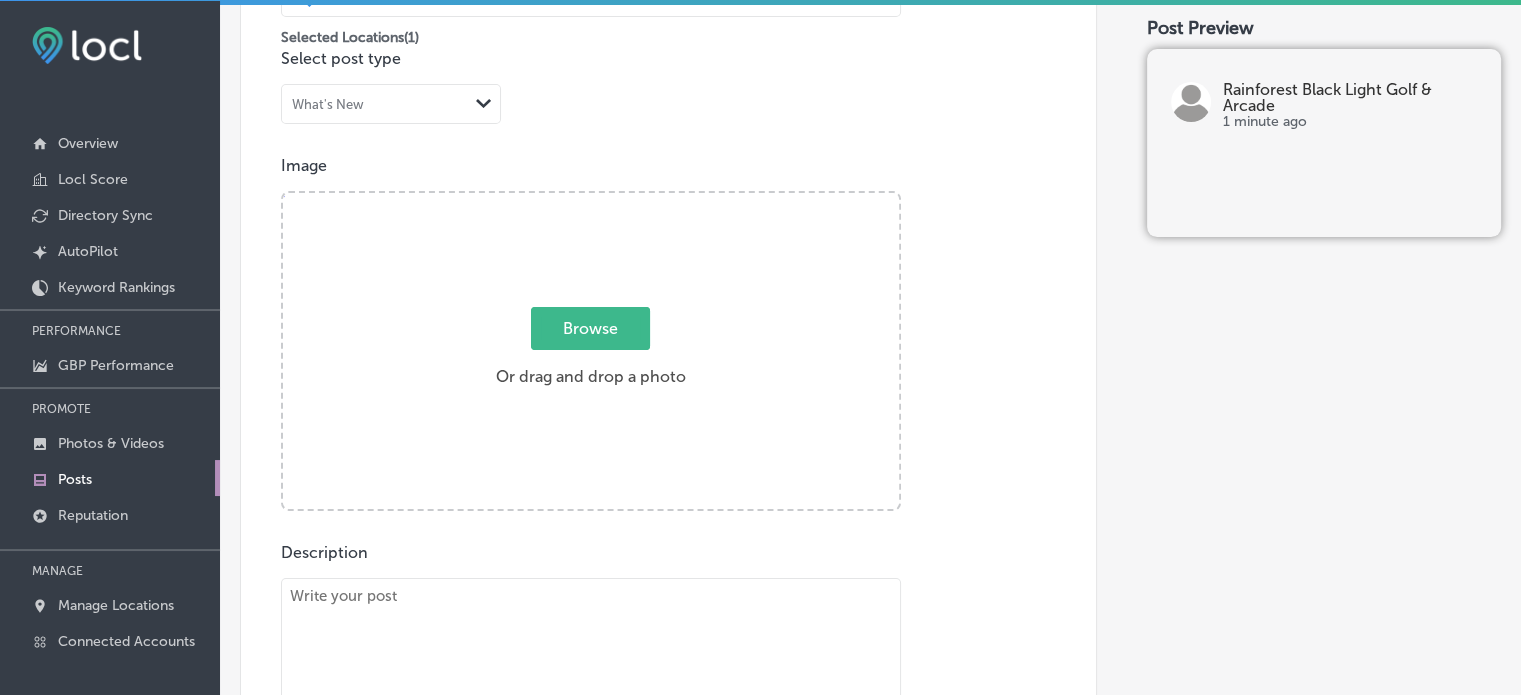click on "Browse     Or drag and drop a photo" at bounding box center [591, 353] 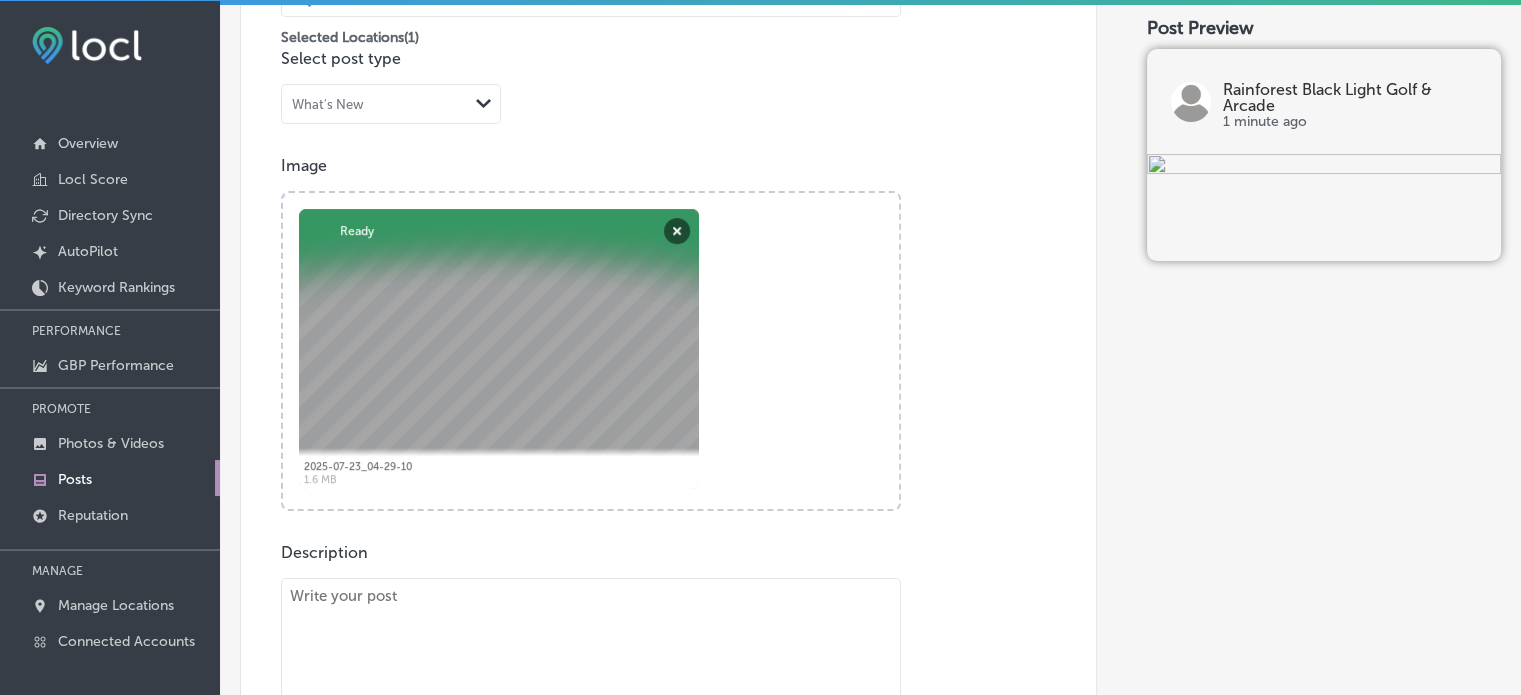 click at bounding box center (591, 718) 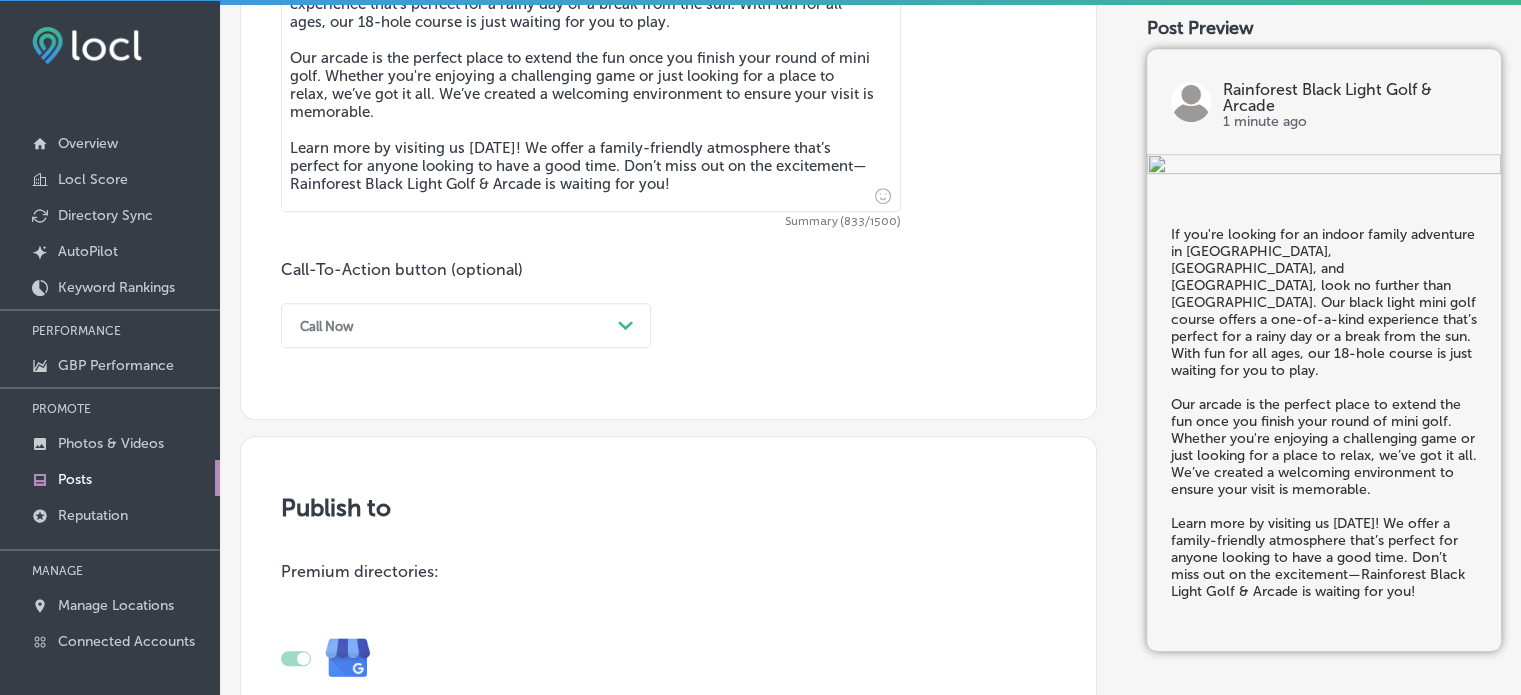 scroll, scrollTop: 1206, scrollLeft: 0, axis: vertical 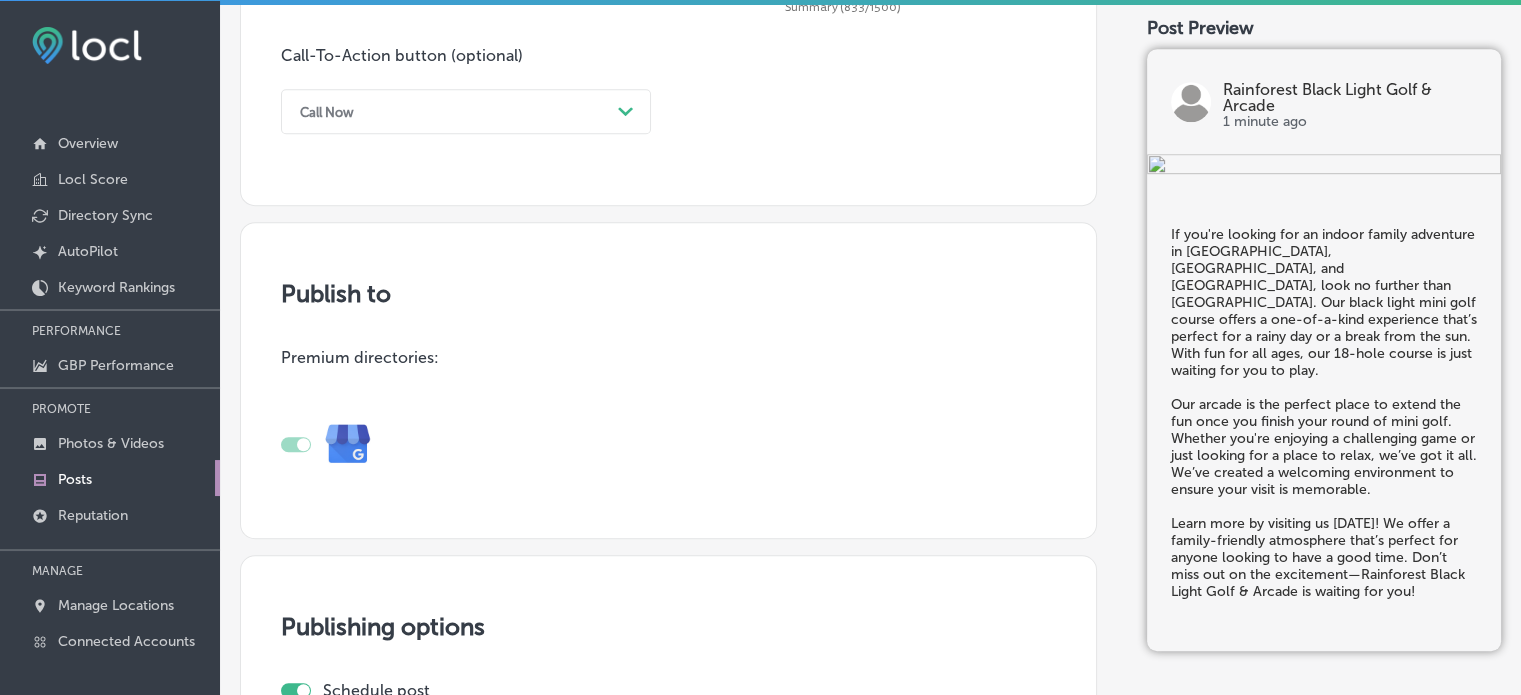 type on "If you're looking for an indoor family adventure in Panama City Beach, Callaway, and Southport, look no further than Rainforest Black Light Golf & Arcade. Our black light mini golf course offers a one-of-a-kind experience that’s perfect for a rainy day or a break from the sun. With fun for all ages, our 18-hole course is just waiting for you to play.
Our arcade is the perfect place to extend the fun once you finish your round of mini golf. Whether you're enjoying a challenging game or just looking for a place to relax, we’ve got it all. We’ve created a welcoming environment to ensure your visit is memorable.
Learn more by visiting us today! We offer a family-friendly atmosphere that’s perfect for anyone looking to have a good time. Don’t miss out on the excitement—Rainforest Black Light Golf & Arcade is waiting for you!" 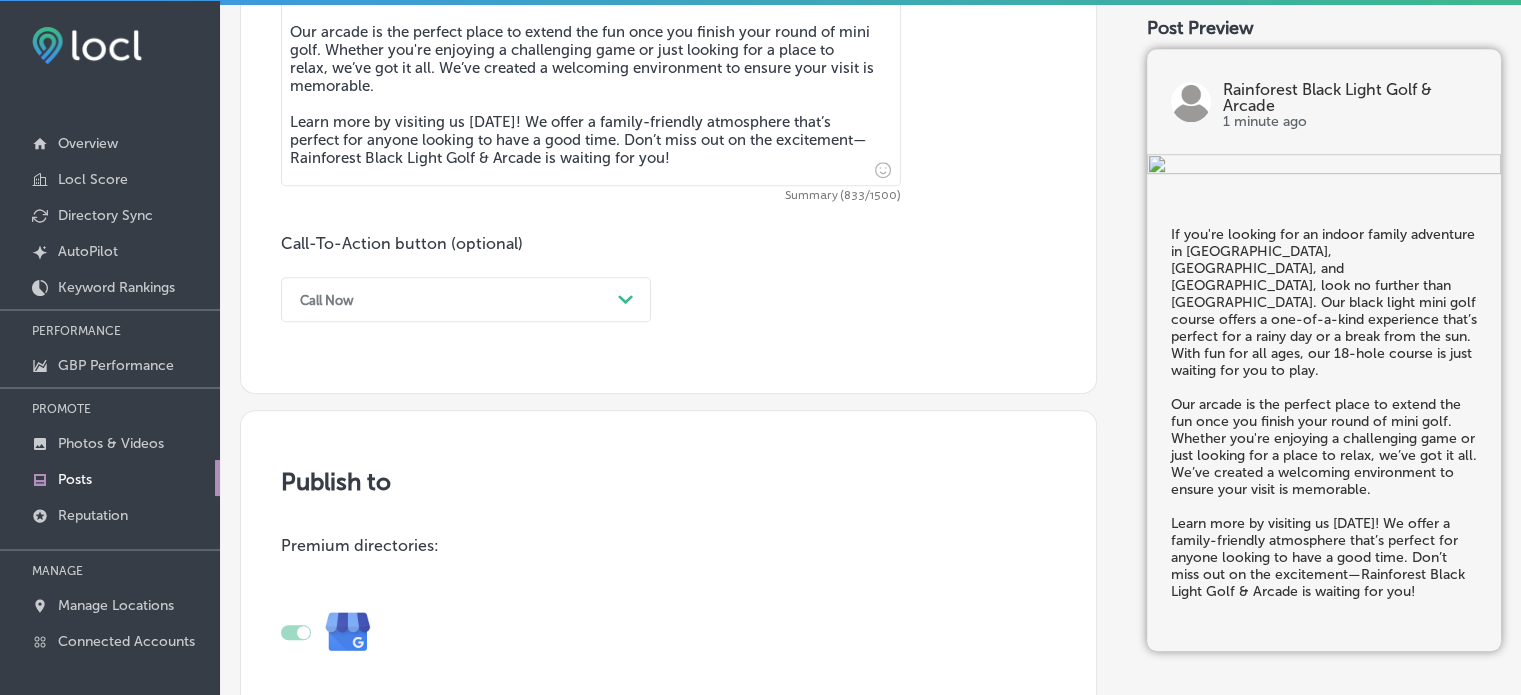 scroll, scrollTop: 1012, scrollLeft: 0, axis: vertical 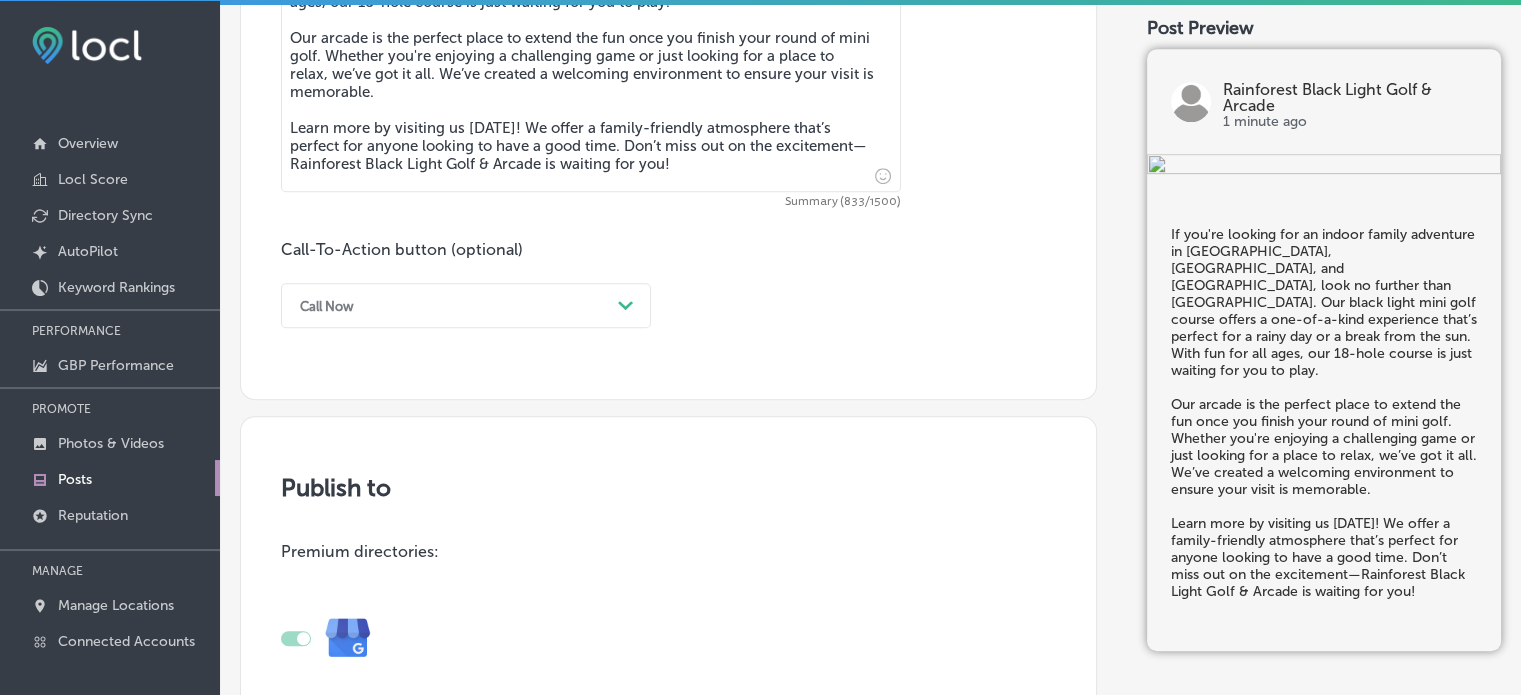 click on "Call Now" at bounding box center (450, 305) 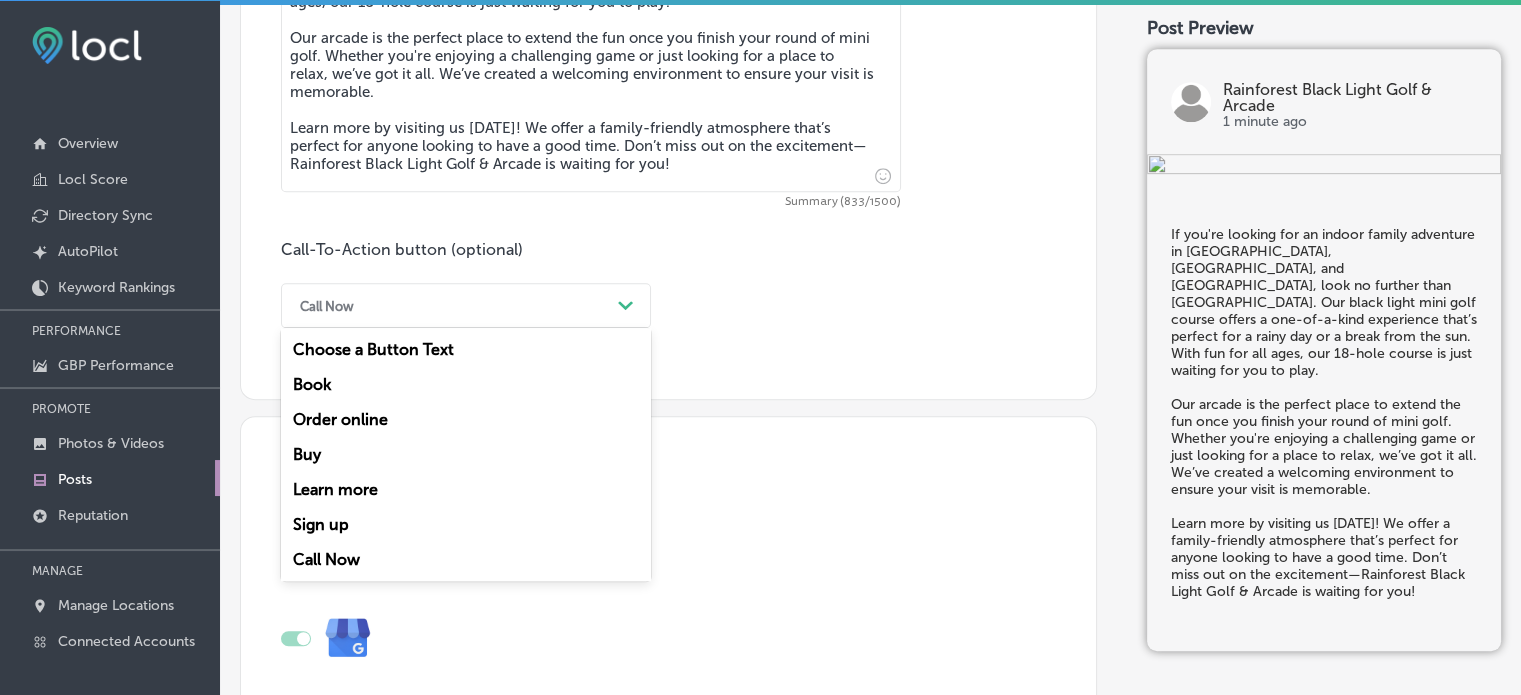 click on "Learn more" at bounding box center [466, 489] 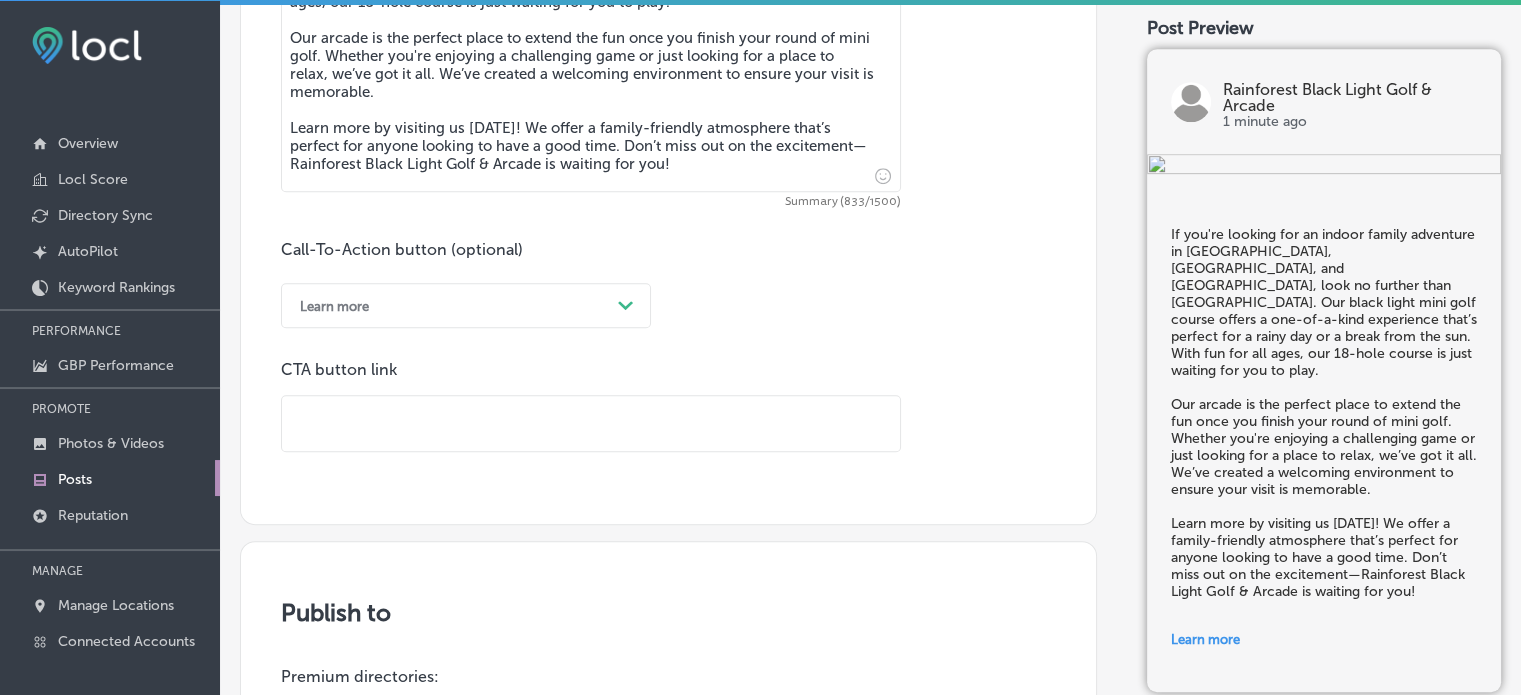 click at bounding box center (591, 423) 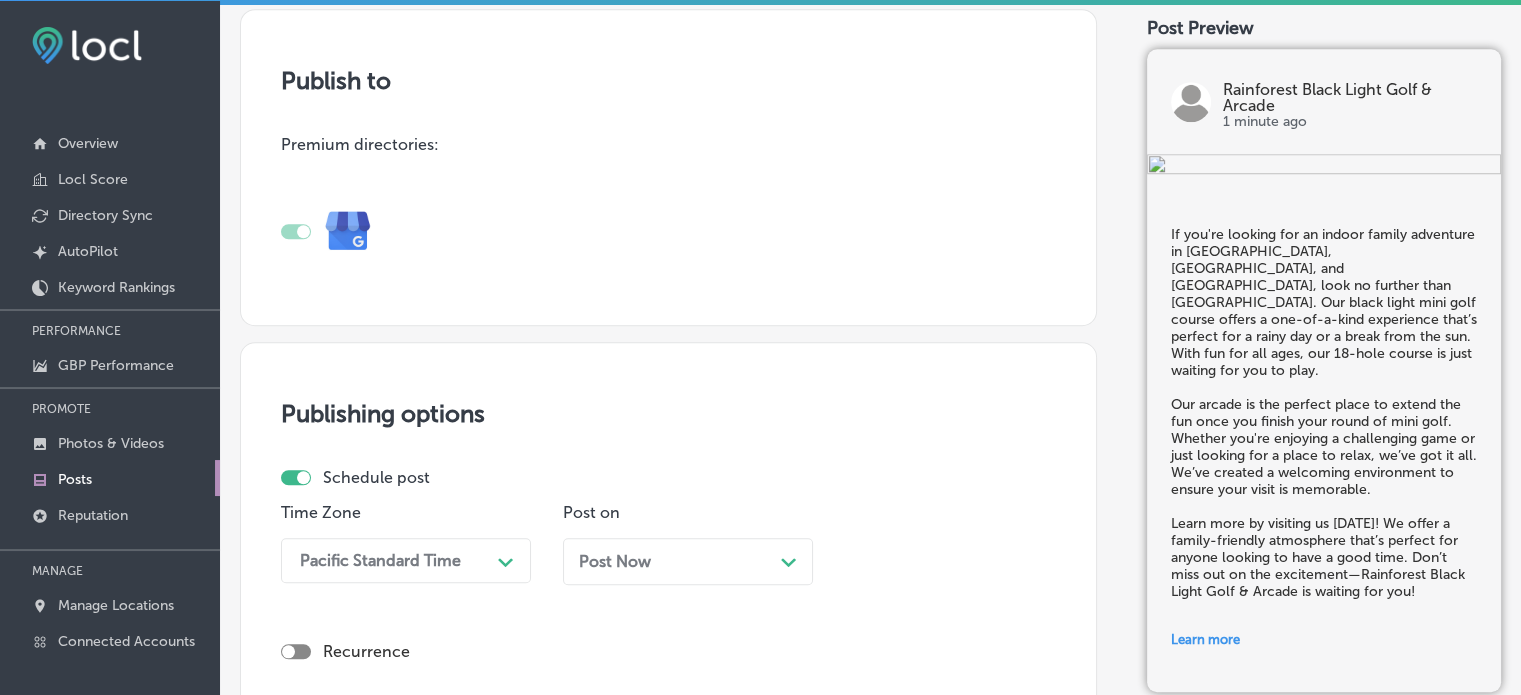 scroll, scrollTop: 1628, scrollLeft: 0, axis: vertical 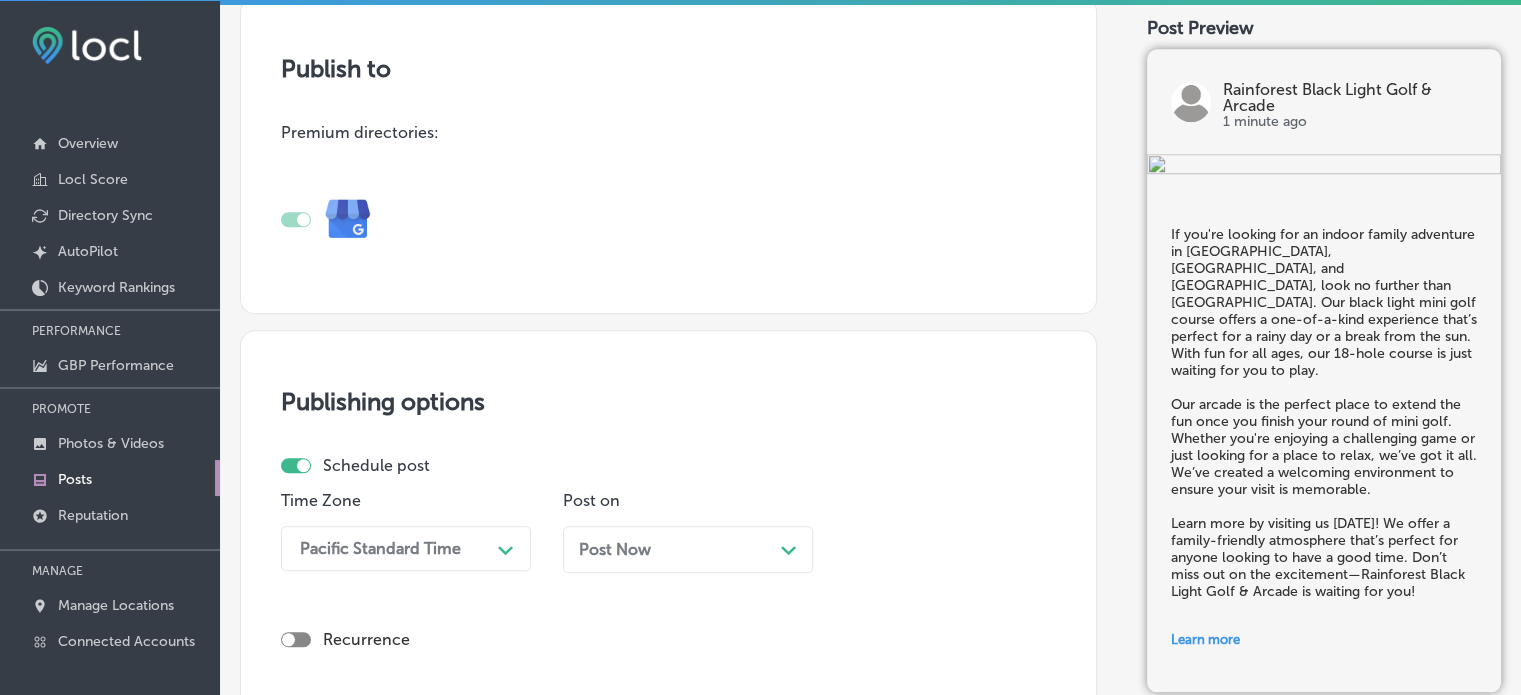 type on "https://www.rainforestblacklightgolf.com/" 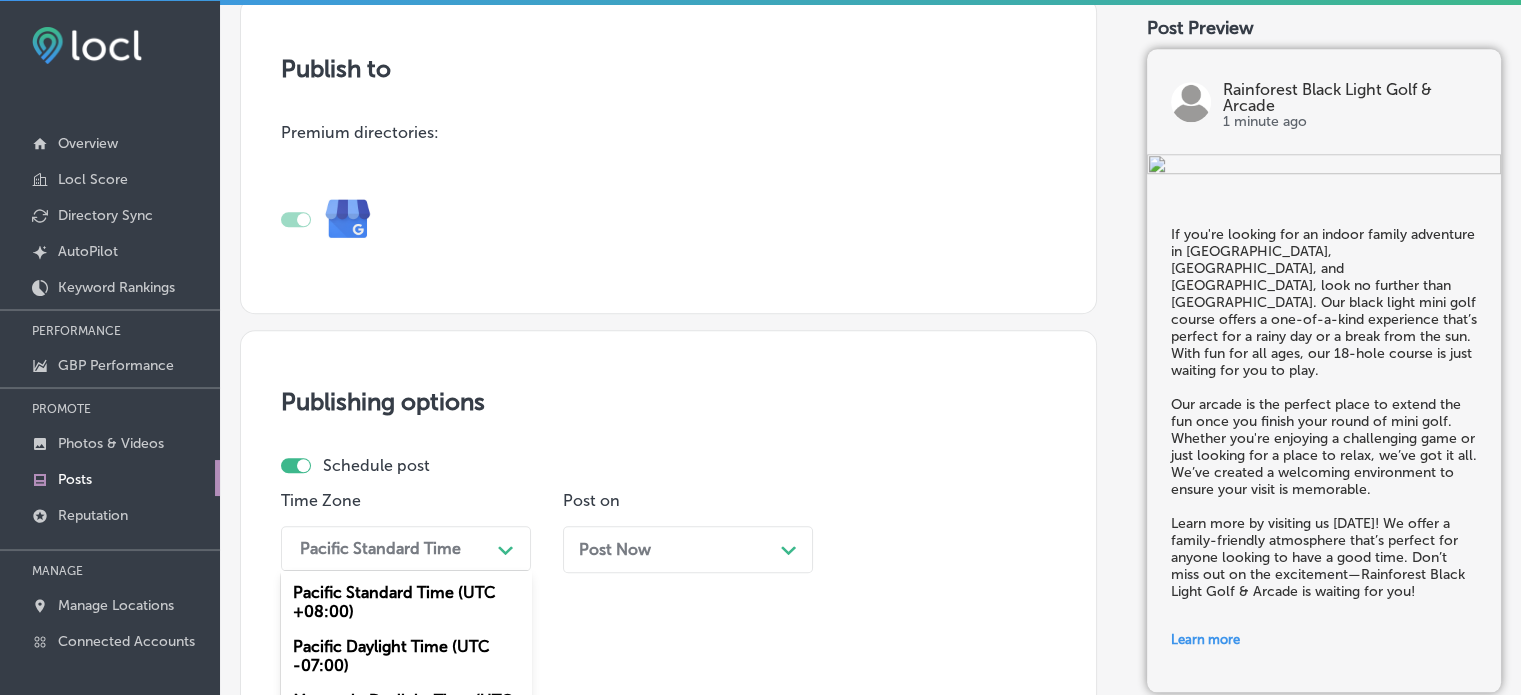 click on "option Mountain Daylight Time (UTC -06:00), selected.    option Mountain Daylight Time (UTC -06:00) focused, 3 of 6. 6 results available. Use Up and Down to choose options, press Enter to select the currently focused option, press Escape to exit the menu, press Tab to select the option and exit the menu. Pacific Standard Time
Path
Created with Sketch.
Pacific Standard Time (UTC +08:00) Pacific Daylight Time (UTC -07:00) Mountain Daylight Time (UTC -06:00) Central Daylight Time (UTC -05:00) Eastern Daylight Time (UTC -04:00) Atlantic Daylight Time (UTC -03:00)" at bounding box center [406, 548] 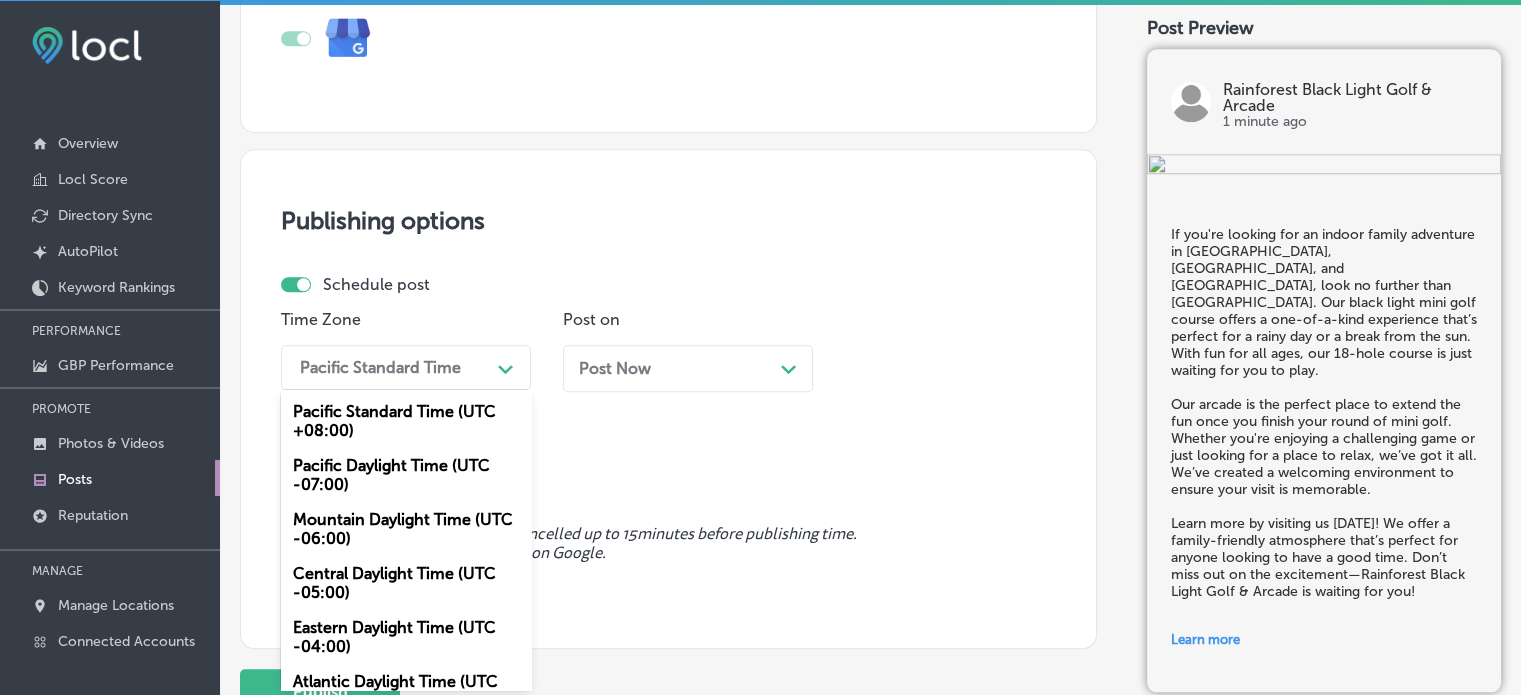 scroll, scrollTop: 34, scrollLeft: 0, axis: vertical 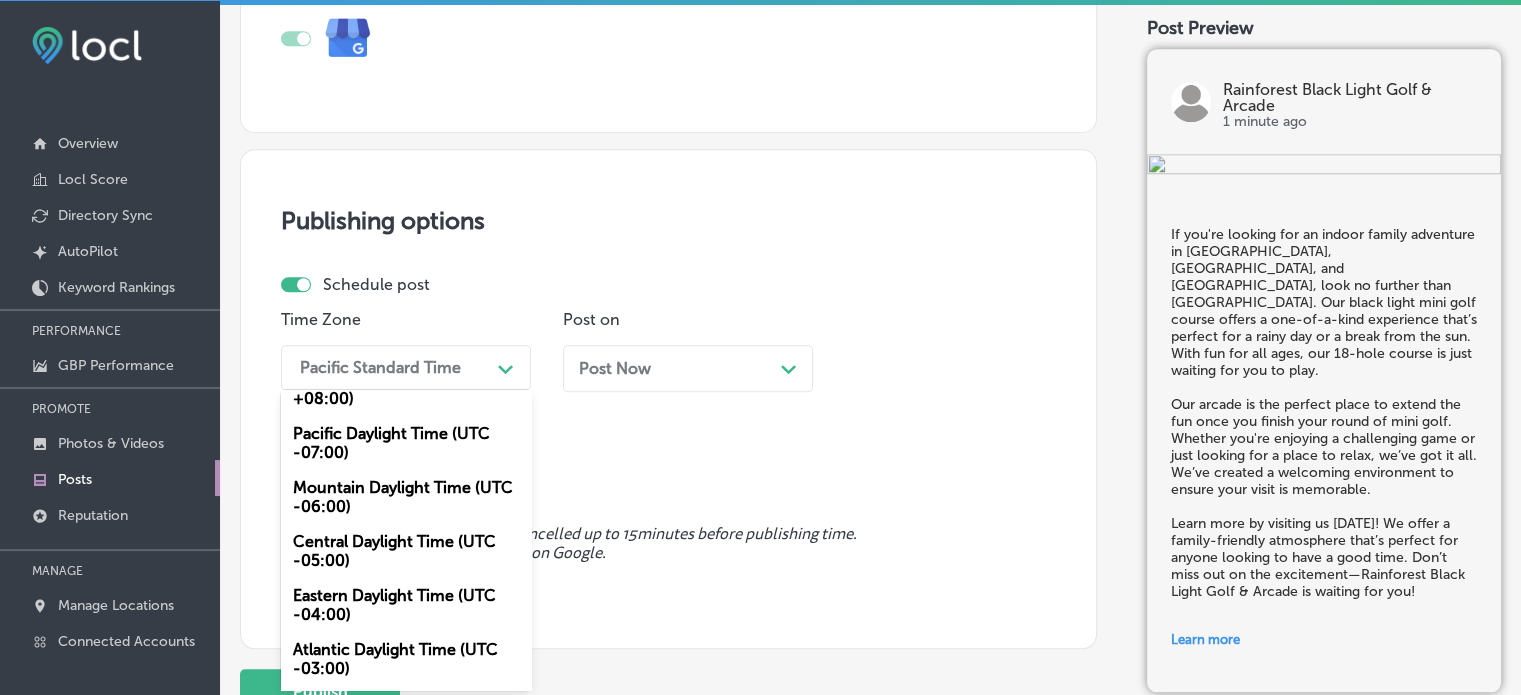 click on "Mountain Daylight Time (UTC -06:00)" at bounding box center [406, 497] 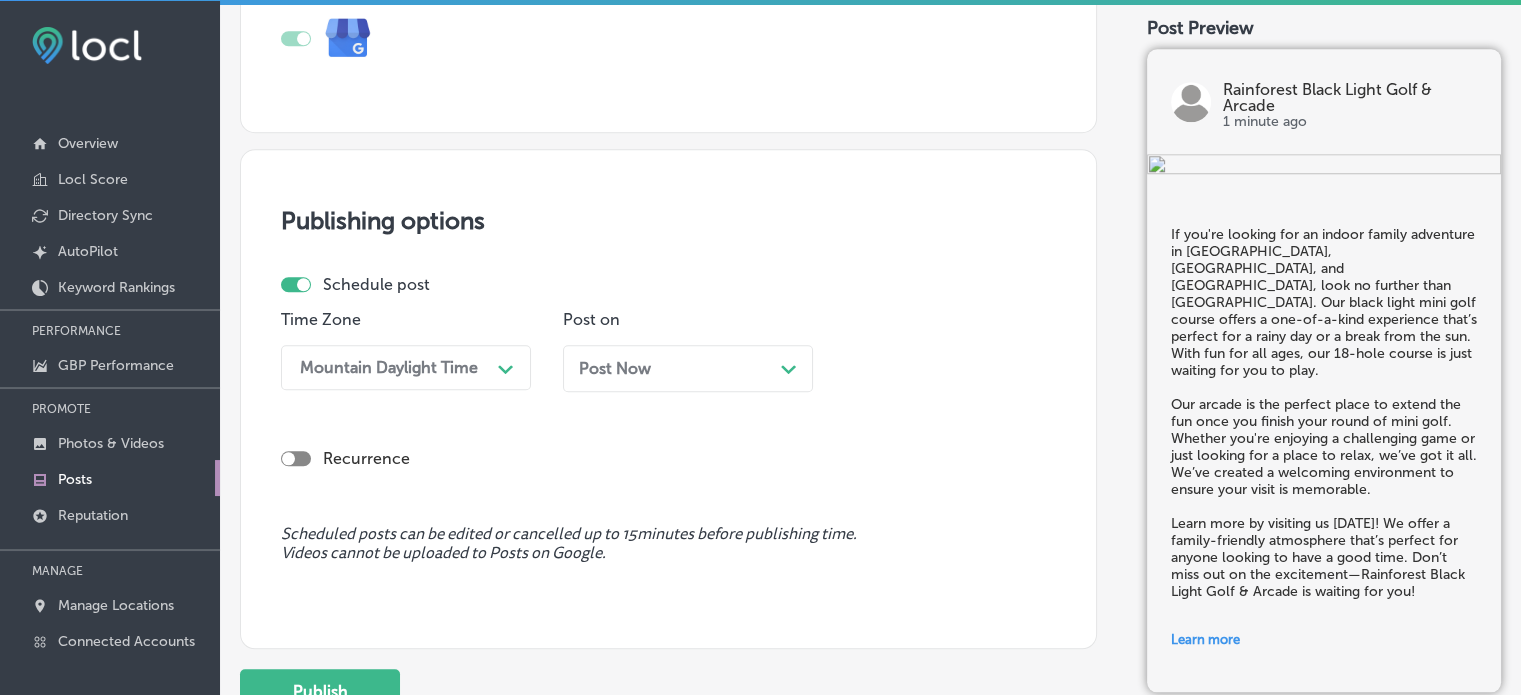 click on "Post Now
Path
Created with Sketch." at bounding box center (688, 368) 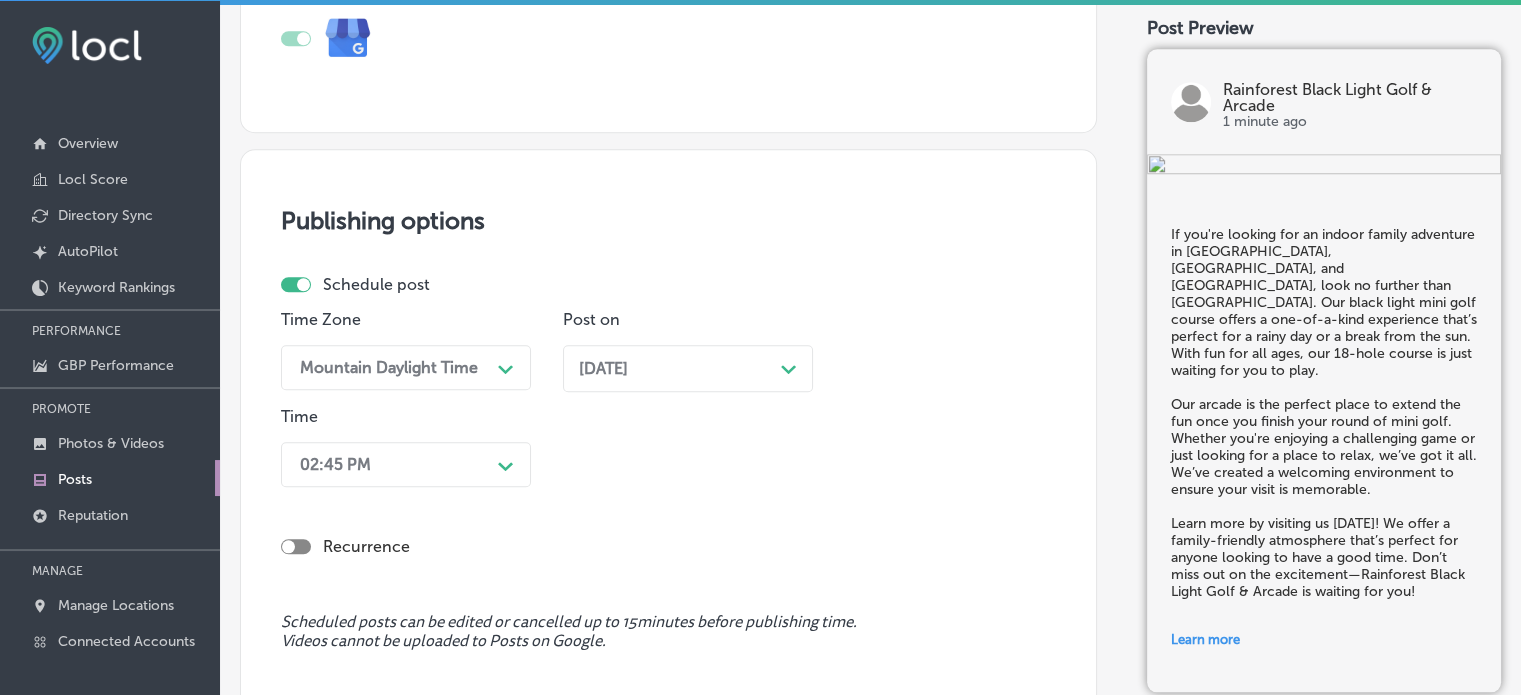 scroll, scrollTop: 1873, scrollLeft: 0, axis: vertical 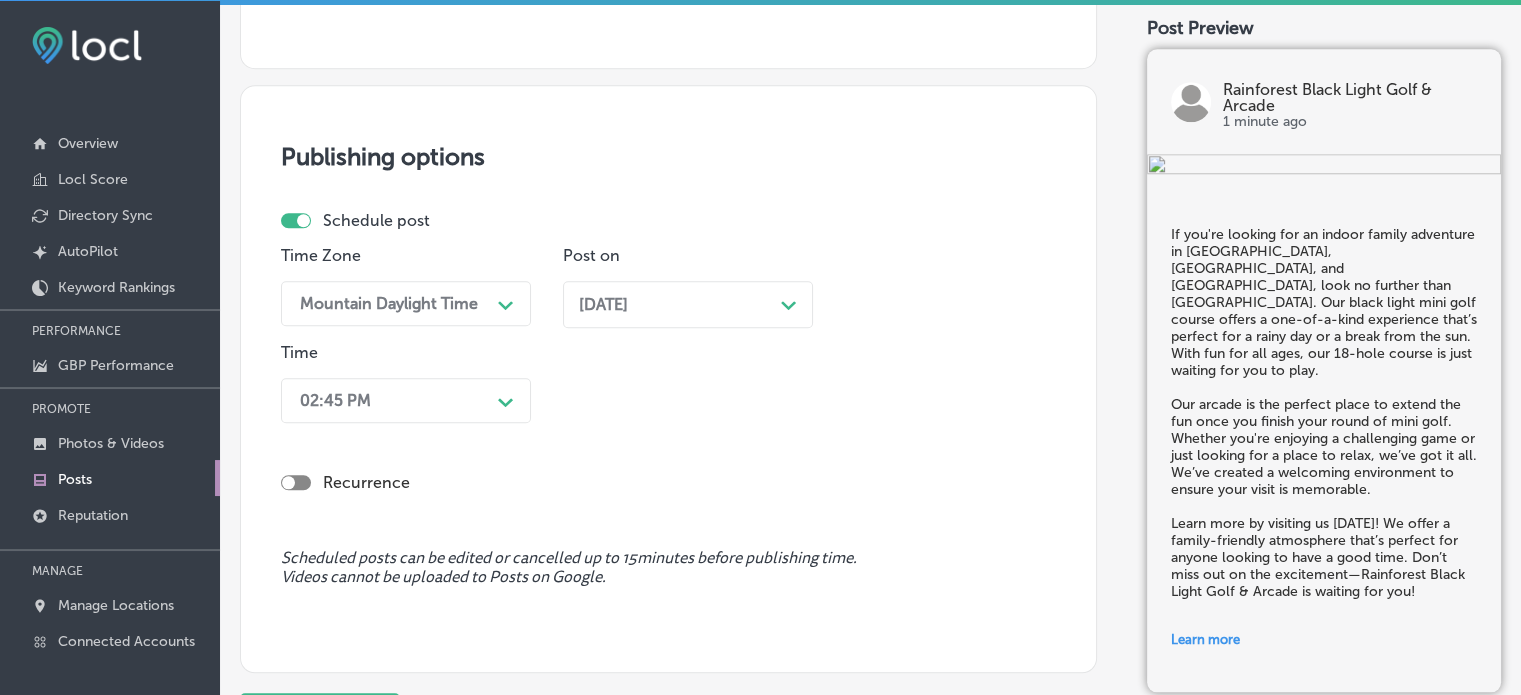 click on "02:45 PM
Path
Created with Sketch." at bounding box center [406, 400] 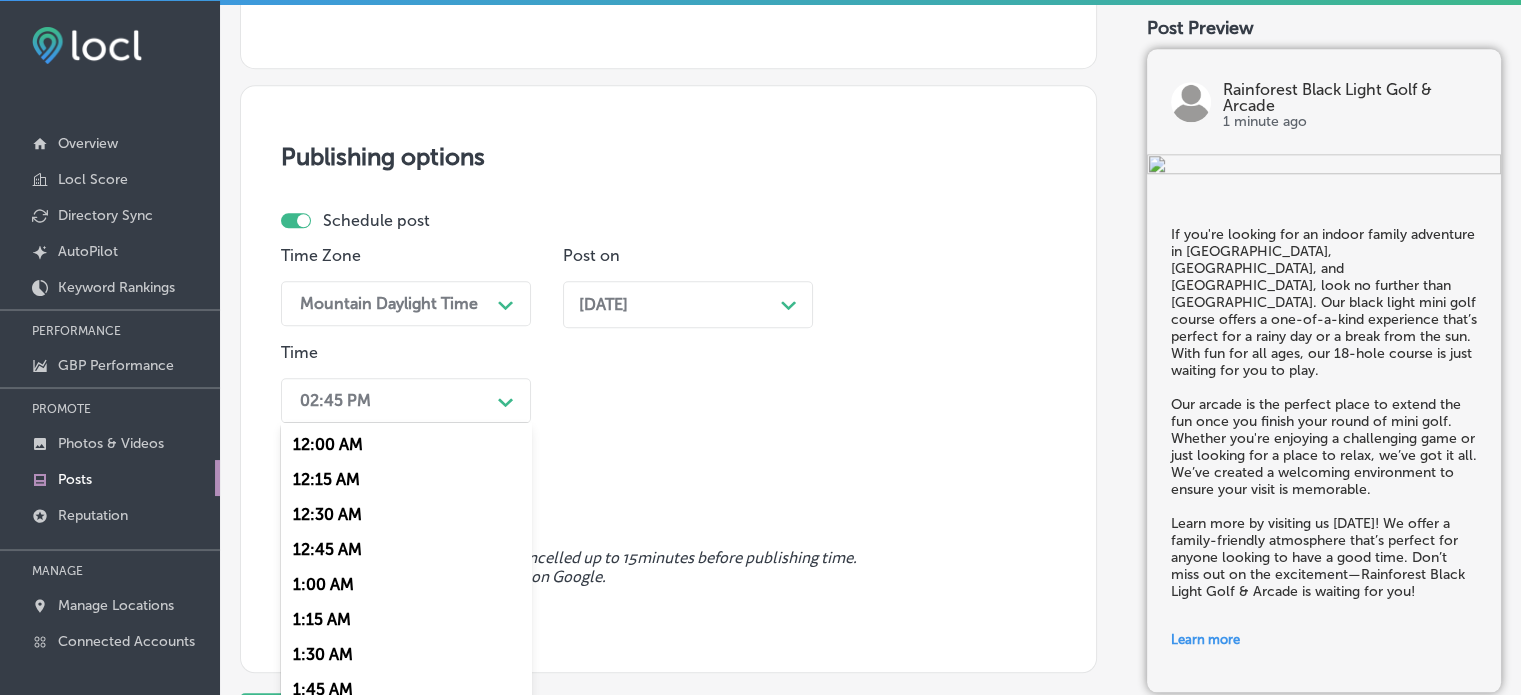 scroll, scrollTop: 1906, scrollLeft: 0, axis: vertical 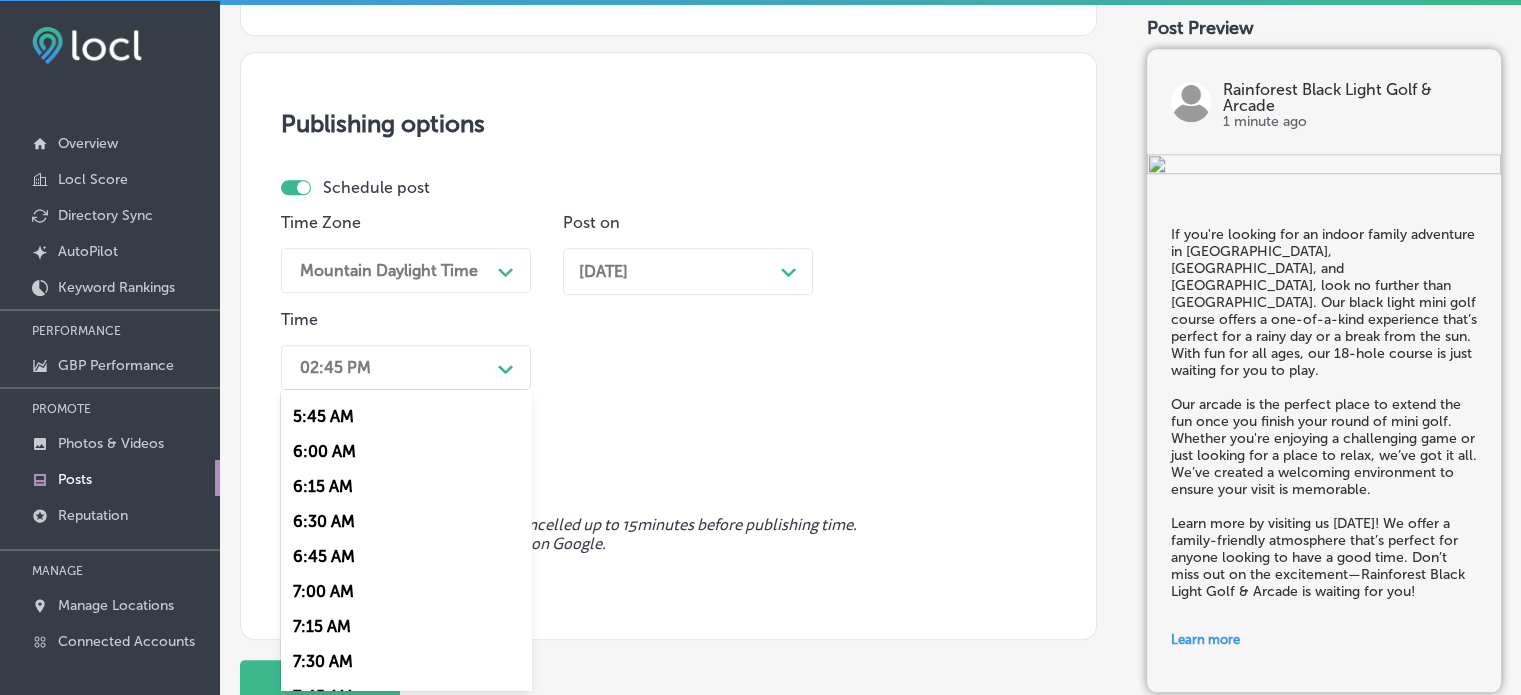 click on "7:00 AM" at bounding box center (406, 591) 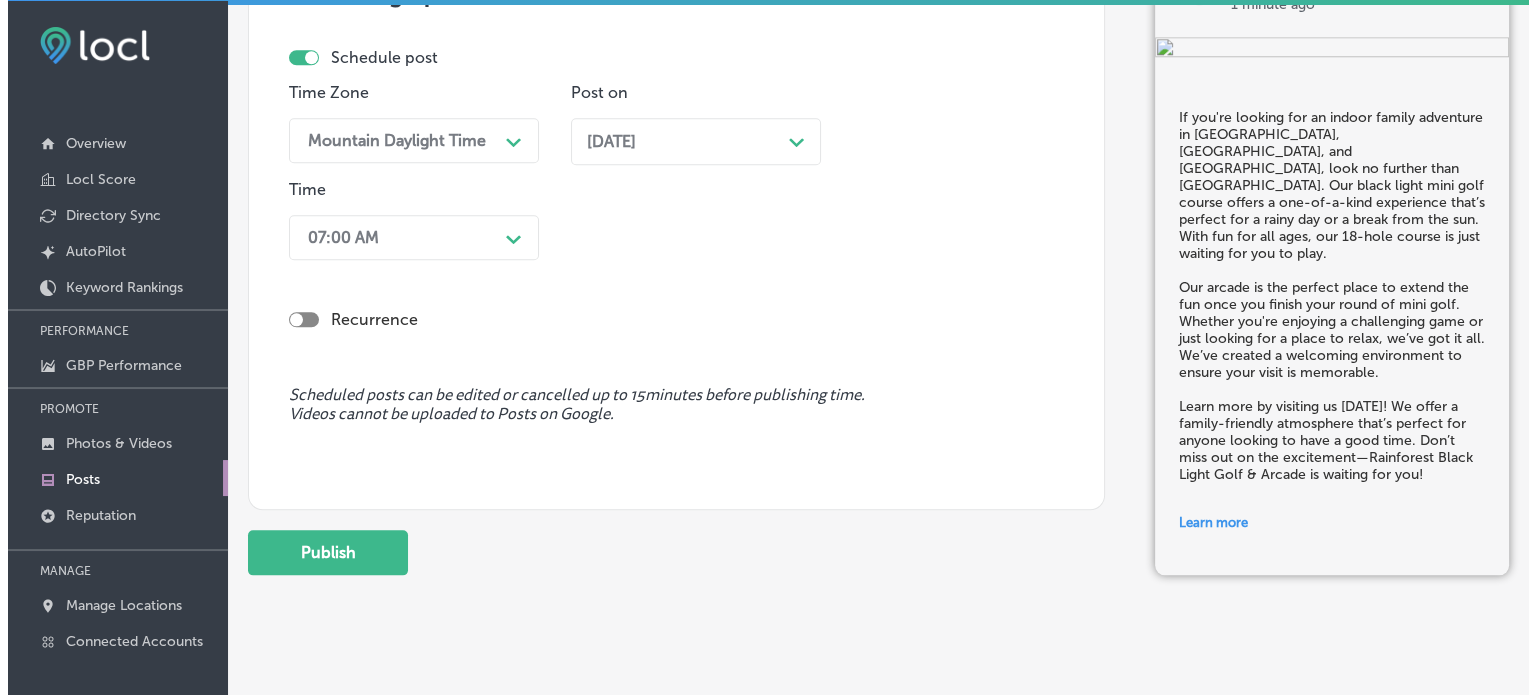 scroll, scrollTop: 2040, scrollLeft: 0, axis: vertical 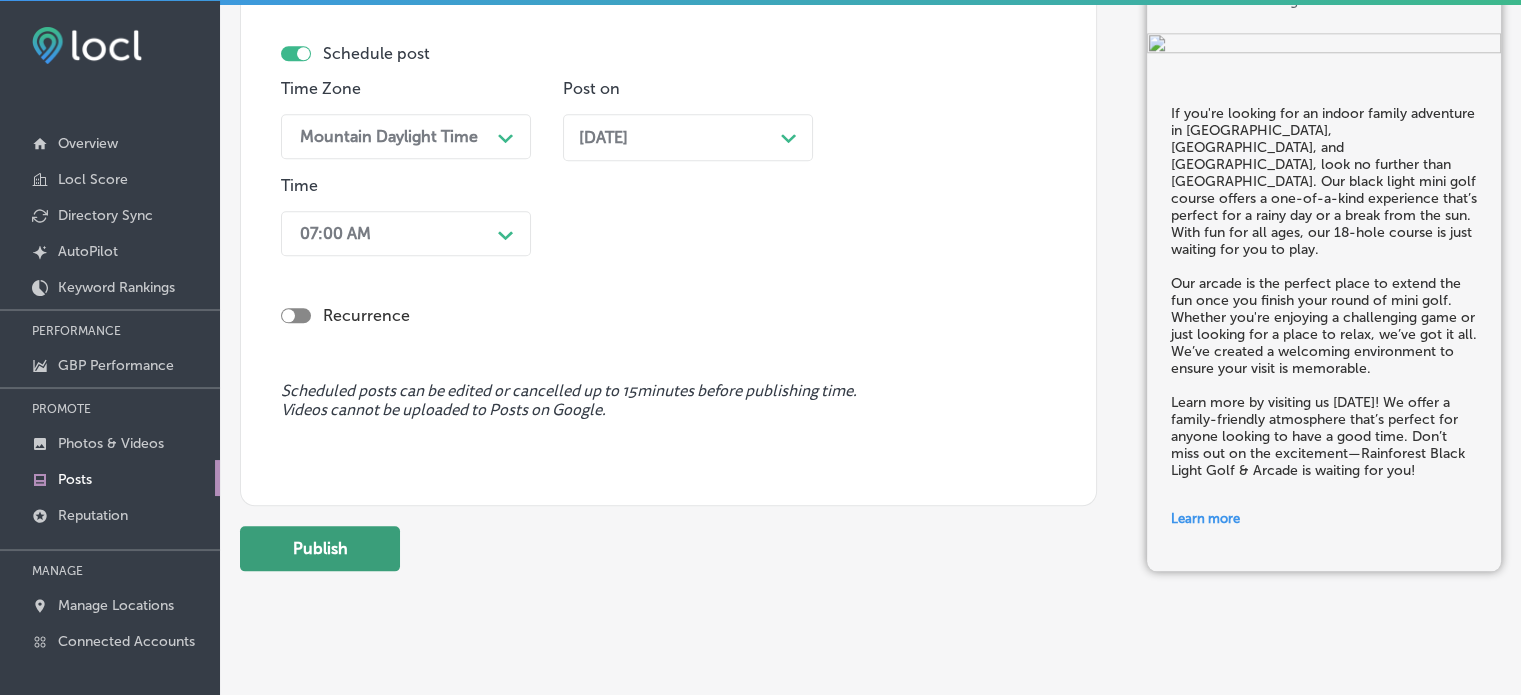 click on "Publish" at bounding box center [320, 548] 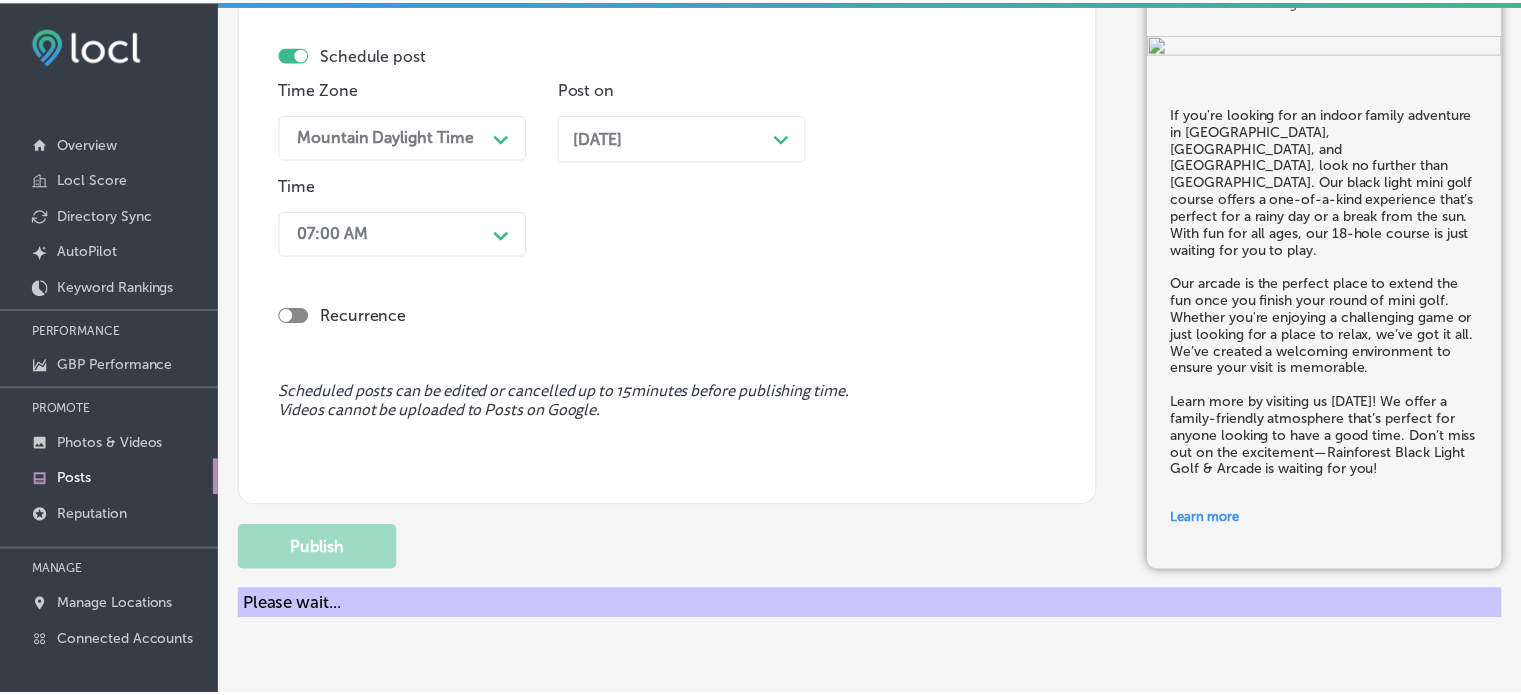 scroll, scrollTop: 1780, scrollLeft: 0, axis: vertical 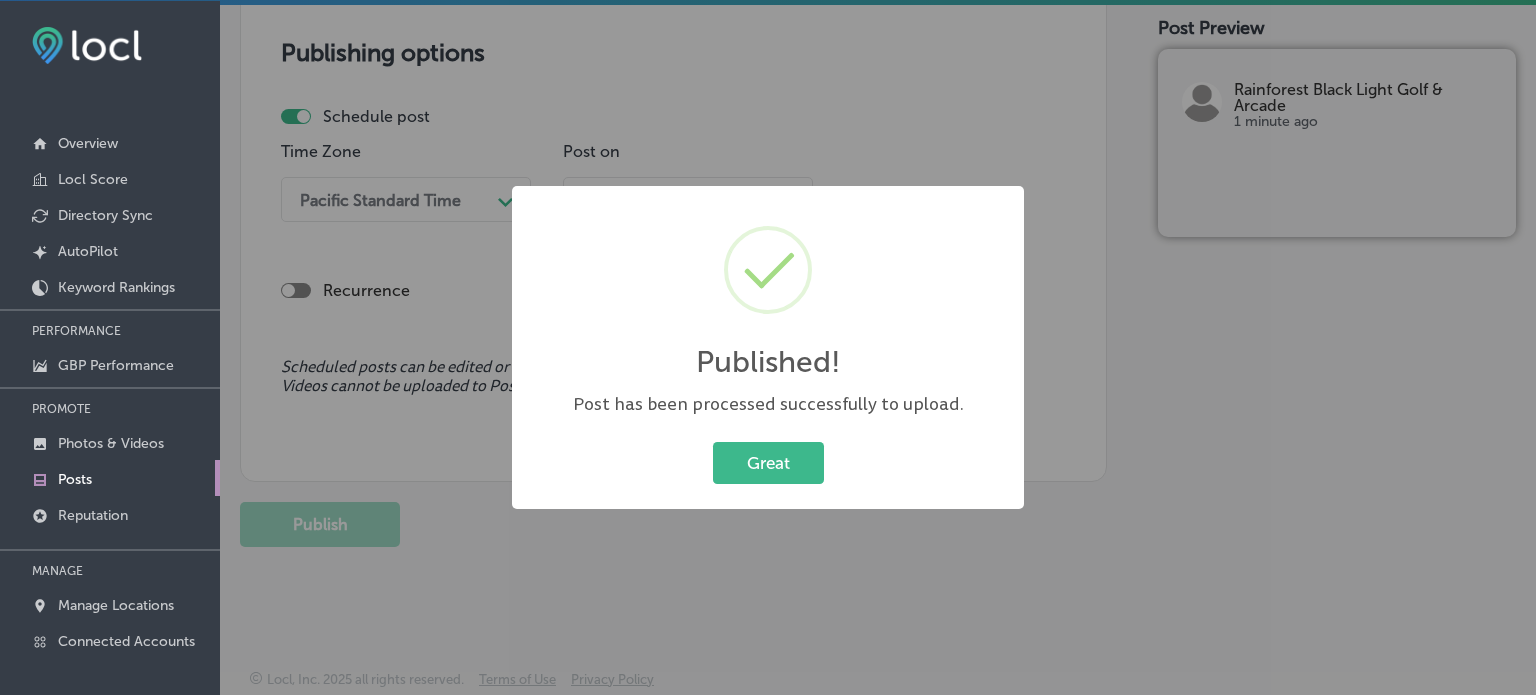 click on "Great Cancel" at bounding box center (768, 463) 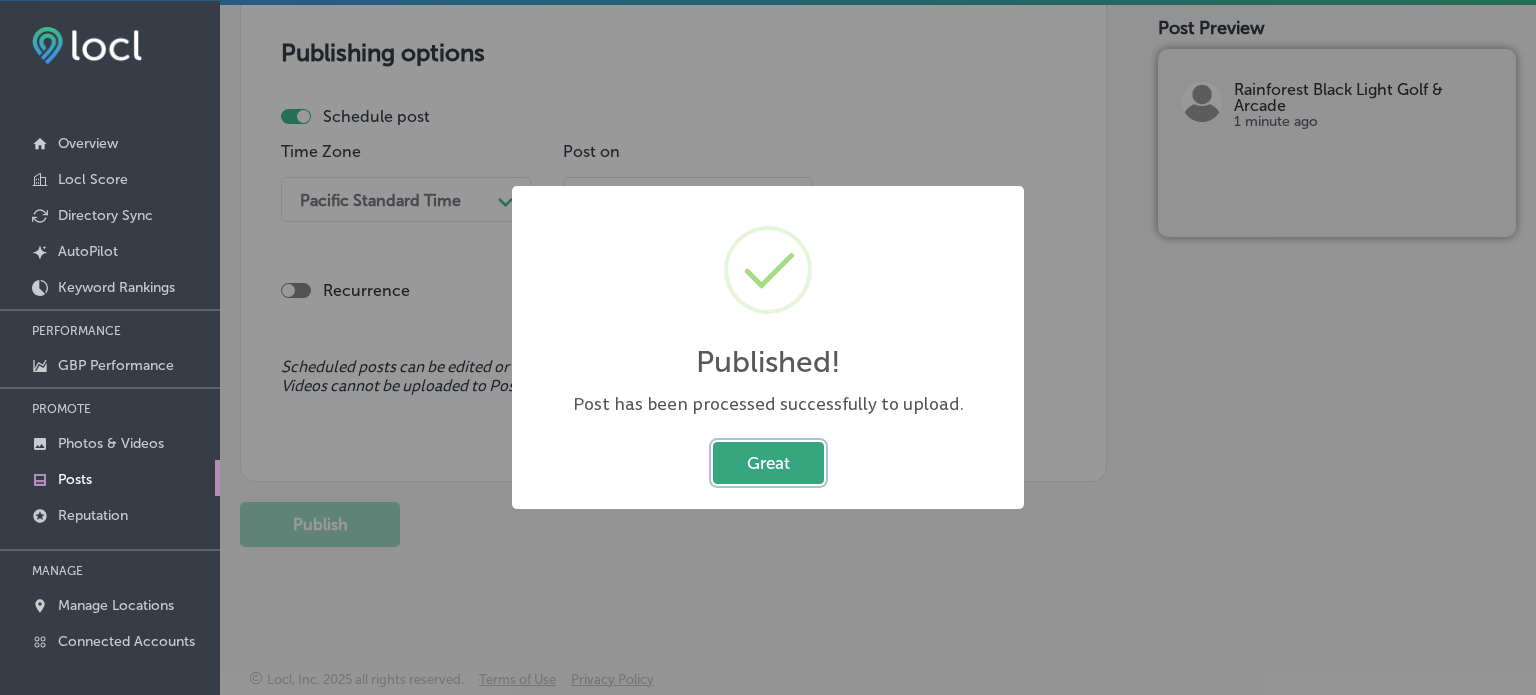 click on "Great" at bounding box center [768, 462] 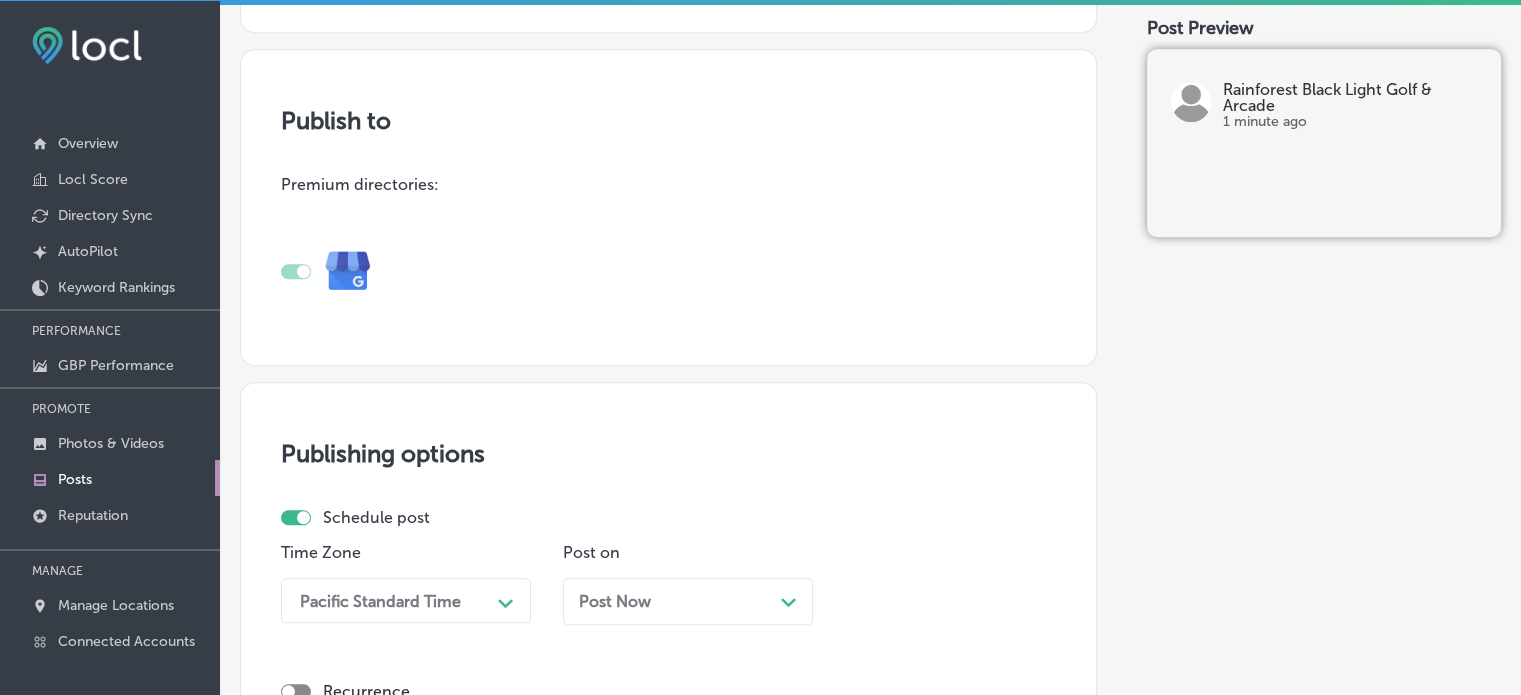 scroll, scrollTop: 1376, scrollLeft: 0, axis: vertical 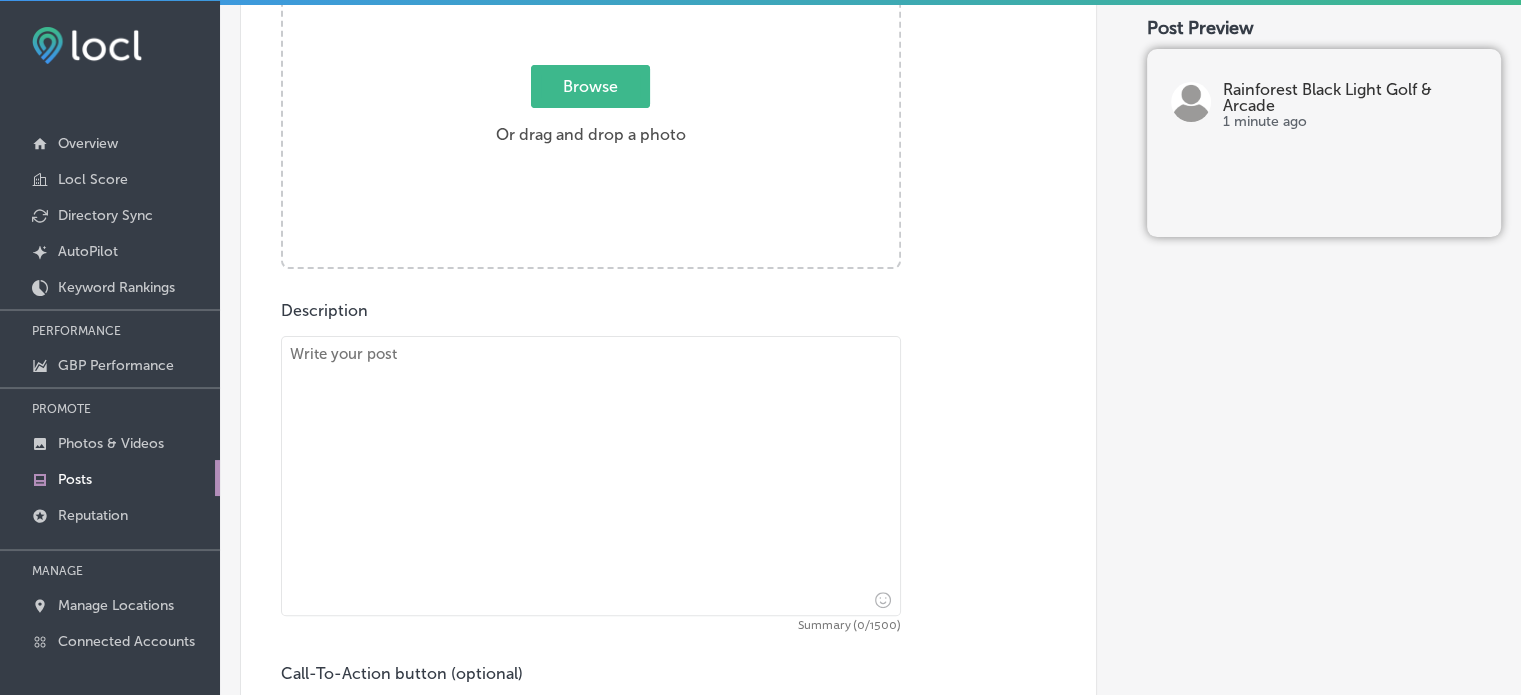 click on "Browse     Or drag and drop a photo" at bounding box center [591, 111] 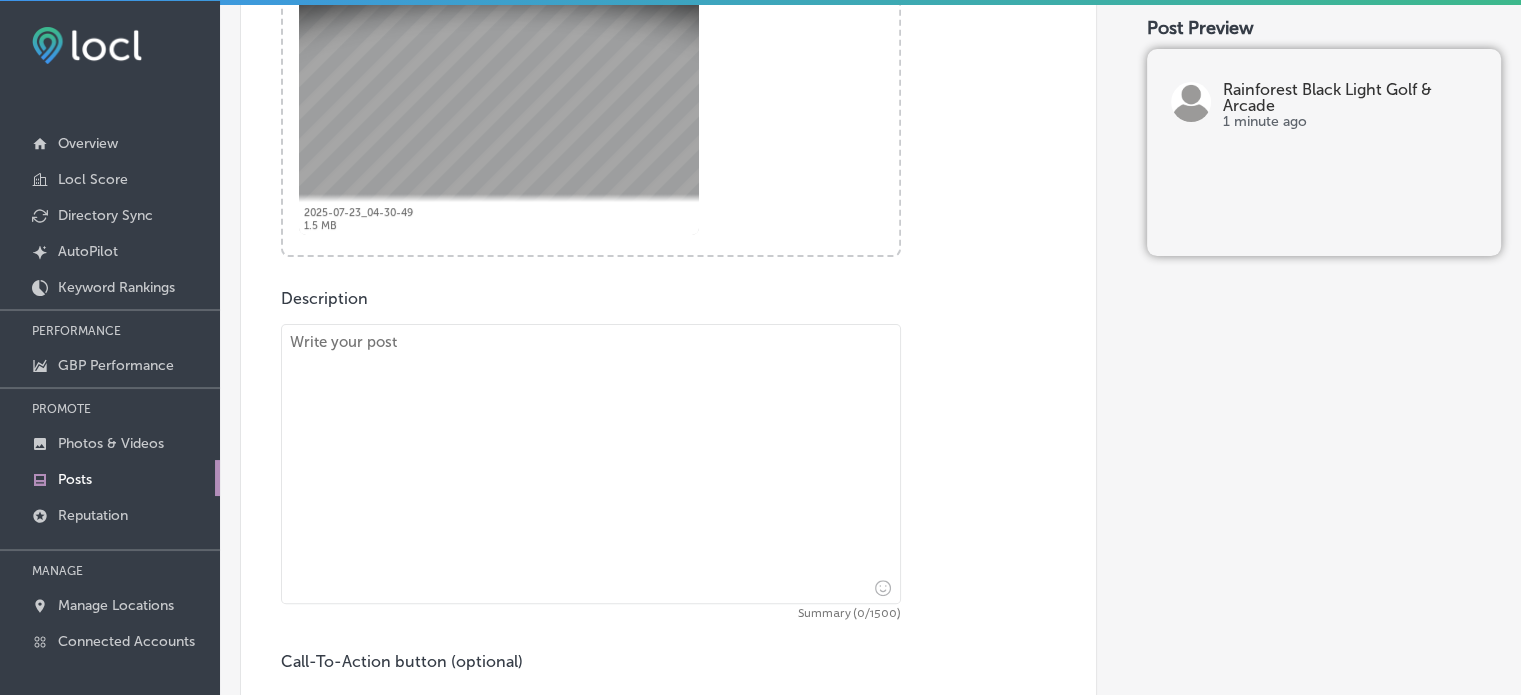 scroll, scrollTop: 612, scrollLeft: 0, axis: vertical 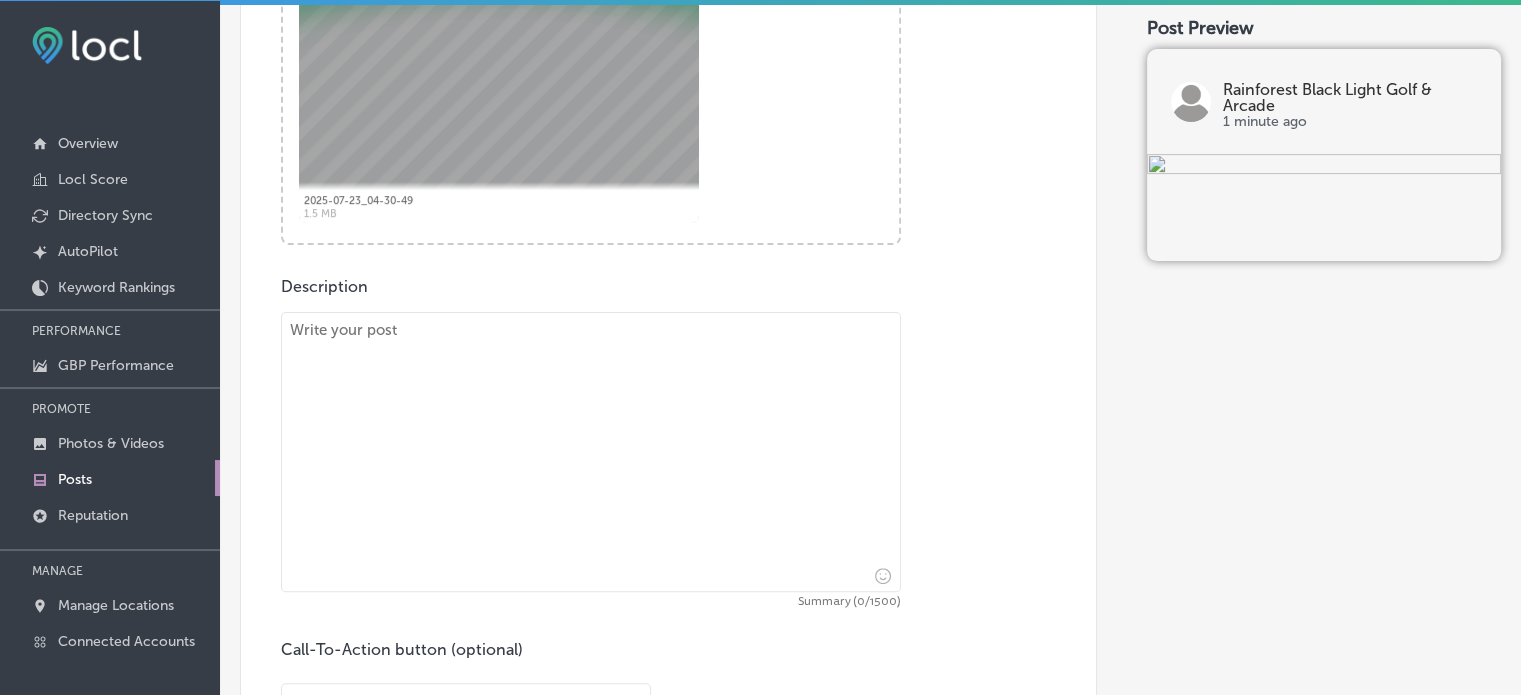click at bounding box center [591, 452] 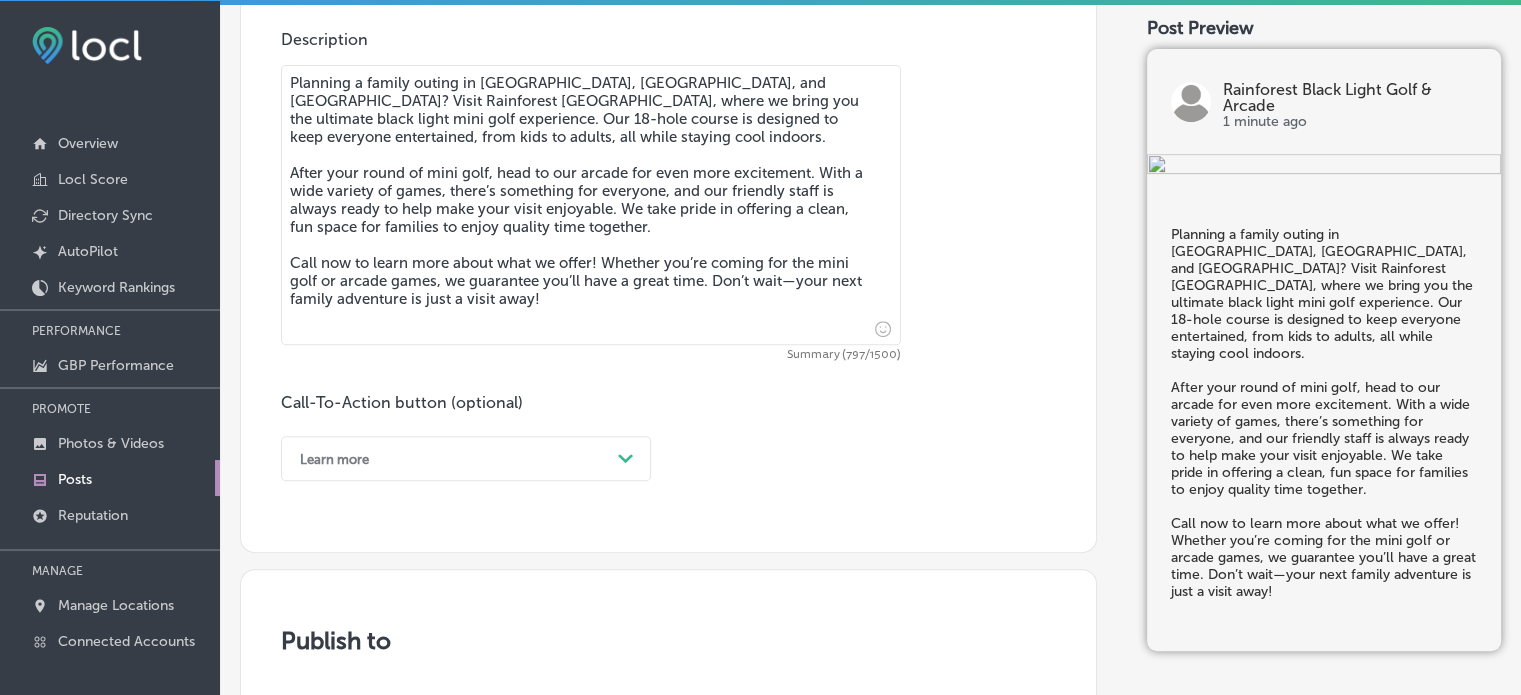 scroll, scrollTop: 860, scrollLeft: 0, axis: vertical 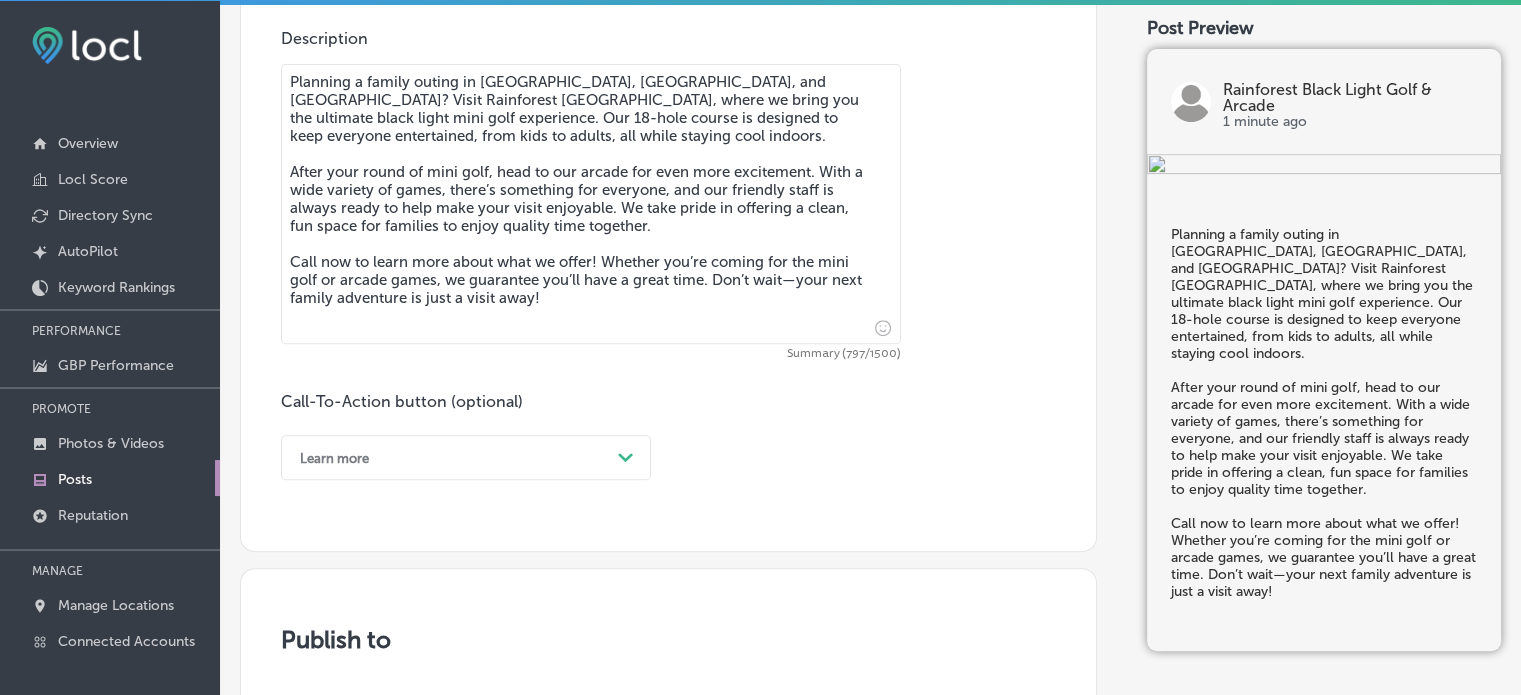 type on "Planning a family outing in Panama City, Fountain, and Mexico Beach? Visit Rainforest Black Light Golf & Arcade, where we bring you the ultimate black light mini golf experience. Our 18-hole course is designed to keep everyone entertained, from kids to adults, all while staying cool indoors.
After your round of mini golf, head to our arcade for even more excitement. With a wide variety of games, there’s something for everyone, and our friendly staff is always ready to help make your visit enjoyable. We take pride in offering a clean, fun space for families to enjoy quality time together.
Call now to learn more about what we offer! Whether you’re coming for the mini golf or arcade games, we guarantee you’ll have a great time. Don’t wait—your next family adventure is just a visit away!" 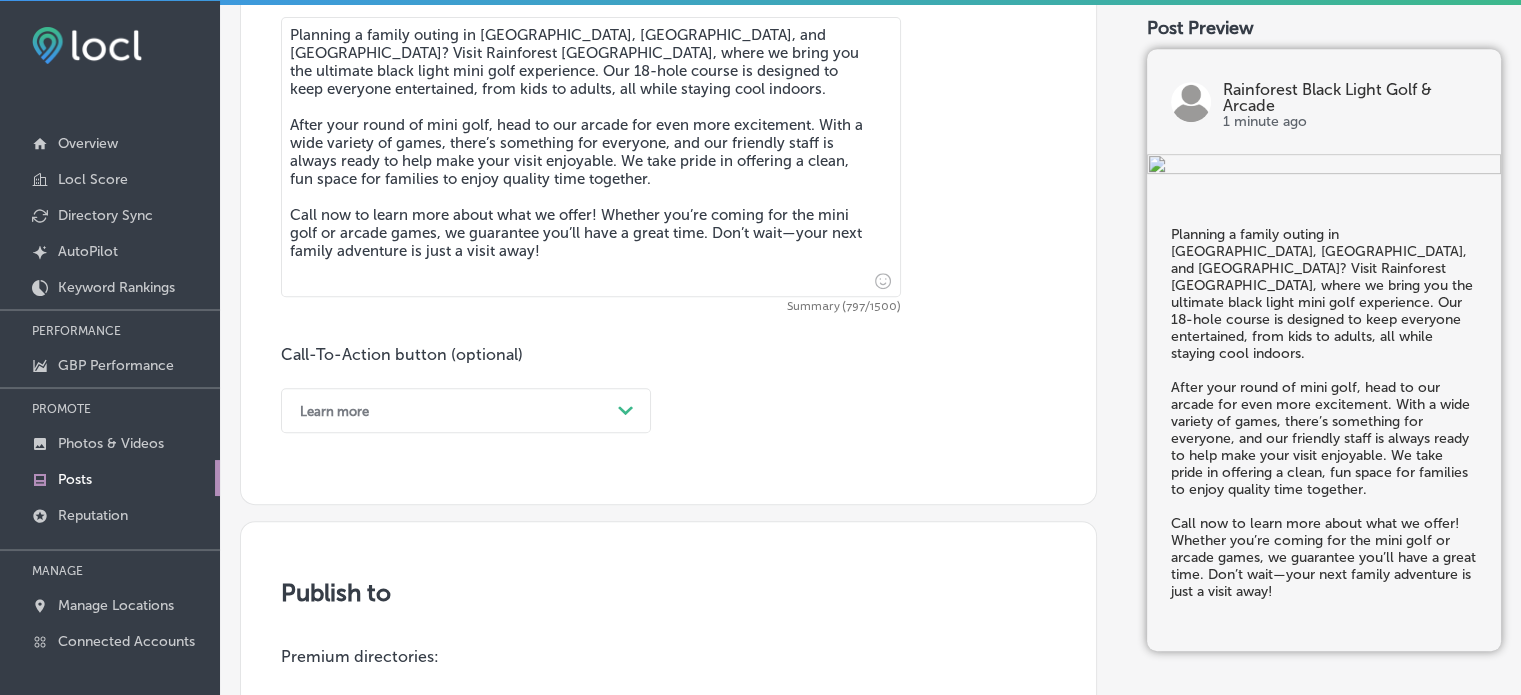 click on "Learn more
Path
Created with Sketch." at bounding box center [466, 410] 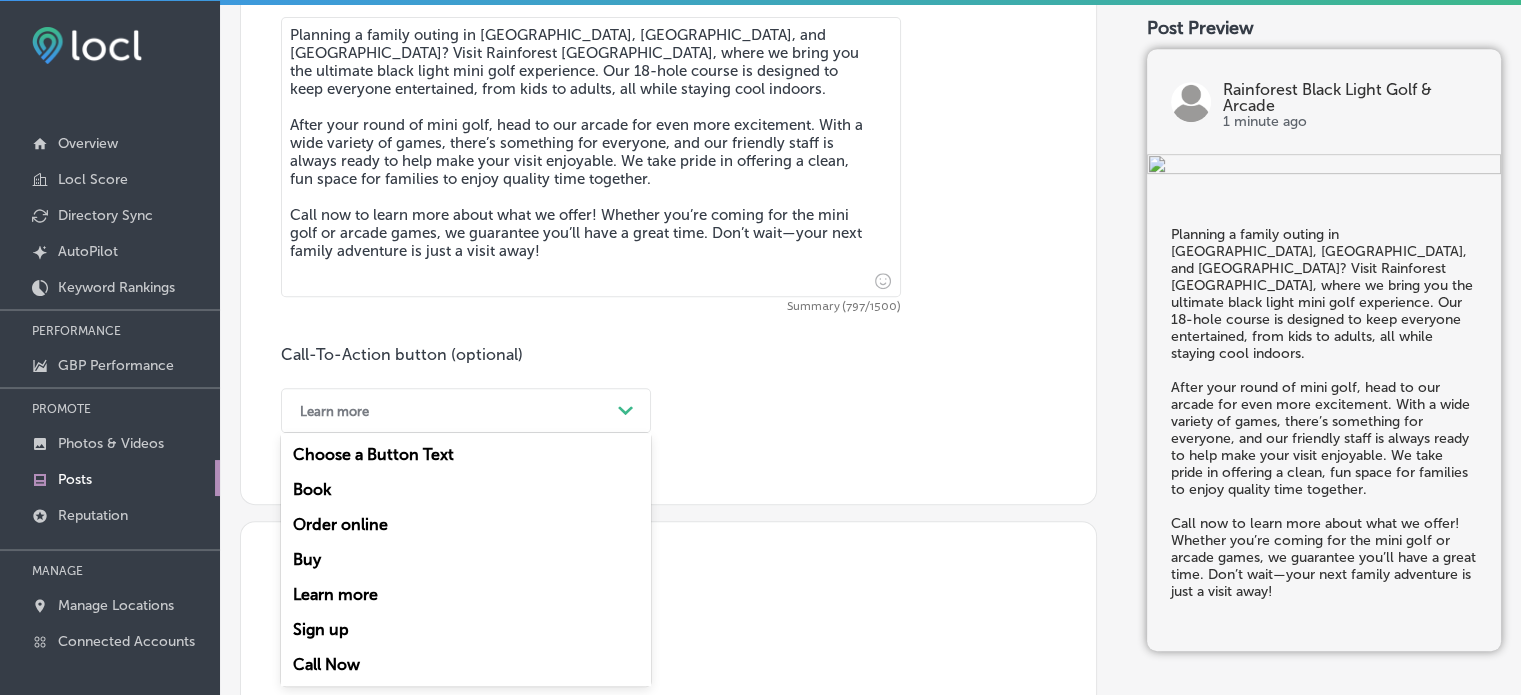 click on "Post content Select location(s) Business + Location
Rainforest Black Light Golf & Arcade
Path
Created with Sketch.
Selected Locations  ( 1 ) Select post type What's New
Path
Created with Sketch.
Image Powered by PQINA    Browse     Or drag and drop a photo  2025-07-23_04-30-49 Abort Retry Remove Upload Cancel Retry Remove 2025-07-23_04-30-49 1.5 MB Ready tap to undo" at bounding box center [668, 317] 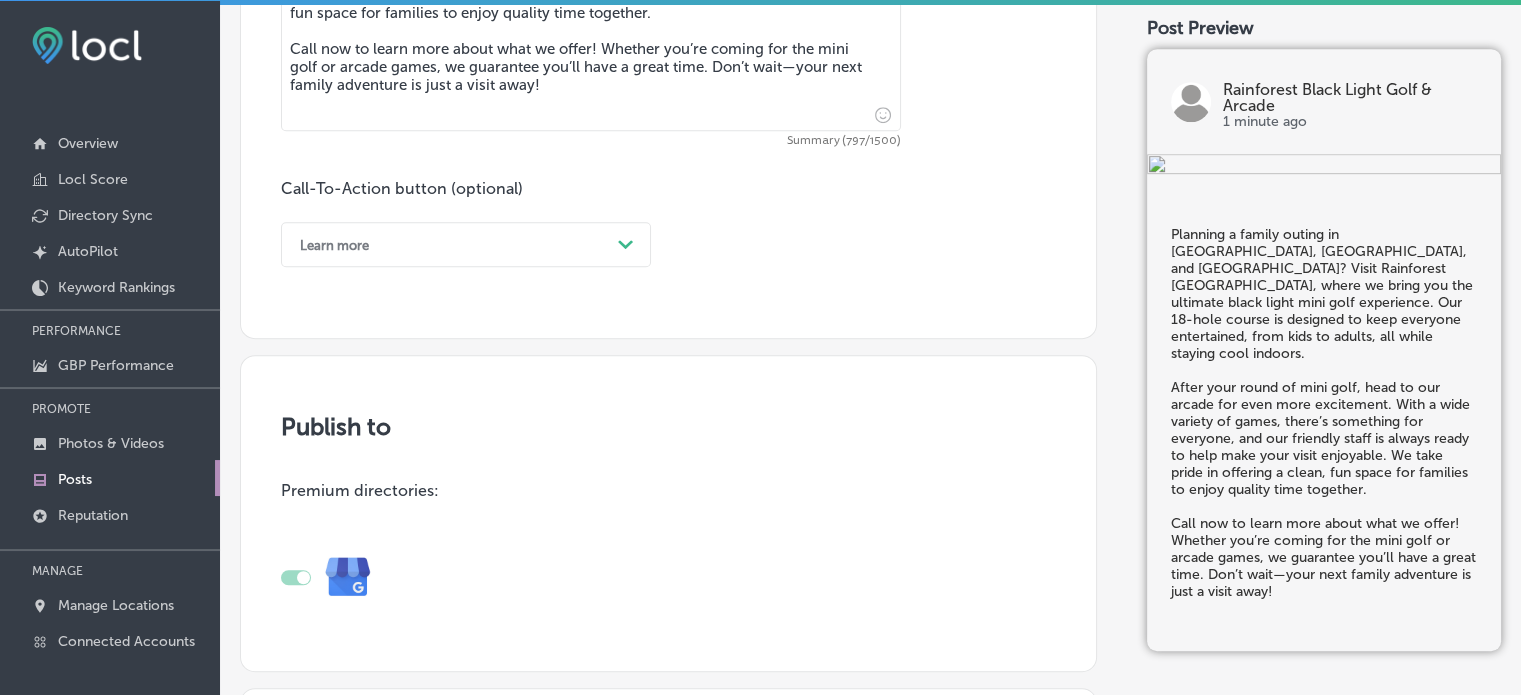 scroll, scrollTop: 1074, scrollLeft: 0, axis: vertical 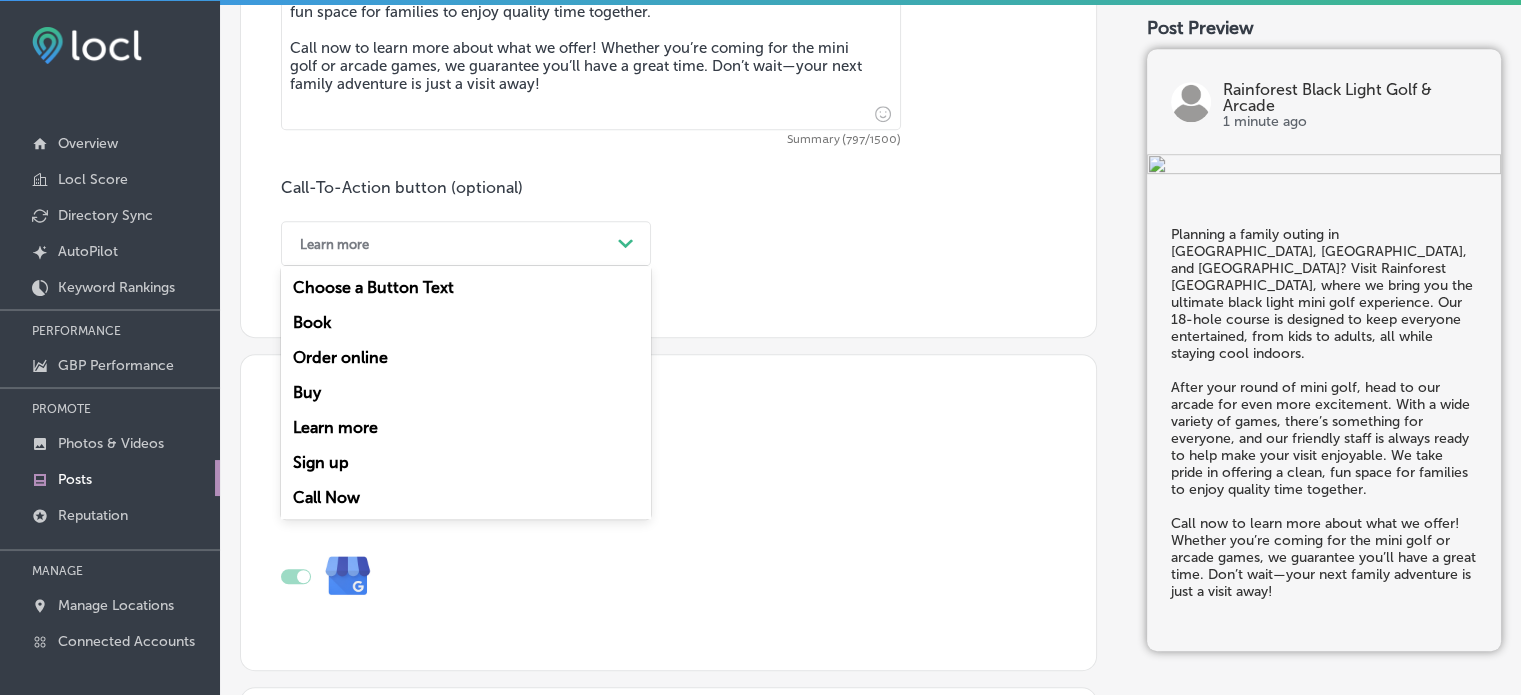click on "Learn more" at bounding box center [450, 243] 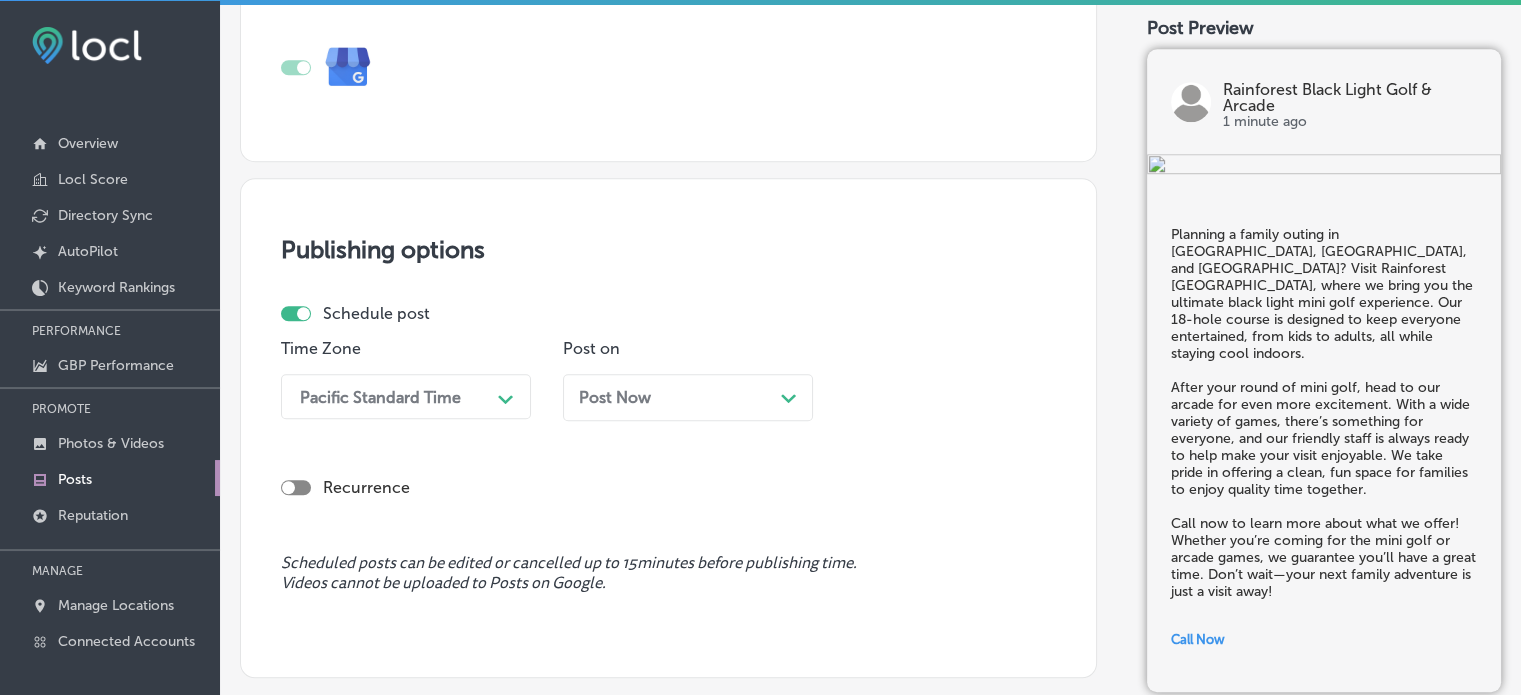 scroll, scrollTop: 1630, scrollLeft: 0, axis: vertical 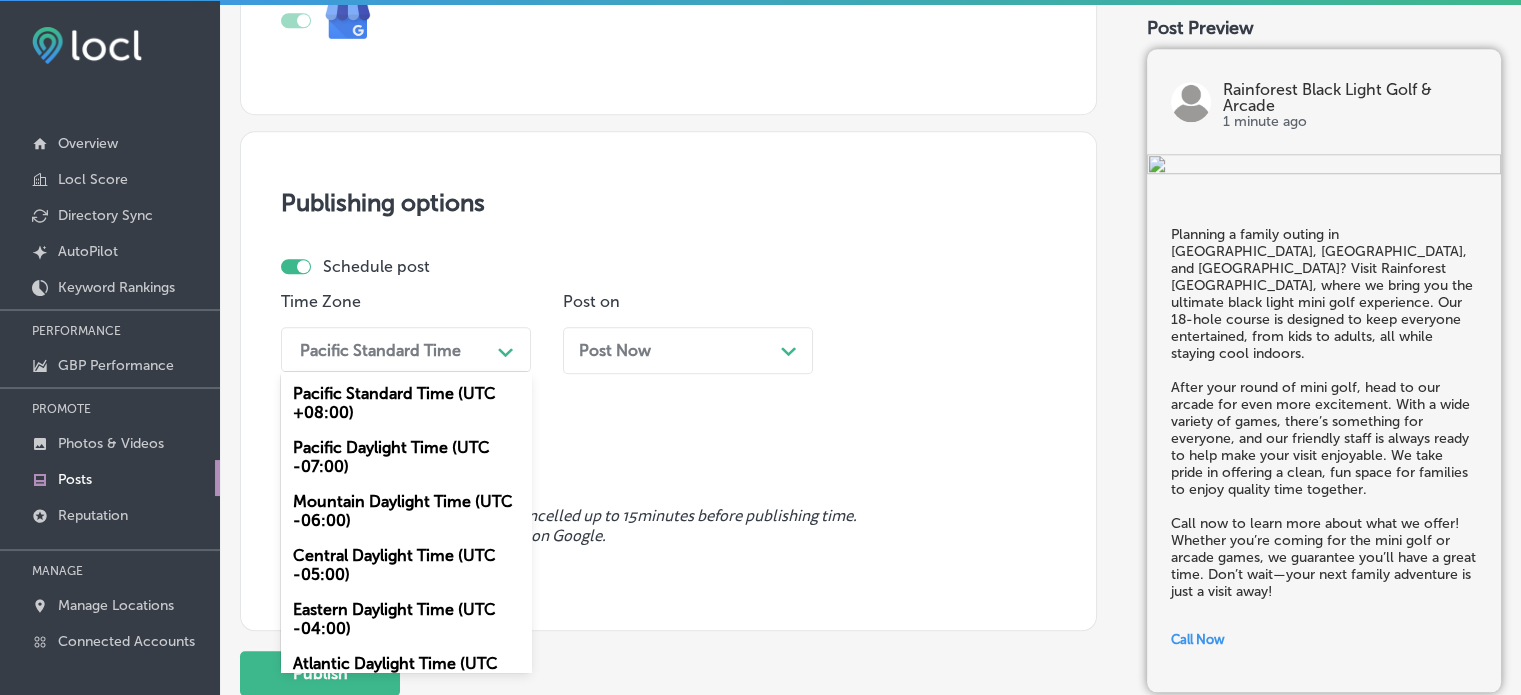click on "Pacific Standard Time" at bounding box center [380, 349] 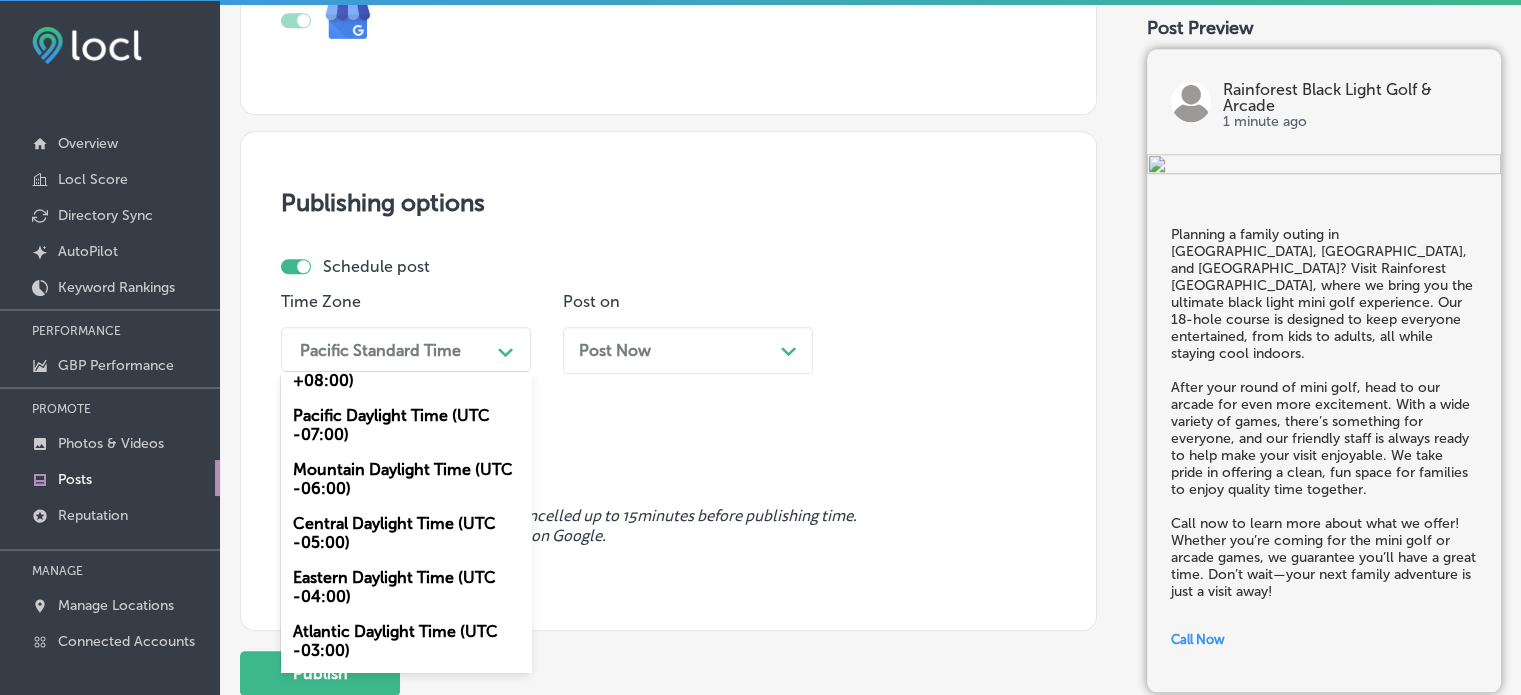 click on "Mountain Daylight Time (UTC -06:00)" at bounding box center (406, 479) 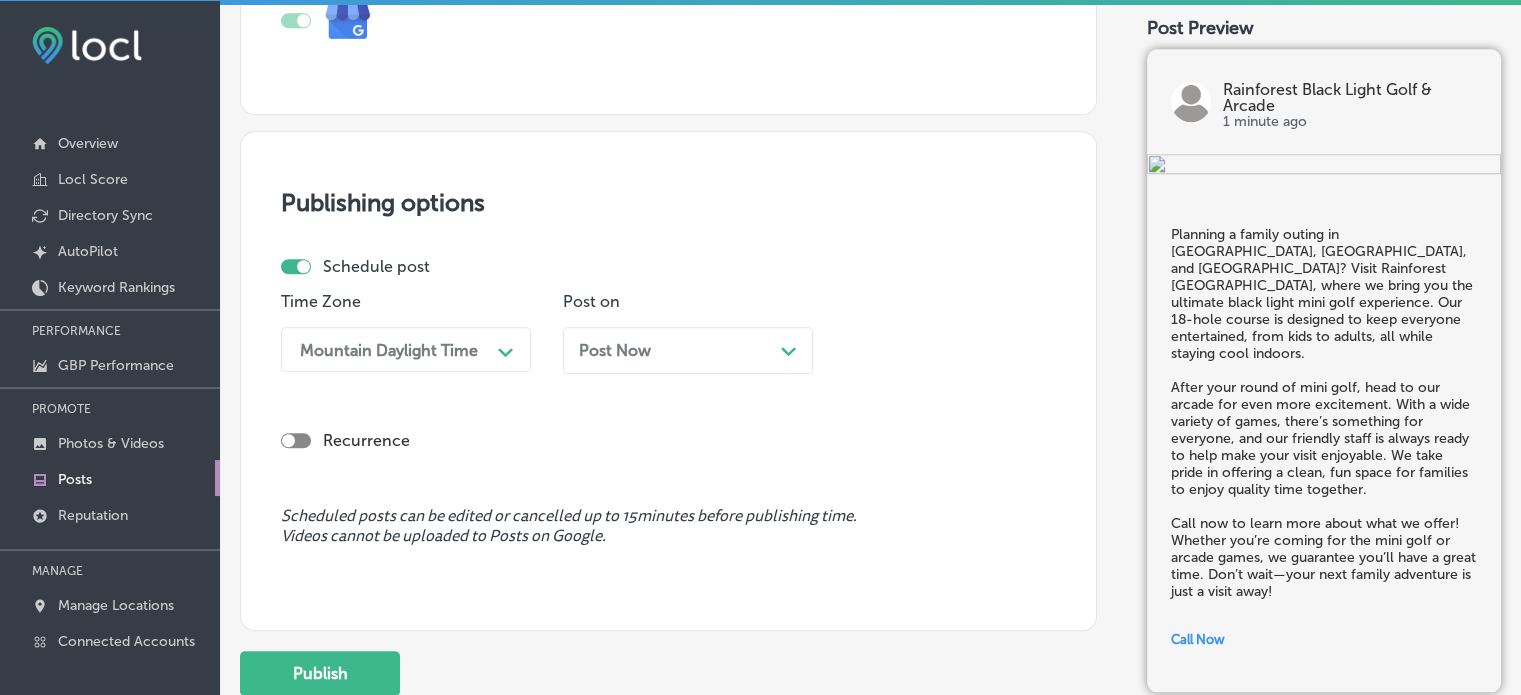click on "Post Now
Path
Created with Sketch." at bounding box center (688, 350) 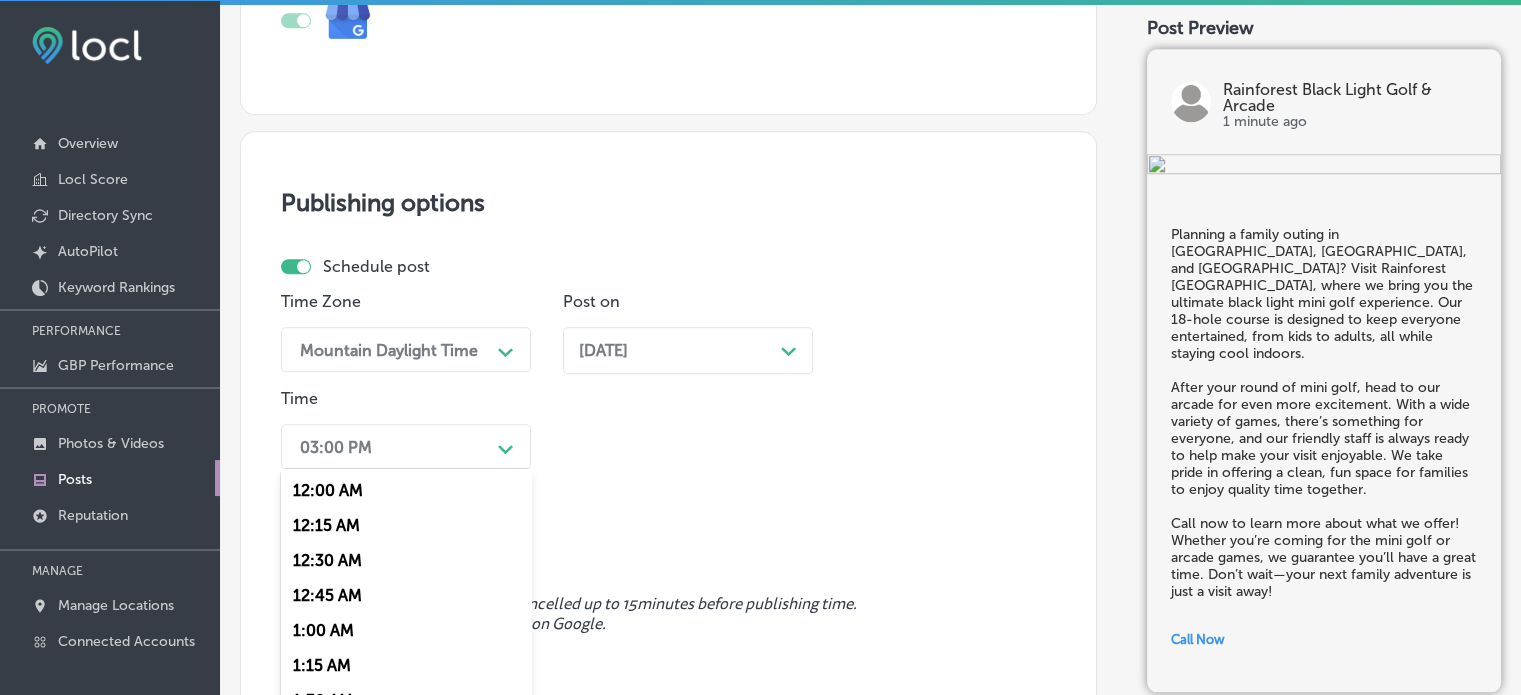scroll, scrollTop: 1711, scrollLeft: 0, axis: vertical 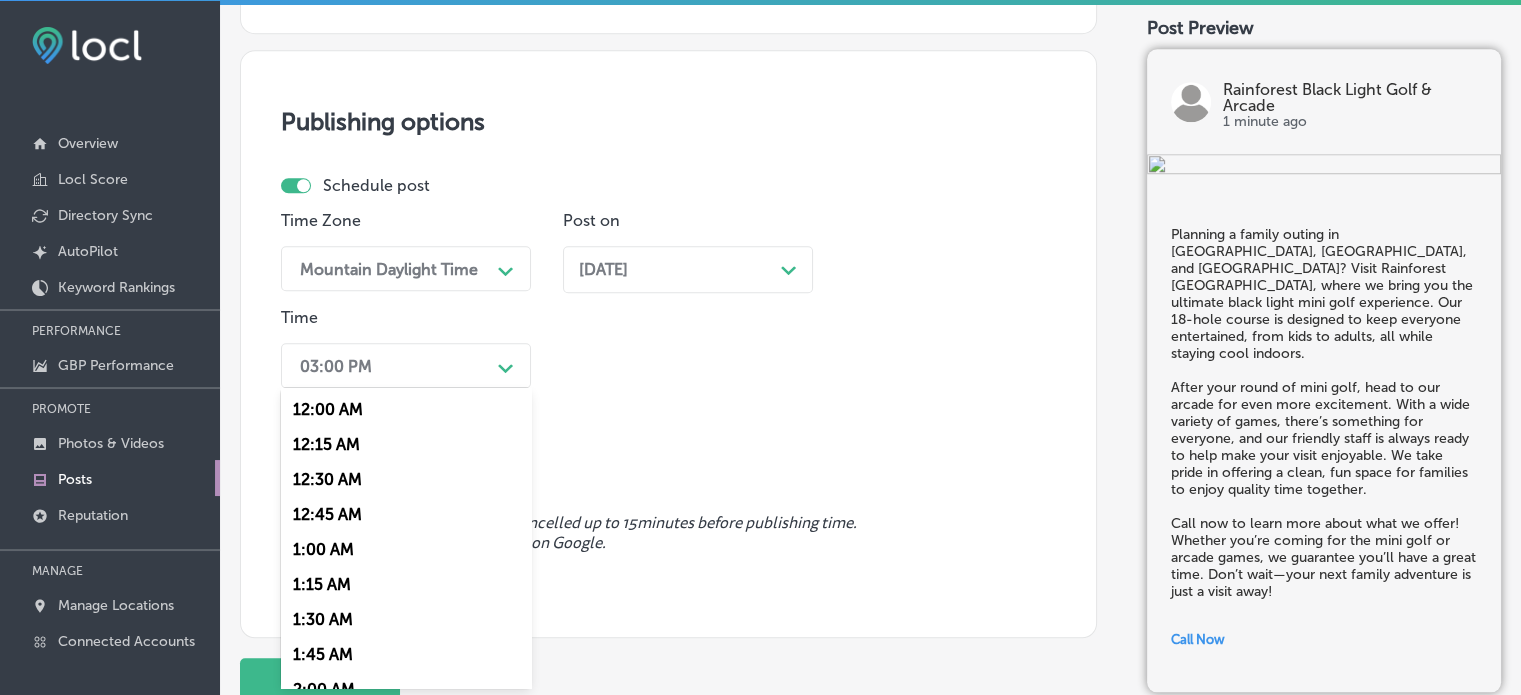 click on "option 7:00 AM, selected.    option 12:15 AM focused, 2 of 96. 96 results available. Use Up and Down to choose options, press Enter to select the currently focused option, press Escape to exit the menu, press Tab to select the option and exit the menu. 03:00 PM
Path
Created with Sketch.
12:00 AM 12:15 AM 12:30 AM 12:45 AM 1:00 AM 1:15 AM 1:30 AM 1:45 AM 2:00 AM 2:15 AM 2:30 AM 2:45 AM 3:00 AM 3:15 AM 3:30 AM 3:45 AM 4:00 AM 4:15 AM 4:30 AM 4:45 AM 5:00 AM 5:15 AM 5:30 AM 5:45 AM 6:00 AM 6:15 AM 6:30 AM 6:45 AM 7:00 AM 7:15 AM 7:30 AM 7:45 AM 8:00 AM 8:15 AM 8:30 AM 8:45 AM 9:00 AM 9:15 AM 9:30 AM 9:45 AM 10:00 AM 10:15 AM 10:30 AM 10:45 AM 11:00 AM 11:15 AM 11:30 AM 11:45 AM 12:00 PM 12:15 PM 12:30 PM 12:45 PM 1:00 PM 1:15 PM 1:30 PM 1:45 PM 2:00 PM 2:15 PM 2:30 PM 2:45 PM 3:00 PM 3:15 PM 3:30 PM 3:45 PM 4:00 PM 4:15 PM 4:30 PM 4:45 PM 5:00 PM 5:15 PM 5:30 PM 5:45 PM 6:00 PM 6:15 PM 6:30 PM 6:45 PM" at bounding box center [406, 365] 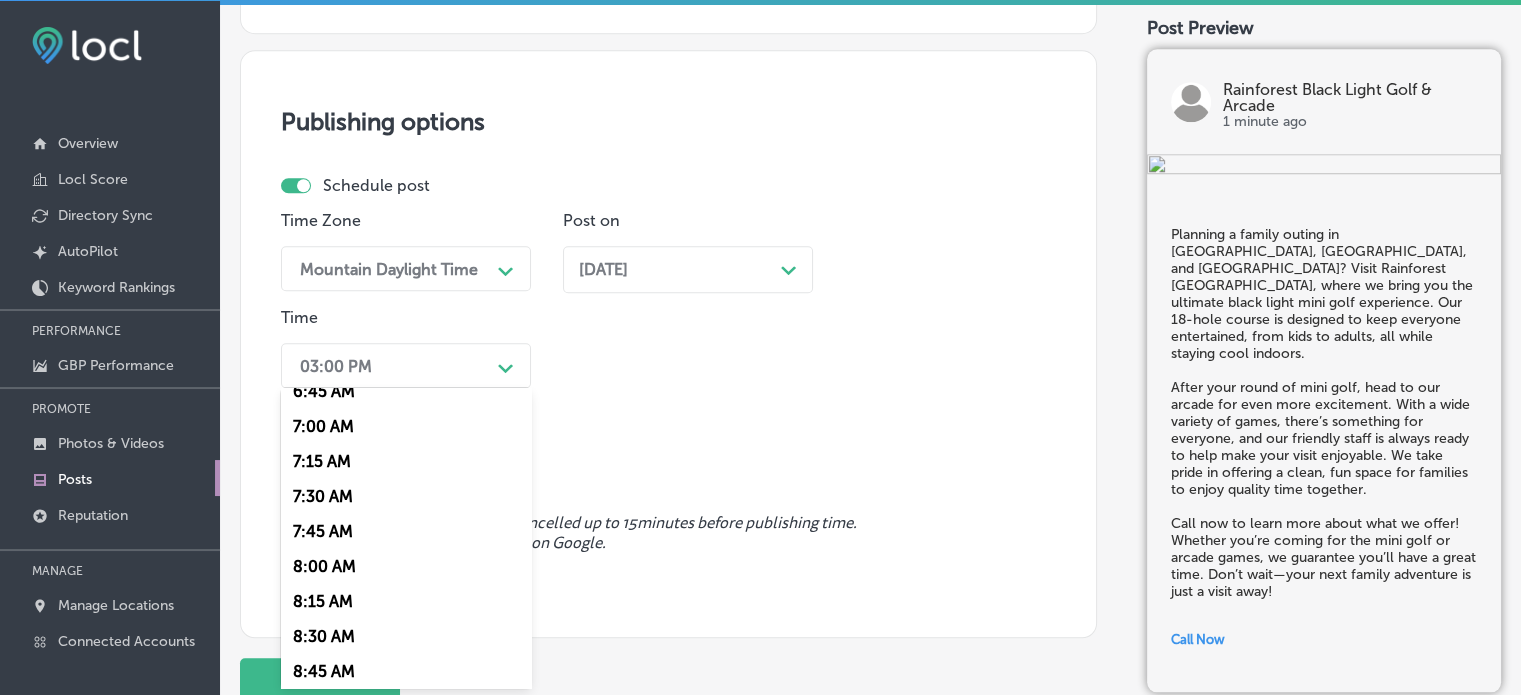 scroll, scrollTop: 978, scrollLeft: 0, axis: vertical 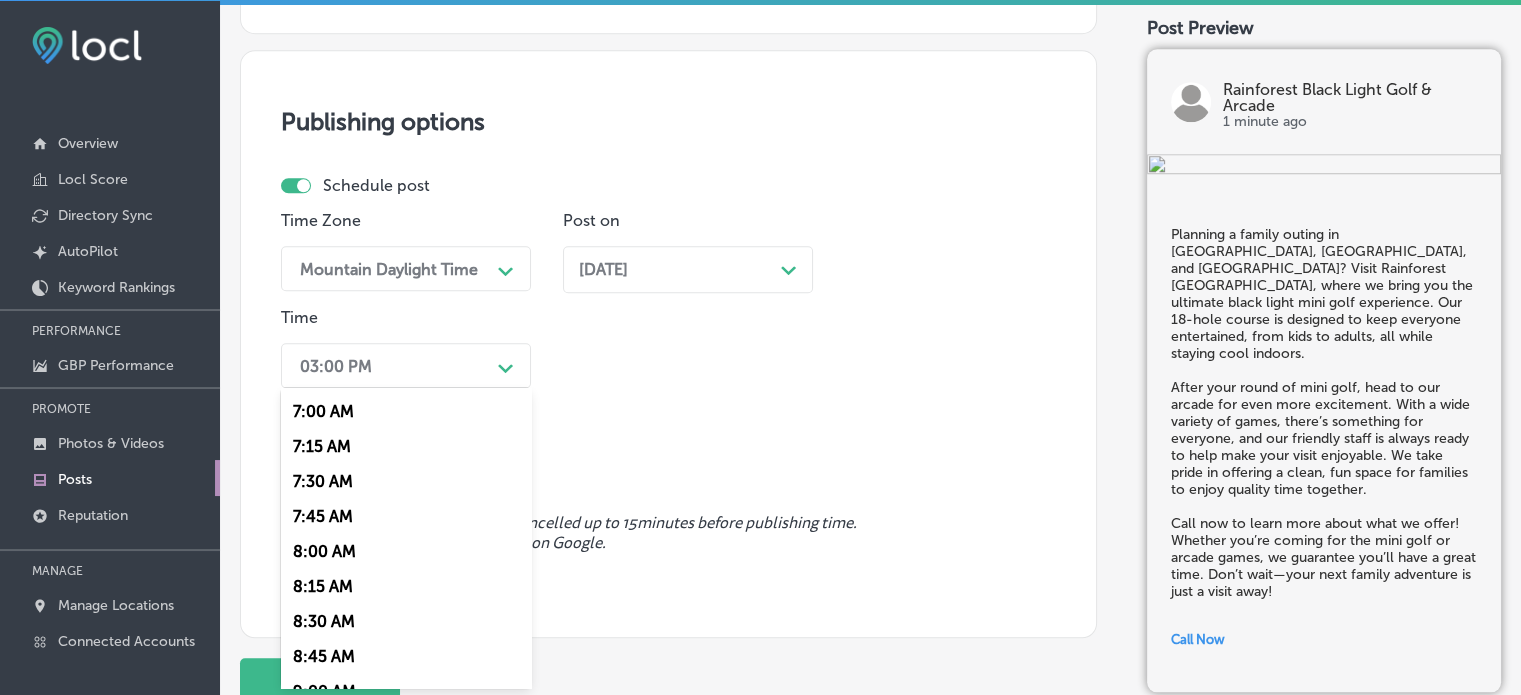 click on "7:00 AM" at bounding box center (406, 411) 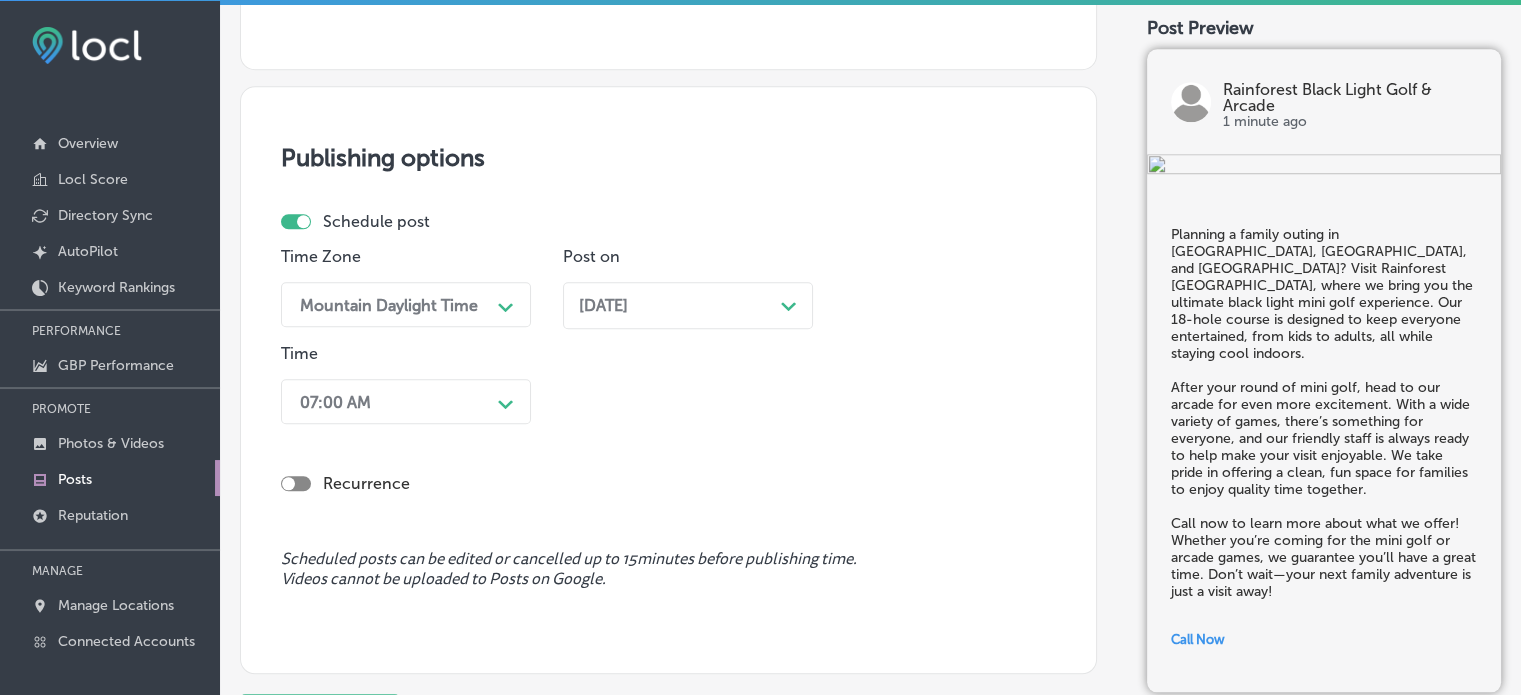 scroll, scrollTop: 1688, scrollLeft: 0, axis: vertical 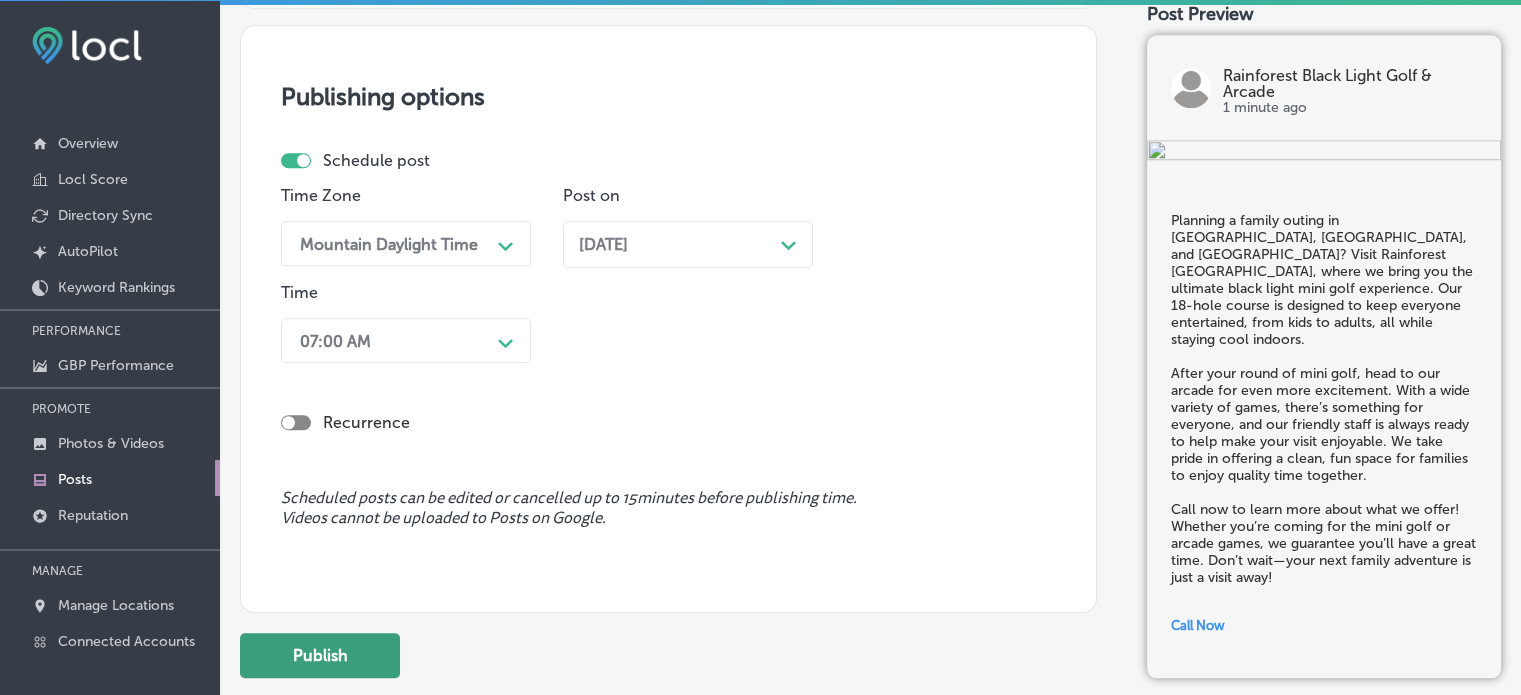 click on "Publish" at bounding box center [320, 655] 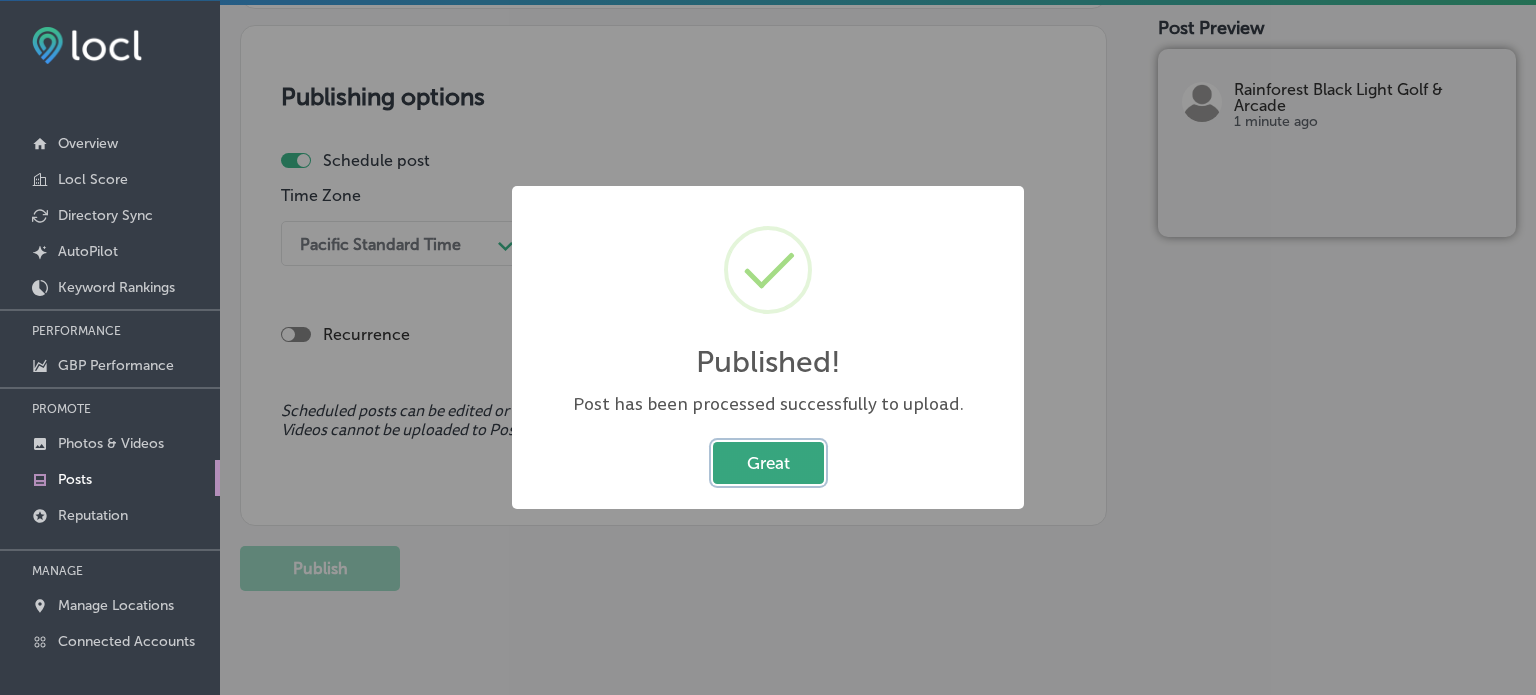 click on "Great" at bounding box center (768, 462) 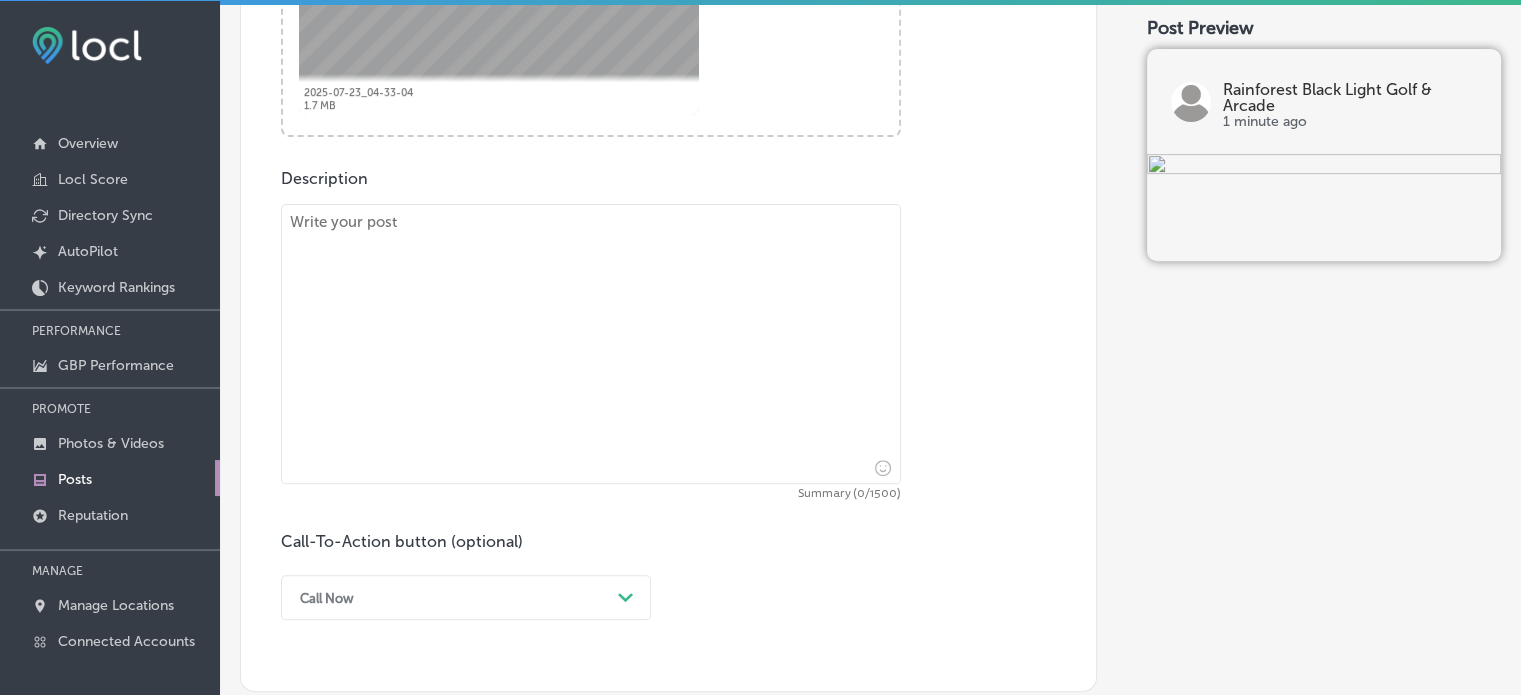 scroll, scrollTop: 730, scrollLeft: 0, axis: vertical 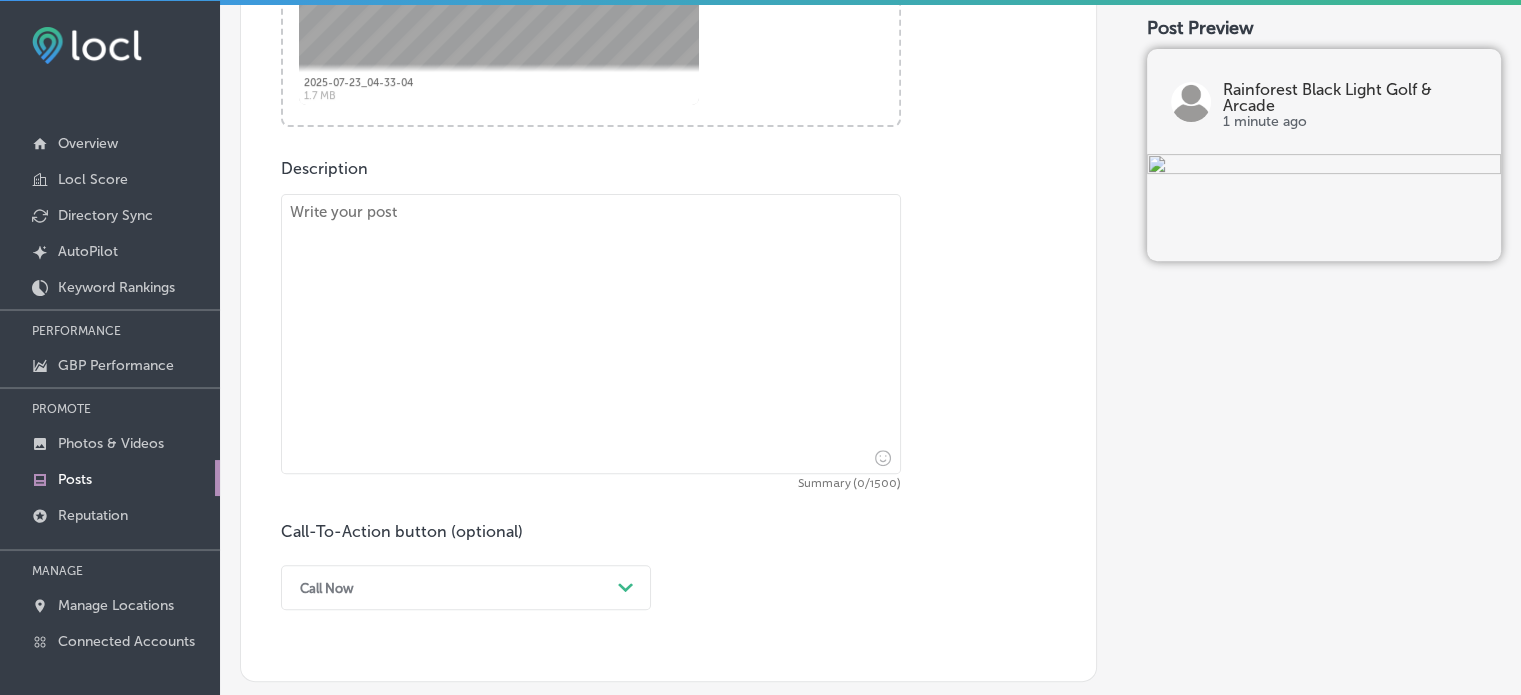 click at bounding box center [591, 334] 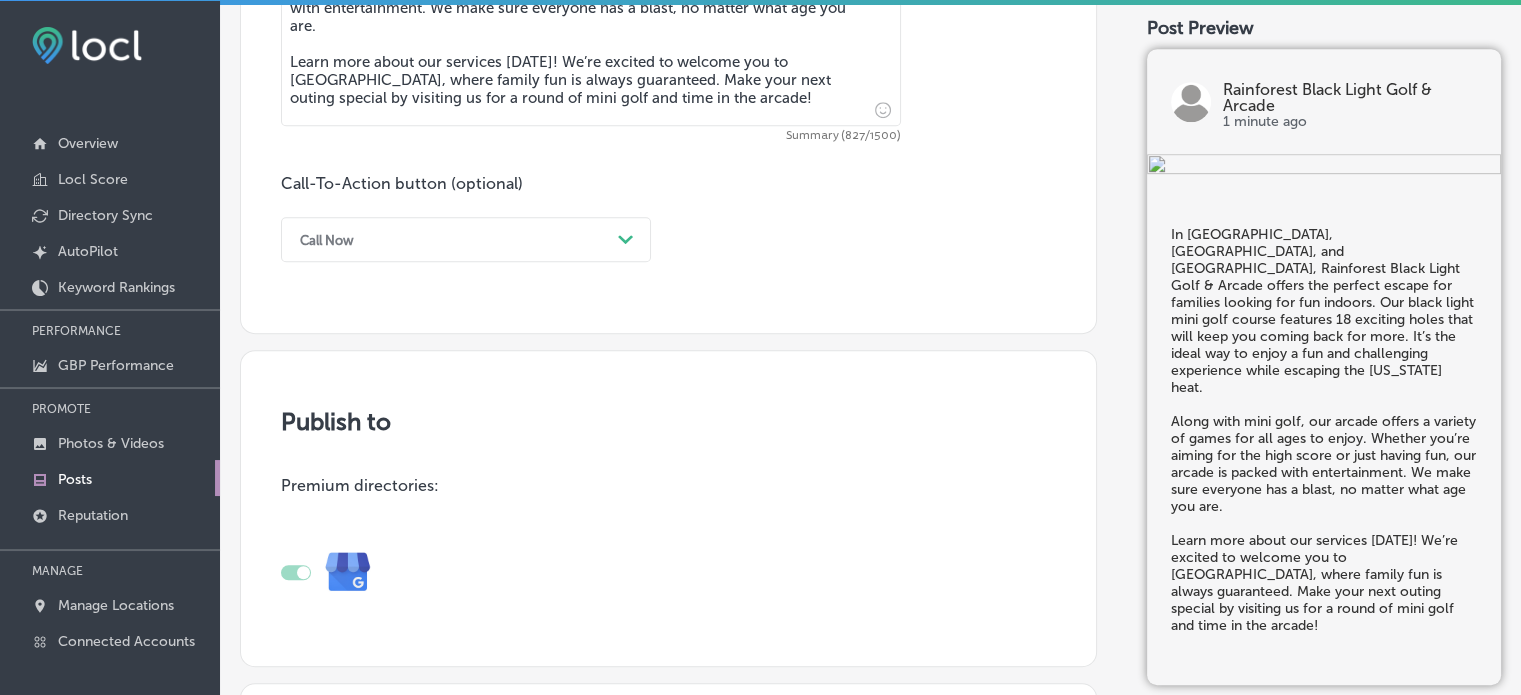 scroll, scrollTop: 1082, scrollLeft: 0, axis: vertical 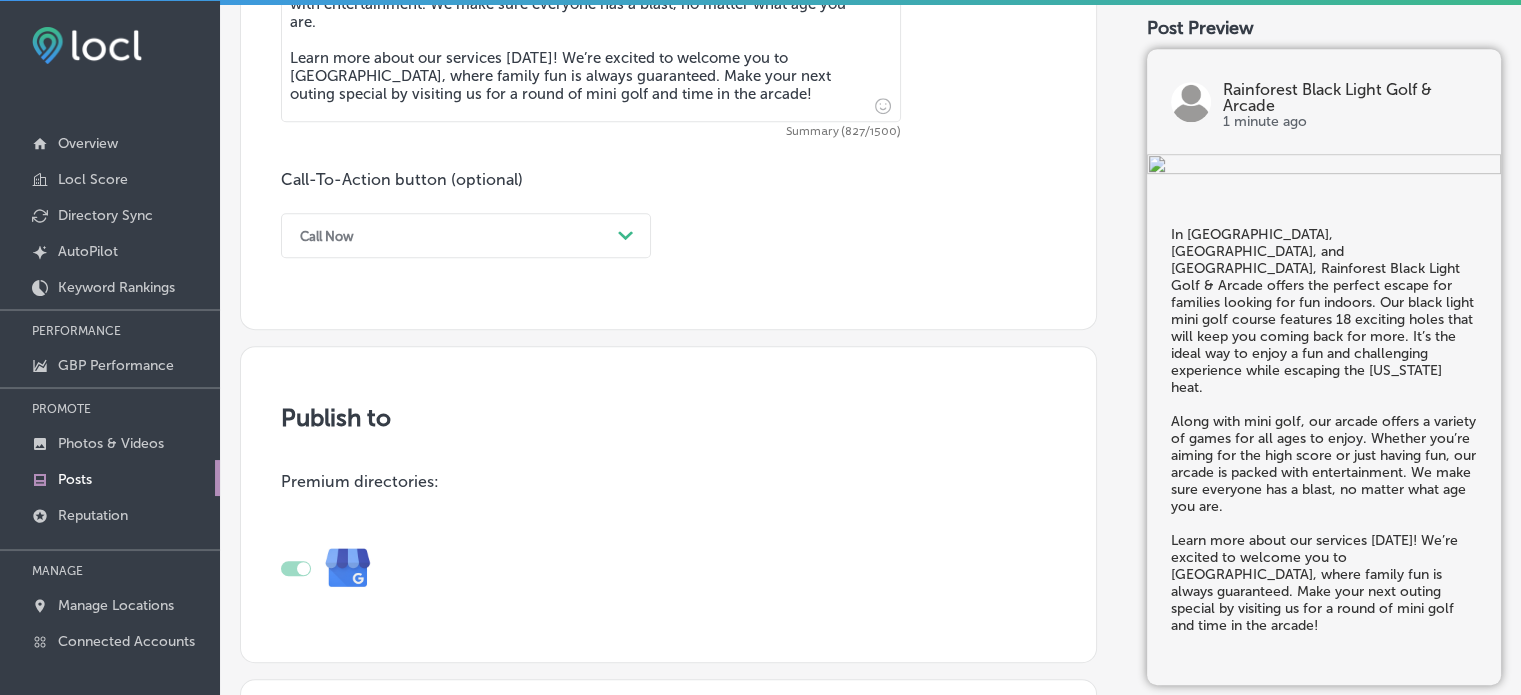 type on "In Panama City Beach, Vernon, and Chipley, Rainforest Black Light Golf & Arcade offers the perfect escape for families looking for fun indoors. Our black light mini golf course features 18 exciting holes that will keep you coming back for more. It’s the ideal way to enjoy a fun and challenging experience while escaping the Florida heat.
Along with mini golf, our arcade offers a variety of games for all ages to enjoy. Whether you’re aiming for the high score or just having fun, our arcade is packed with entertainment. We make sure everyone has a blast, no matter what age you are.
Learn more about our services today! We’re excited to welcome you to Rainforest Black Light Golf & Arcade, where family fun is always guaranteed. Make your next outing special by visiting us for a round of mini golf and time in the arcade!" 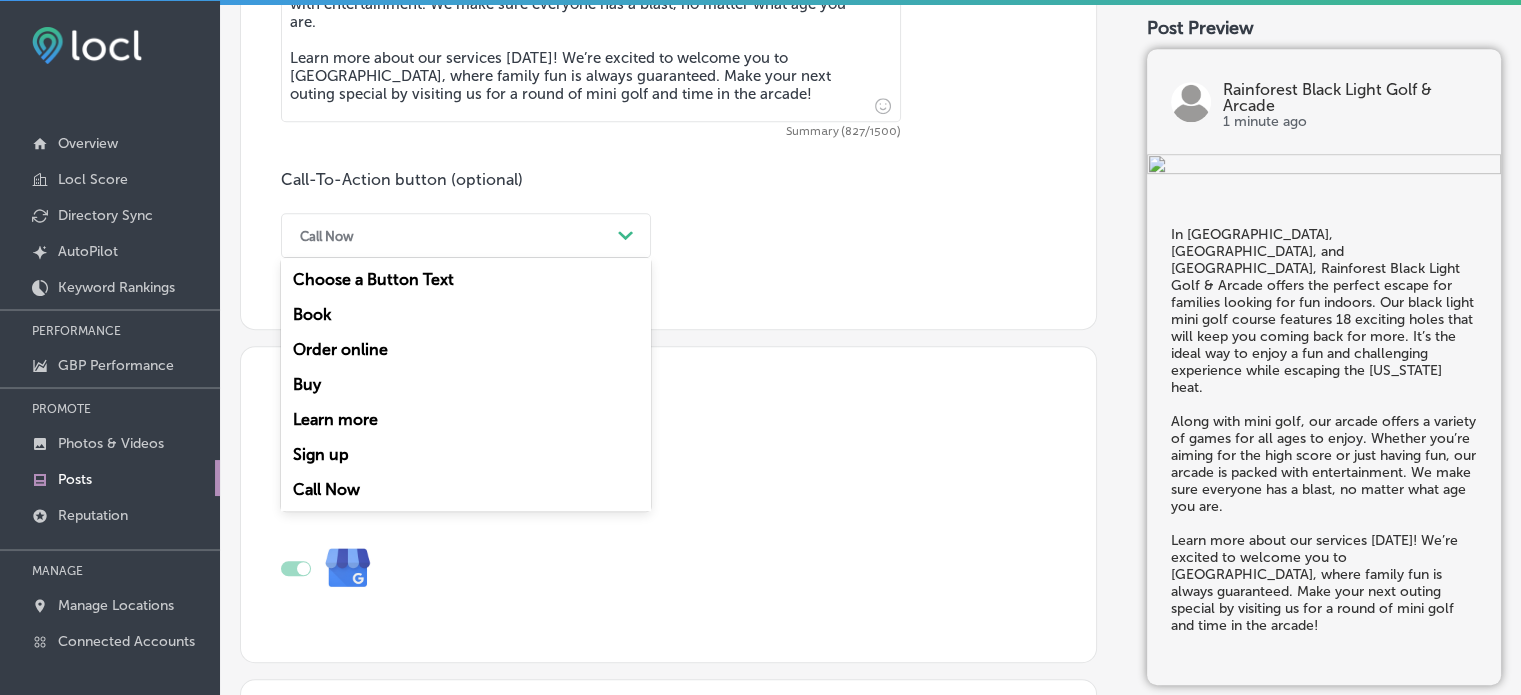click on "Call Now" at bounding box center (450, 235) 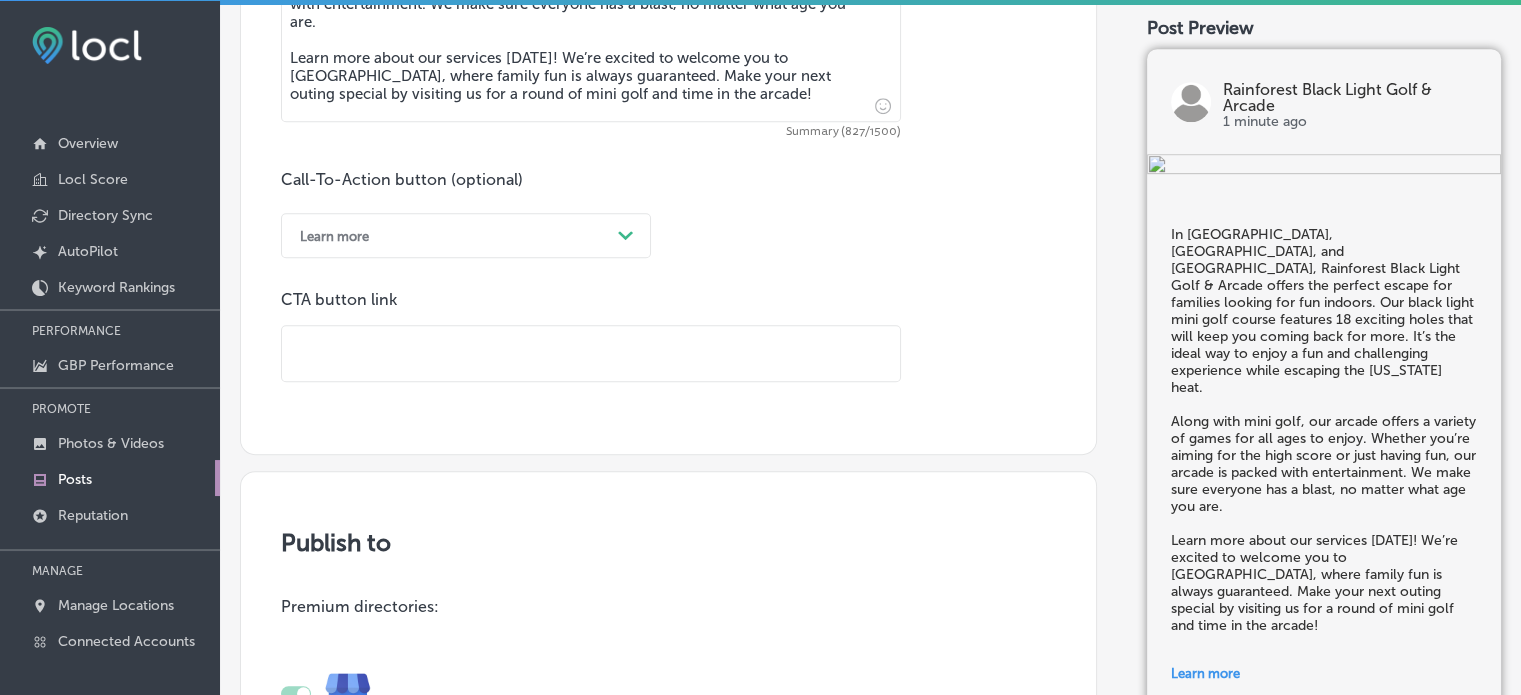 click at bounding box center (591, 353) 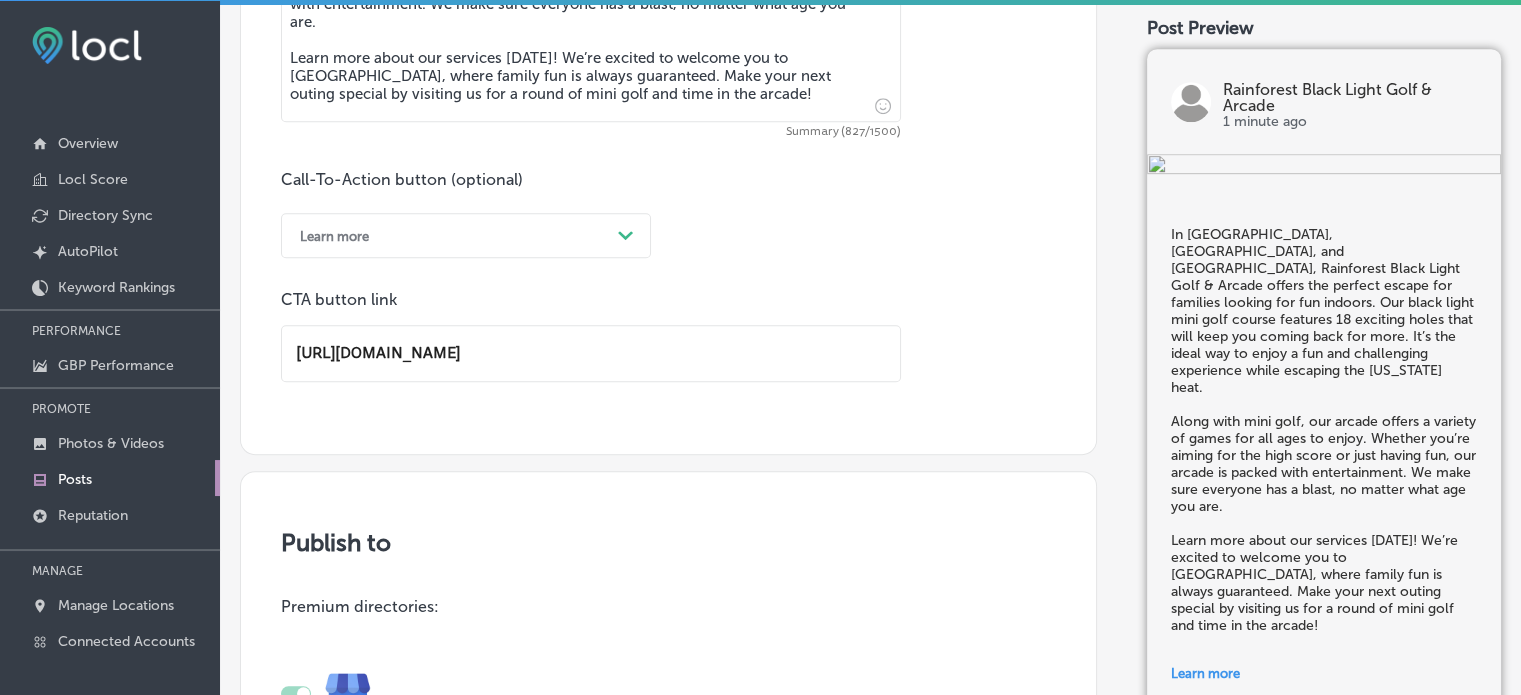type on "https://www.rainforestblacklightgolf.com/" 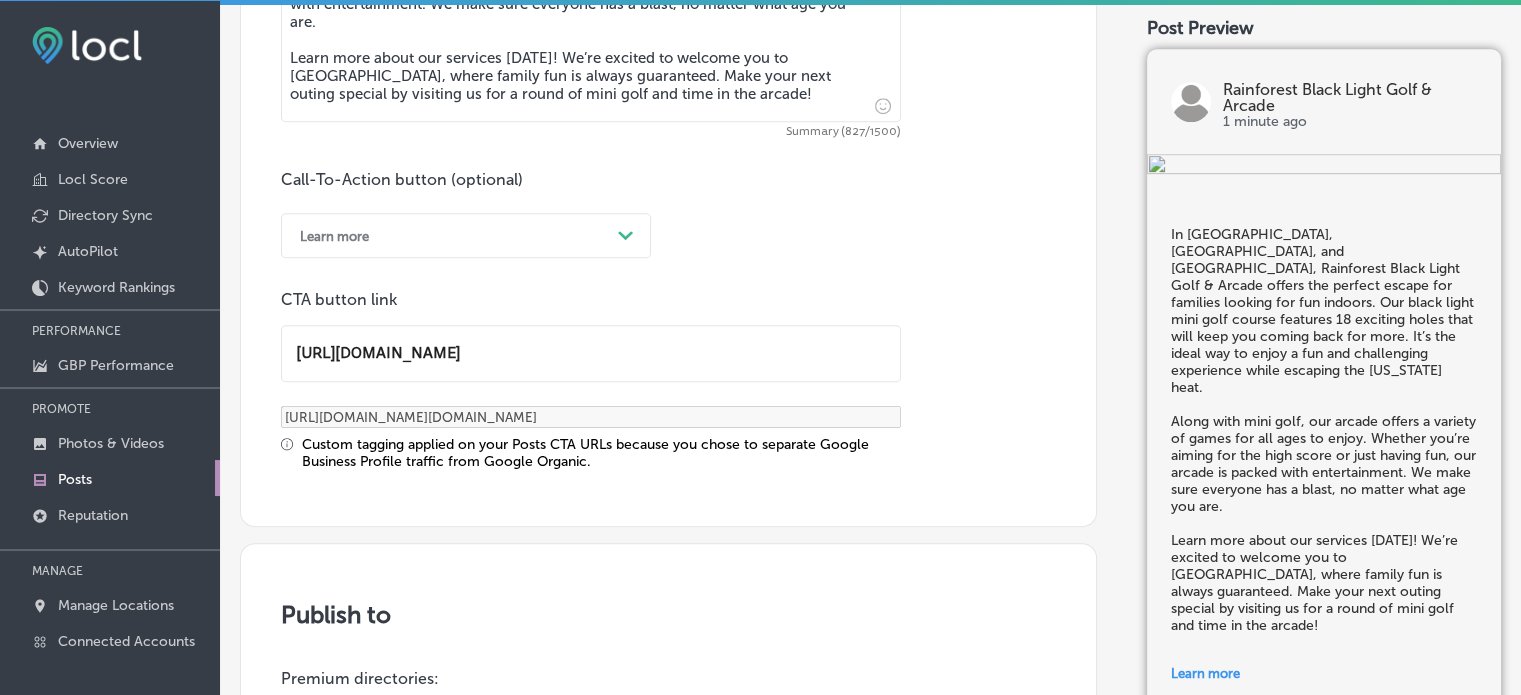 click on "Post content Select location(s) Business + Location
Rainforest Black Light Golf & Arcade
Path
Created with Sketch.
Selected Locations  ( 1 ) Select post type What's New
Path
Created with Sketch.
Image Powered by PQINA    Browse     Or drag and drop a photo  2025-07-23_04-33-04 Abort Retry Remove Upload Cancel Retry Remove 2025-07-23_04-33-04 1.7 MB Ready tap to undo" at bounding box center (668, 240) 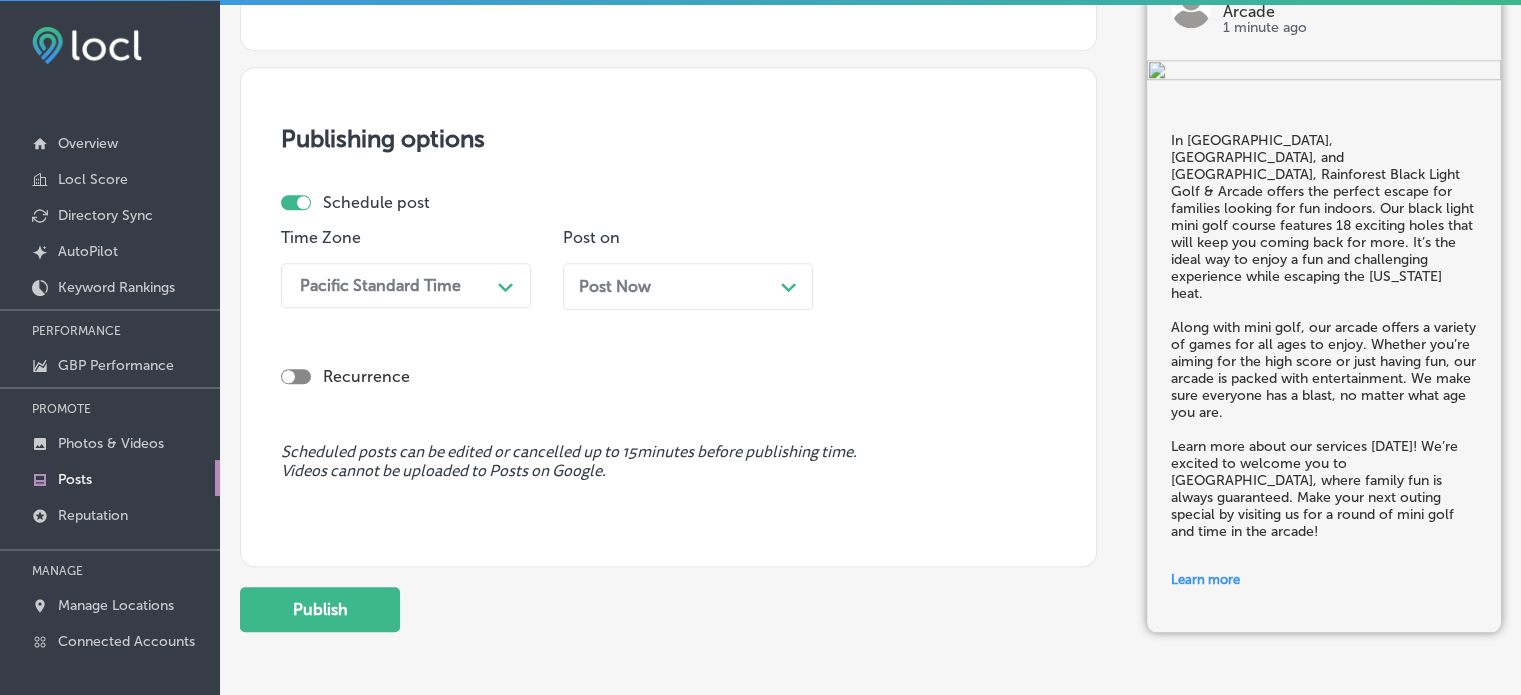 scroll, scrollTop: 1892, scrollLeft: 0, axis: vertical 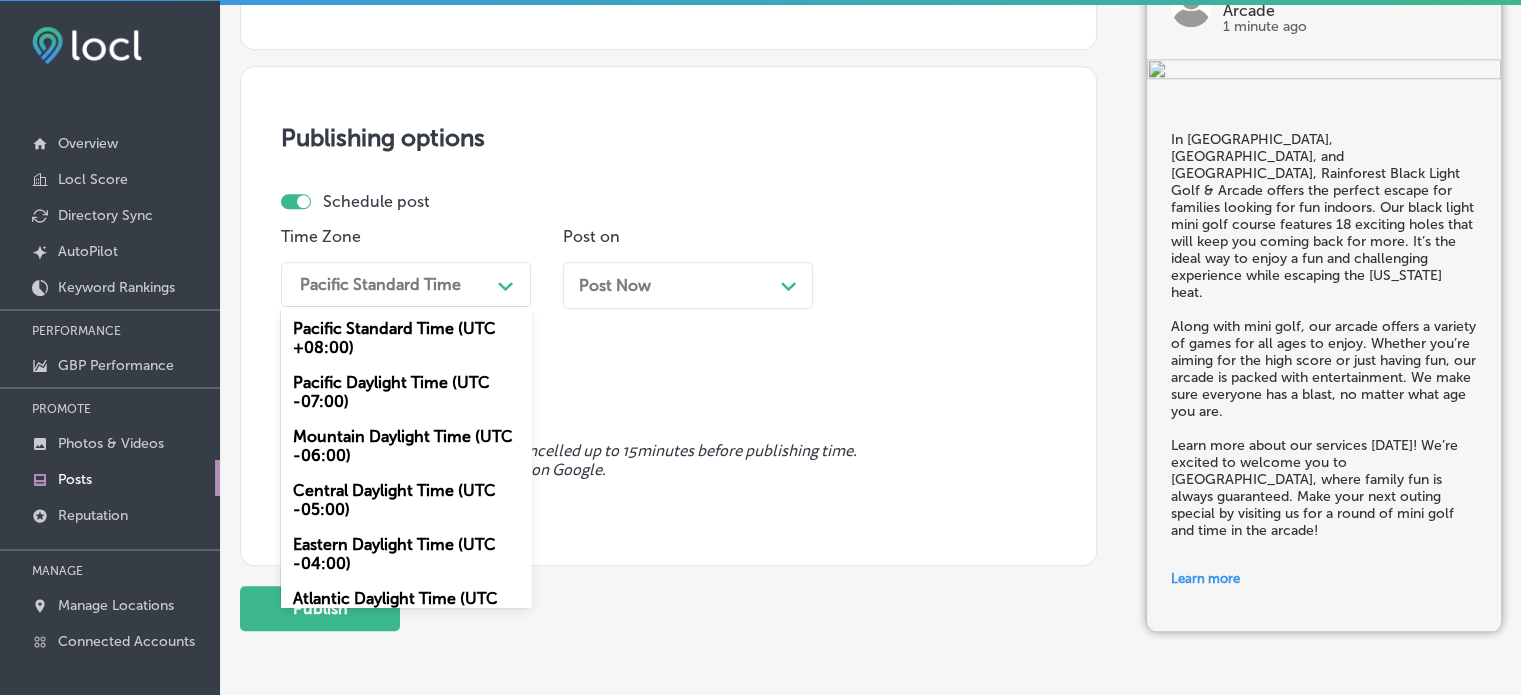 click on "Pacific Standard Time" at bounding box center [380, 284] 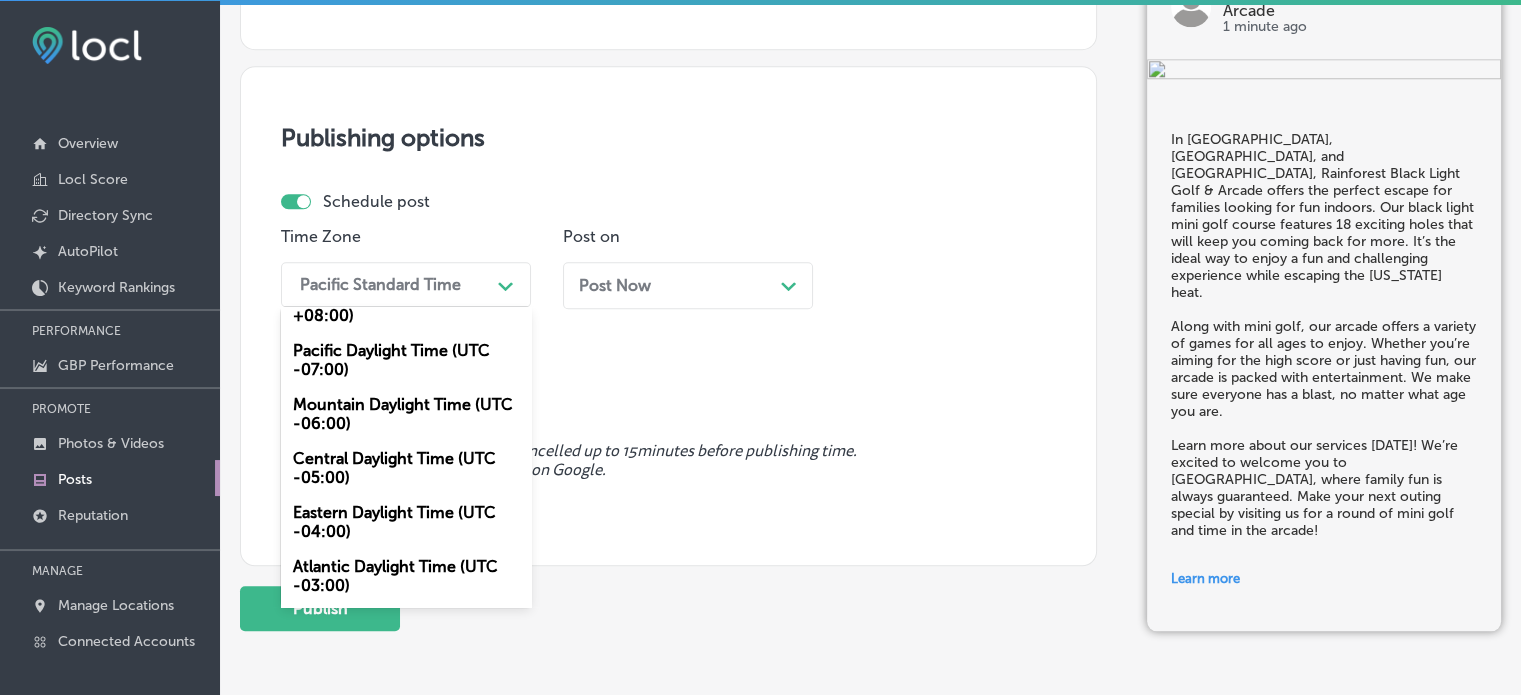 scroll, scrollTop: 0, scrollLeft: 0, axis: both 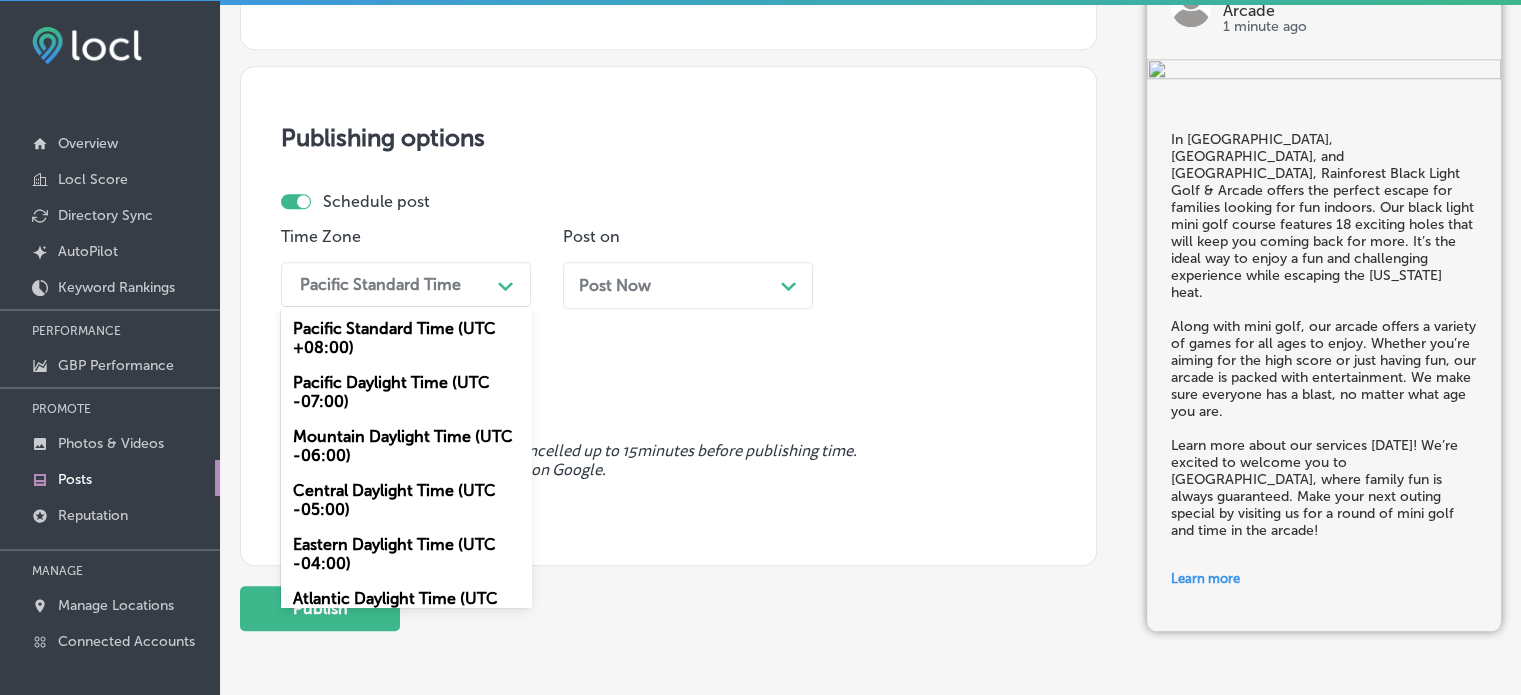 click on "Mountain Daylight Time (UTC -06:00)" at bounding box center (406, 446) 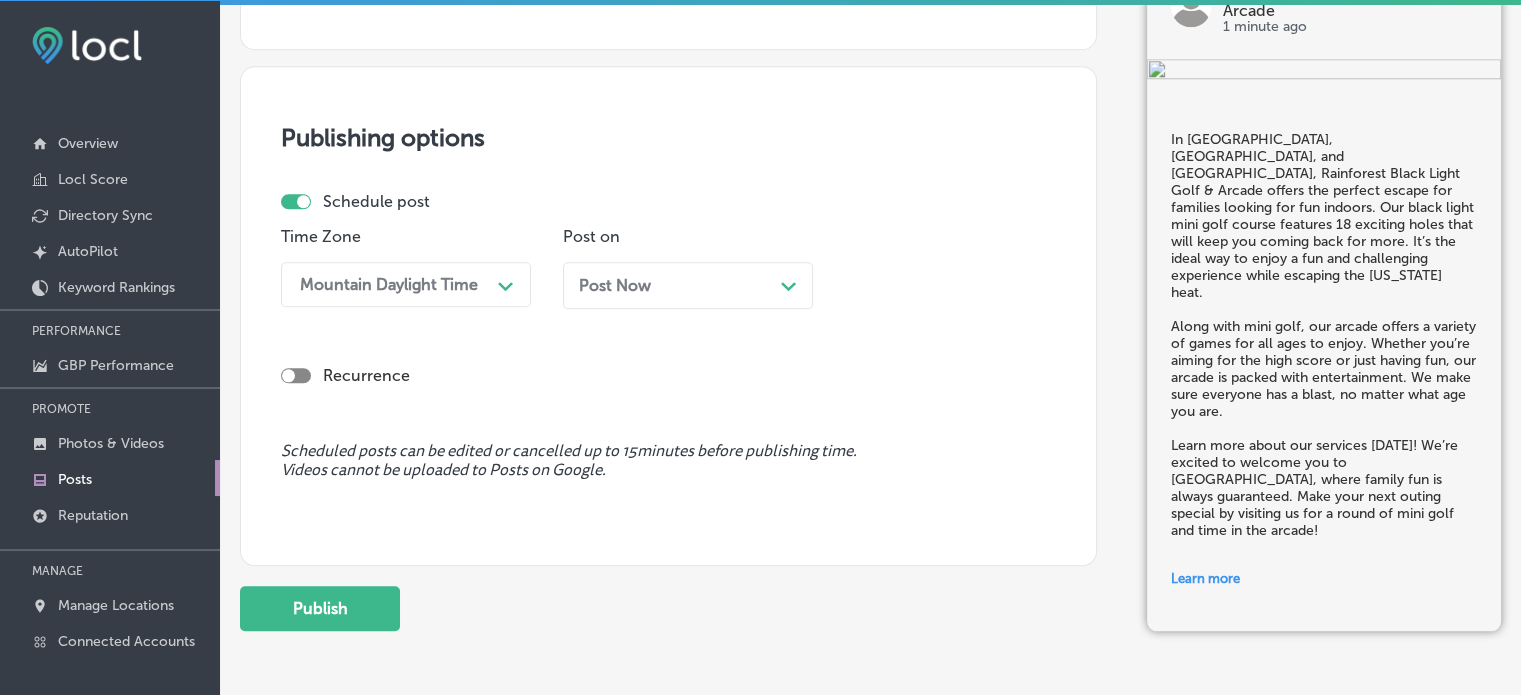 click on "Post Now
Path
Created with Sketch." at bounding box center (688, 285) 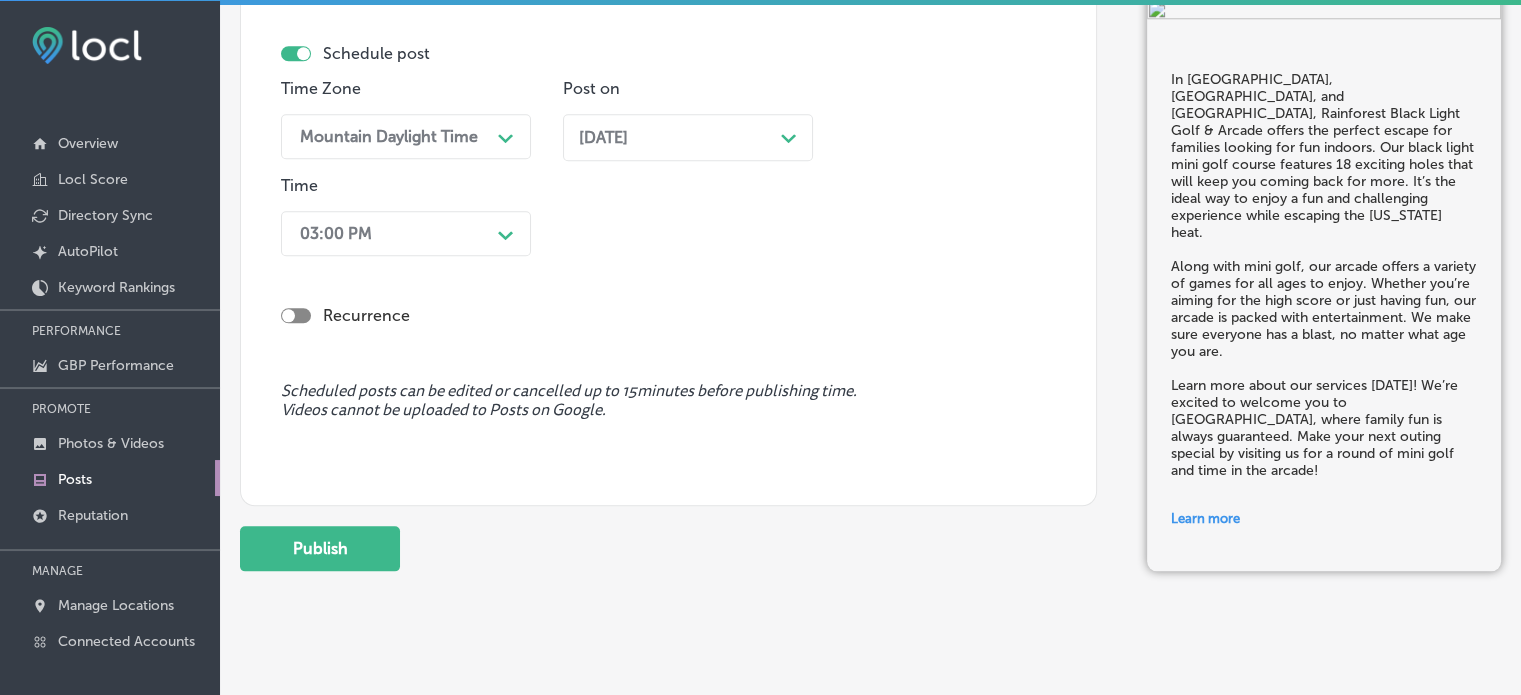 scroll, scrollTop: 2052, scrollLeft: 0, axis: vertical 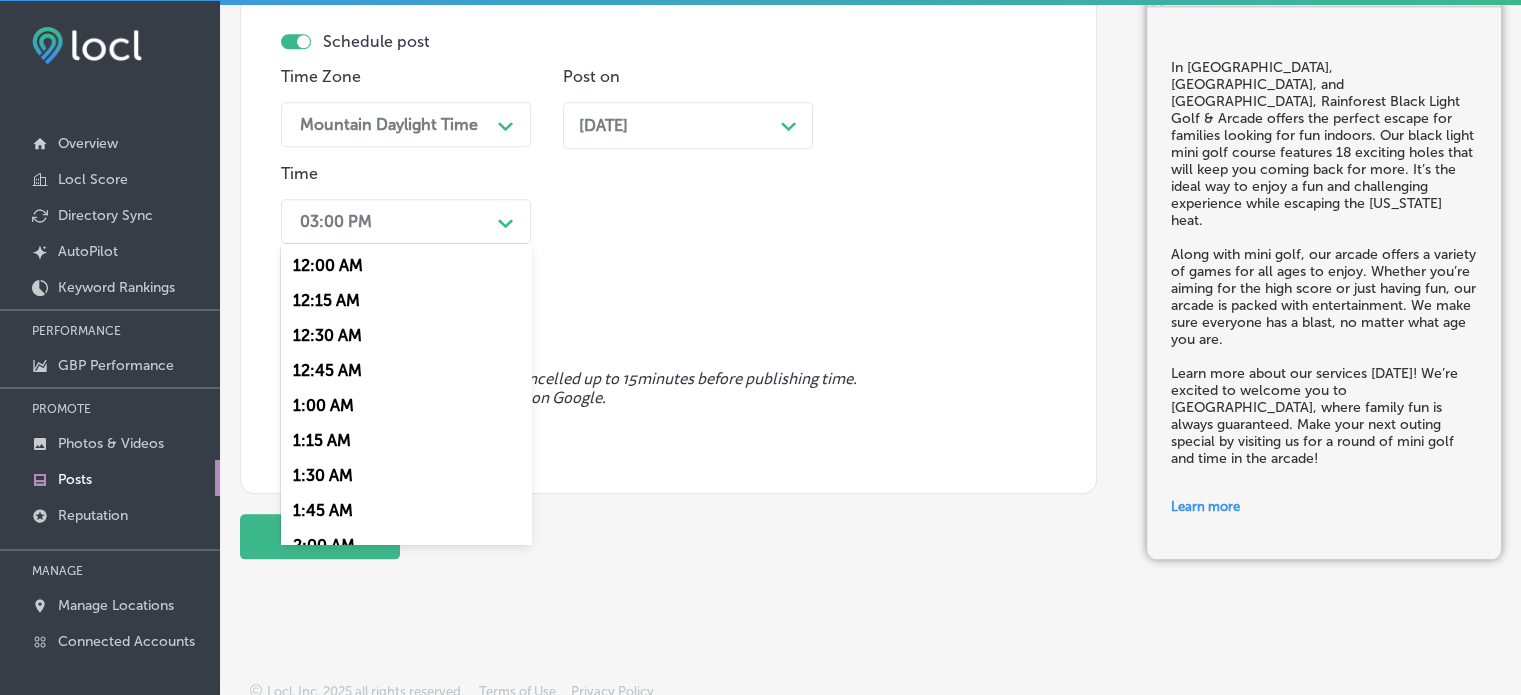 click on "03:00 PM" at bounding box center (390, 221) 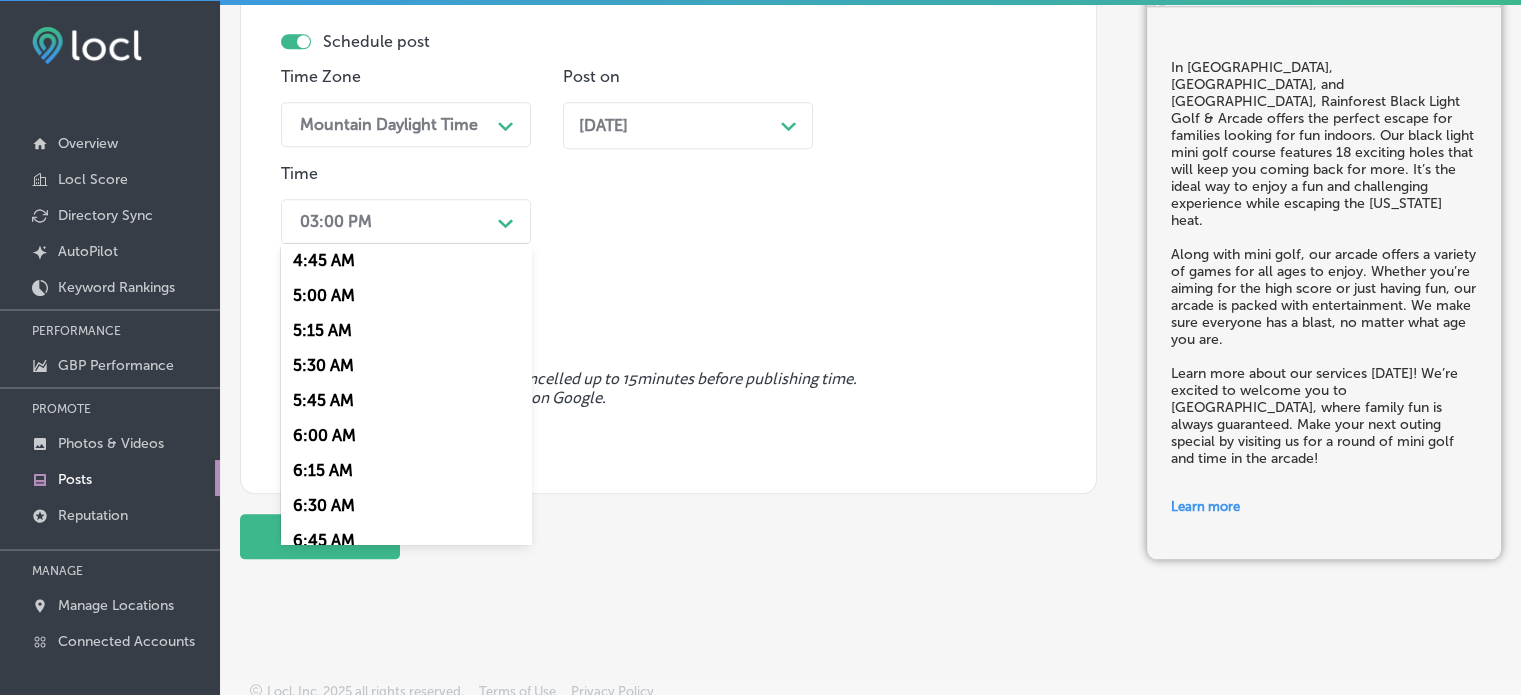scroll, scrollTop: 678, scrollLeft: 0, axis: vertical 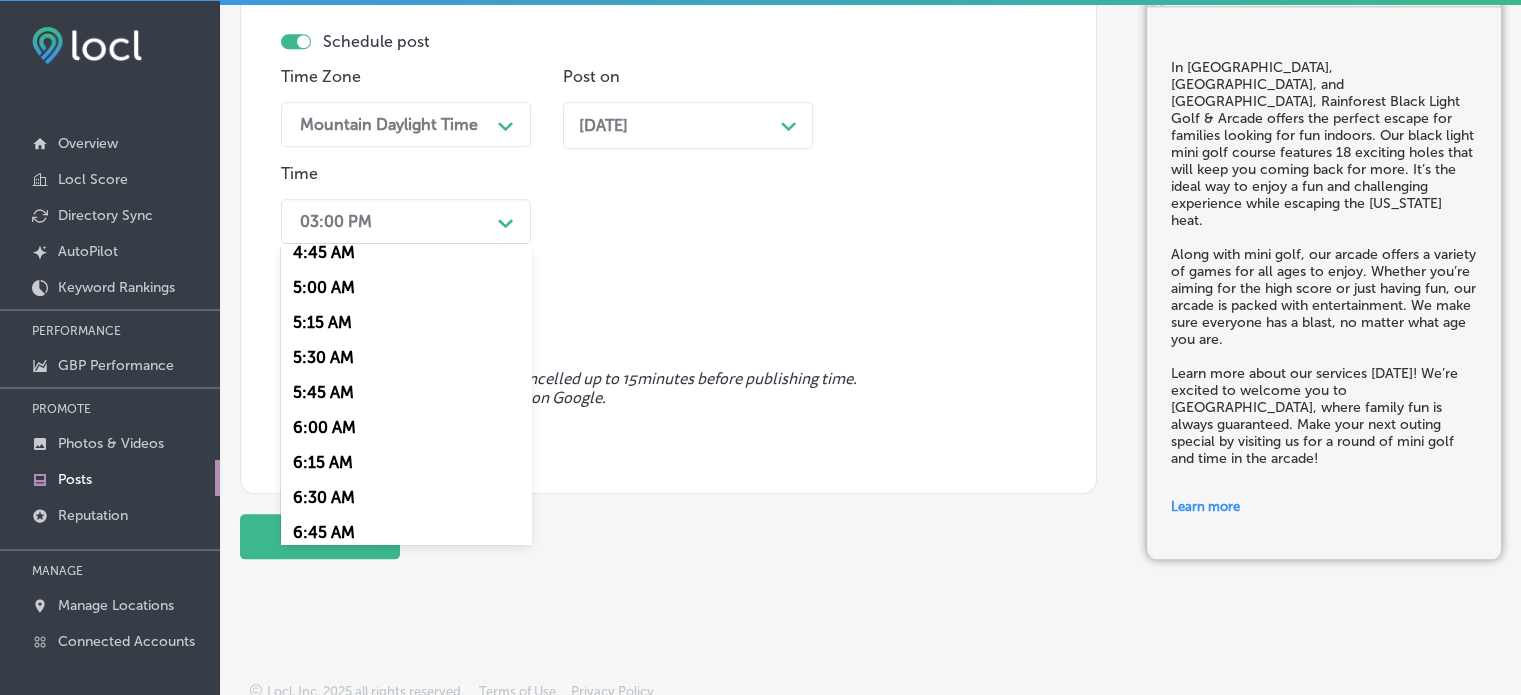 click on "6:00 AM" at bounding box center [406, 427] 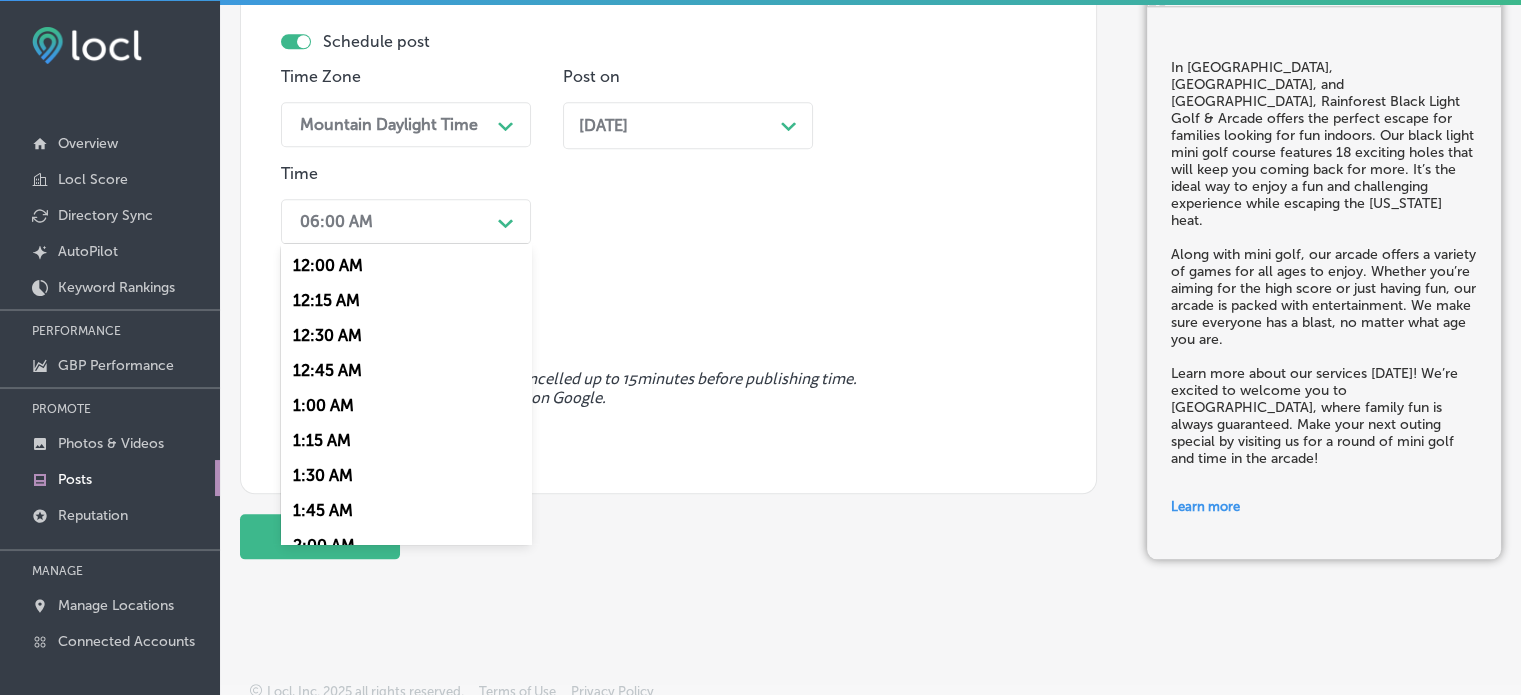 click on "06:00 AM
Path
Created with Sketch." at bounding box center [406, 221] 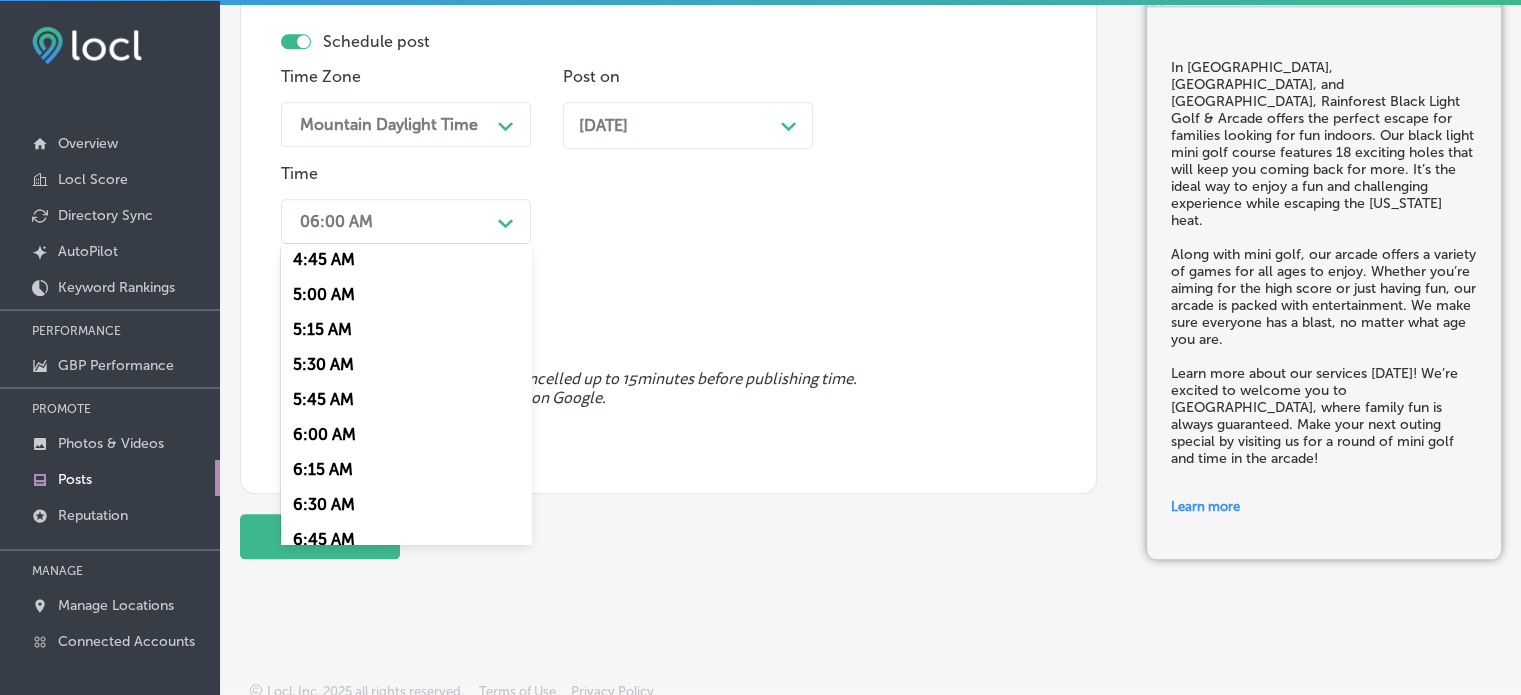 scroll, scrollTop: 808, scrollLeft: 0, axis: vertical 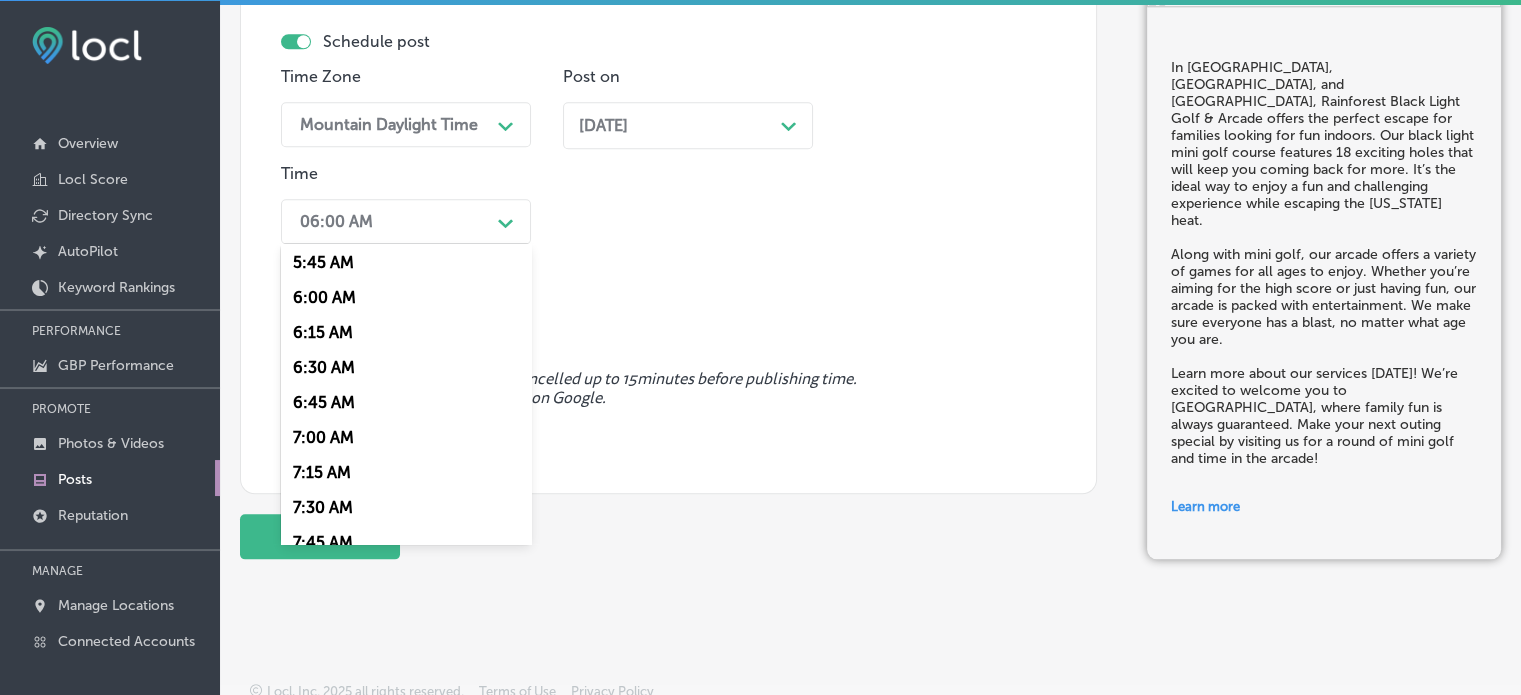click on "7:00 AM" at bounding box center (406, 437) 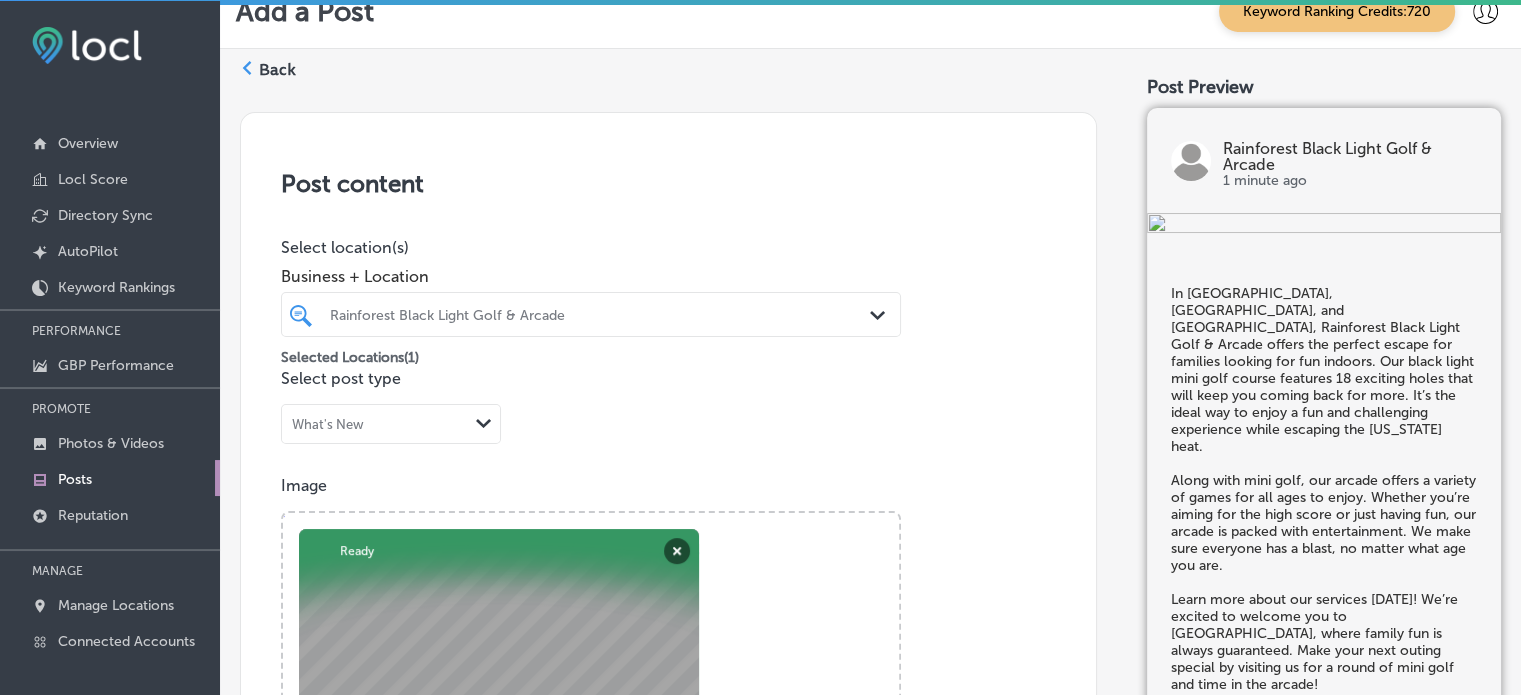 scroll, scrollTop: 0, scrollLeft: 0, axis: both 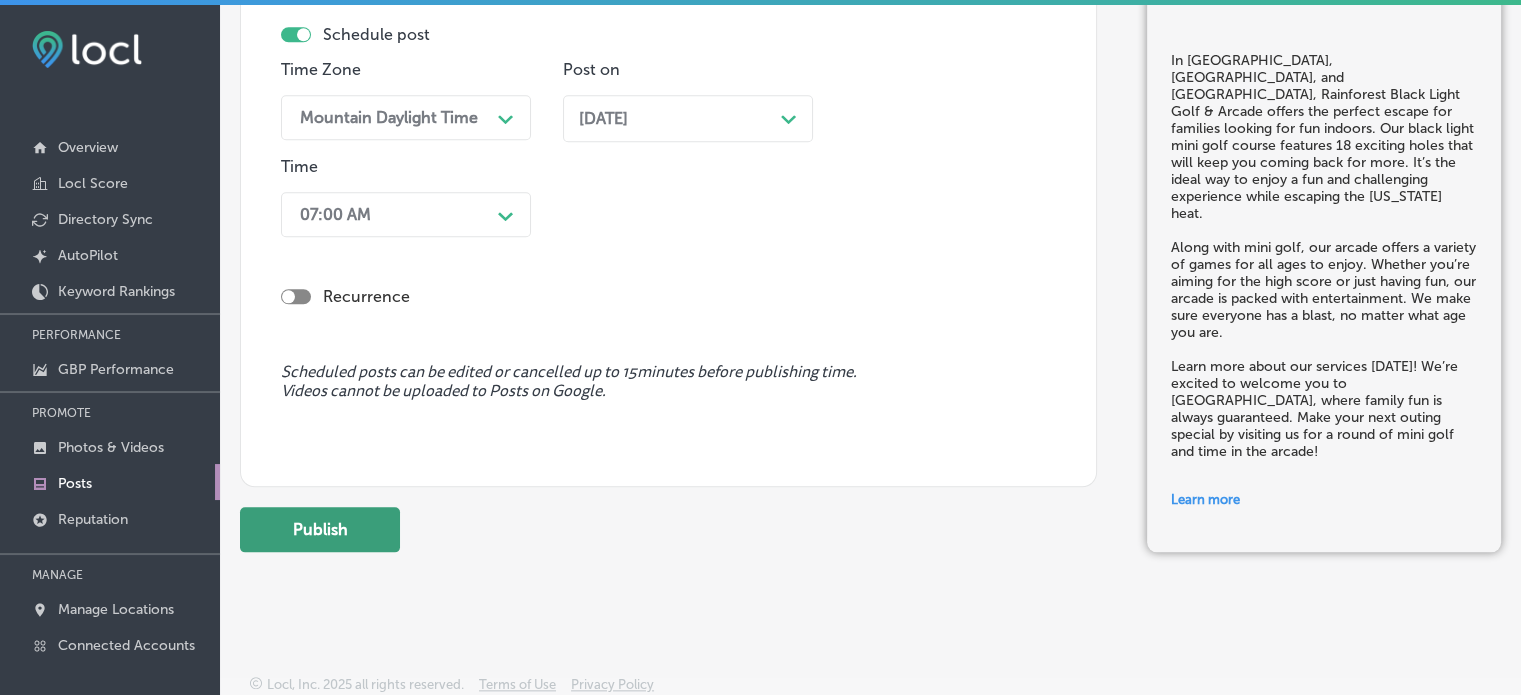 click on "Publish" at bounding box center [320, 529] 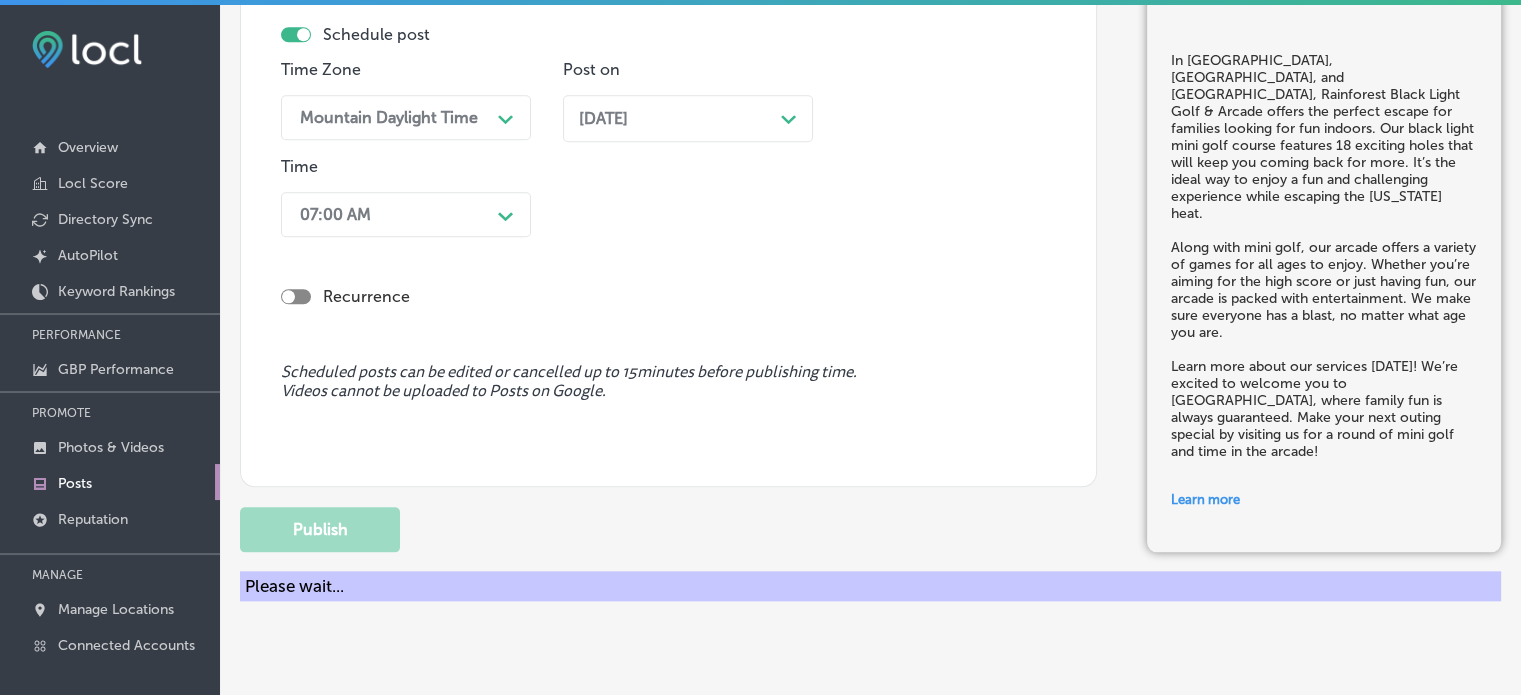 type 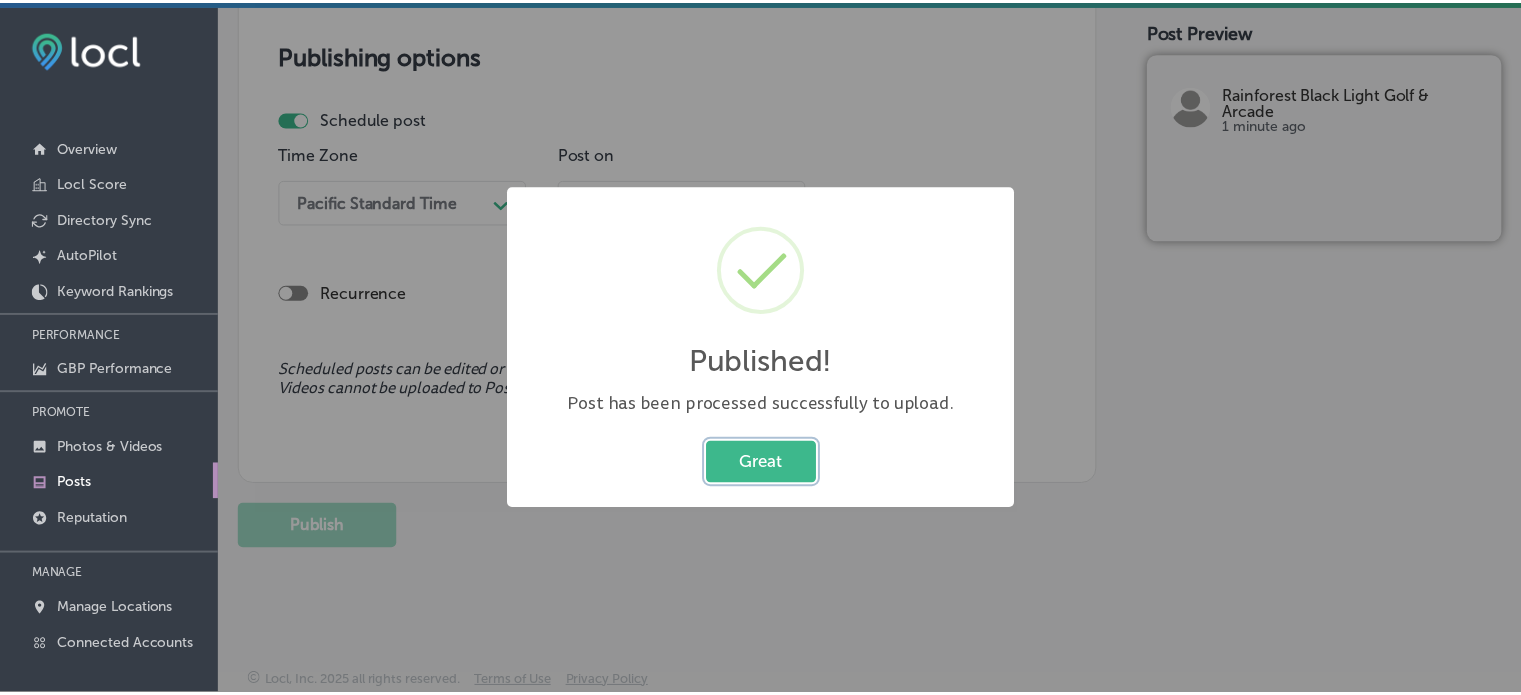 scroll, scrollTop: 1780, scrollLeft: 0, axis: vertical 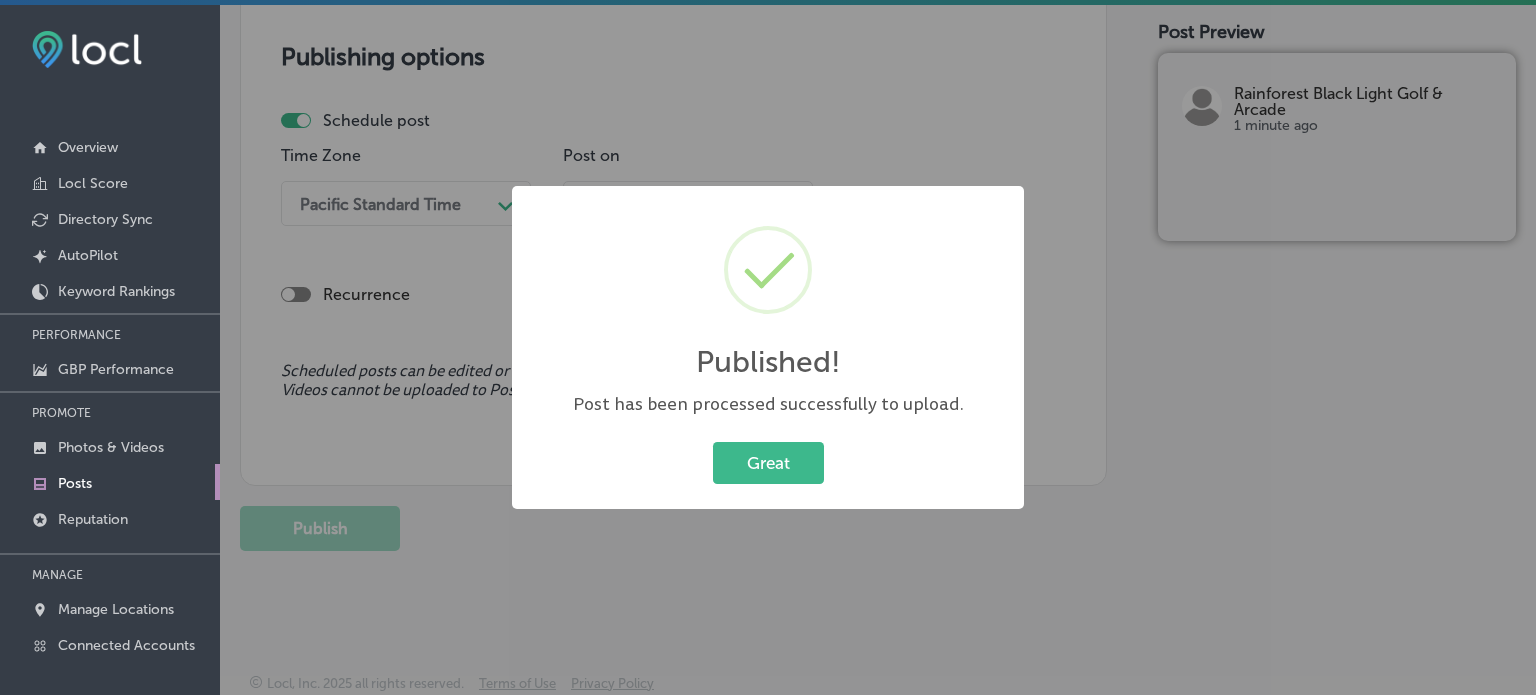 click on "Great Cancel" at bounding box center (768, 463) 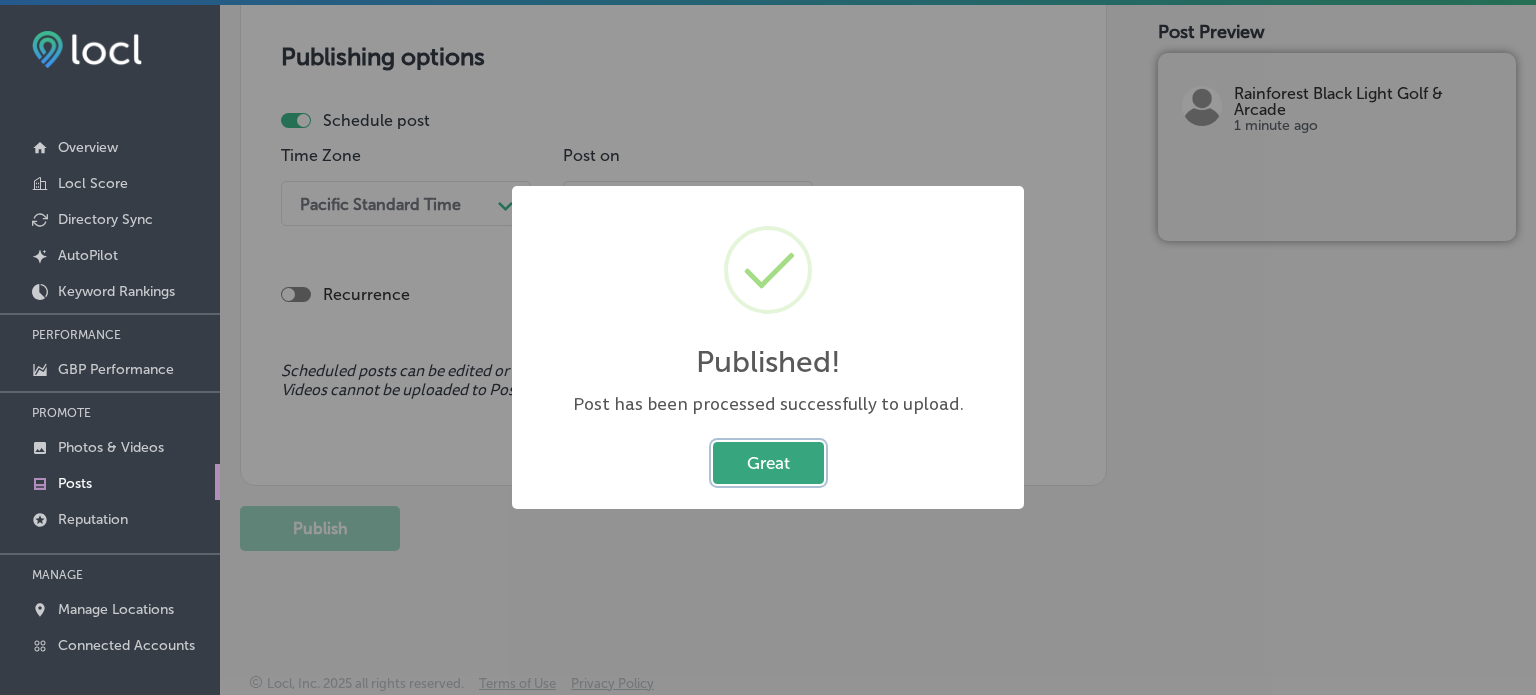 click on "Great" at bounding box center [768, 462] 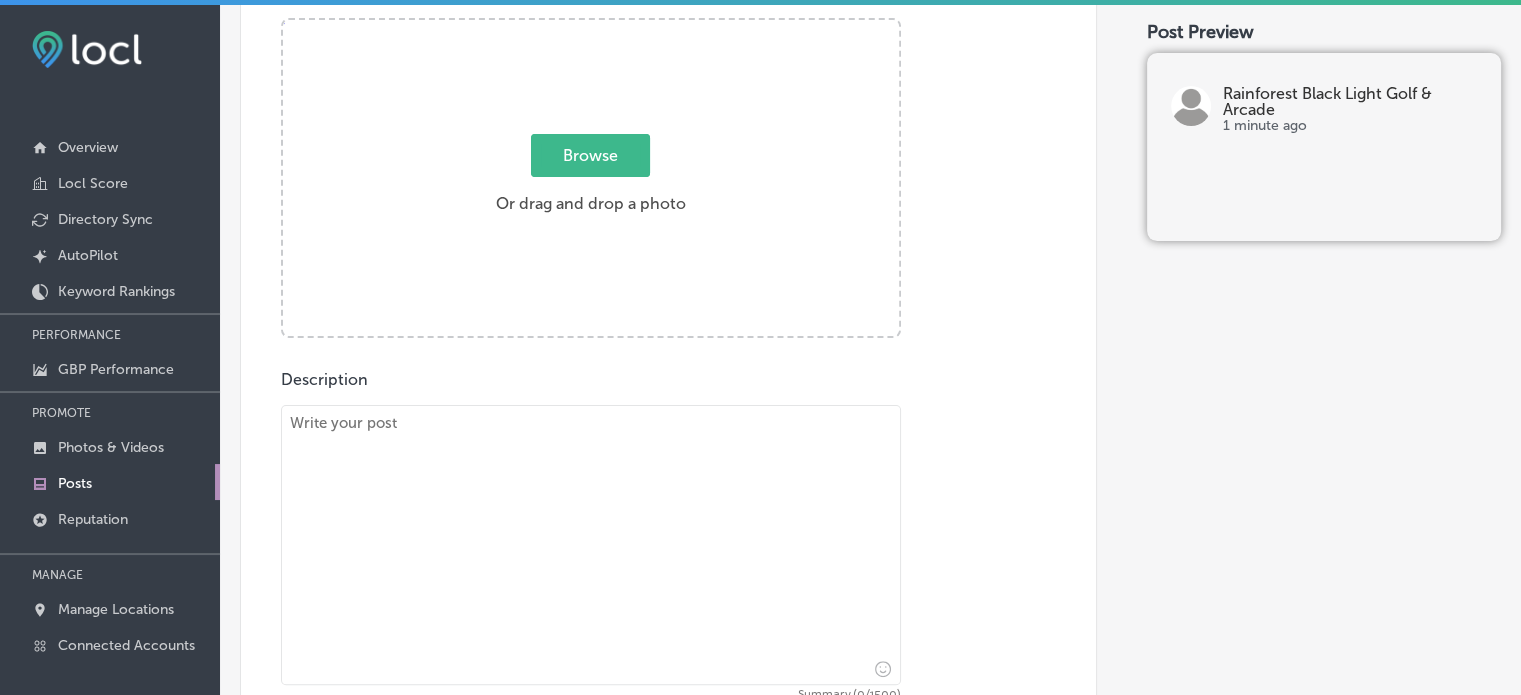 scroll, scrollTop: 0, scrollLeft: 0, axis: both 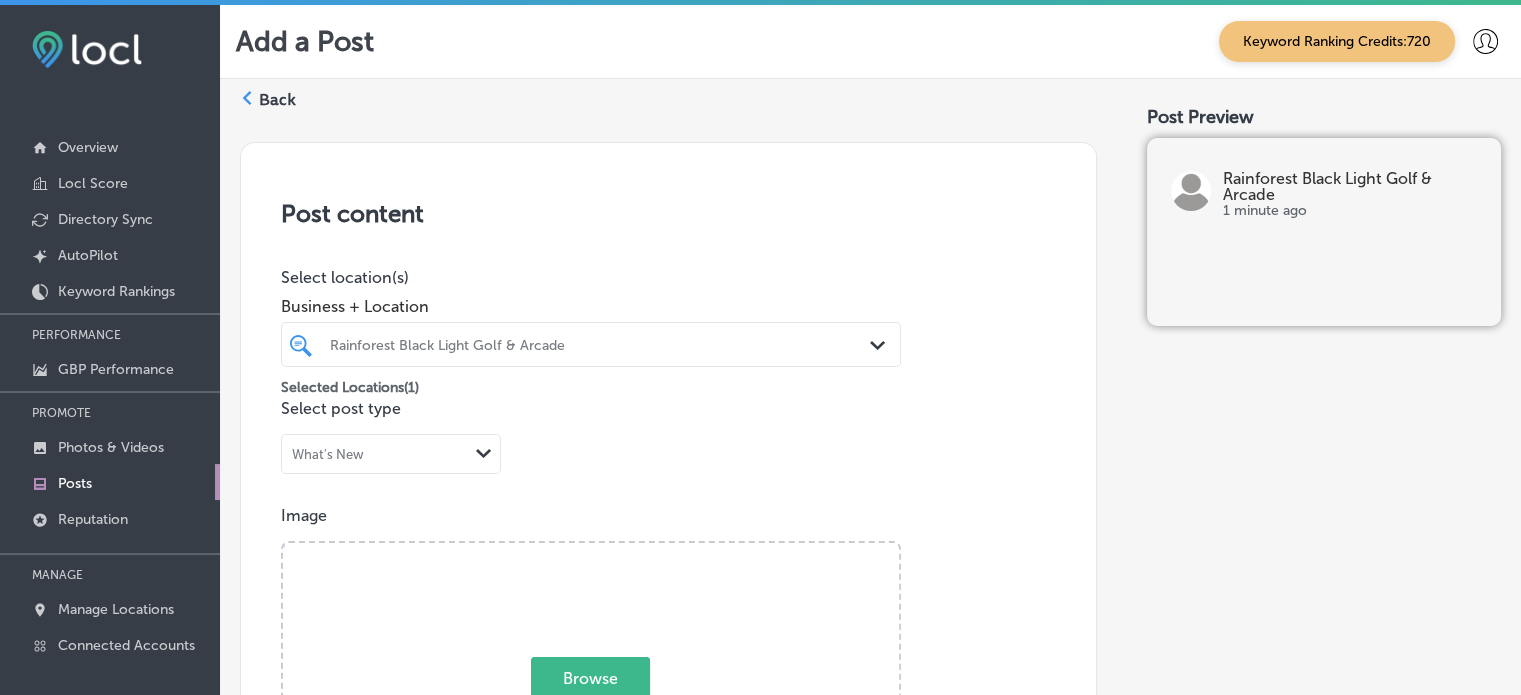 click on "Back" at bounding box center (277, 100) 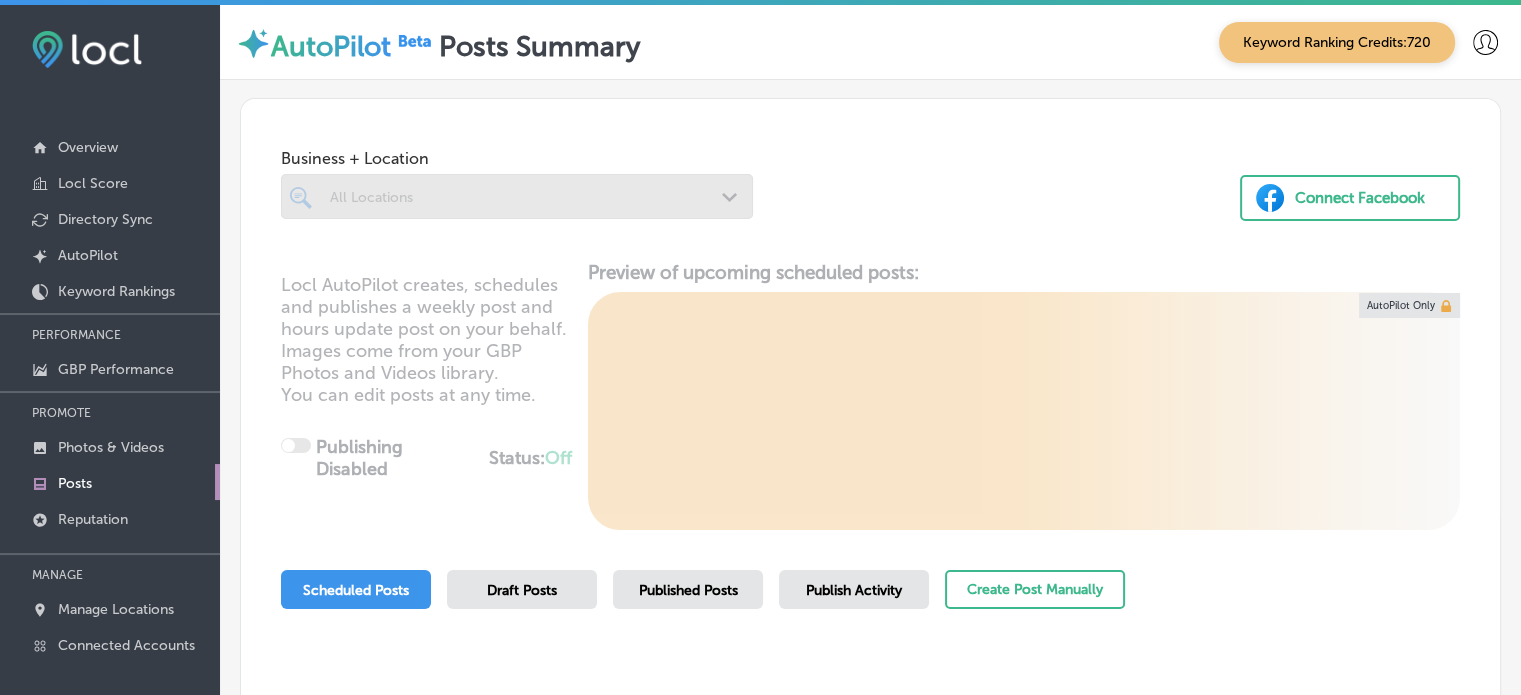 scroll, scrollTop: 230, scrollLeft: 0, axis: vertical 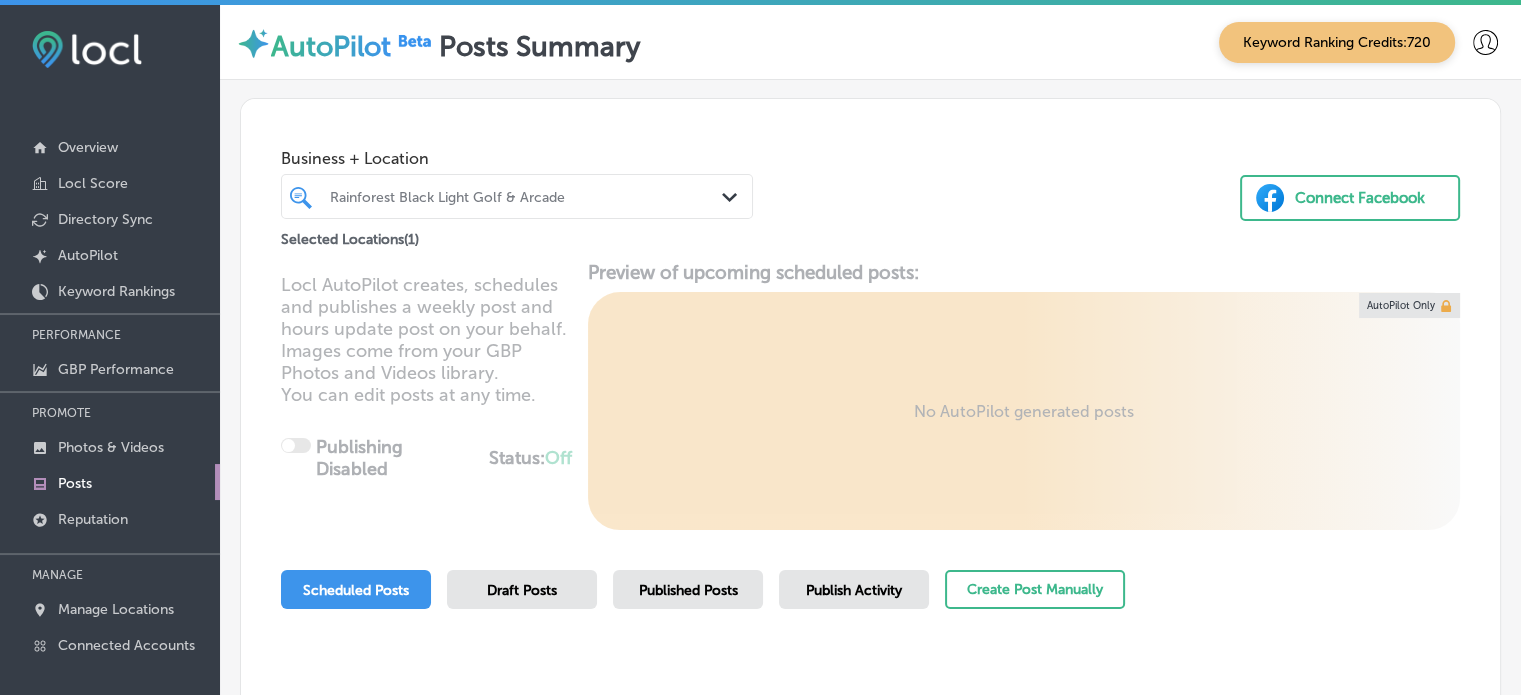 click on "Scheduled Posts" at bounding box center [356, 590] 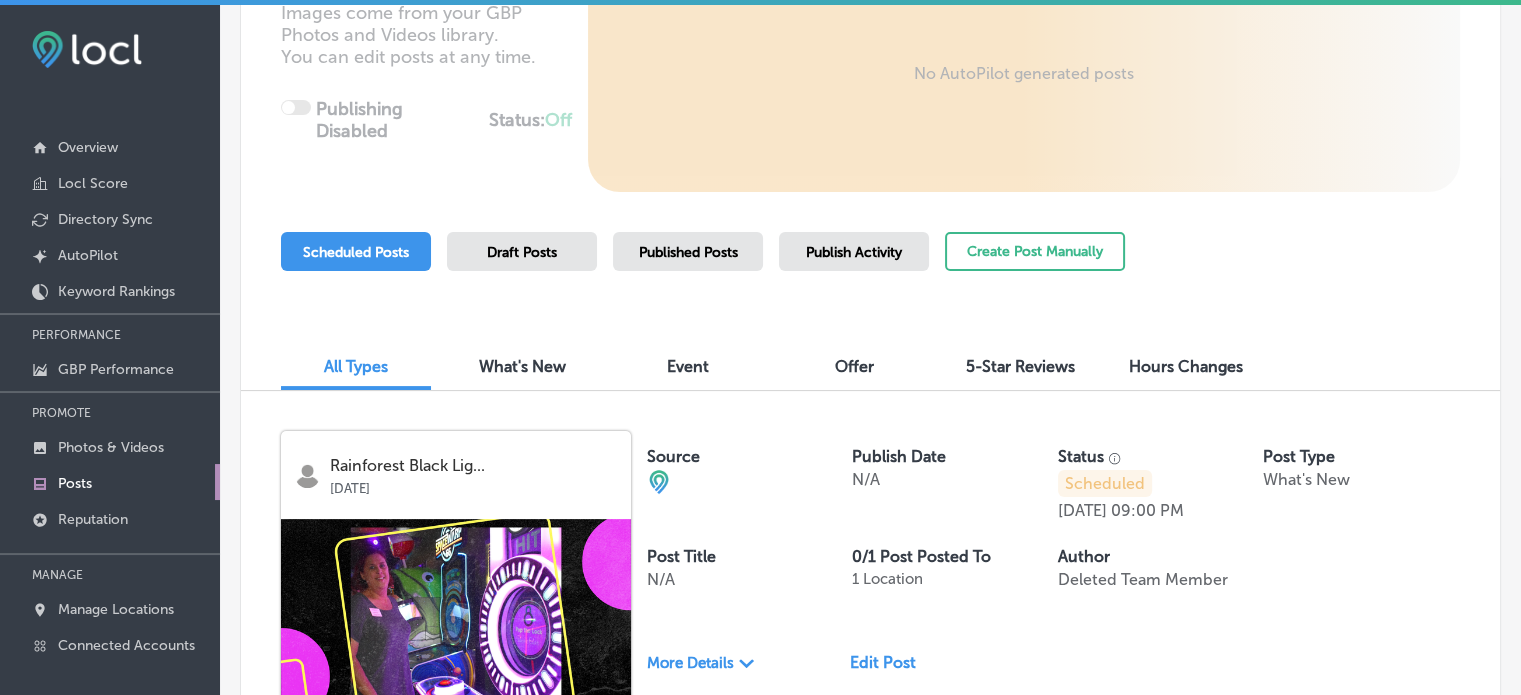 scroll, scrollTop: 330, scrollLeft: 0, axis: vertical 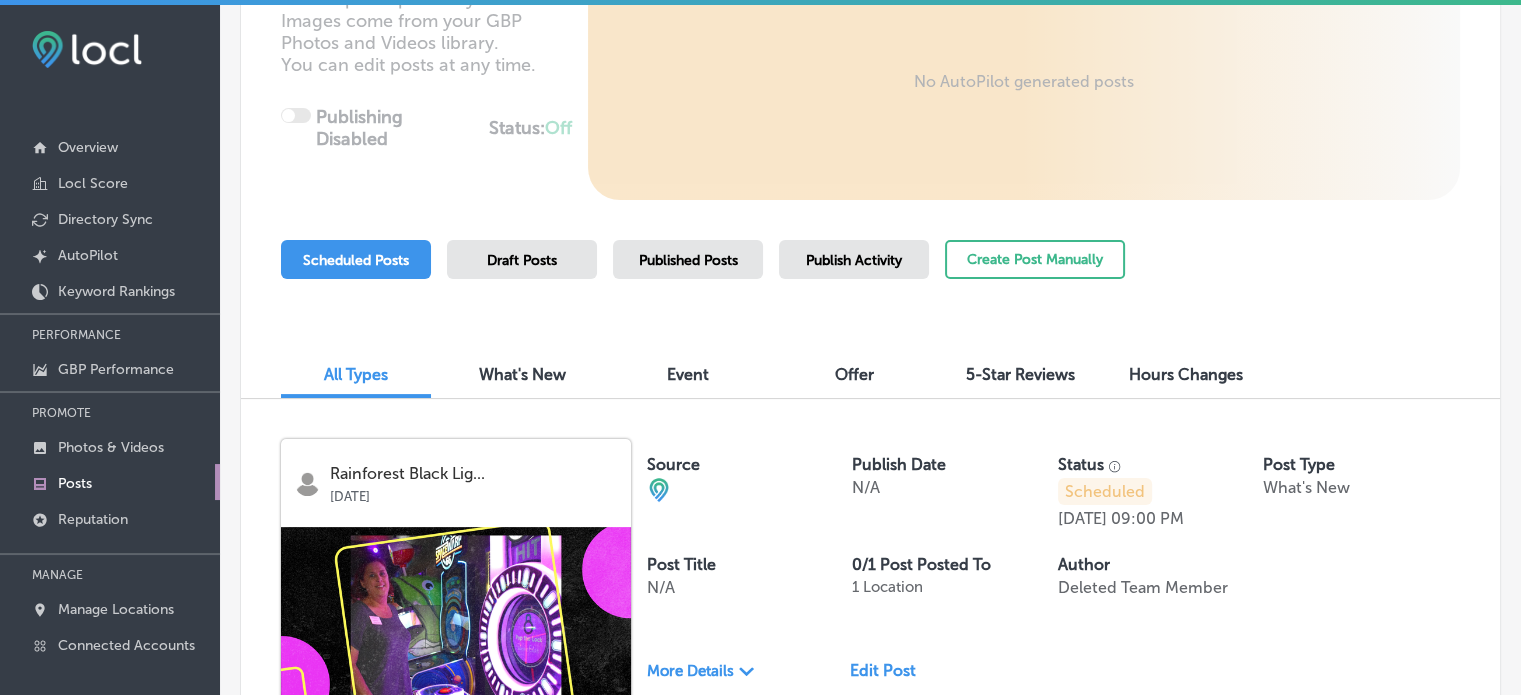 click on "Scheduled Posts" at bounding box center (356, 259) 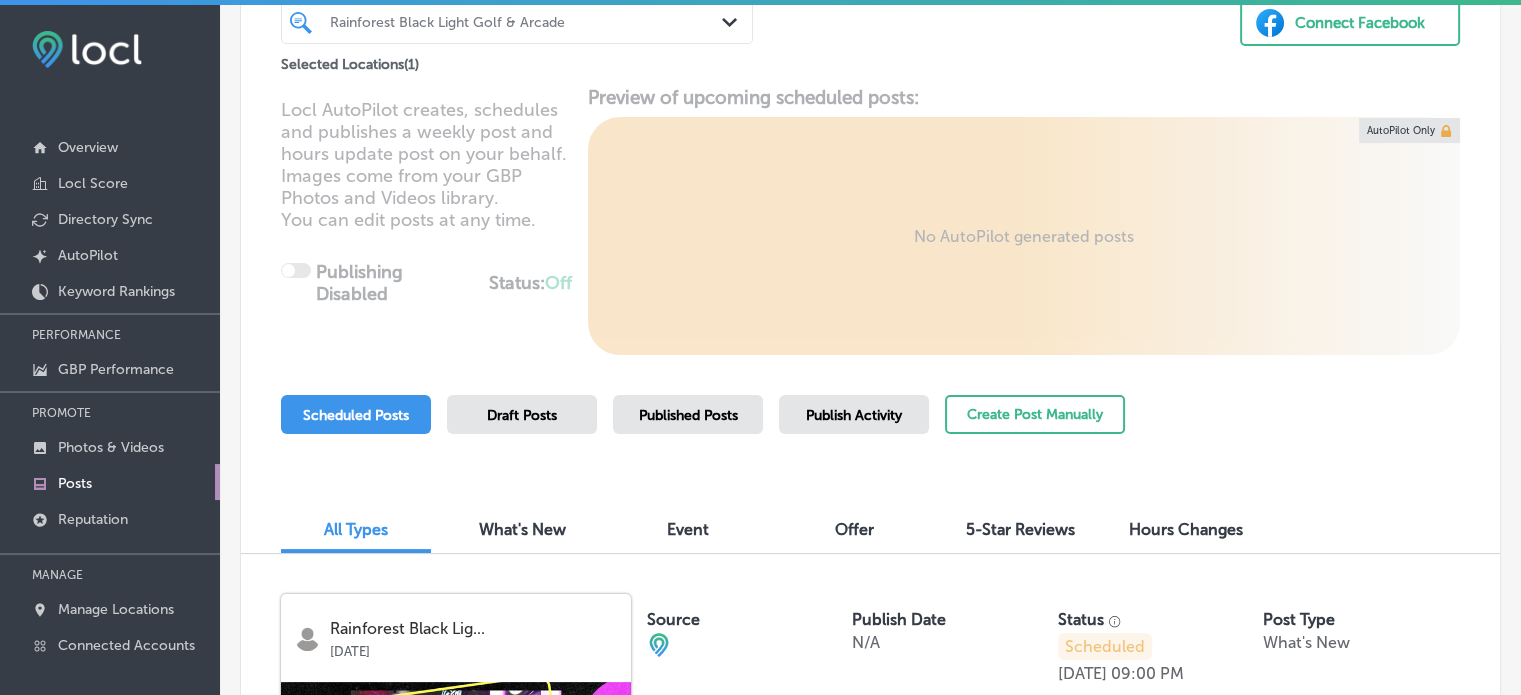 scroll, scrollTop: 0, scrollLeft: 0, axis: both 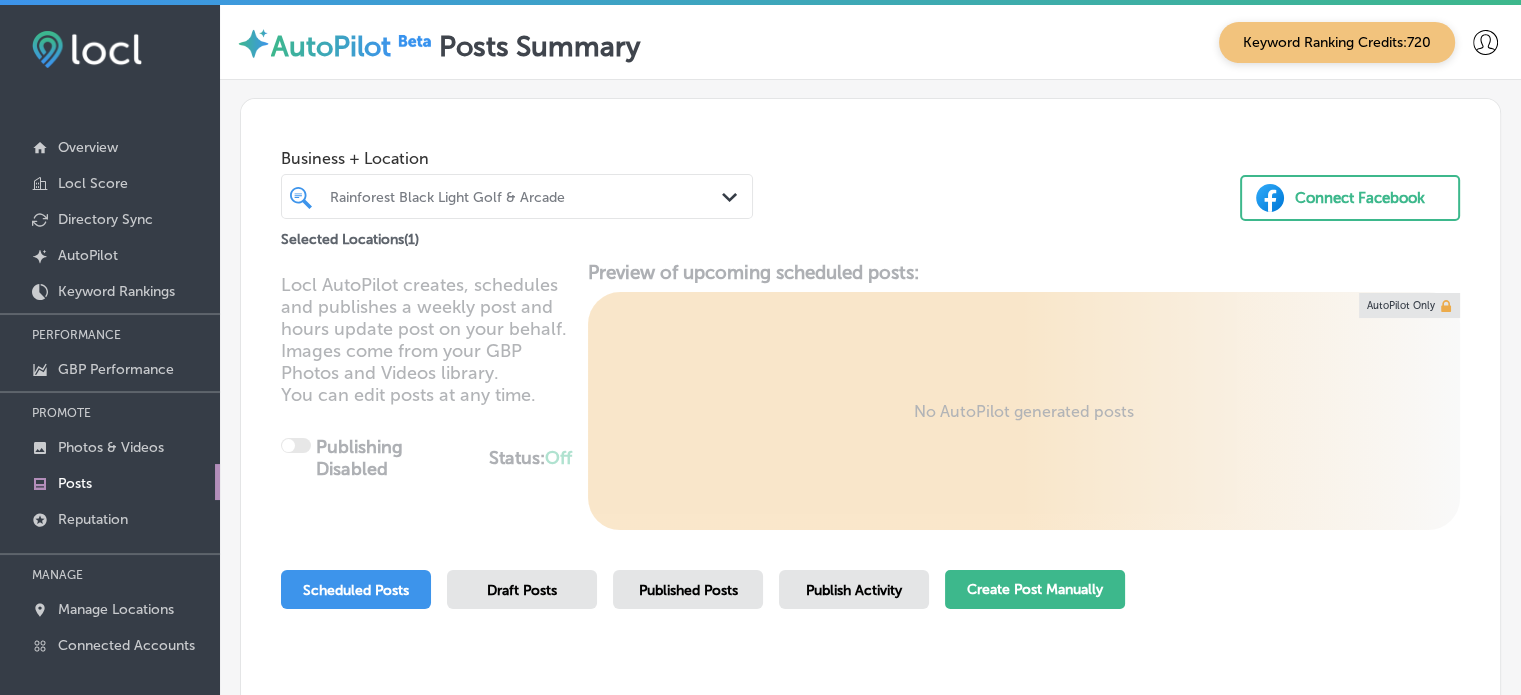click on "Create Post Manually" at bounding box center [1035, 589] 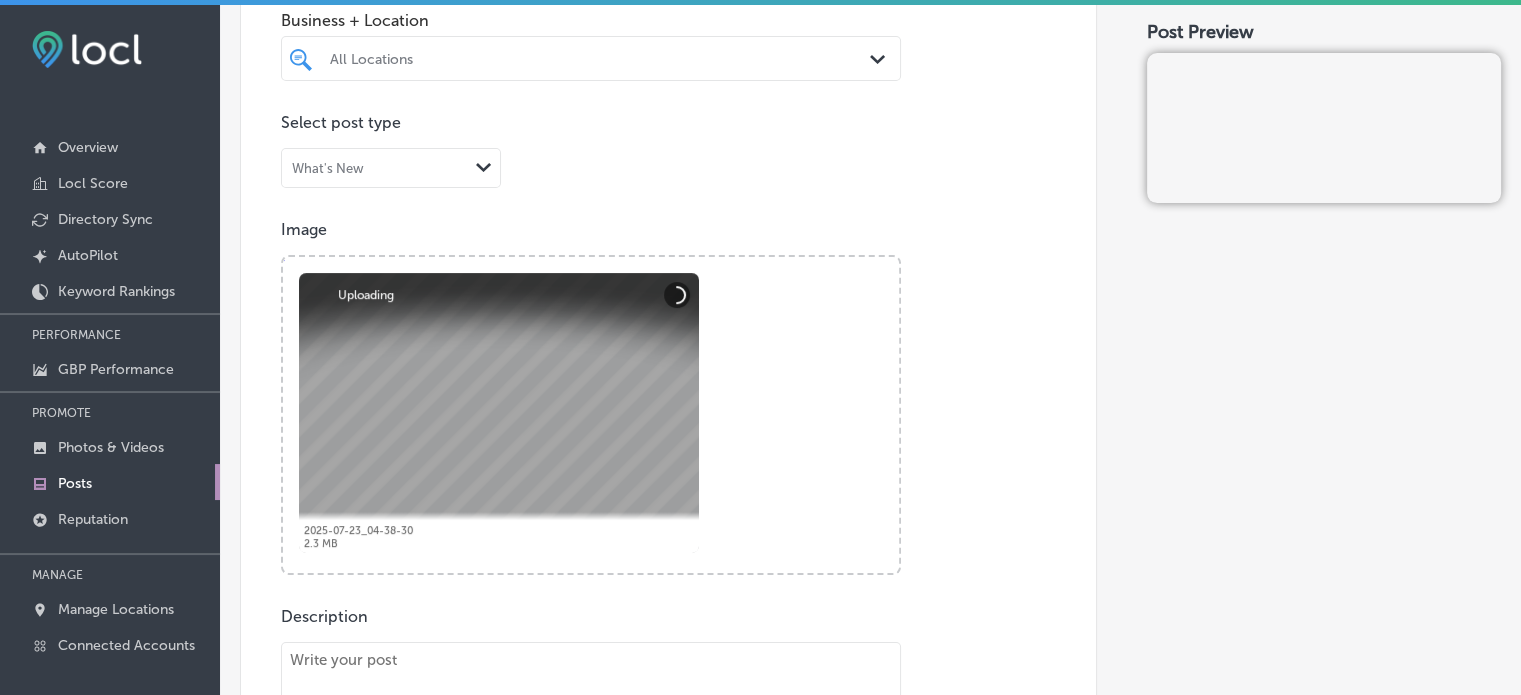 scroll, scrollTop: 300, scrollLeft: 0, axis: vertical 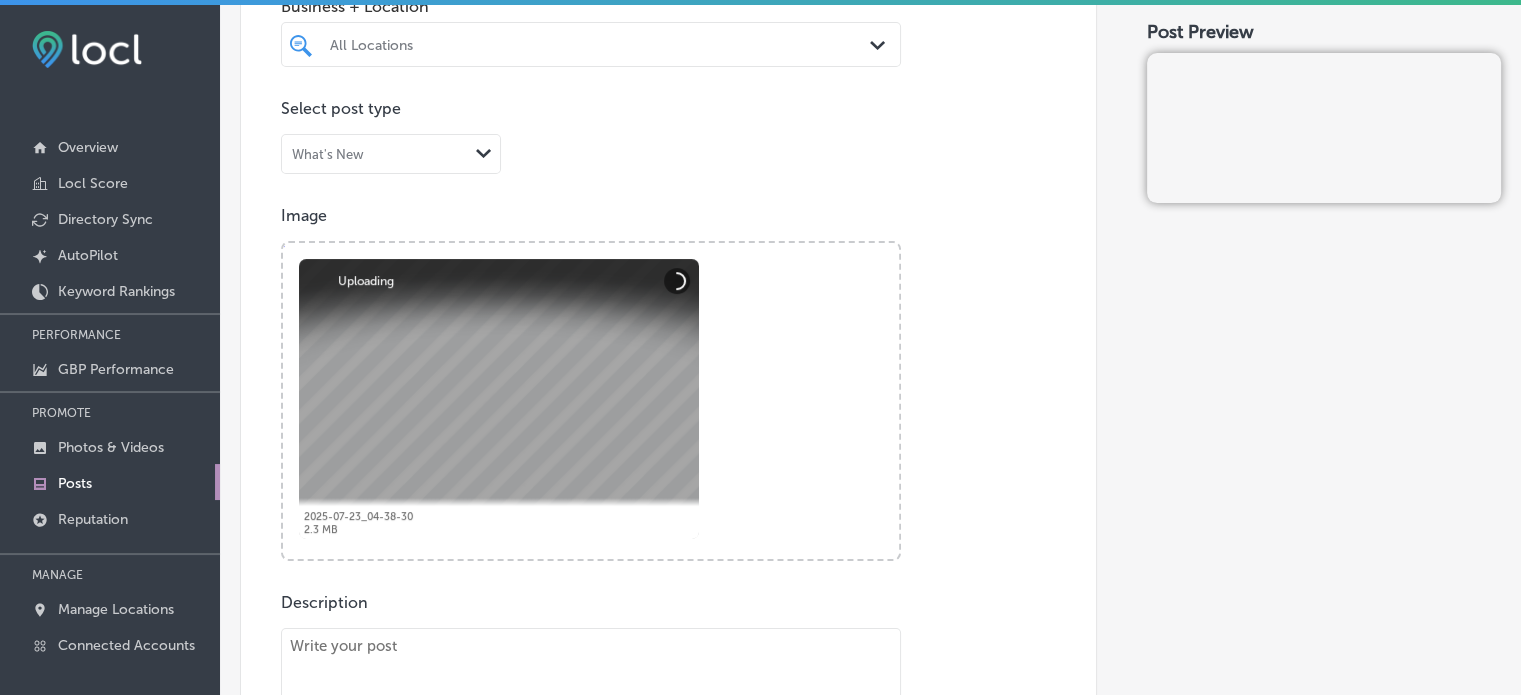 click on "All Locations
Path
Created with Sketch." at bounding box center (591, 44) 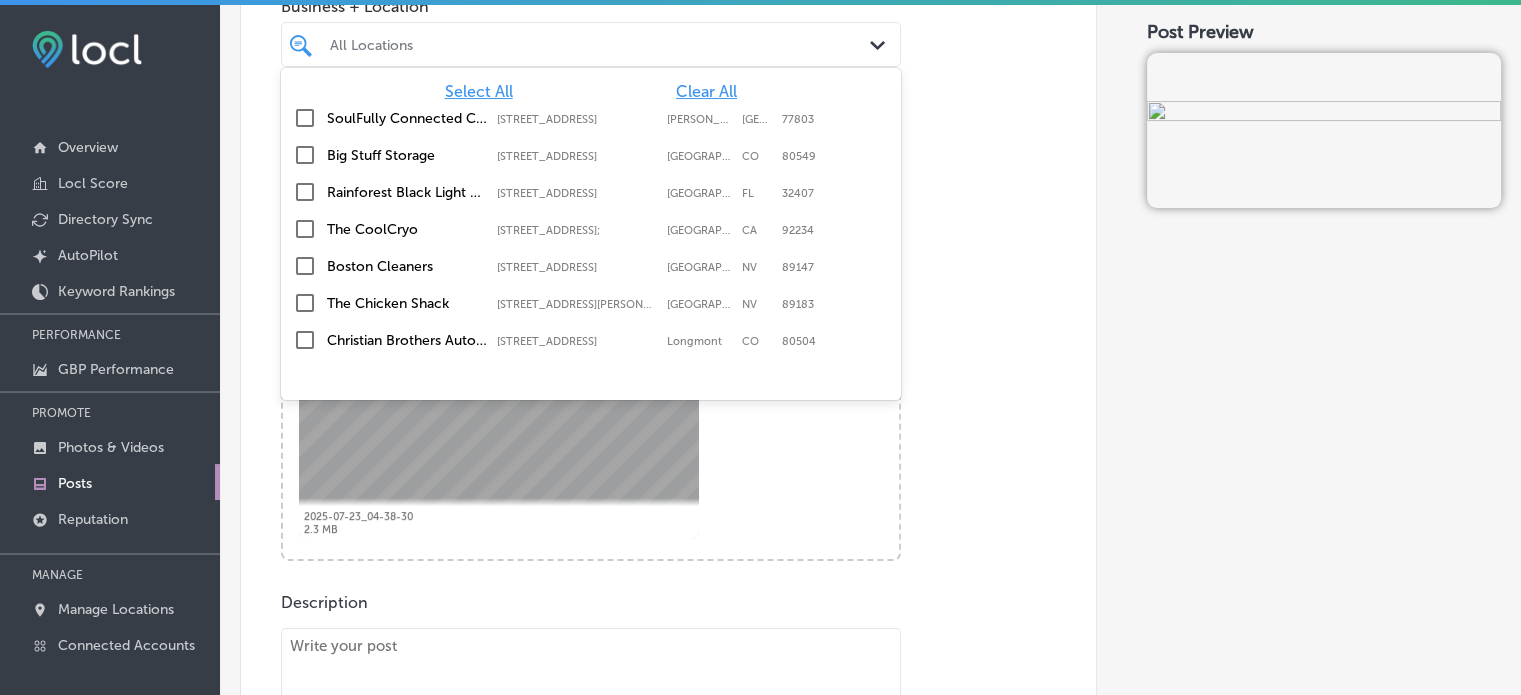 click on "Rainforest Black Light Golf & Arcade" at bounding box center [407, 192] 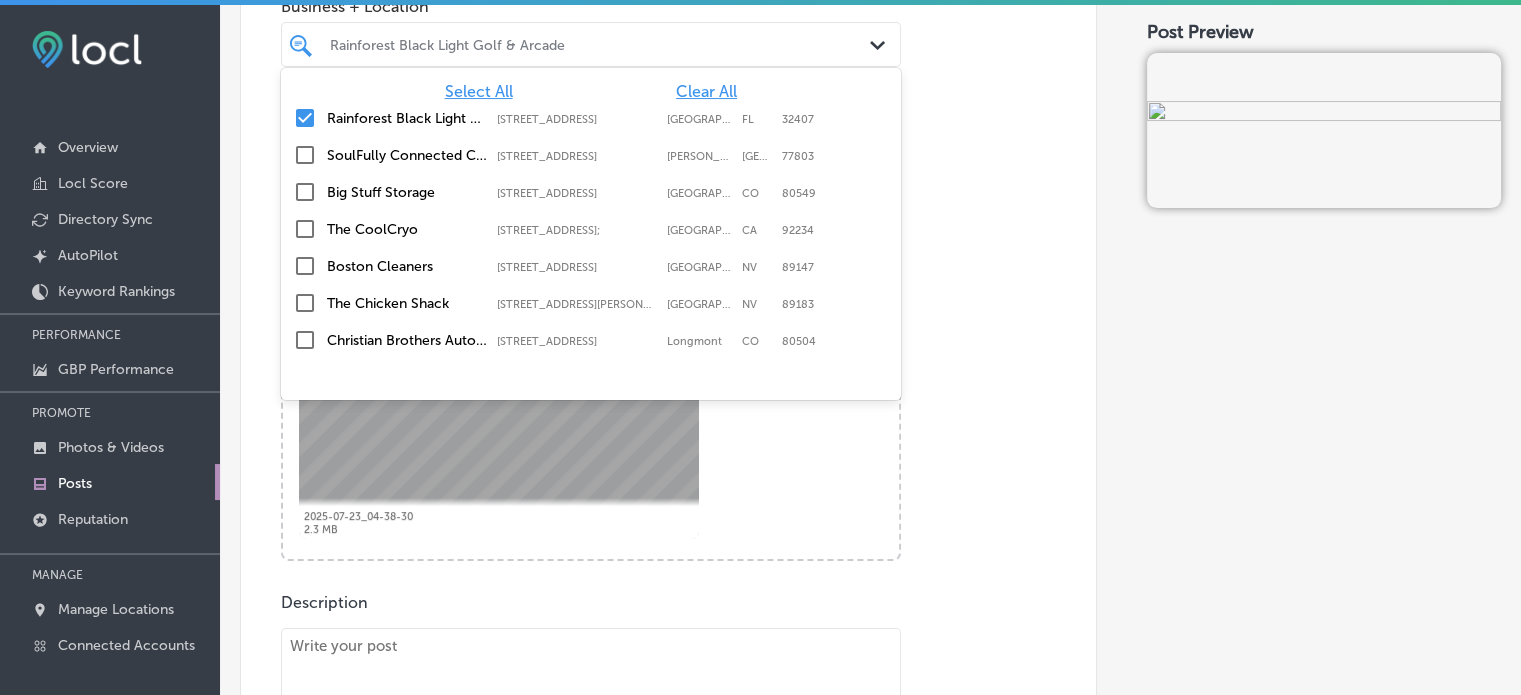 click on "Post content Select location(s) Business + Location   option 9129 Front Beach Rd, selected.    option 9129 Front Beach Rd focused, 2 of 20. 20 results available. Use Up and Down to choose options, press Enter to select the currently focused option, press Escape to exit the menu, press Tab to select the option and exit the menu.
Rainforest Black Light Golf & Arcade
Path
Created with Sketch.
Select All Clear All Rainforest Black Light Golf & Arcade 9129 Front Beach Rd, Panama City Beach, FL, 32407 9129 Front Beach Rd Panama City Beach FL 32407 SoulFully Connected Counseling PLLC 401 N. Main Street; Suite 106, Bryan, TX, 77803 401 N. Main Street; Suite 106 Bryan TX 77803 Big Stuff Storage 6205 Northeast Frontage Road, Wellington, CO, 80549 6205 Northeast Frontage Road Wellington CO 80549 The CoolCryo 67555 E Palm Canyon Dr Suite E103;, Cathedral City, CA, 92234 67555 E Palm Canyon Dr Suite E103; CA 92234" at bounding box center (668, 479) 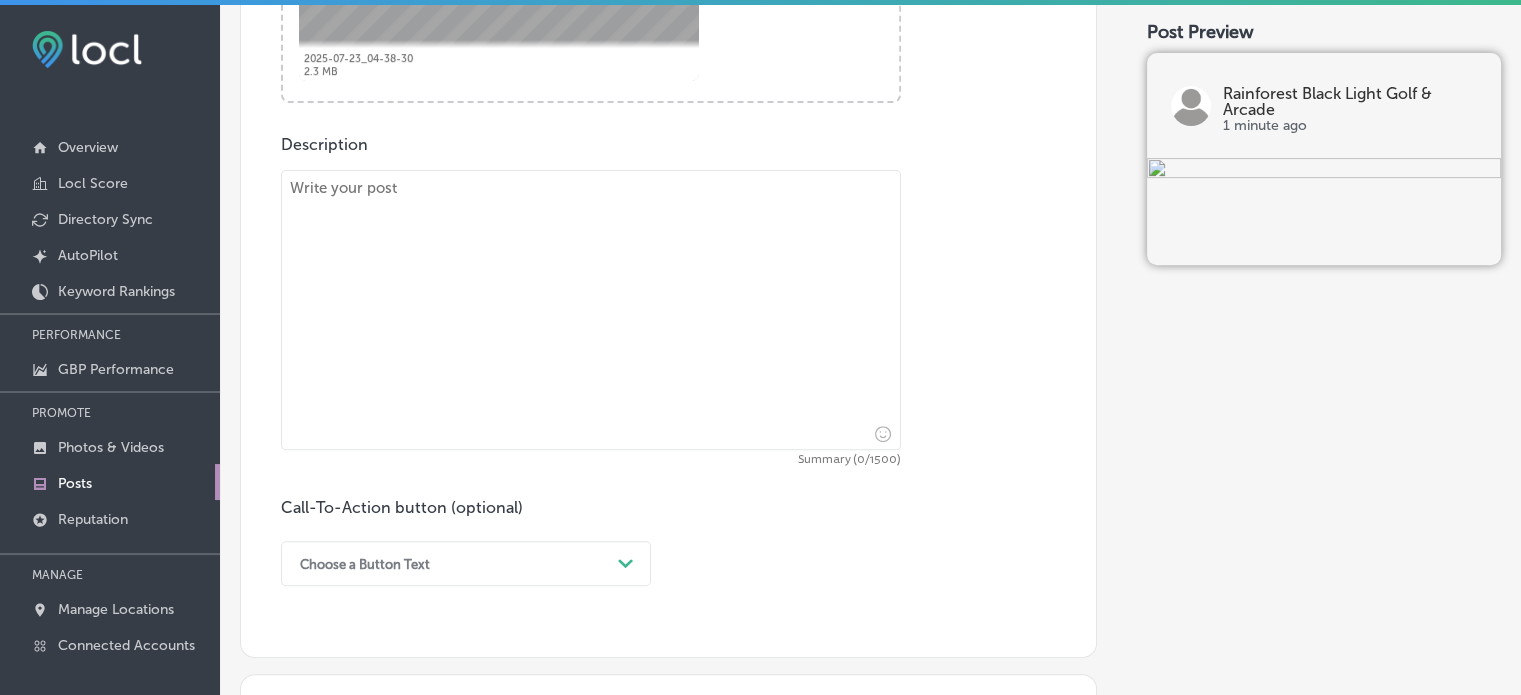 scroll, scrollTop: 760, scrollLeft: 0, axis: vertical 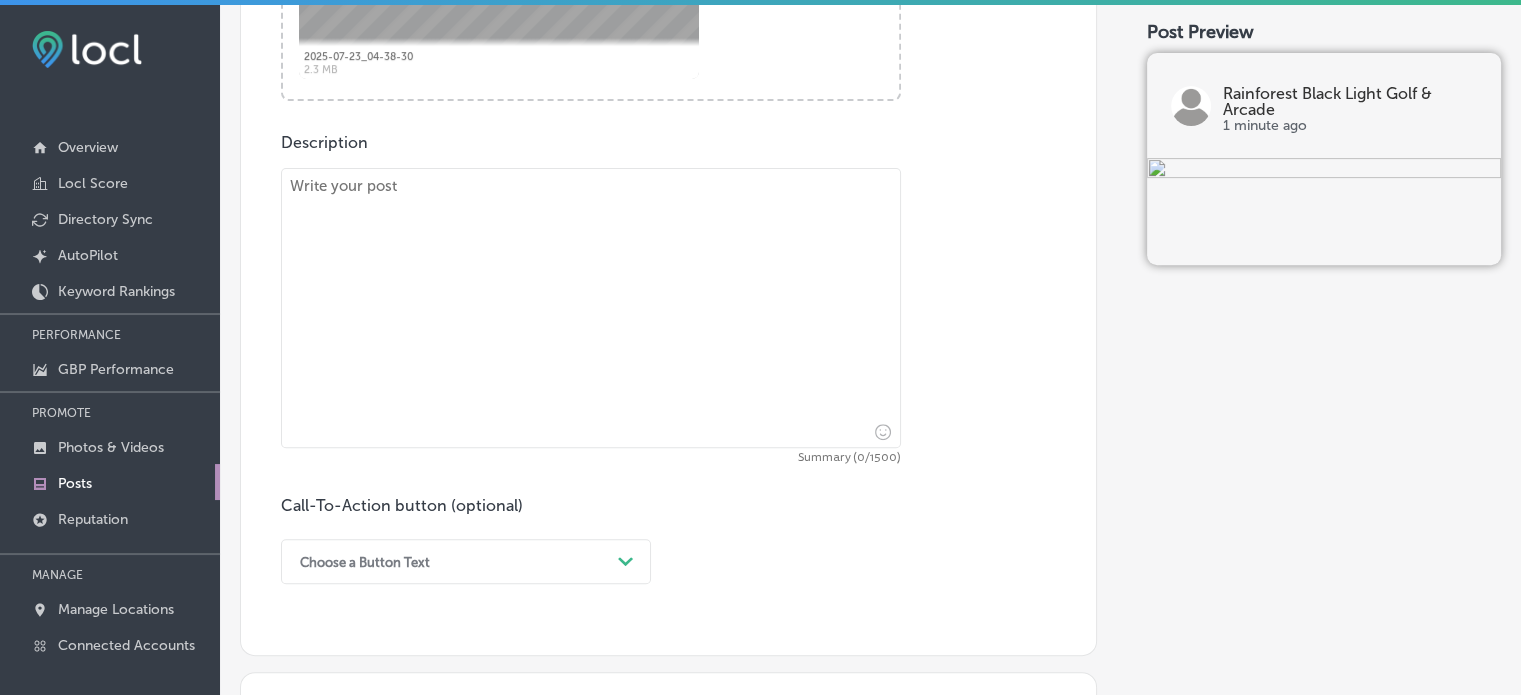 click at bounding box center [591, 308] 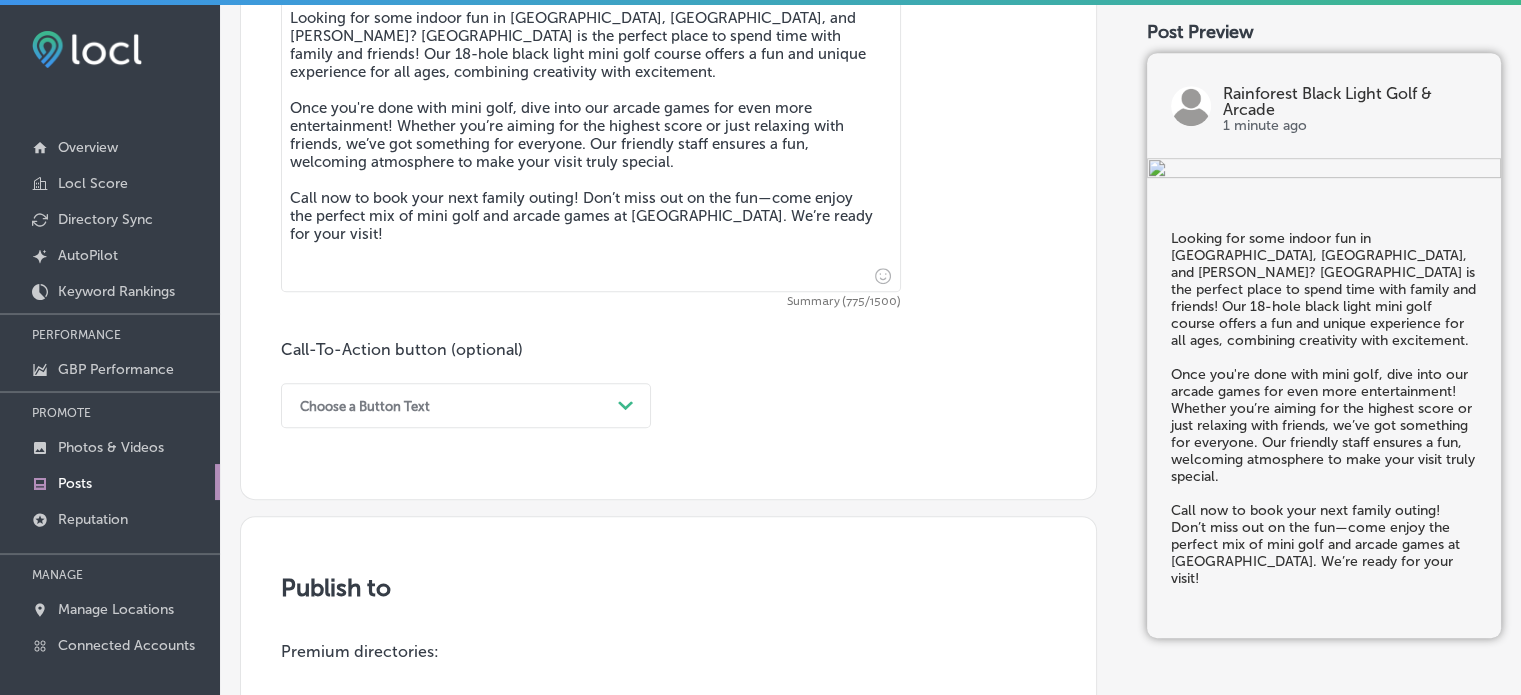 scroll, scrollTop: 930, scrollLeft: 0, axis: vertical 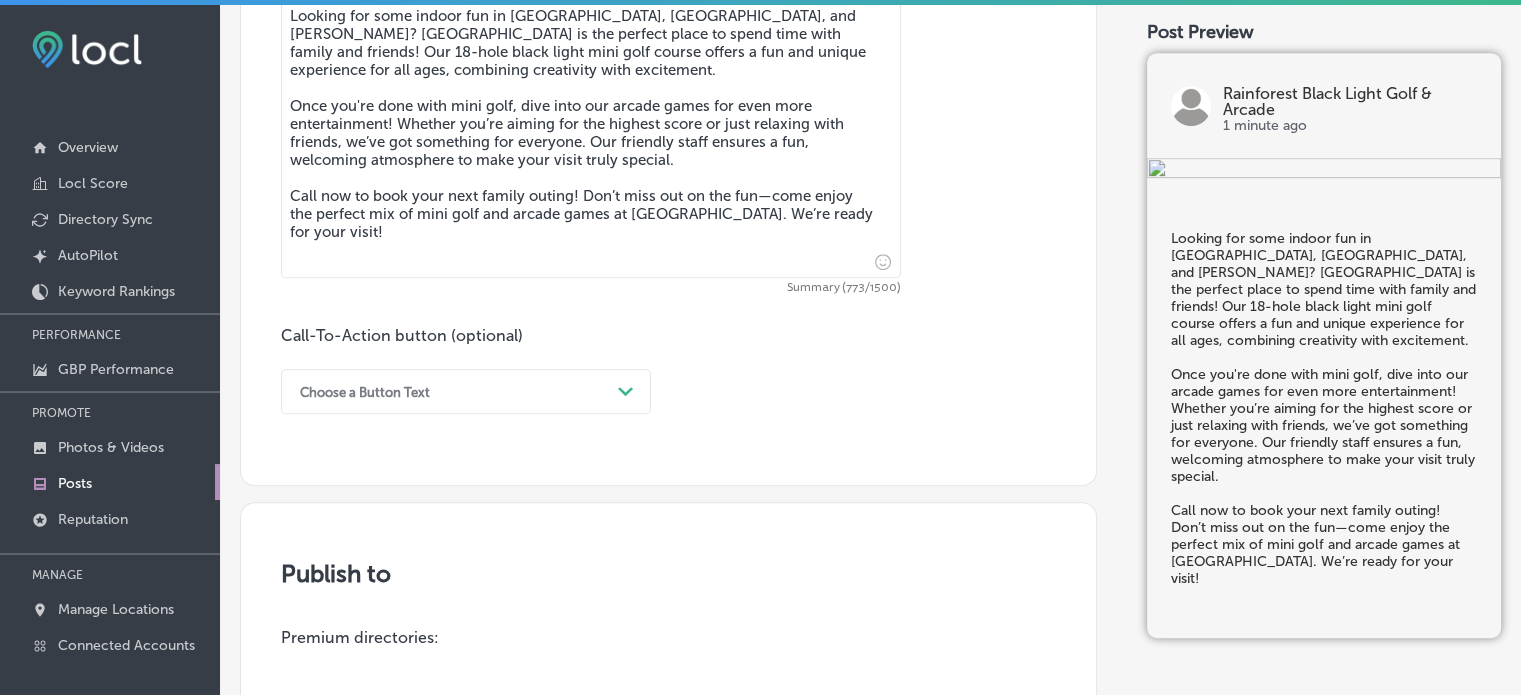 type on "Looking for some indoor fun in Panama City, Dothan, and Marianna? Rainforest Black Light Golf & Arcade is the perfect place to spend time with family and friends! Our 18-hole black light mini golf course offers a fun and unique experience for all ages, combining creativity with excitement.
Once you're done with mini golf, dive into our arcade games for even more entertainment! Whether you’re aiming for the highest score or just relaxing with friends, we’ve got something for everyone. Our friendly staff ensures a fun, welcoming atmosphere to make your visit truly special.
Call now to book your next family outing! Don’t miss out on the fun—come enjoy the perfect mix of mini golf and arcade games at Rainforest Black Light Golf & Arcade. We’re ready for your visit!" 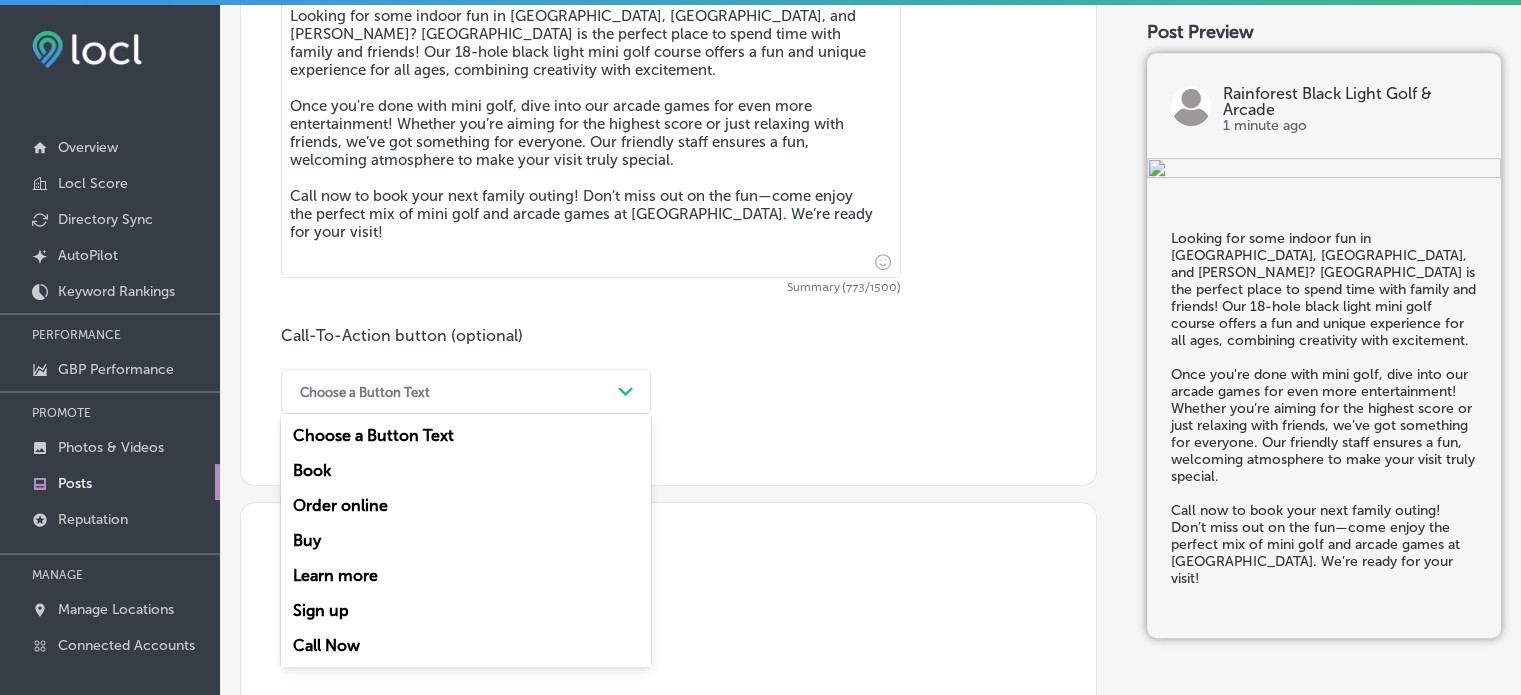 click on "Choose a Button Text" at bounding box center (450, 391) 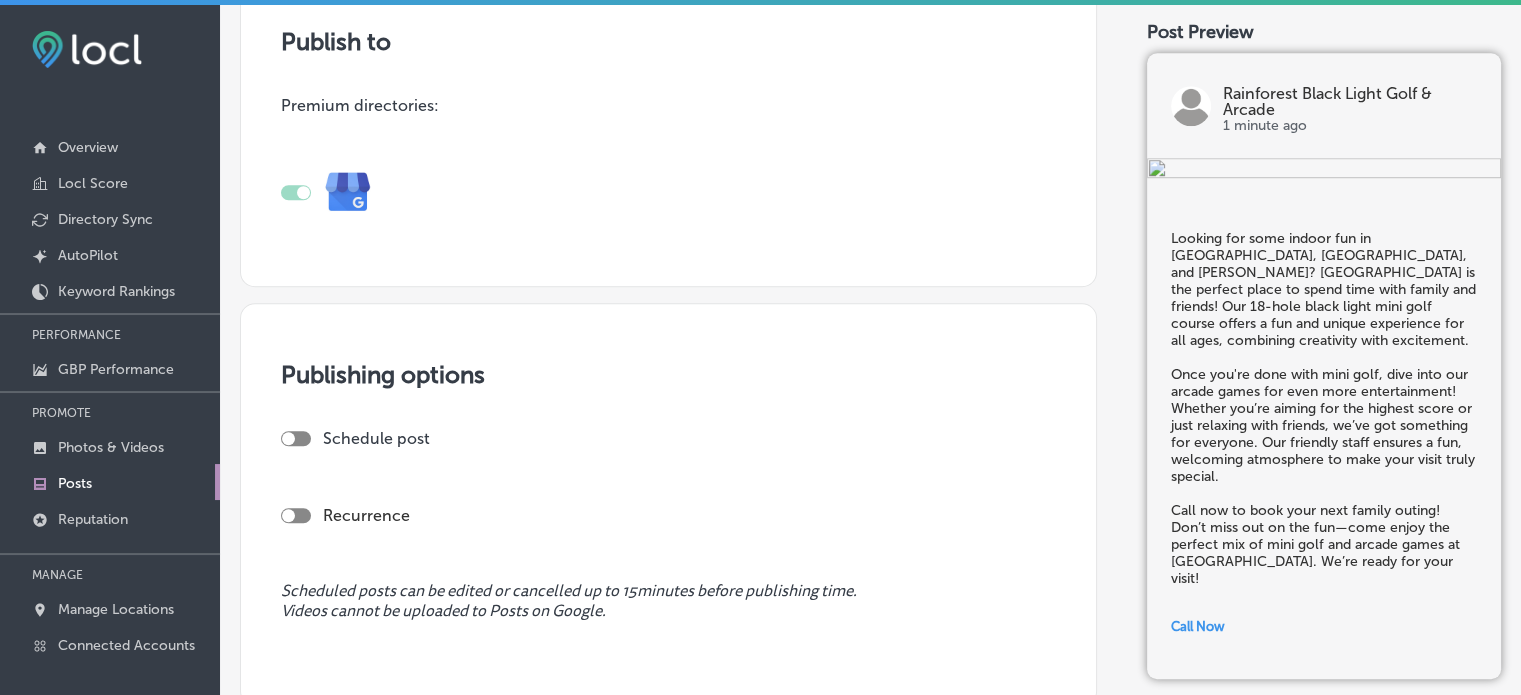 scroll, scrollTop: 1682, scrollLeft: 0, axis: vertical 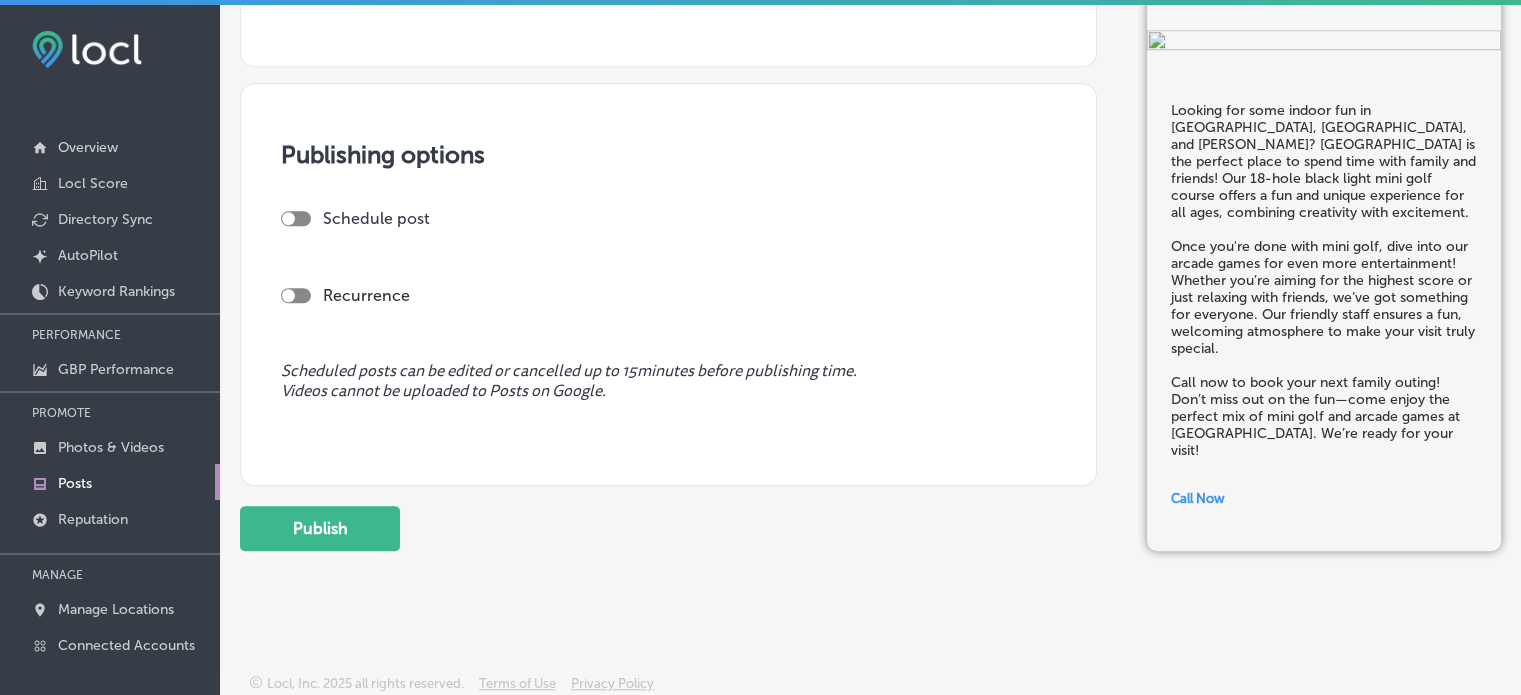 click at bounding box center (296, 218) 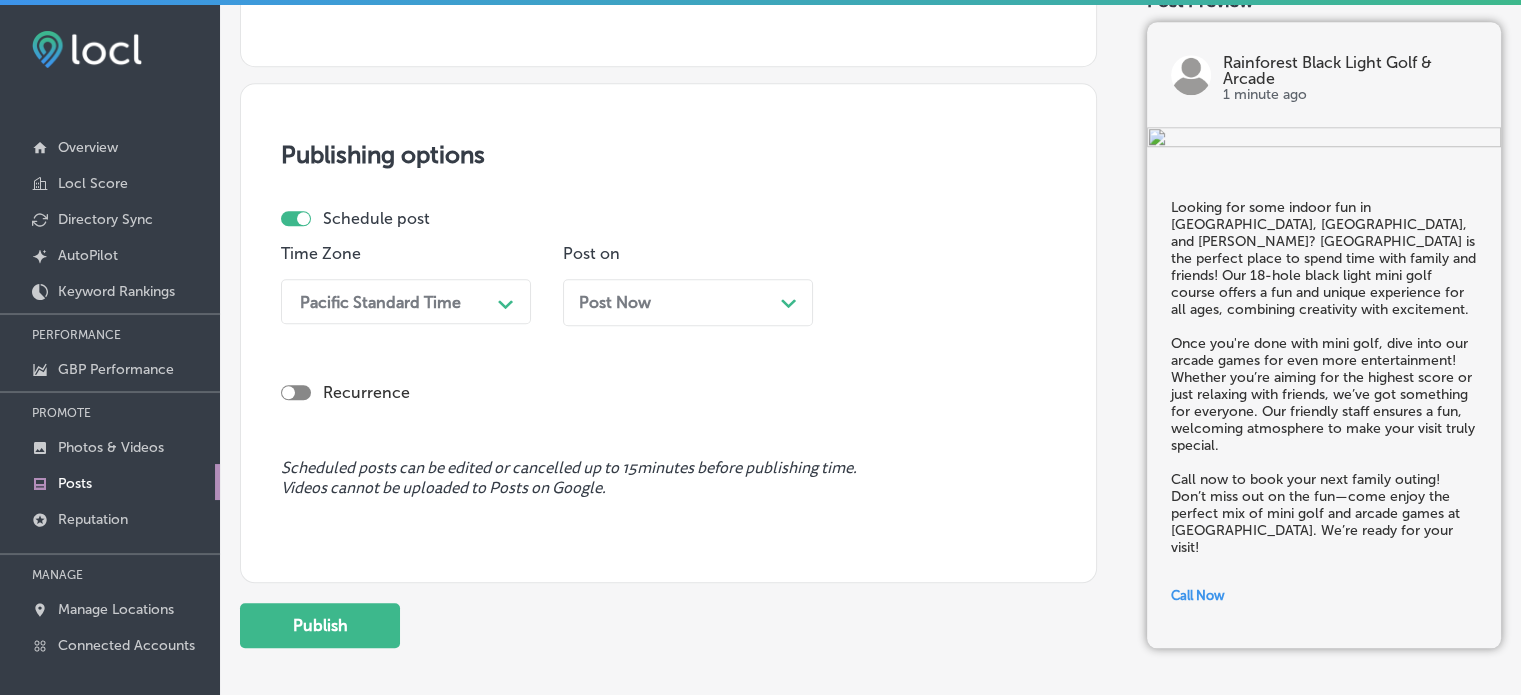 click on "Pacific Standard Time" at bounding box center (380, 301) 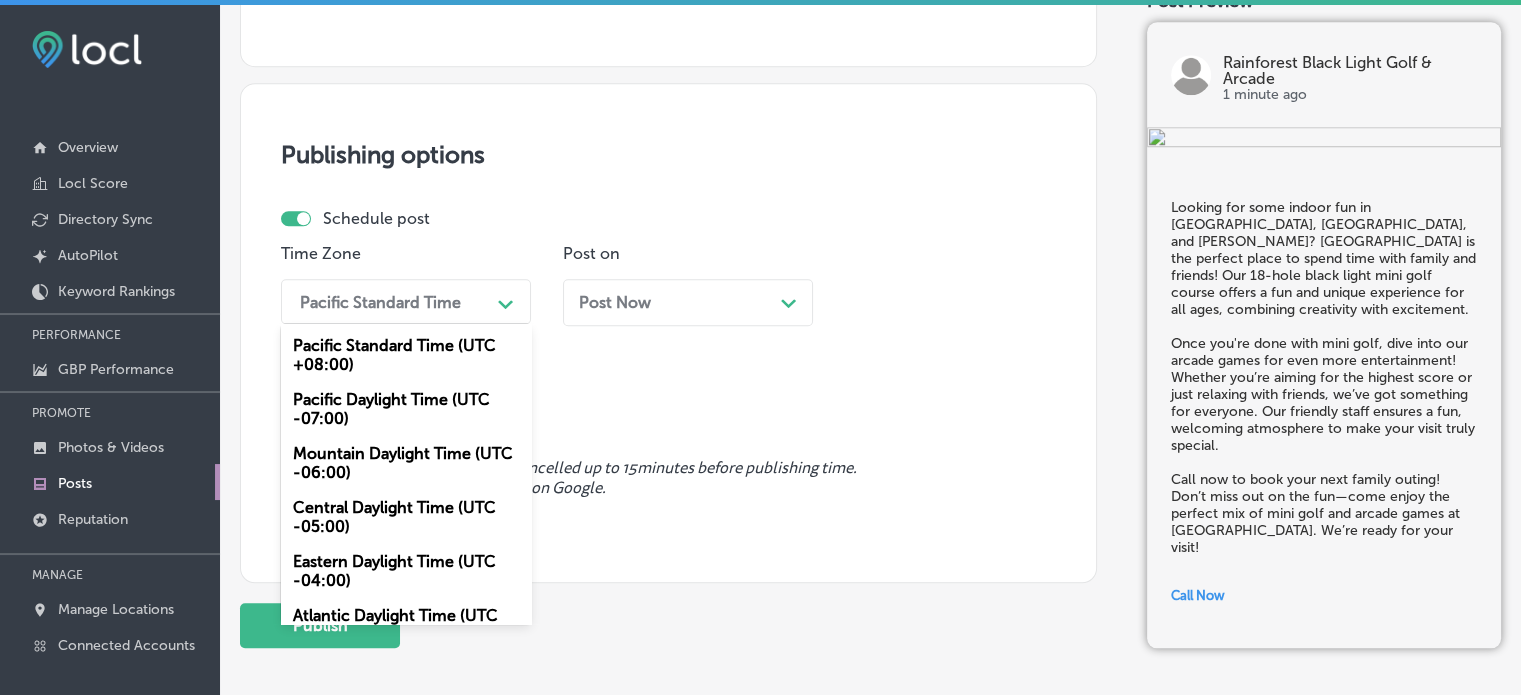 scroll, scrollTop: 34, scrollLeft: 0, axis: vertical 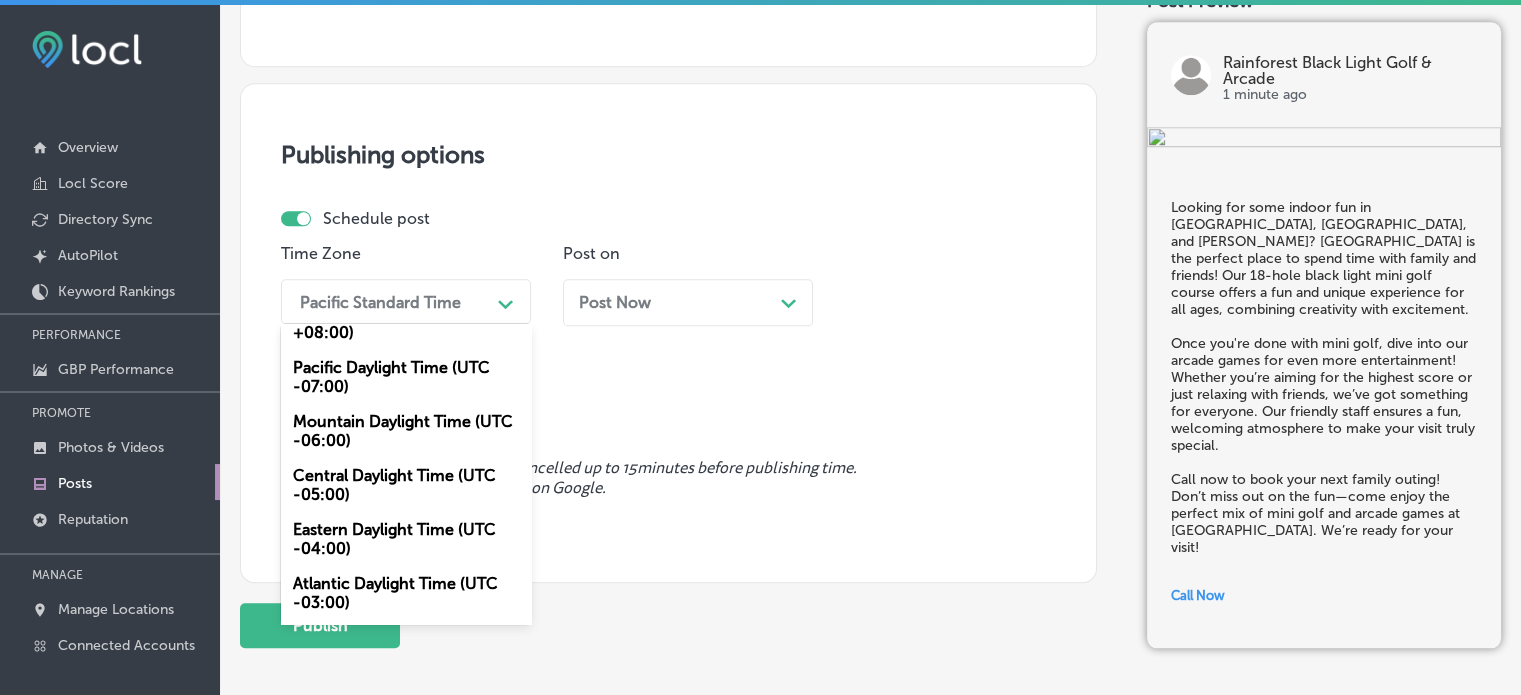 click on "Mountain Daylight Time (UTC -06:00)" at bounding box center (406, 431) 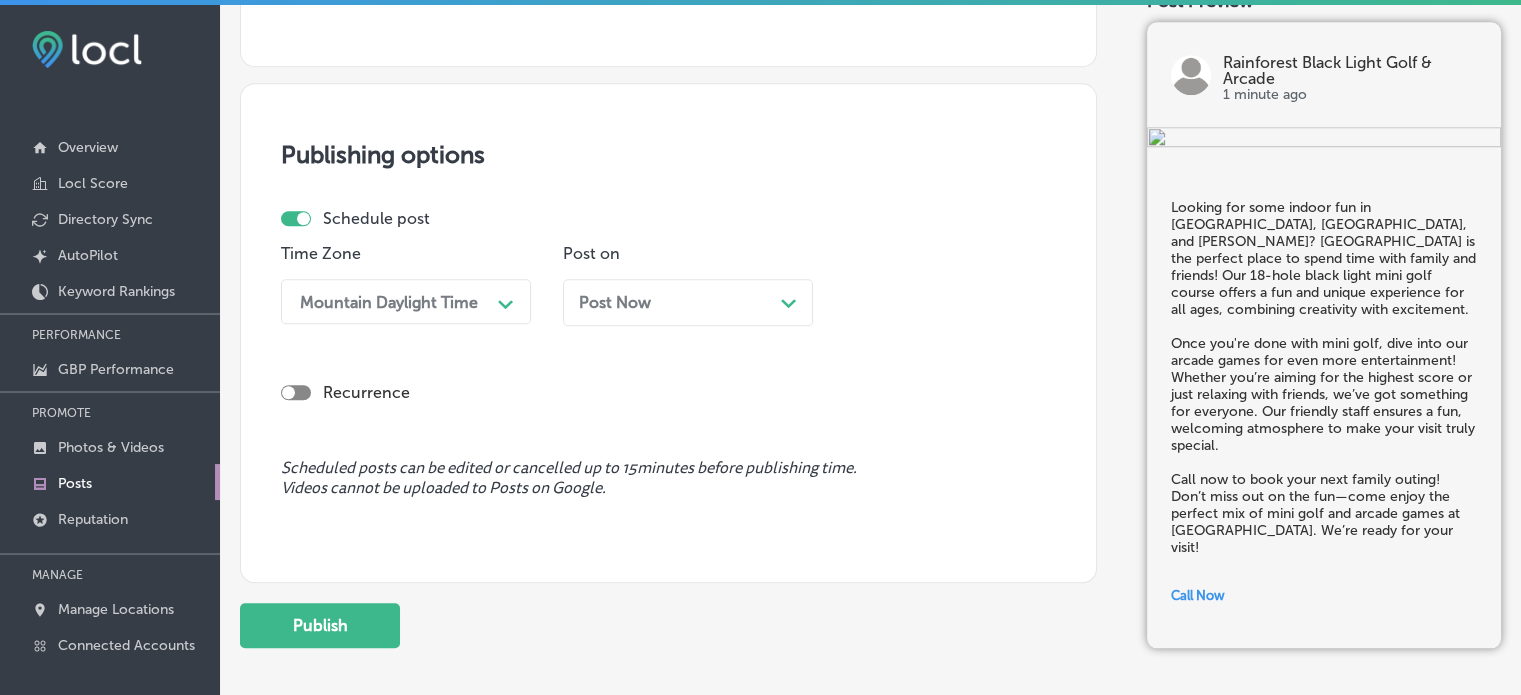 click on "Post Now
Path
Created with Sketch." at bounding box center (688, 302) 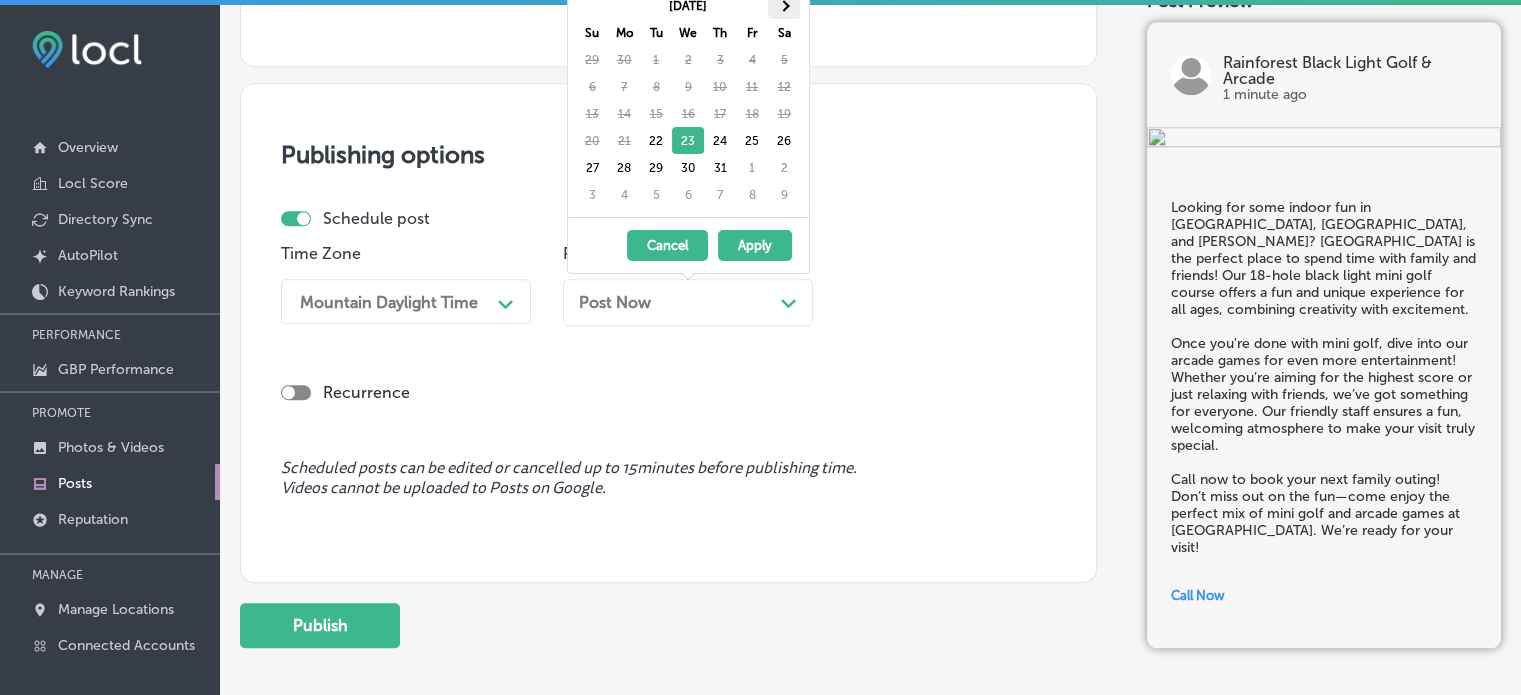 click at bounding box center [783, 5] 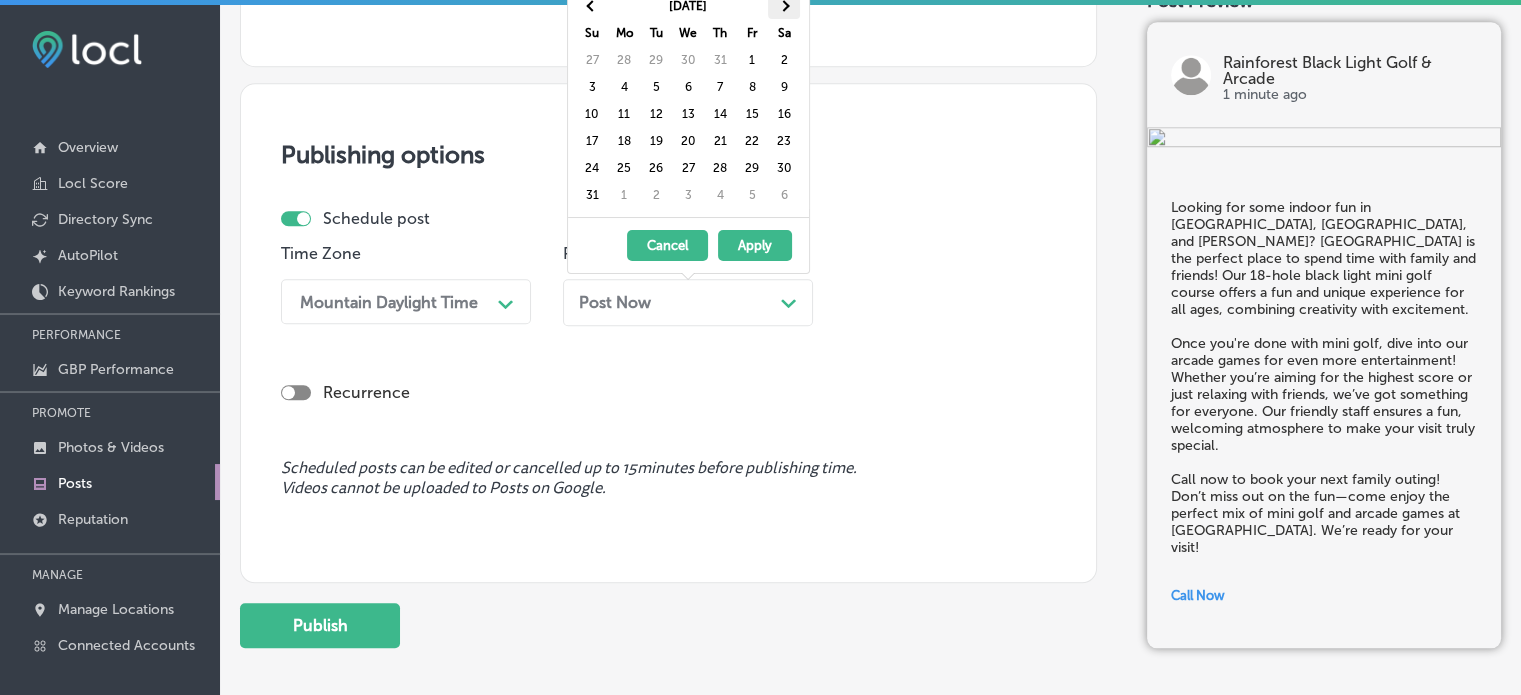 click at bounding box center [783, 5] 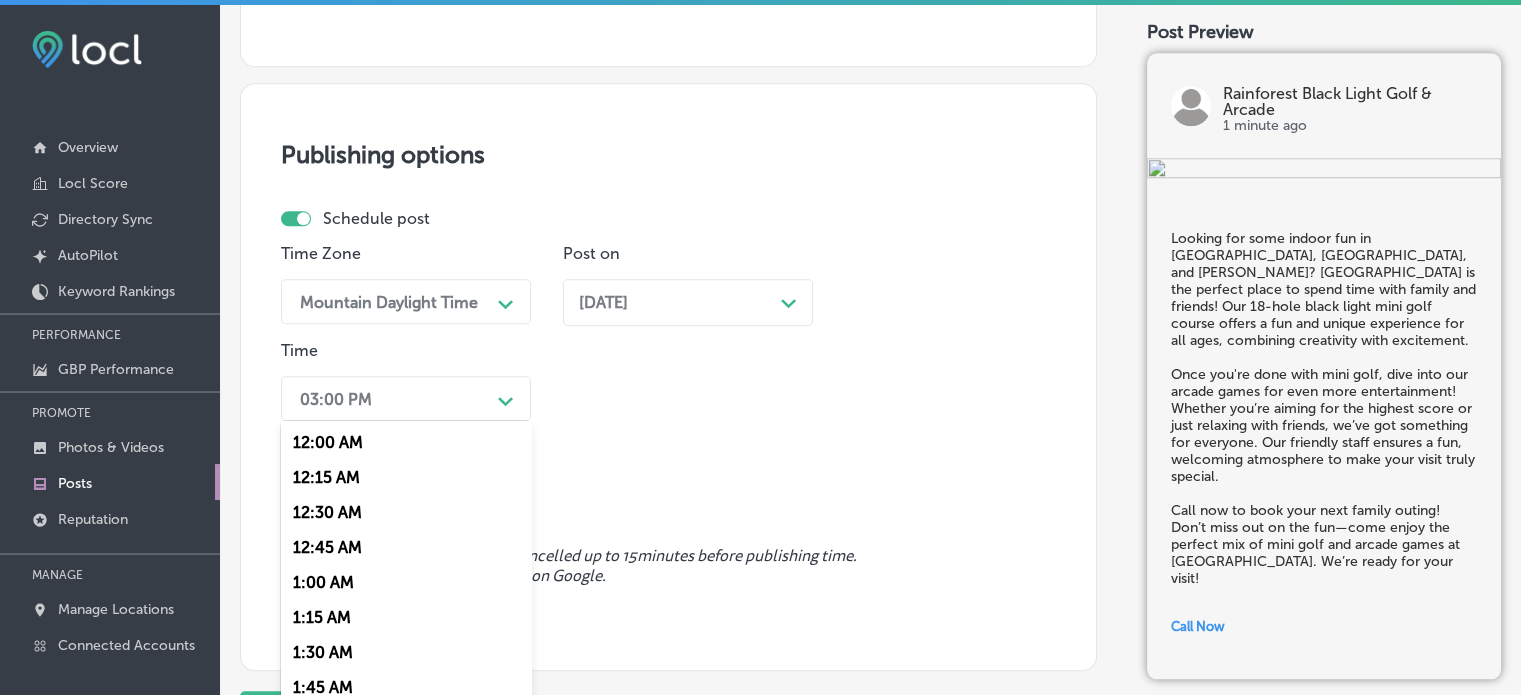 scroll, scrollTop: 1716, scrollLeft: 0, axis: vertical 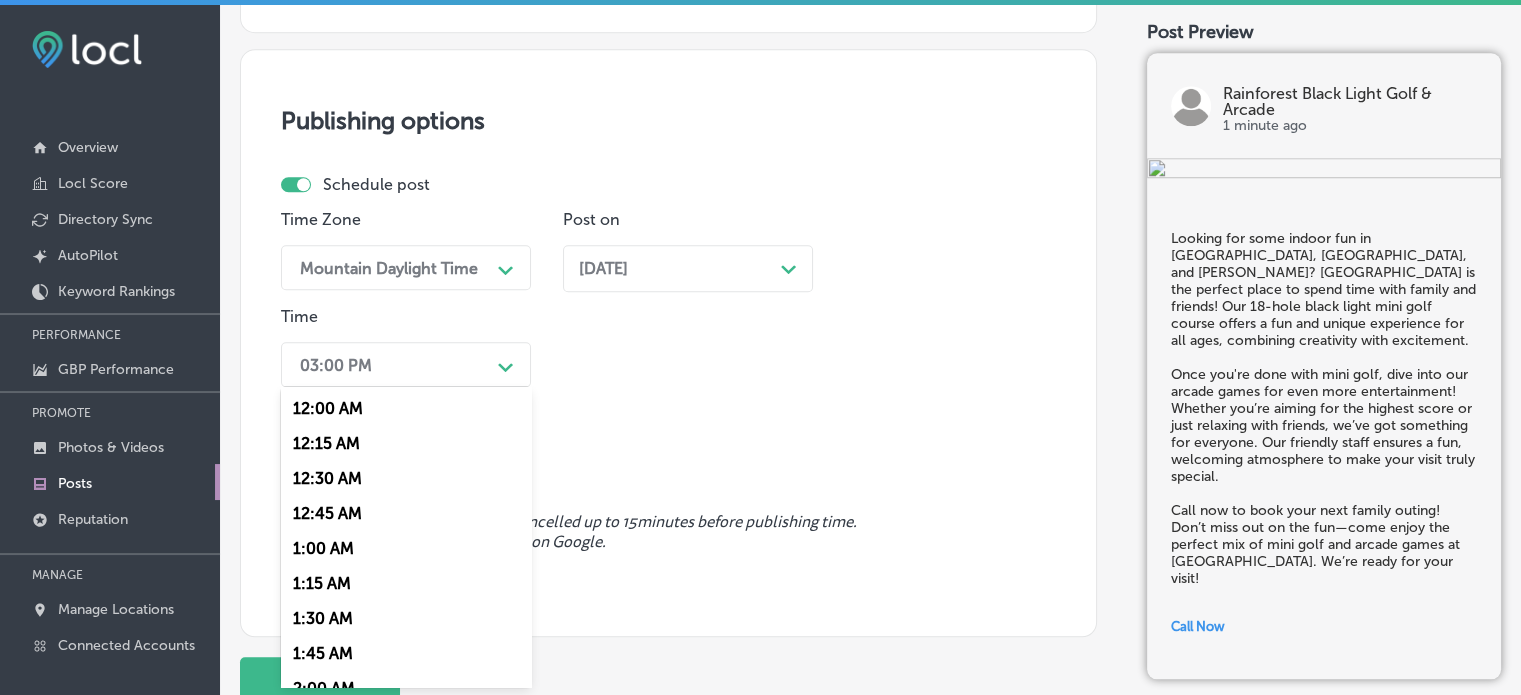 click on "option 12:00 AM focused, 1 of 96. 96 results available. Use Up and Down to choose options, press Enter to select the currently focused option, press Escape to exit the menu, press Tab to select the option and exit the menu. 03:00 PM
Path
Created with Sketch.
12:00 AM 12:15 AM 12:30 AM 12:45 AM 1:00 AM 1:15 AM 1:30 AM 1:45 AM 2:00 AM 2:15 AM 2:30 AM 2:45 AM 3:00 AM 3:15 AM 3:30 AM 3:45 AM 4:00 AM 4:15 AM 4:30 AM 4:45 AM 5:00 AM 5:15 AM 5:30 AM 5:45 AM 6:00 AM 6:15 AM 6:30 AM 6:45 AM 7:00 AM 7:15 AM 7:30 AM 7:45 AM 8:00 AM 8:15 AM 8:30 AM 8:45 AM 9:00 AM 9:15 AM 9:30 AM 9:45 AM 10:00 AM 10:15 AM 10:30 AM 10:45 AM 11:00 AM 11:15 AM 11:30 AM 11:45 AM 12:00 PM 12:15 PM 12:30 PM 12:45 PM 1:00 PM 1:15 PM 1:30 PM 1:45 PM 2:00 PM 2:15 PM 2:30 PM 2:45 PM 3:00 PM 3:15 PM 3:30 PM 3:45 PM 4:00 PM 4:15 PM 4:30 PM 4:45 PM 5:00 PM 5:15 PM 5:30 PM 5:45 PM 6:00 PM 6:15 PM 6:30 PM 6:45 PM 7:00 PM 7:15 PM 7:30 PM 7:45 PM" at bounding box center [406, 364] 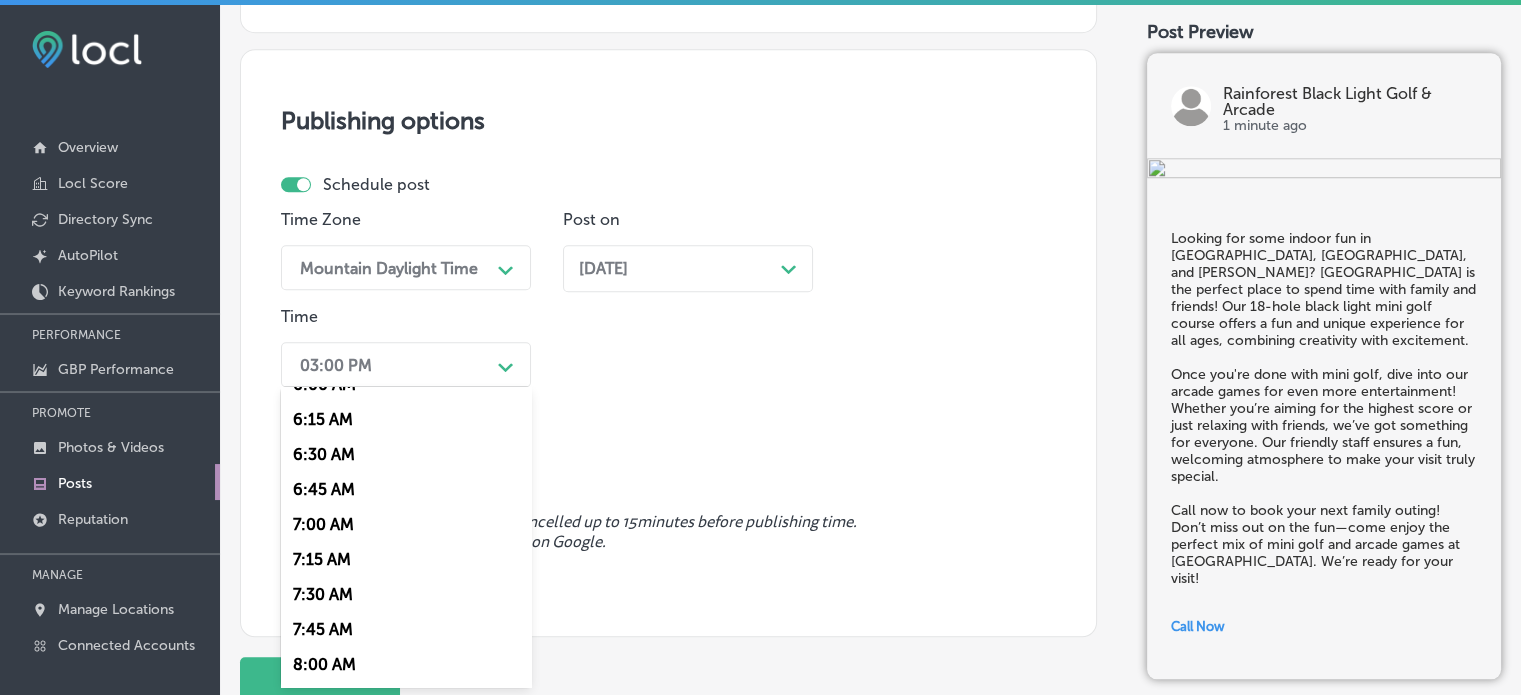 scroll, scrollTop: 870, scrollLeft: 0, axis: vertical 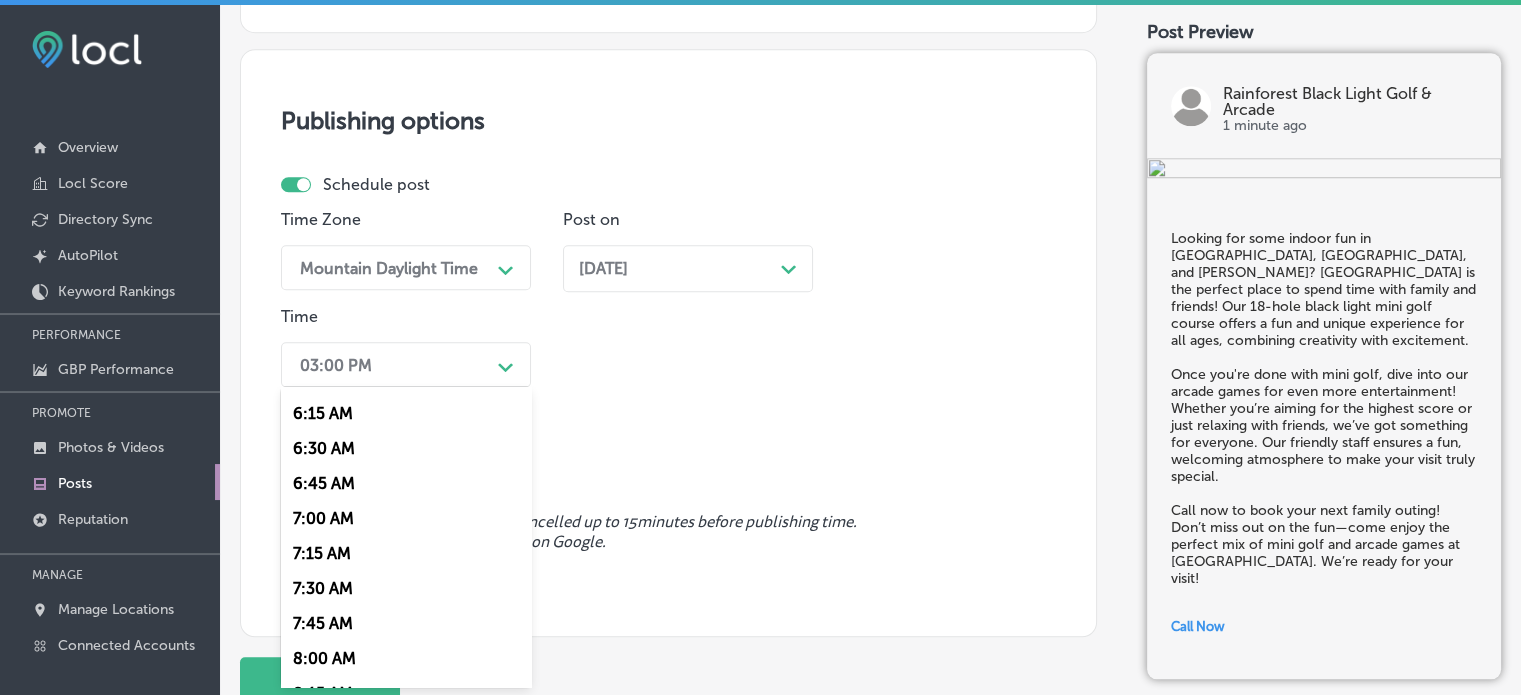 click on "7:00 AM" at bounding box center (406, 518) 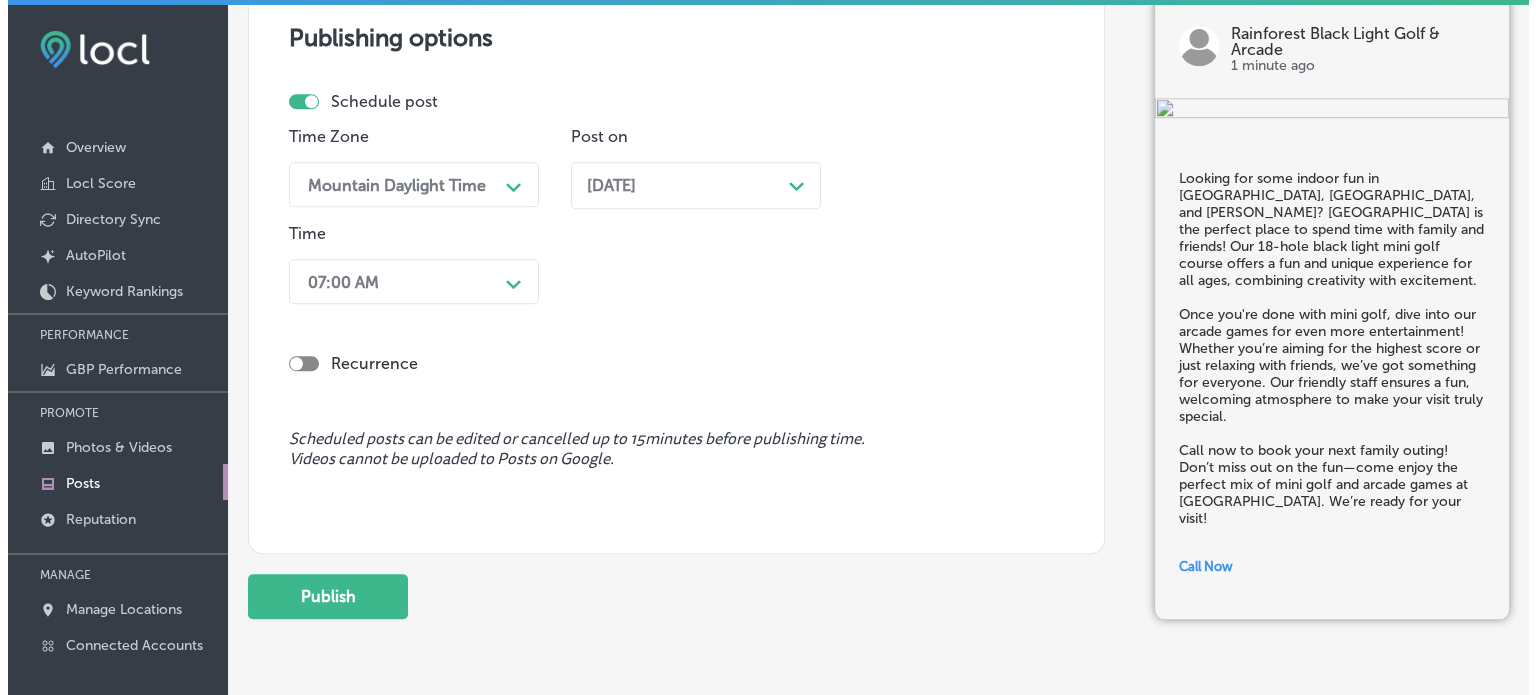 scroll, scrollTop: 1802, scrollLeft: 0, axis: vertical 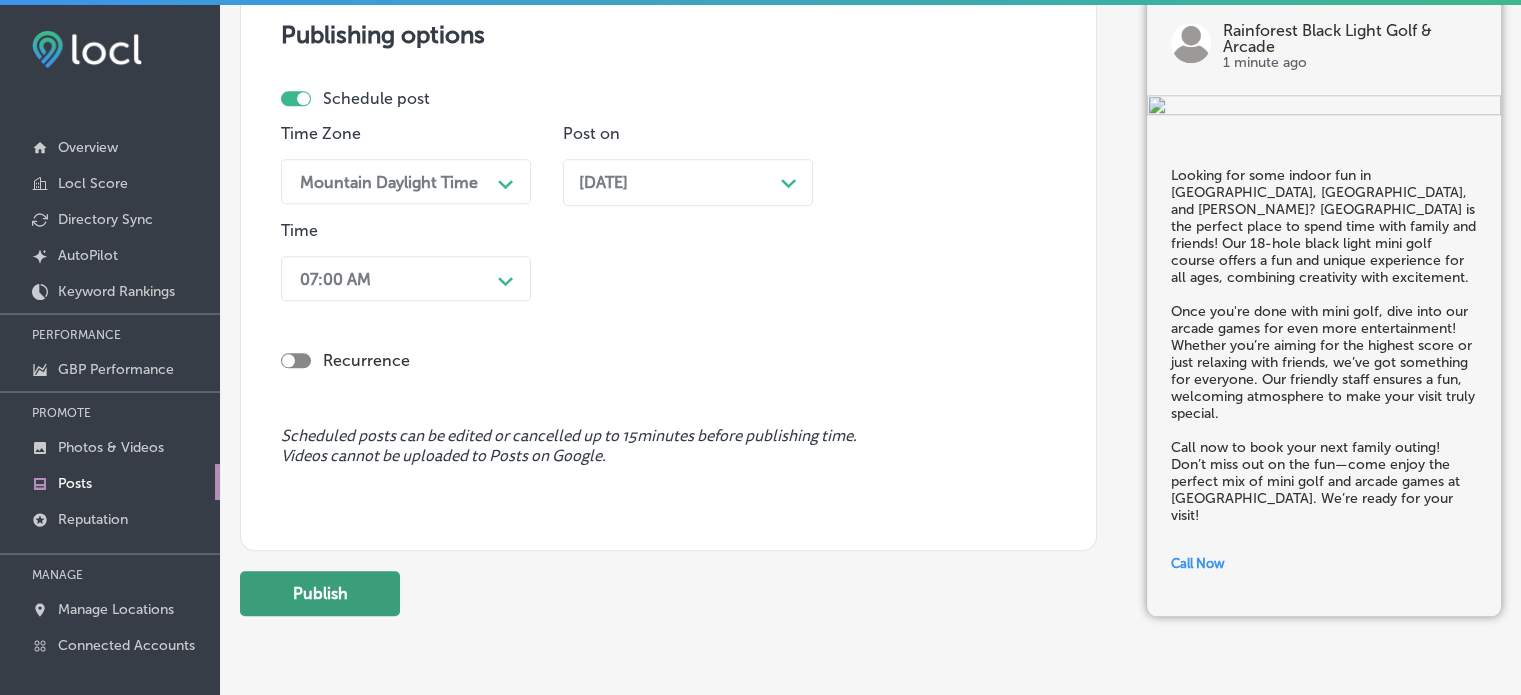 click on "Publish" at bounding box center (320, 593) 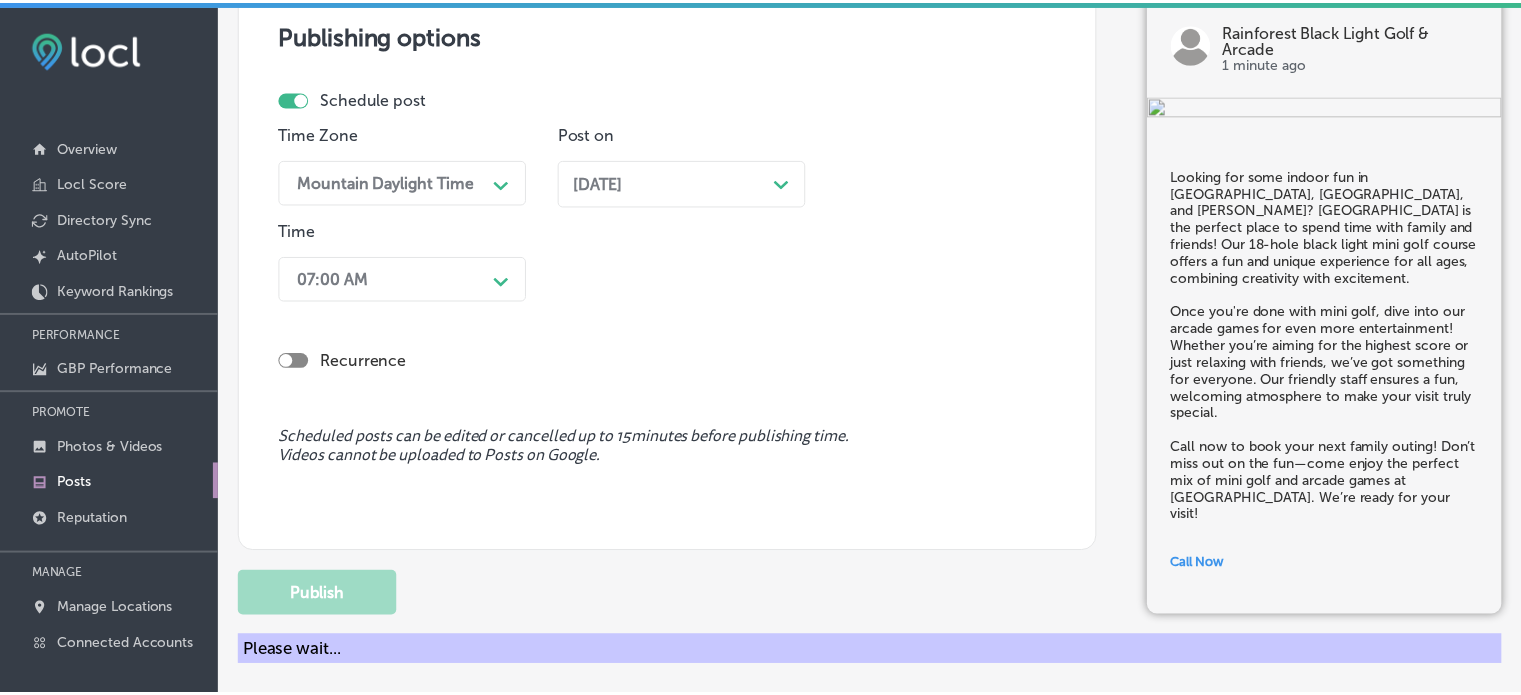 scroll, scrollTop: 1780, scrollLeft: 0, axis: vertical 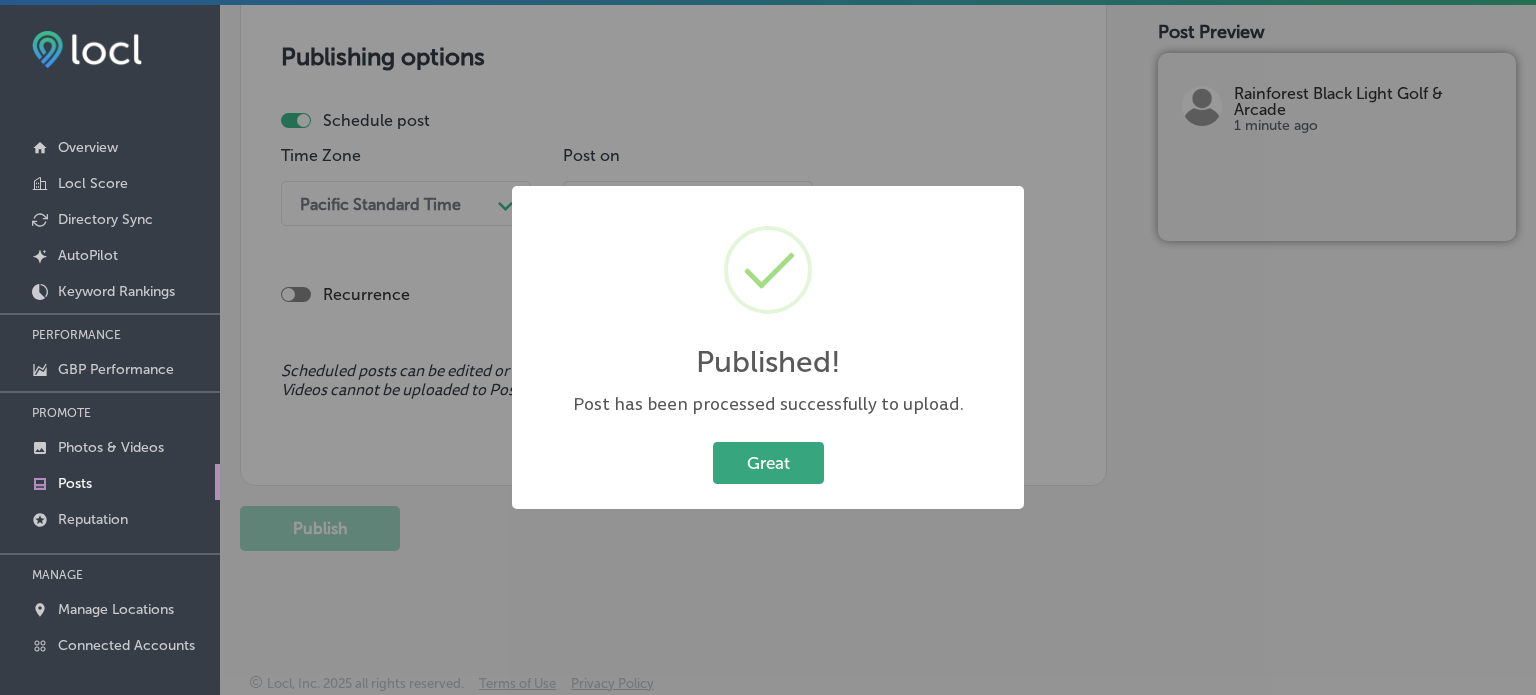 click on "Great" at bounding box center (768, 462) 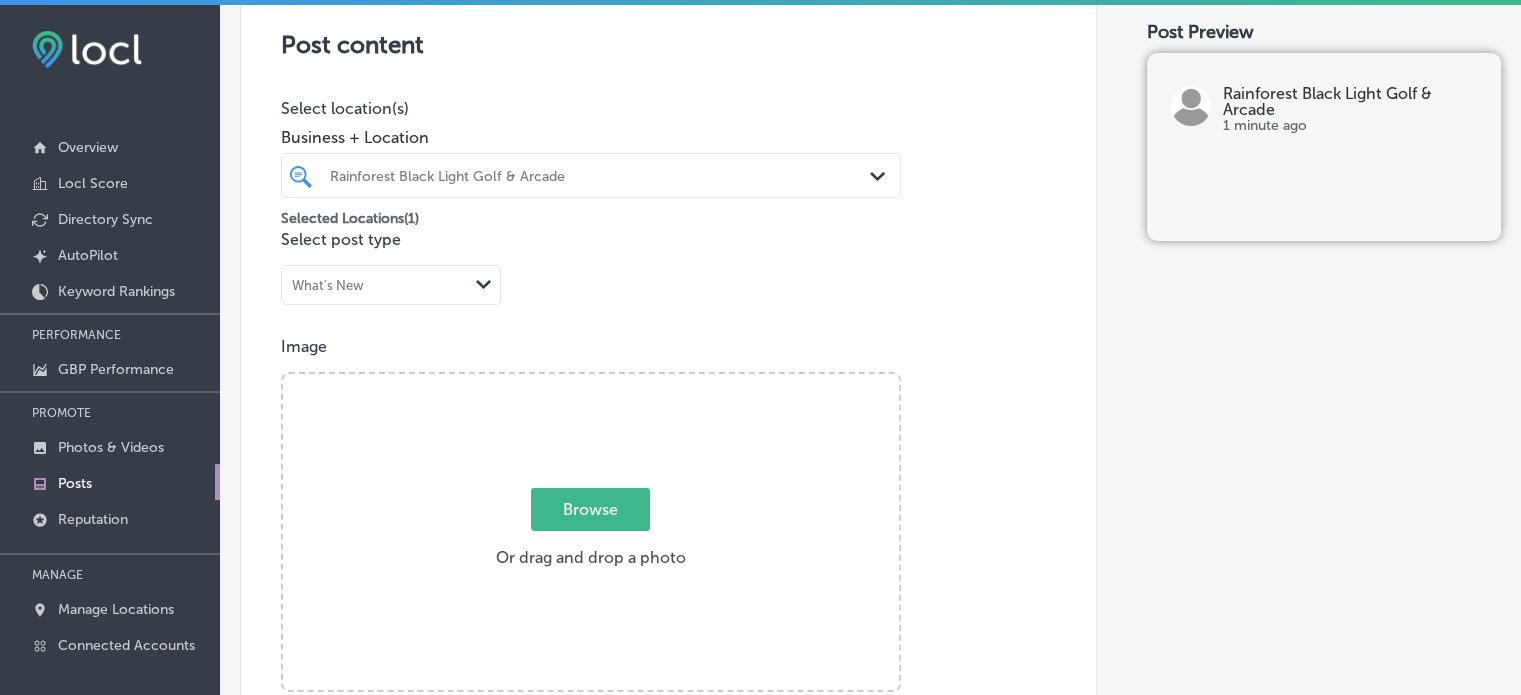 scroll, scrollTop: 166, scrollLeft: 0, axis: vertical 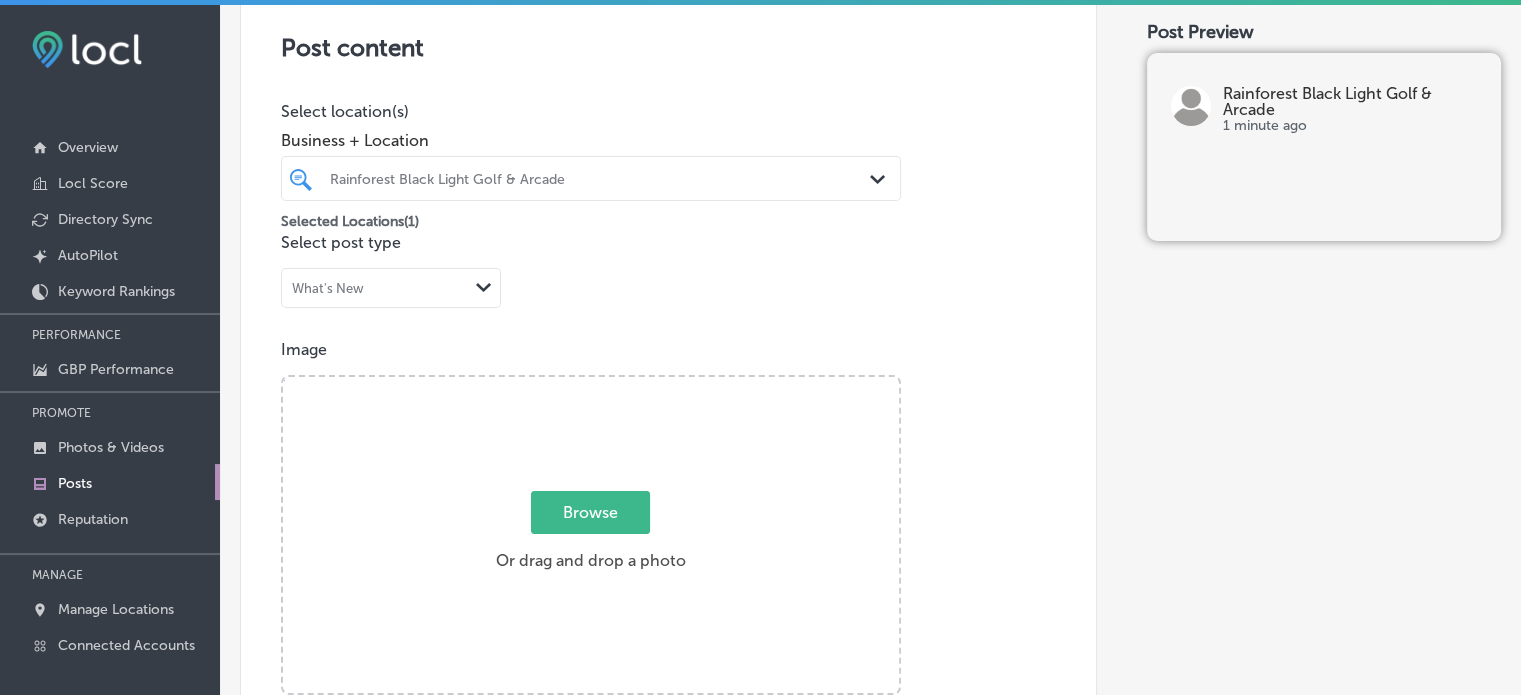 click on "Browse     Or drag and drop a photo" at bounding box center (591, 537) 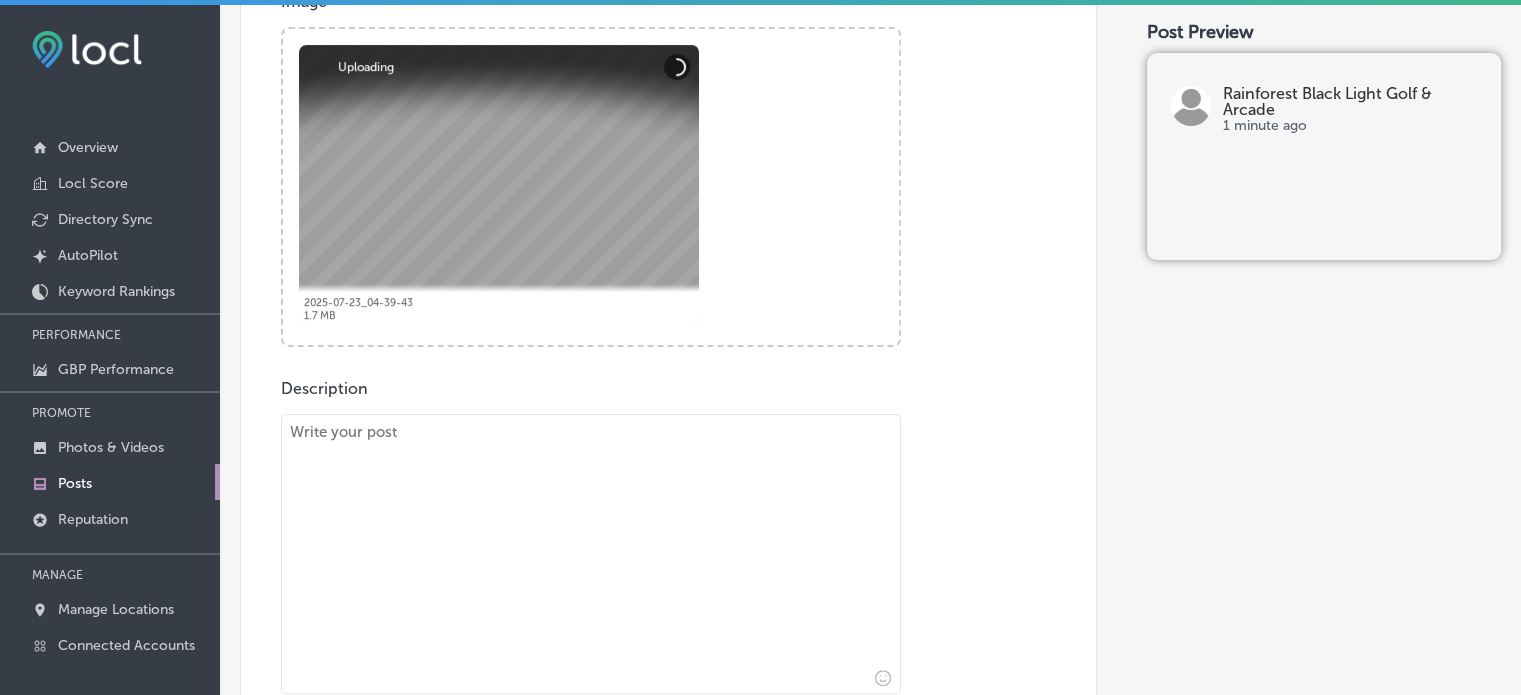 scroll, scrollTop: 532, scrollLeft: 0, axis: vertical 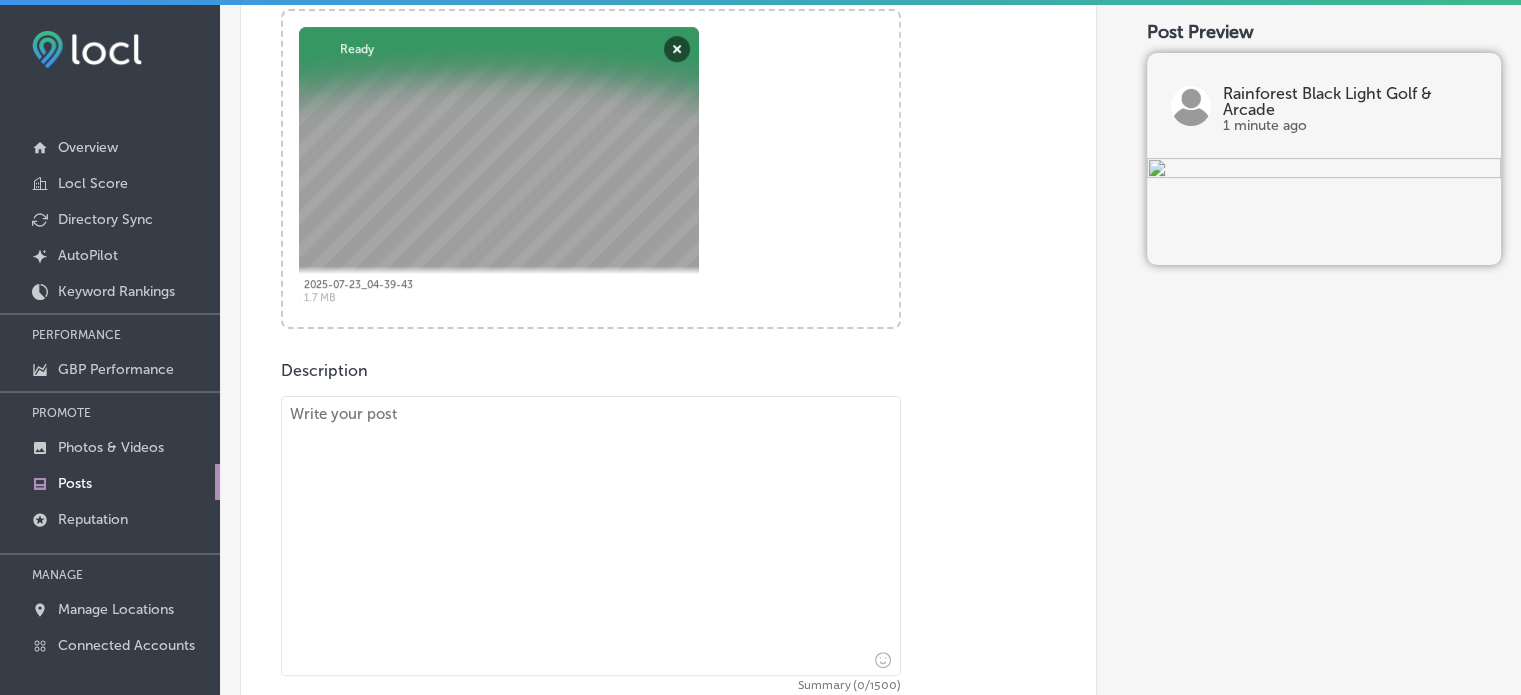 click at bounding box center (591, 536) 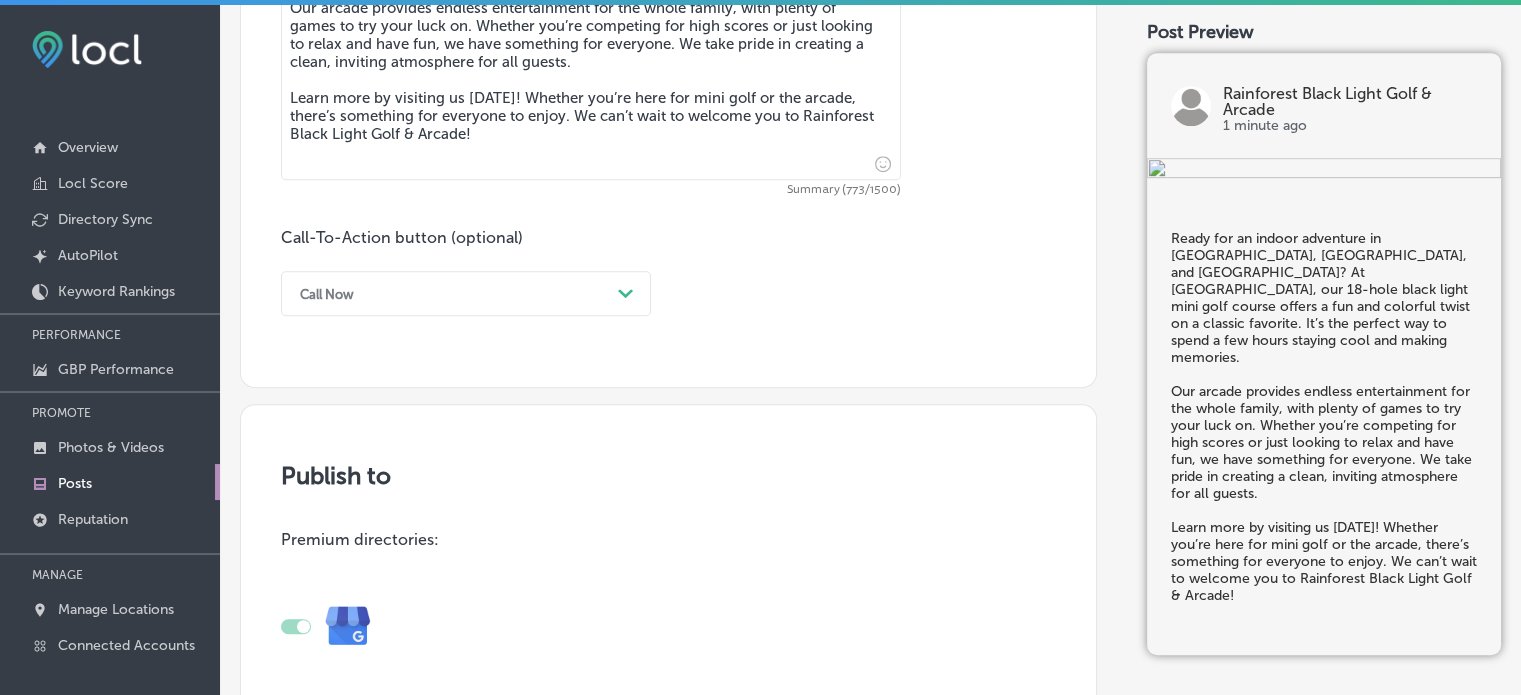 scroll, scrollTop: 1032, scrollLeft: 0, axis: vertical 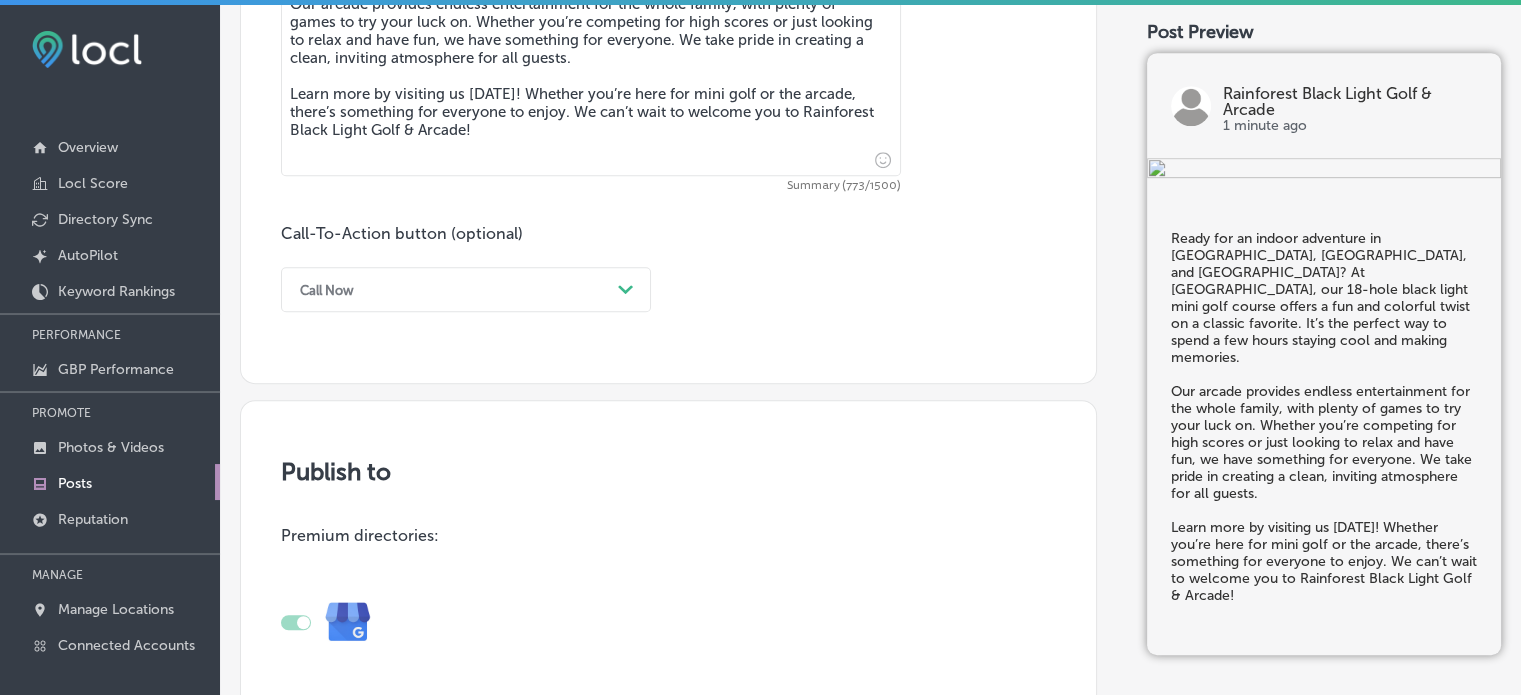 type on "Ready for an indoor adventure in Panama City Beach, Southport, and Fountain? At Rainforest Black Light Golf & Arcade, our 18-hole black light mini golf course offers a fun and colorful twist on a classic favorite. It’s the perfect way to spend a few hours staying cool and making memories.
Our arcade provides endless entertainment for the whole family, with plenty of games to try your luck on. Whether you’re competing for high scores or just looking to relax and have fun, we have something for everyone. We take pride in creating a clean, inviting atmosphere for all guests.
Learn more by visiting us today! Whether you’re here for mini golf or the arcade, there’s something for everyone to enjoy. We can’t wait to welcome you to Rainforest Black Light Golf & Arcade!" 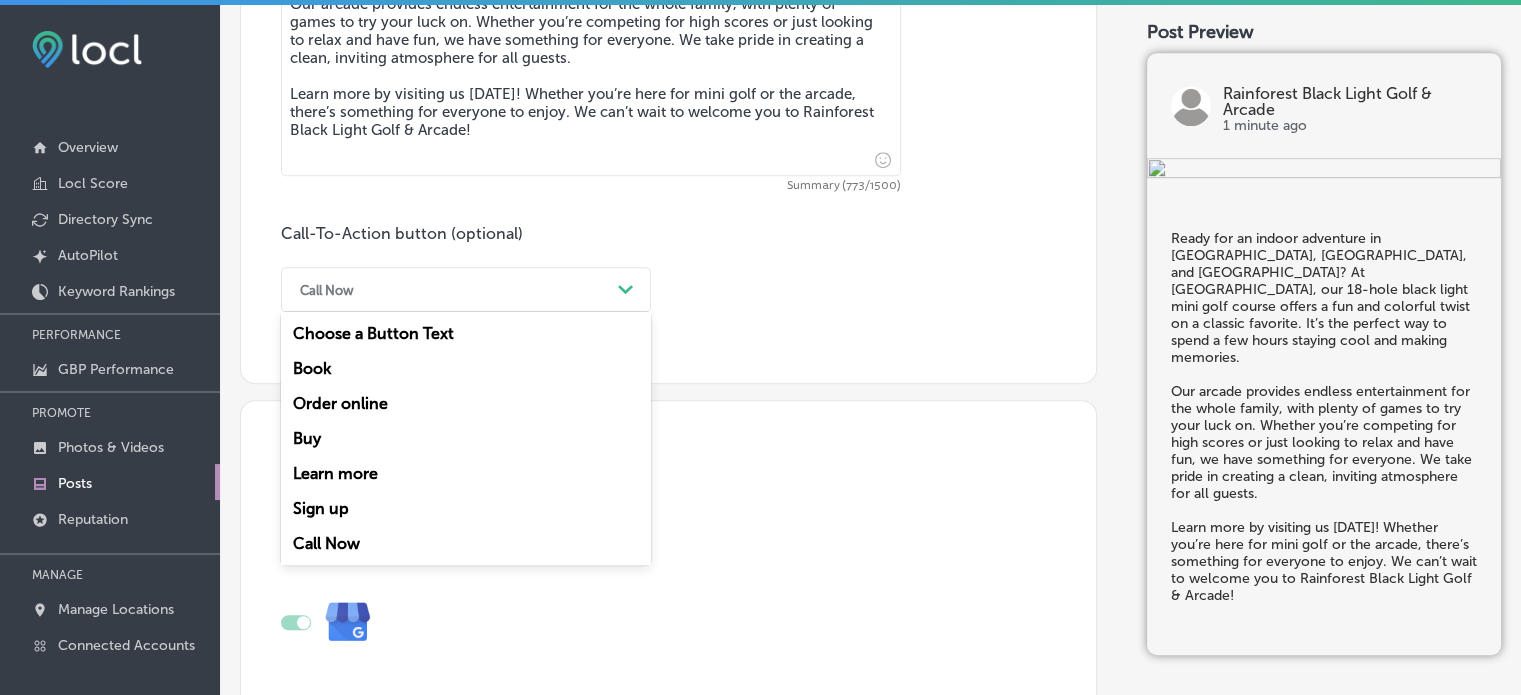 click on "Call Now" at bounding box center [450, 289] 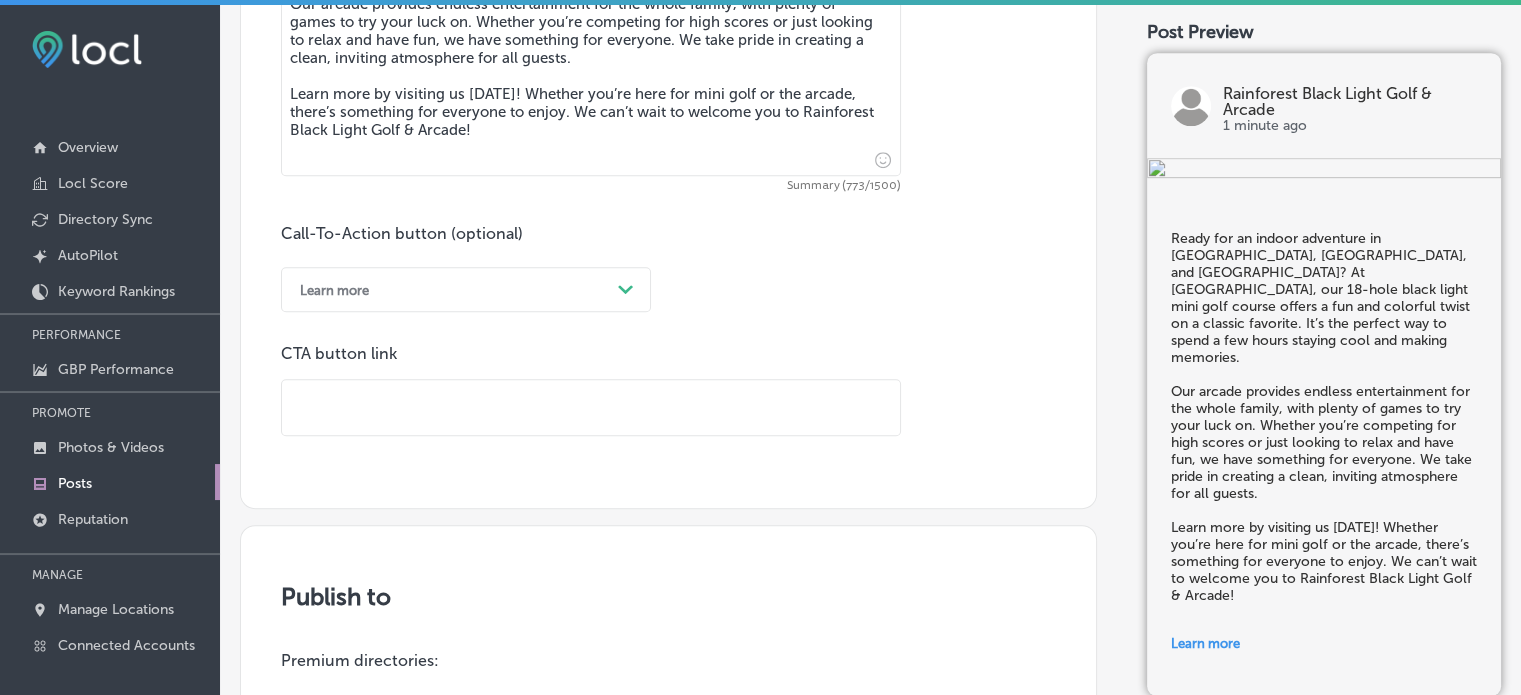 click at bounding box center (591, 407) 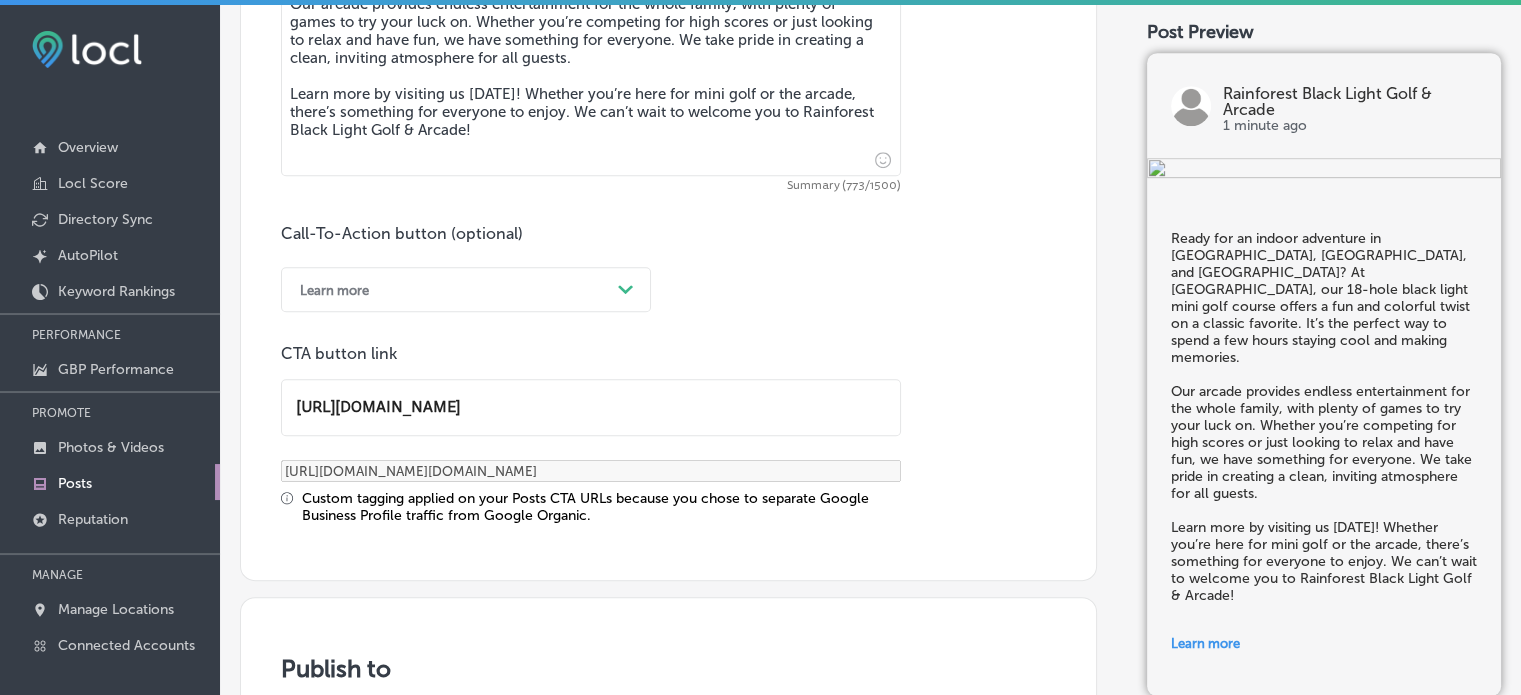 type on "https://www.rainforestblacklightgolf.com/" 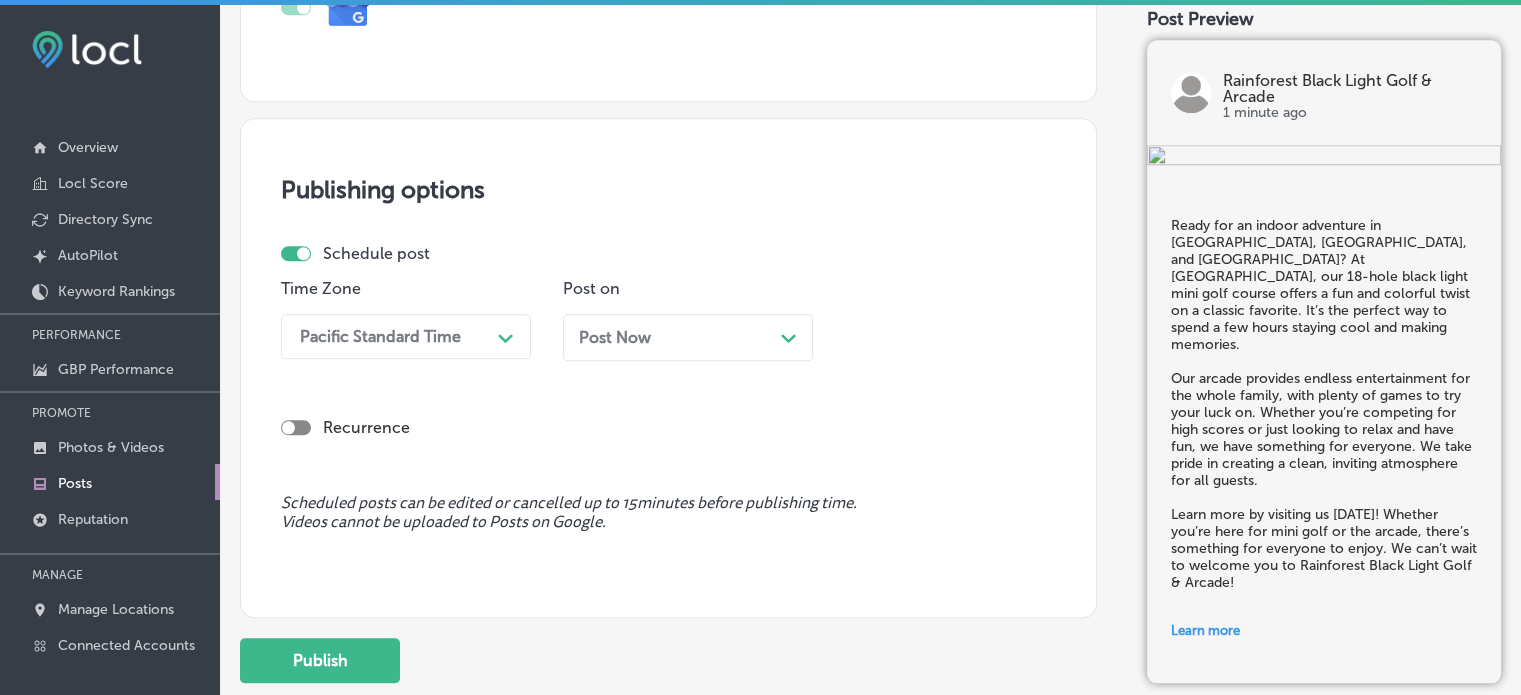scroll, scrollTop: 1852, scrollLeft: 0, axis: vertical 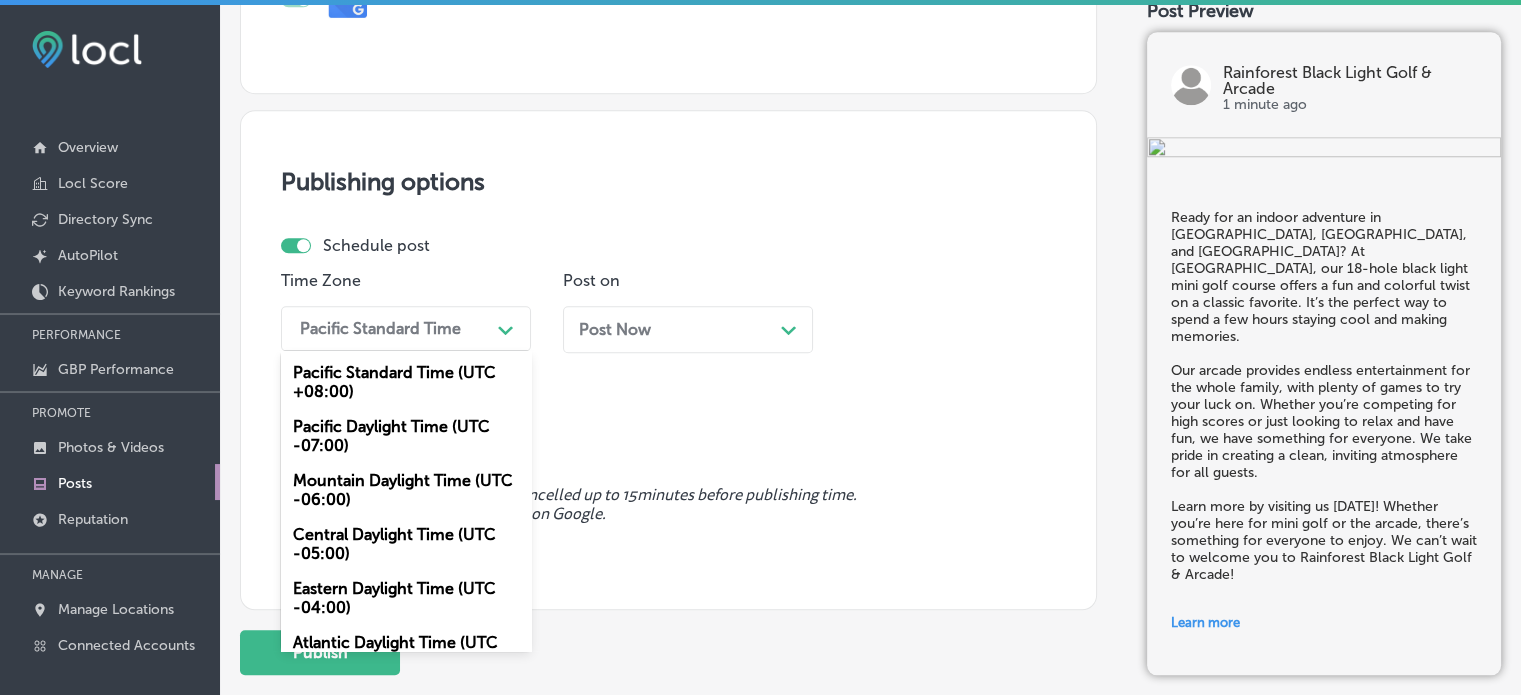 click on "Pacific Standard Time" at bounding box center [380, 328] 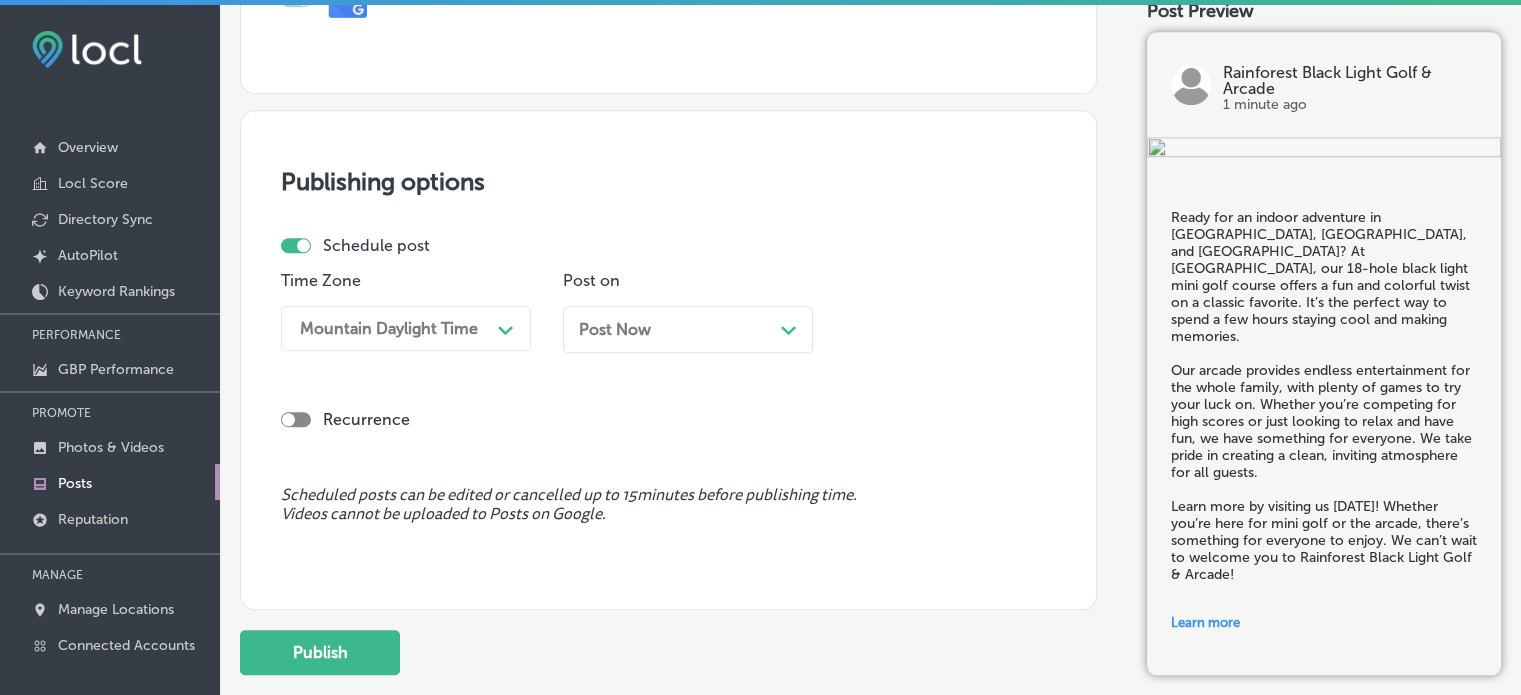 click on "Post Now
Path
Created with Sketch." at bounding box center [688, 329] 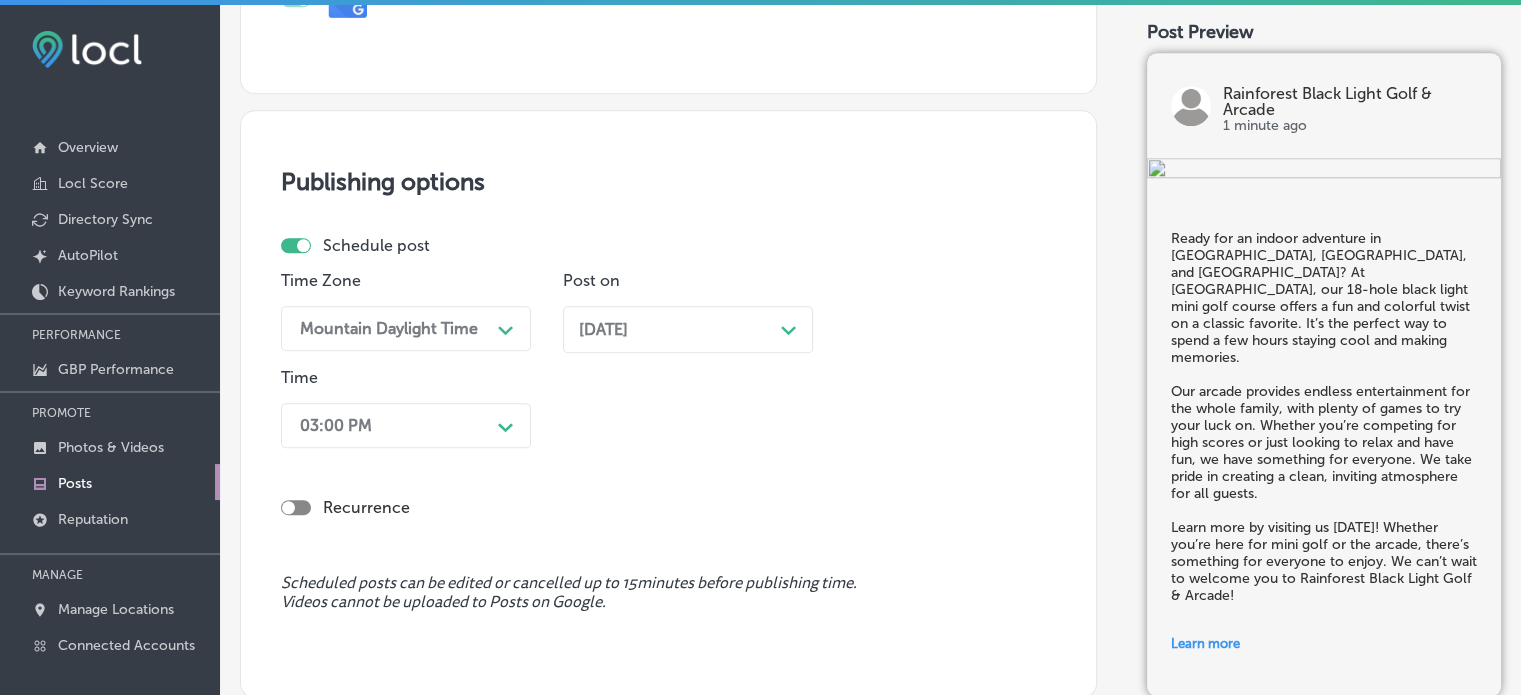 click on "Sep 15, 2025" at bounding box center (603, 329) 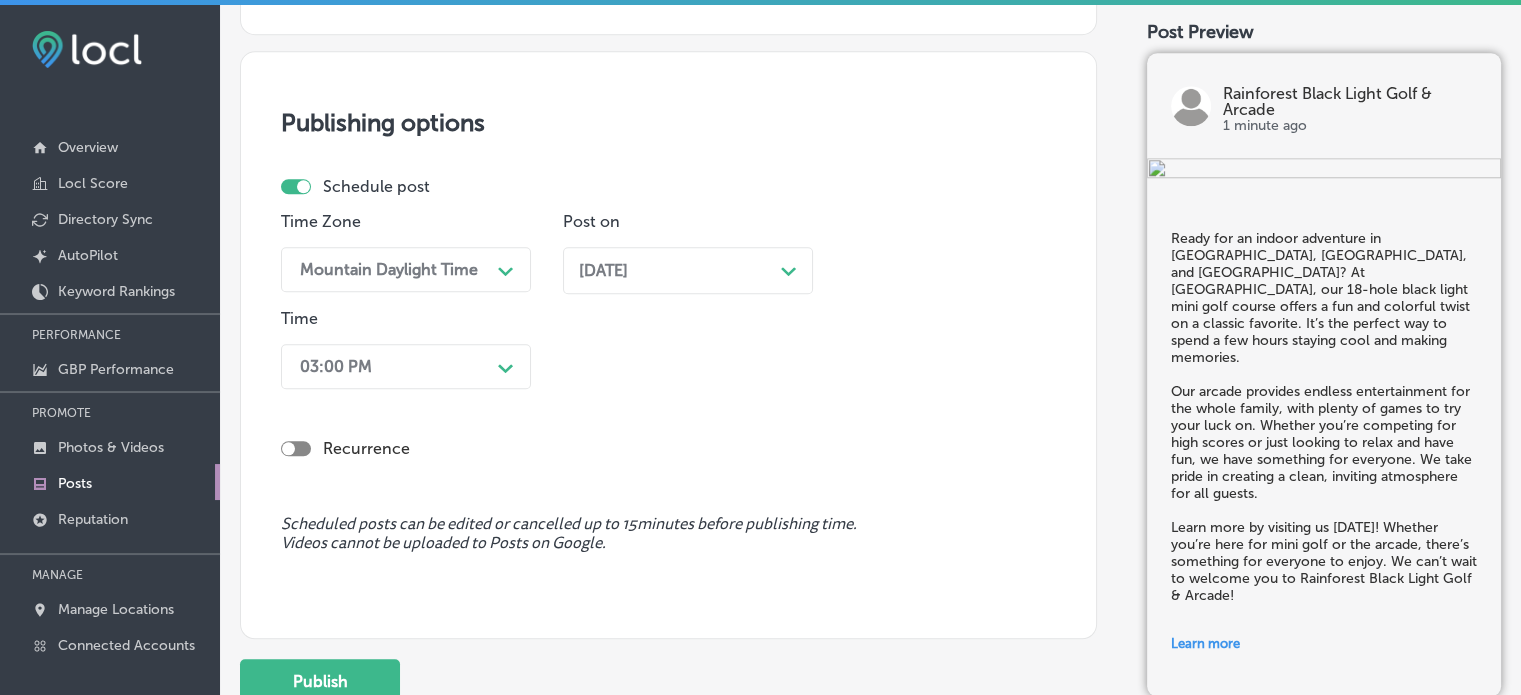 click on "03:00 PM
Path
Created with Sketch." at bounding box center (406, 366) 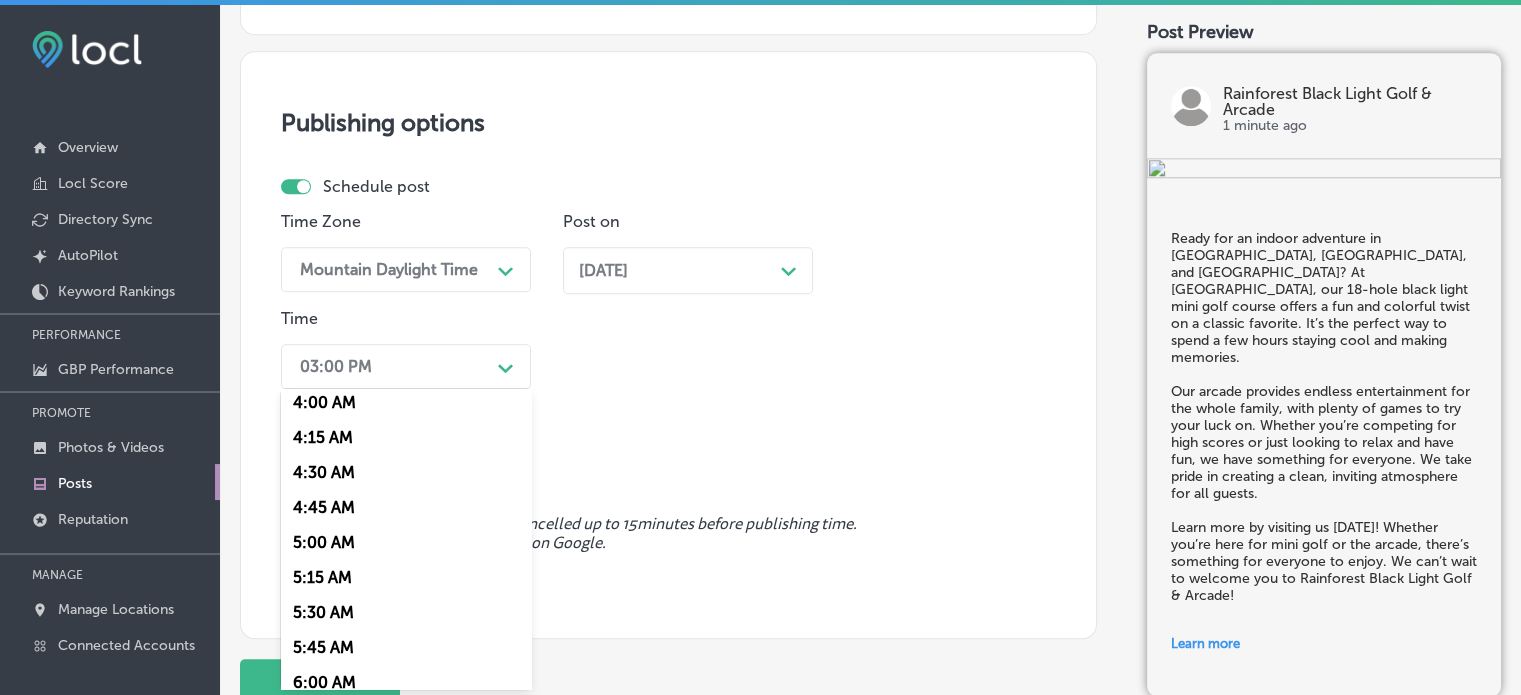 scroll, scrollTop: 740, scrollLeft: 0, axis: vertical 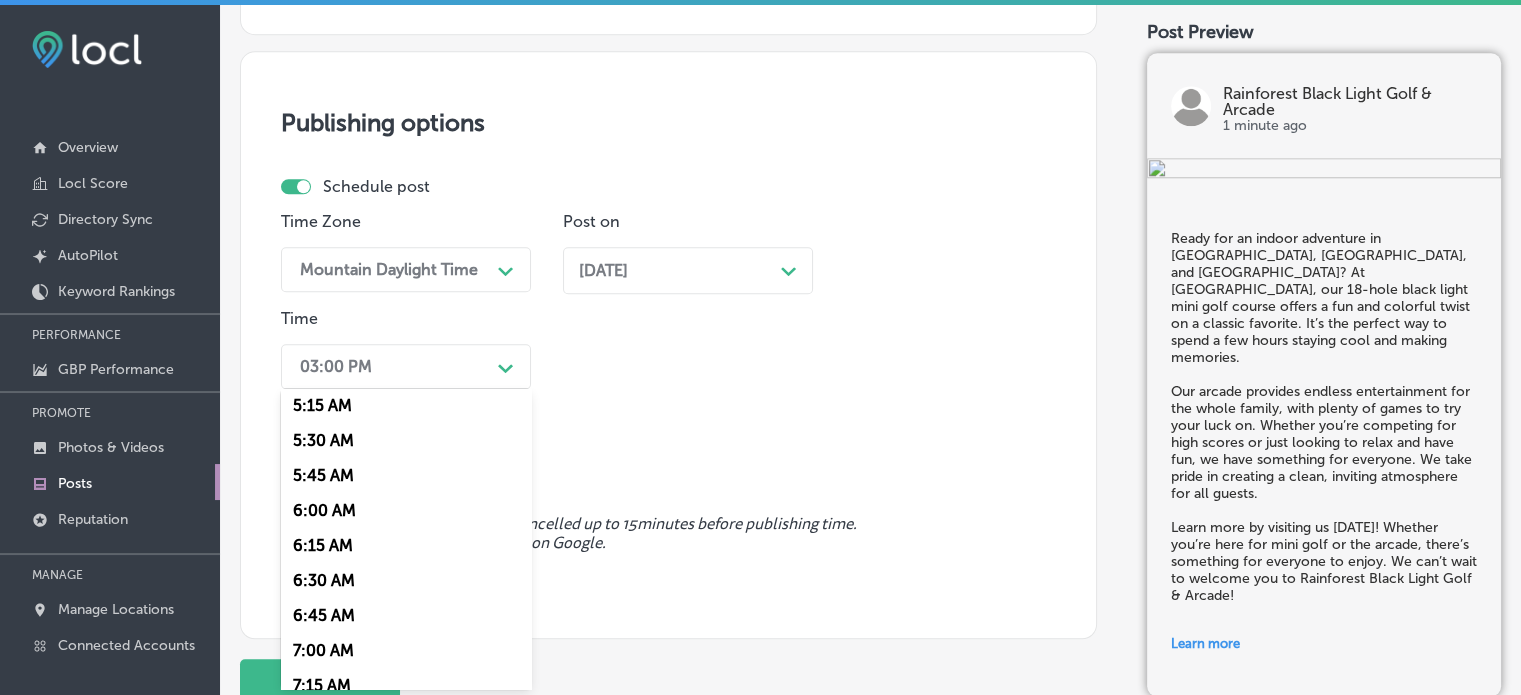 click on "7:00 AM" at bounding box center [406, 650] 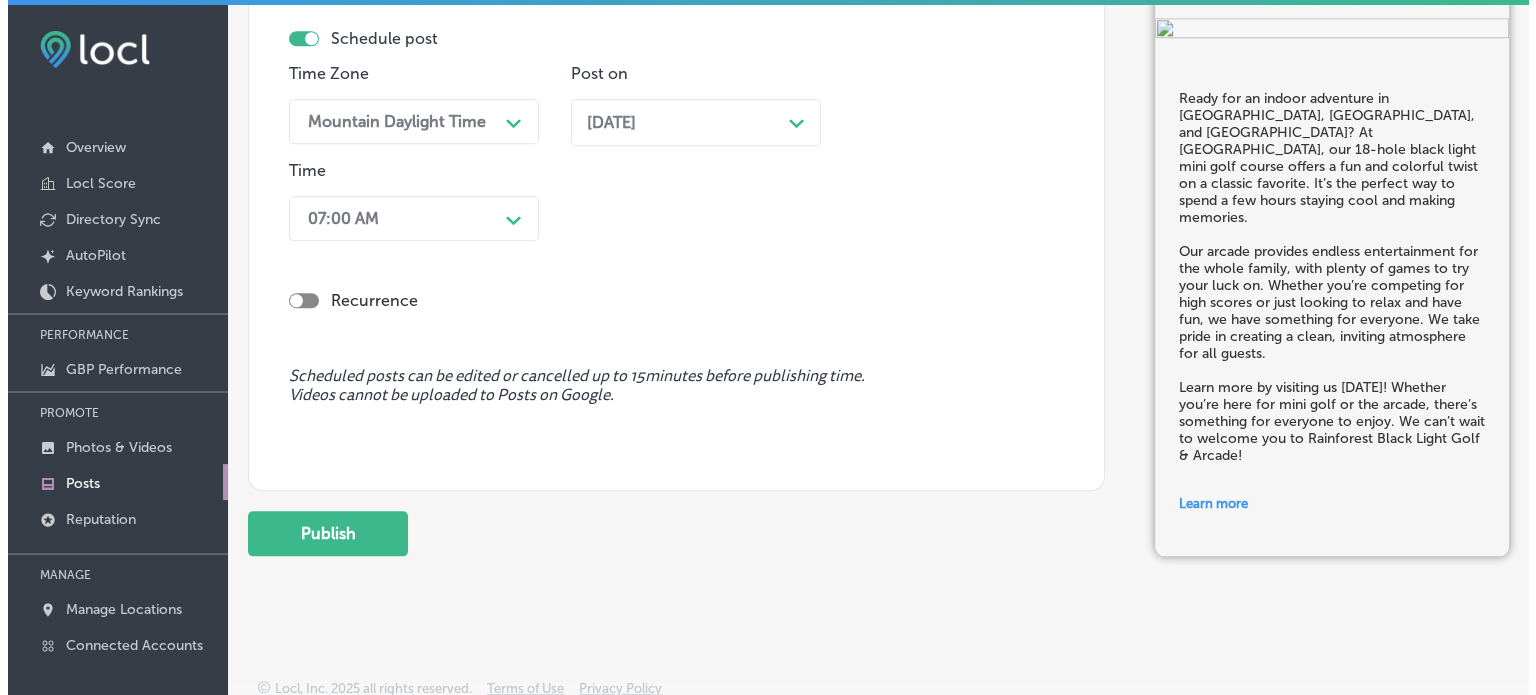 scroll, scrollTop: 2063, scrollLeft: 0, axis: vertical 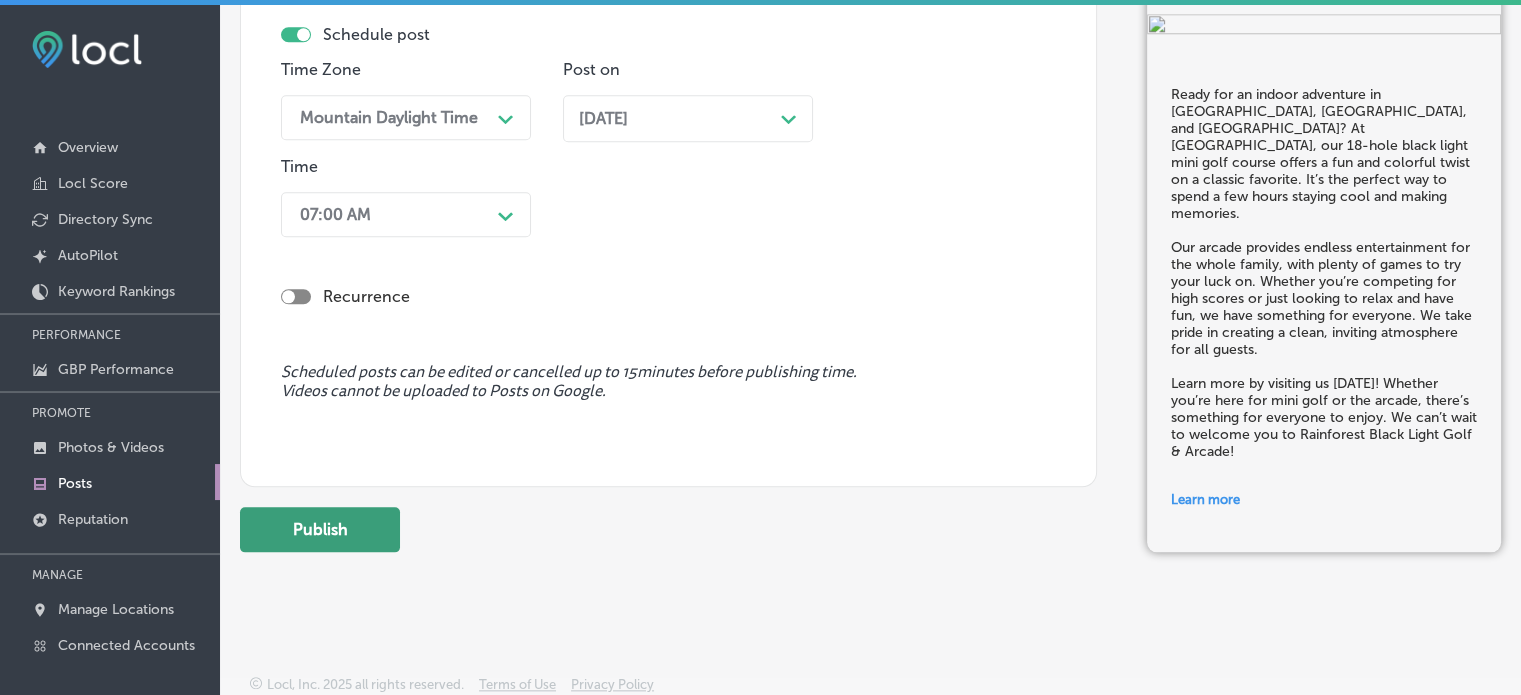 click on "Publish" at bounding box center (320, 529) 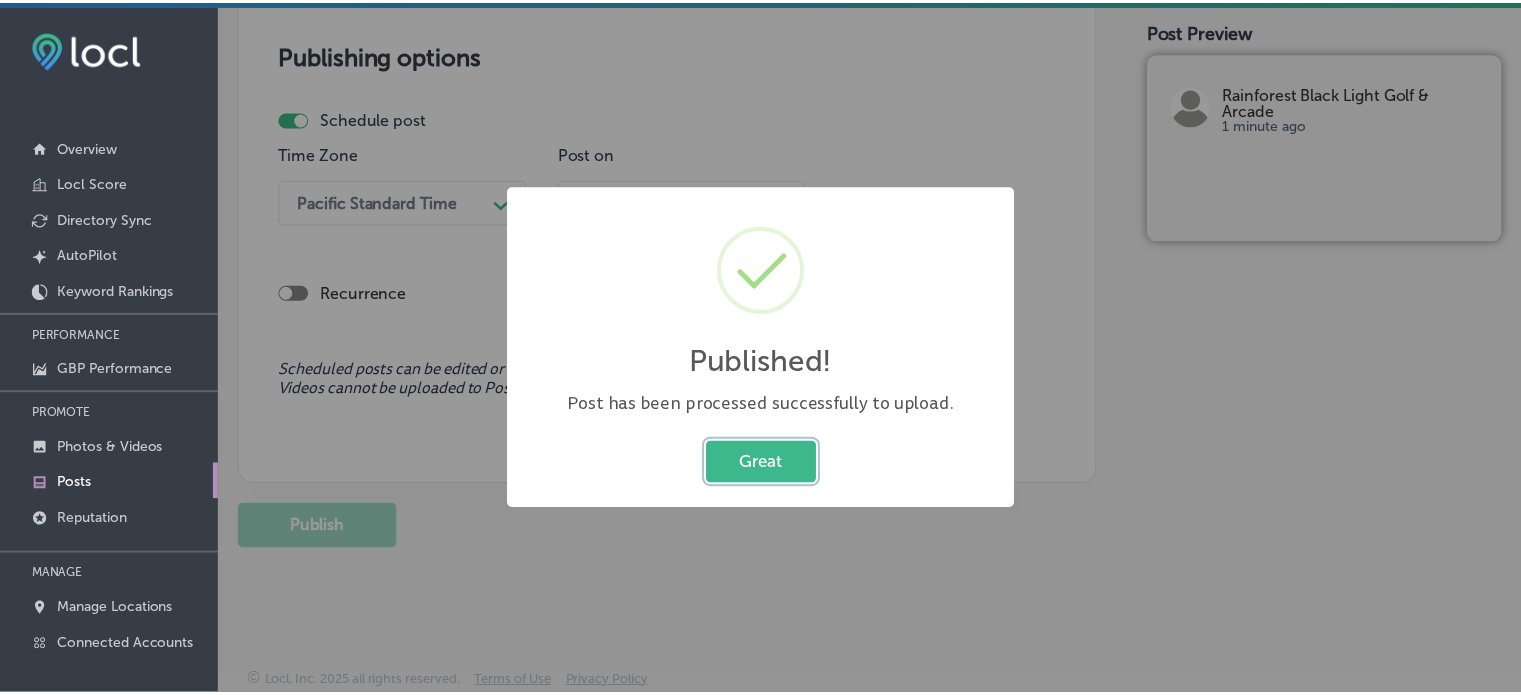 scroll, scrollTop: 1780, scrollLeft: 0, axis: vertical 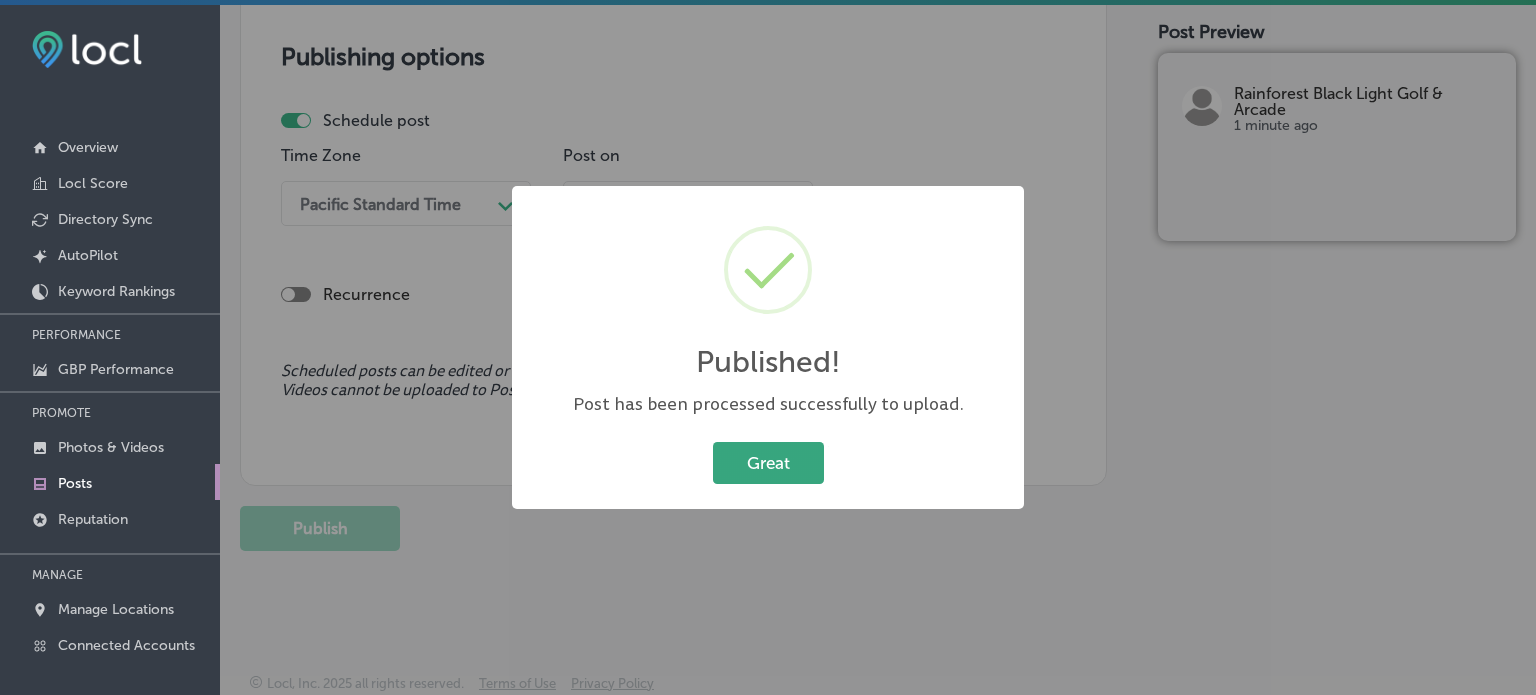drag, startPoint x: 784, startPoint y: 498, endPoint x: 784, endPoint y: 449, distance: 49 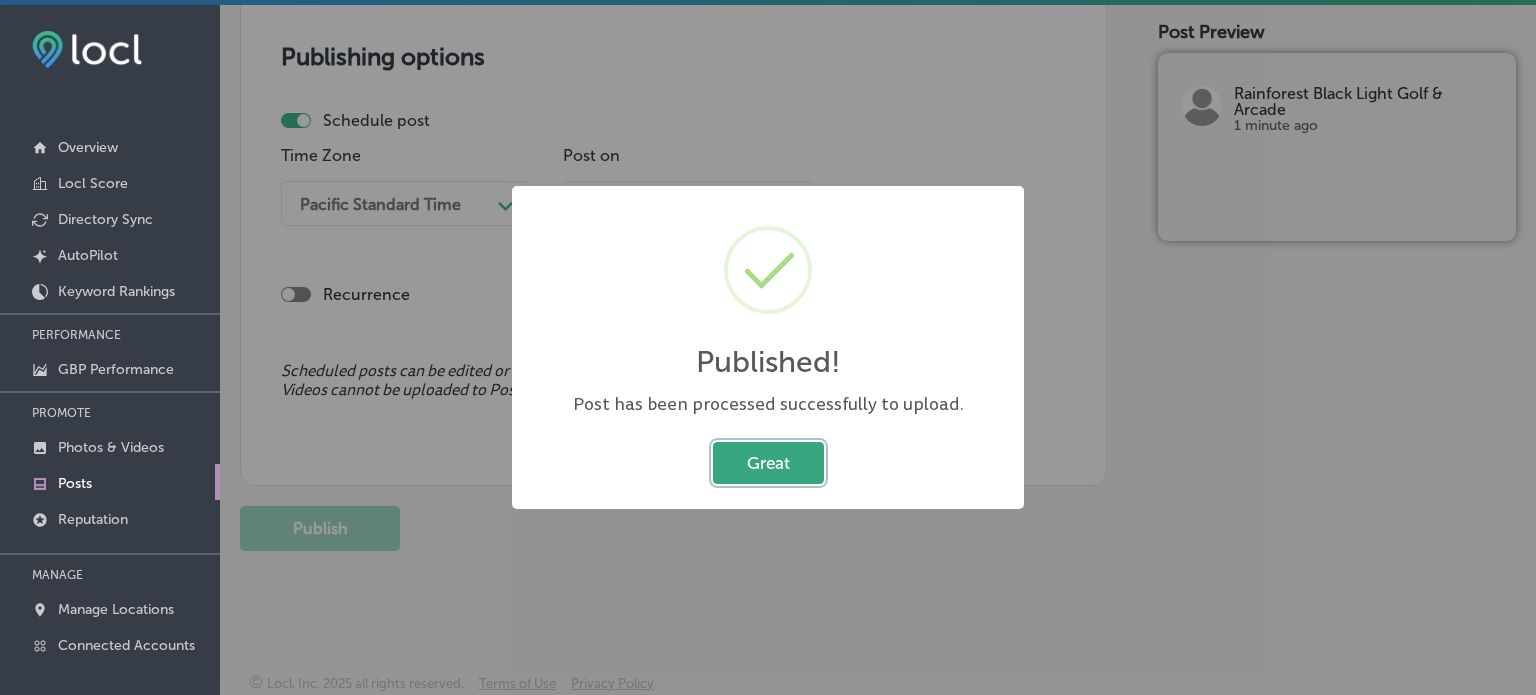 click on "Great" at bounding box center (768, 462) 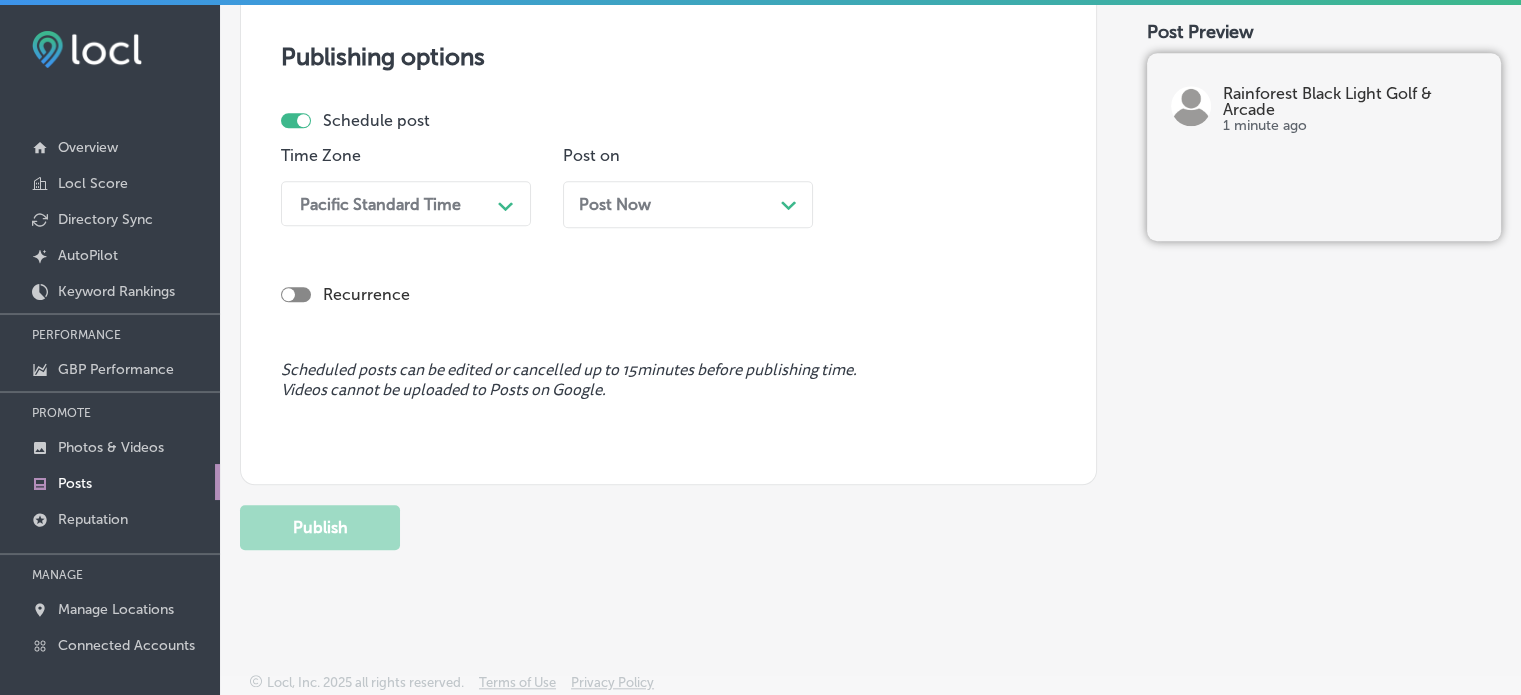 scroll, scrollTop: 4, scrollLeft: 0, axis: vertical 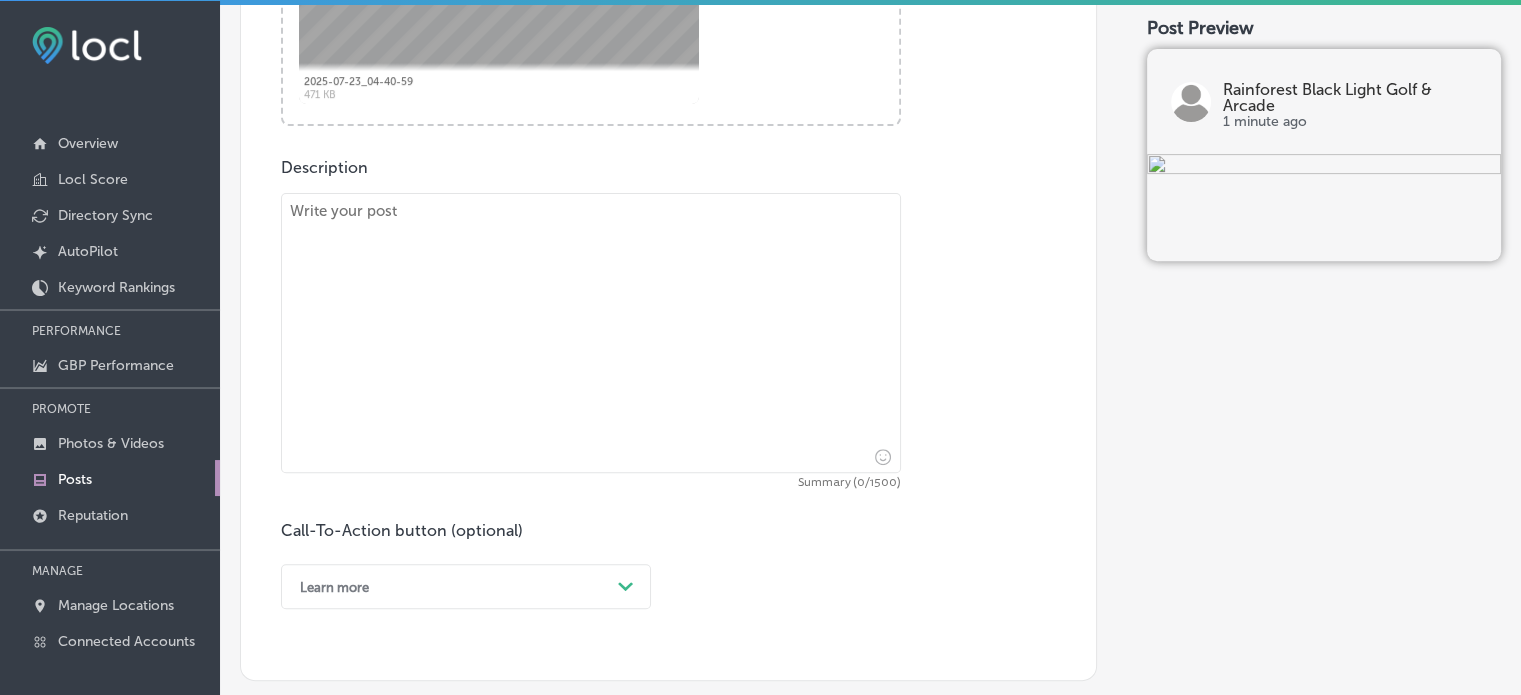 click at bounding box center [591, 333] 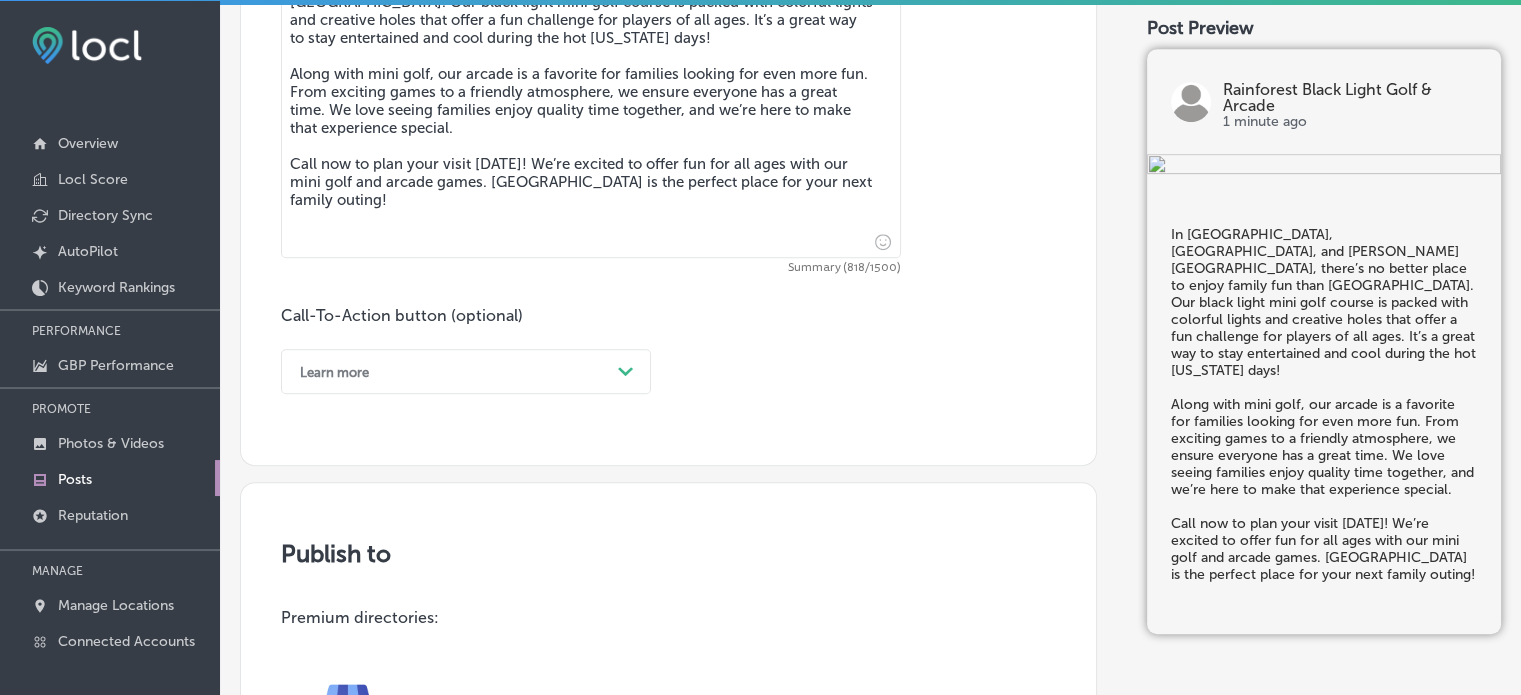 scroll, scrollTop: 976, scrollLeft: 0, axis: vertical 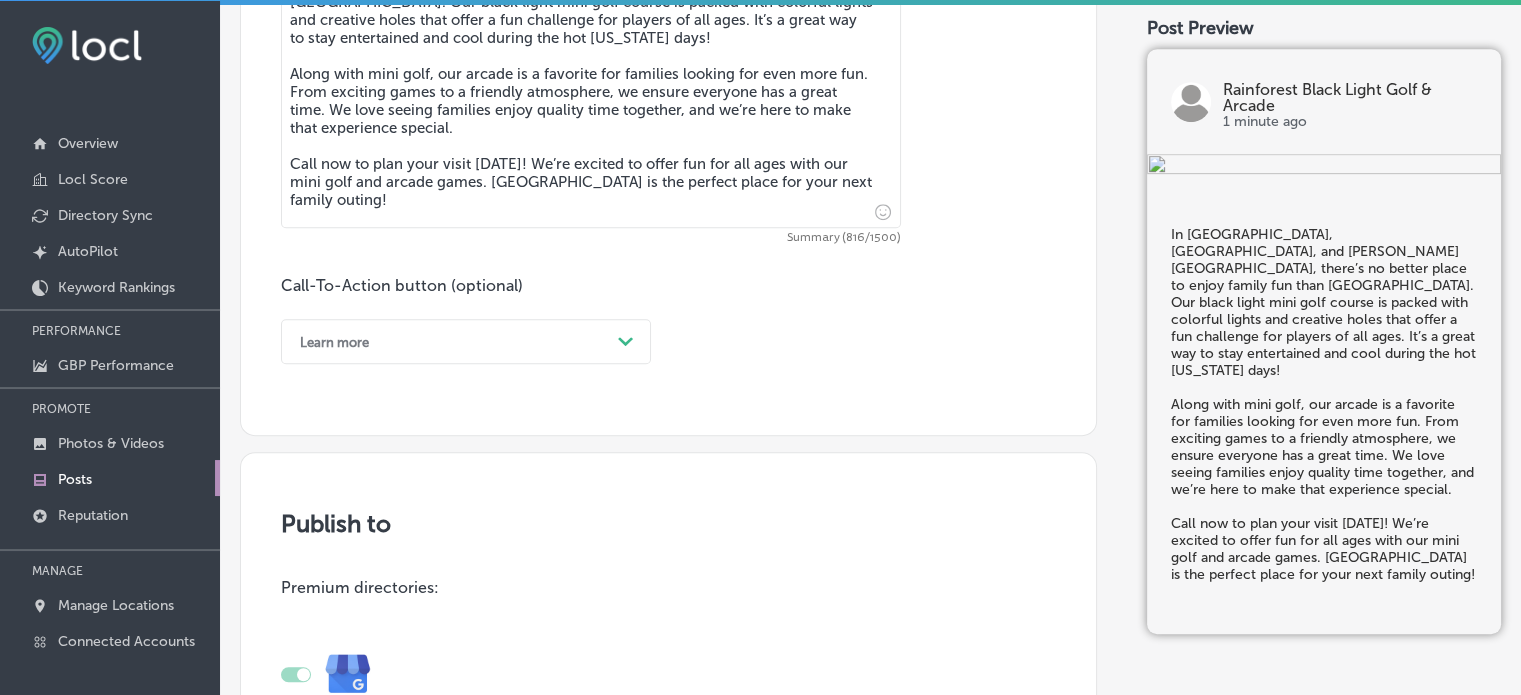 type on "In Panama City Beach, Callaway, and Lynn Haven, there’s no better place to enjoy family fun than Rainforest Black Light Golf & Arcade. Our black light mini golf course is packed with colorful lights and creative holes that offer a fun challenge for players of all ages. It’s a great way to stay entertained and cool during the hot Florida days!
Along with mini golf, our arcade is a favorite for families looking for even more fun. From exciting games to a friendly atmosphere, we ensure everyone has a great time. We love seeing families enjoy quality time together, and we’re here to make that experience special.
Call now to plan your visit today! We’re excited to offer fun for all ages with our mini golf and arcade games. Rainforest Black Light Golf & Arcade is the perfect place for your next family outing!" 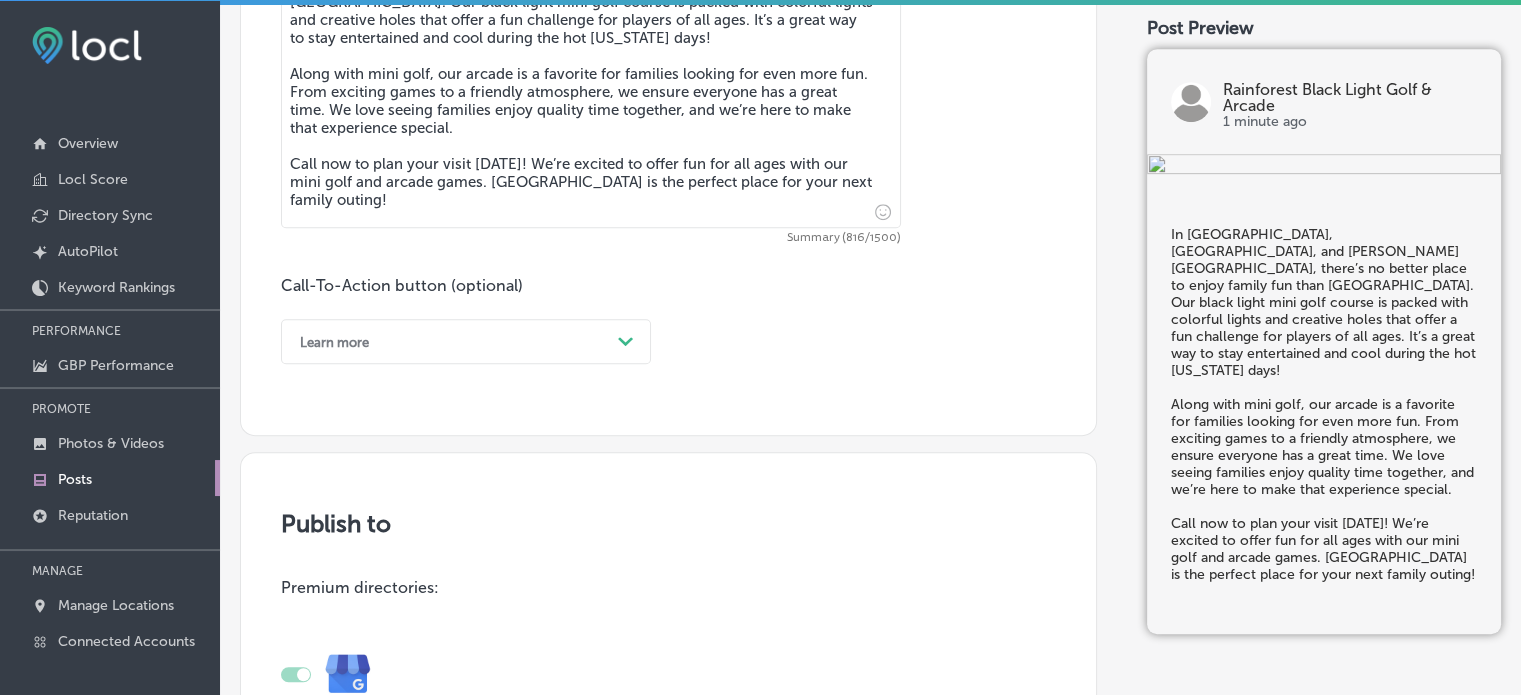 click on "Post content Select location(s) Business + Location
Rainforest Black Light Golf & Arcade
Path
Created with Sketch.
Selected Locations  ( 1 ) Select post type What's New
Path
Created with Sketch.
Image Powered by PQINA    Browse     Or drag and drop a photo  2025-07-23_04-40-59 Abort Retry Remove Upload Cancel Retry Remove 2025-07-23_04-40-59 471 KB Ready tap to undo" at bounding box center [668, -201] 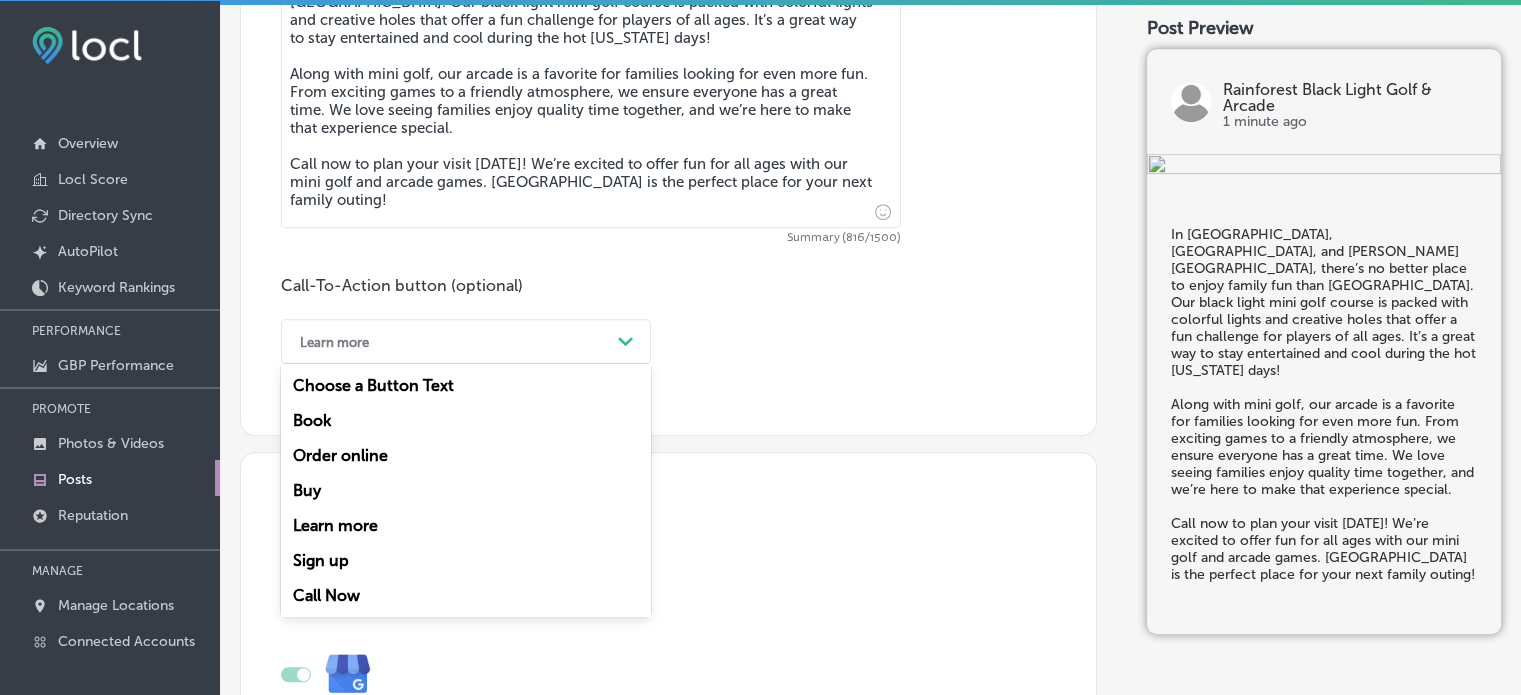 click on "Learn more" at bounding box center (450, 341) 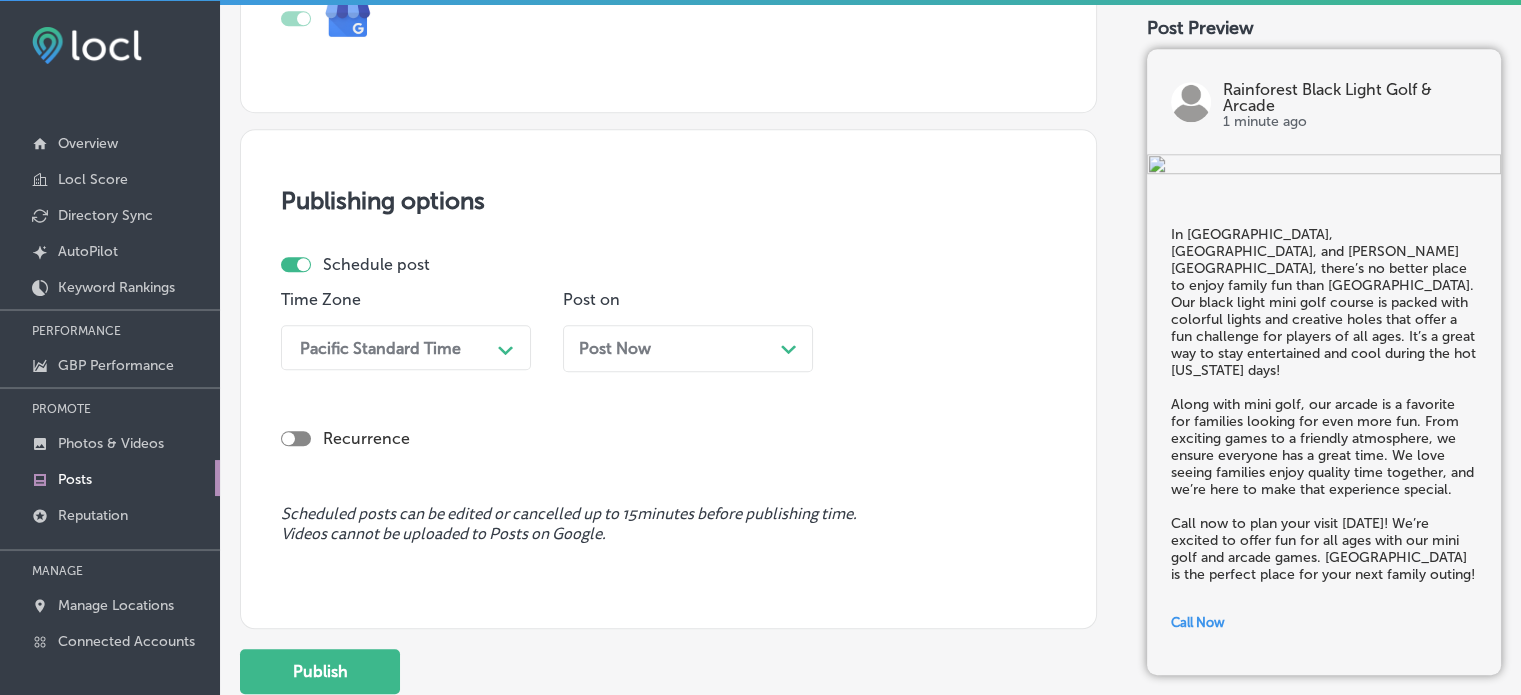 scroll, scrollTop: 1635, scrollLeft: 0, axis: vertical 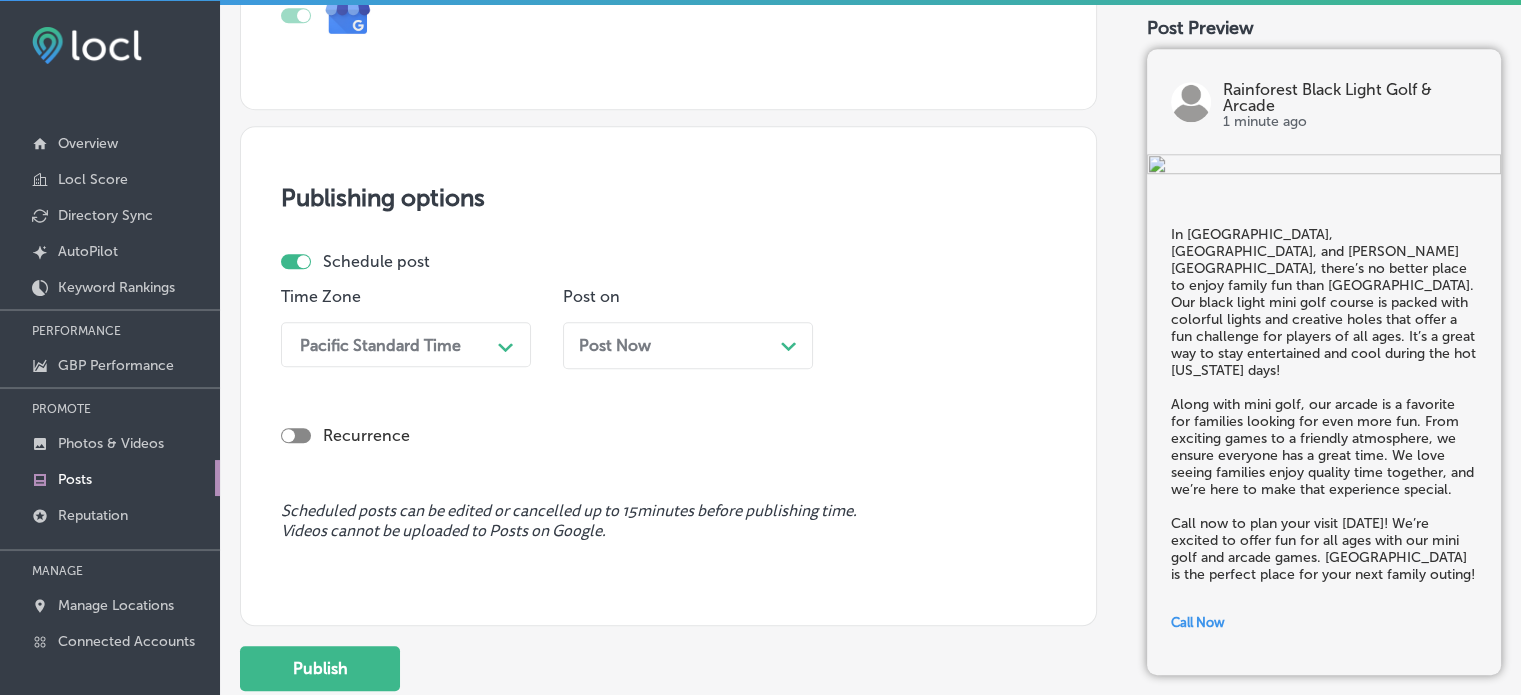 click on "Pacific Standard Time" at bounding box center [380, 344] 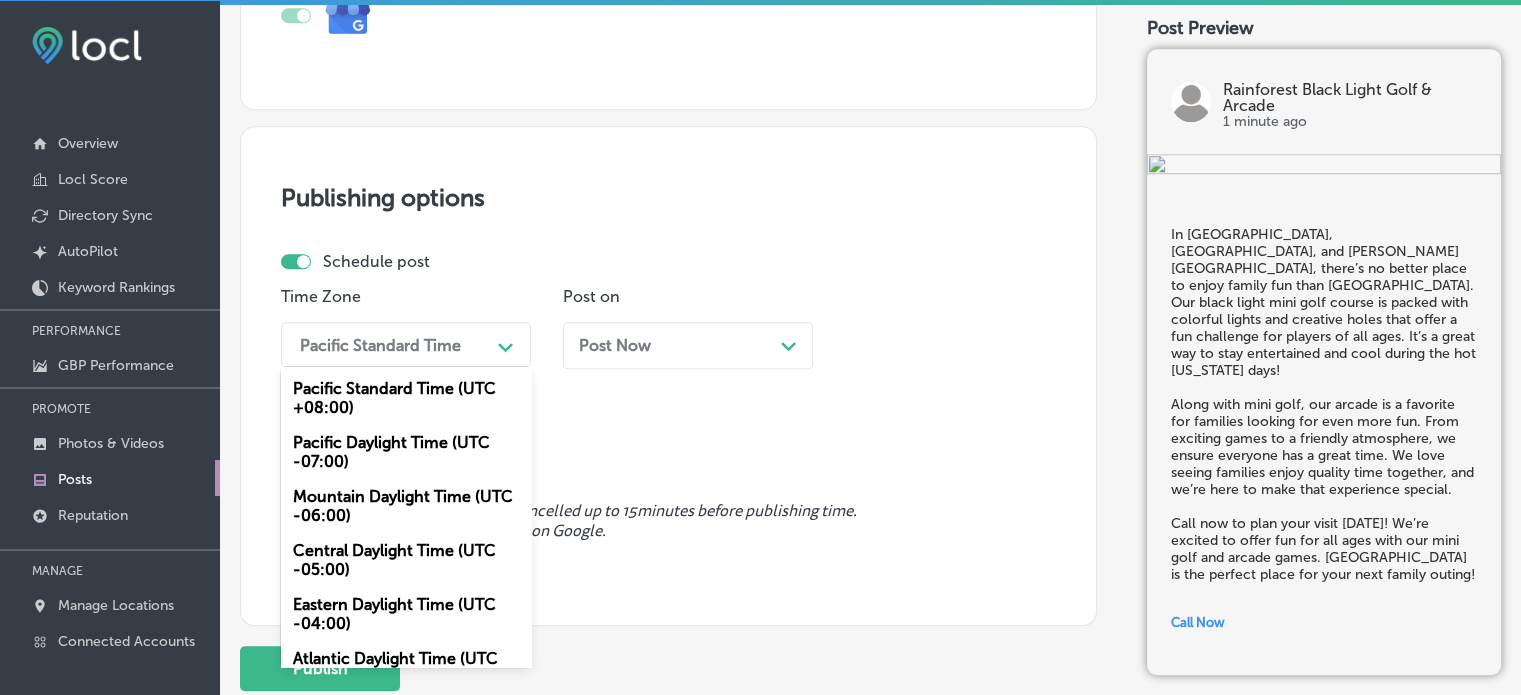 scroll, scrollTop: 34, scrollLeft: 0, axis: vertical 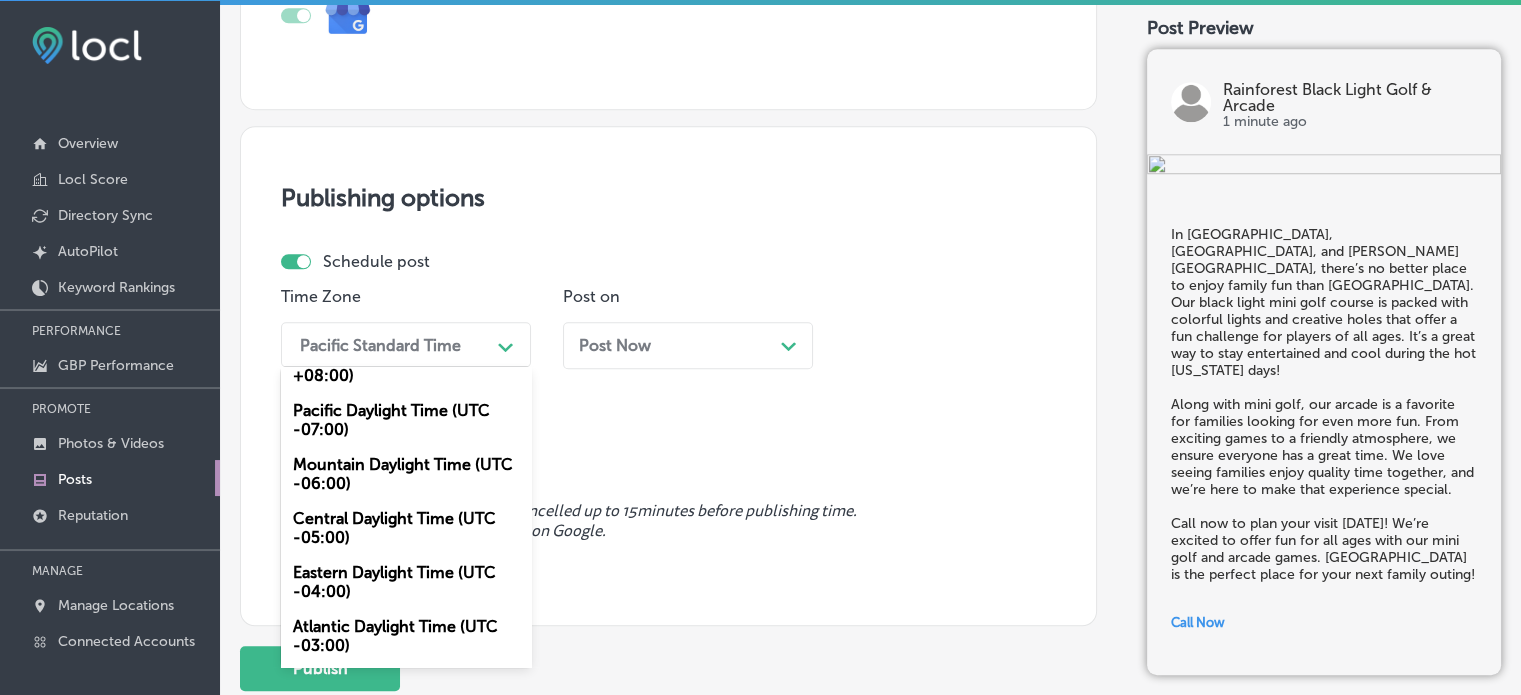 click on "Mountain Daylight Time (UTC -06:00)" at bounding box center (406, 474) 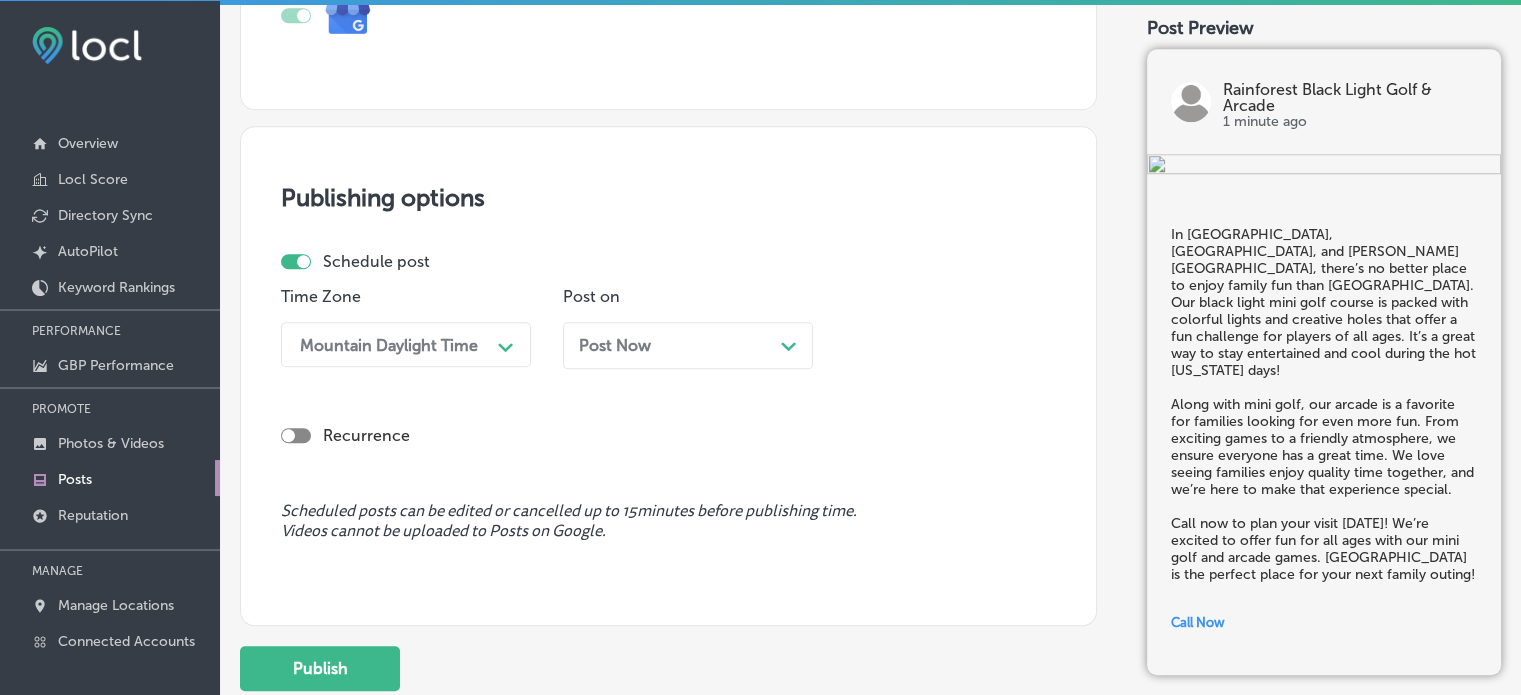 click on "Post Now
Path
Created with Sketch." at bounding box center [688, 345] 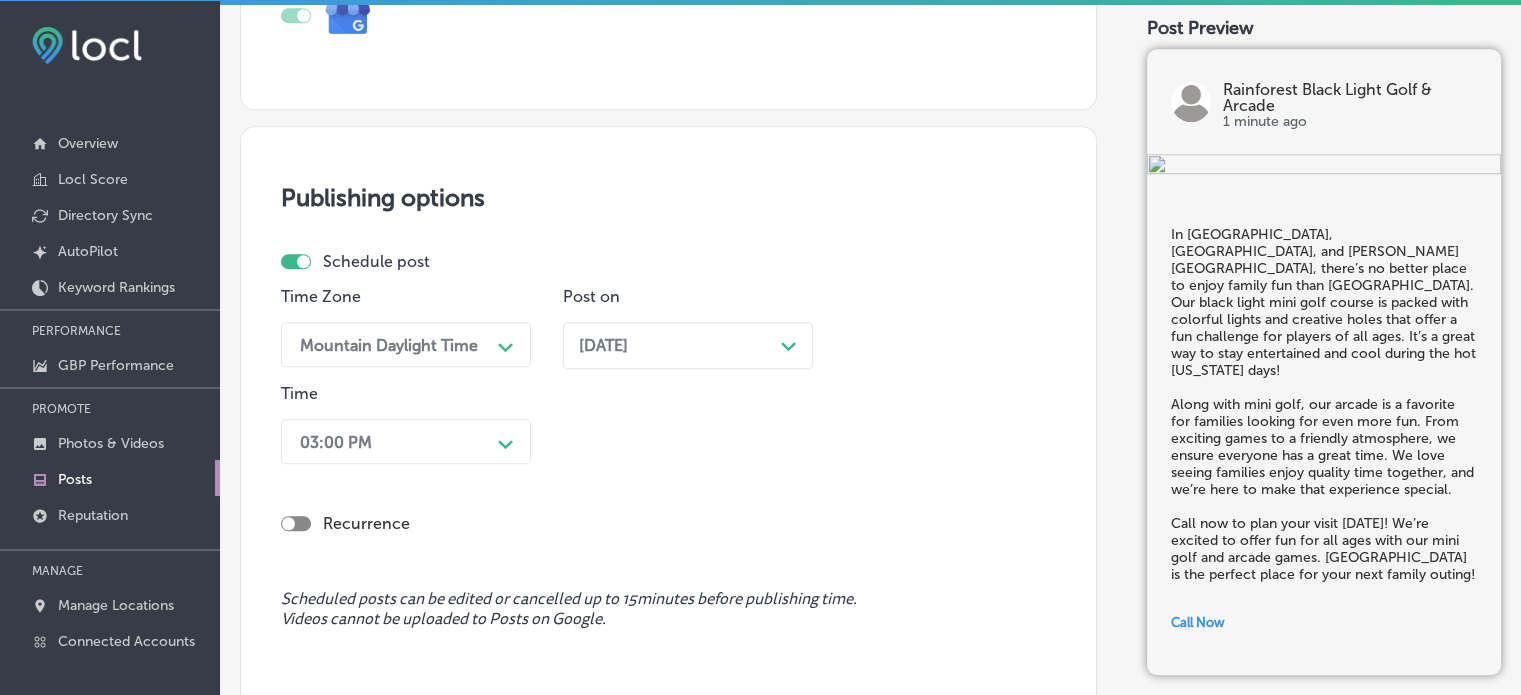 scroll, scrollTop: 1731, scrollLeft: 0, axis: vertical 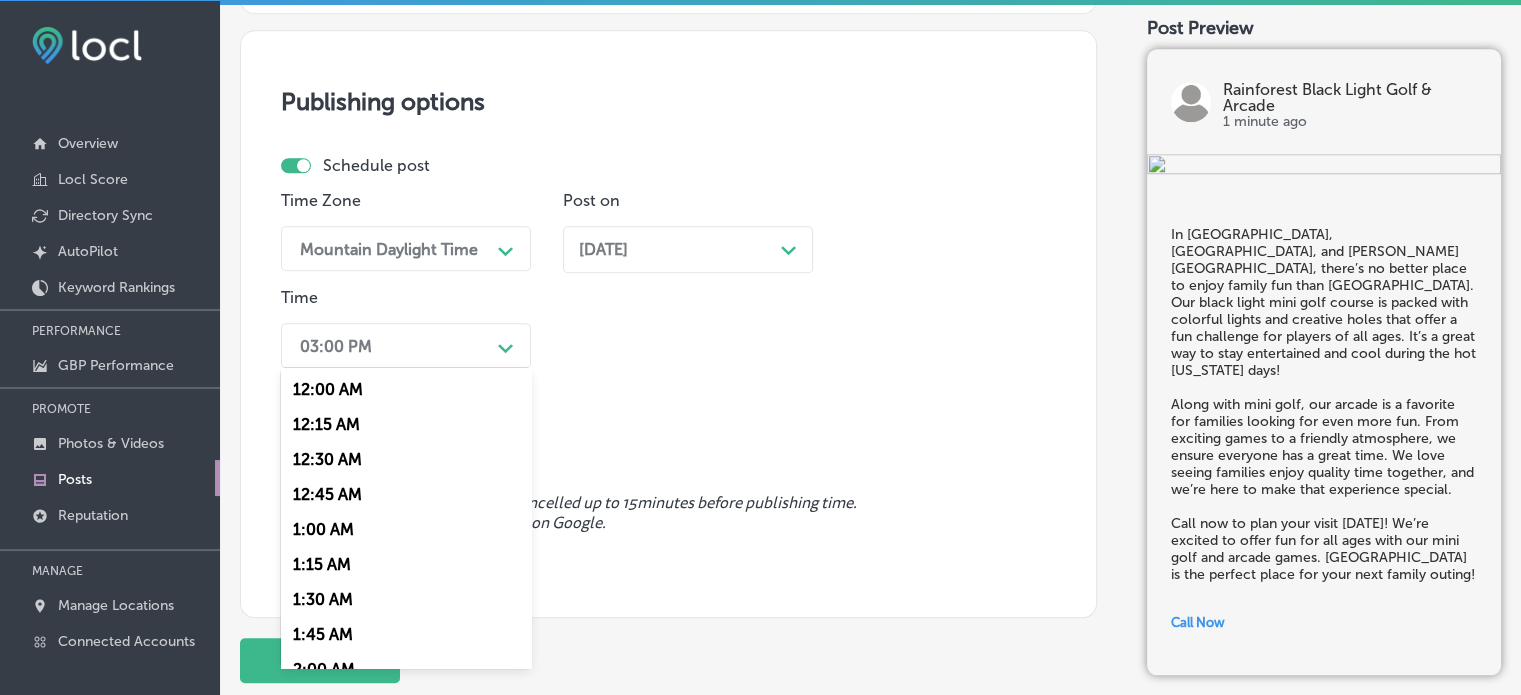 click on "03:00 PM
Path
Created with Sketch." at bounding box center [406, 345] 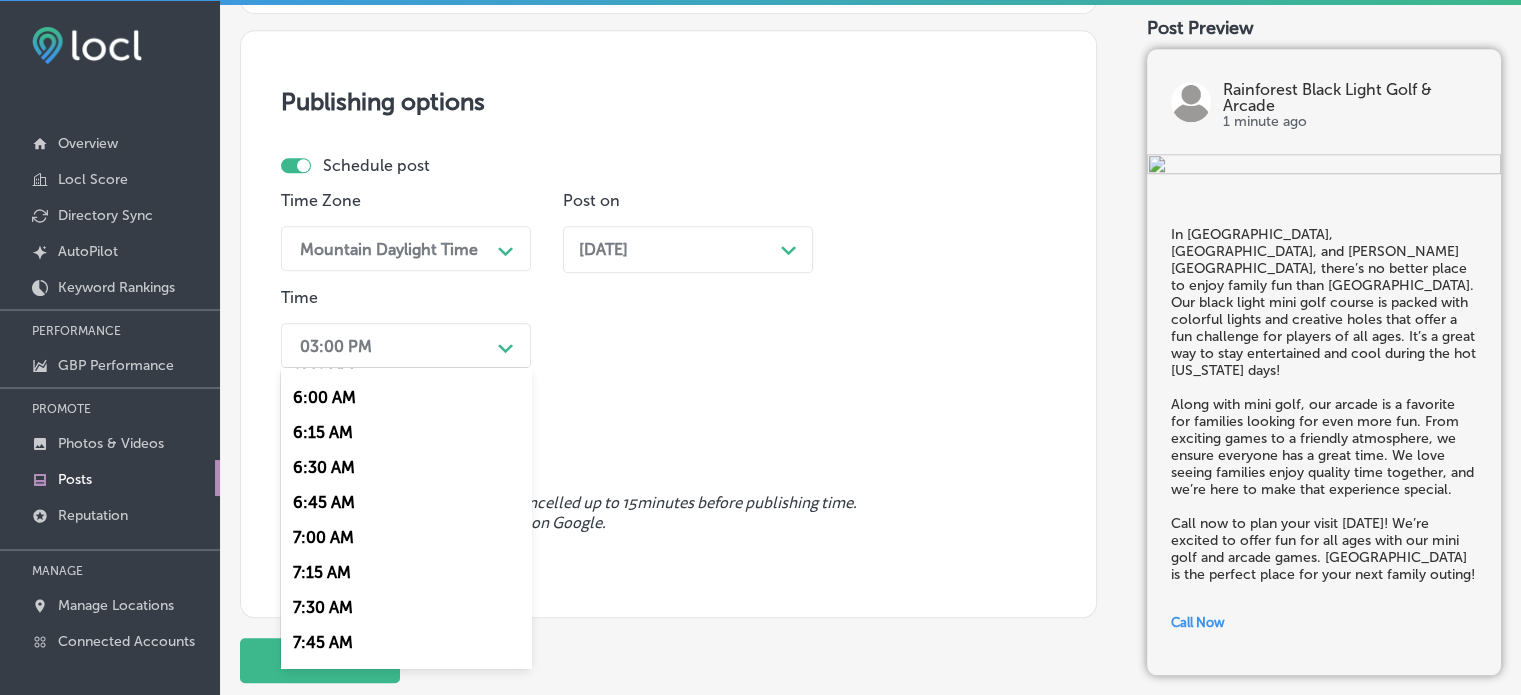 scroll, scrollTop: 832, scrollLeft: 0, axis: vertical 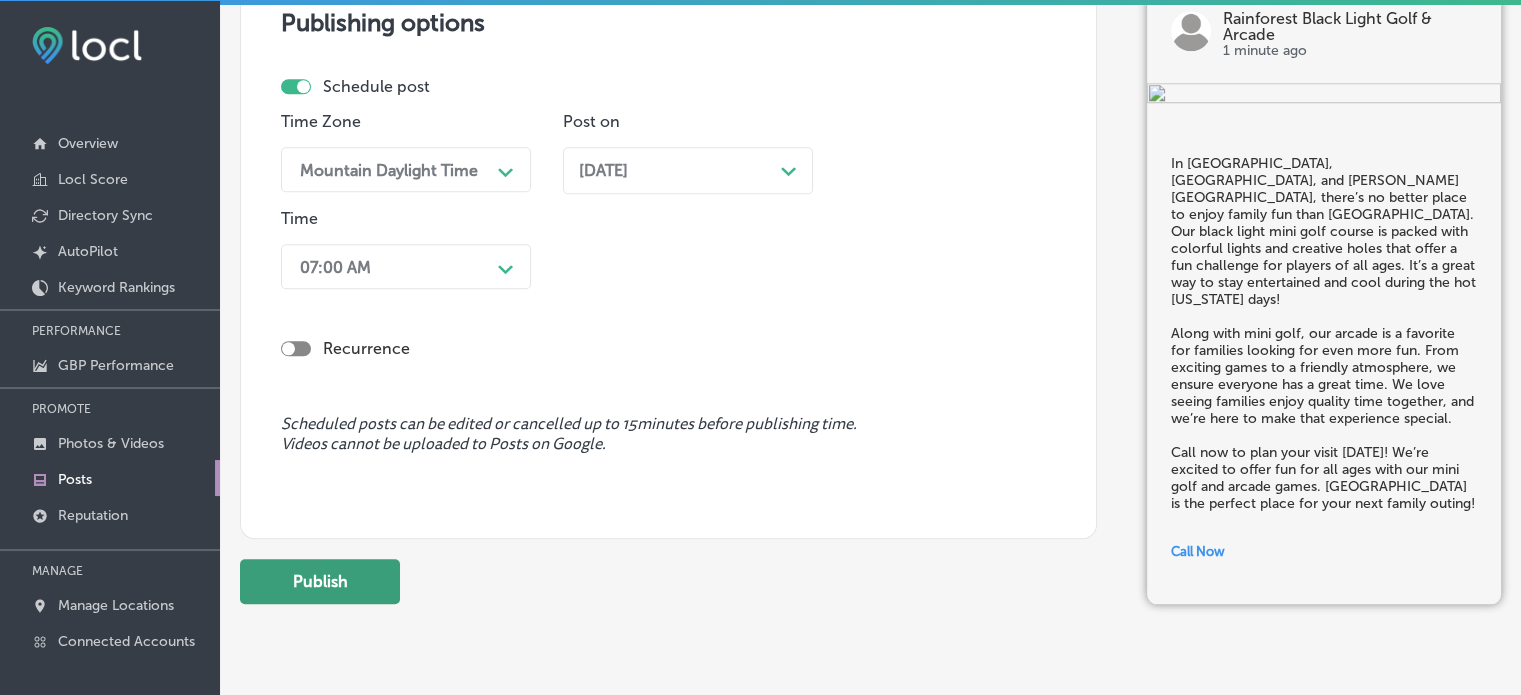 click on "Publish" at bounding box center [320, 581] 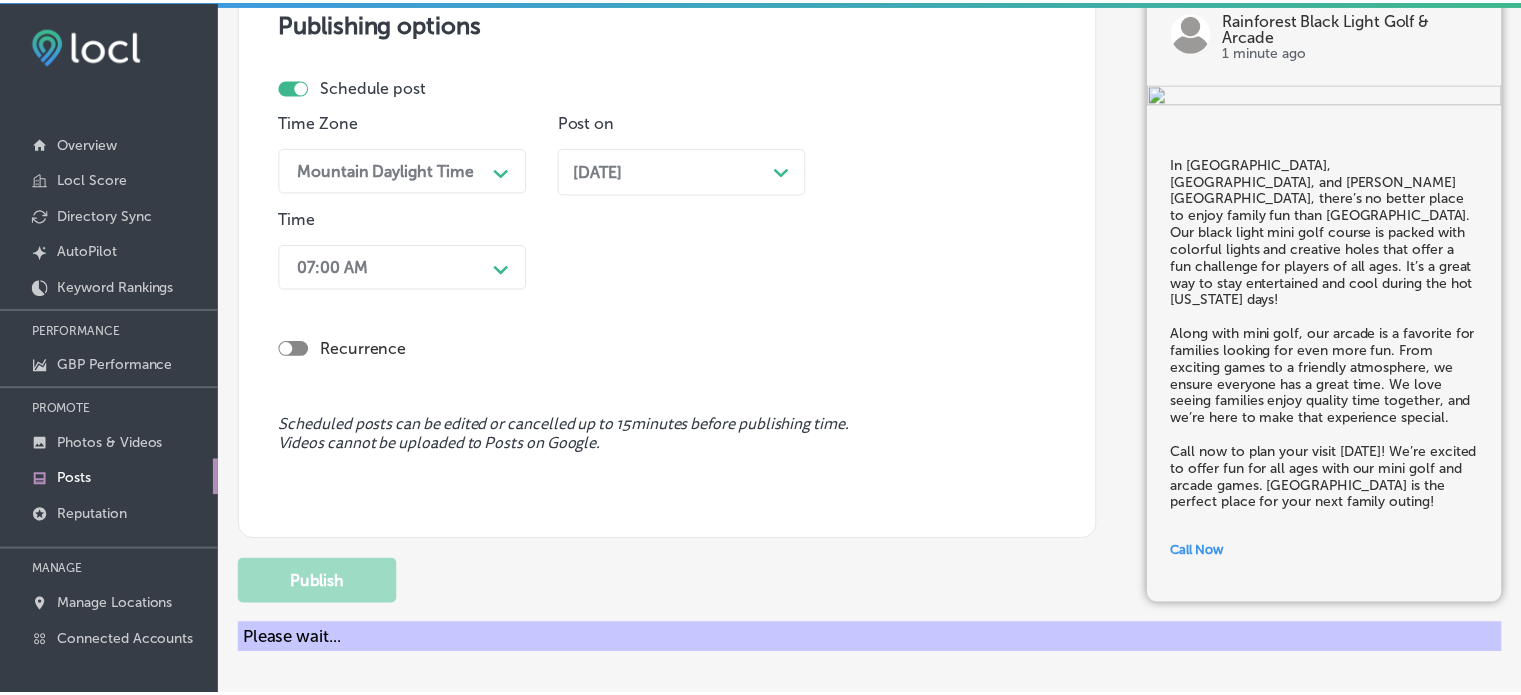 scroll, scrollTop: 1780, scrollLeft: 0, axis: vertical 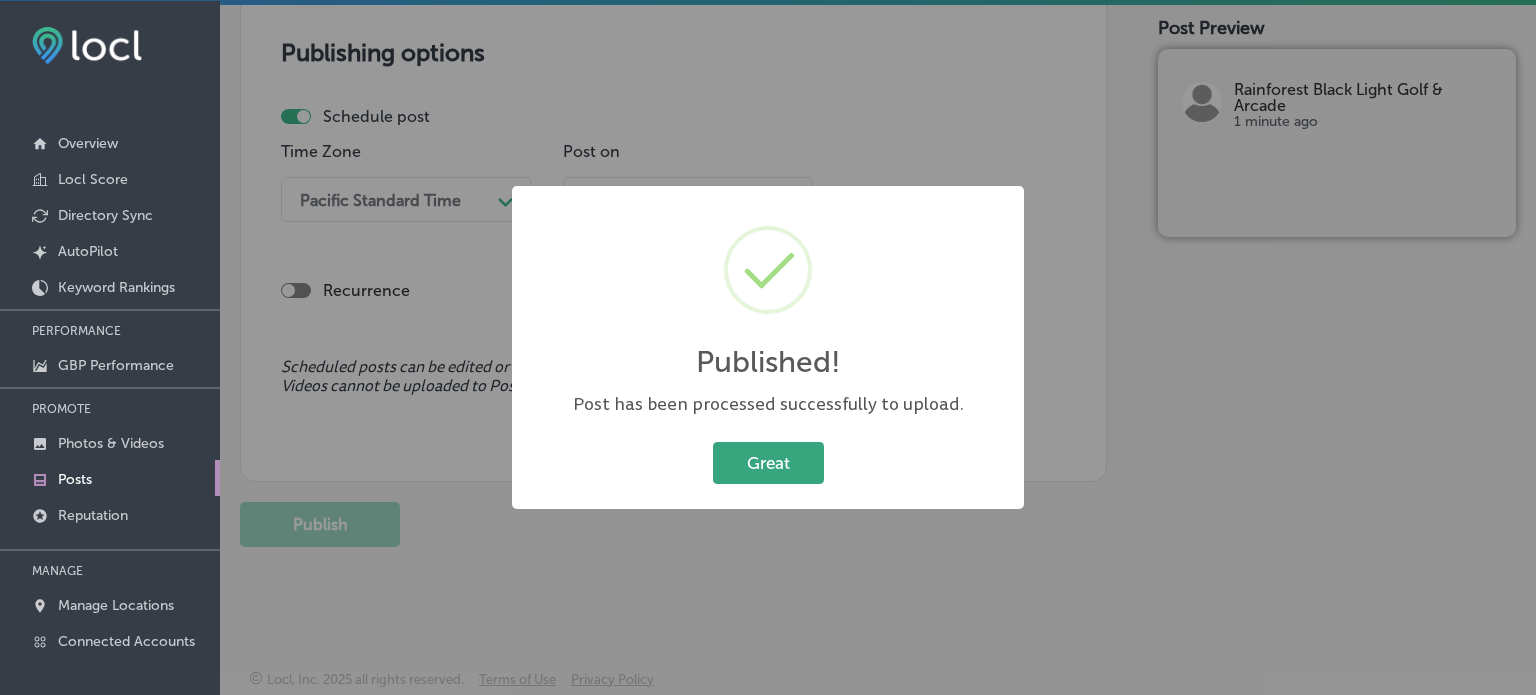click on "Great" at bounding box center [768, 462] 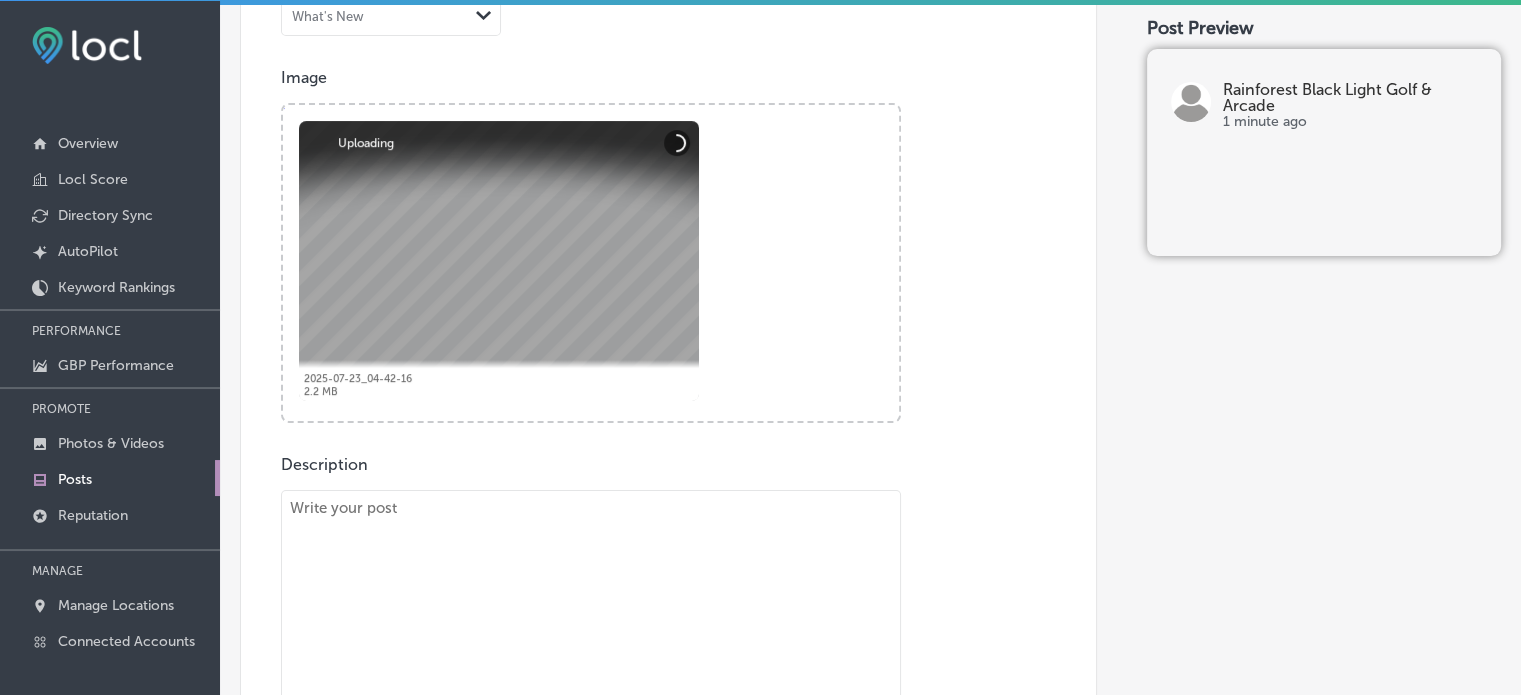 scroll, scrollTop: 440, scrollLeft: 0, axis: vertical 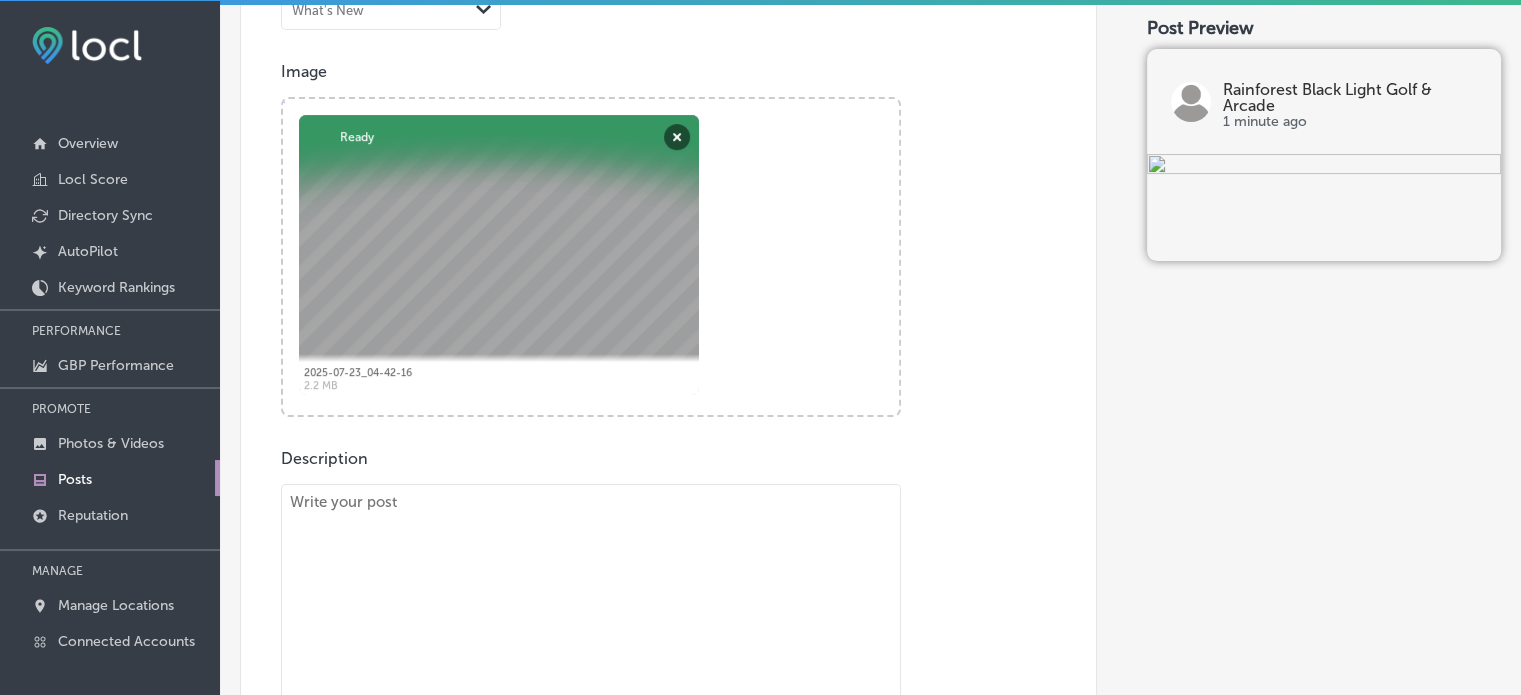 click at bounding box center [591, 624] 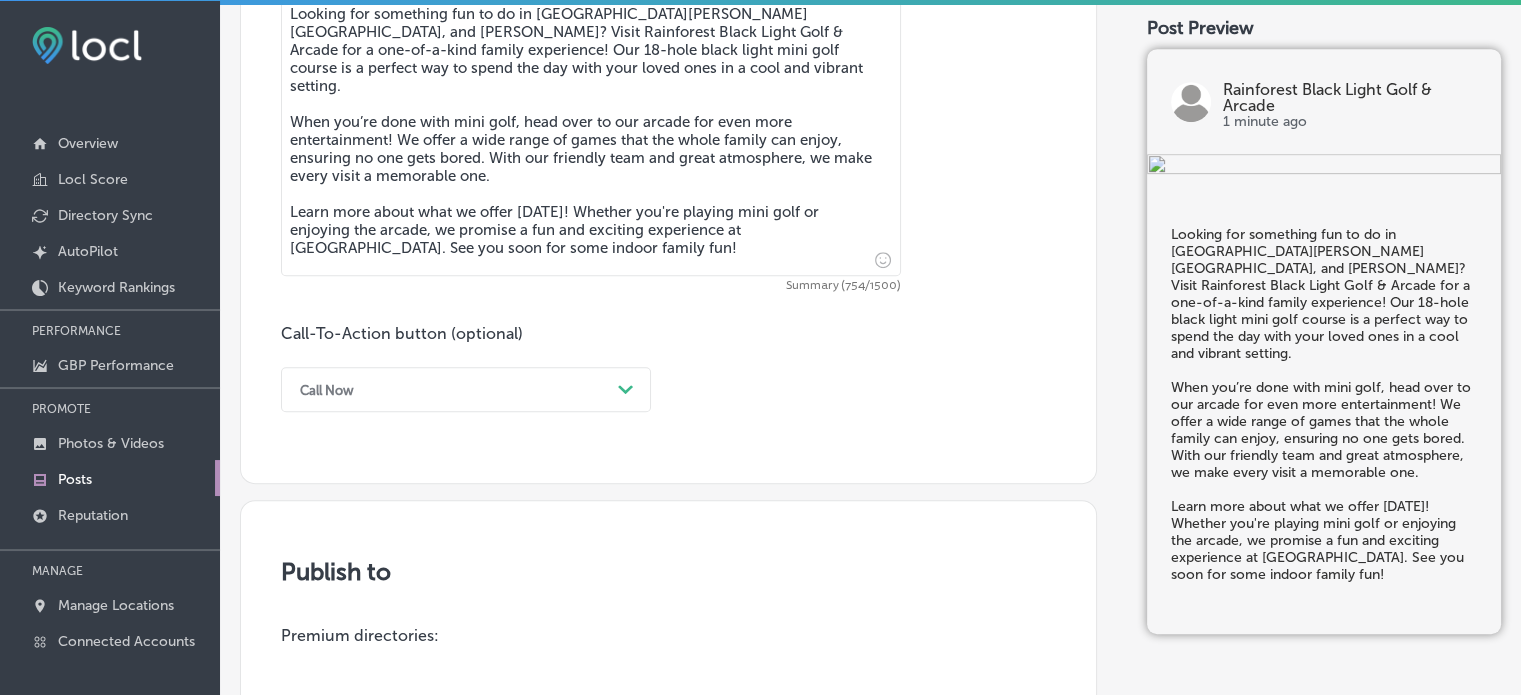 scroll, scrollTop: 910, scrollLeft: 0, axis: vertical 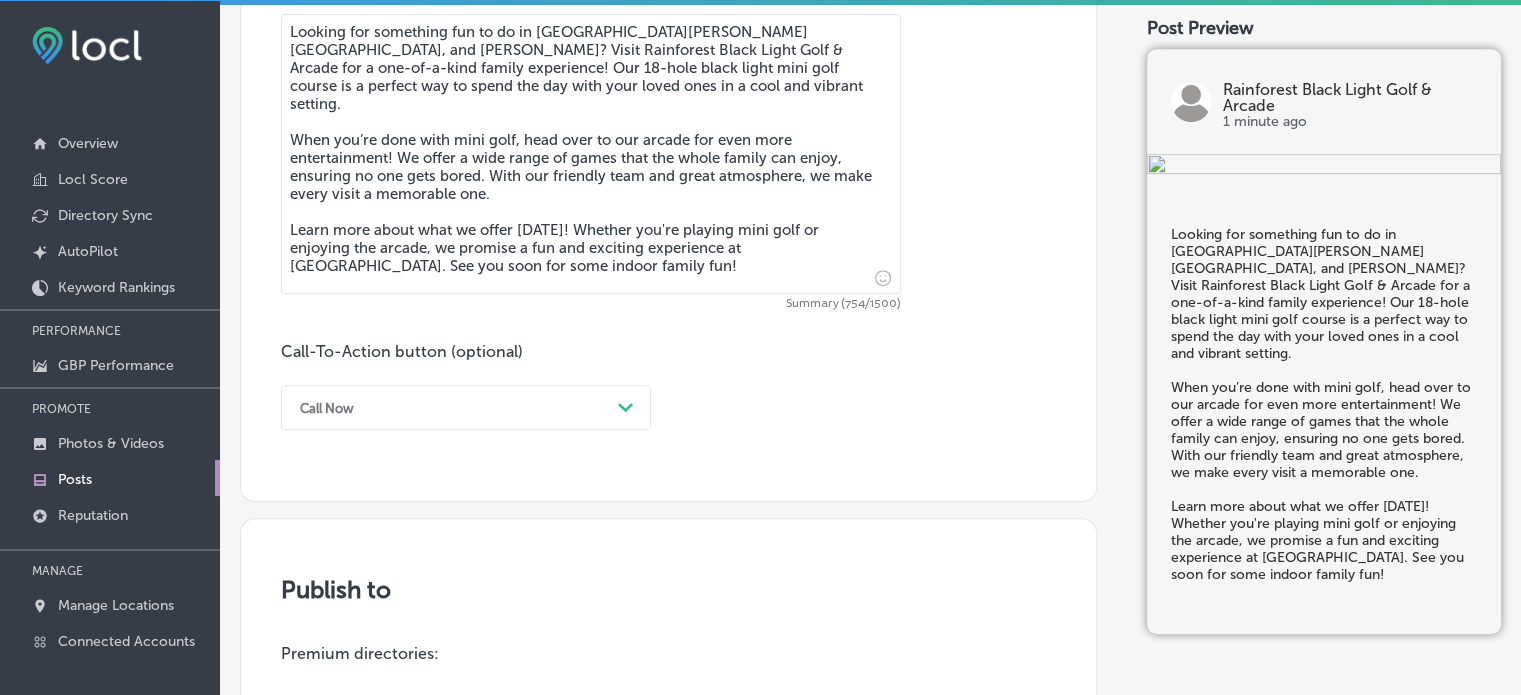 type on "Looking for something fun to do in Fountain, Vernon, and Chipley? Visit Rainforest Black Light Golf & Arcade for a one-of-a-kind family experience! Our 18-hole black light mini golf course is a perfect way to spend the day with your loved ones in a cool and vibrant setting.
When you’re done with mini golf, head over to our arcade for even more entertainment! We offer a wide range of games that the whole family can enjoy, ensuring no one gets bored. With our friendly team and great atmosphere, we make every visit a memorable one.
Learn more about what we offer today! Whether you're playing mini golf or enjoying the arcade, we promise a fun and exciting experience at Rainforest Black Light Golf & Arcade. See you soon for some indoor family fun!" 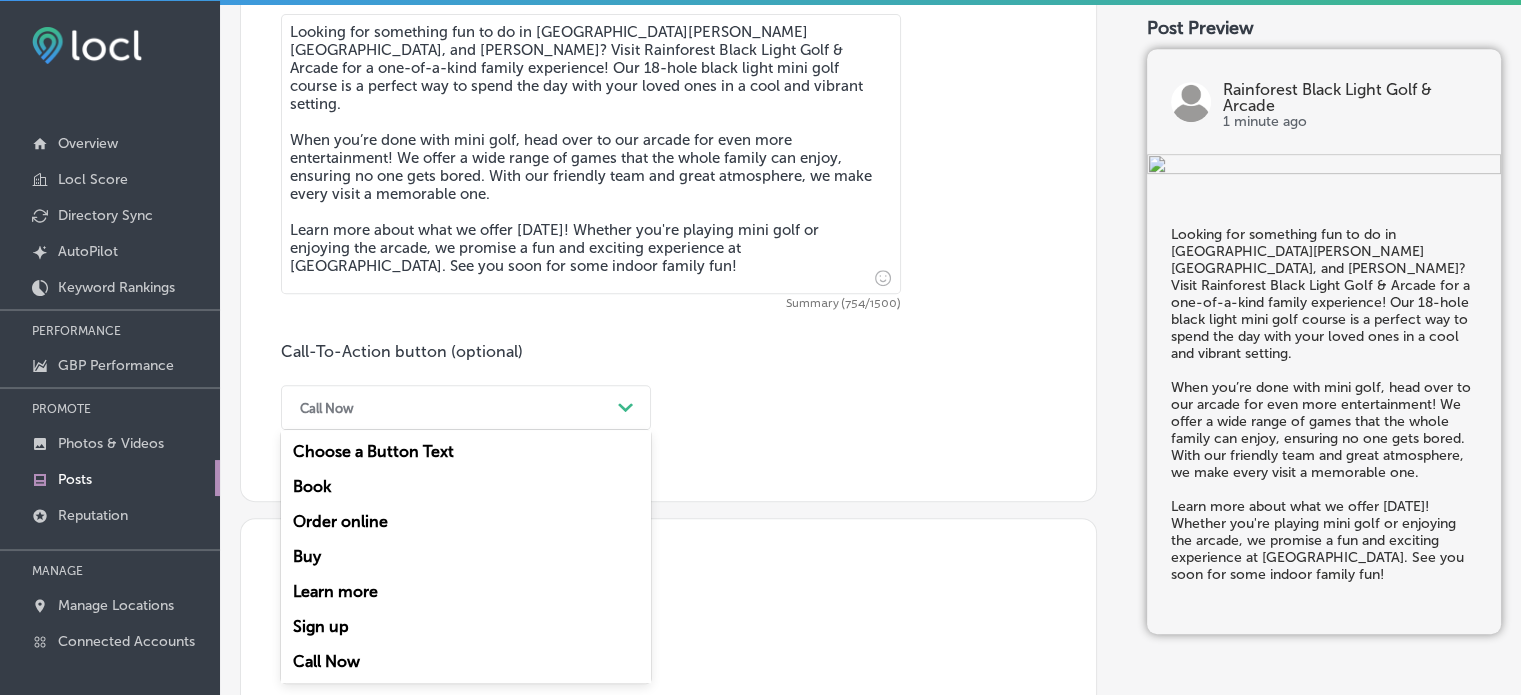 click on "Call Now" at bounding box center (450, 407) 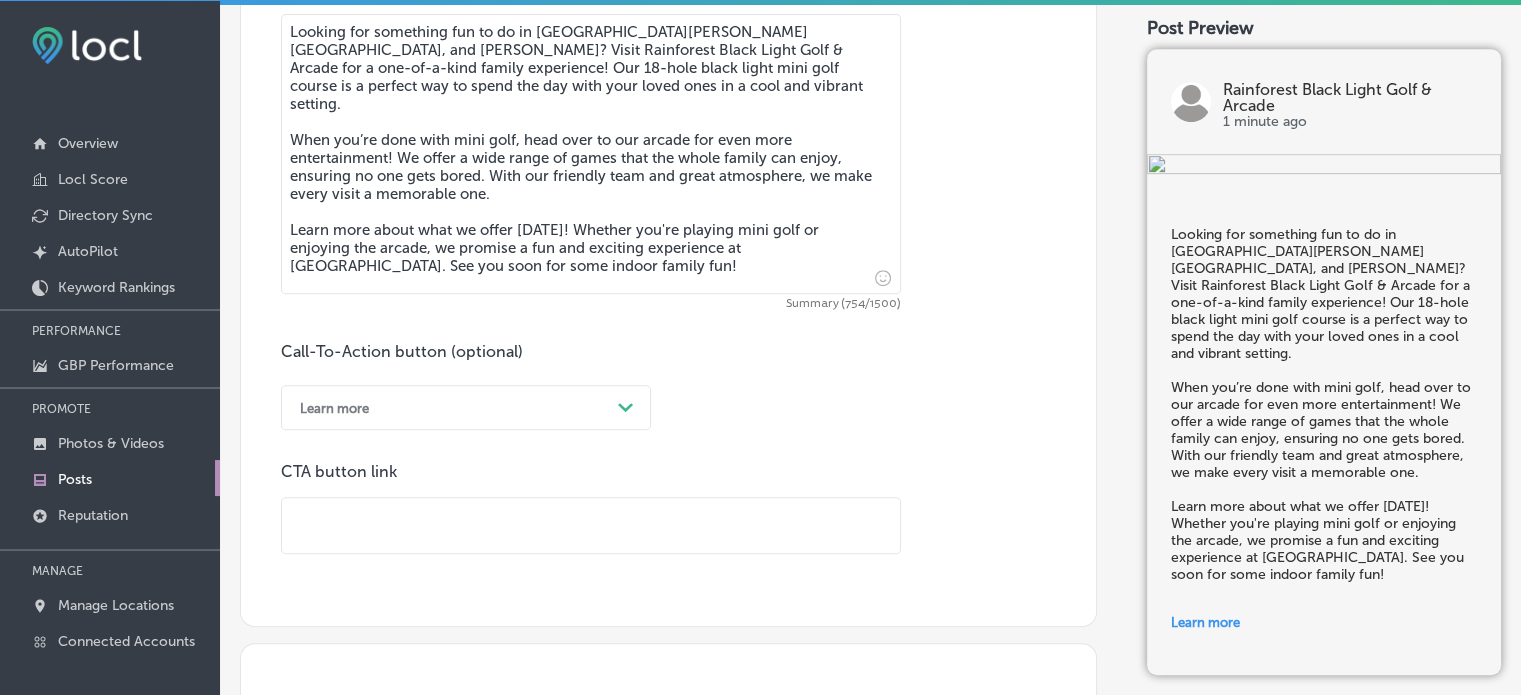 click at bounding box center [591, 525] 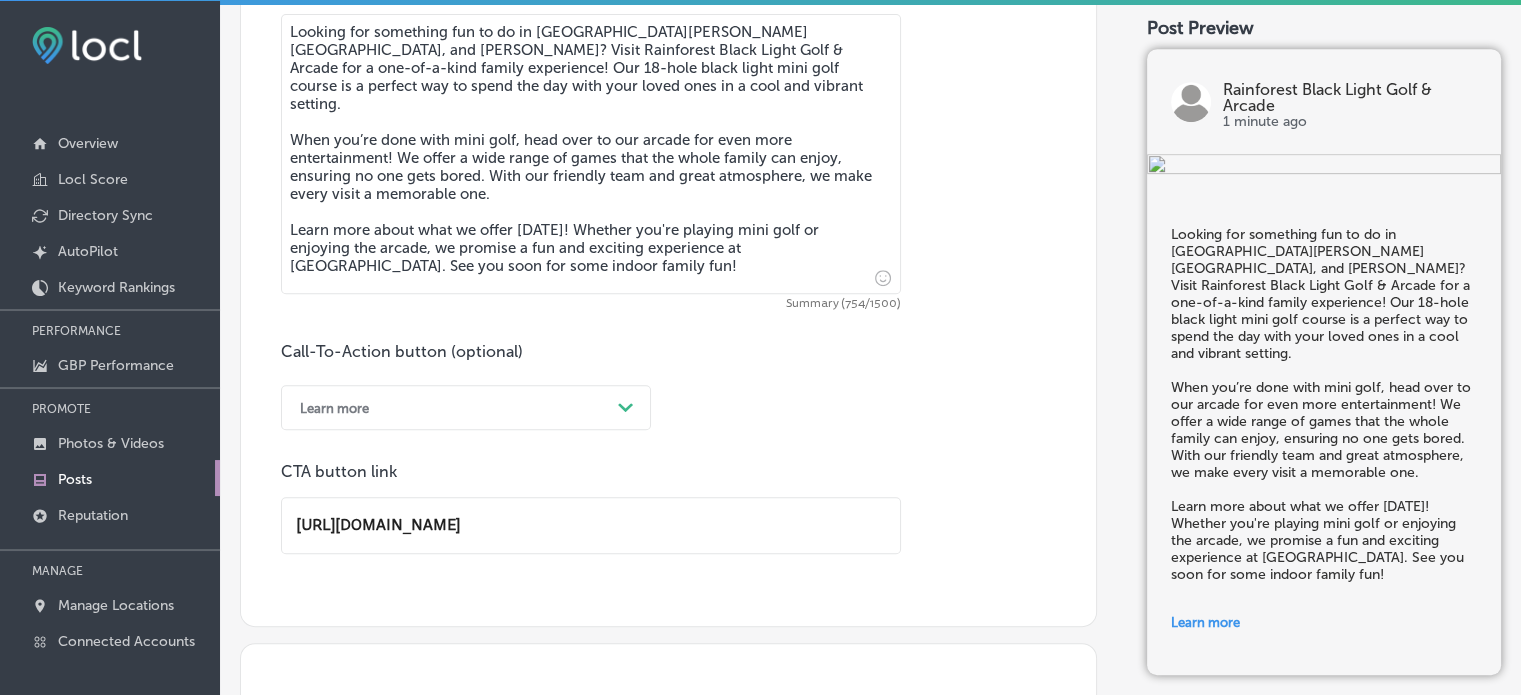 type on "https://www.rainforestblacklightgolf.com/" 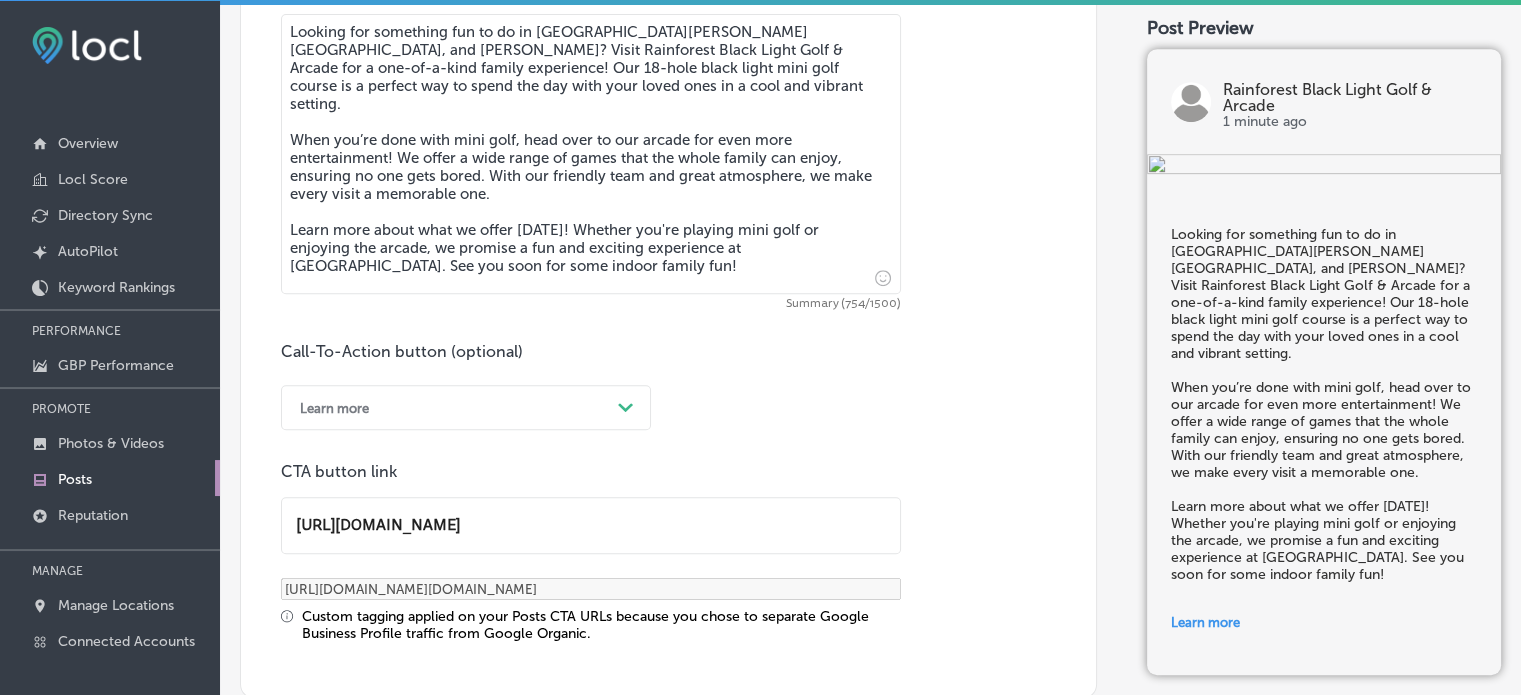 click on "CTA button link" at bounding box center [591, 471] 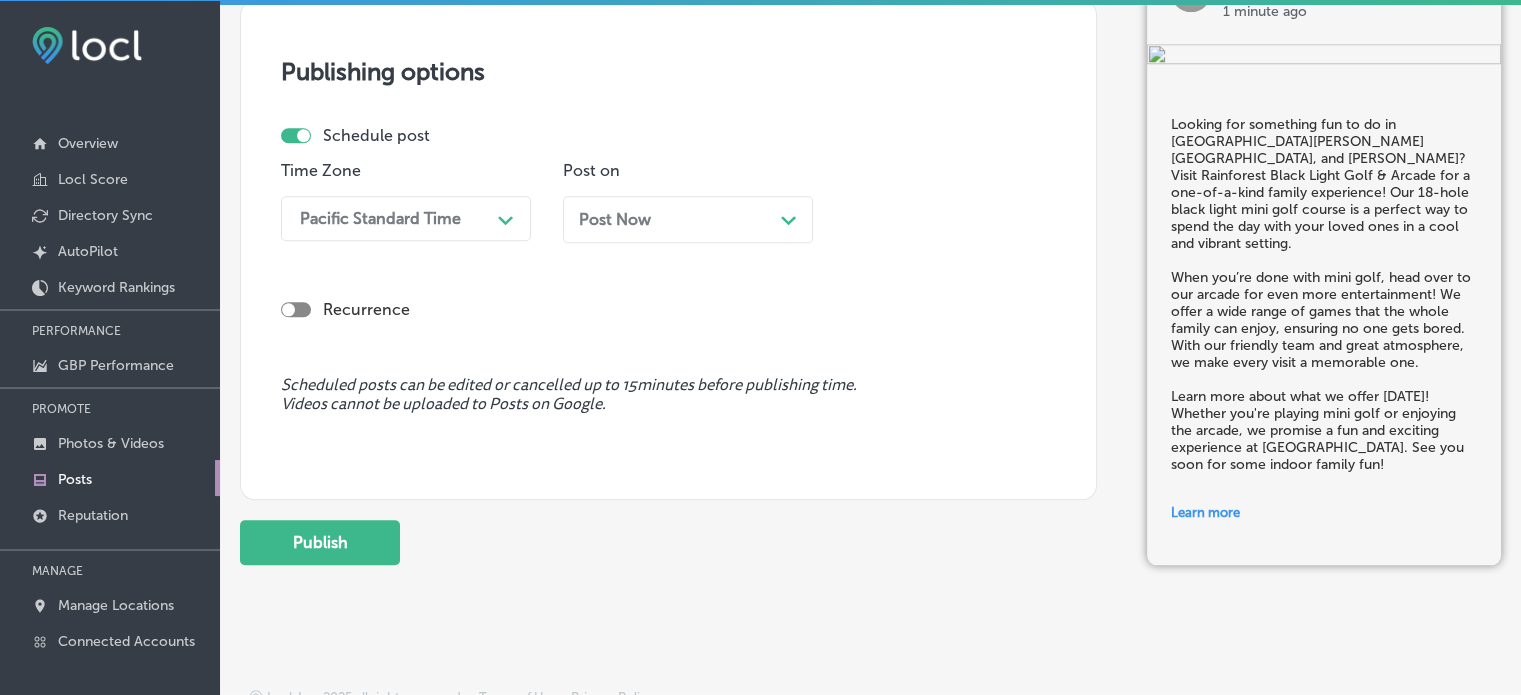 scroll, scrollTop: 1960, scrollLeft: 0, axis: vertical 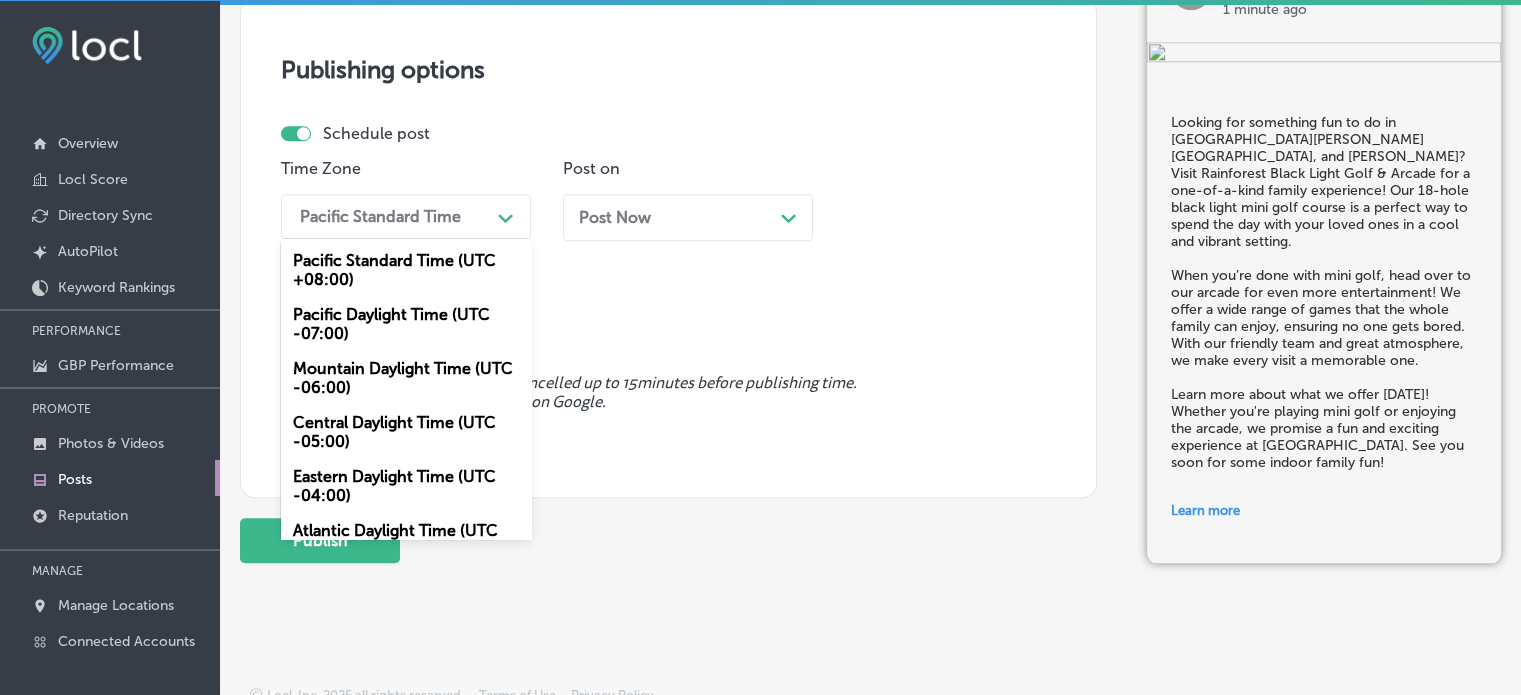 click on "Pacific Standard Time" at bounding box center (380, 216) 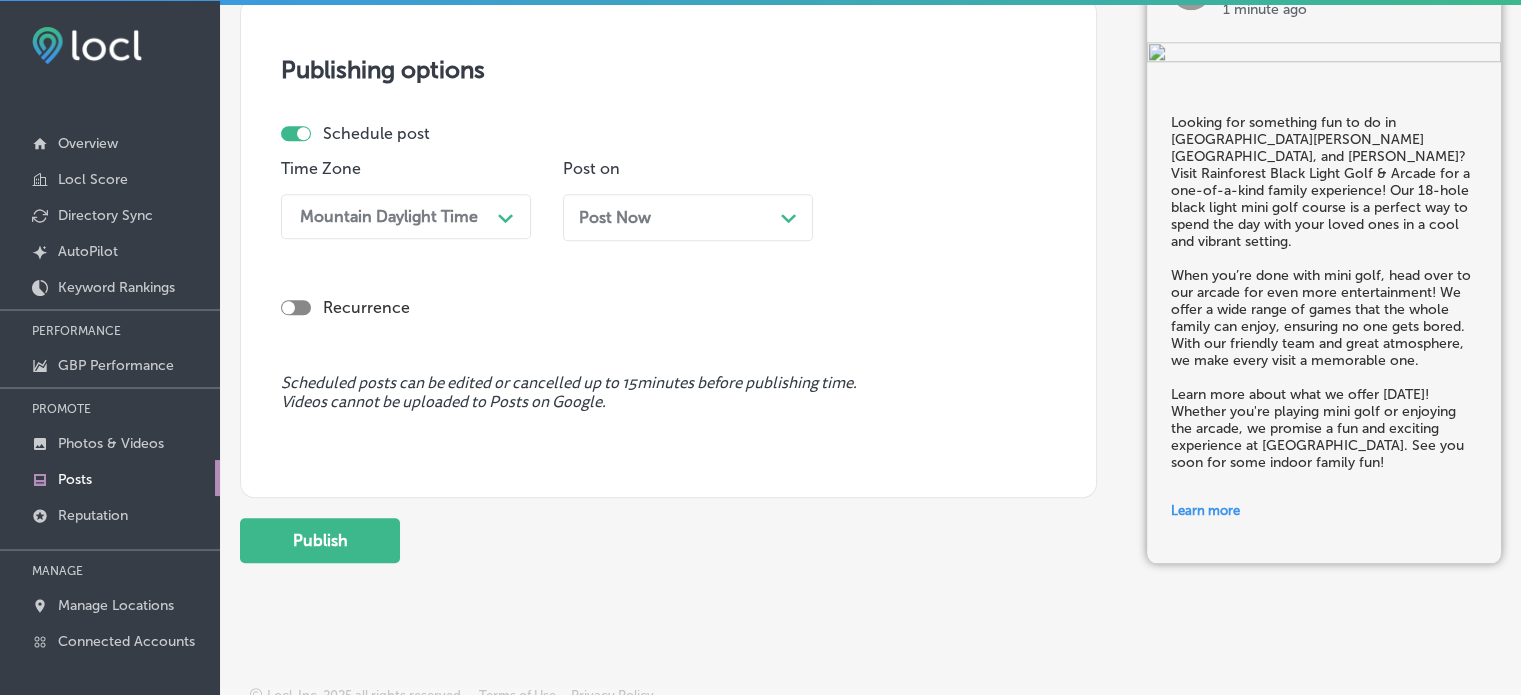 click on "Post Now
Path
Created with Sketch." at bounding box center [688, 217] 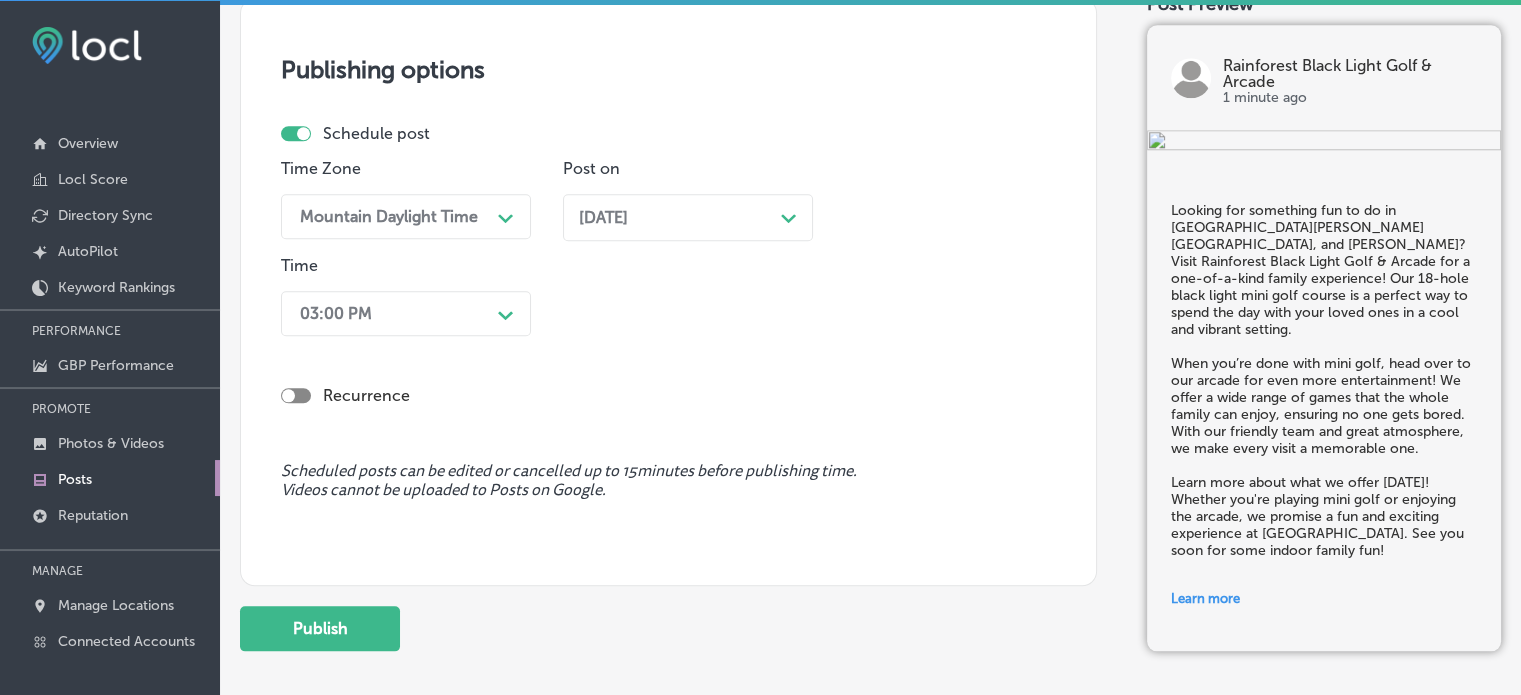 click on "03:00 PM" at bounding box center [390, 313] 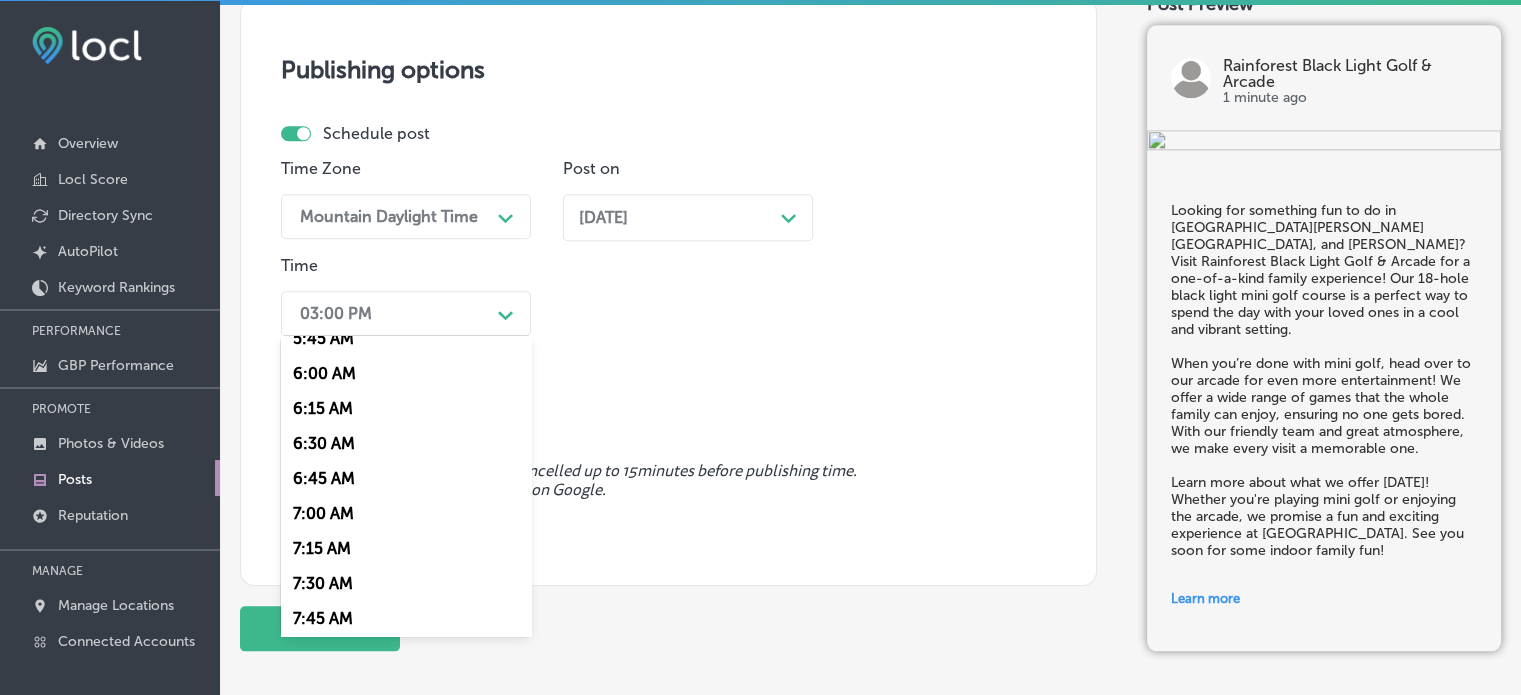 scroll, scrollTop: 826, scrollLeft: 0, axis: vertical 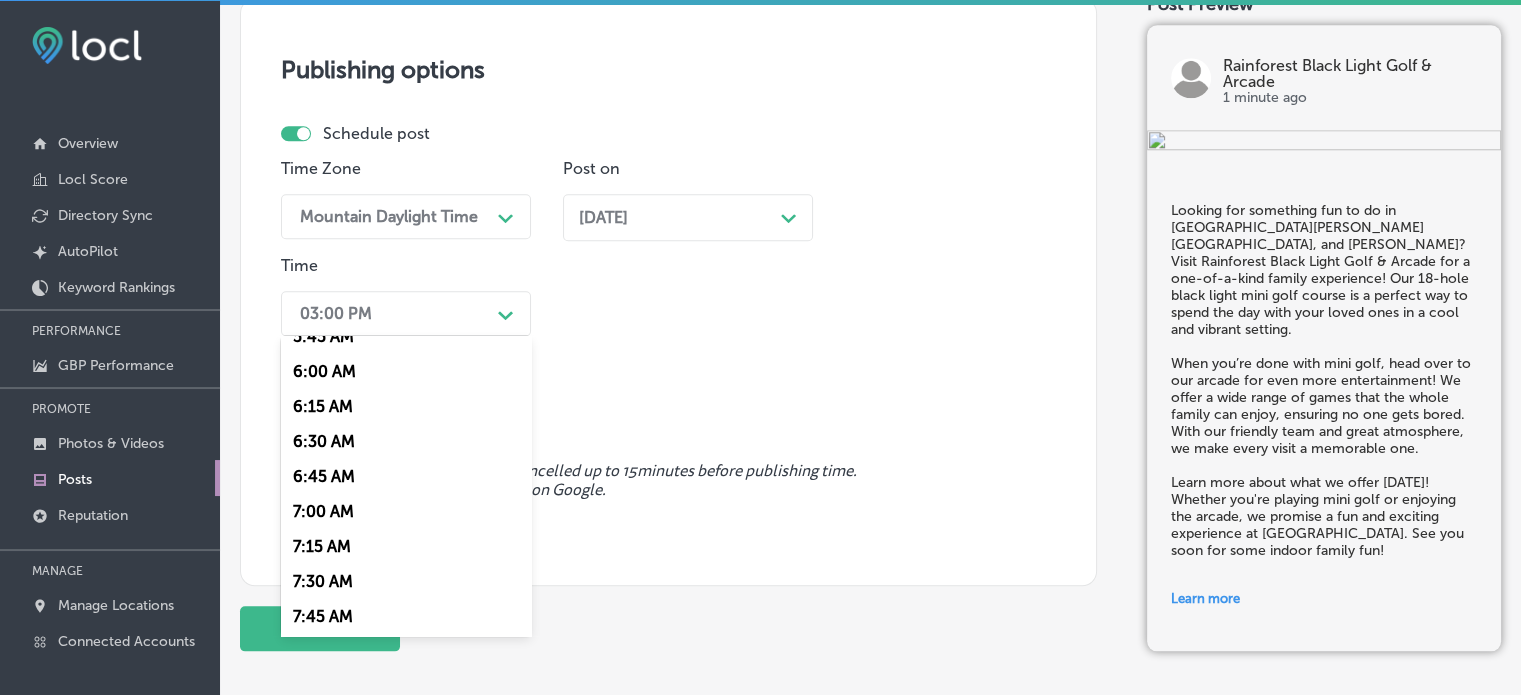 click on "7:00 AM" at bounding box center [406, 511] 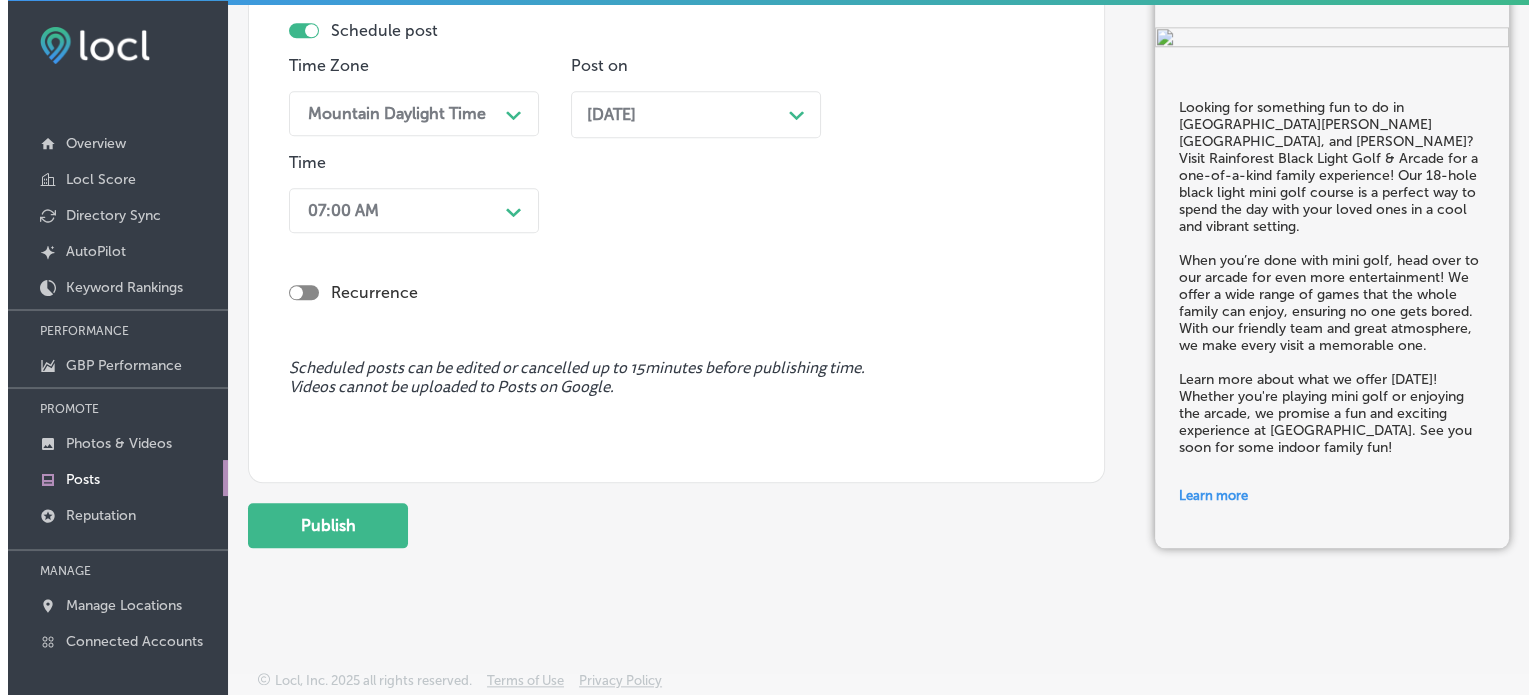 scroll, scrollTop: 2063, scrollLeft: 0, axis: vertical 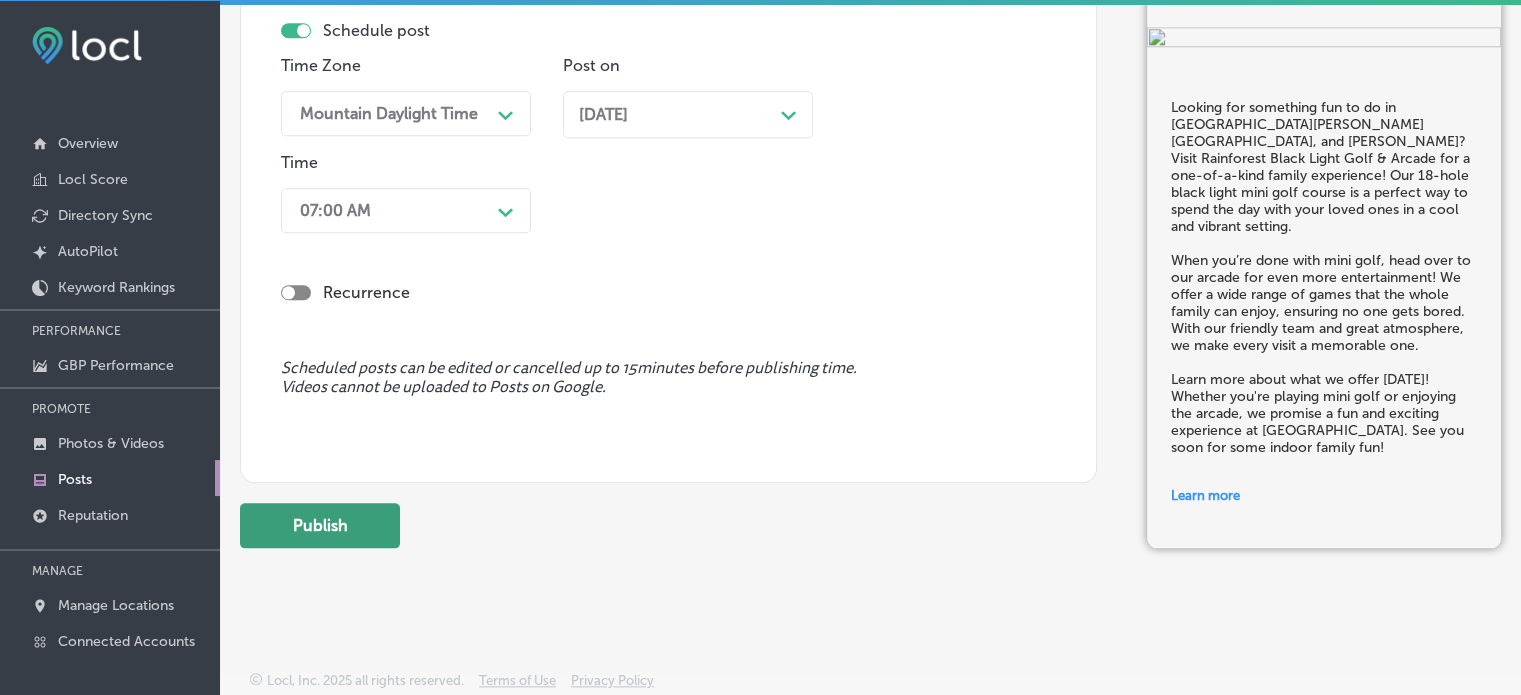 click on "Publish" at bounding box center [320, 525] 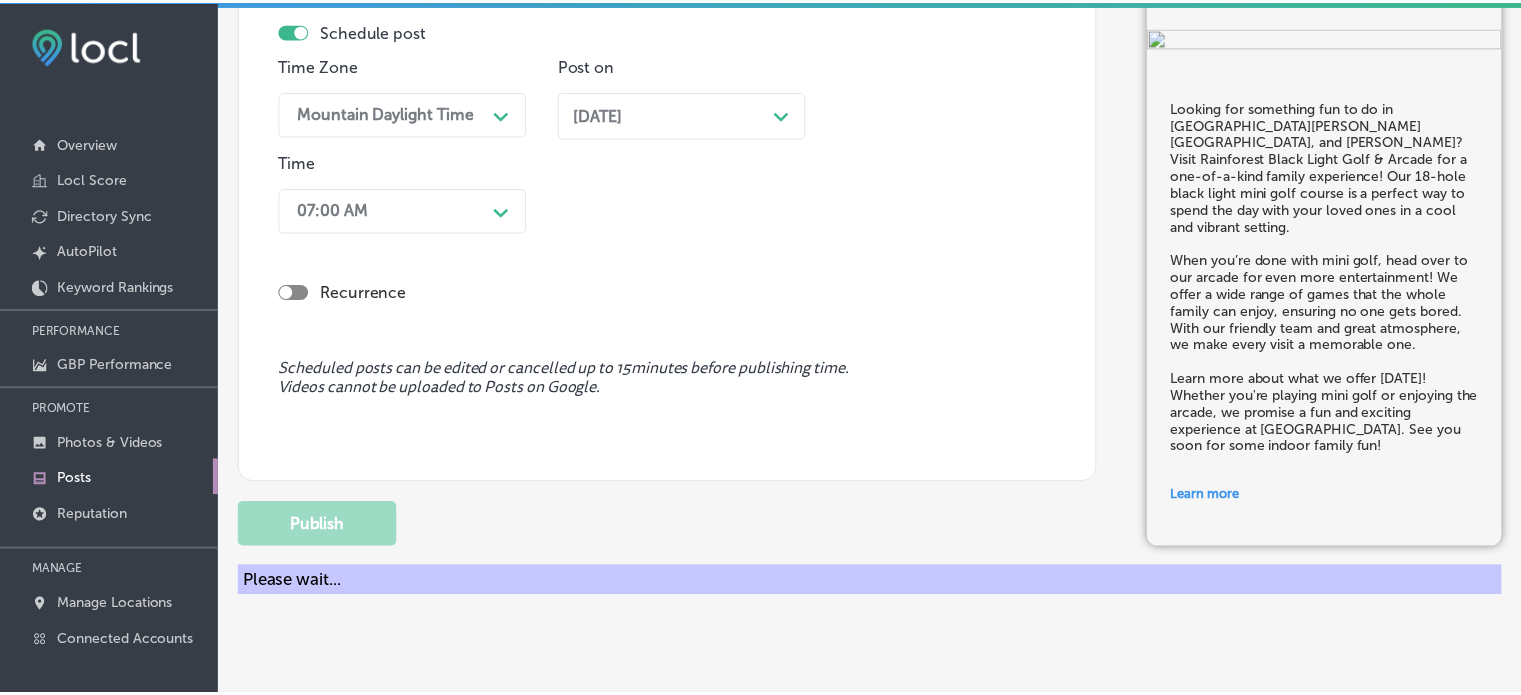 scroll, scrollTop: 1780, scrollLeft: 0, axis: vertical 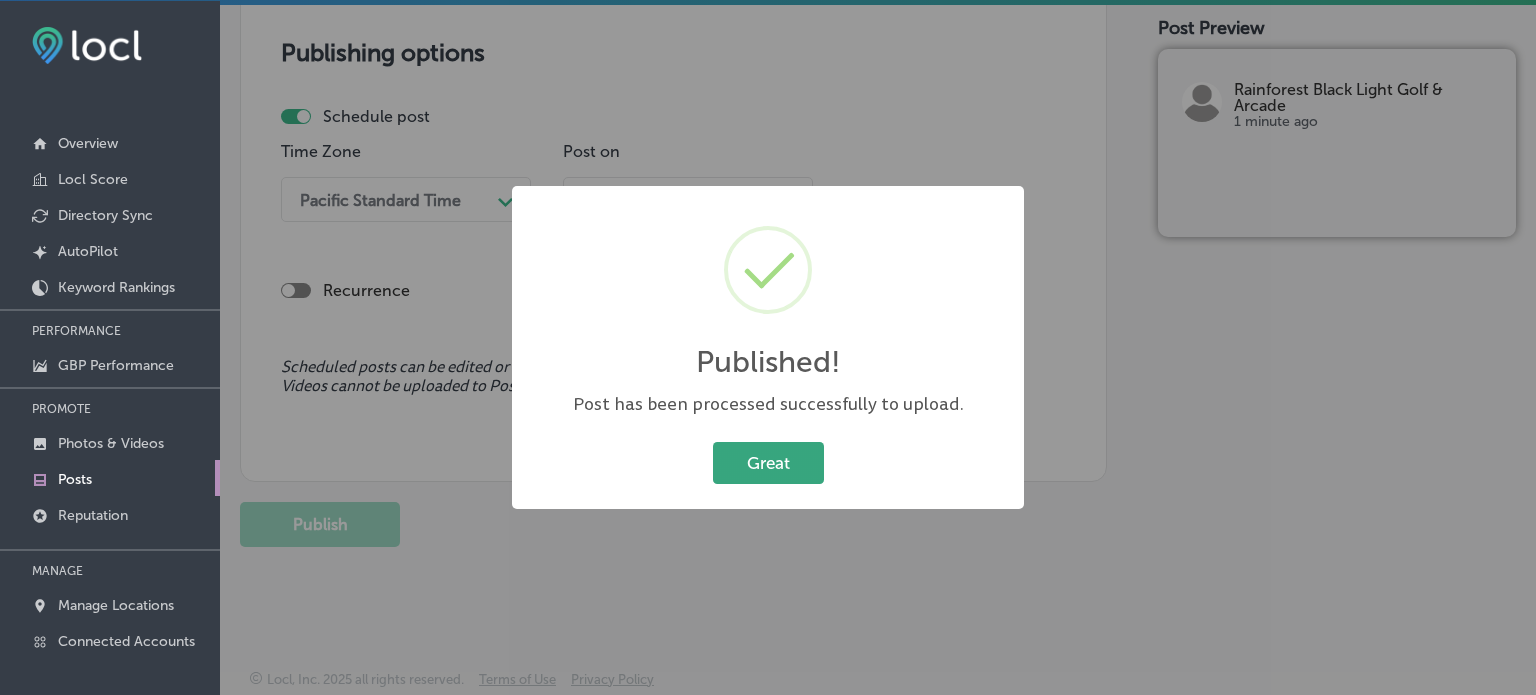 click on "Great" at bounding box center [768, 462] 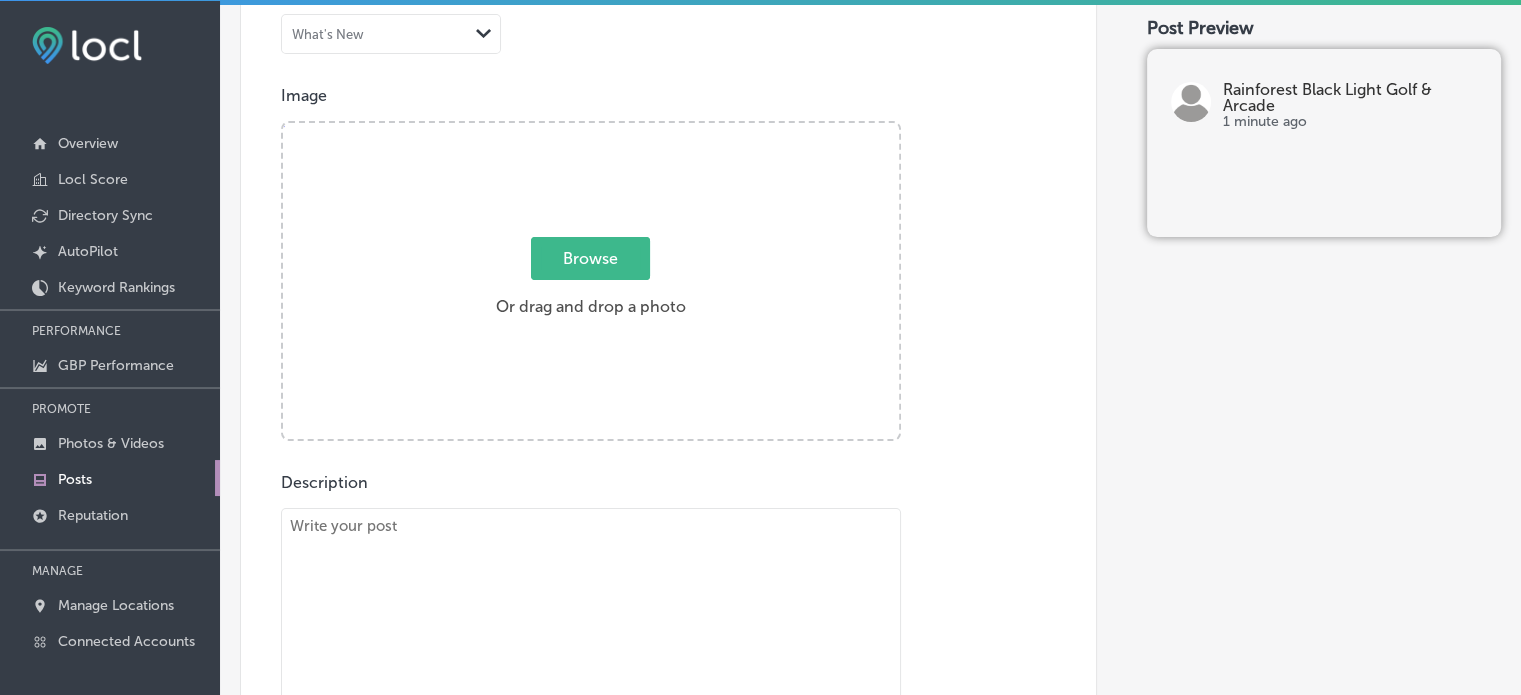 scroll, scrollTop: 348, scrollLeft: 0, axis: vertical 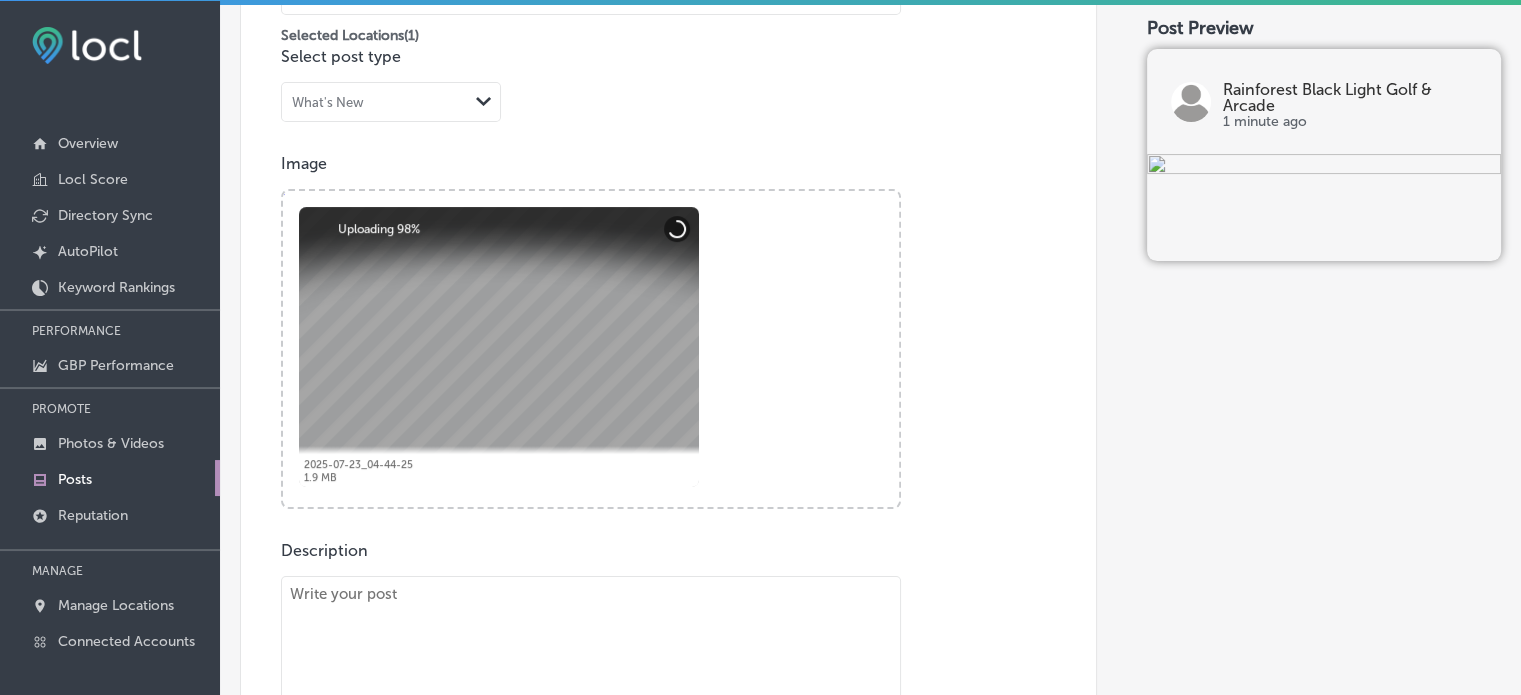 click at bounding box center (591, 716) 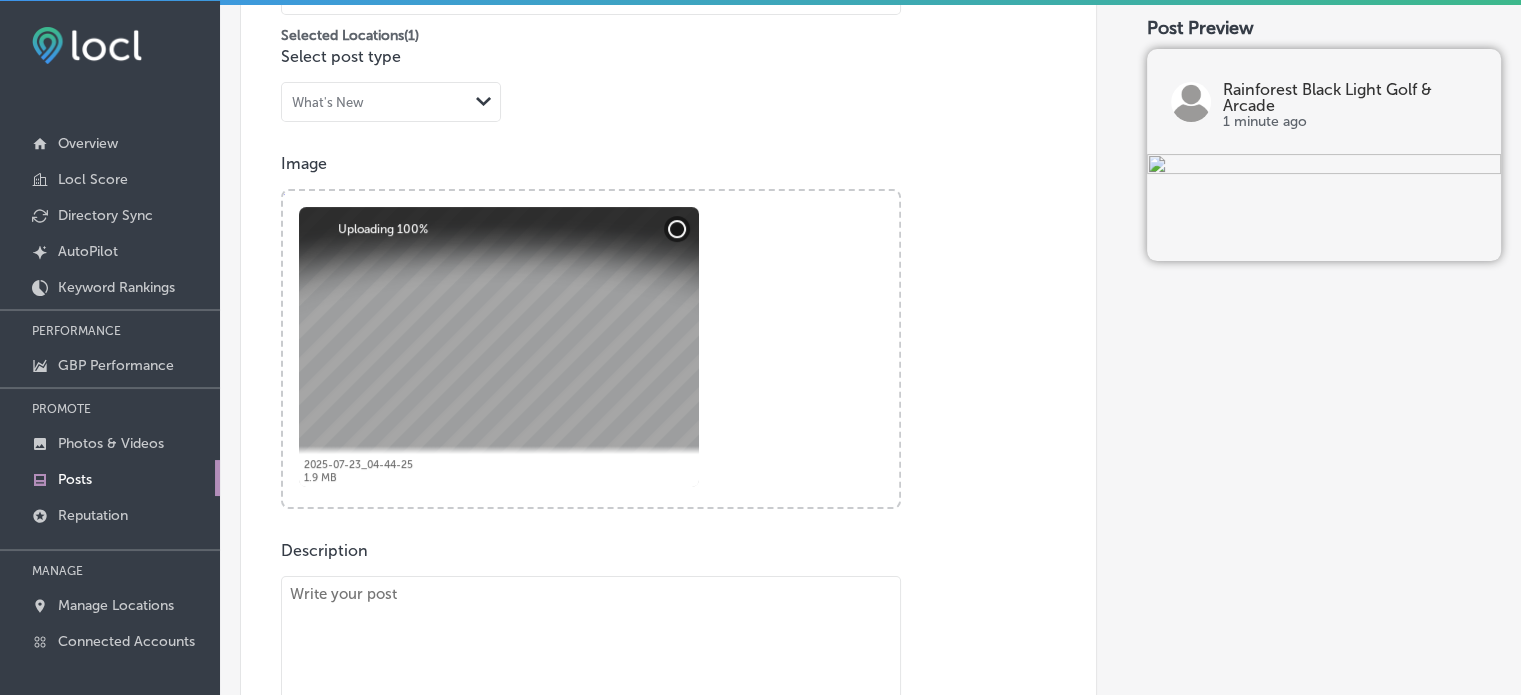 paste on "If you’re in Panama City Beach, Mexico Beach, or Bonifay, make sure to visit Rainforest Black Light Golf & Arcade for a family-friendly adventure! Our 18-hole black light mini golf course is a fun and vibrant way to spend time with family and friends, offering a unique twist on traditional mini golf.
After your round of mini golf, take a break and enjoy our variety of arcade games! From classic favorites to exciting new challenges, our arcade has something for everyone to enjoy. Our friendly staff is here to make sure your visit is full of fun and excitement.
Call now to plan your next outing! Whether it’s mini golf, arcade games, or both, we guarantee a memorable experience for the whole family. Come visit Rainforest Black Light Golf & Arcade today!" 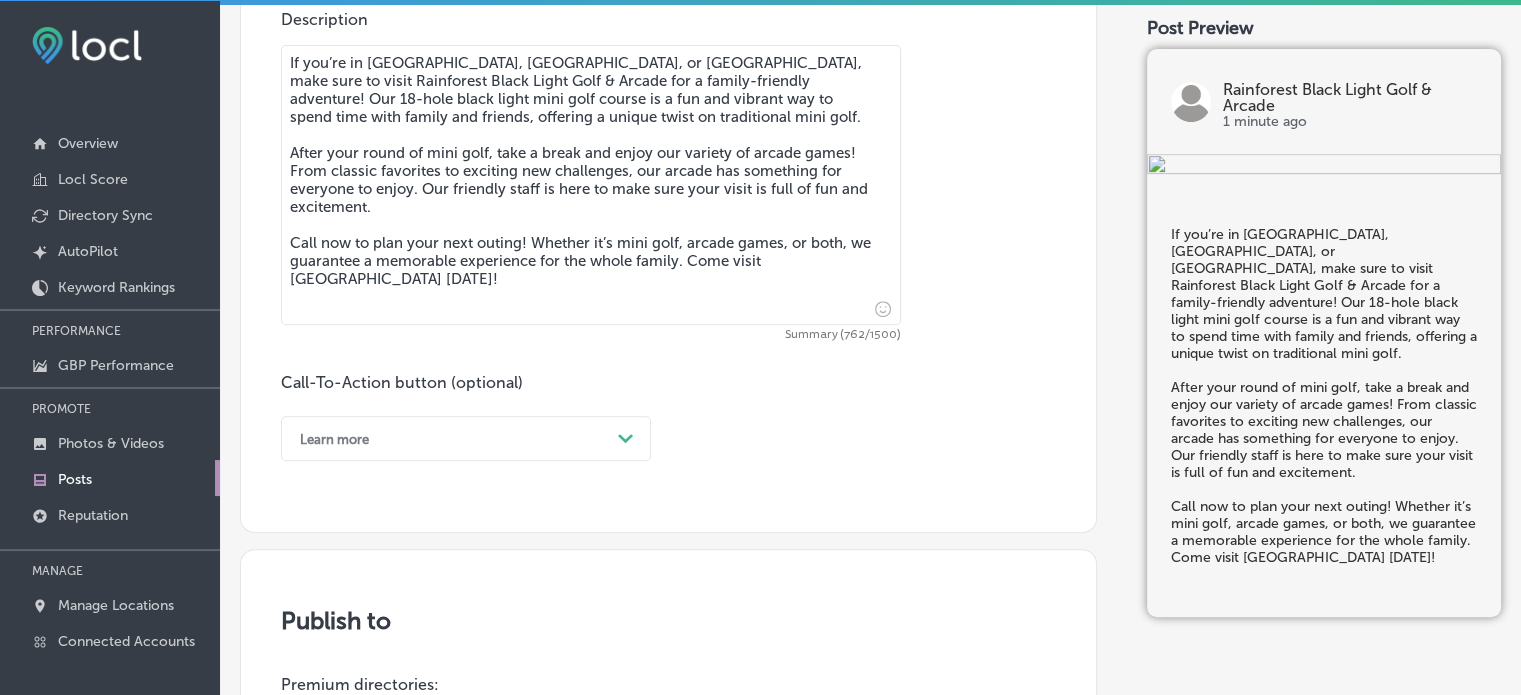 scroll, scrollTop: 892, scrollLeft: 0, axis: vertical 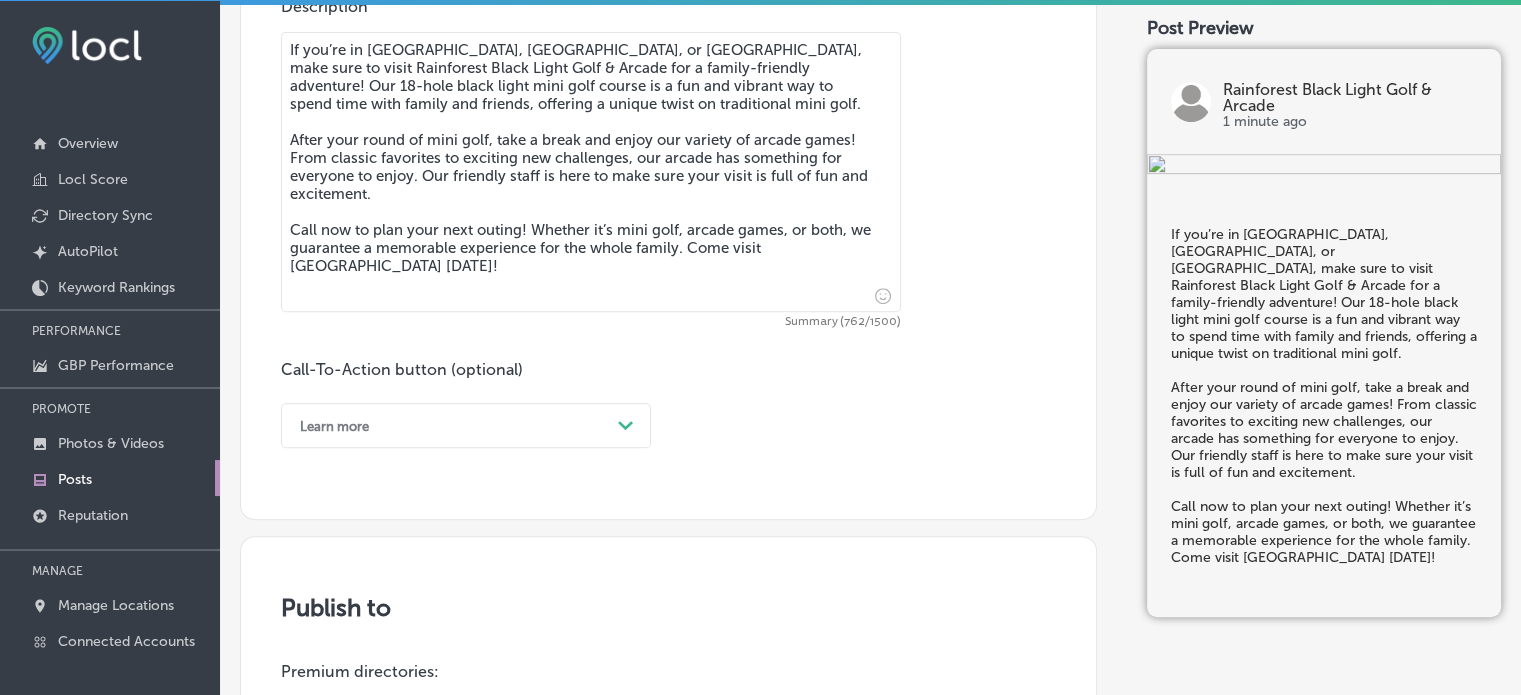 type on "If you’re in Panama City Beach, Mexico Beach, or Bonifay, make sure to visit Rainforest Black Light Golf & Arcade for a family-friendly adventure! Our 18-hole black light mini golf course is a fun and vibrant way to spend time with family and friends, offering a unique twist on traditional mini golf.
After your round of mini golf, take a break and enjoy our variety of arcade games! From classic favorites to exciting new challenges, our arcade has something for everyone to enjoy. Our friendly staff is here to make sure your visit is full of fun and excitement.
Call now to plan your next outing! Whether it’s mini golf, arcade games, or both, we guarantee a memorable experience for the whole family. Come visit Rainforest Black Light Golf & Arcade today!" 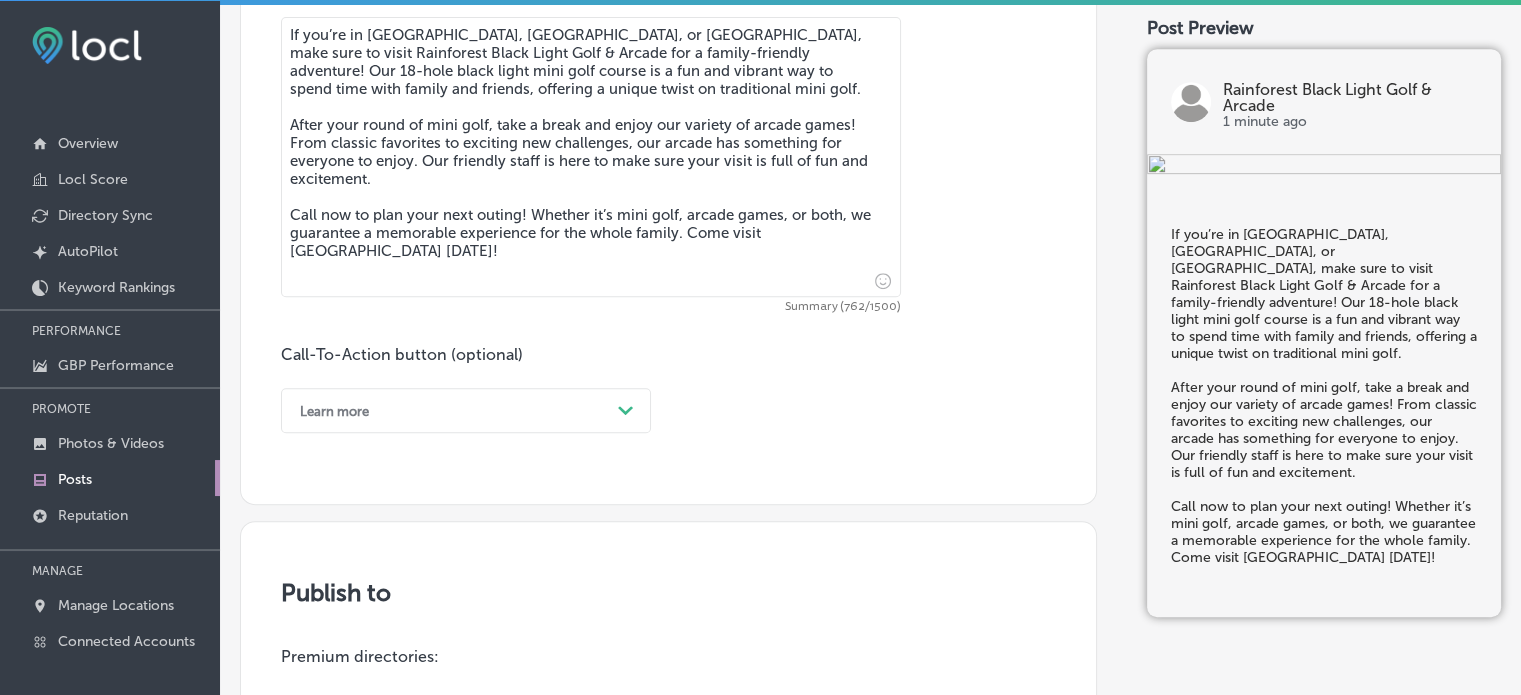 click on "Learn more" at bounding box center (450, 410) 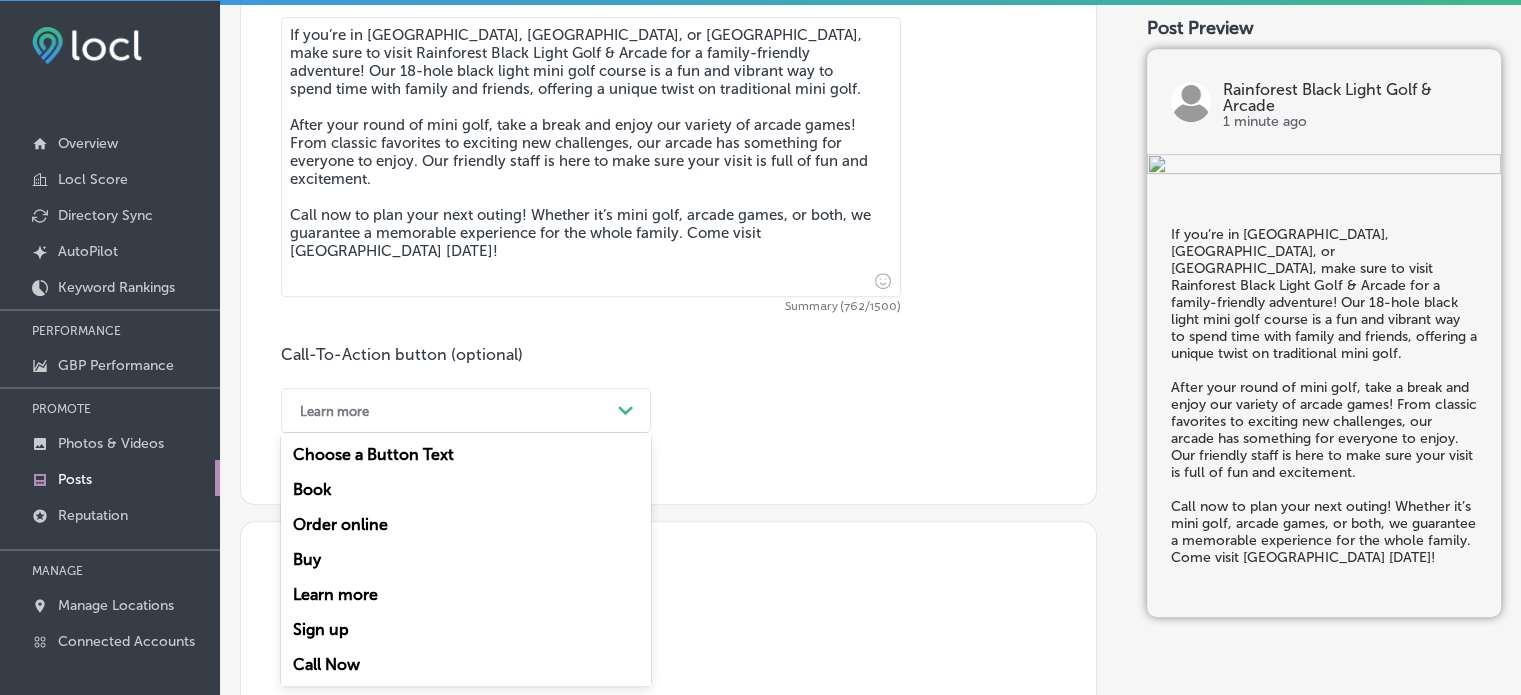 click on "Call Now" at bounding box center (466, 664) 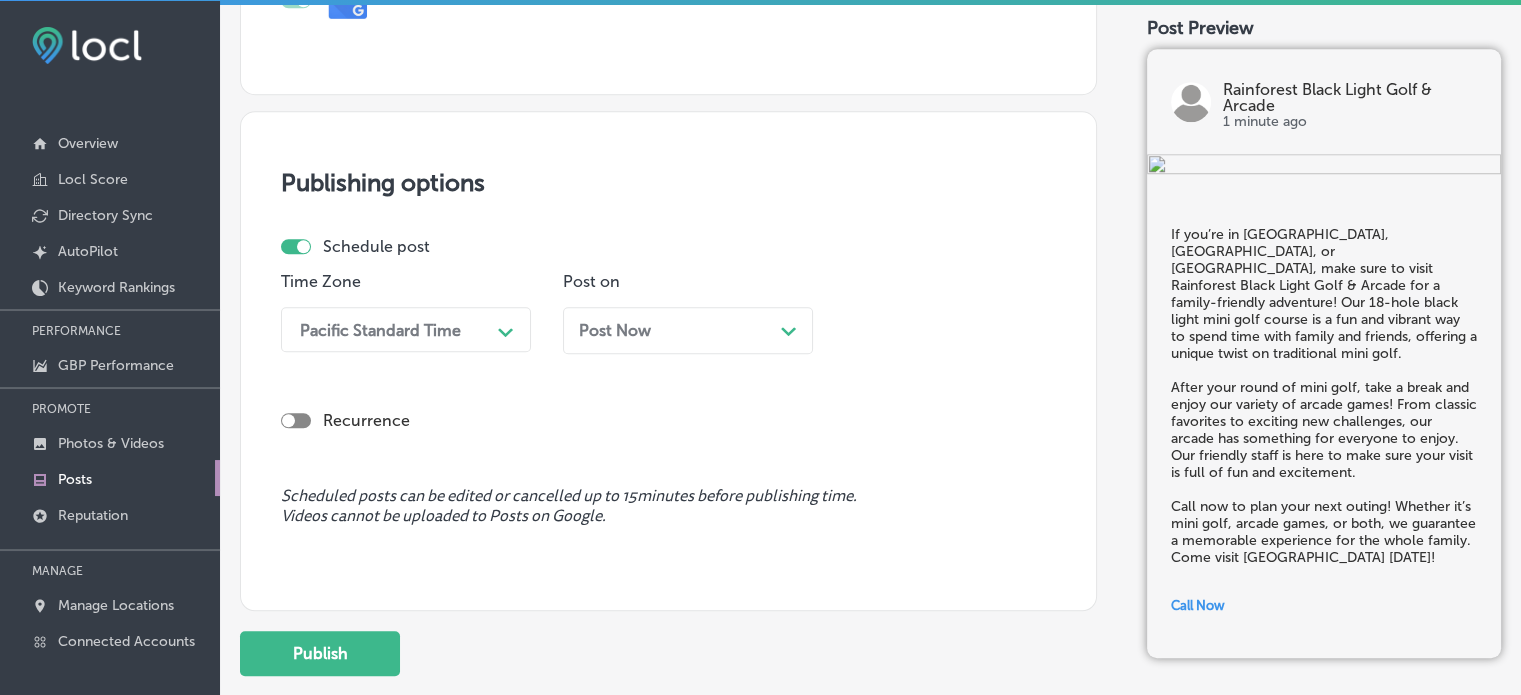 scroll, scrollTop: 1665, scrollLeft: 0, axis: vertical 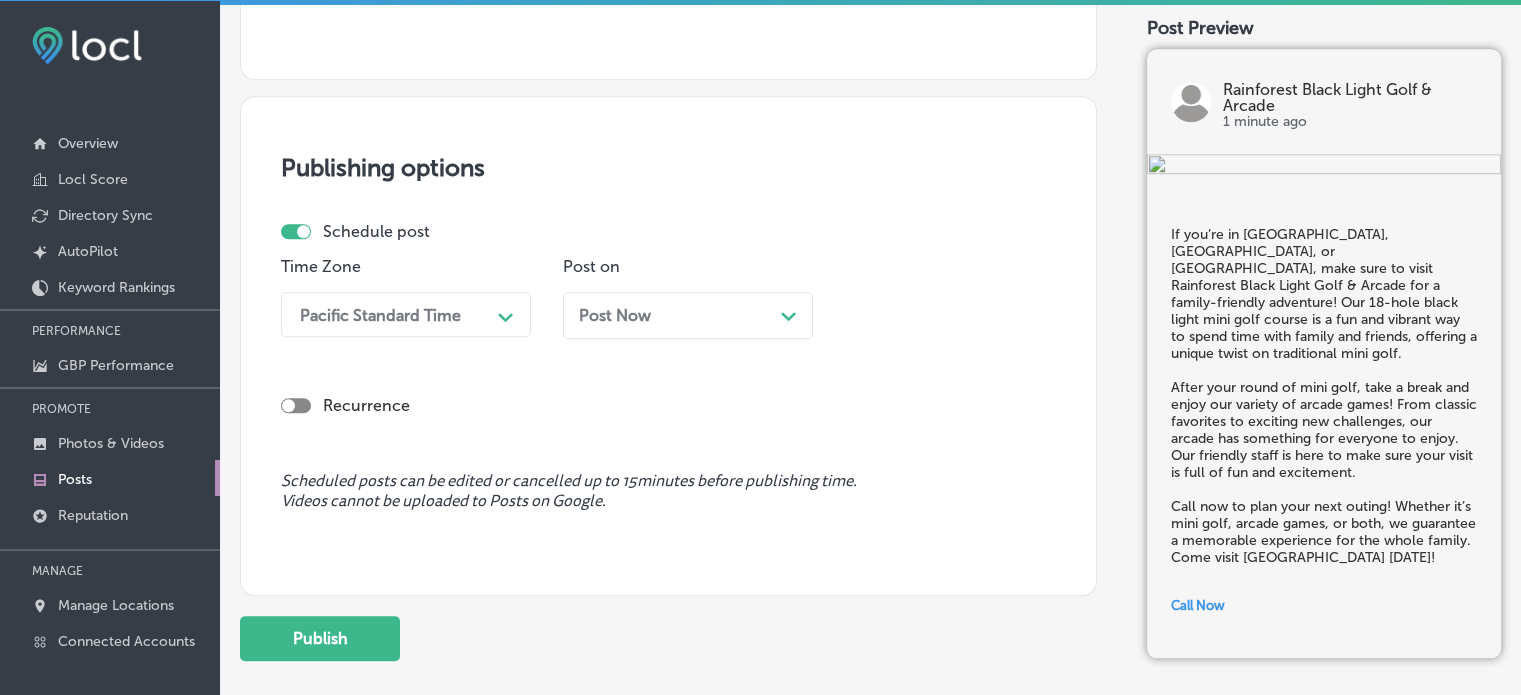 click on "Pacific Standard Time" at bounding box center (390, 314) 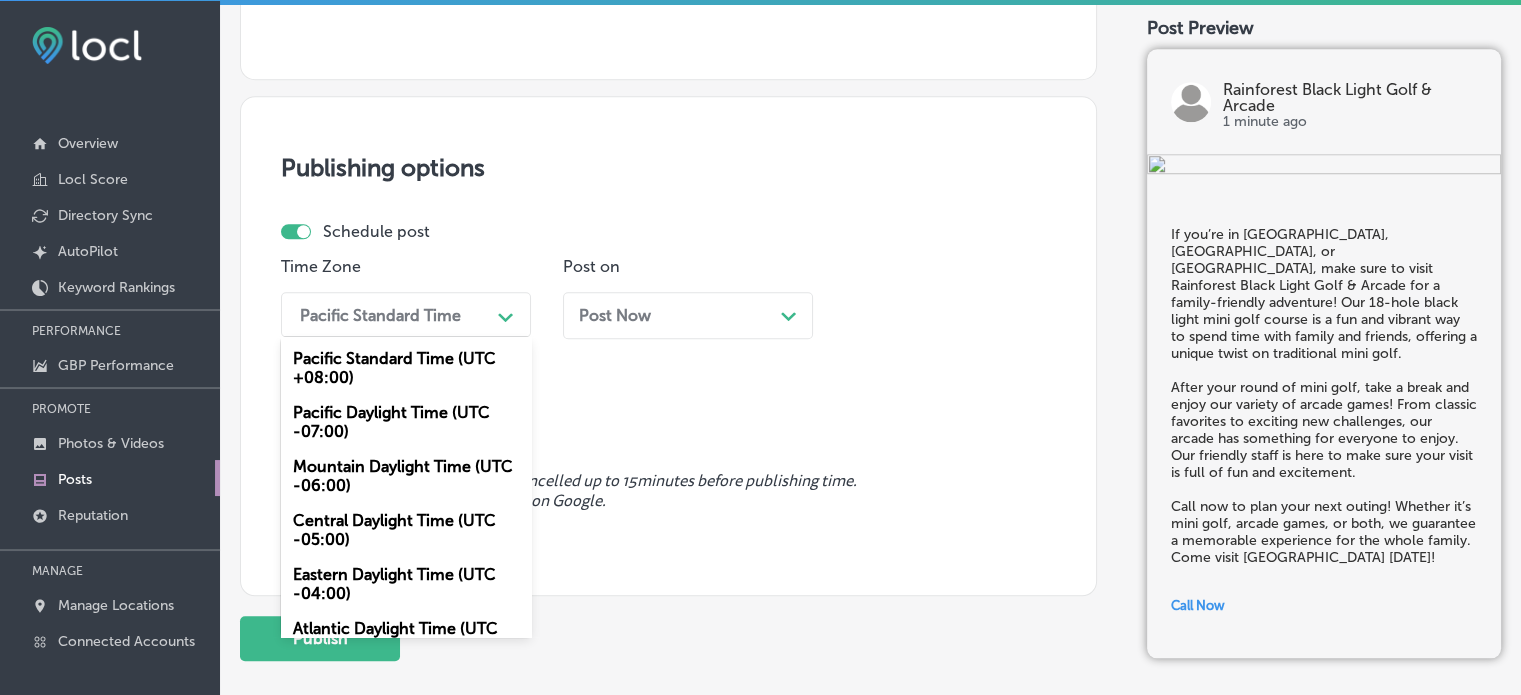 scroll, scrollTop: 34, scrollLeft: 0, axis: vertical 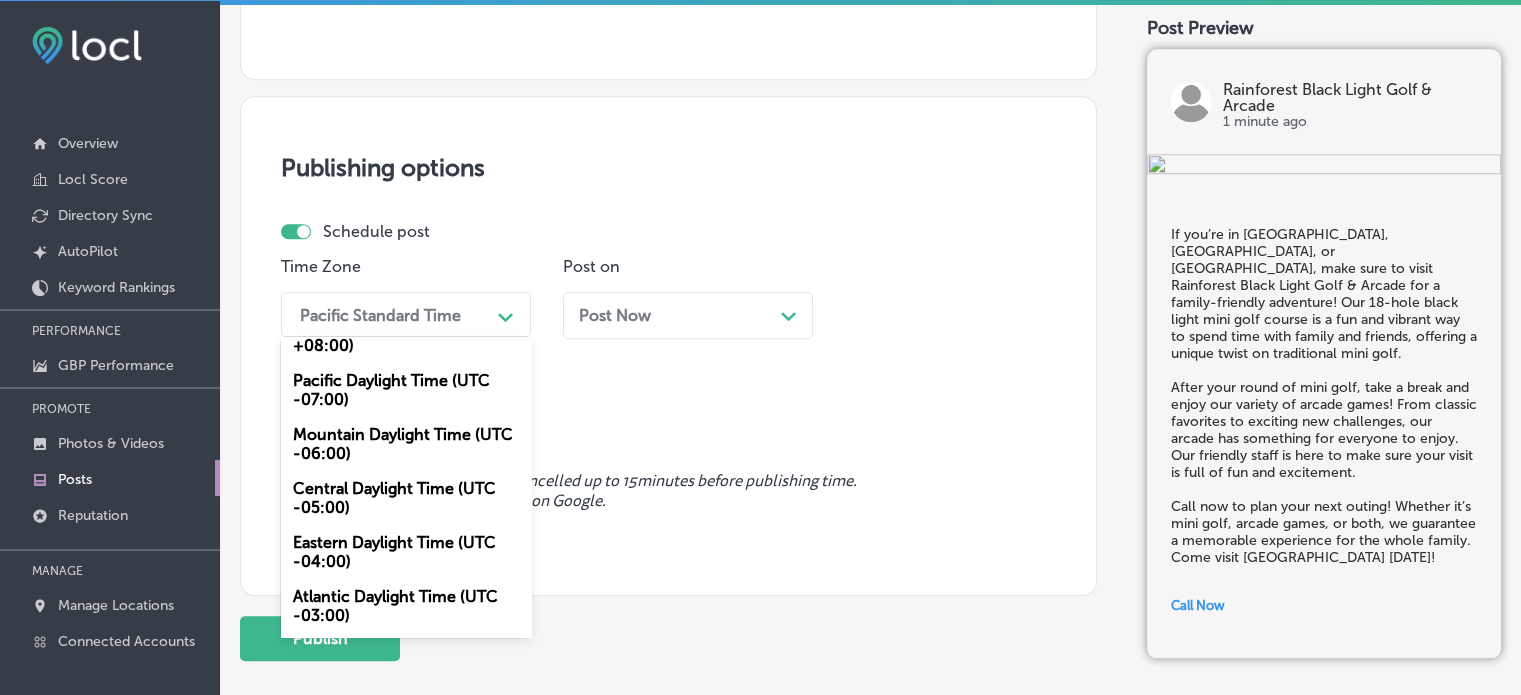 click on "Mountain Daylight Time (UTC -06:00)" at bounding box center [406, 444] 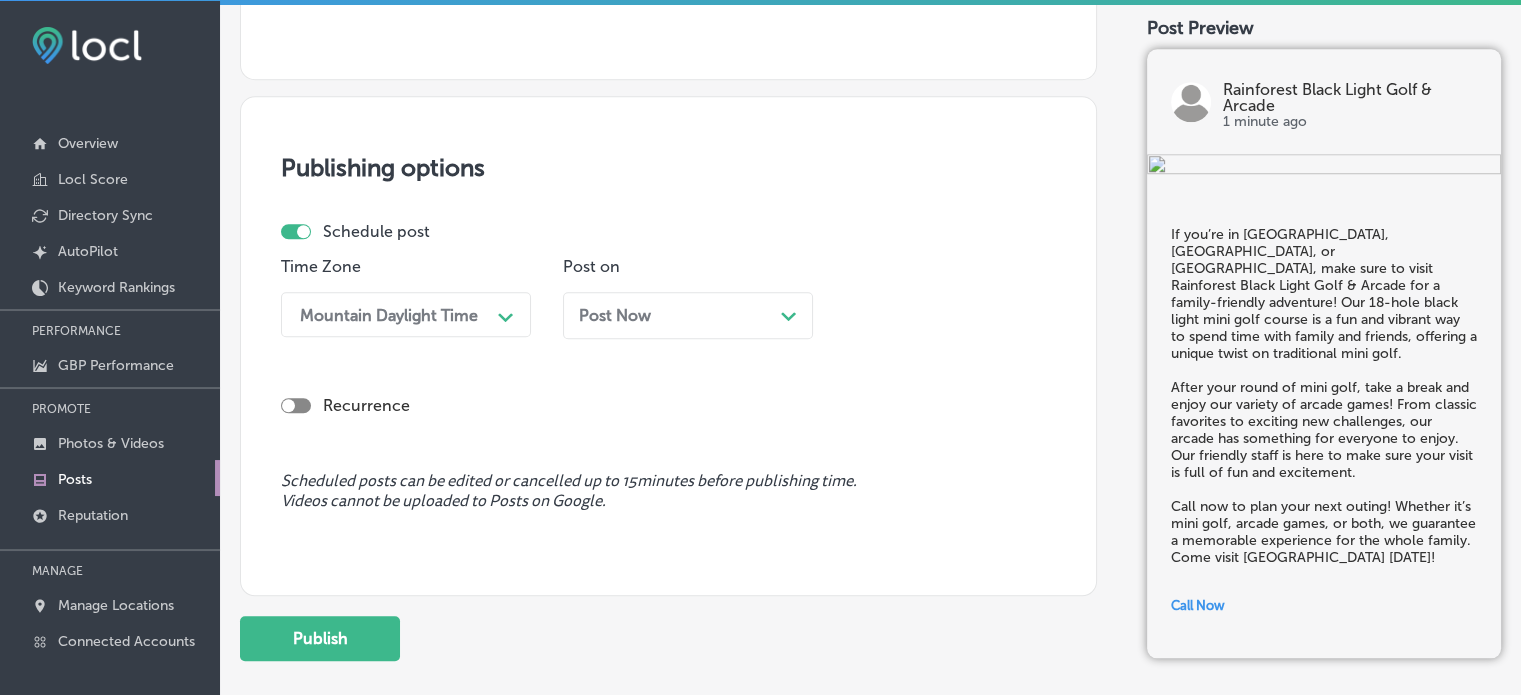 click on "Post Now
Path
Created with Sketch." at bounding box center [688, 315] 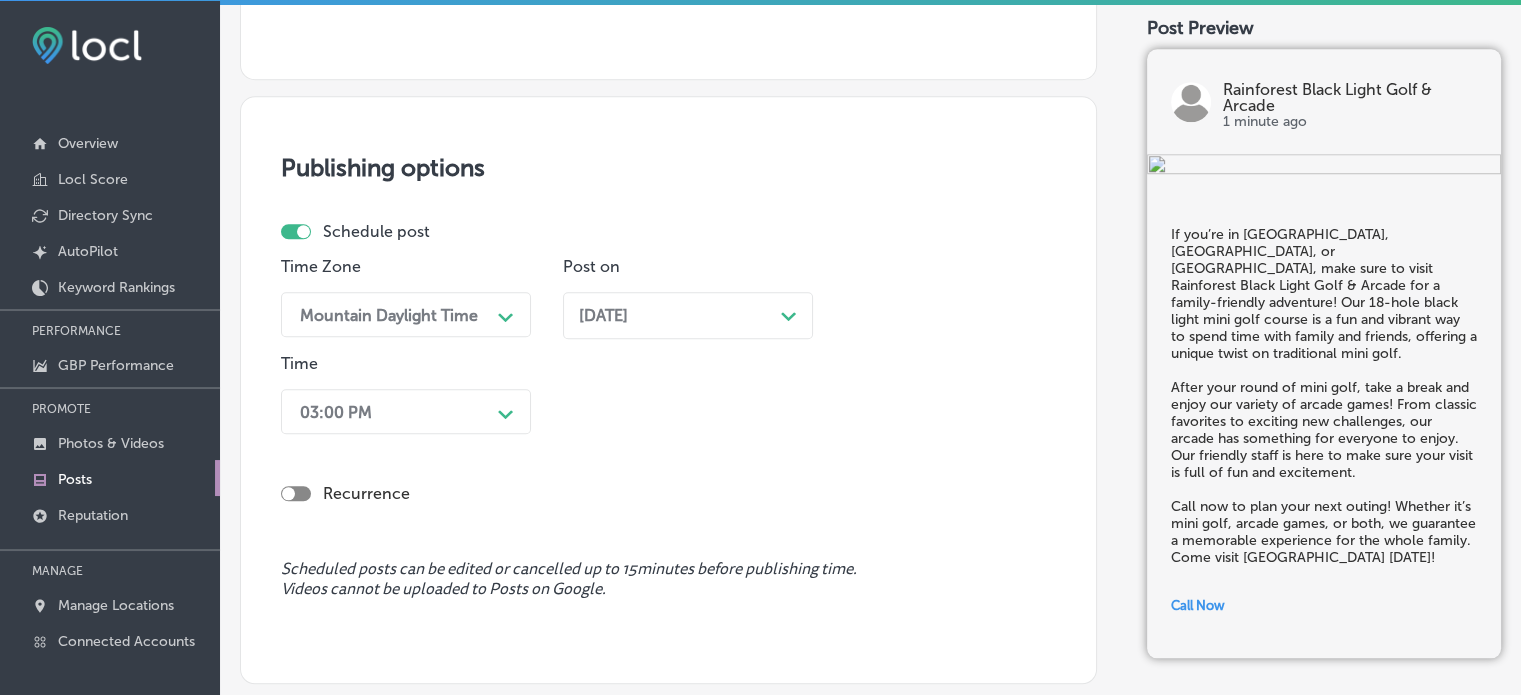 scroll, scrollTop: 1711, scrollLeft: 0, axis: vertical 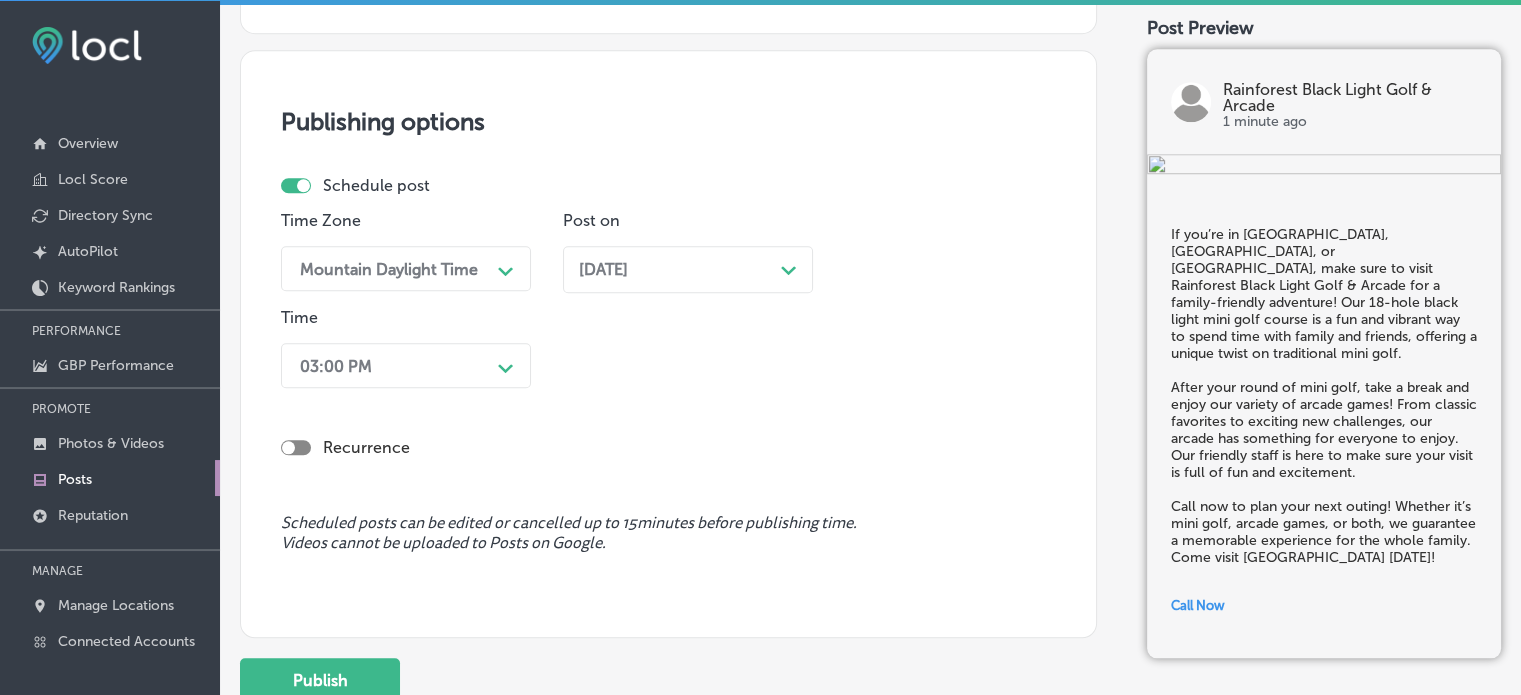 click on "03:00 PM
Path
Created with Sketch." at bounding box center (406, 365) 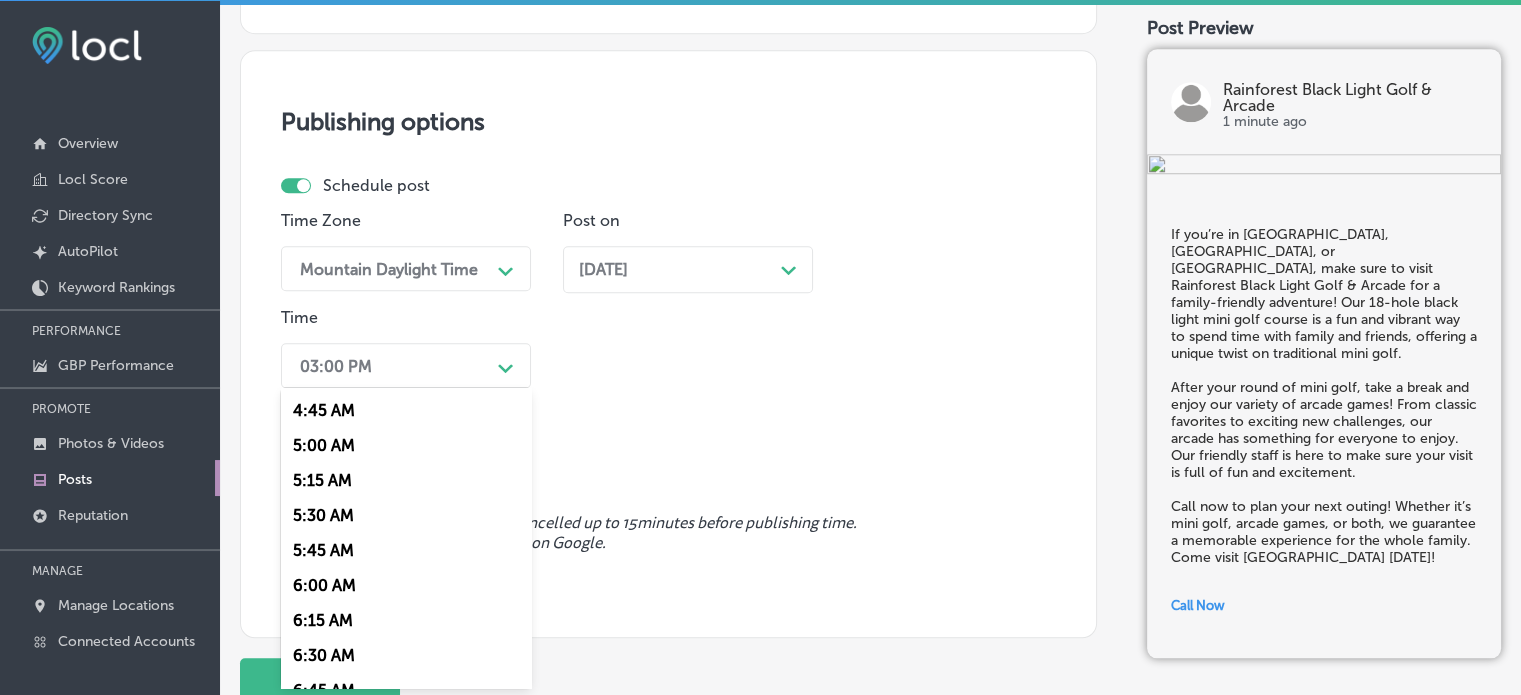 scroll, scrollTop: 799, scrollLeft: 0, axis: vertical 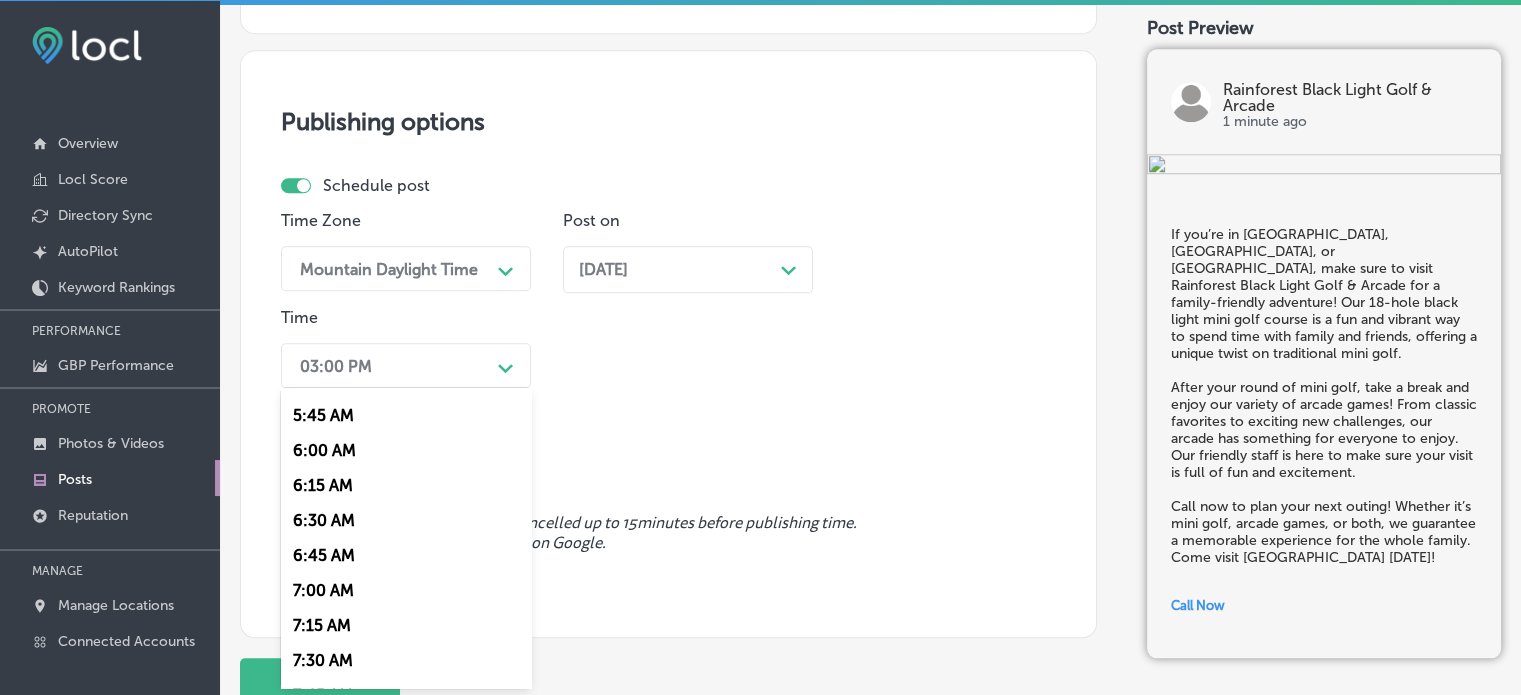 click on "7:00 AM" at bounding box center (406, 590) 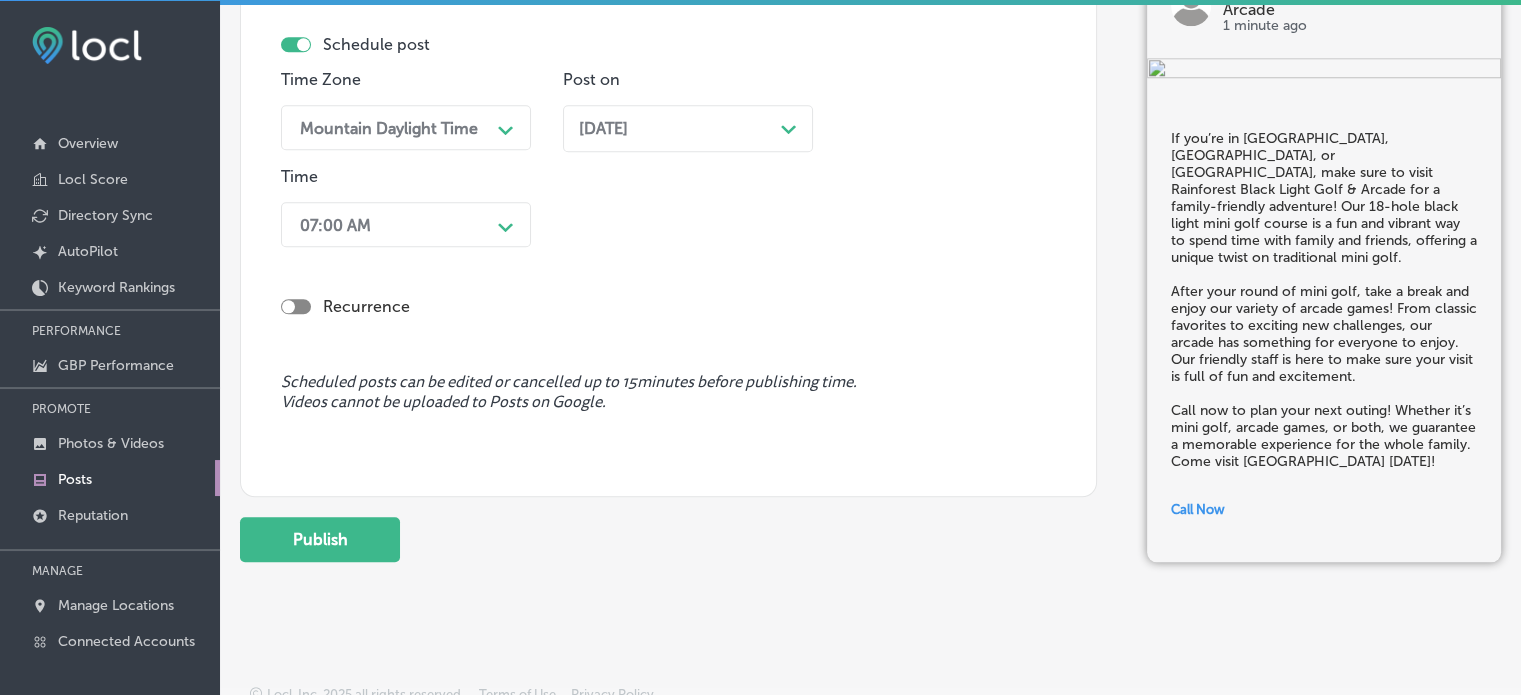 scroll, scrollTop: 1854, scrollLeft: 0, axis: vertical 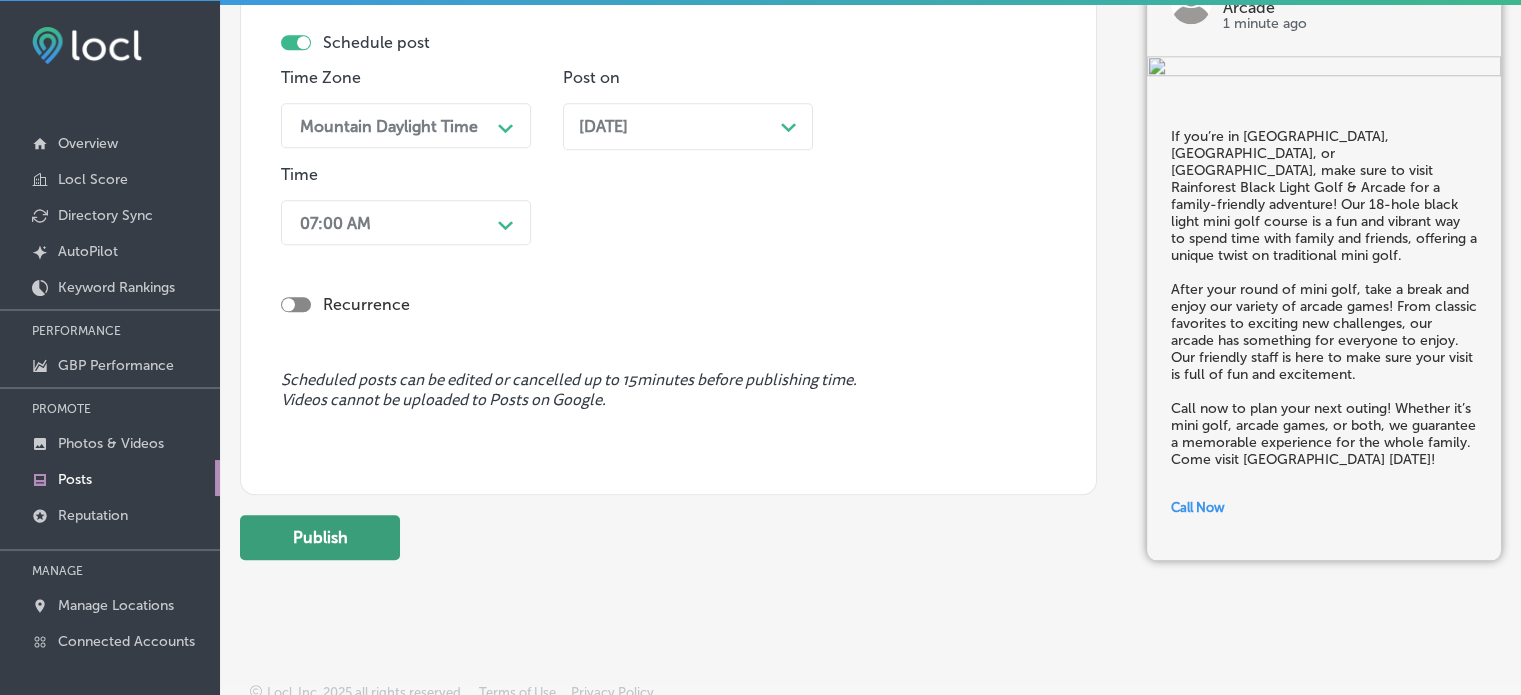 click on "Publish" at bounding box center (320, 537) 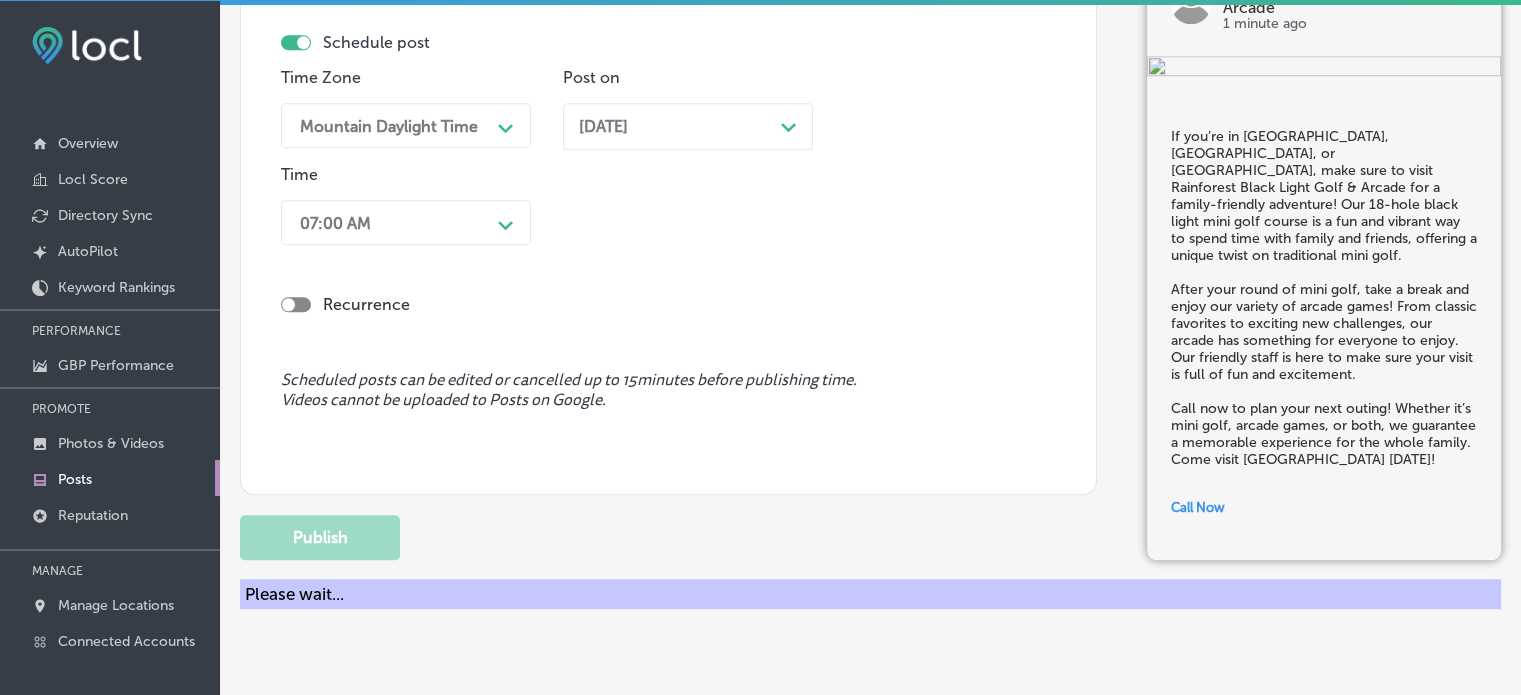 type 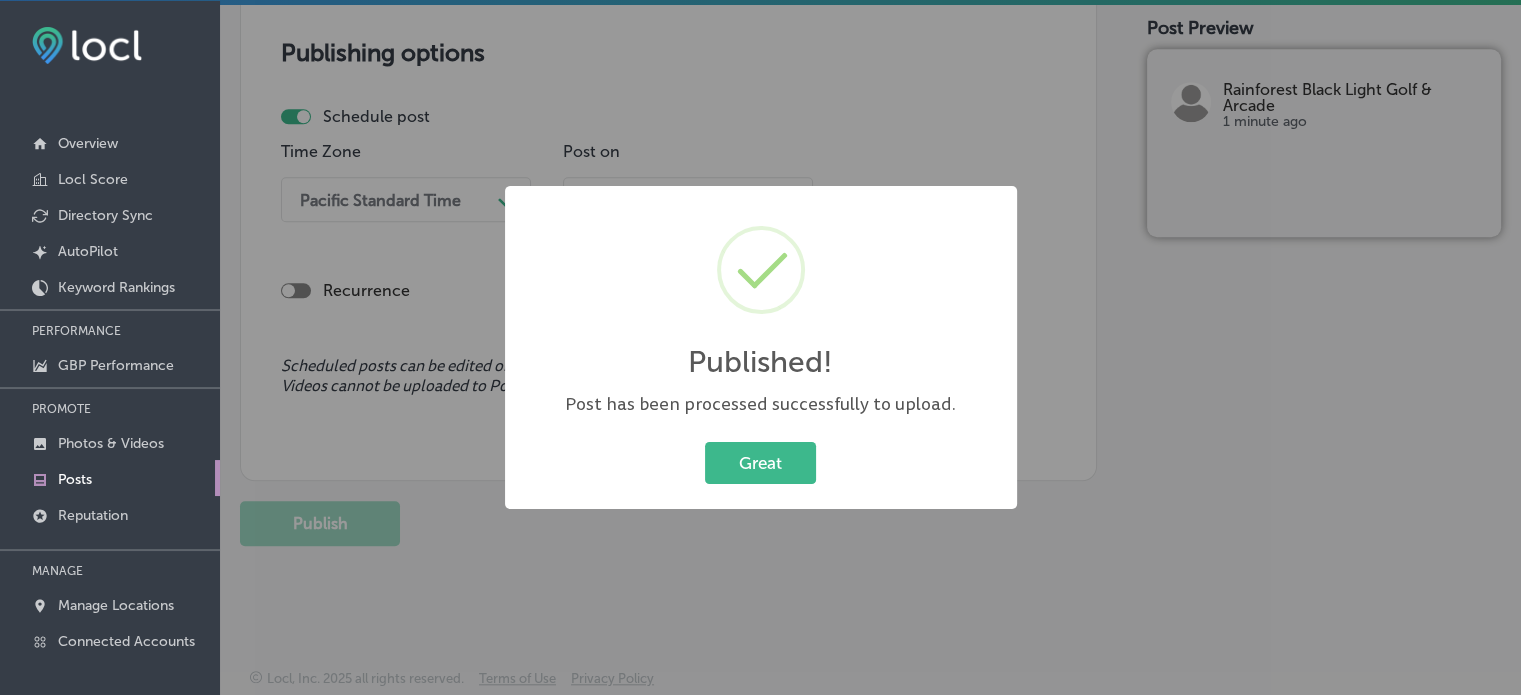 scroll, scrollTop: 1780, scrollLeft: 0, axis: vertical 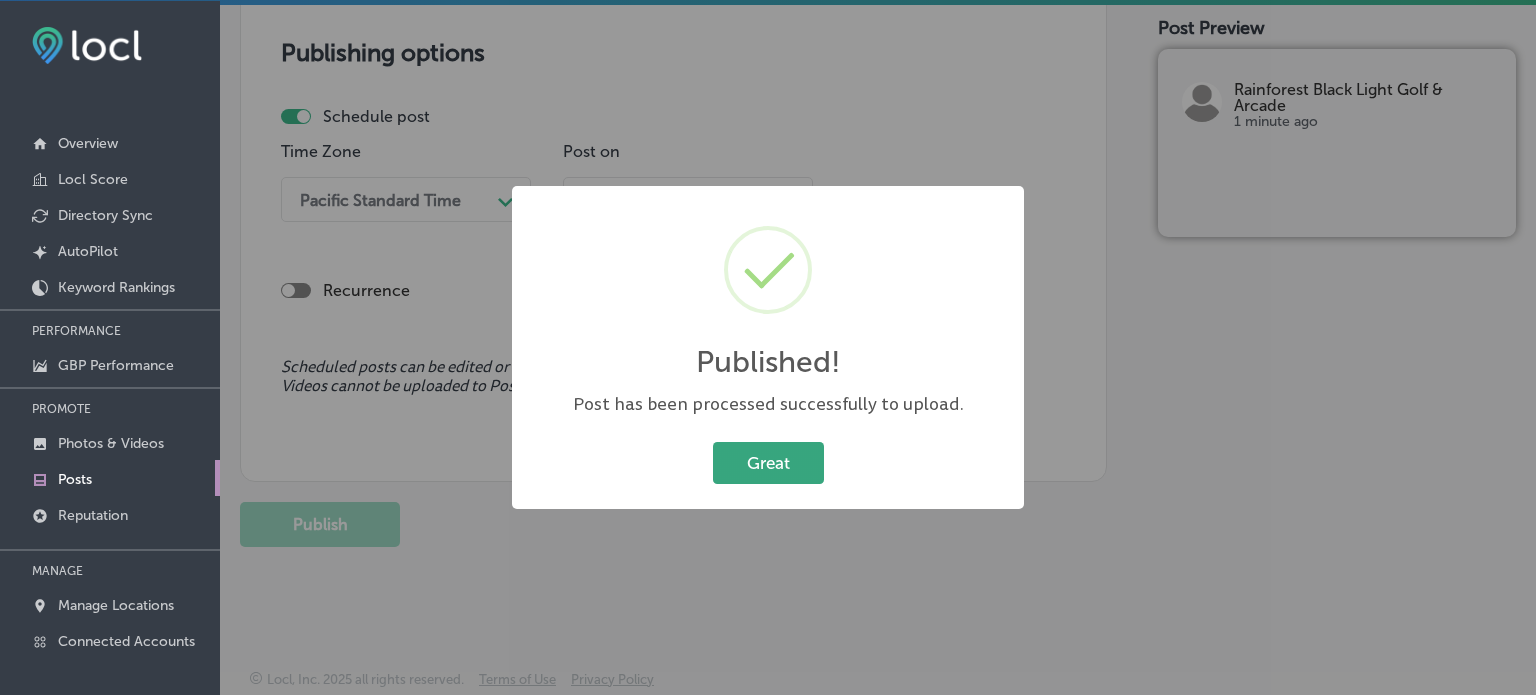 click on "Great" at bounding box center [768, 462] 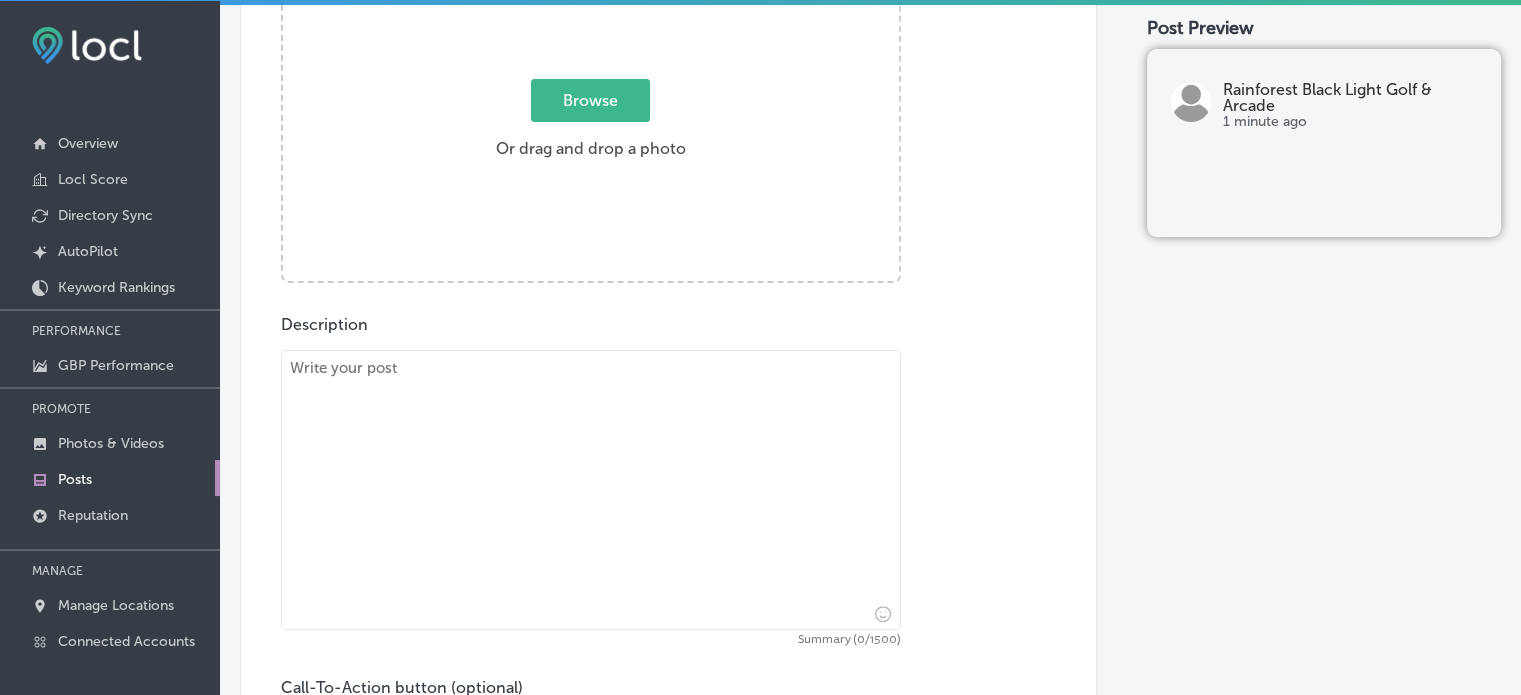 scroll, scrollTop: 0, scrollLeft: 0, axis: both 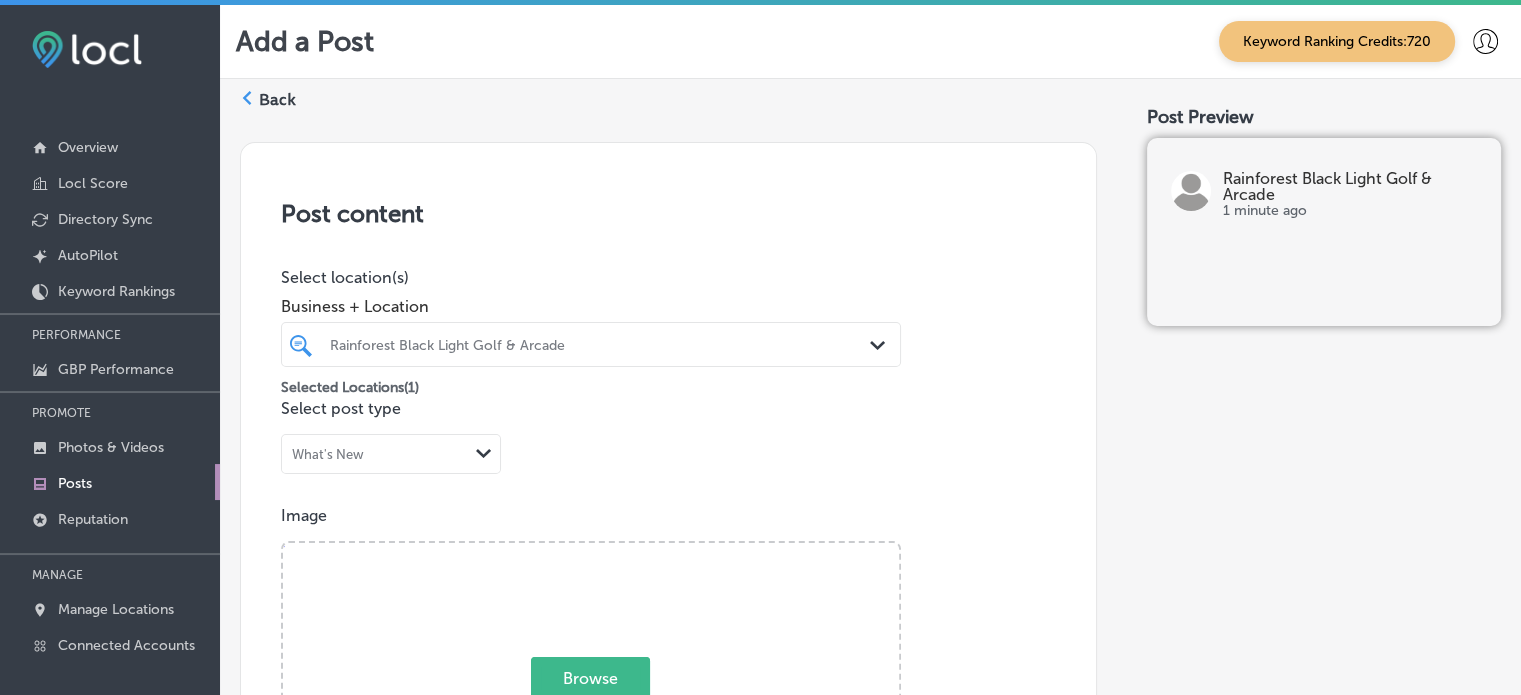 click on "Back" at bounding box center (277, 100) 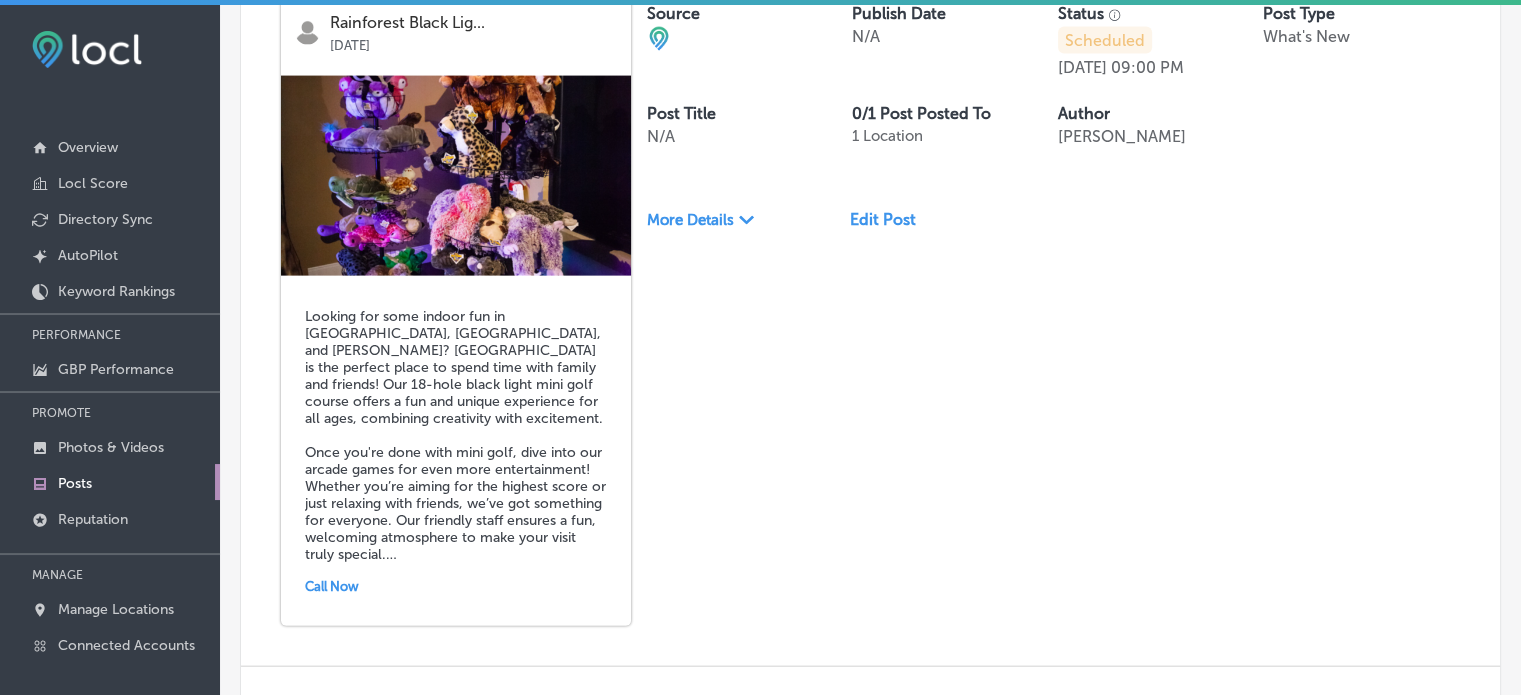 scroll, scrollTop: 4528, scrollLeft: 0, axis: vertical 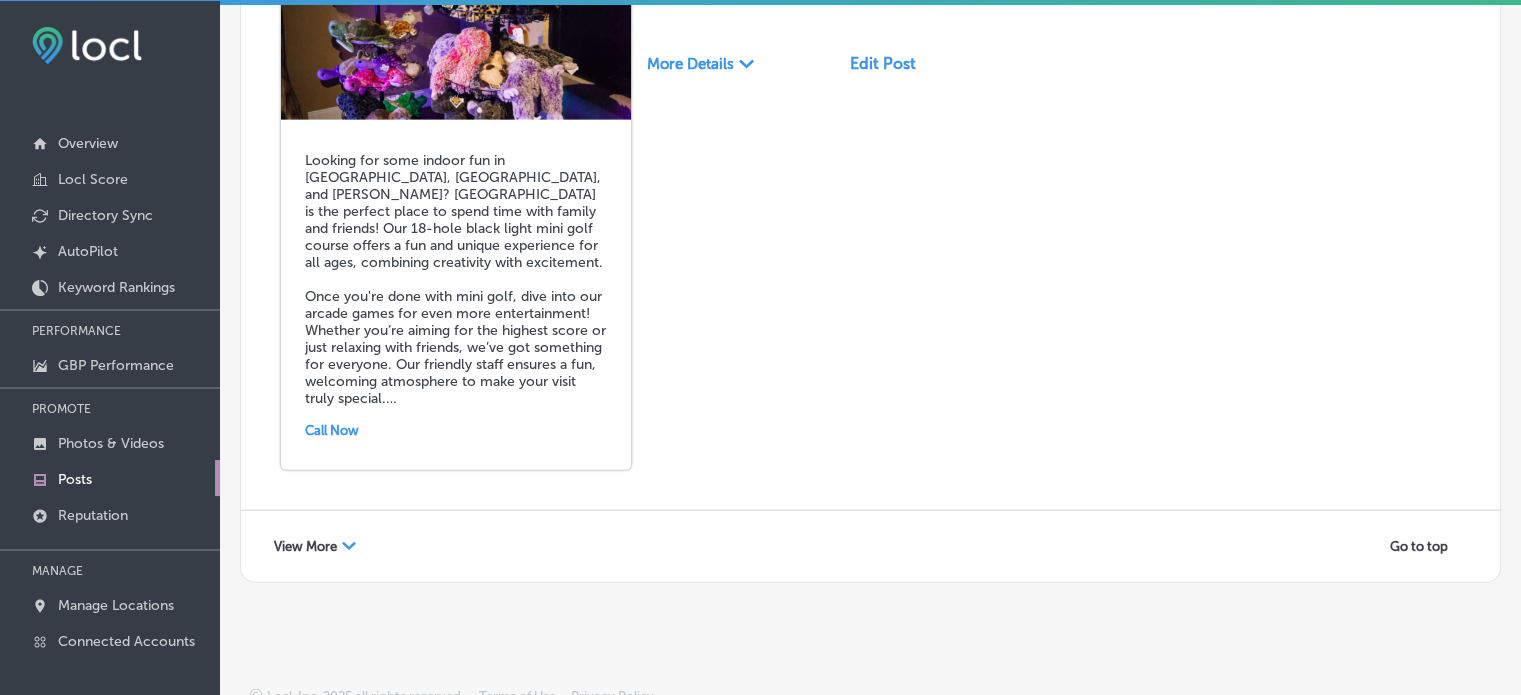 click on "View More" at bounding box center (305, 546) 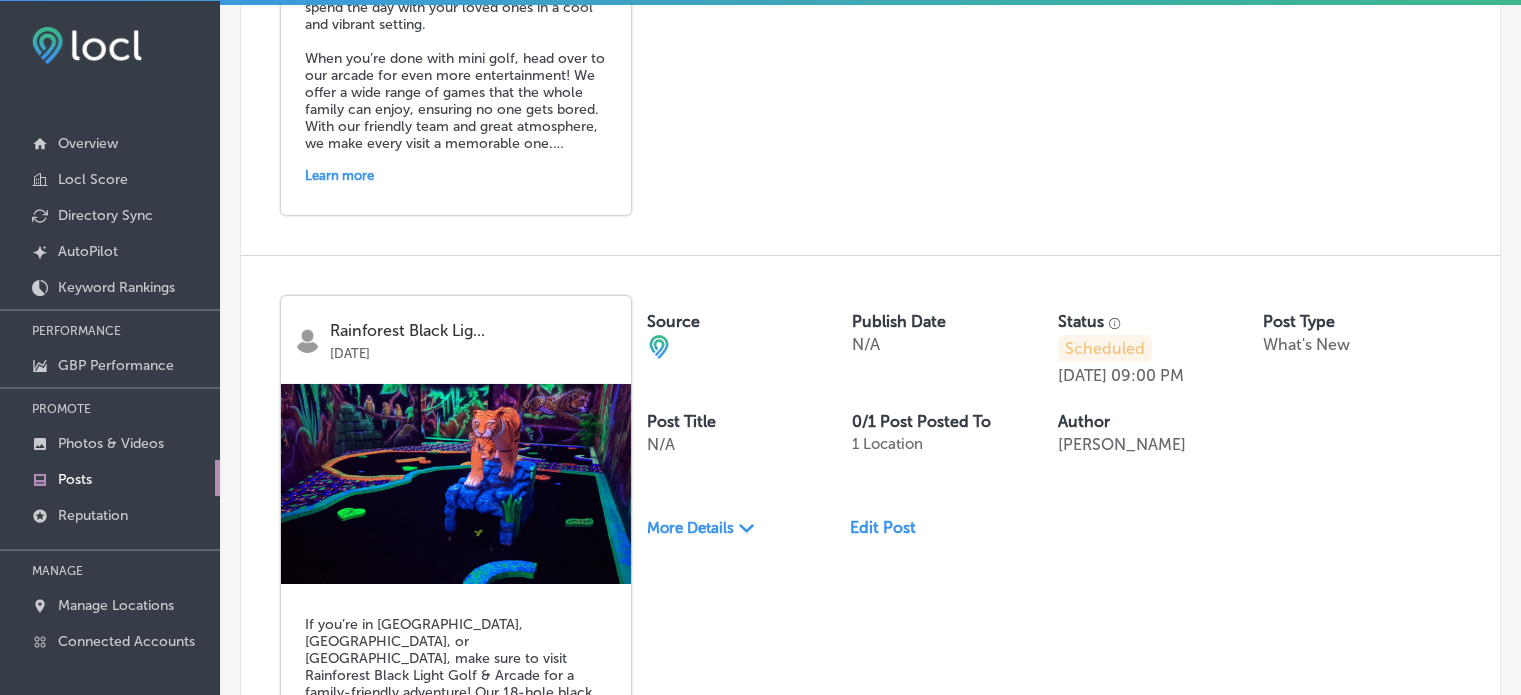 scroll, scrollTop: 6939, scrollLeft: 0, axis: vertical 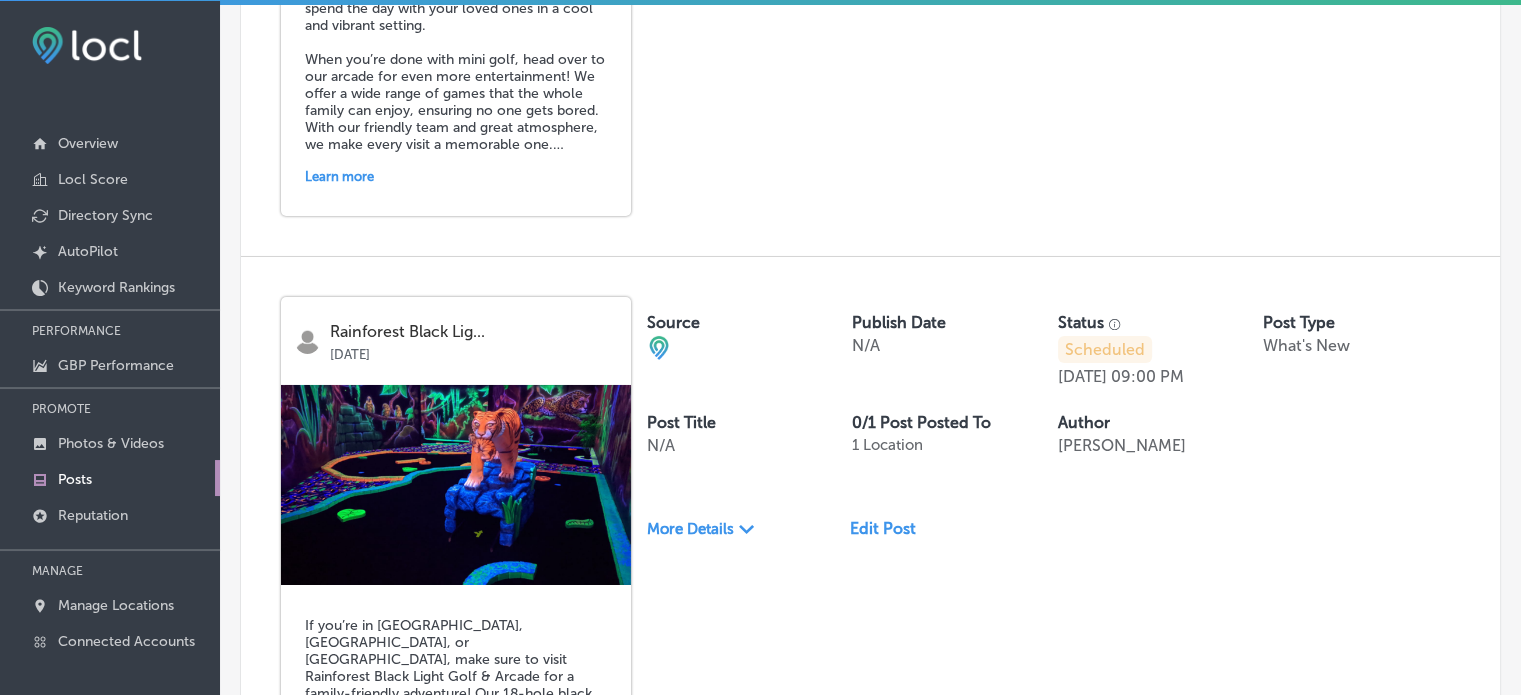 click on "More Details" at bounding box center [690, 529] 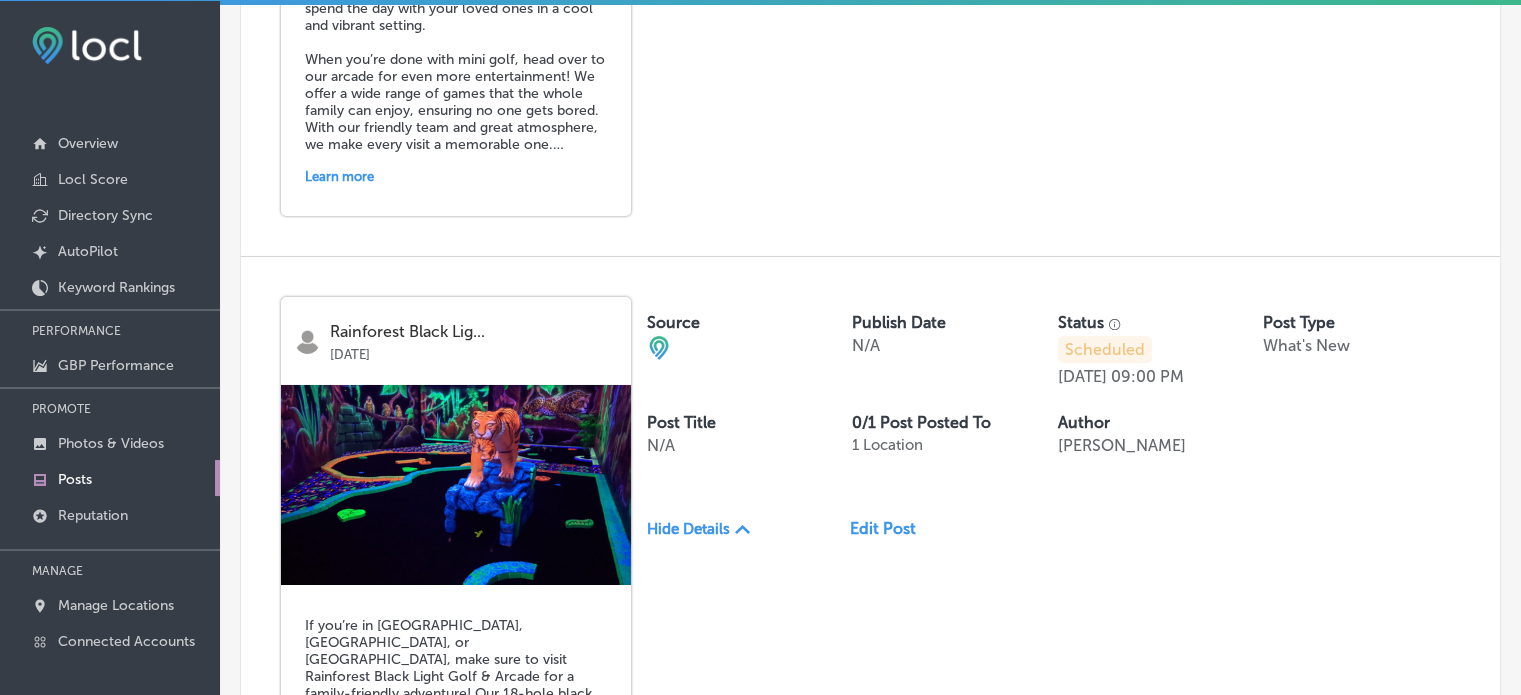 click on "Hide Details" at bounding box center (688, 529) 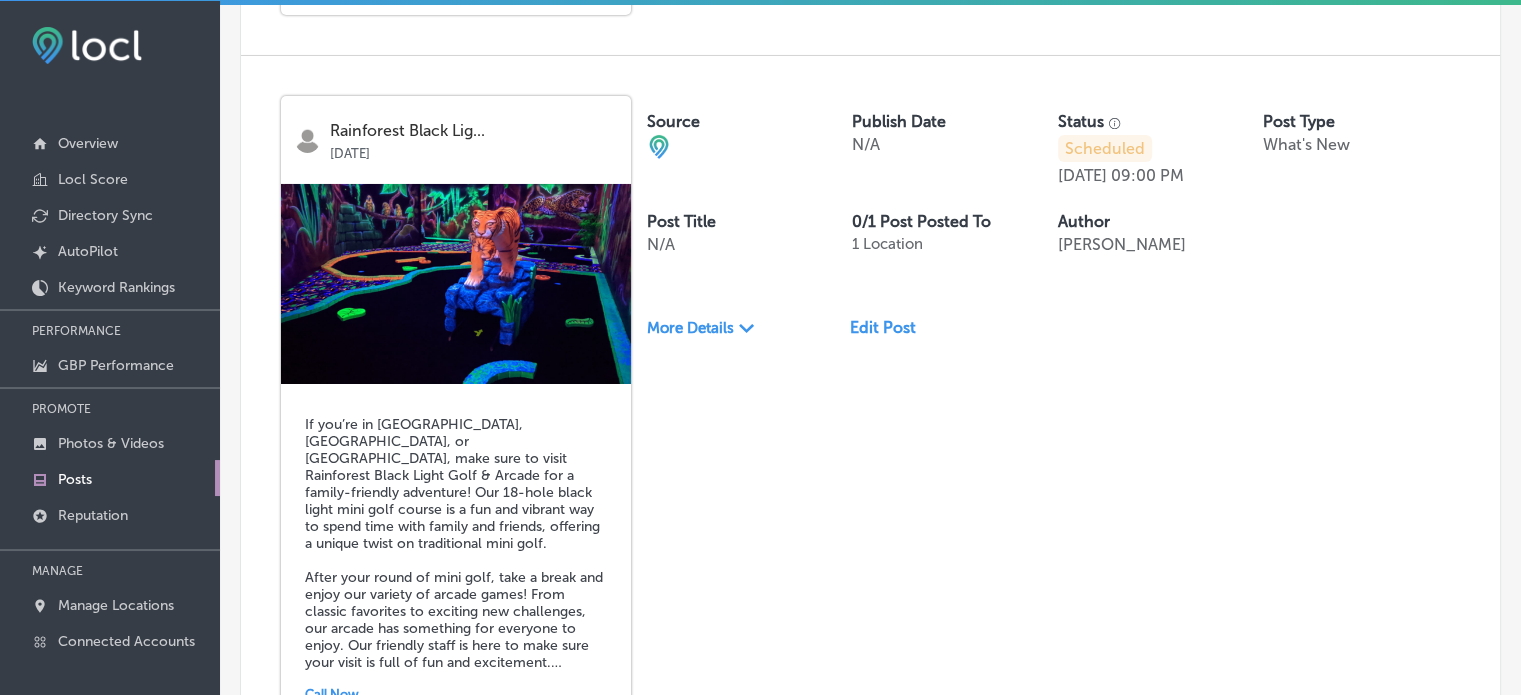 scroll, scrollTop: 7392, scrollLeft: 0, axis: vertical 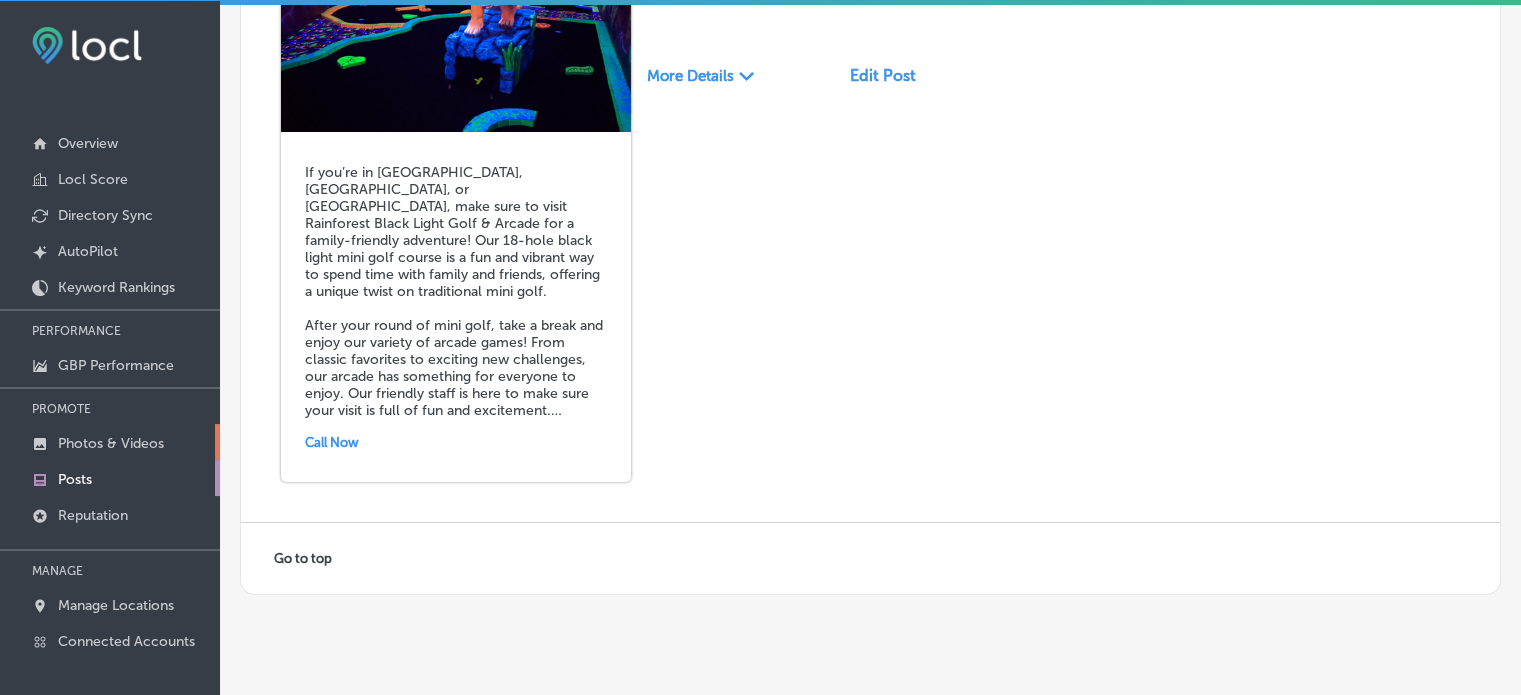 click on "Photos & Videos" at bounding box center [111, 443] 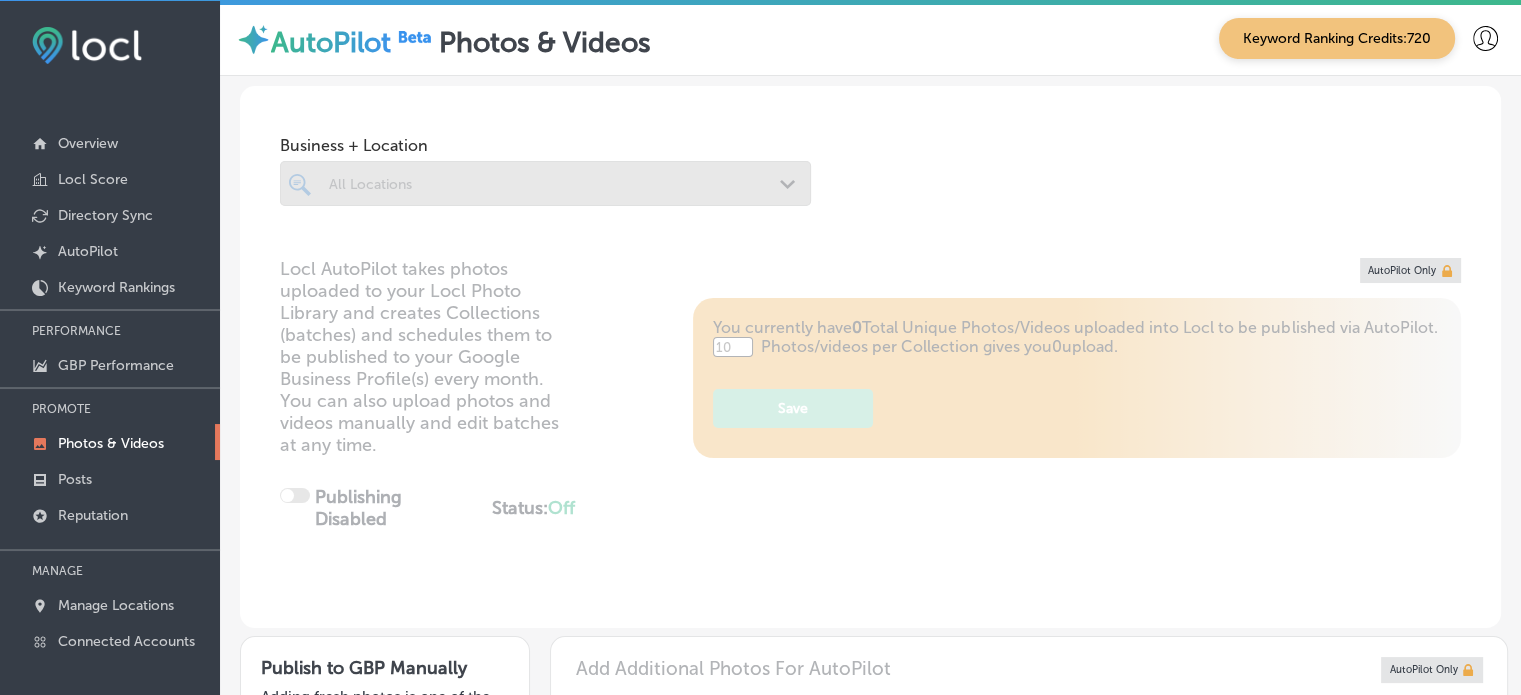 scroll, scrollTop: 537, scrollLeft: 0, axis: vertical 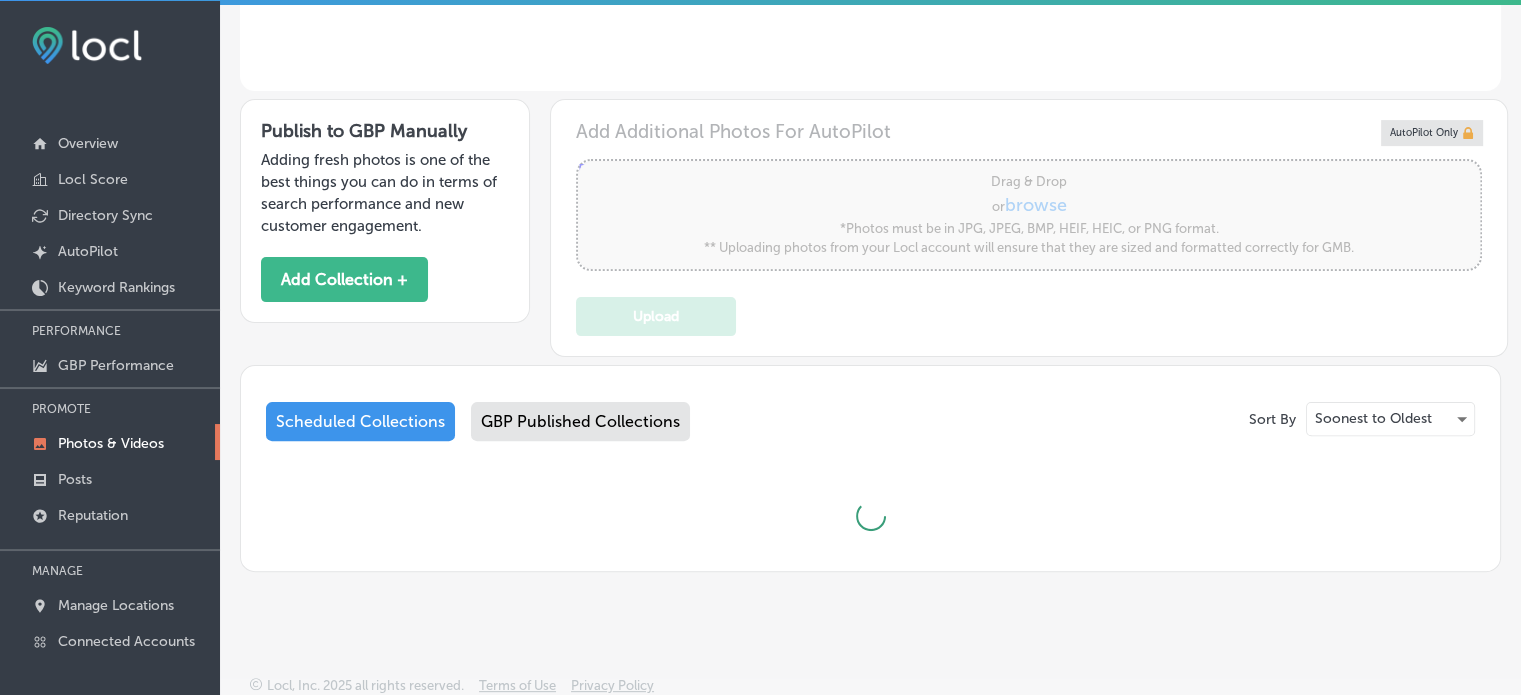 type on "5" 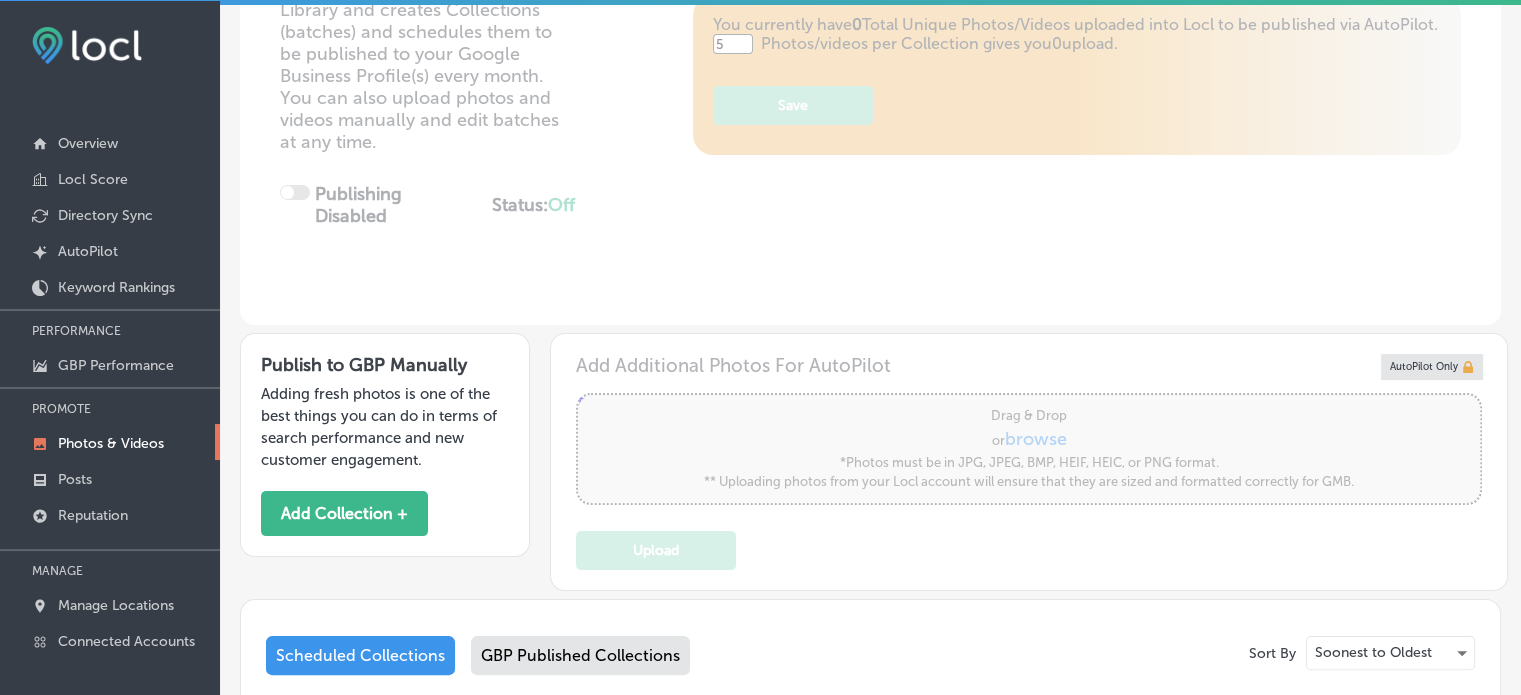 scroll, scrollTop: 0, scrollLeft: 0, axis: both 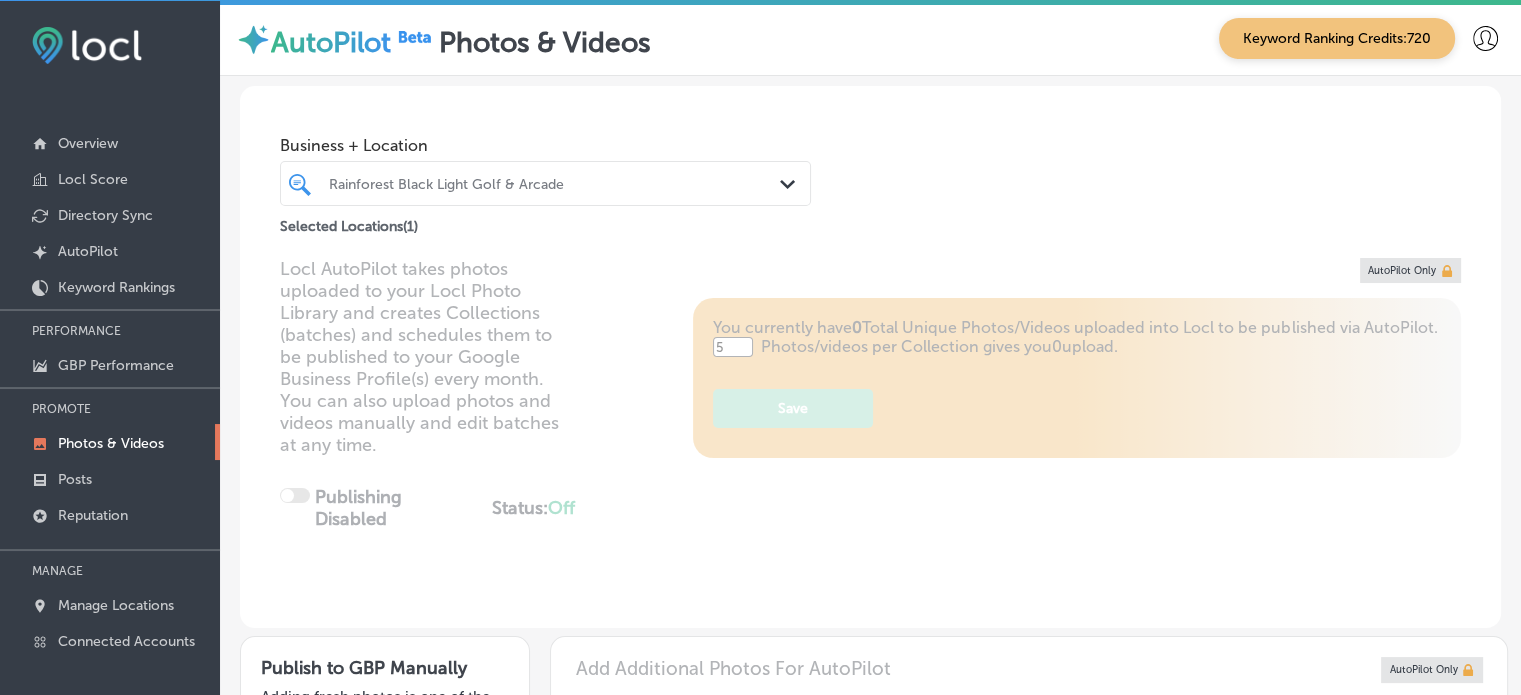 click at bounding box center (524, 183) 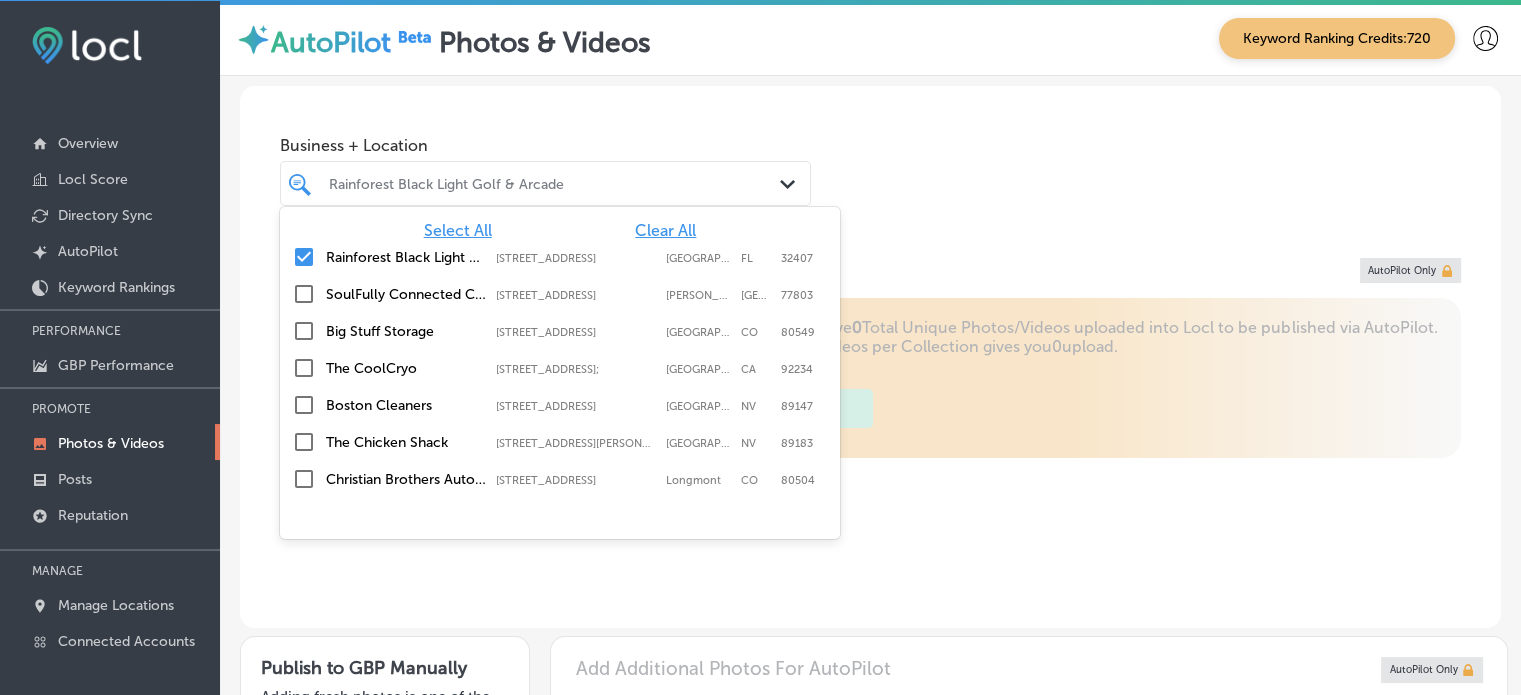 click on "Clear All" at bounding box center [665, 230] 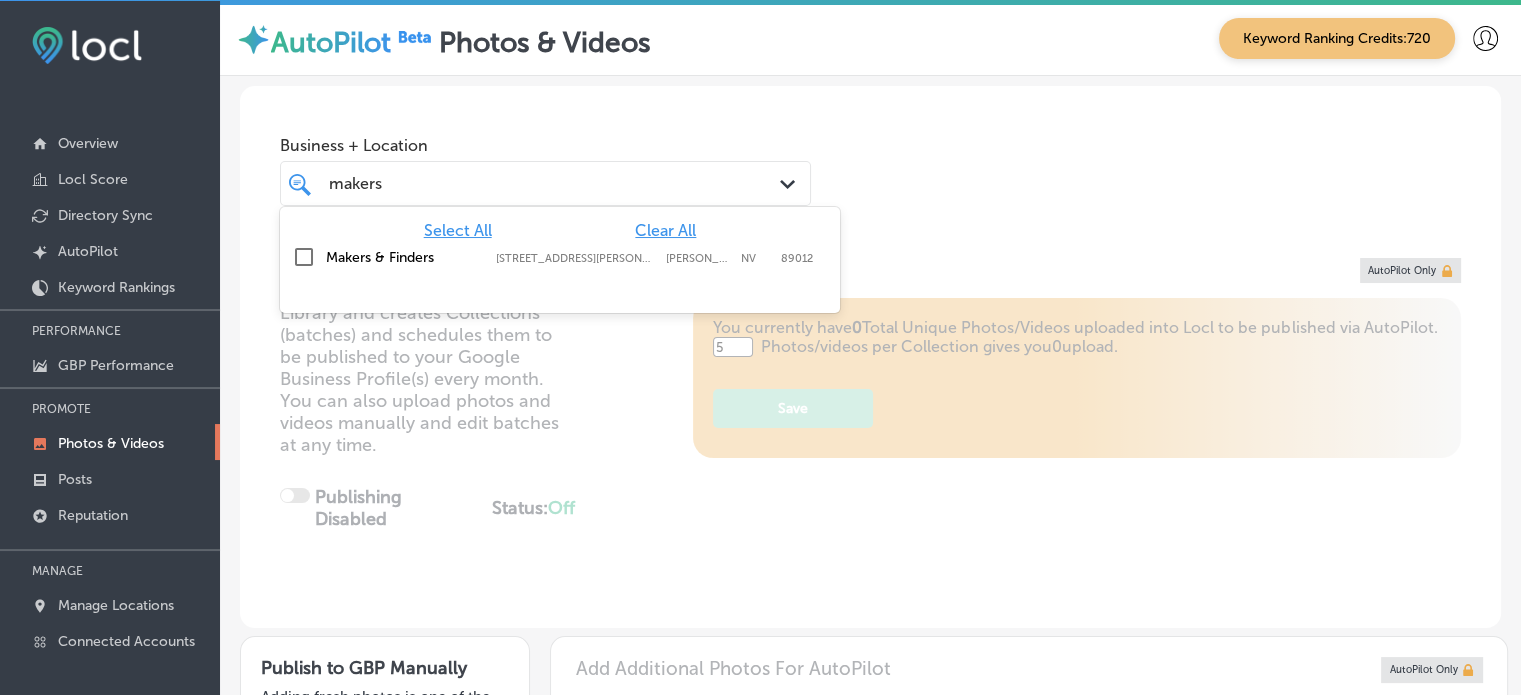 click on "Makers & Finders" at bounding box center (406, 257) 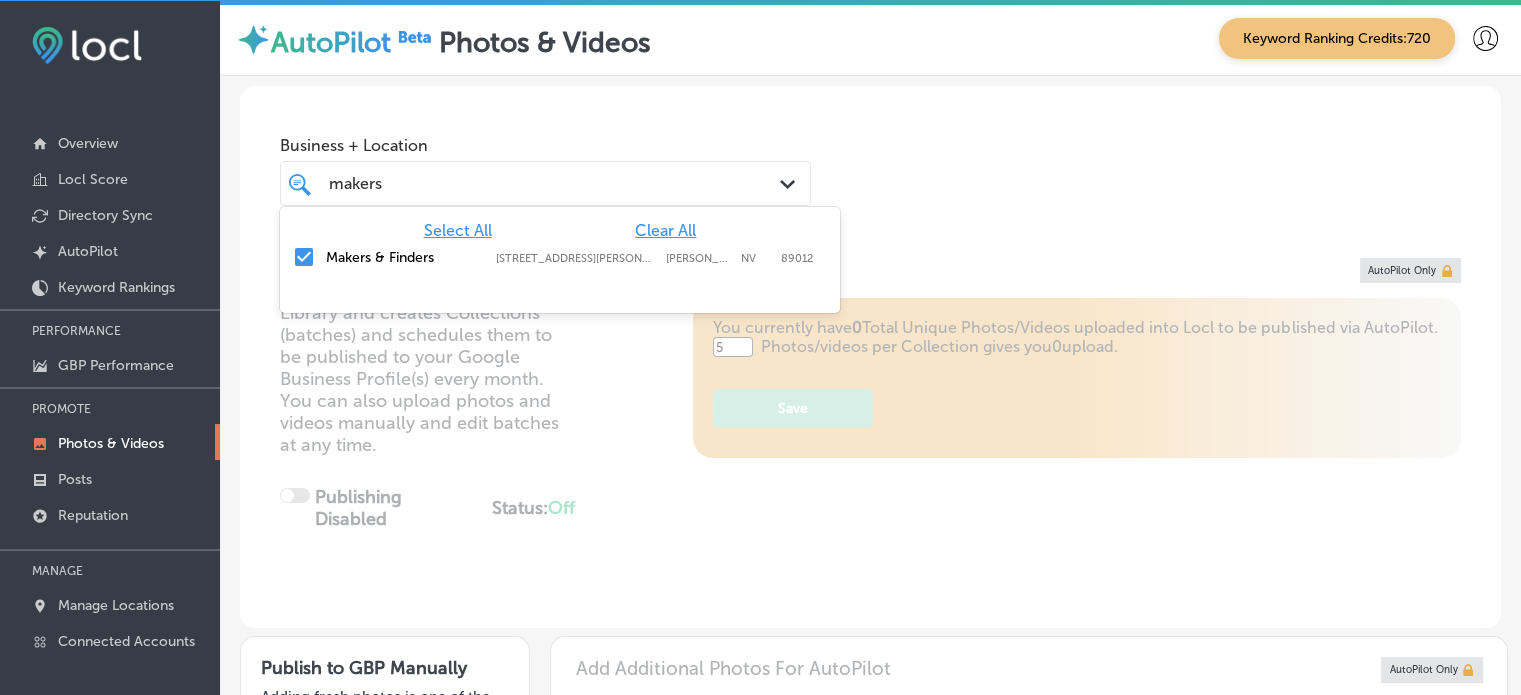 type on "makers" 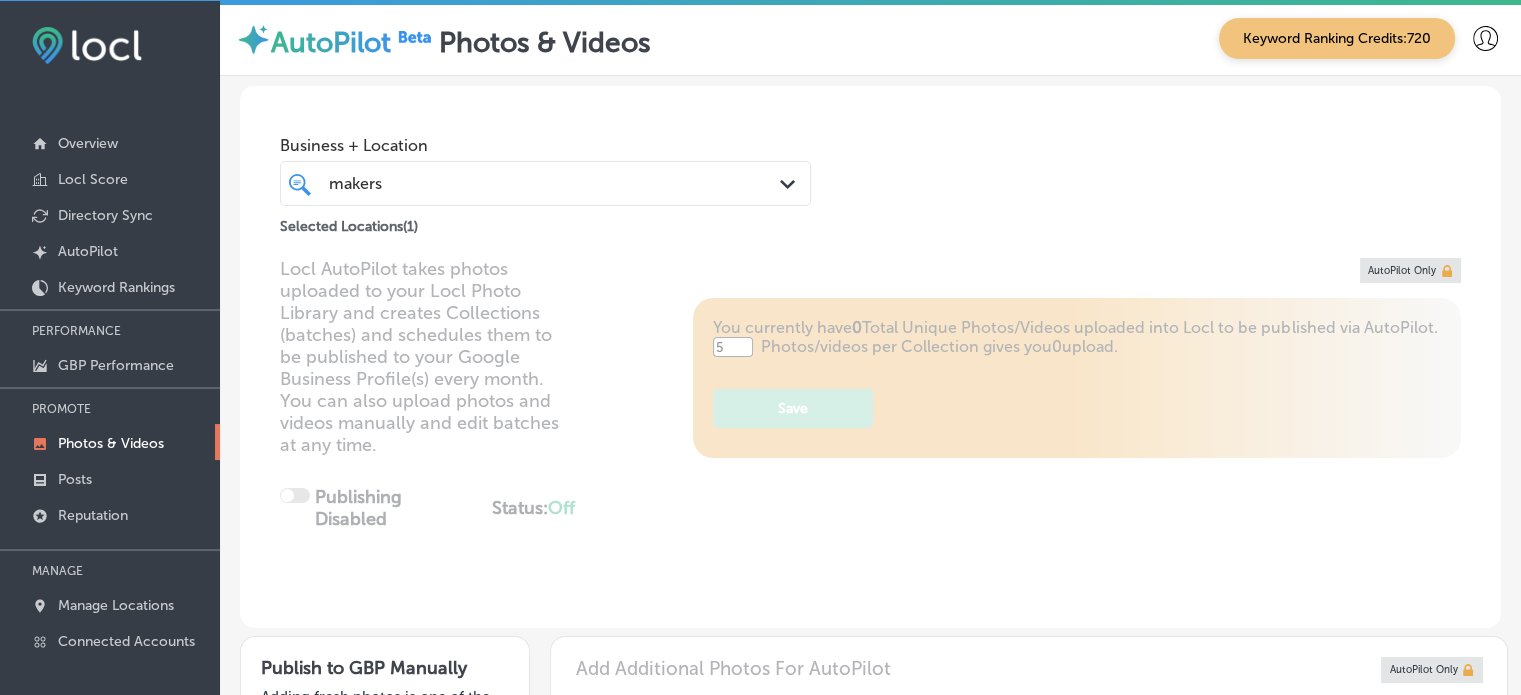 click on "Business + Location
makers makers
Path
Created with Sketch.
Selected Locations  ( 1 )" at bounding box center (870, 162) 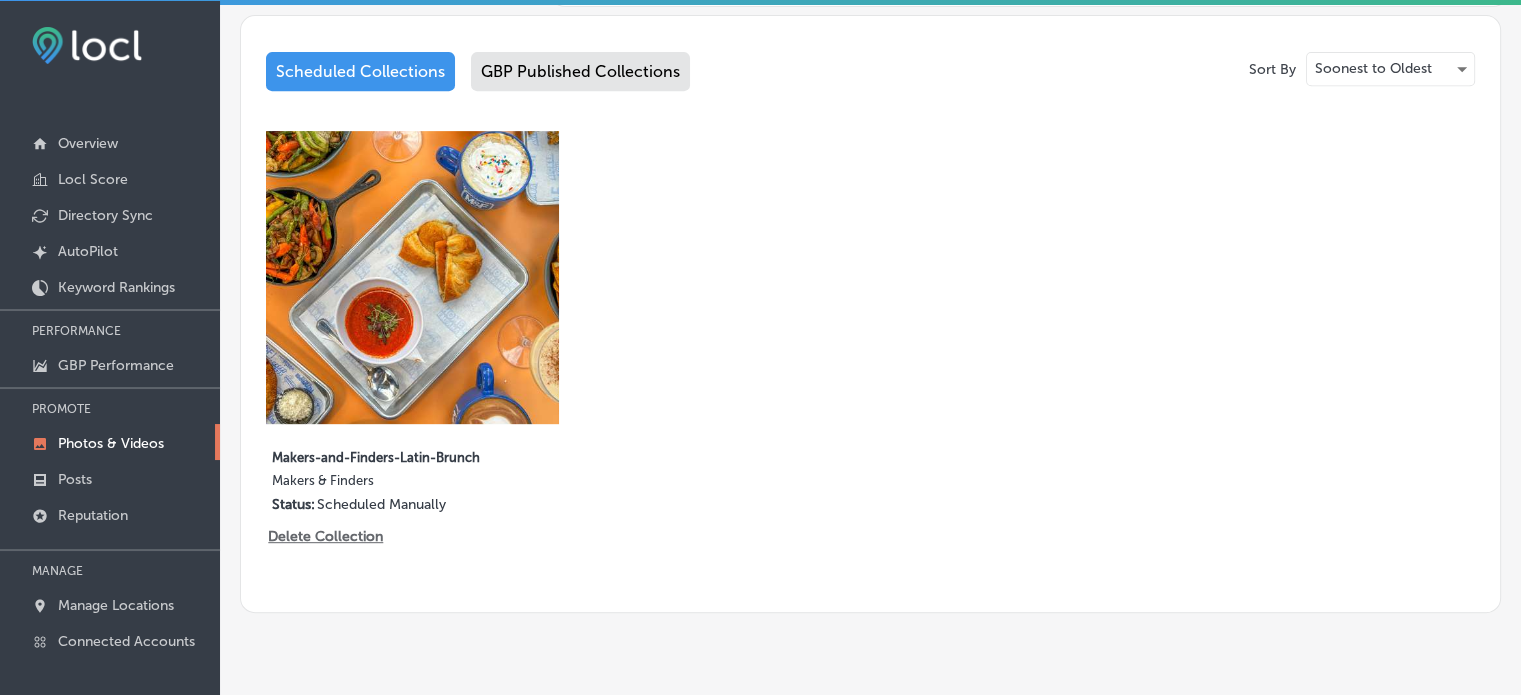 scroll, scrollTop: 888, scrollLeft: 0, axis: vertical 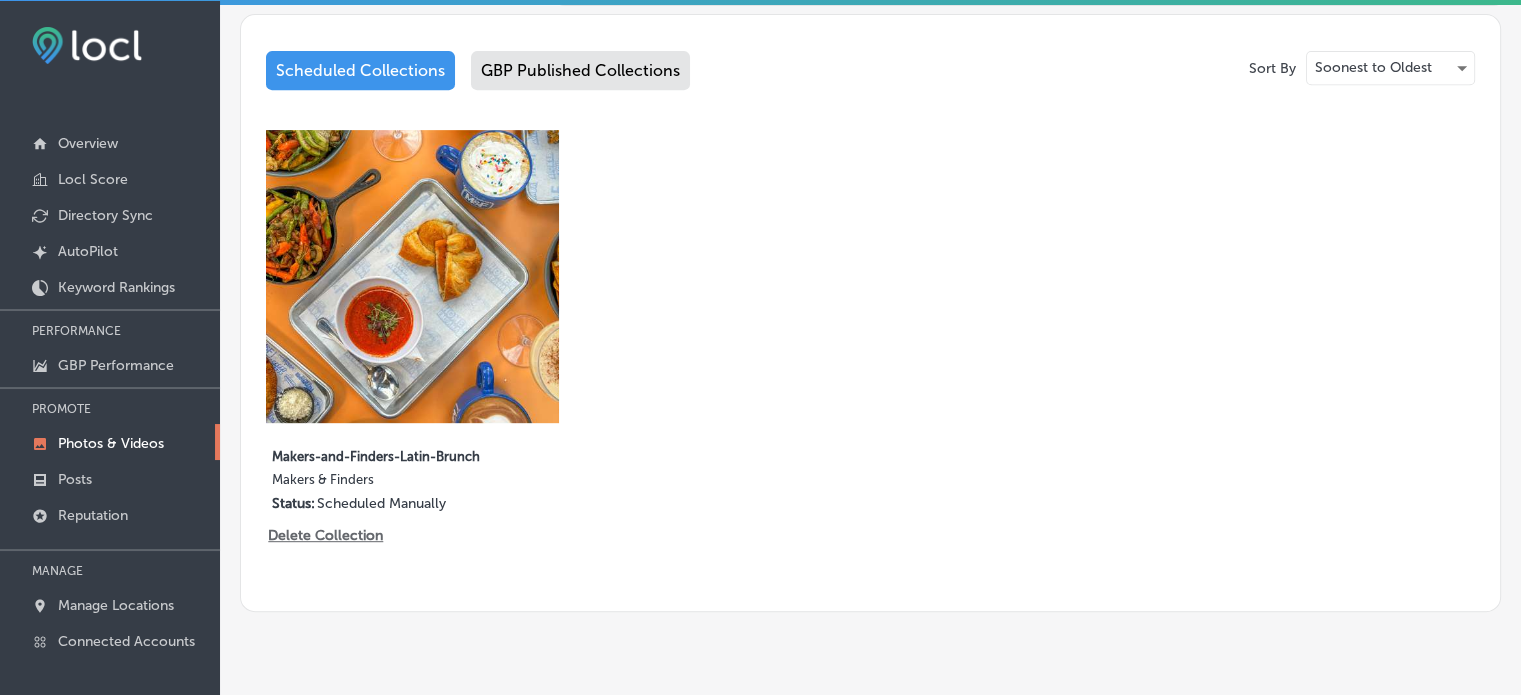 click on "GBP Published Collections" at bounding box center [580, 70] 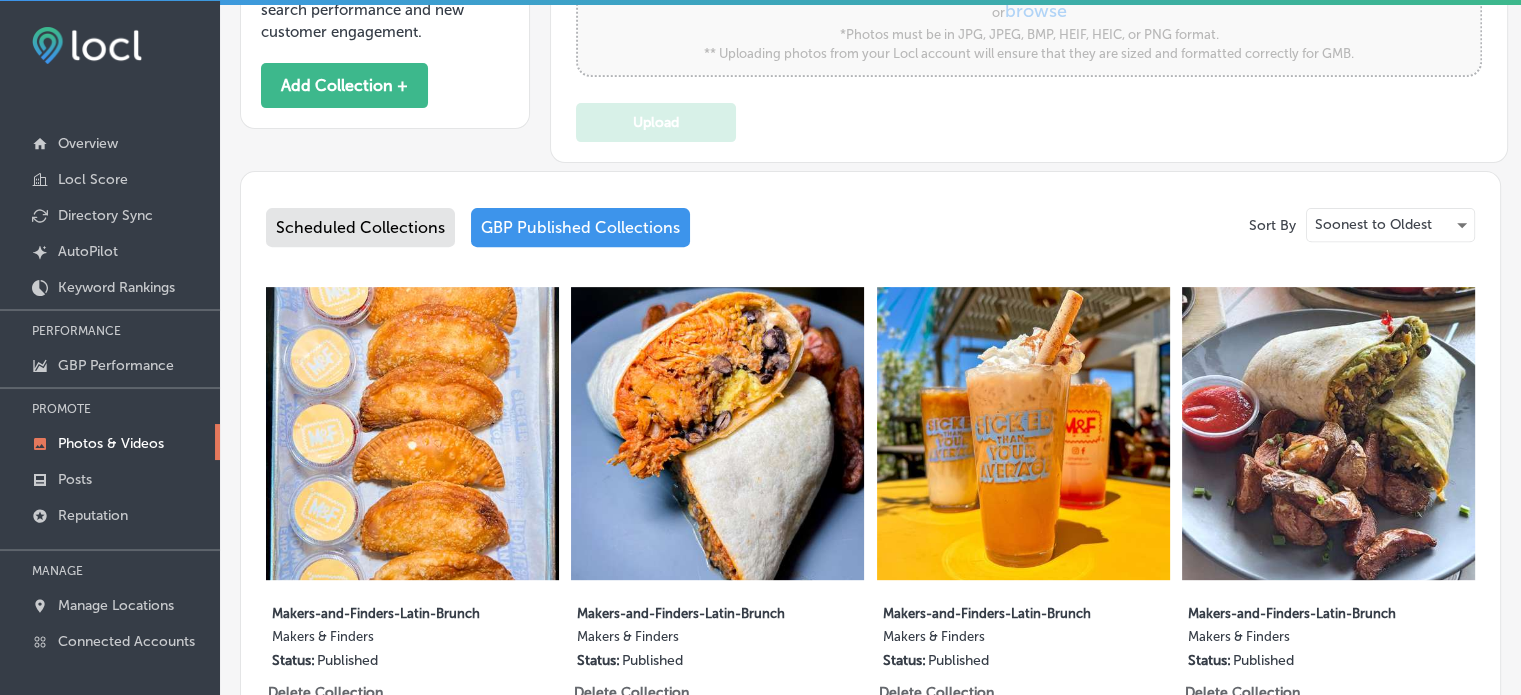 scroll, scrollTop: 725, scrollLeft: 0, axis: vertical 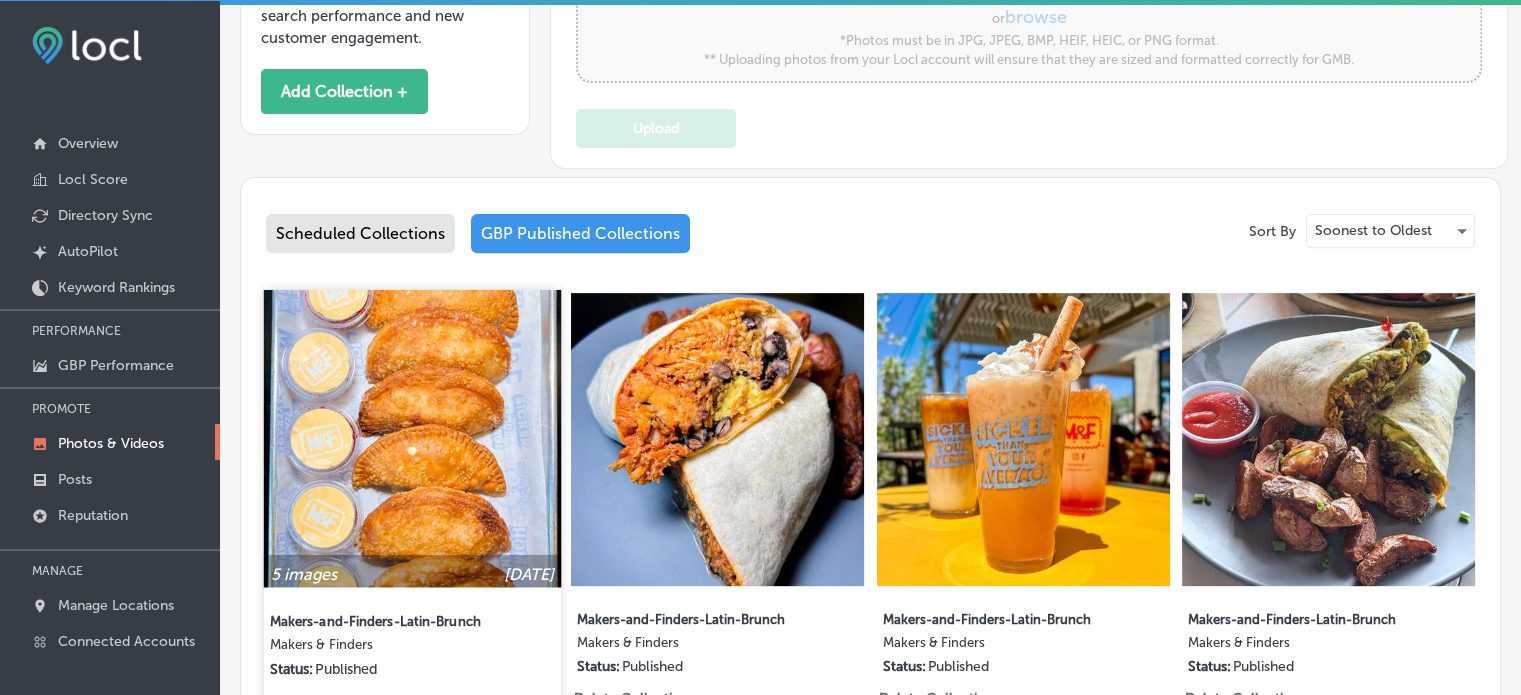 click at bounding box center (412, 438) 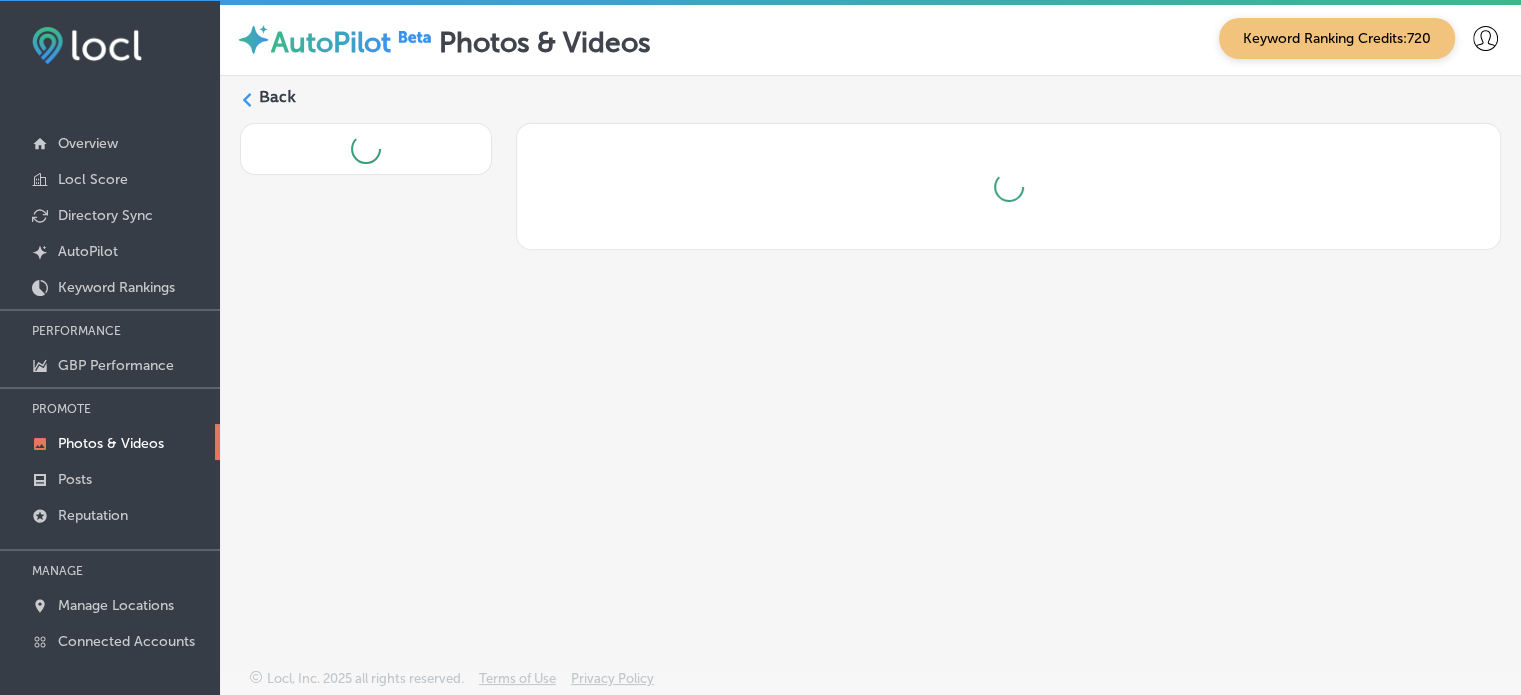 scroll, scrollTop: 0, scrollLeft: 0, axis: both 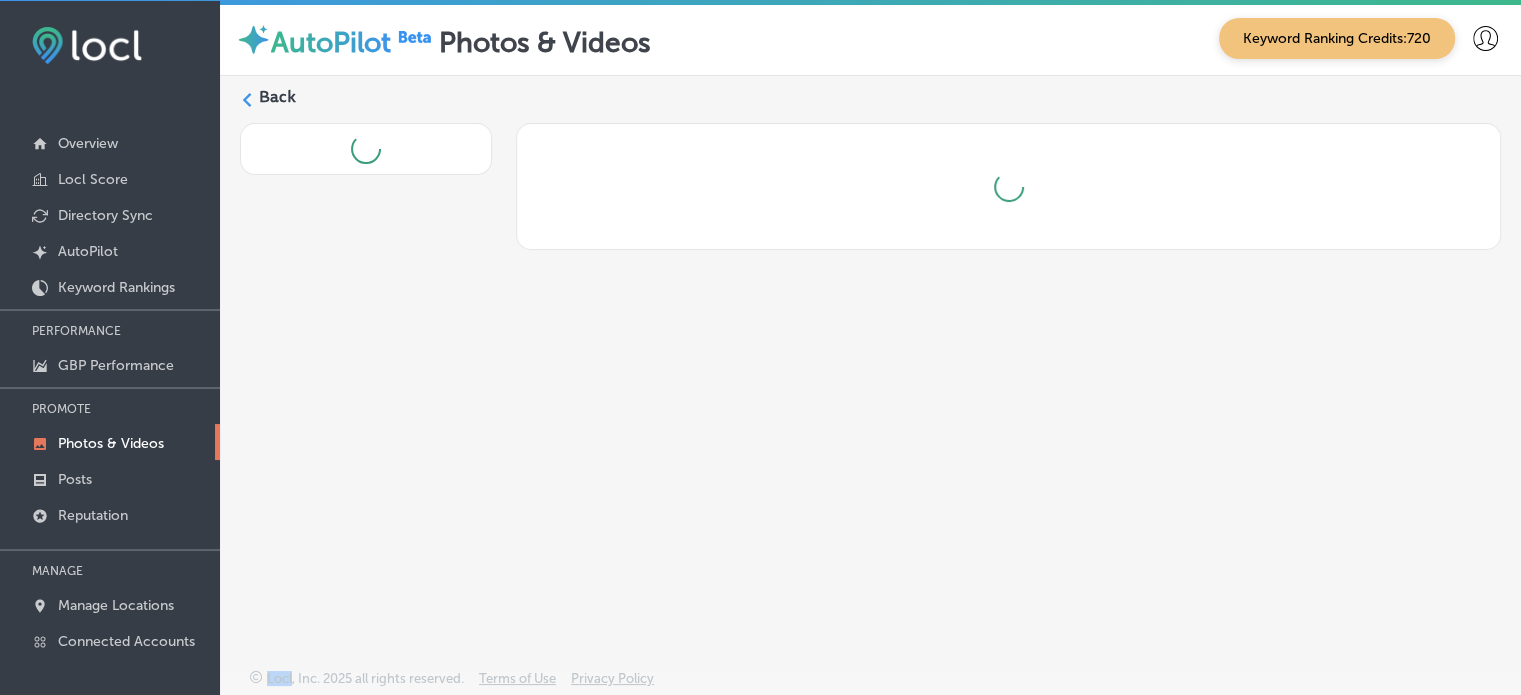 click on "Back" at bounding box center (870, 325) 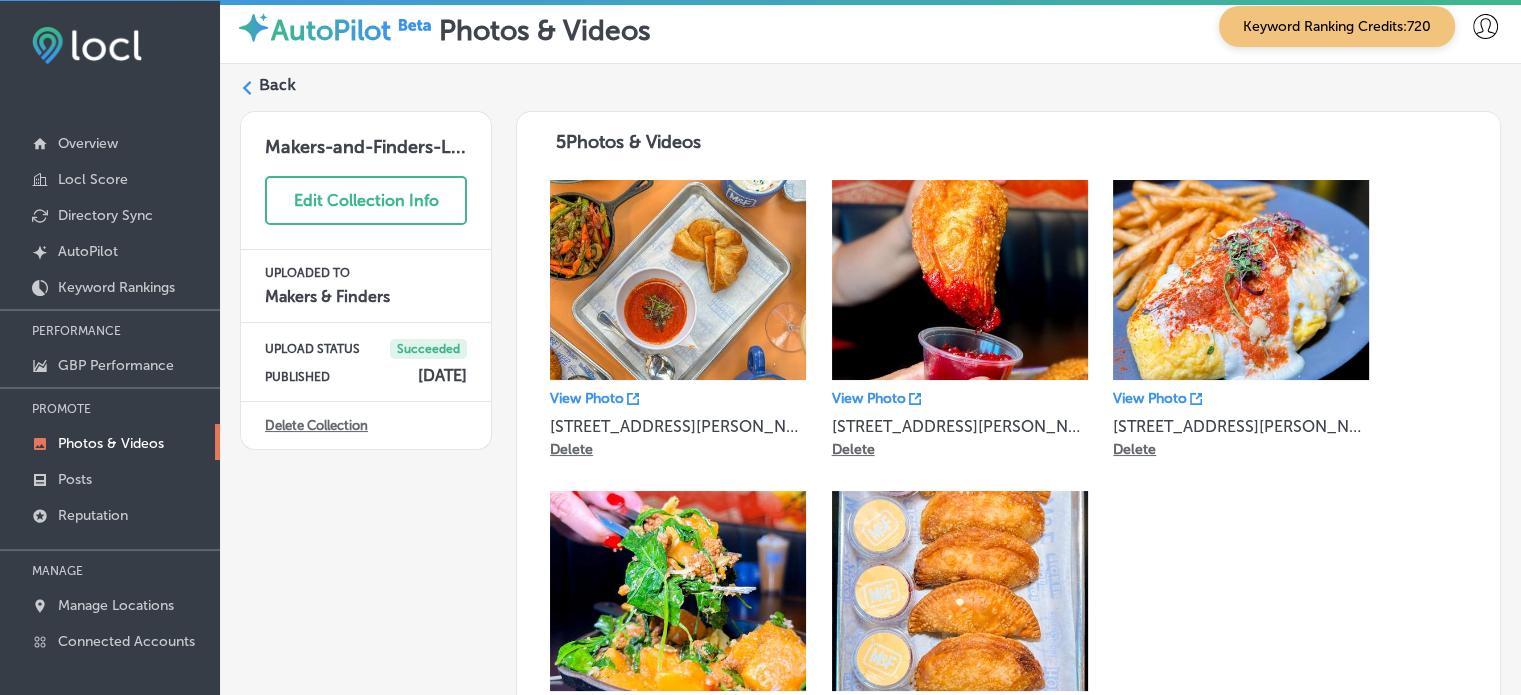 scroll, scrollTop: 0, scrollLeft: 0, axis: both 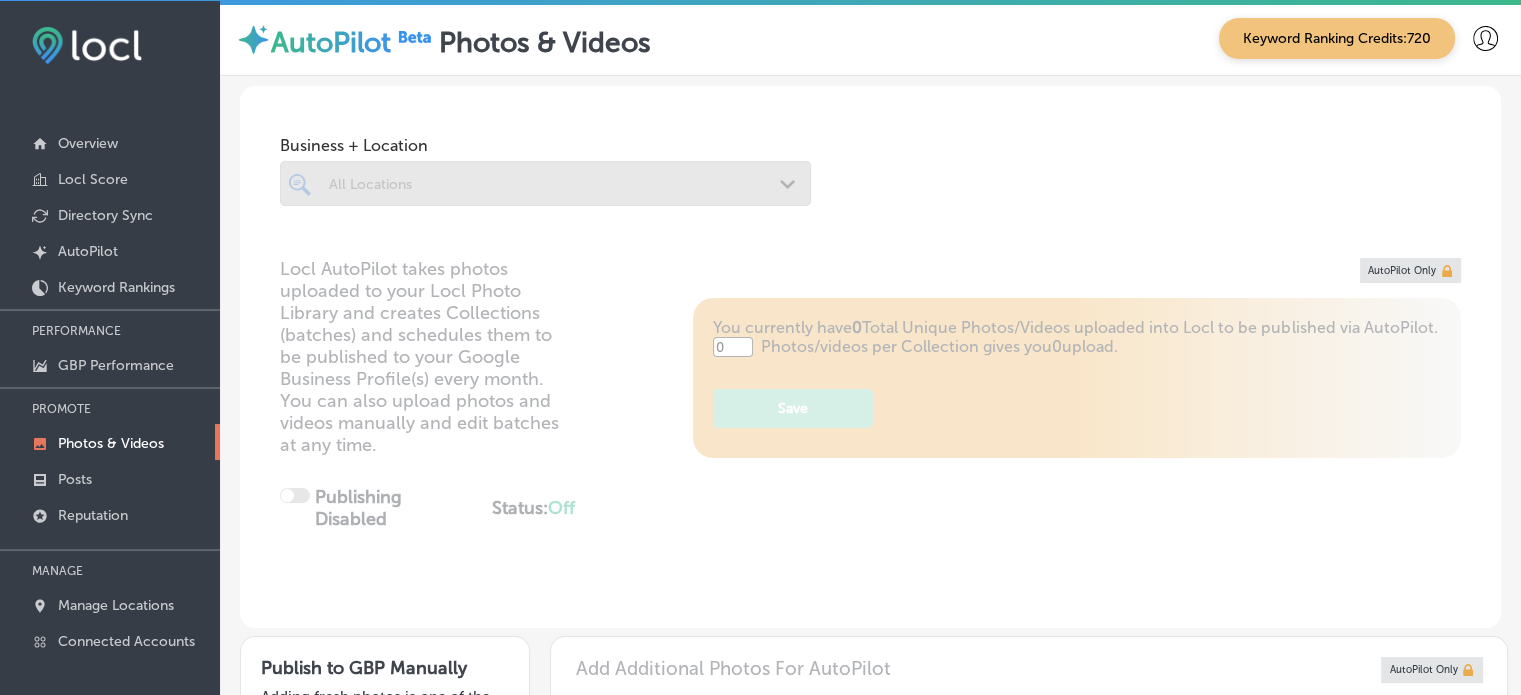 type on "5" 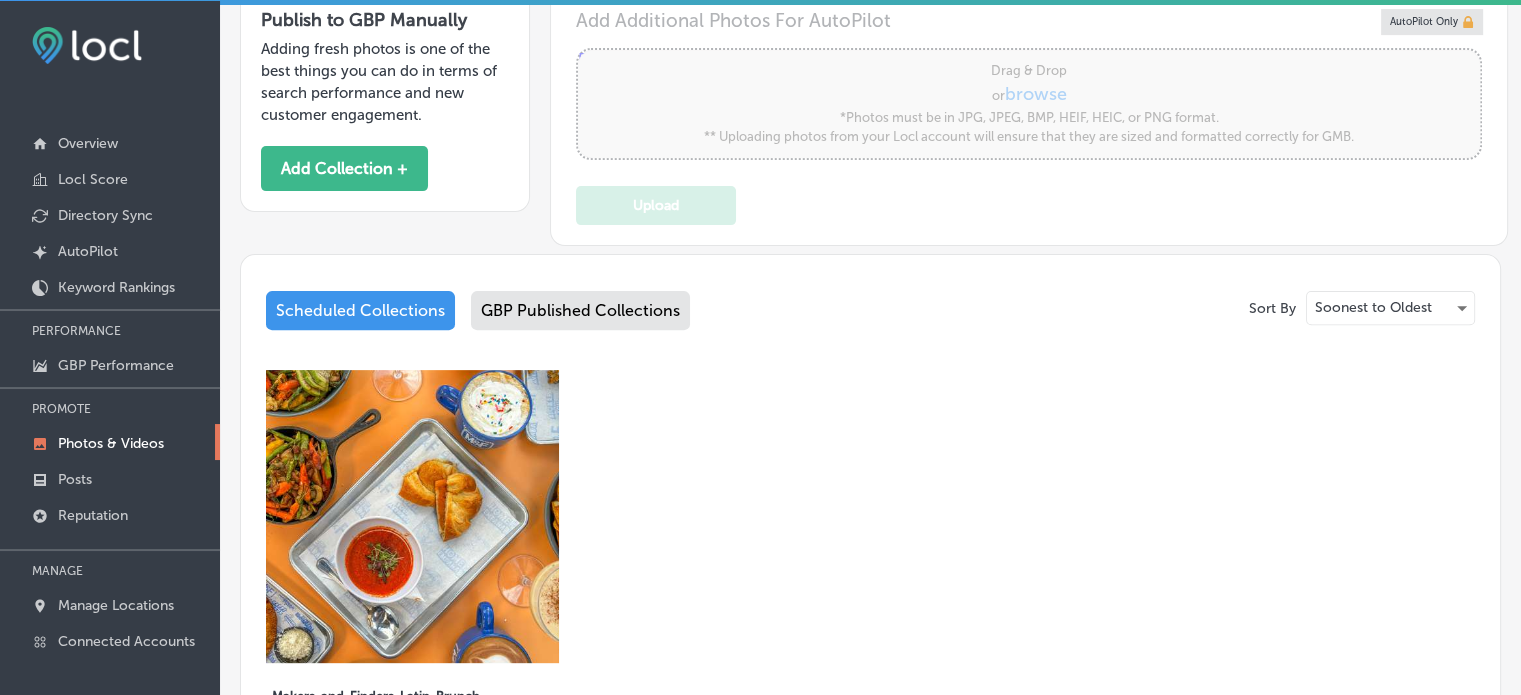 scroll, scrollTop: 668, scrollLeft: 0, axis: vertical 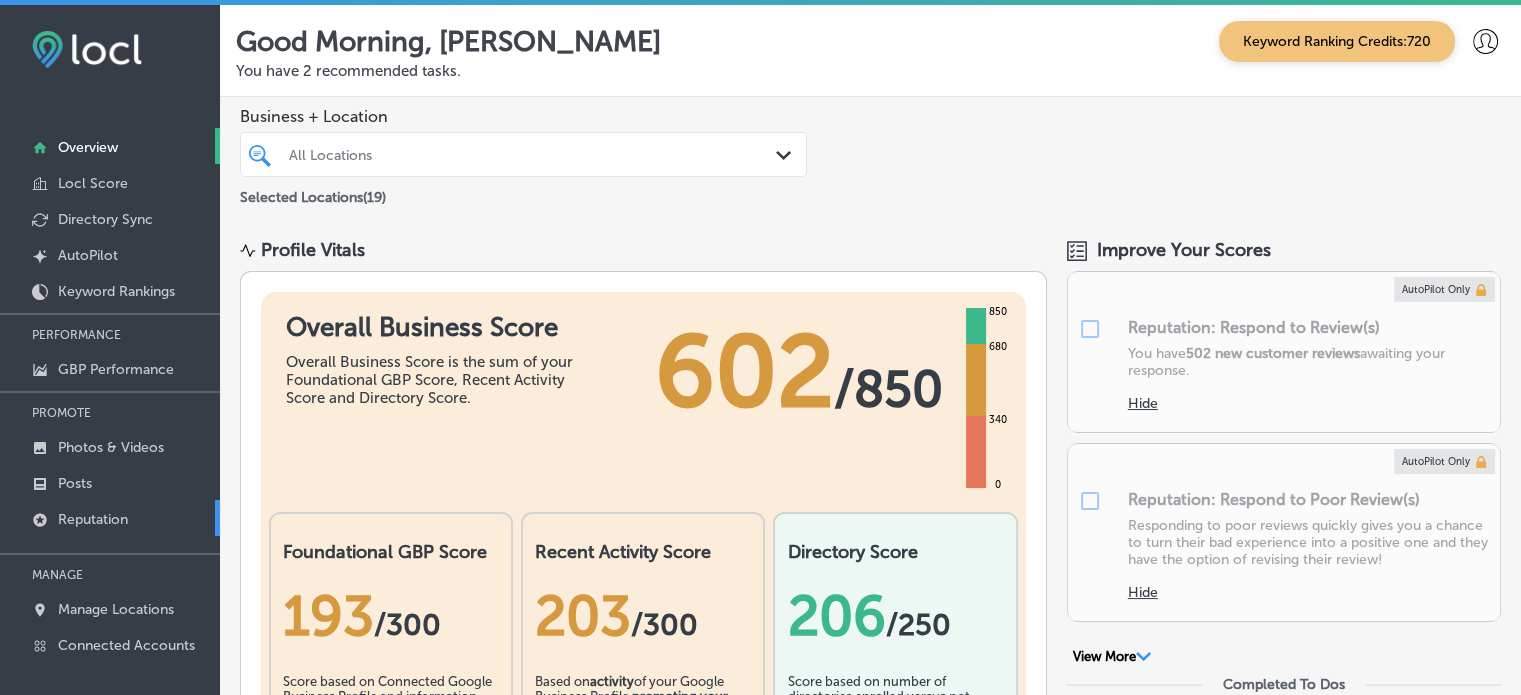 click on "Reputation" at bounding box center (110, 518) 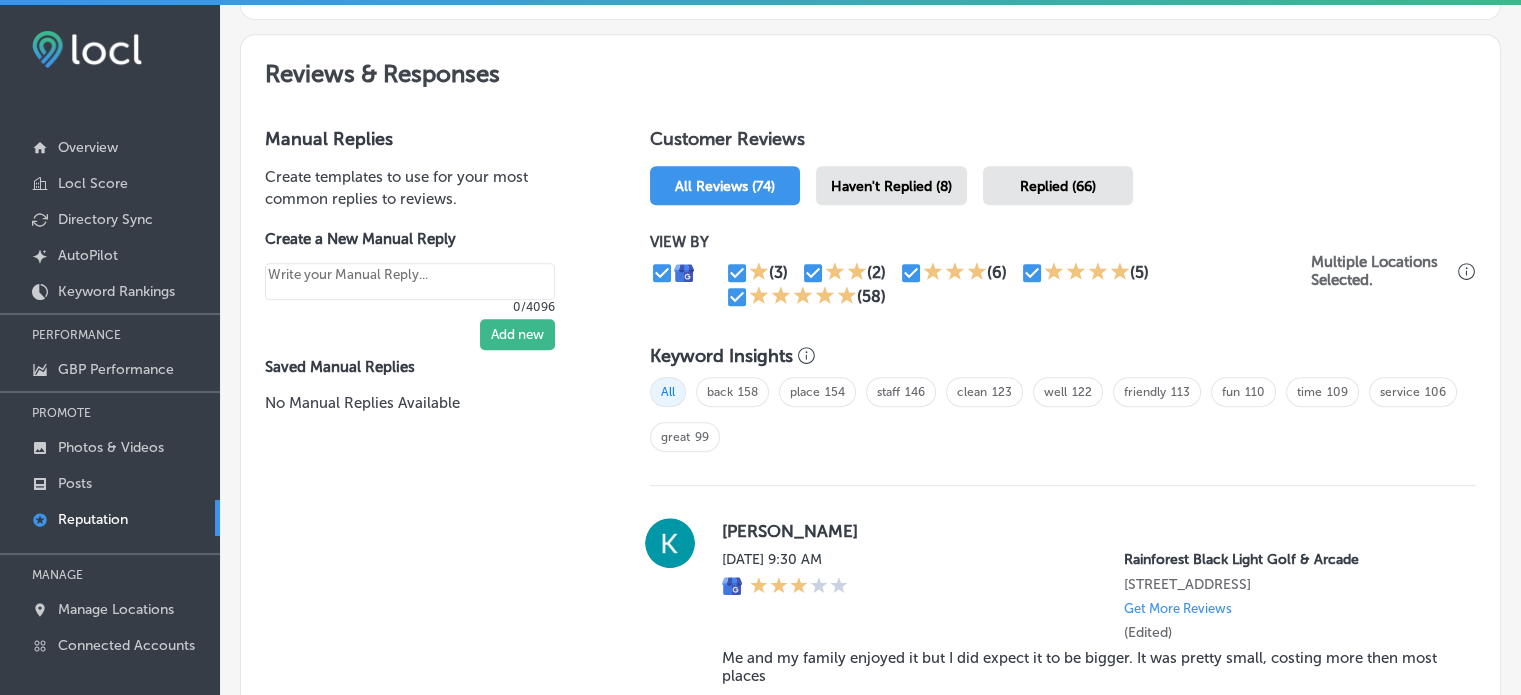 scroll, scrollTop: 928, scrollLeft: 0, axis: vertical 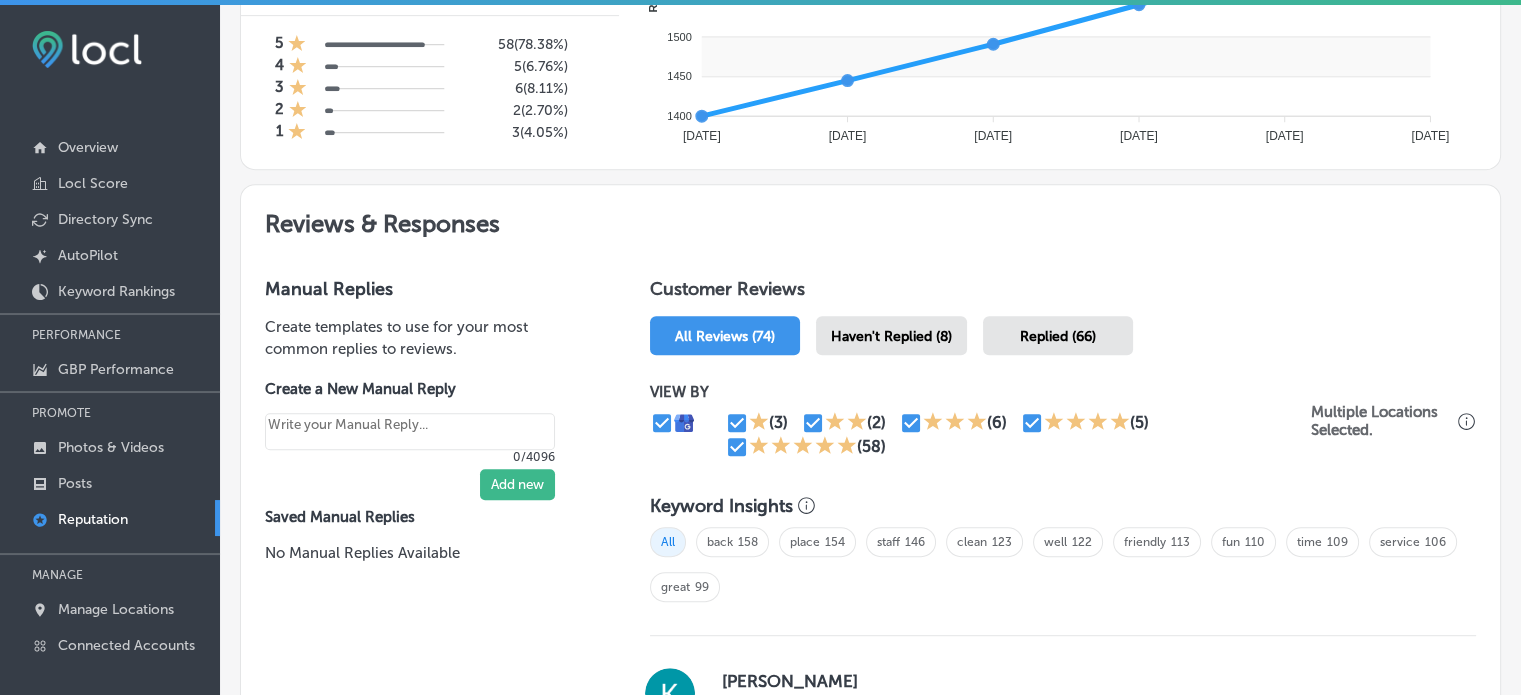 drag, startPoint x: 731, startPoint y: 207, endPoint x: 1126, endPoint y: 231, distance: 395.72845 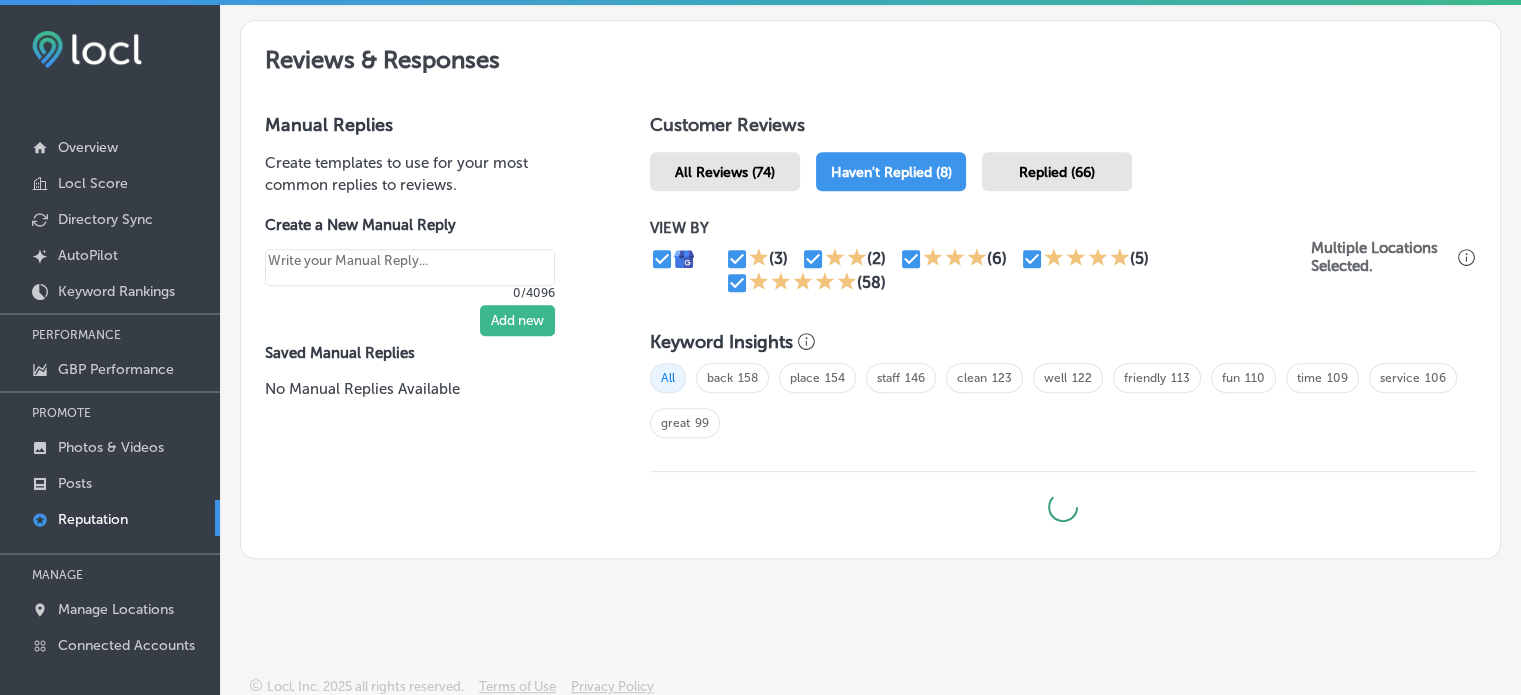 type on "x" 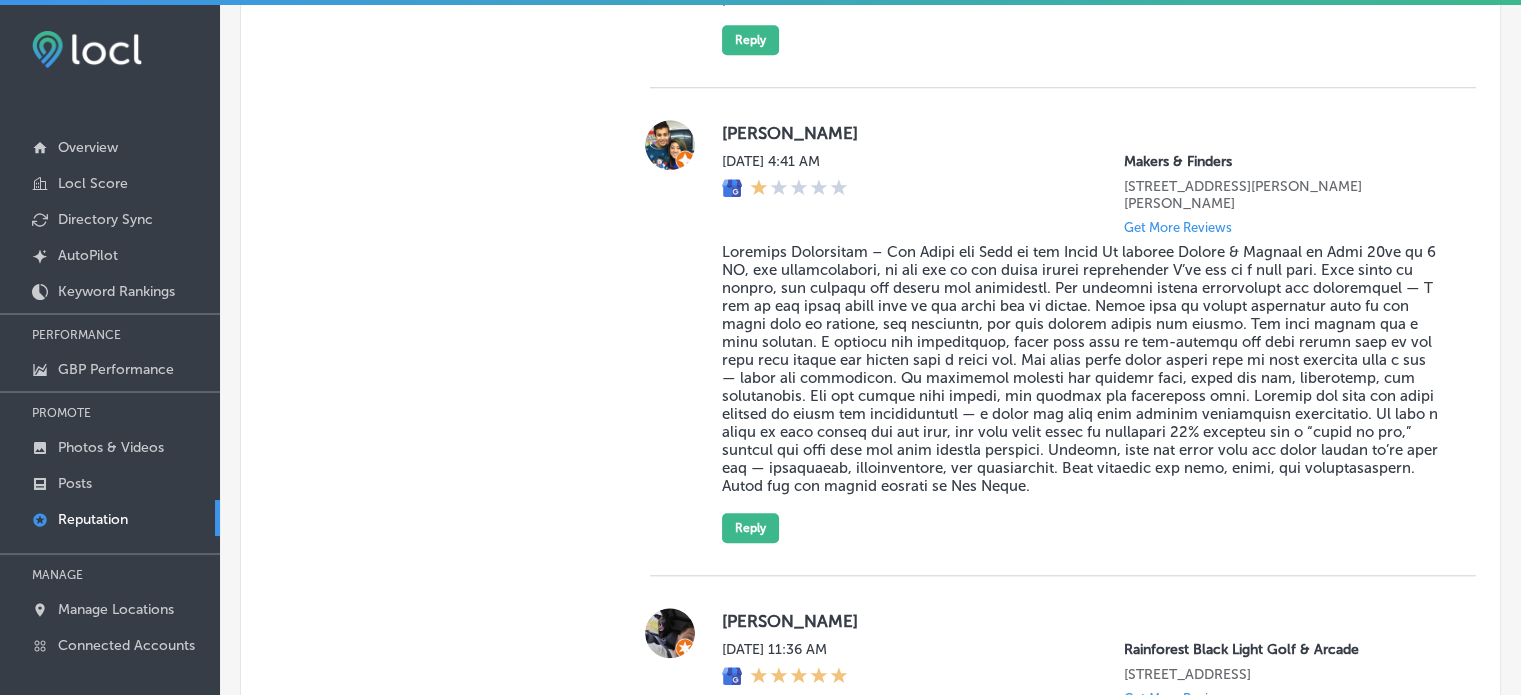 scroll, scrollTop: 1749, scrollLeft: 0, axis: vertical 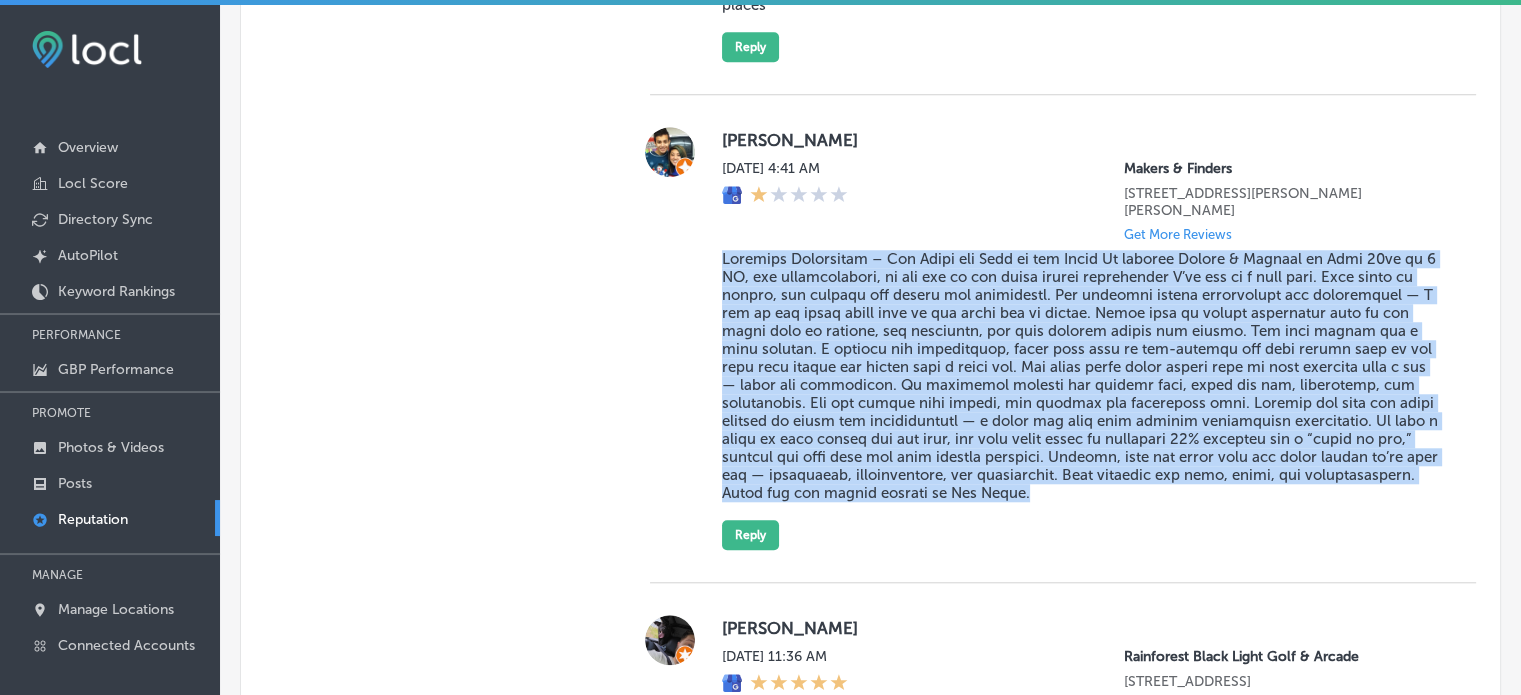drag, startPoint x: 1031, startPoint y: 525, endPoint x: 717, endPoint y: 268, distance: 405.7647 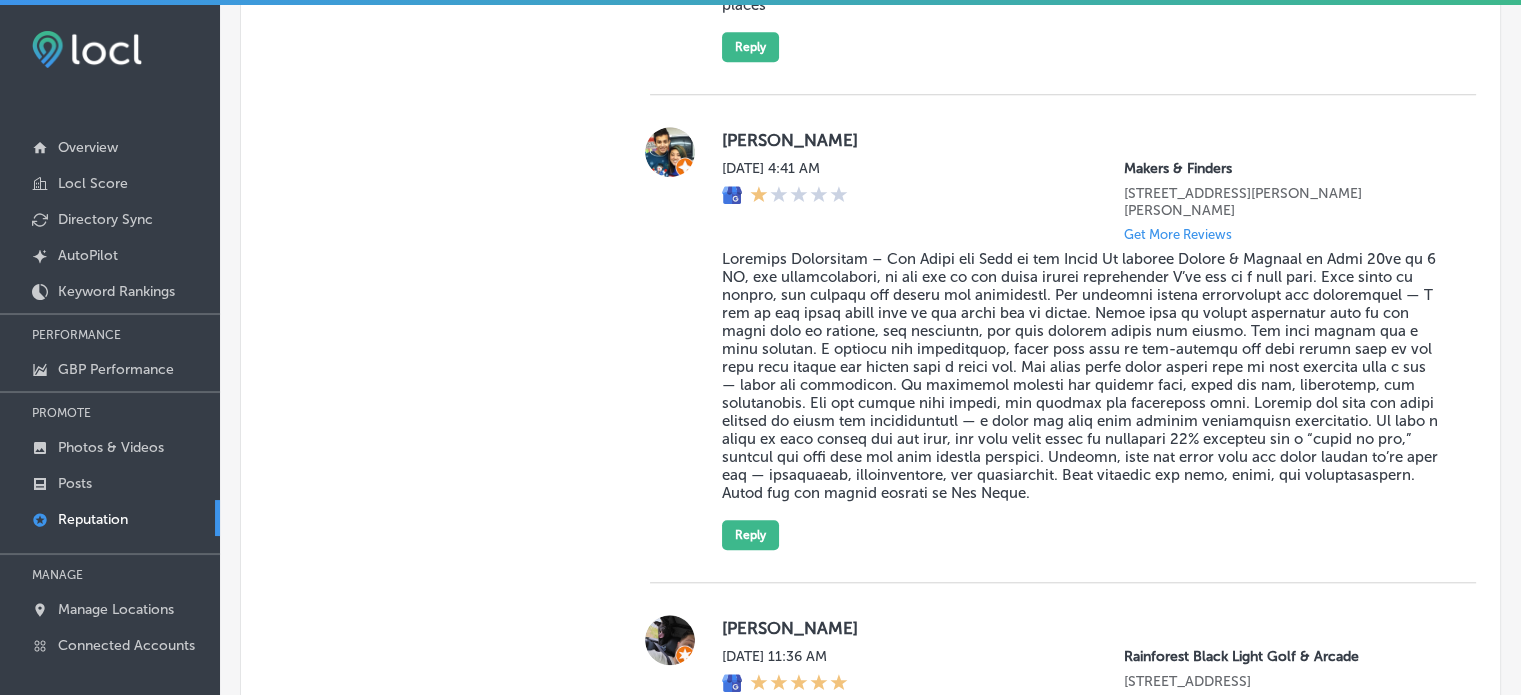 click on "Manual Replies Create templates to use for your most common replies to reviews. Create a New Manual Reply 0/4096 Add new Saved Manual Replies No Manual Replies Available" at bounding box center [425, 785] 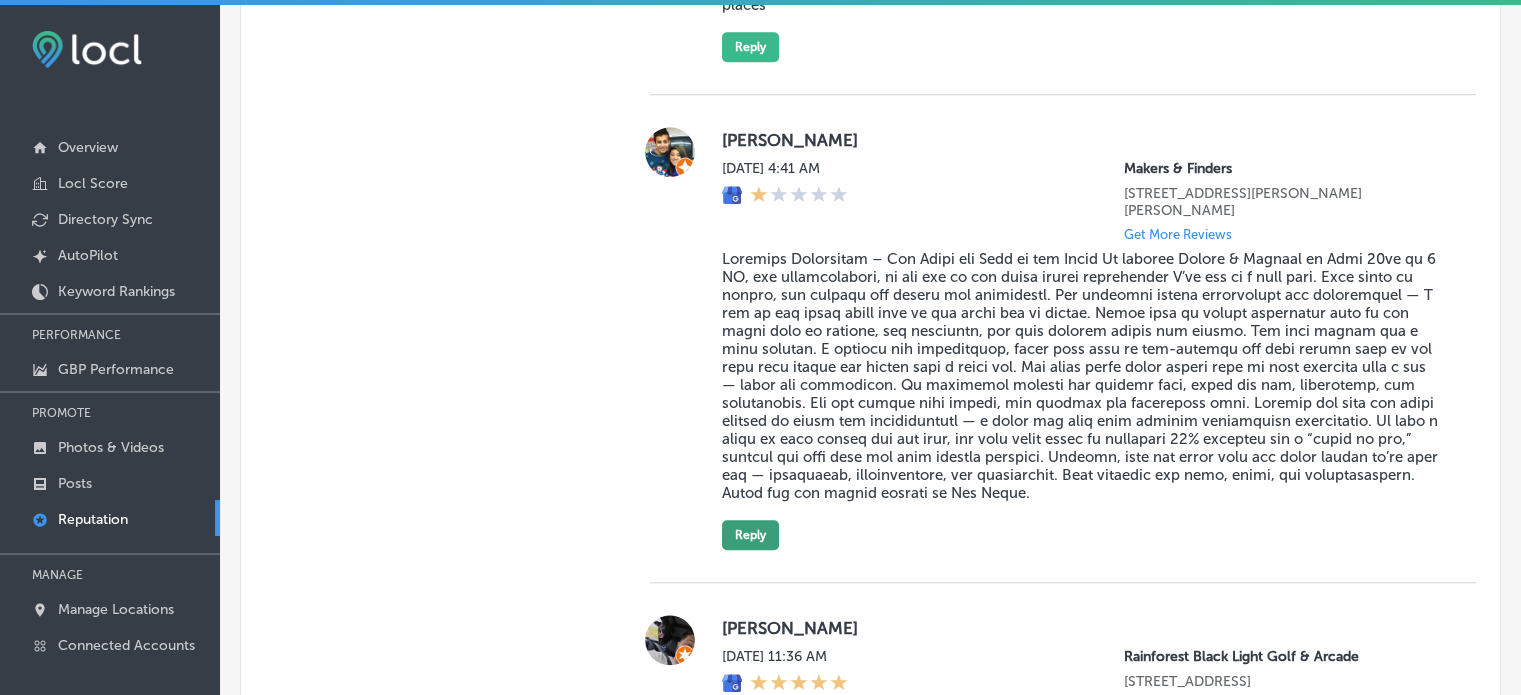 click on "Reply" at bounding box center [750, 535] 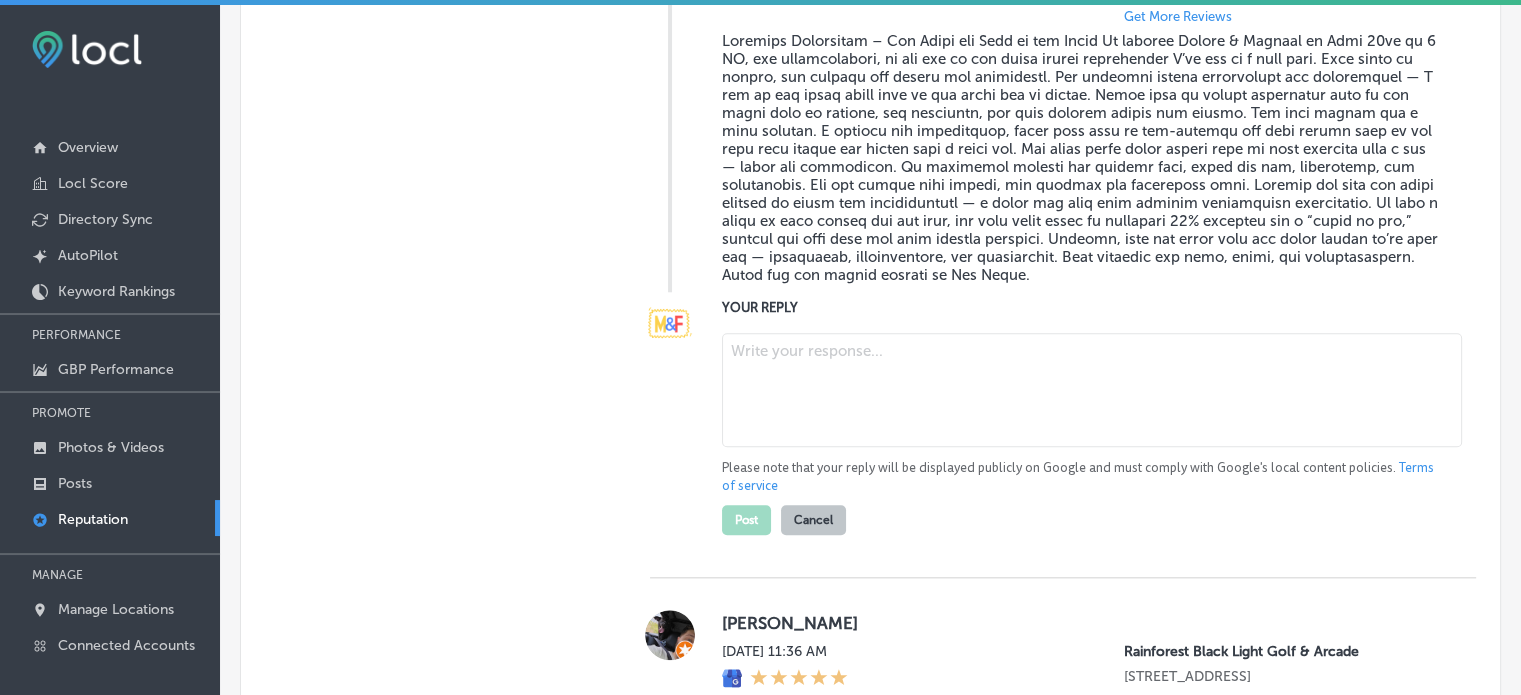 scroll, scrollTop: 1977, scrollLeft: 0, axis: vertical 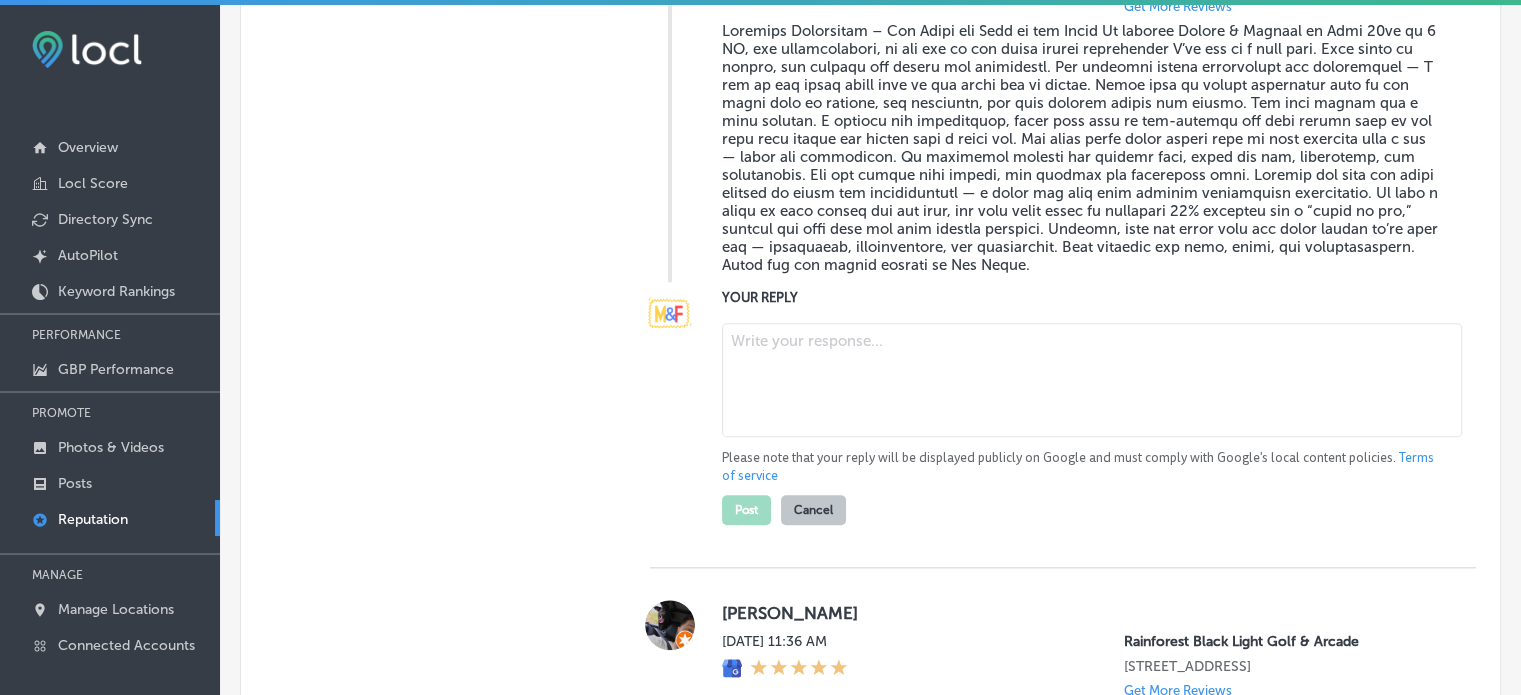 click at bounding box center [1092, 380] 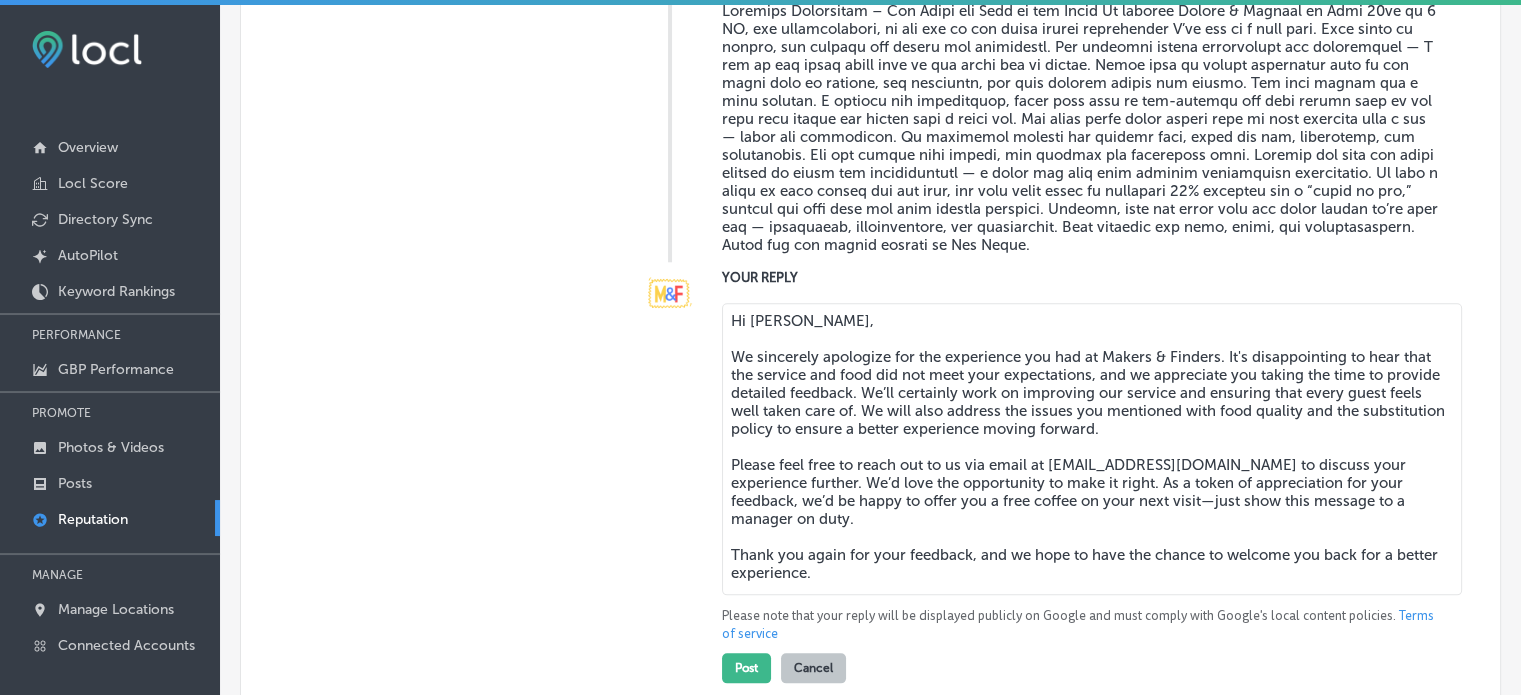 scroll, scrollTop: 2003, scrollLeft: 0, axis: vertical 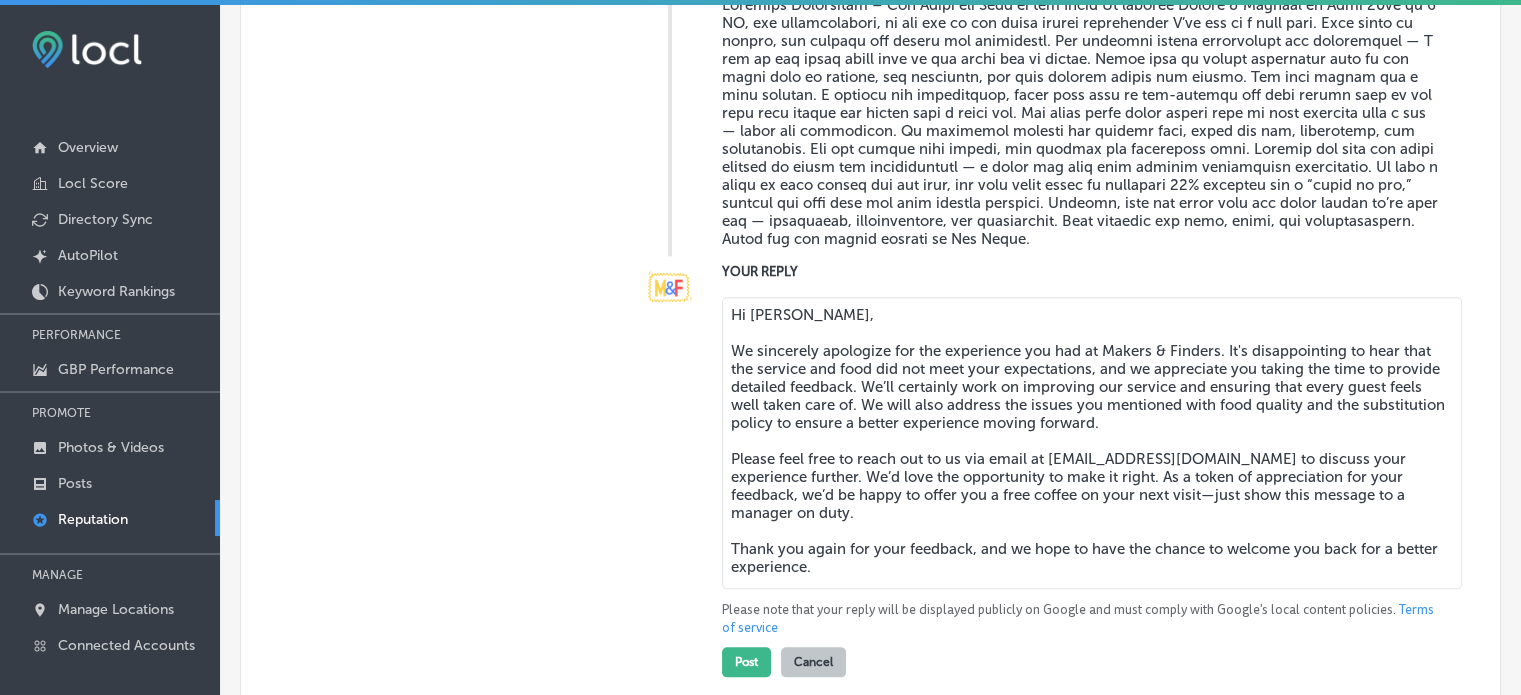 type on "Hi [PERSON_NAME],
We sincerely apologize for the experience you had at Makers & Finders. It's disappointing to hear that the service and food did not meet your expectations, and we appreciate you taking the time to provide detailed feedback. We’ll certainly work on improving our service and ensuring that every guest feels well taken care of. We will also address the issues you mentioned with food quality and the substitution policy to ensure a better experience moving forward.
Please feel free to reach out to us via email at [EMAIL_ADDRESS][DOMAIN_NAME] to discuss your experience further. We’d love the opportunity to make it right. As a token of appreciation for your feedback, we’d be happy to offer you a free coffee on your next visit—just show this message to a manager on duty.
Thank you again for your feedback, and we hope to have the chance to welcome you back for a better experience." 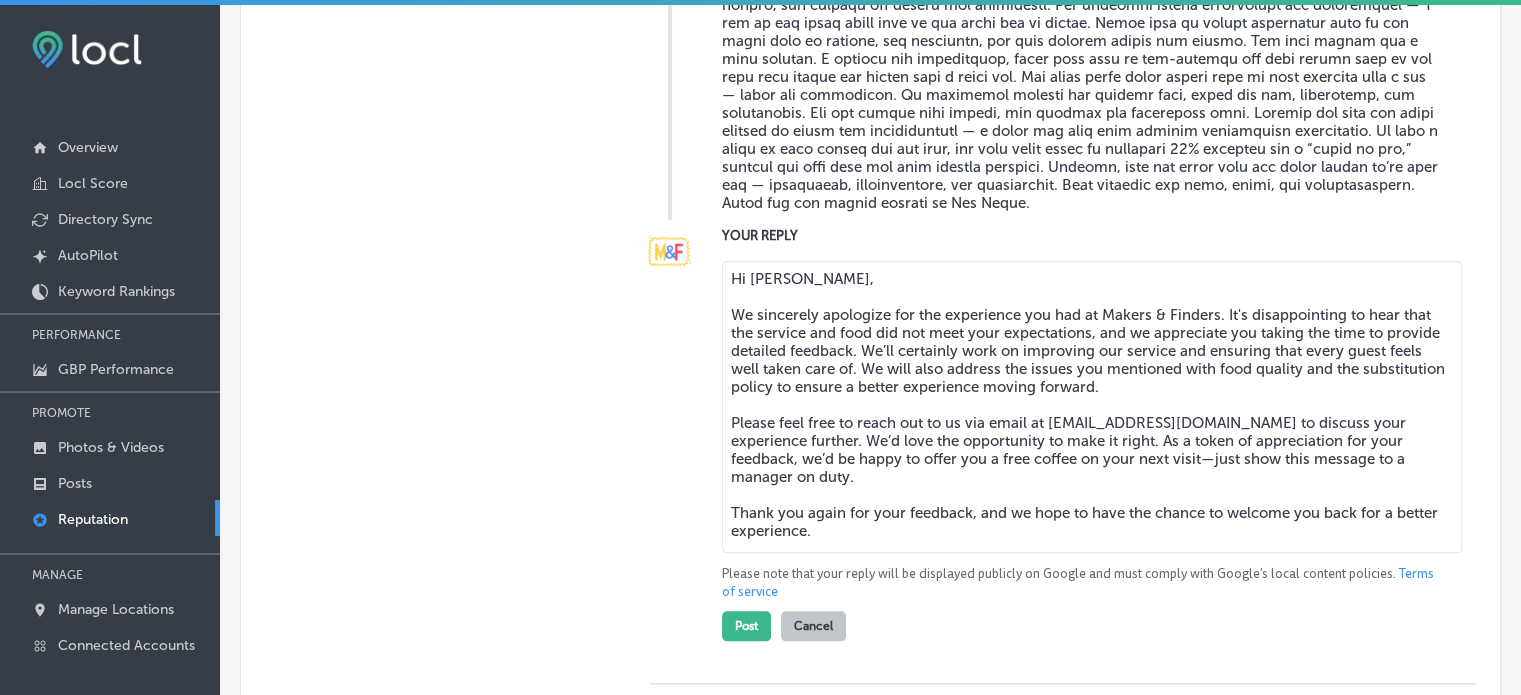 scroll, scrollTop: 2043, scrollLeft: 0, axis: vertical 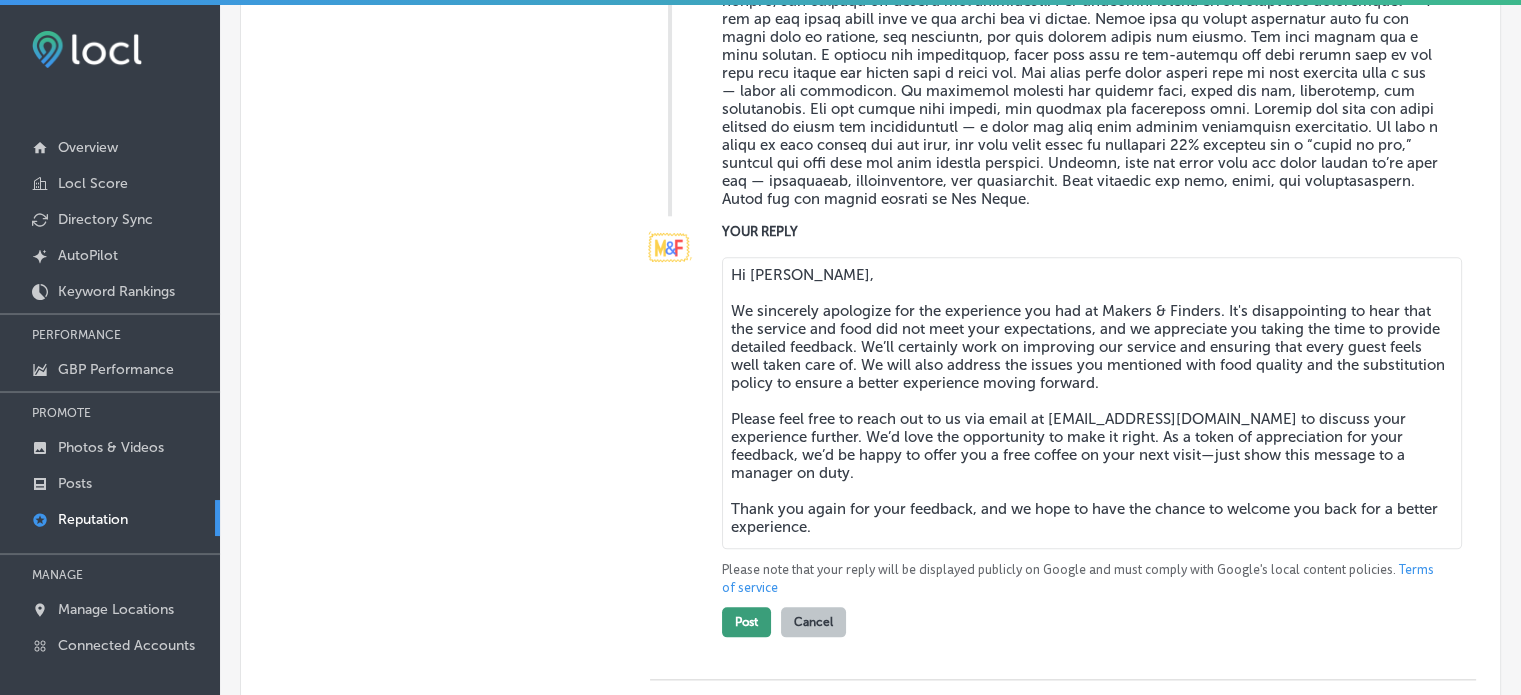 click on "Post" at bounding box center (746, 622) 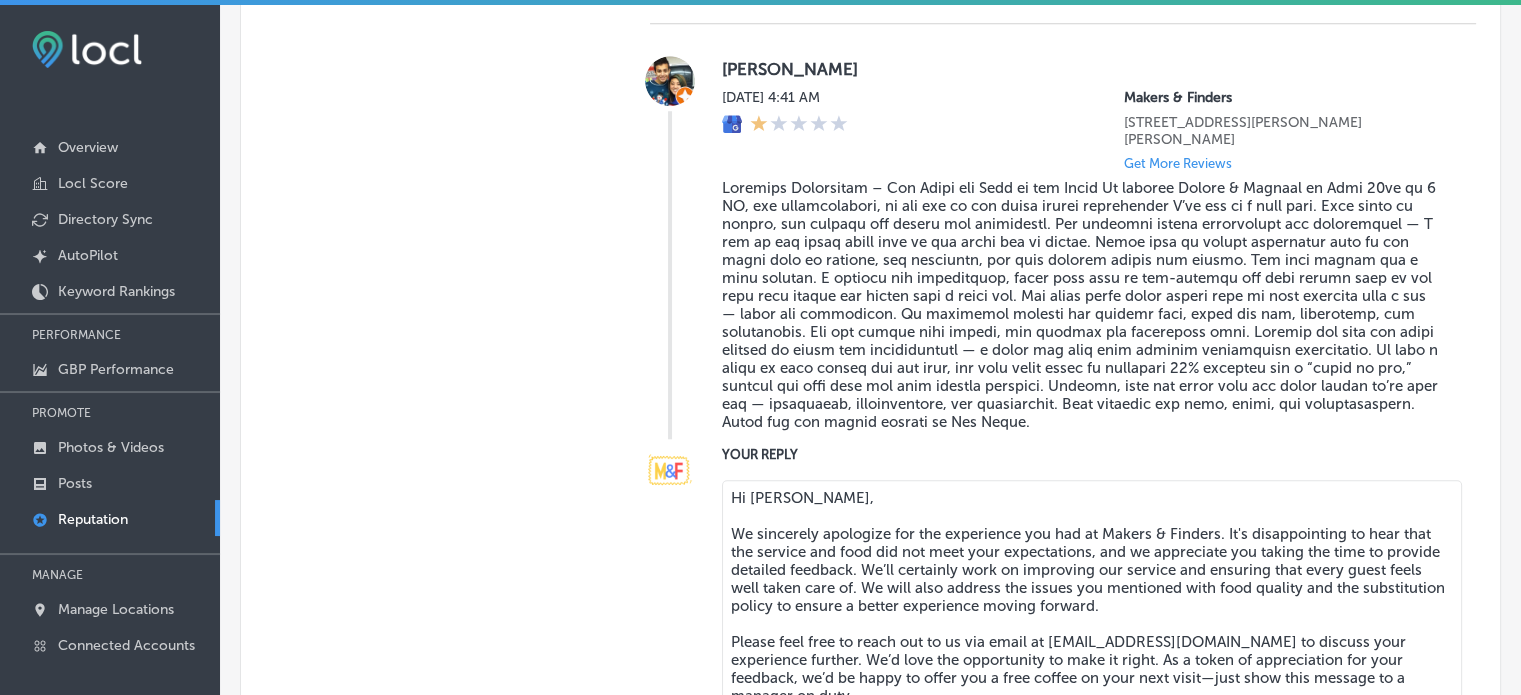 scroll, scrollTop: 1775, scrollLeft: 0, axis: vertical 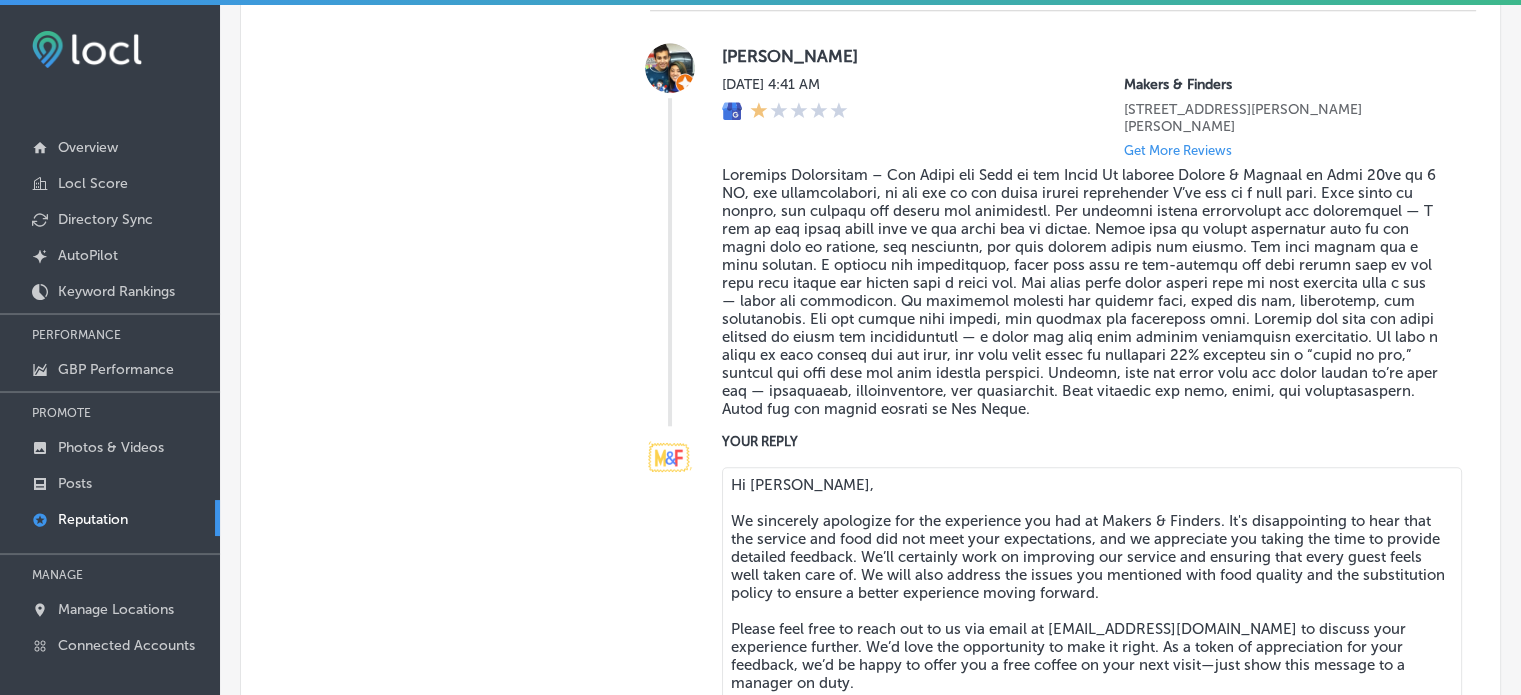 type on "x" 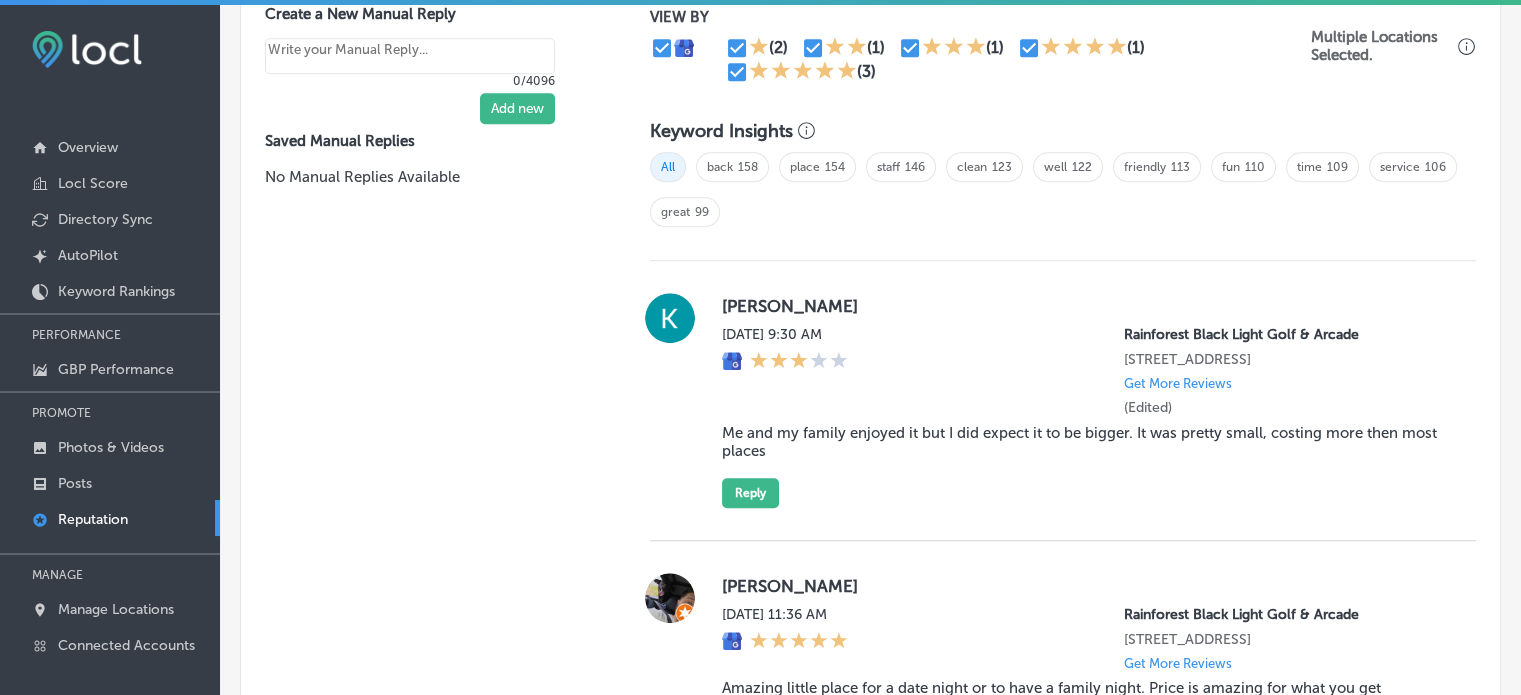 scroll, scrollTop: 1574, scrollLeft: 0, axis: vertical 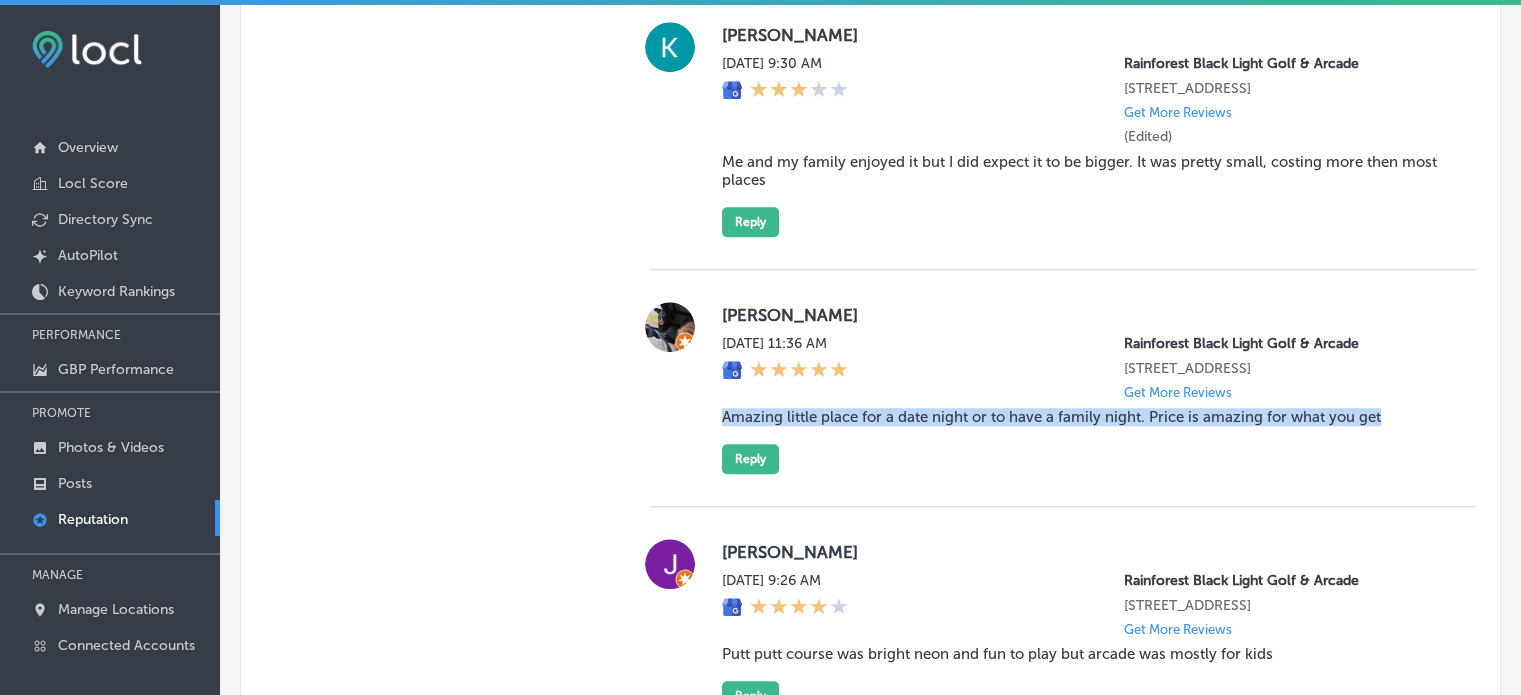 drag, startPoint x: 712, startPoint y: 446, endPoint x: 1420, endPoint y: 443, distance: 708.00635 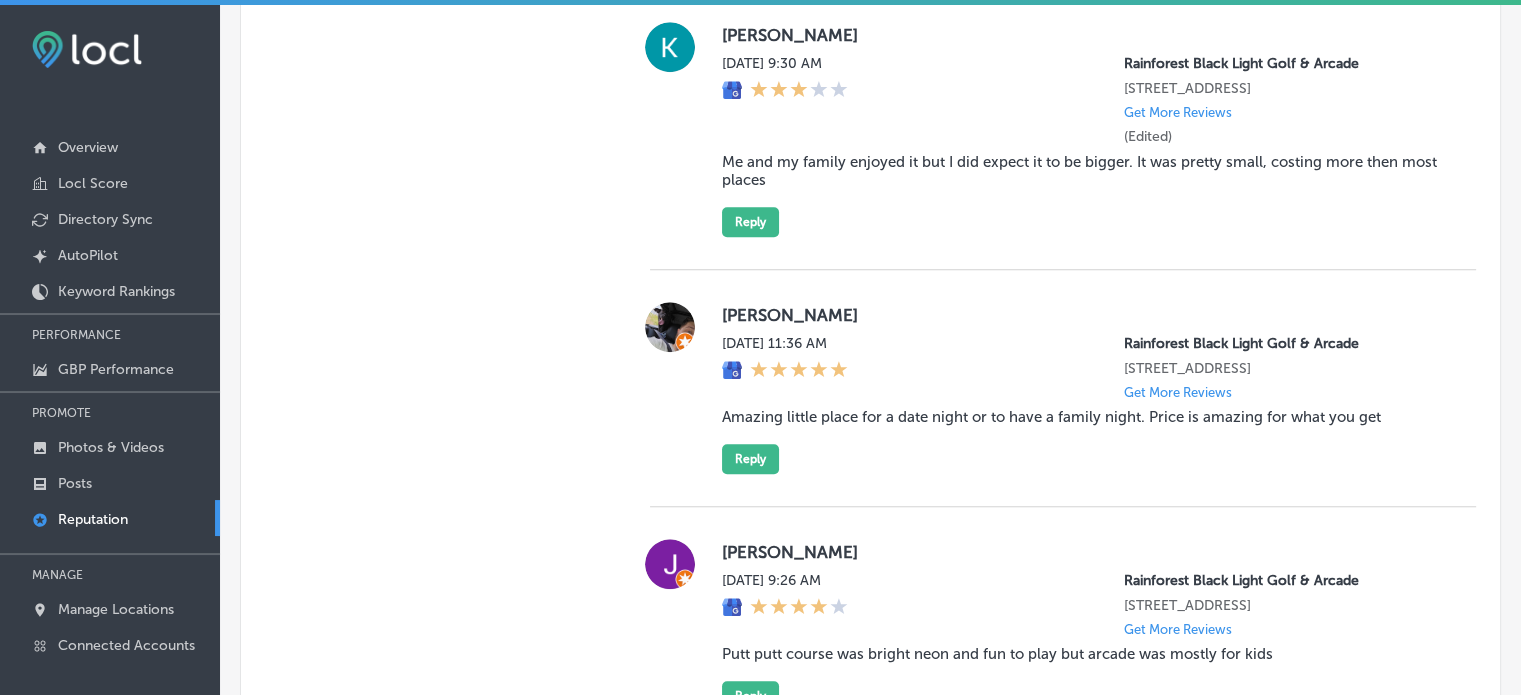 click on "Customer Reviews All Reviews (74) Haven't Replied (8) Replied (66) VIEW BY (2) (1) (1) (1) (3) Multiple Locations Selected.
Keyword Insights
All back 158 place 154 staff 146 clean 123 well 122 friendly 113 fun 110 time 109 service 106 great 99 [PERSON_NAME][DATE] 9:30 AM [GEOGRAPHIC_DATA] [STREET_ADDRESS] Get More Reviews (Edited) Me and my family enjoyed it but I did expect it to be bigger. It was pretty small, costing more then most places Reply [PERSON_NAME]   [DATE] 11:36 AM Rainforest [GEOGRAPHIC_DATA] [STREET_ADDRESS] Get More Reviews Amazing little place for a date night or to have a family night.  Price is amazing for what you get Reply [PERSON_NAME][DATE] 9:26 AM Get More Reviews Reply" at bounding box center [1063, 716] 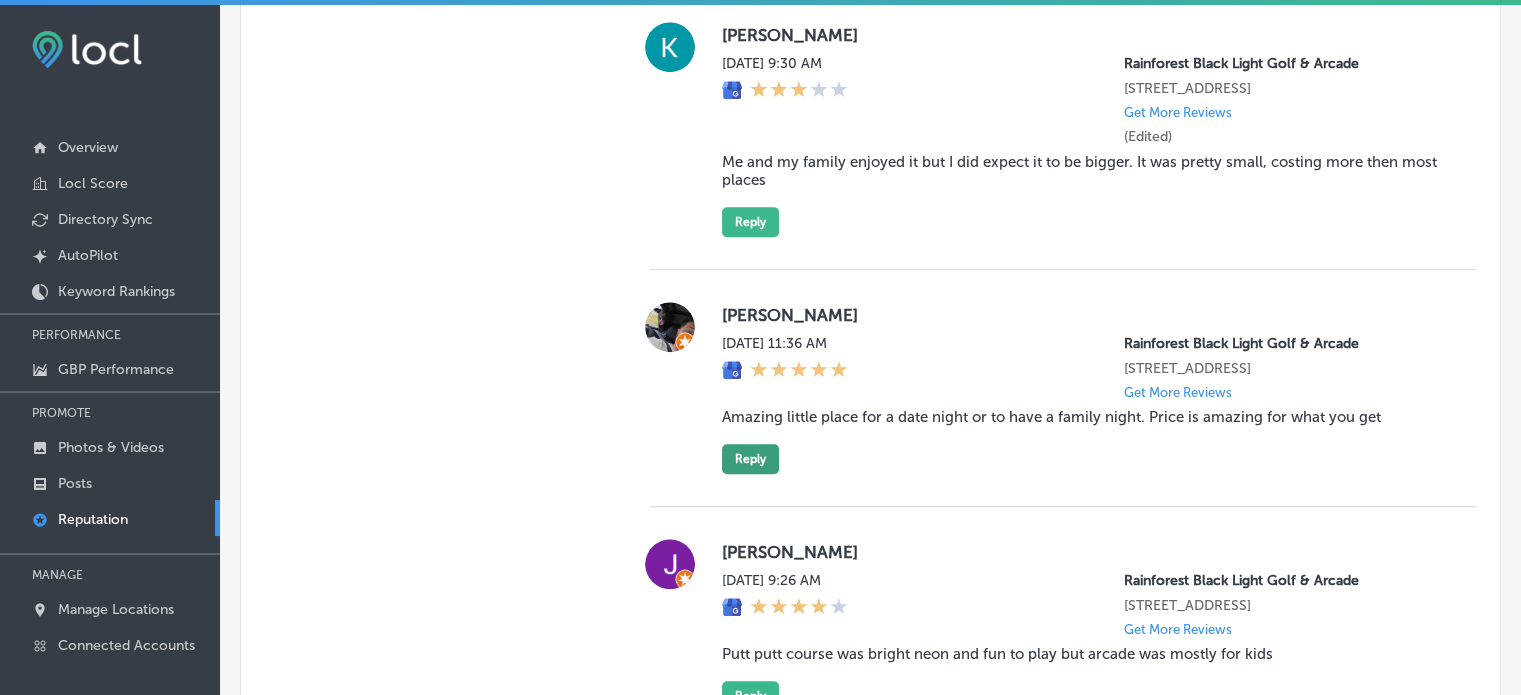 click on "Reply" at bounding box center (750, 459) 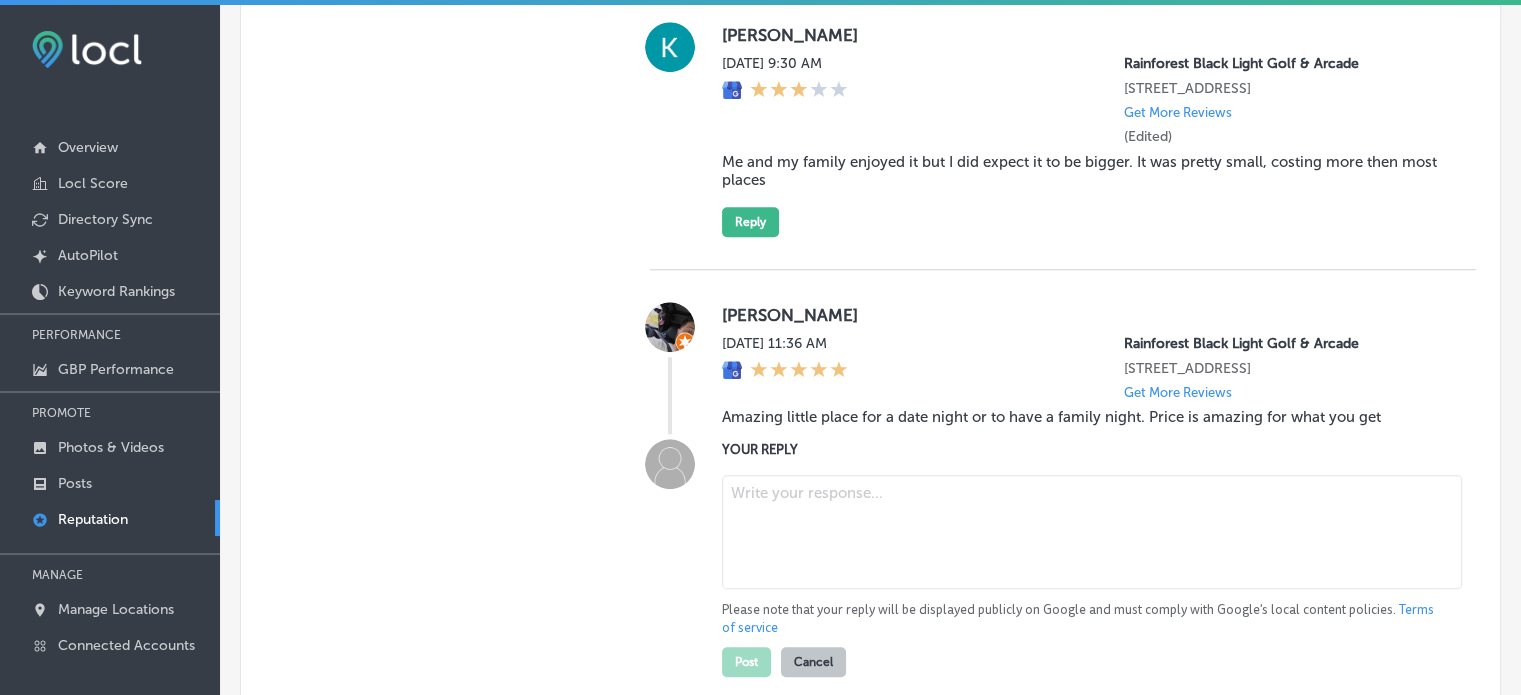 click at bounding box center (1092, 532) 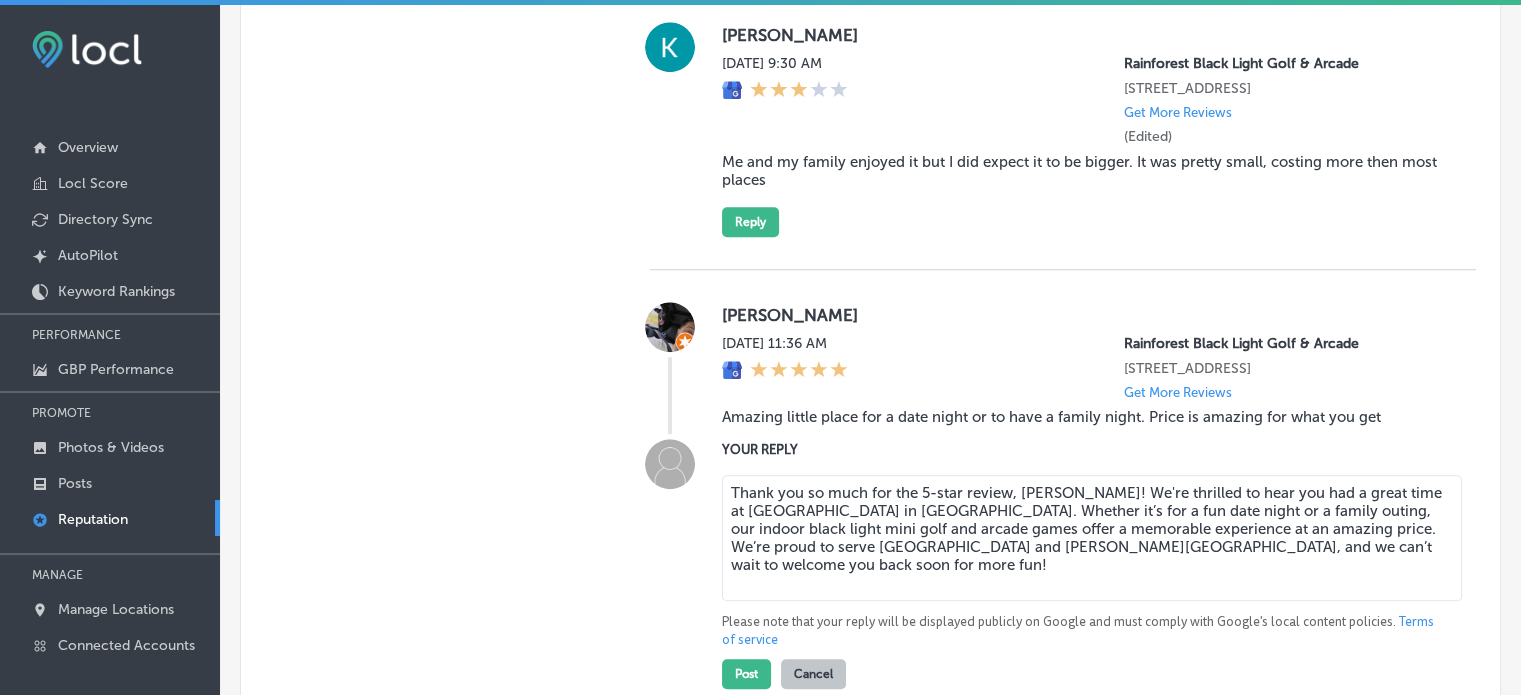type on "Thank you so much for the 5-star review, [PERSON_NAME]! We're thrilled to hear you had a great time at [GEOGRAPHIC_DATA] in [GEOGRAPHIC_DATA]. Whether it’s for a fun date night or a family outing, our indoor black light mini golf and arcade games offer a memorable experience at an amazing price. We’re proud to serve [GEOGRAPHIC_DATA] and [PERSON_NAME][GEOGRAPHIC_DATA], and we can’t wait to welcome you back soon for more fun!" 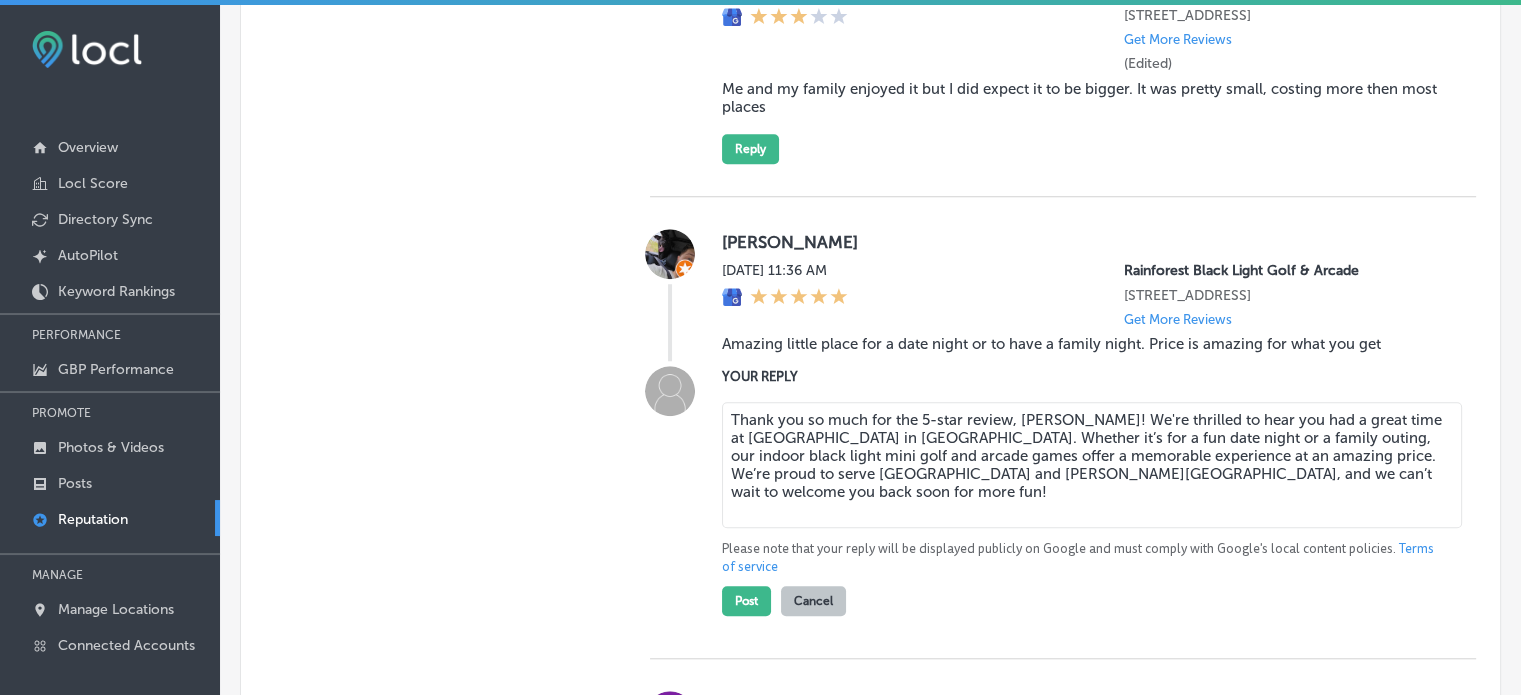 scroll, scrollTop: 1648, scrollLeft: 0, axis: vertical 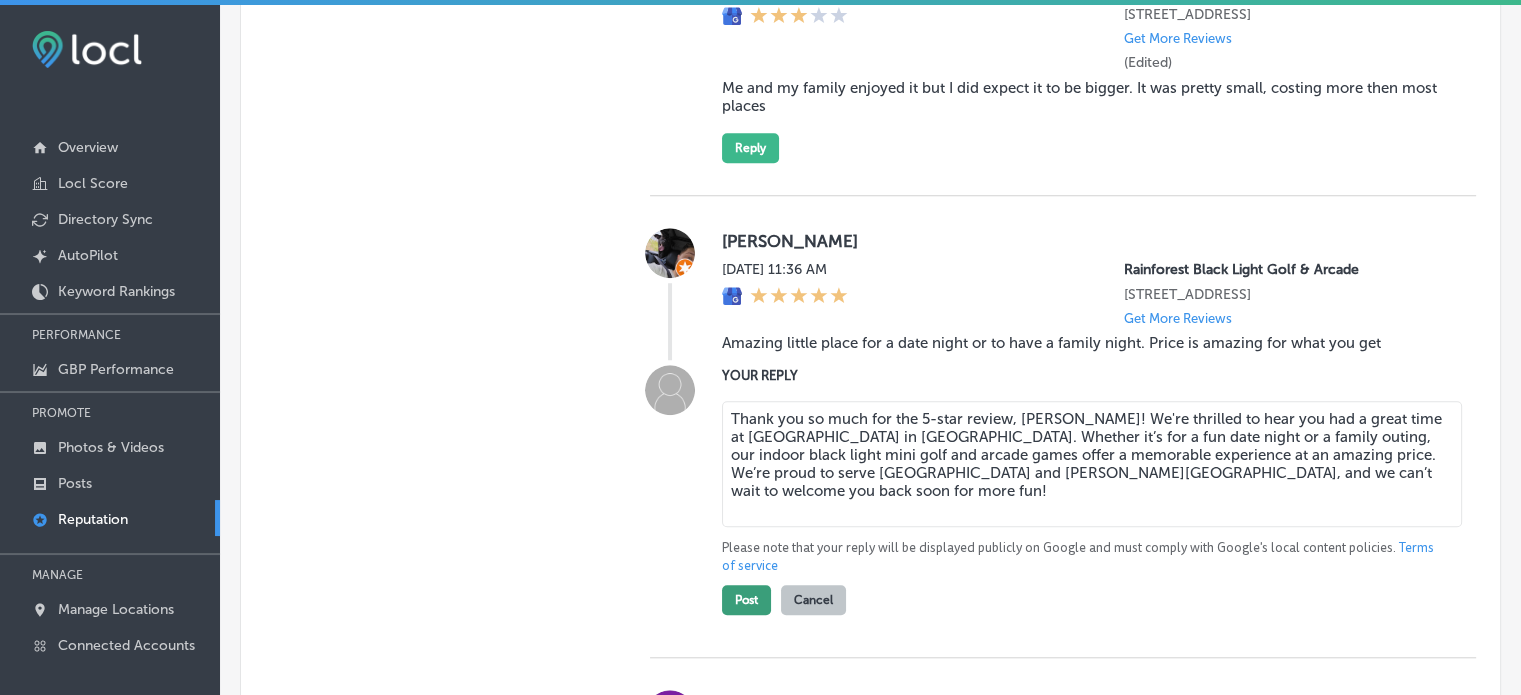 click on "Post" at bounding box center (746, 600) 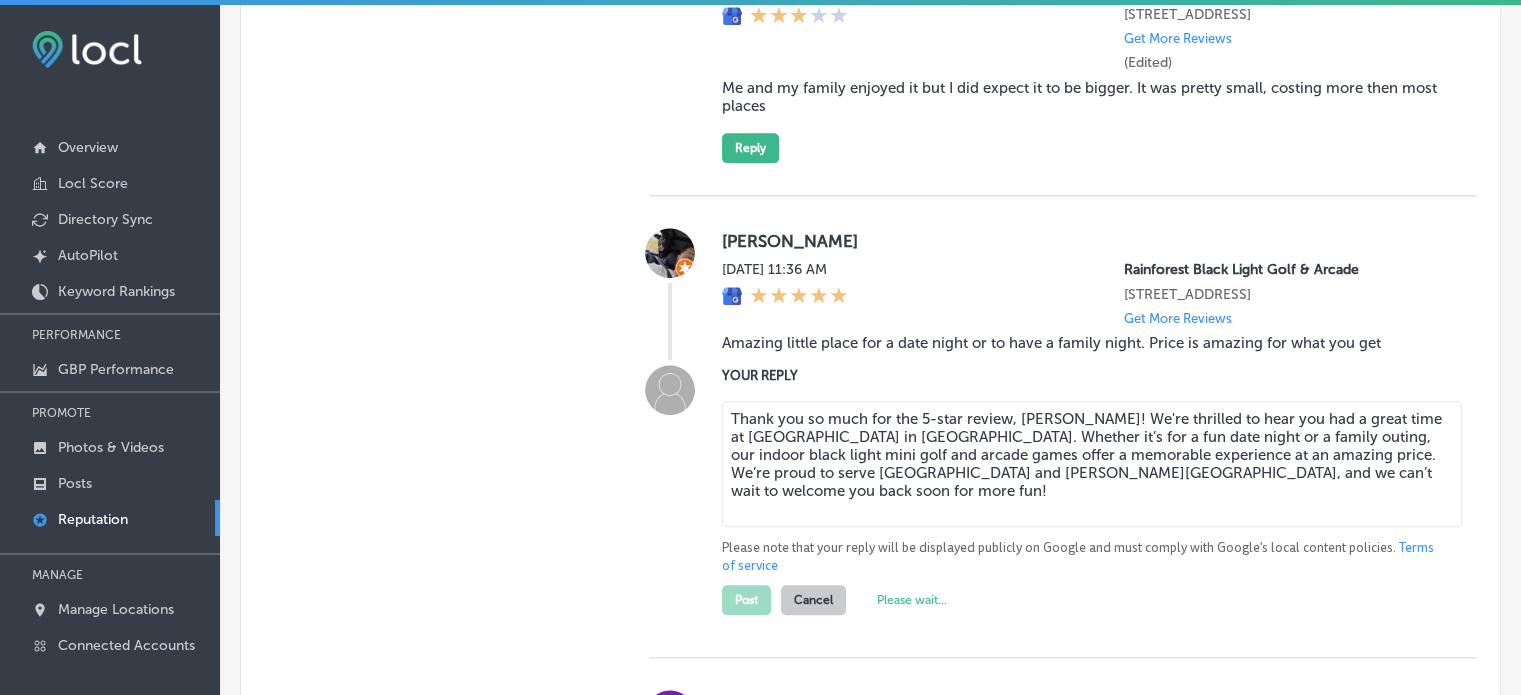 type on "x" 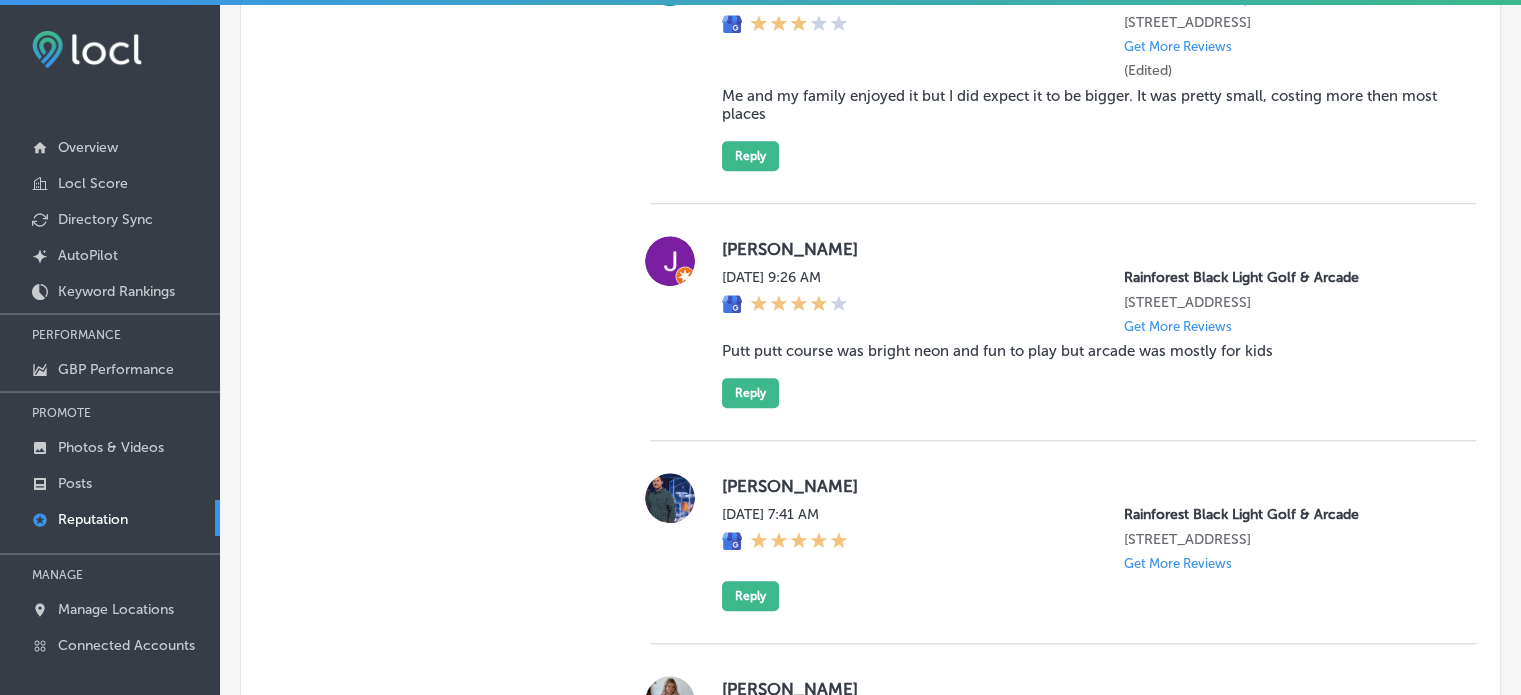 scroll, scrollTop: 1643, scrollLeft: 0, axis: vertical 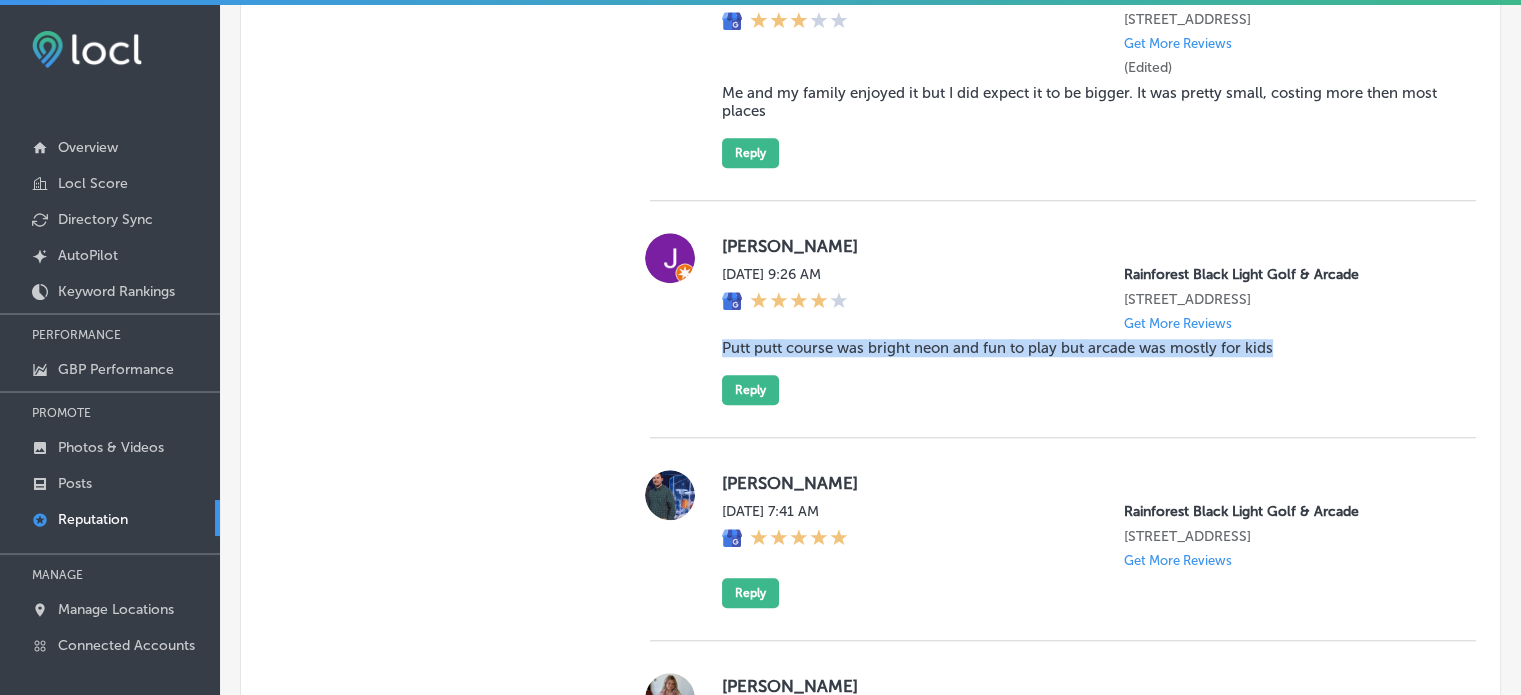 drag, startPoint x: 1291, startPoint y: 381, endPoint x: 720, endPoint y: 384, distance: 571.0079 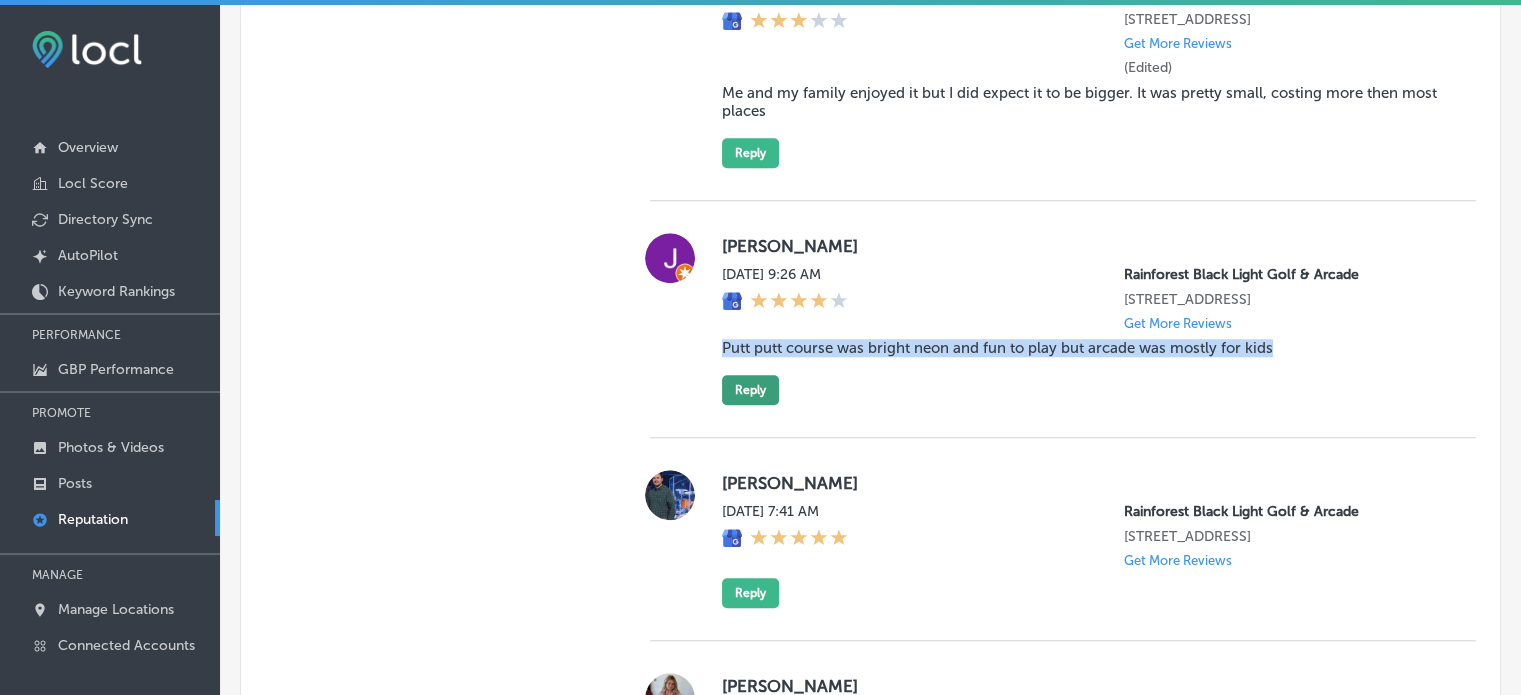 click on "Reply" at bounding box center [750, 390] 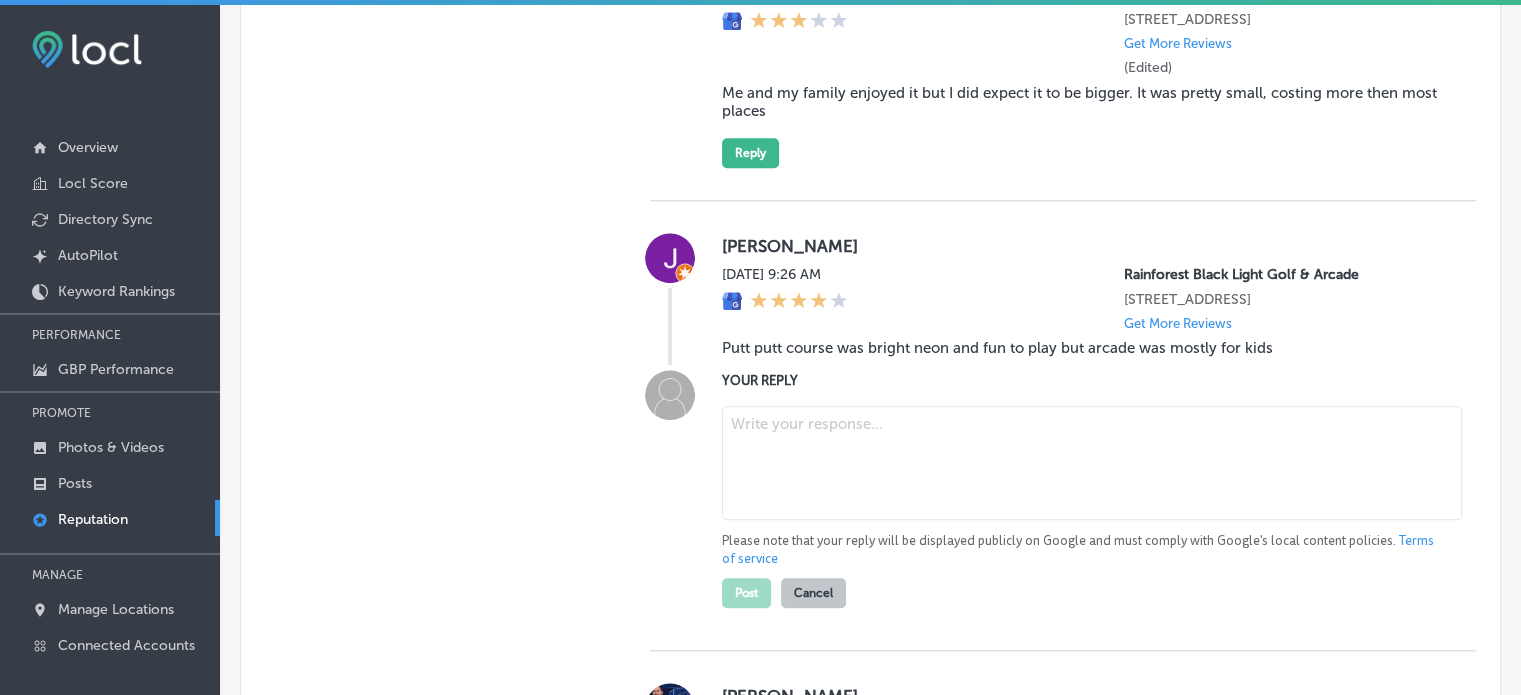 click at bounding box center [1092, 463] 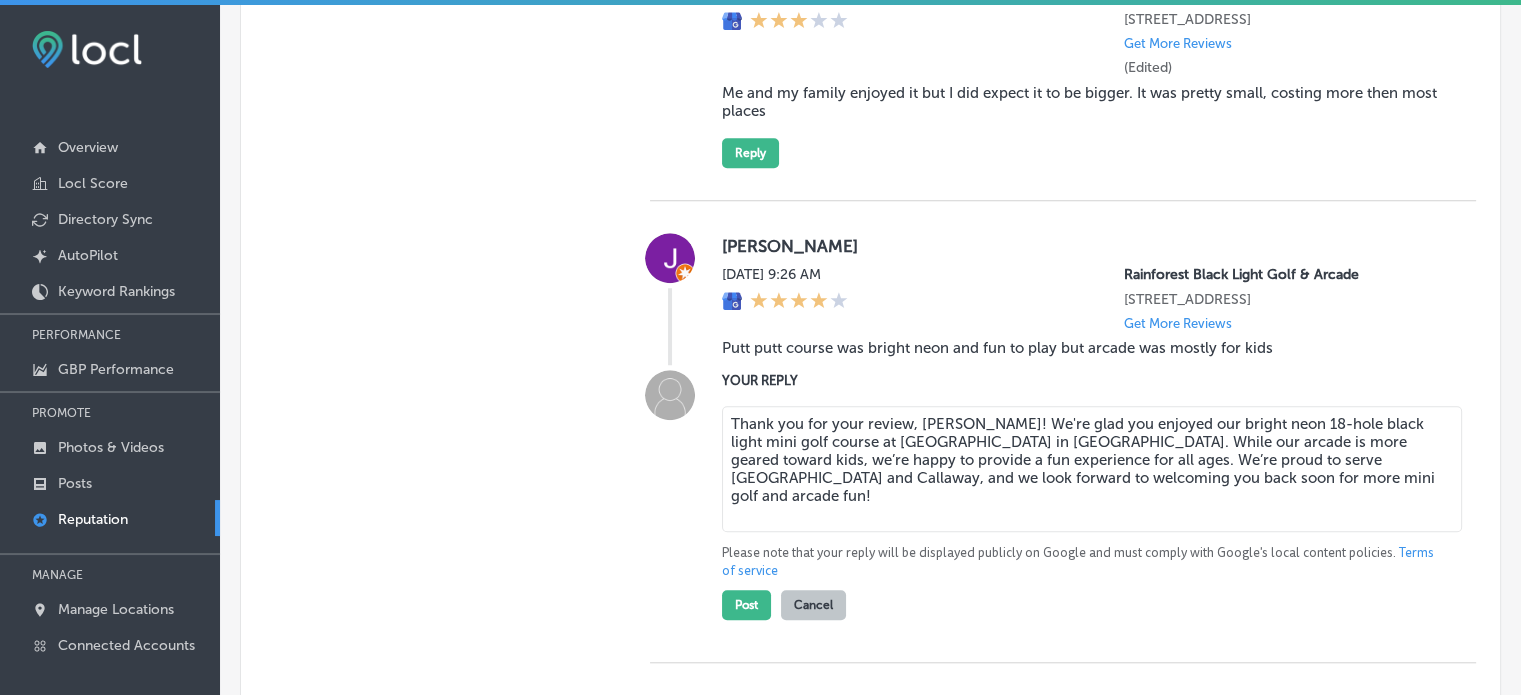 type on "Thank you for your review, [PERSON_NAME]! We're glad you enjoyed our bright neon 18-hole black light mini golf course at [GEOGRAPHIC_DATA] in [GEOGRAPHIC_DATA]. While our arcade is more geared toward kids, we’re happy to provide a fun experience for all ages. We’re proud to serve [GEOGRAPHIC_DATA] and Callaway, and we look forward to welcoming you back soon for more mini golf and arcade fun!" 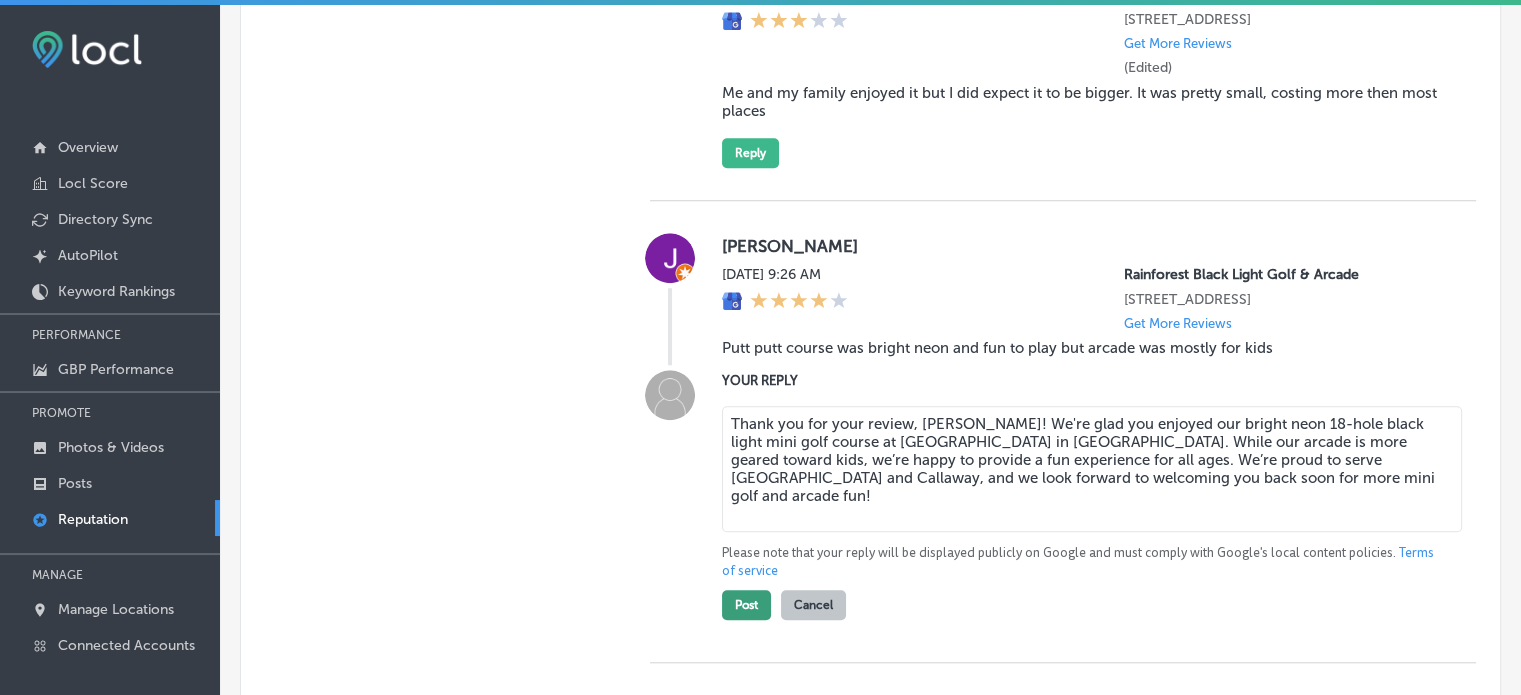 click on "Post" at bounding box center [746, 605] 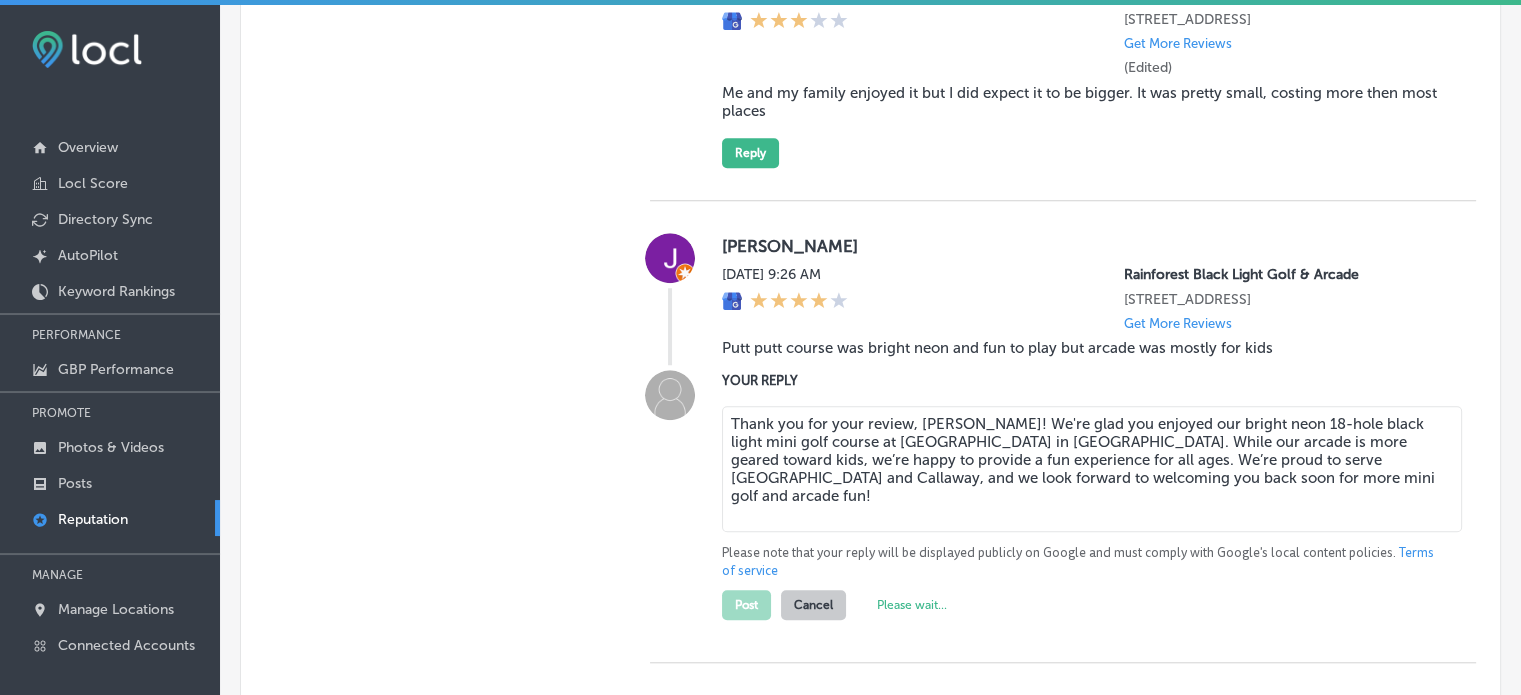click on "Manual Replies Create templates to use for your most common replies to reviews. Create a New Manual Reply 0/4096 Add new Saved Manual Replies No Manual Replies Available" at bounding box center (425, 641) 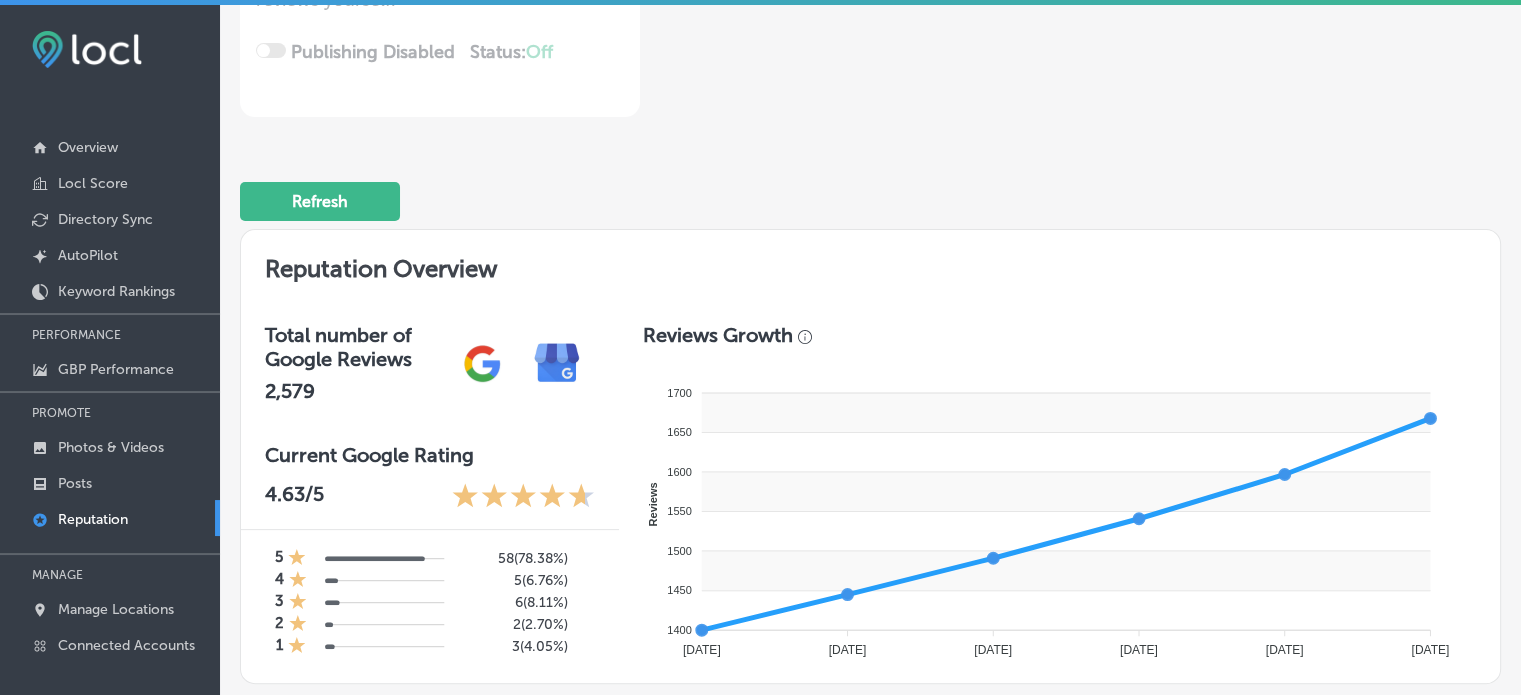 scroll, scrollTop: 0, scrollLeft: 0, axis: both 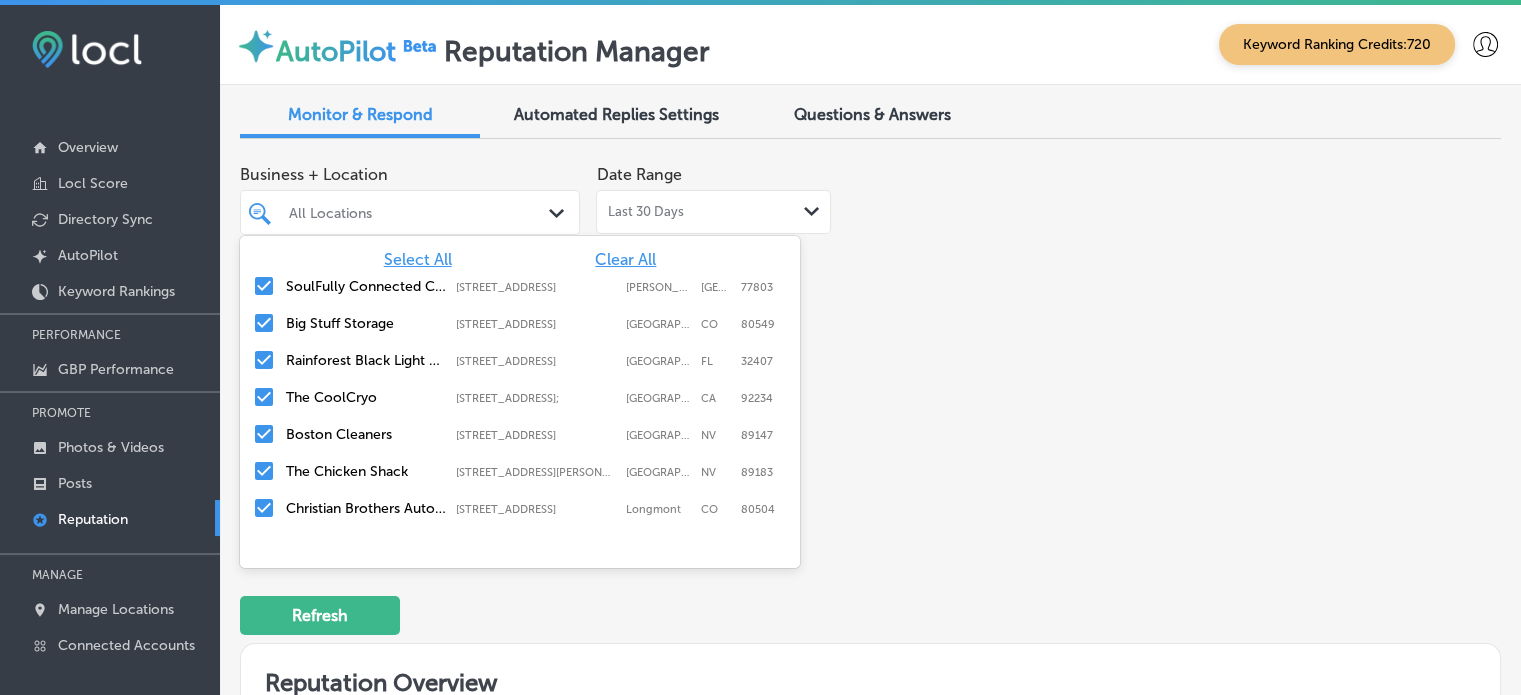 click on "All Locations" at bounding box center [420, 212] 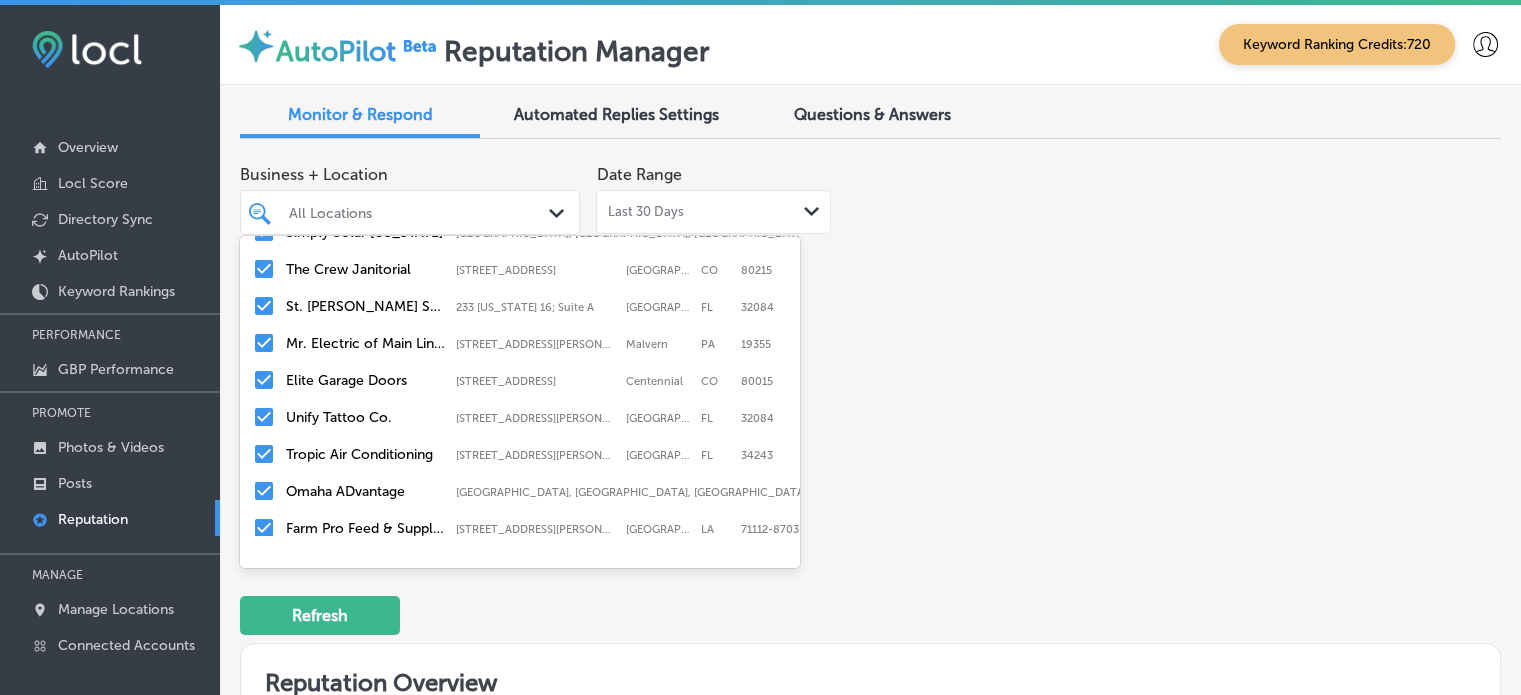 scroll, scrollTop: 455, scrollLeft: 0, axis: vertical 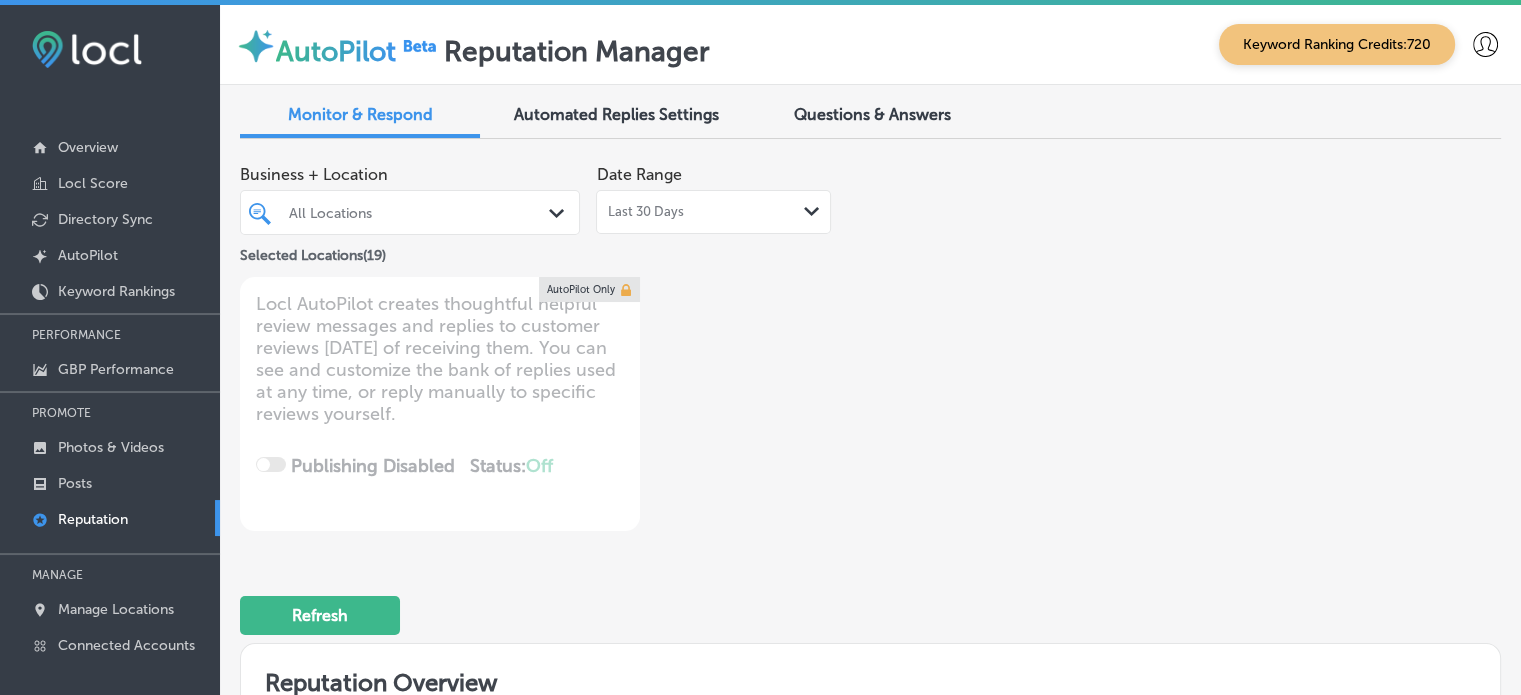 click on "Business + Location
All Locations
Path
Created with Sketch.
Selected Locations  ( 19 ) Date Range Last 30 Days
Path
Created with Sketch.
Locl AutoPilot creates thoughtful helpful review messages and replies to customer reviews [DATE] of receiving them. You can see and customize the bank of replies used at any time, or reply manually to specific reviews yourself. Publishing Disabled Status:  Off 0 / 0  Location(s) Publishing AutoPilot Only" at bounding box center (618, 343) 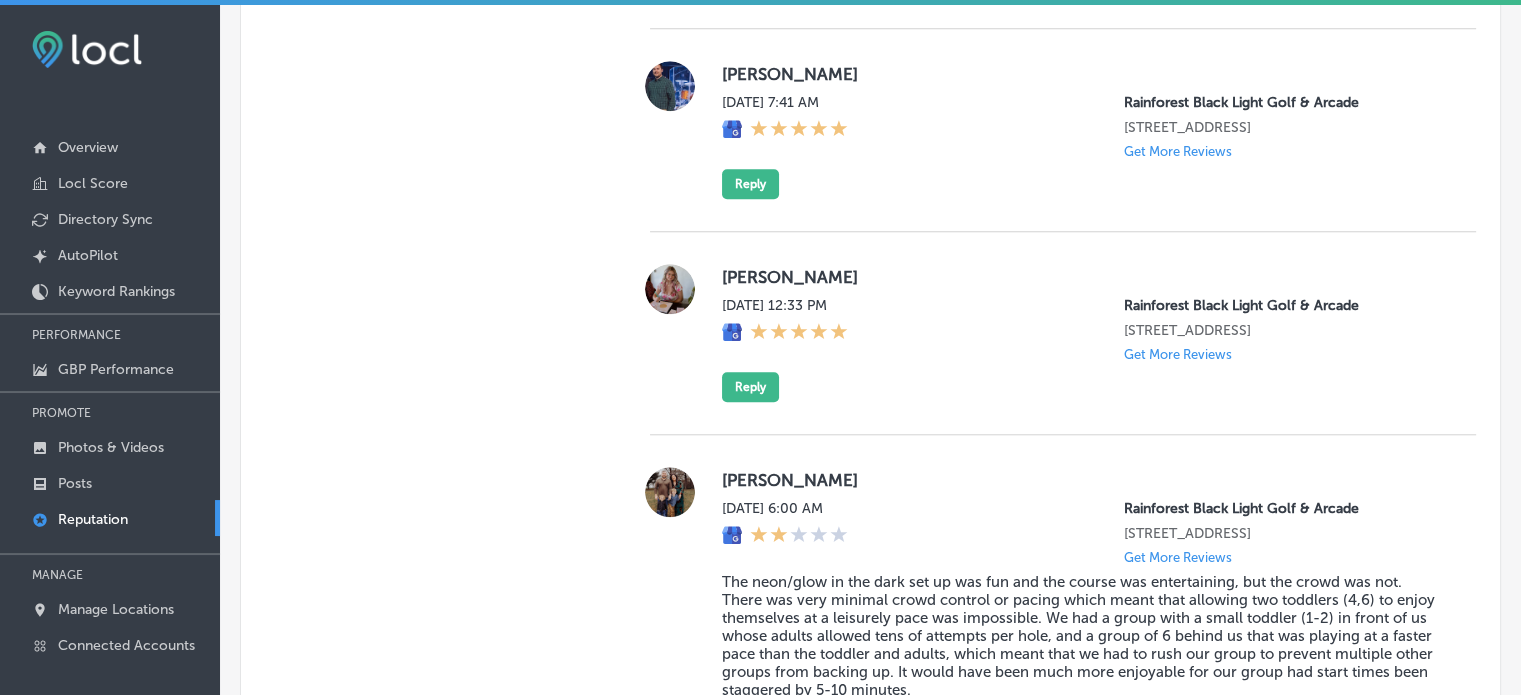 scroll, scrollTop: 1814, scrollLeft: 0, axis: vertical 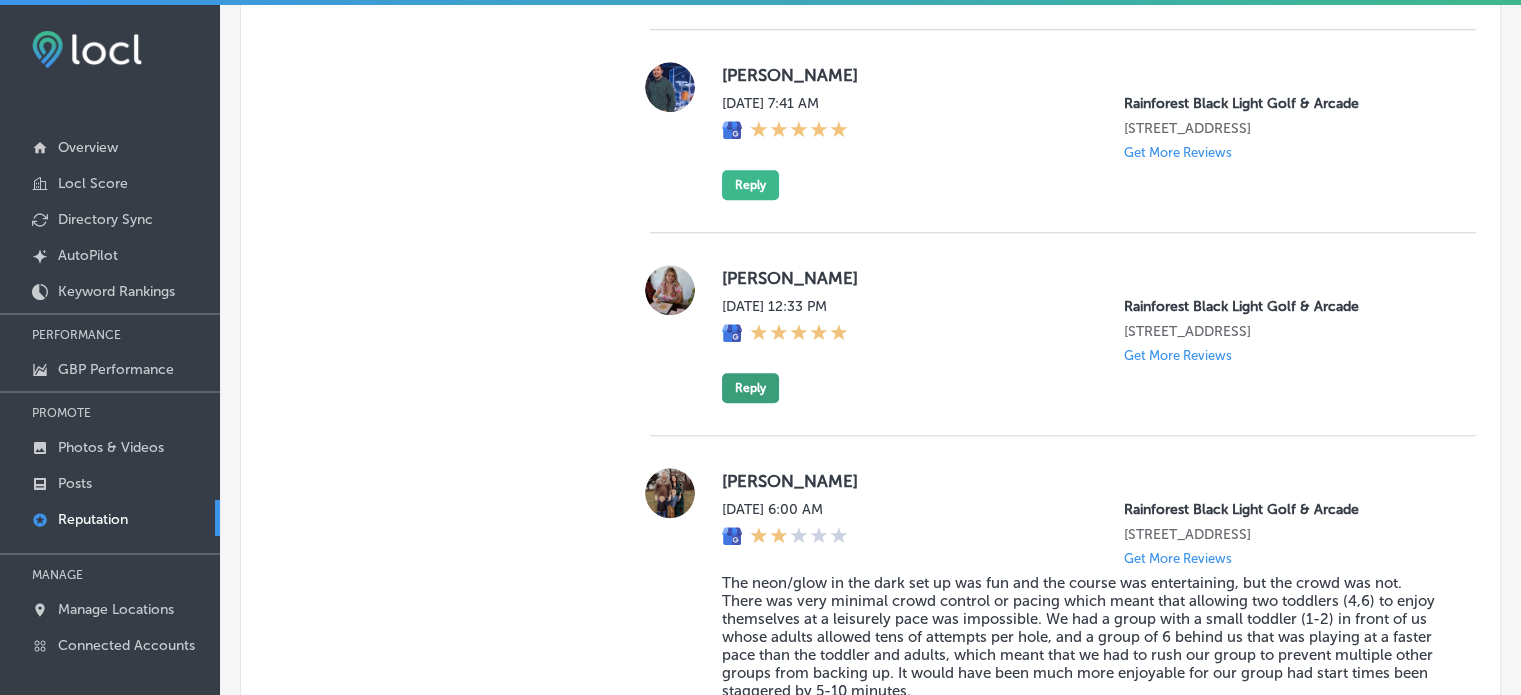 click on "Reply" at bounding box center [750, 388] 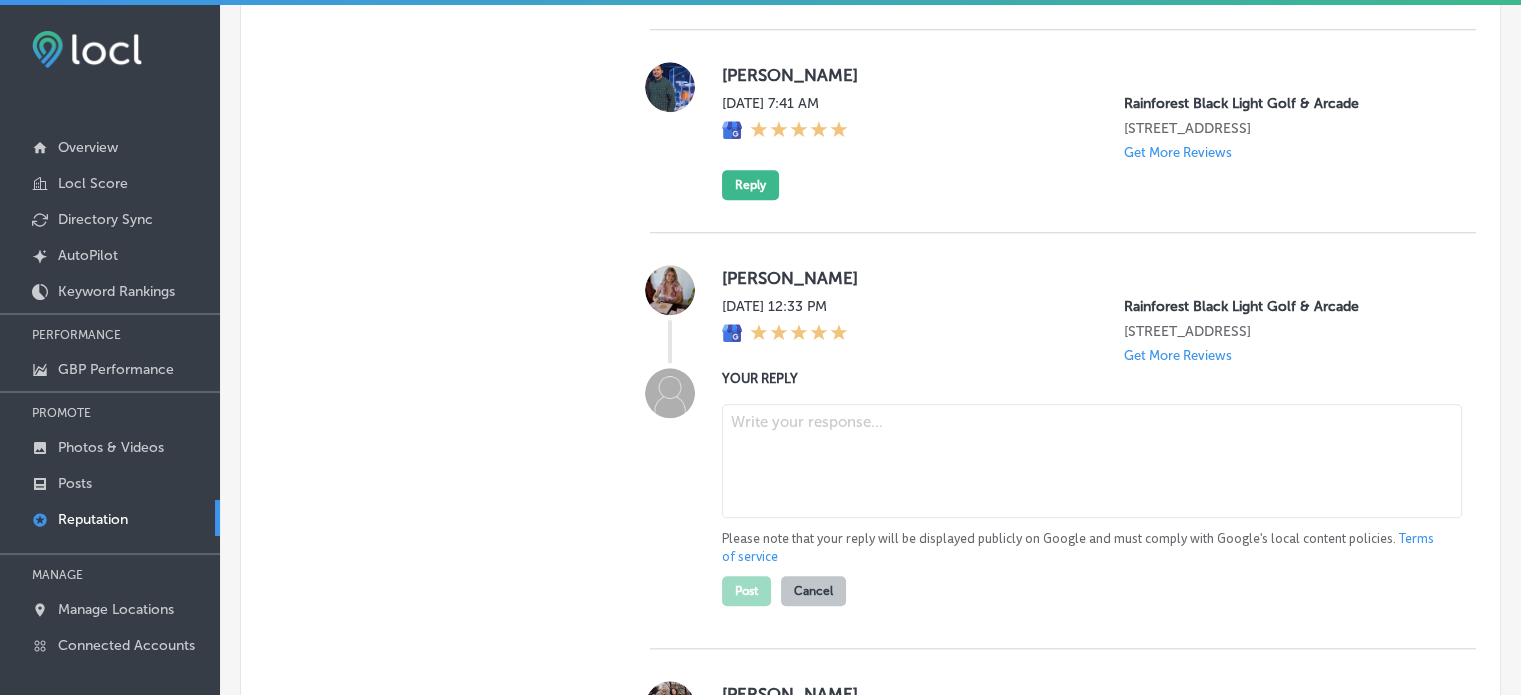 click at bounding box center [1092, 461] 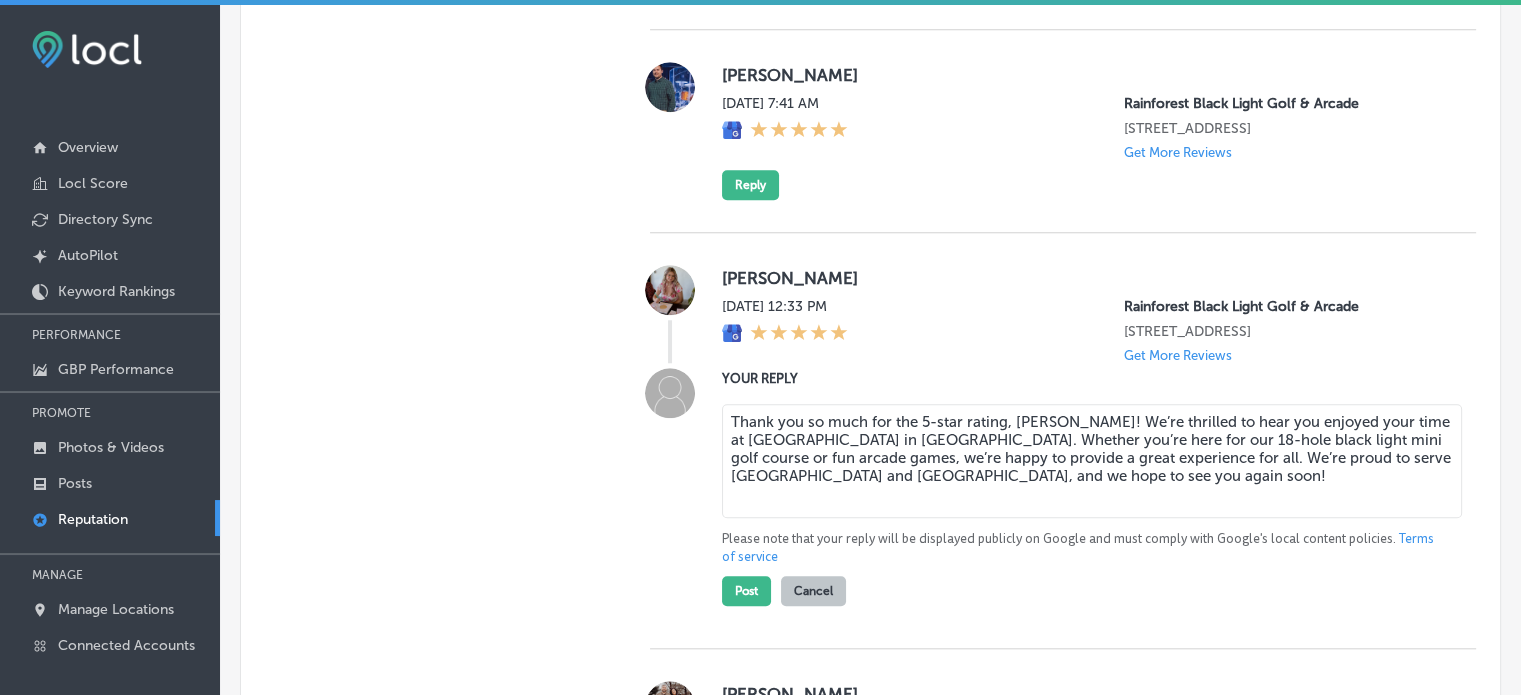 click on "Thank you so much for the 5-star rating, [PERSON_NAME]! We’re thrilled to hear you enjoyed your time at [GEOGRAPHIC_DATA] in [GEOGRAPHIC_DATA]. Whether you’re here for our 18-hole black light mini golf course or fun arcade games, we’re happy to provide a great experience for all. We’re proud to serve [GEOGRAPHIC_DATA] and [GEOGRAPHIC_DATA], and we hope to see you again soon!" at bounding box center [1092, 461] 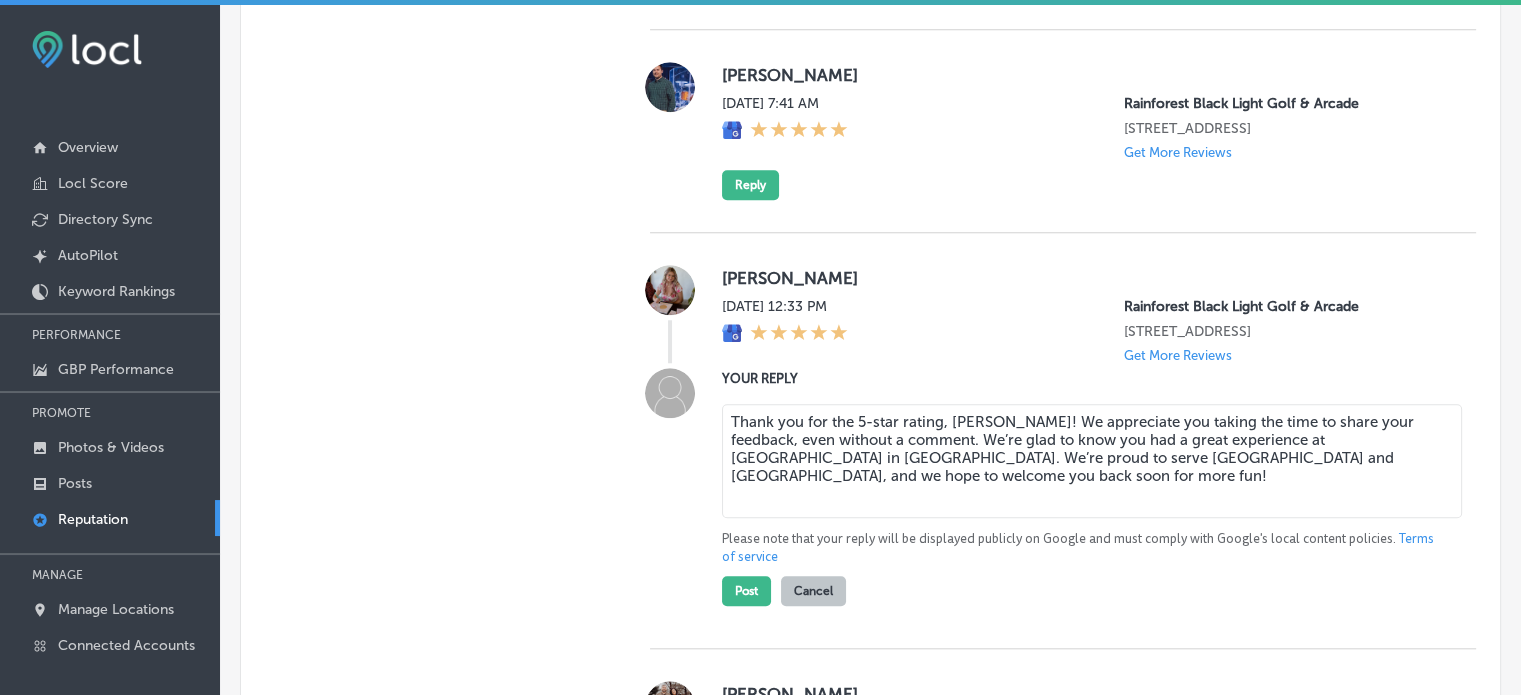 click on "Thank you for the 5-star rating, Ella! We appreciate you taking the time to share your feedback, even without a comment. We’re glad to know you had a great experience at Rainforest Black Light Golf & Arcade in Panama City Beach. We’re proud to serve Panama City Beach and Callaway, and we hope to welcome you back soon for more fun!" at bounding box center (1092, 461) 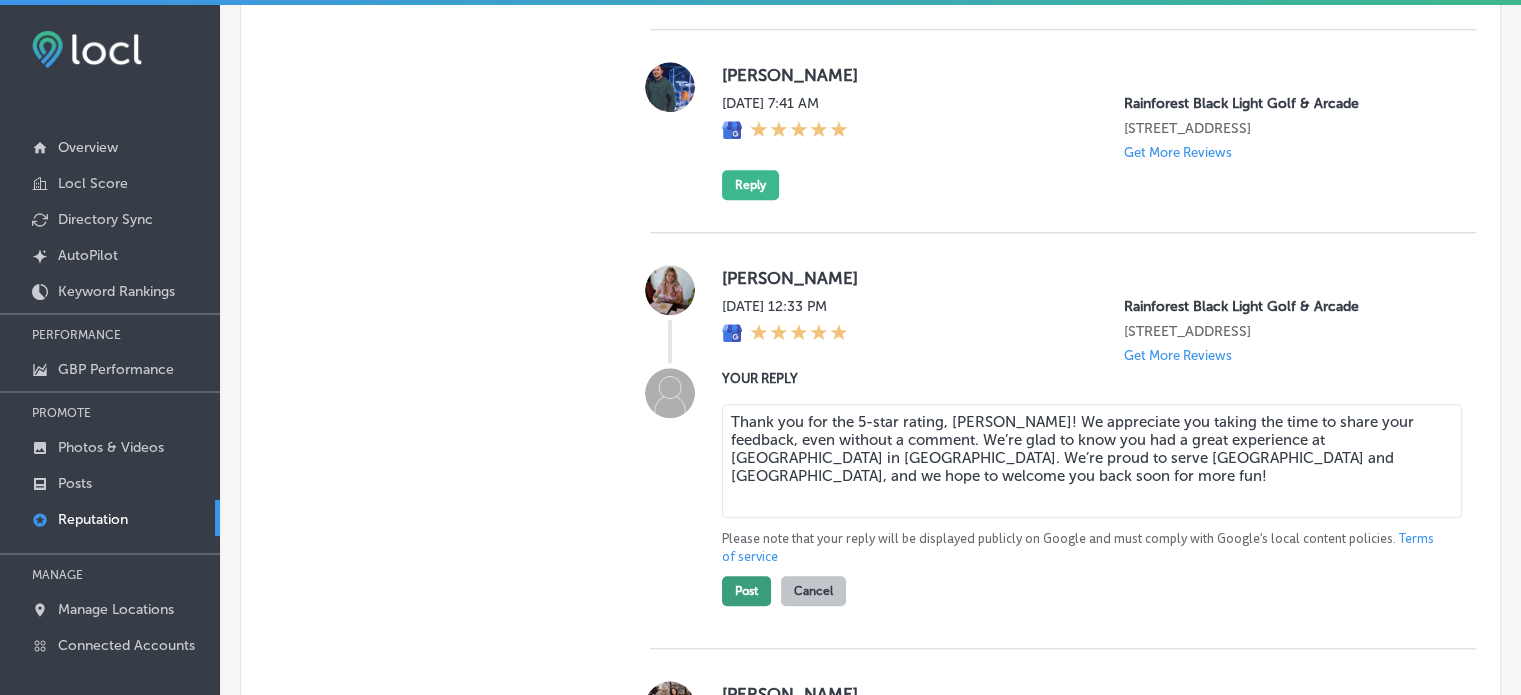 type on "Thank you for the 5-star rating, Ella! We appreciate you taking the time to share your feedback, even without a comment. We’re glad to know you had a great experience at Rainforest Black Light Golf & Arcade in Panama City Beach. We’re proud to serve Panama City Beach and Callaway, and we hope to welcome you back soon for more fun!" 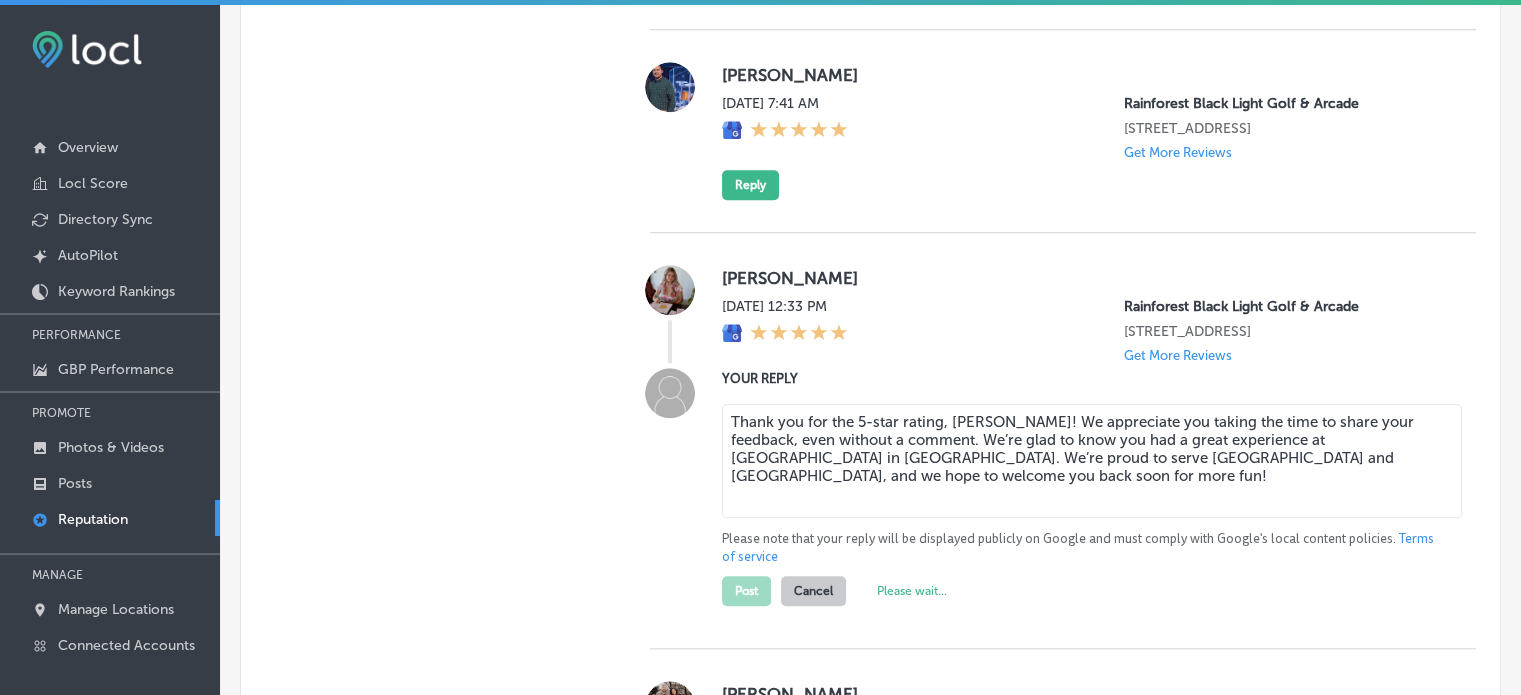 type on "x" 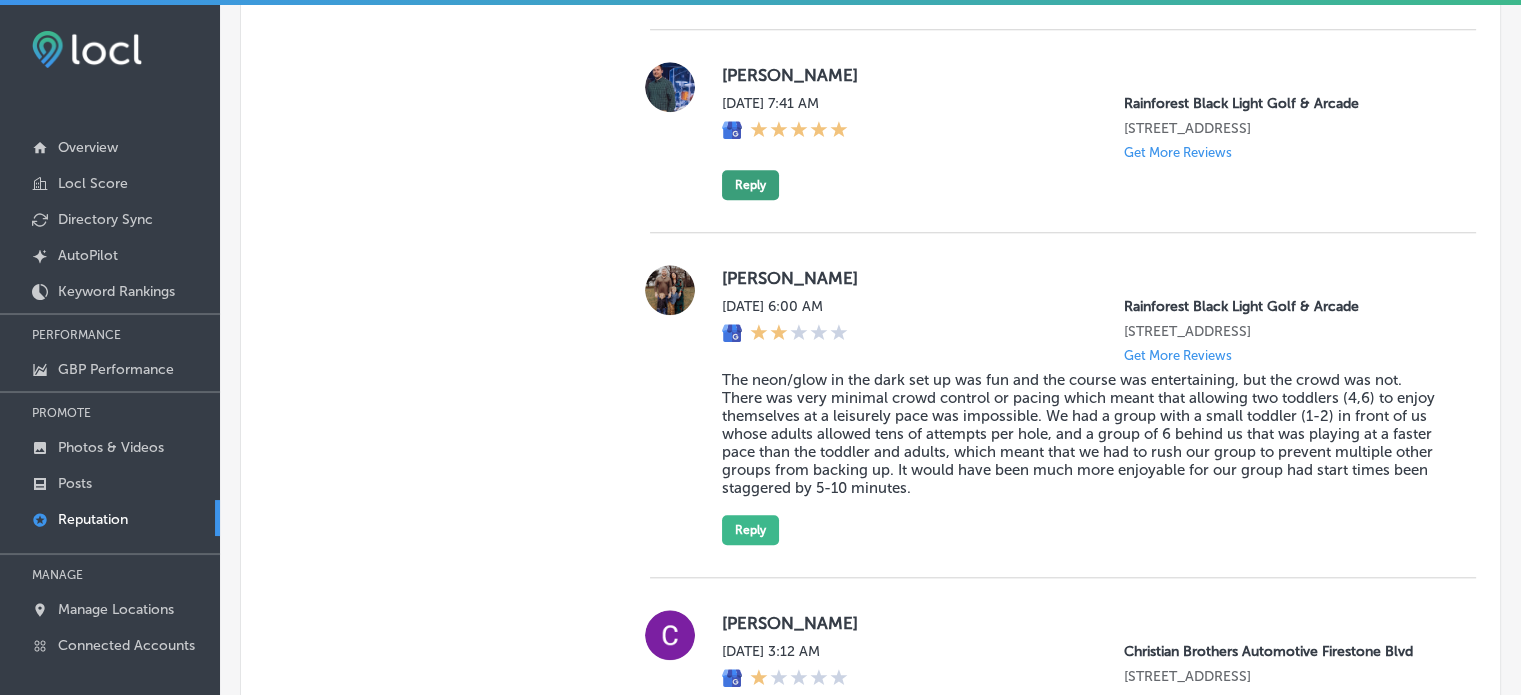 click on "Reply" at bounding box center (750, 185) 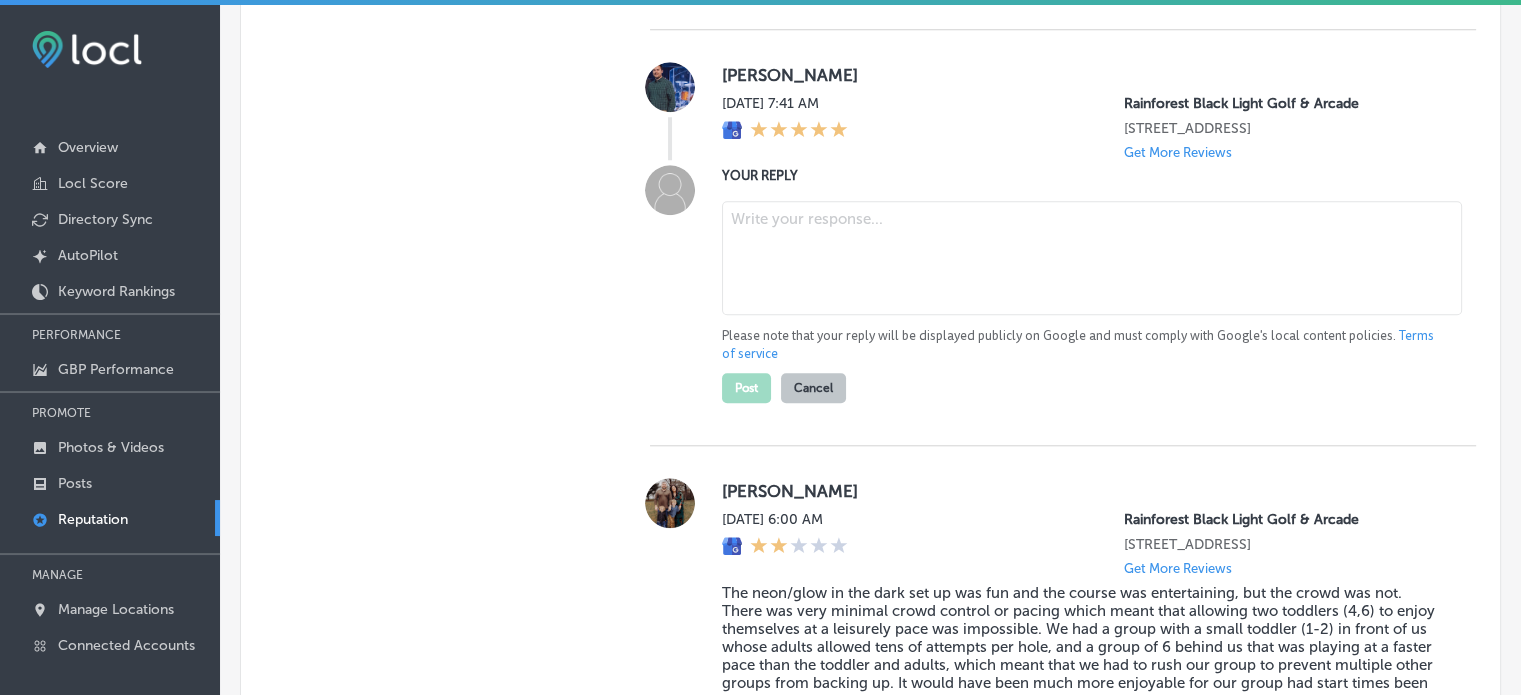 click at bounding box center (1092, 258) 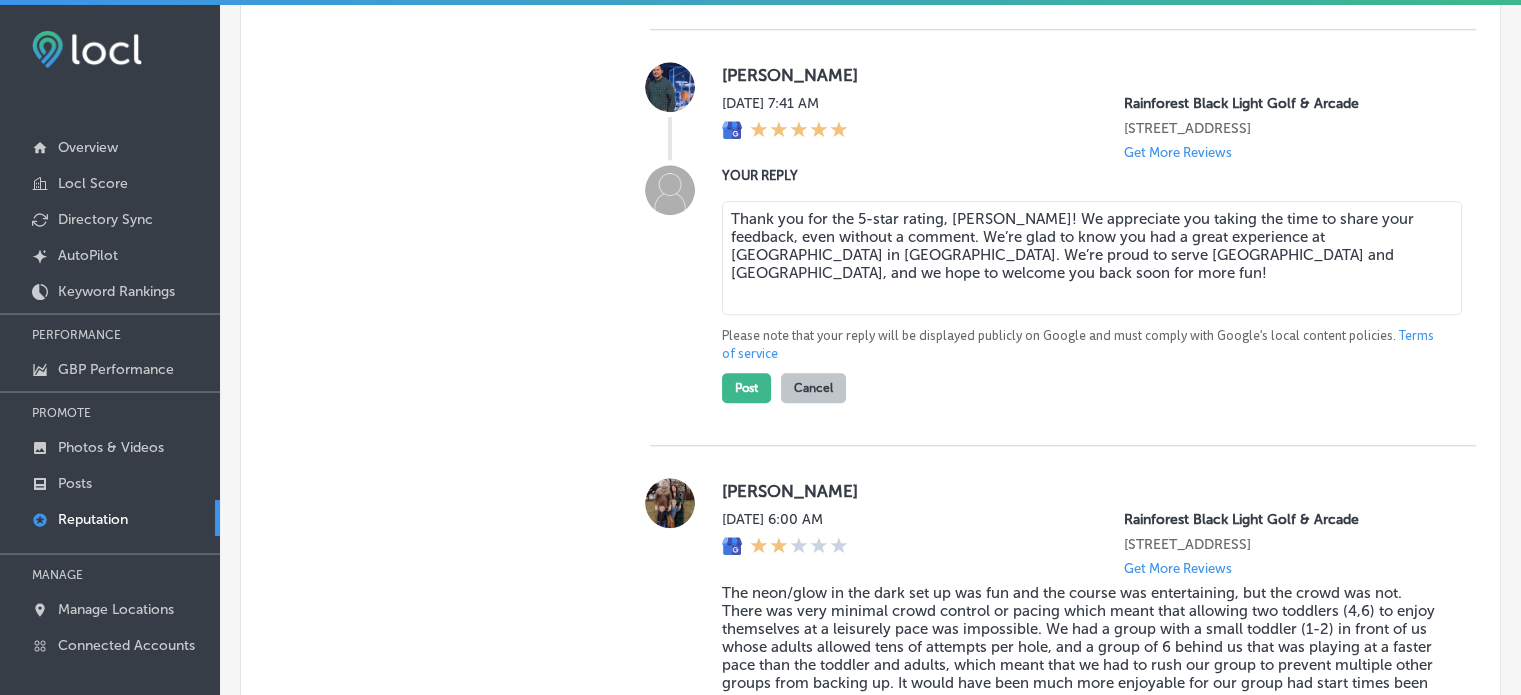 click on "Thank you for the 5-star rating, Ella! We appreciate you taking the time to share your feedback, even without a comment. We’re glad to know you had a great experience at Rainforest Black Light Golf & Arcade in Panama City Beach. We’re proud to serve Panama City Beach and Callaway, and we hope to welcome you back soon for more fun!" at bounding box center [1092, 258] 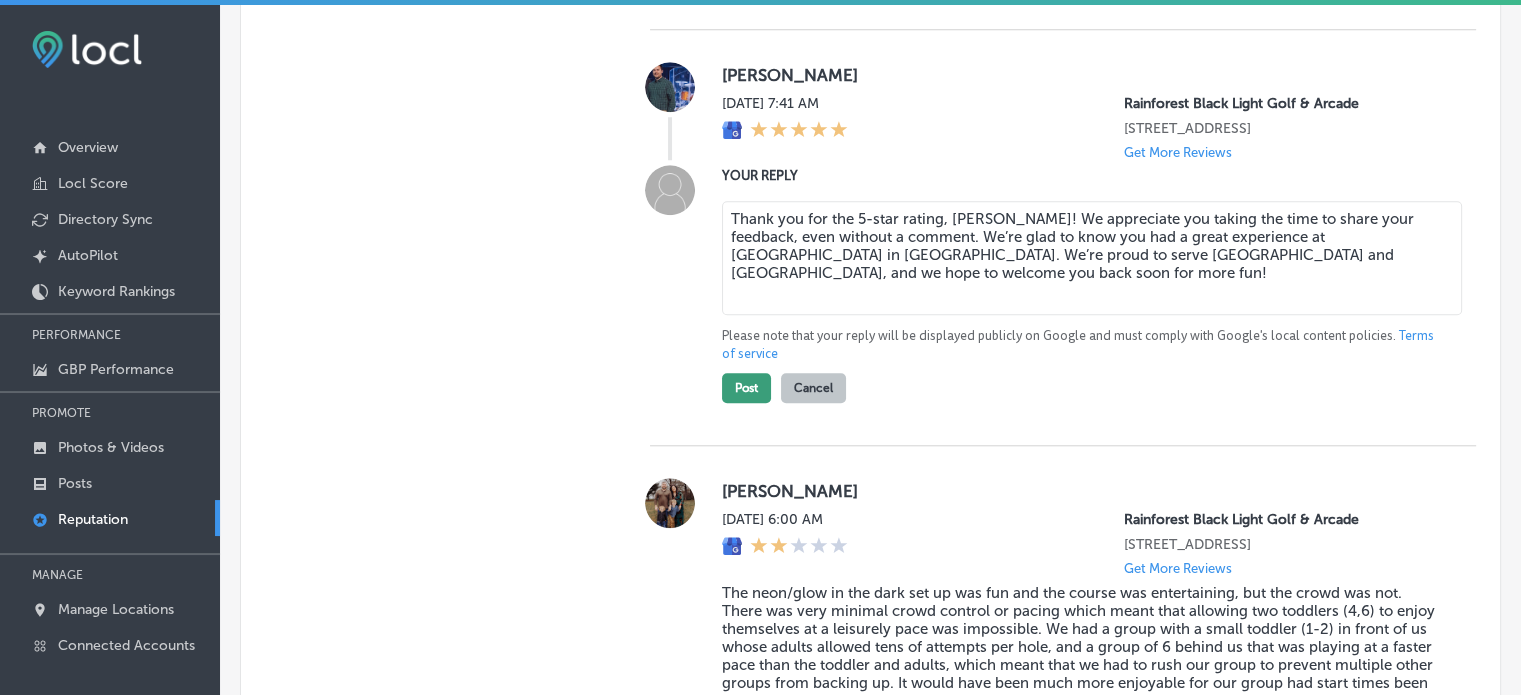 type on "Thank you for the 5-star rating, Adam! We appreciate you taking the time to share your feedback, even without a comment. We’re glad to know you had a great experience at Rainforest Black Light Golf & Arcade in Panama City Beach. We’re proud to serve Panama City Beach and Callaway, and we hope to welcome you back soon for more fun!" 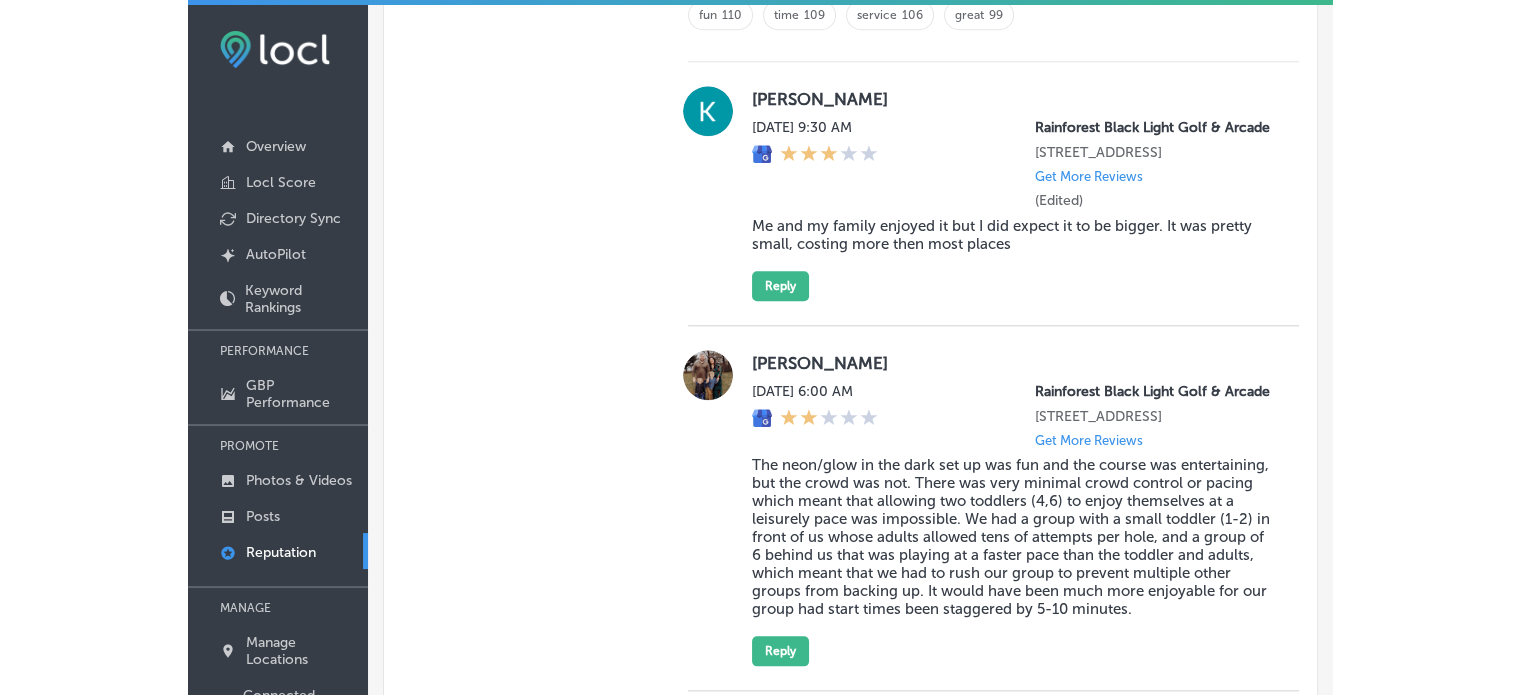 scroll, scrollTop: 1470, scrollLeft: 0, axis: vertical 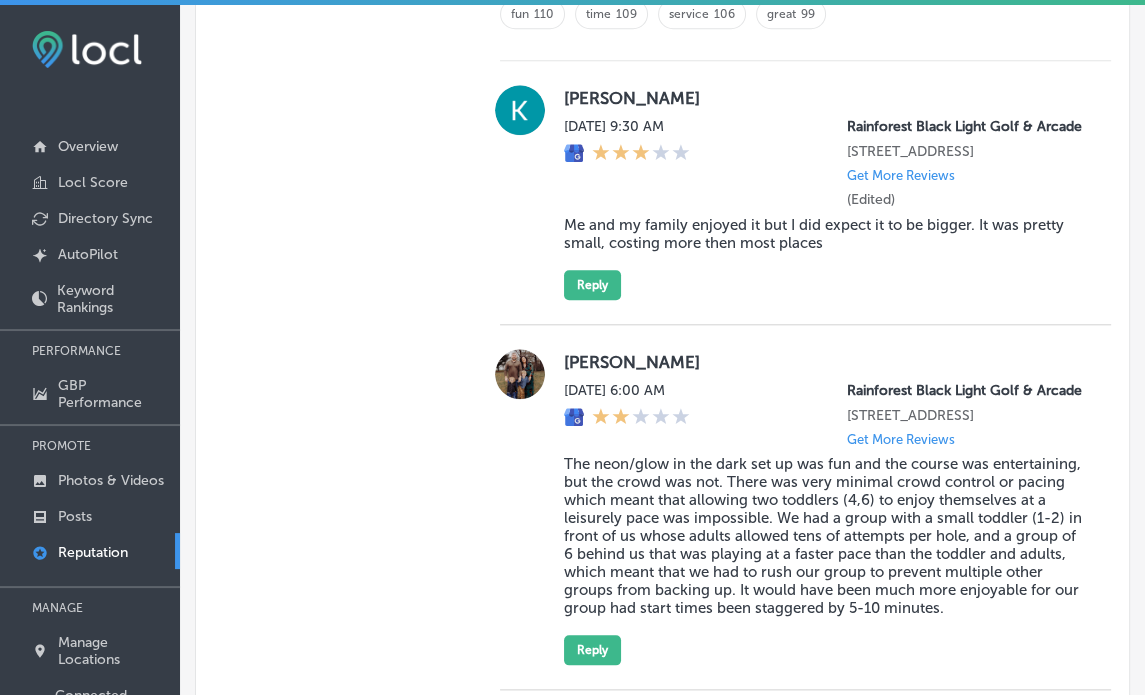type on "x" 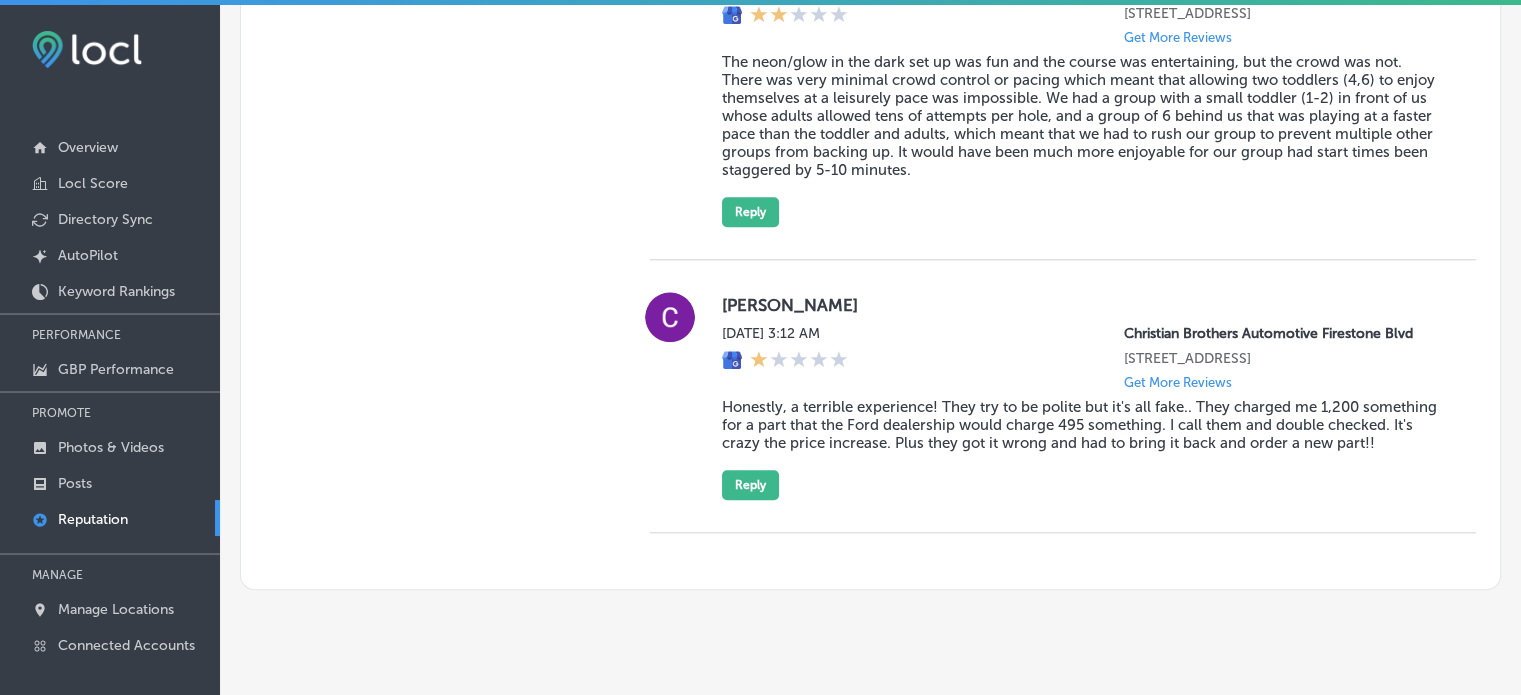 scroll, scrollTop: 2019, scrollLeft: 0, axis: vertical 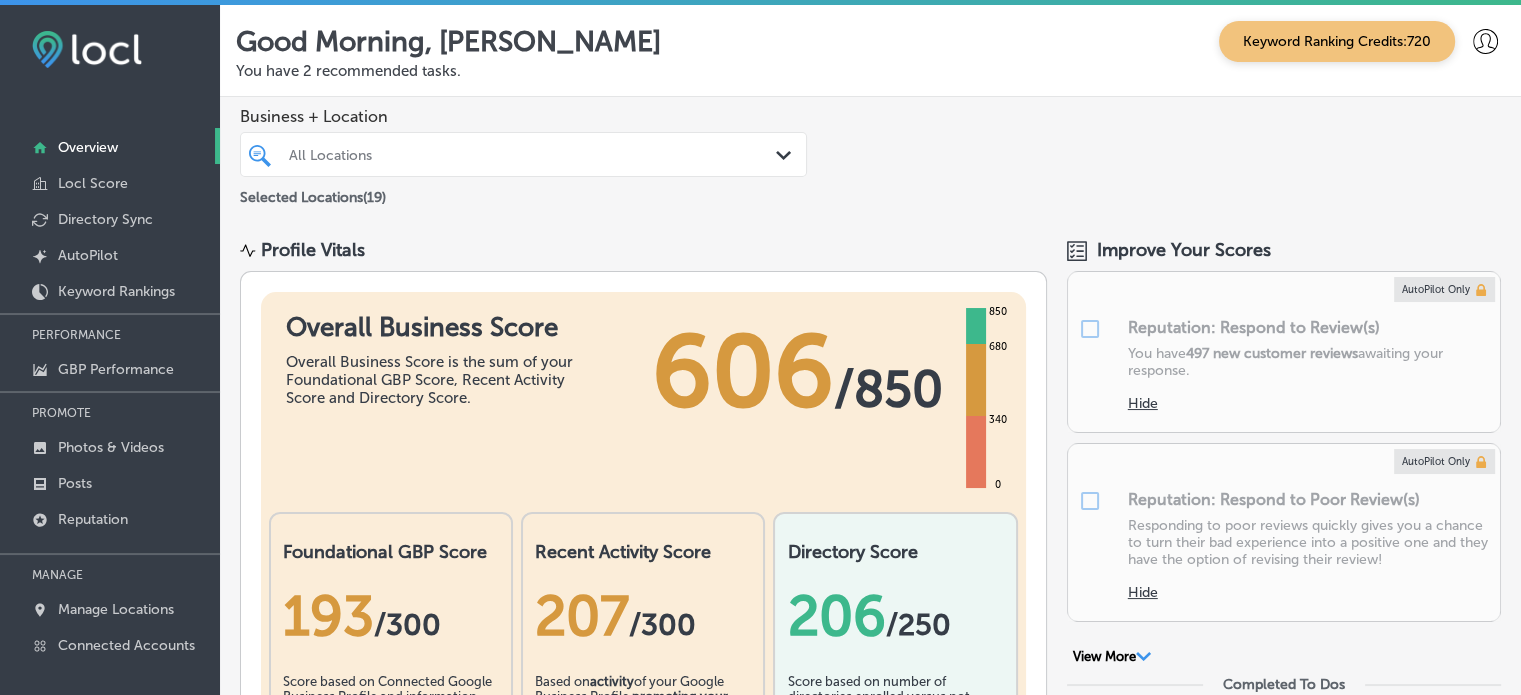 click at bounding box center [500, 154] 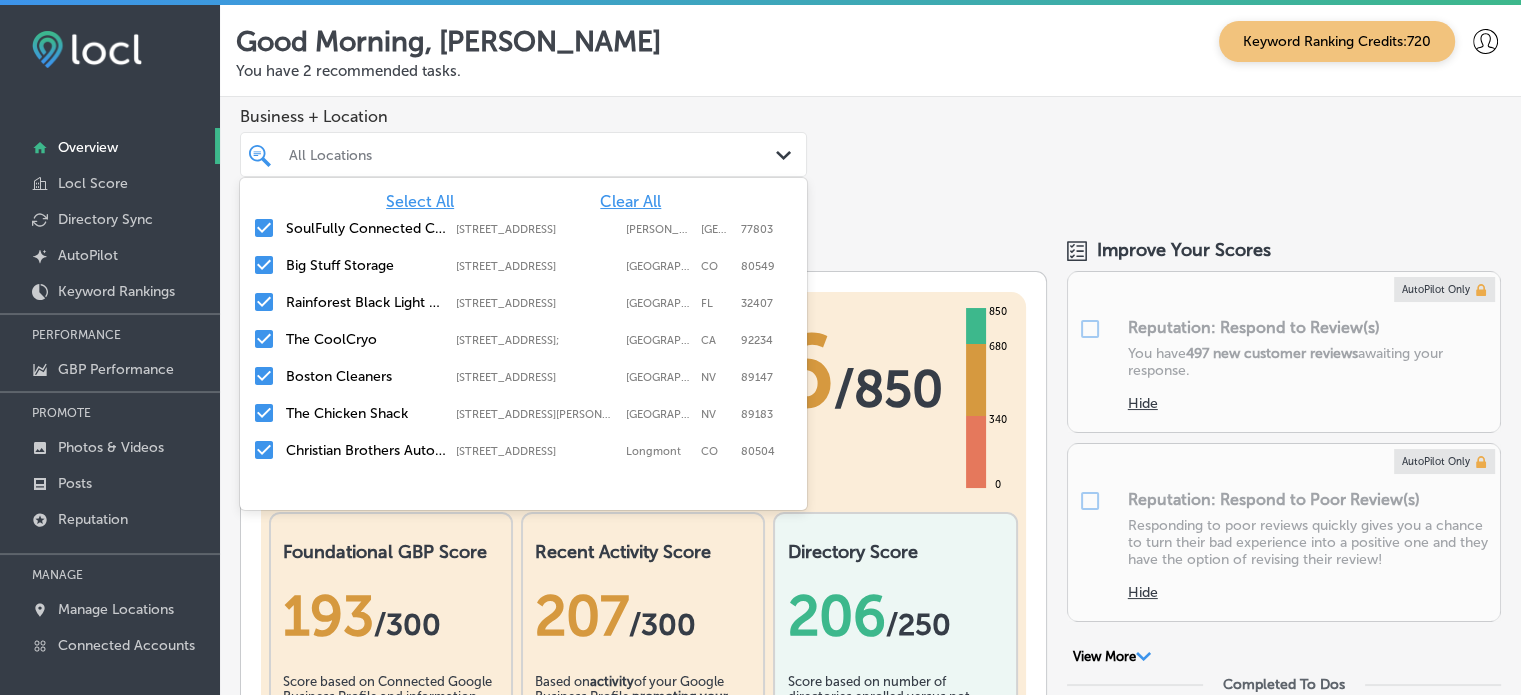 click on "Clear All" at bounding box center (630, 201) 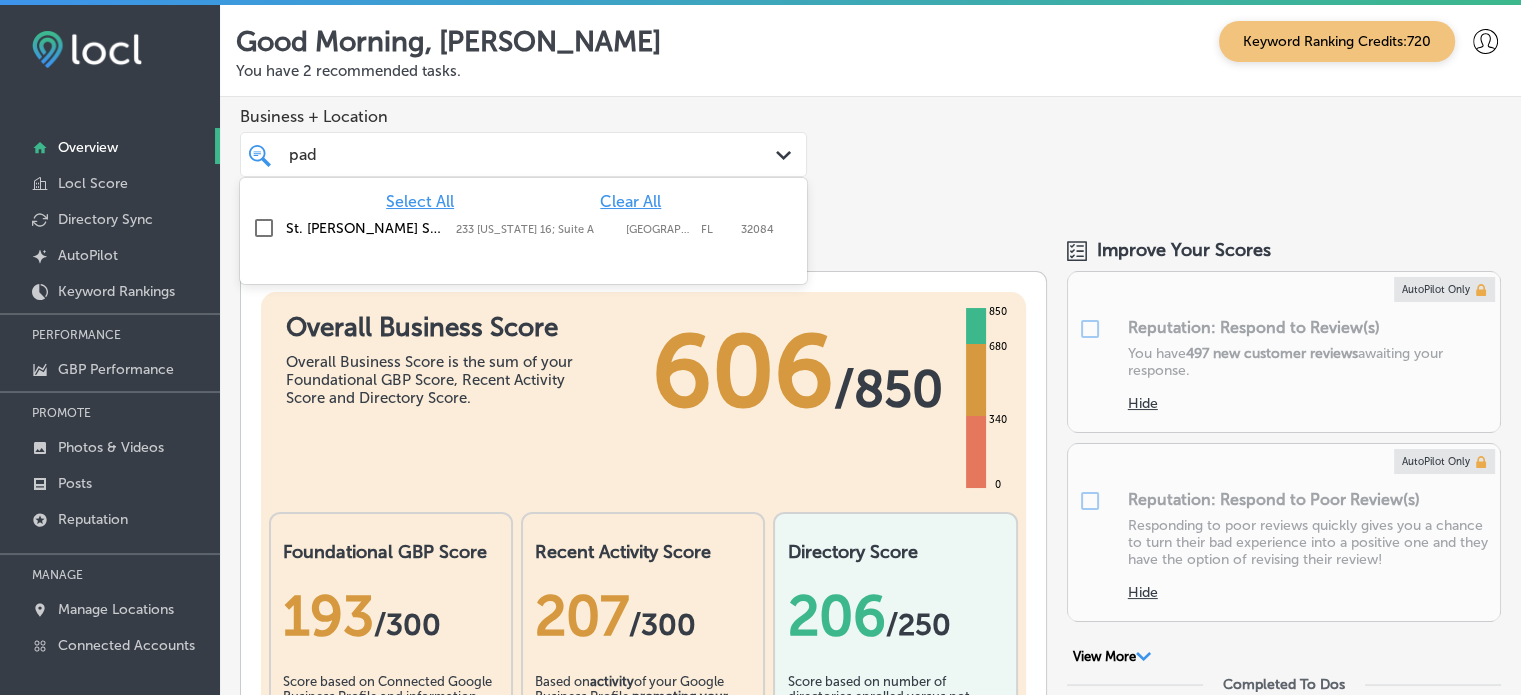 click on "St. [PERSON_NAME] Sports - Bait, Tackle, Paddle Fishing" at bounding box center [366, 228] 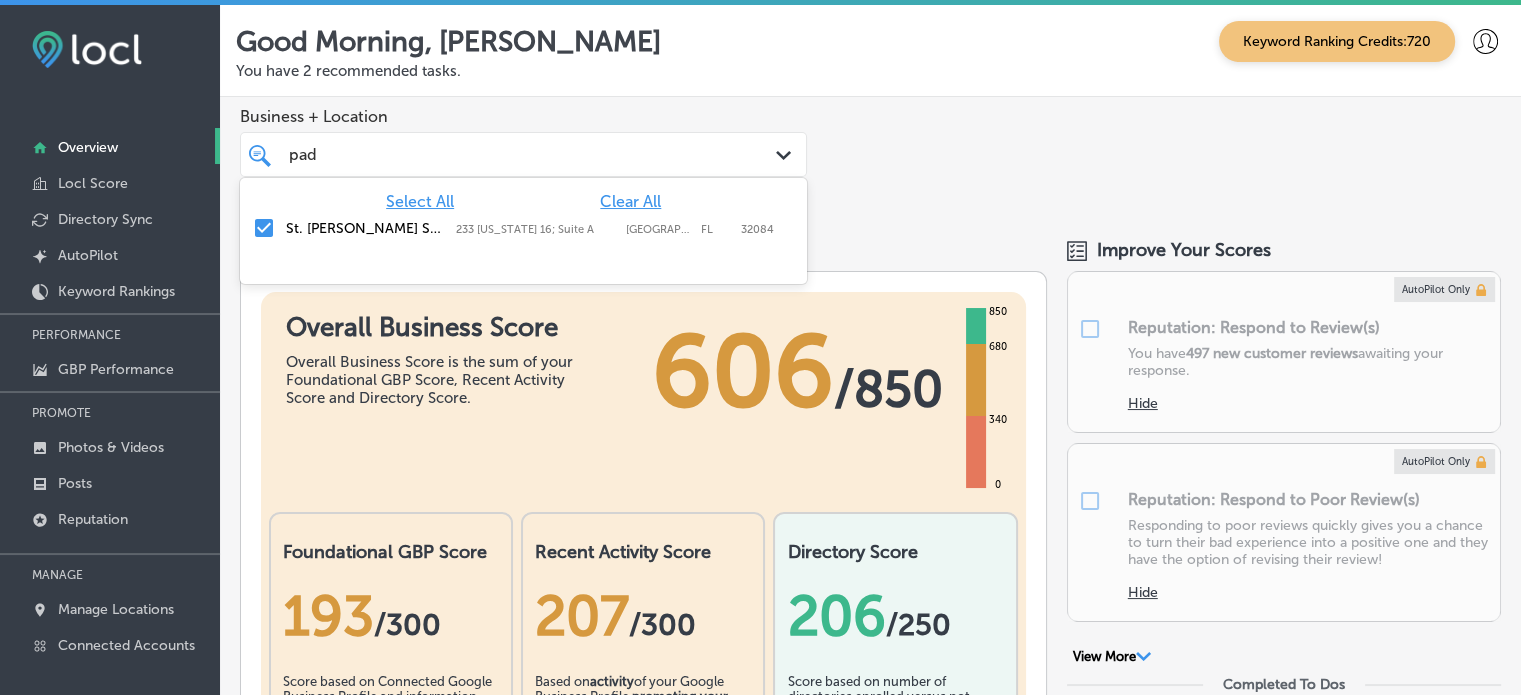 type on "pad" 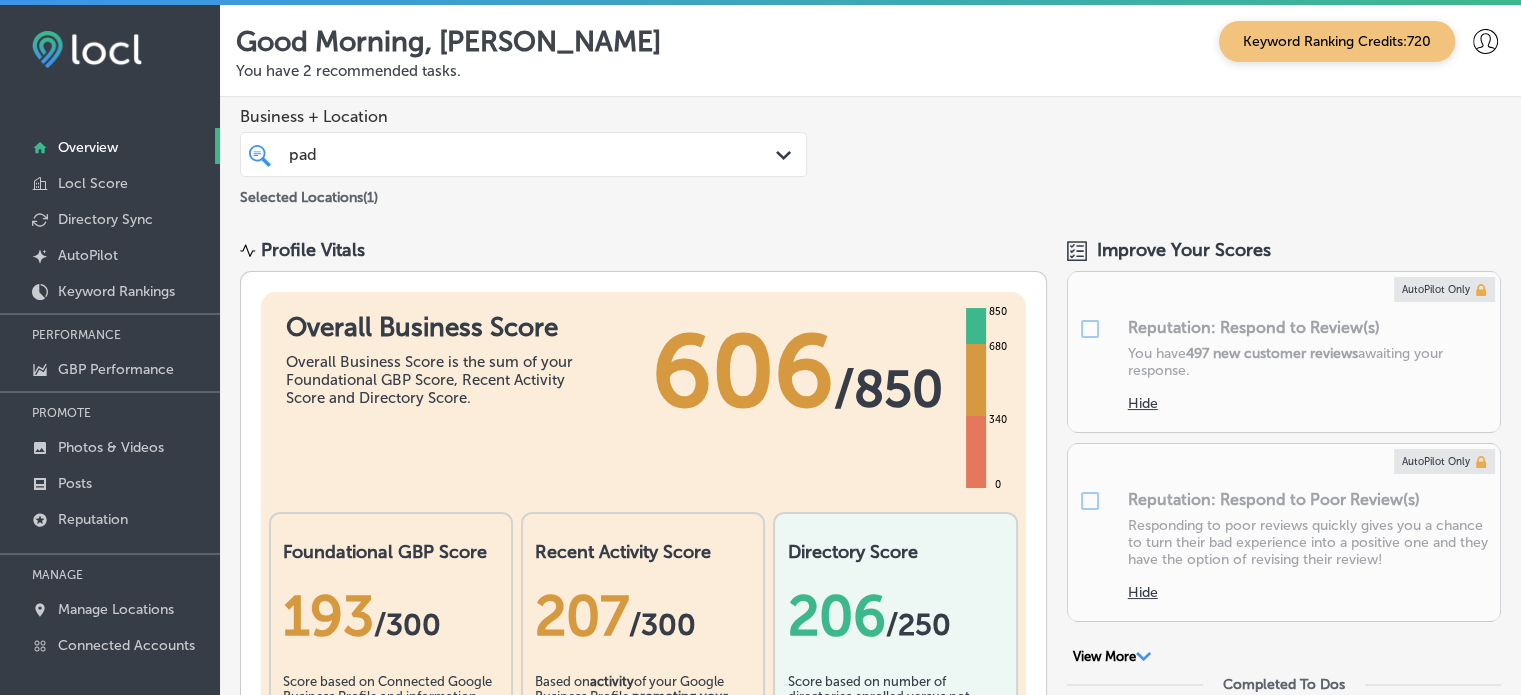 click on "Business + Location
pad pad
Path
Created with Sketch.
Selected Locations  ( 1 )" at bounding box center [870, 158] 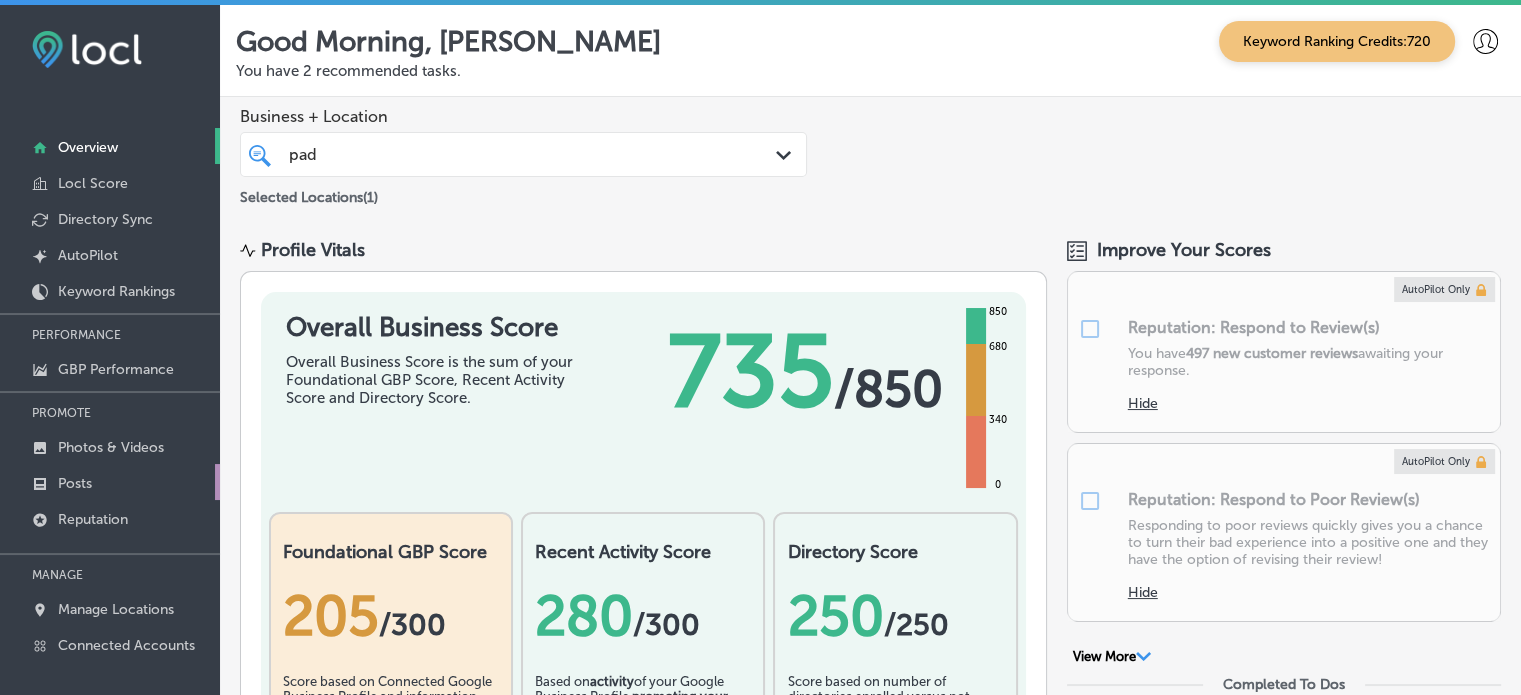 click on "Posts" at bounding box center (75, 483) 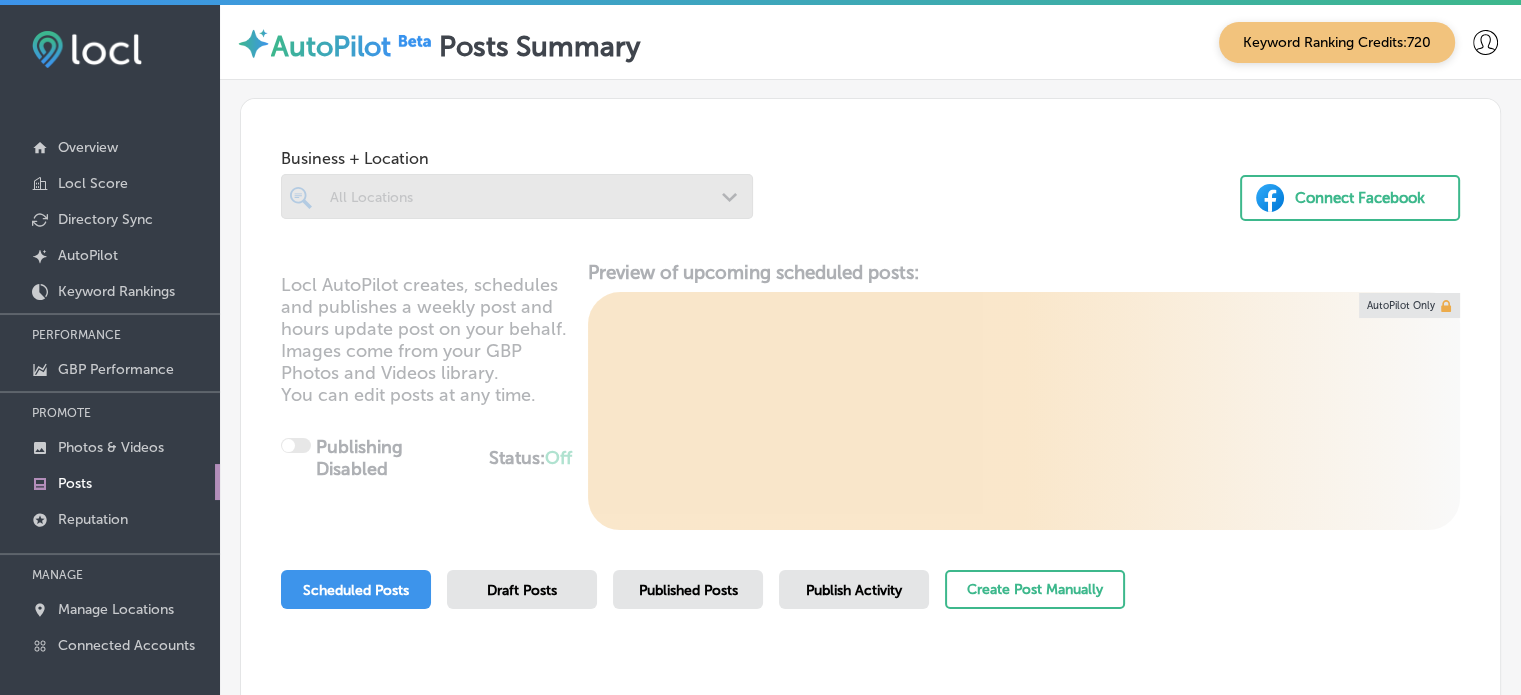 scroll, scrollTop: 230, scrollLeft: 0, axis: vertical 